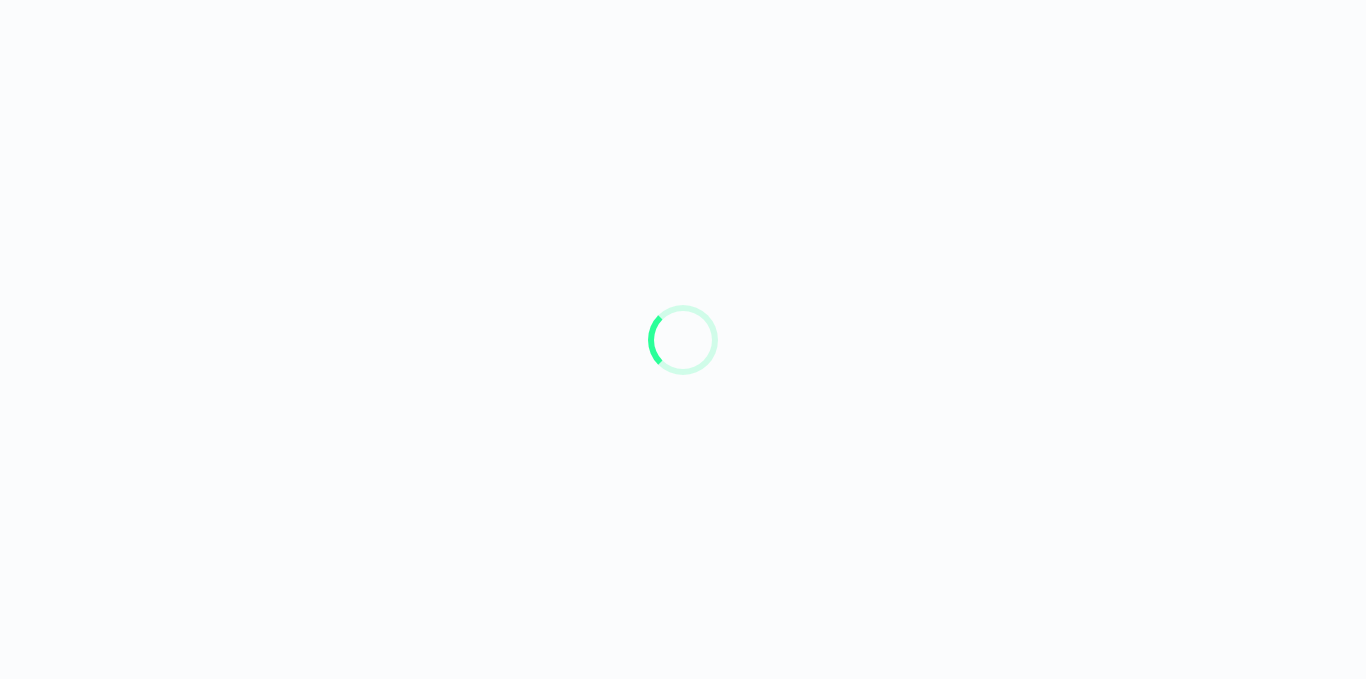 scroll, scrollTop: 0, scrollLeft: 0, axis: both 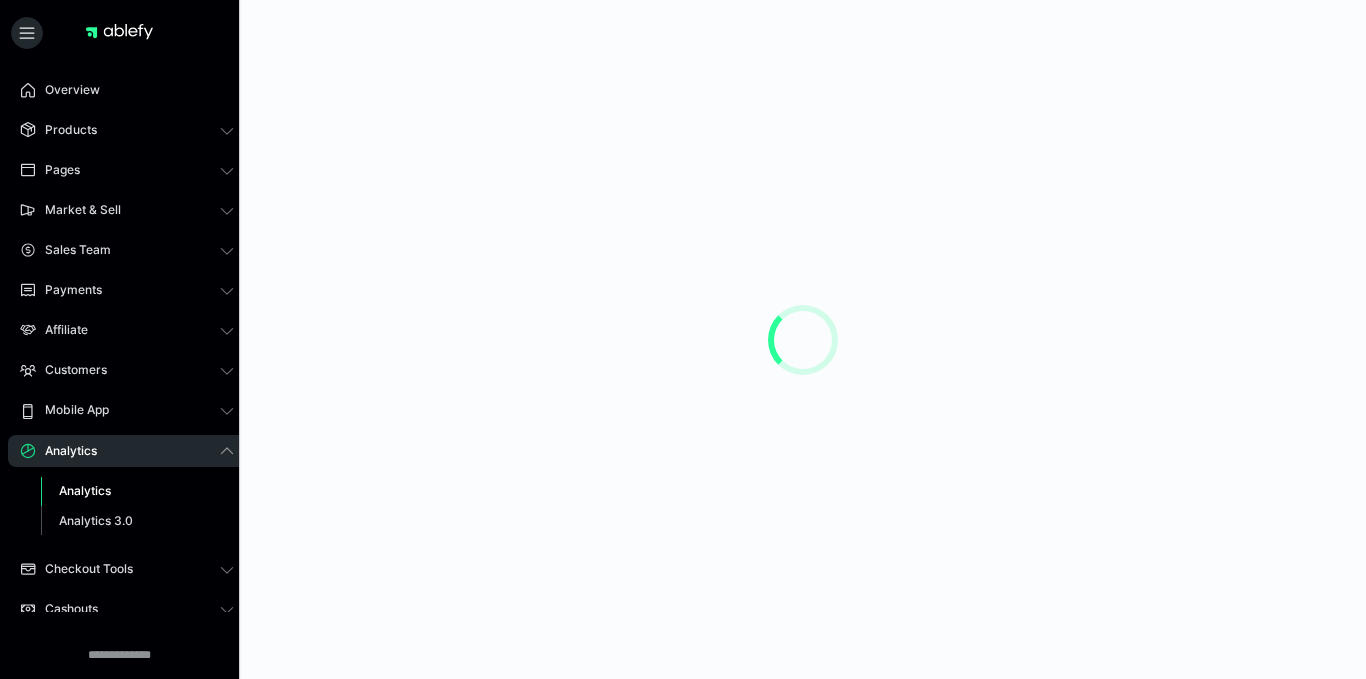 click at bounding box center (803, 339) 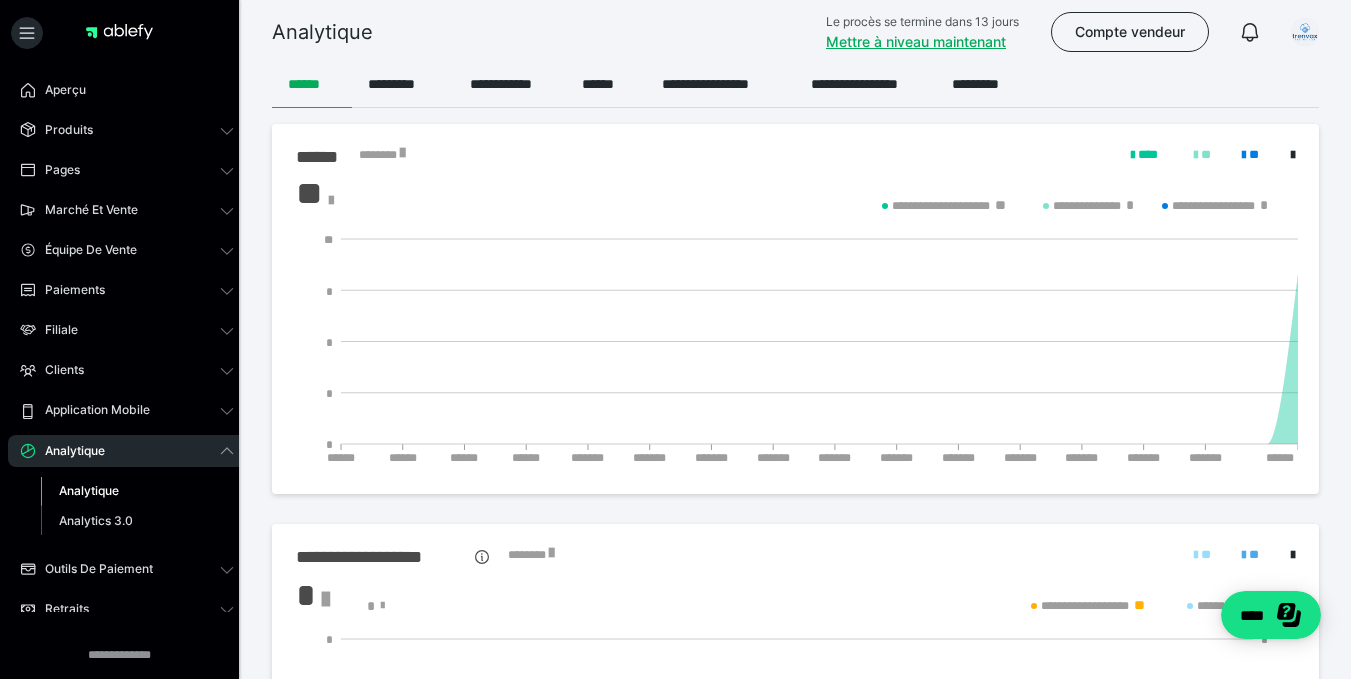 scroll, scrollTop: 0, scrollLeft: 0, axis: both 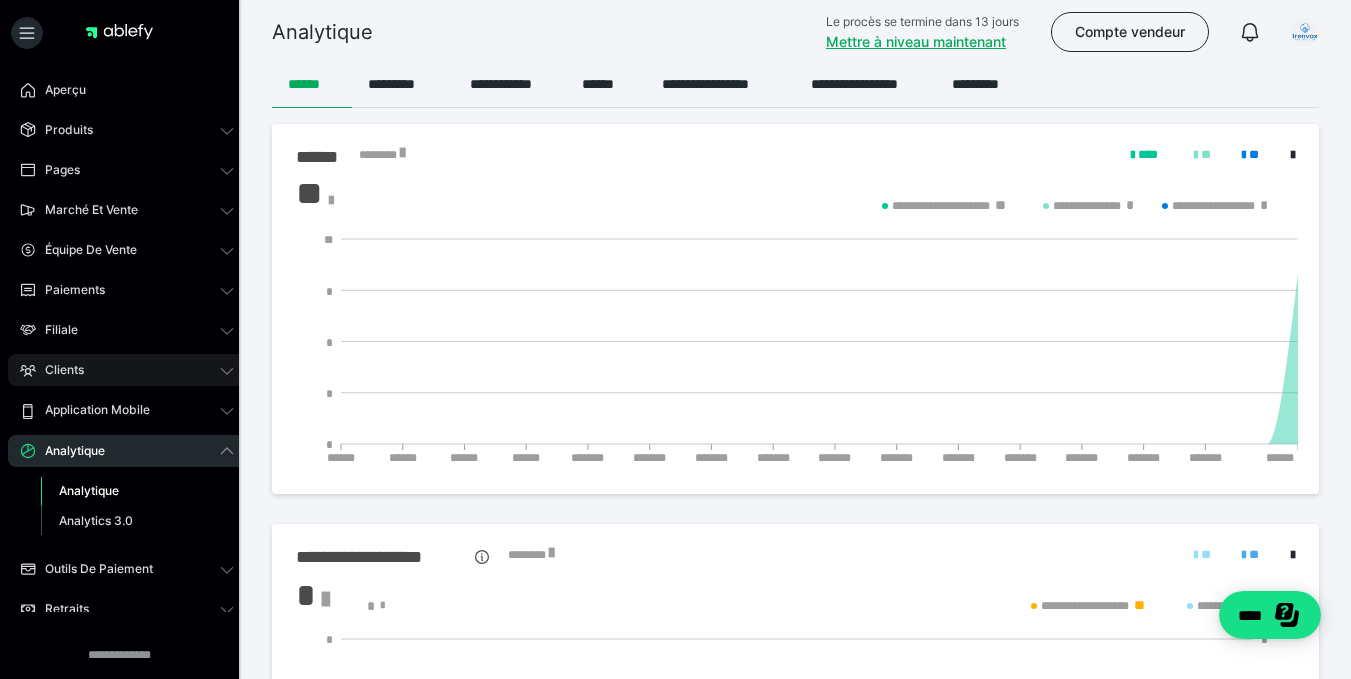 click on "Clients" at bounding box center (127, 370) 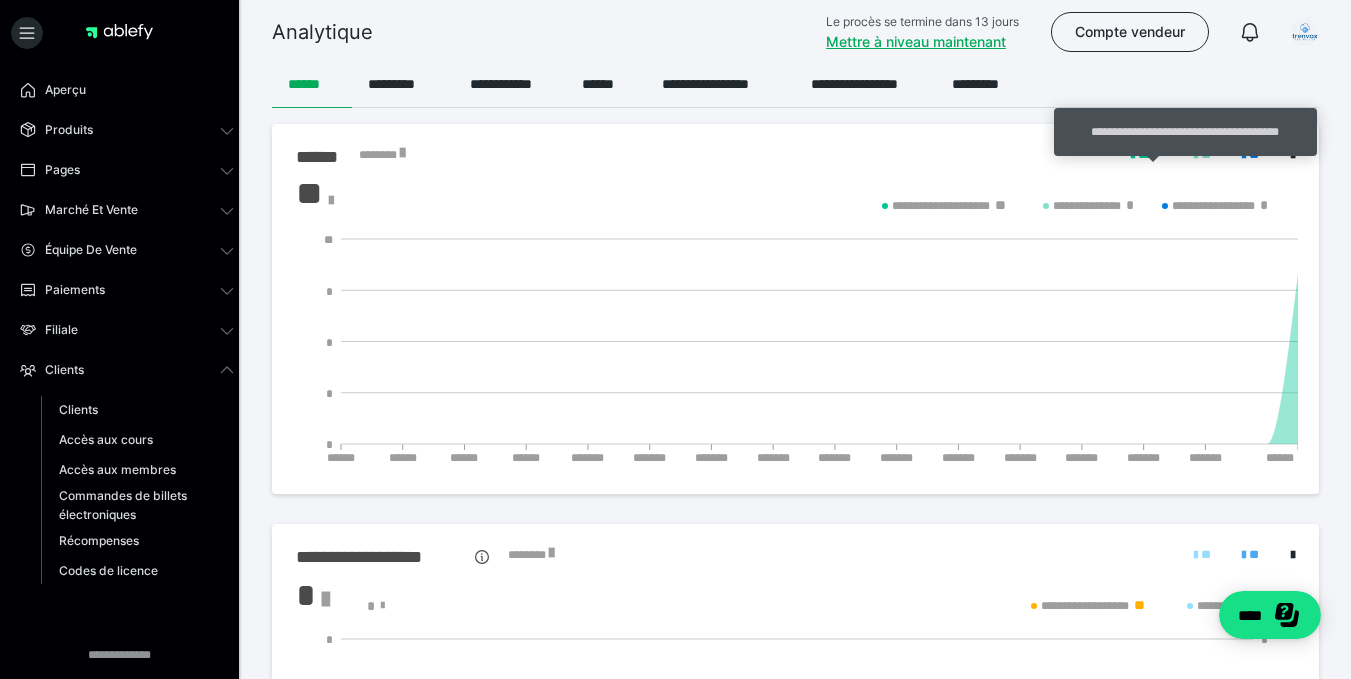 click on "****" at bounding box center [1148, 154] 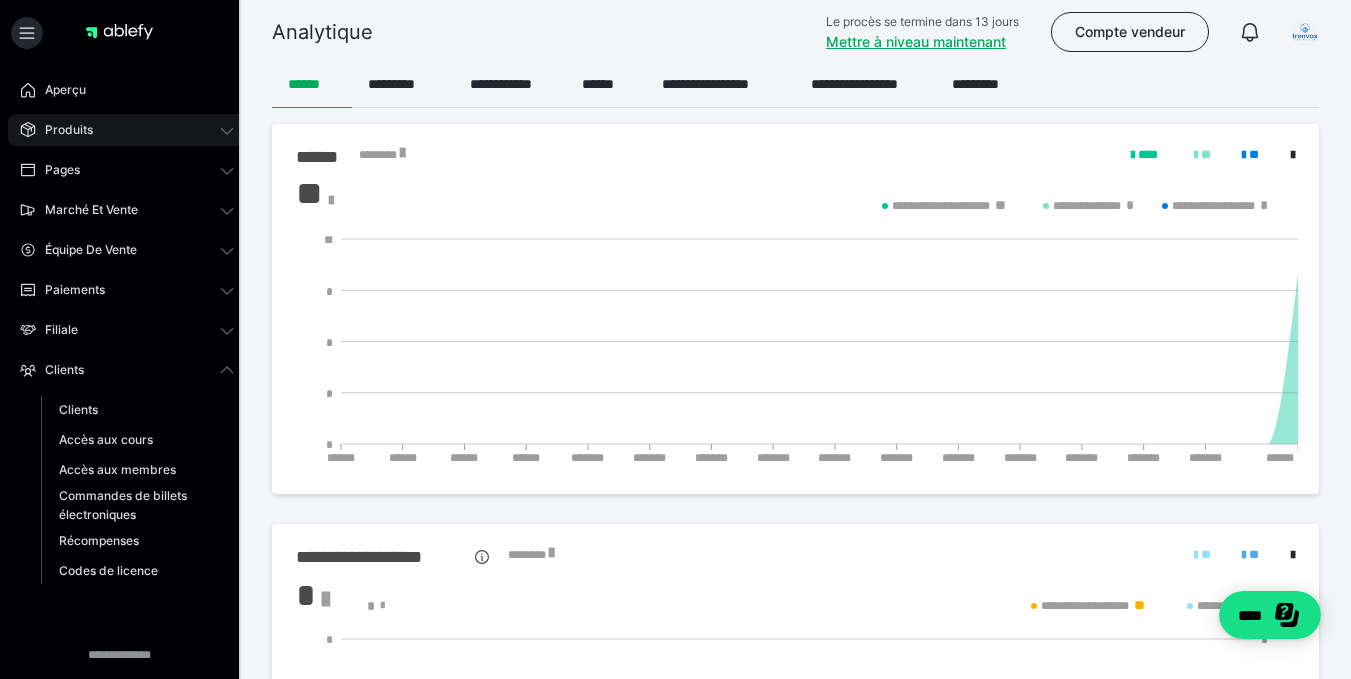 click on "Produits" at bounding box center (127, 130) 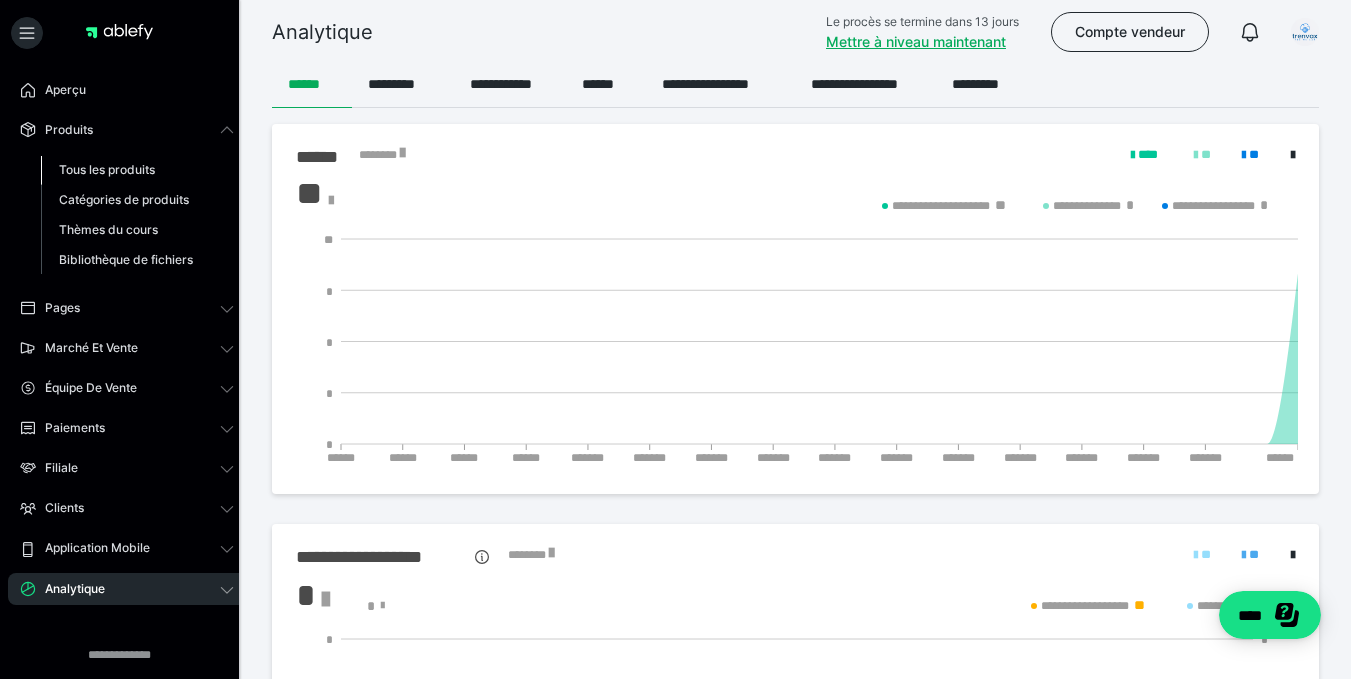 click on "Tous les produits" at bounding box center (107, 169) 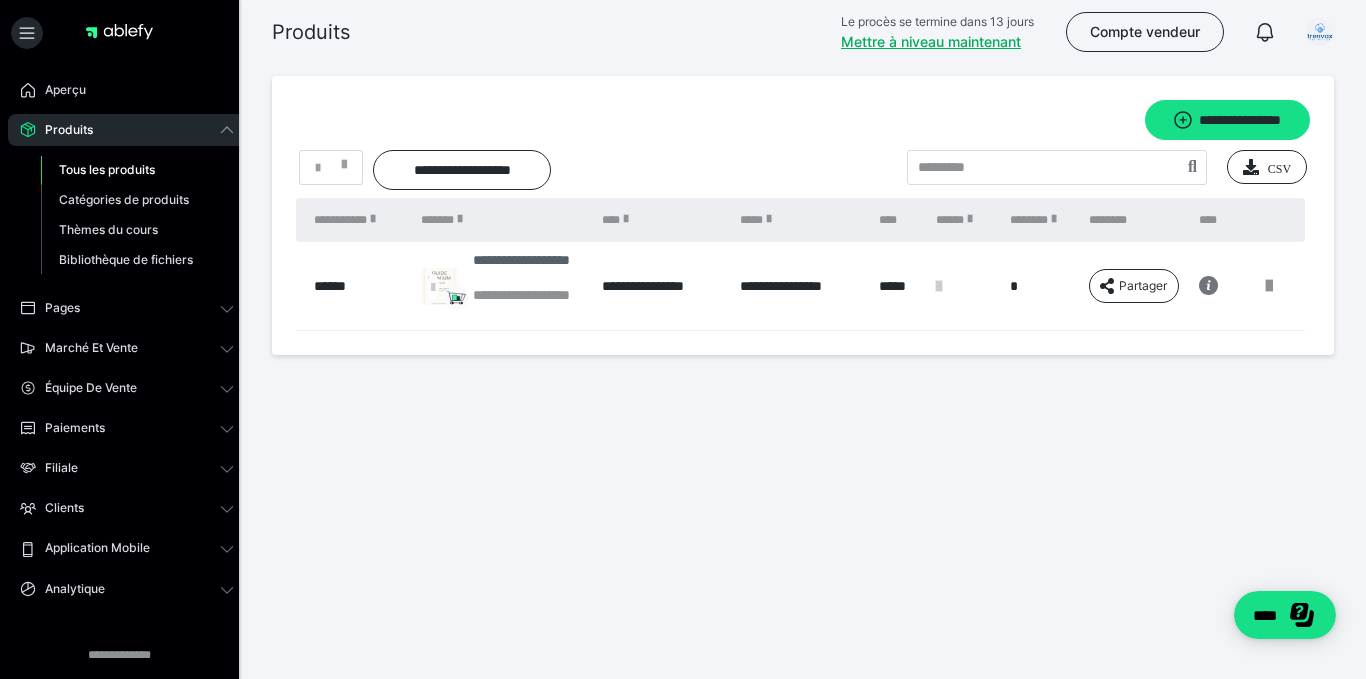 click on "**********" at bounding box center (521, 260) 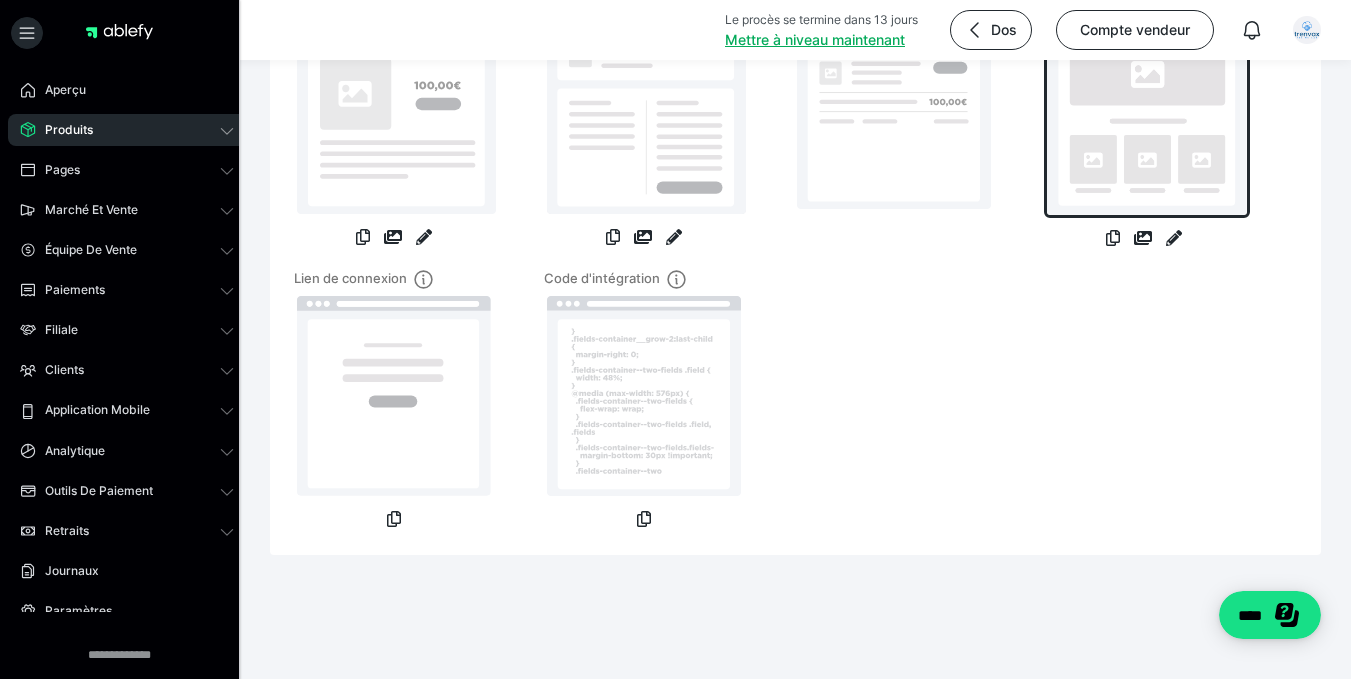 scroll, scrollTop: 49, scrollLeft: 0, axis: vertical 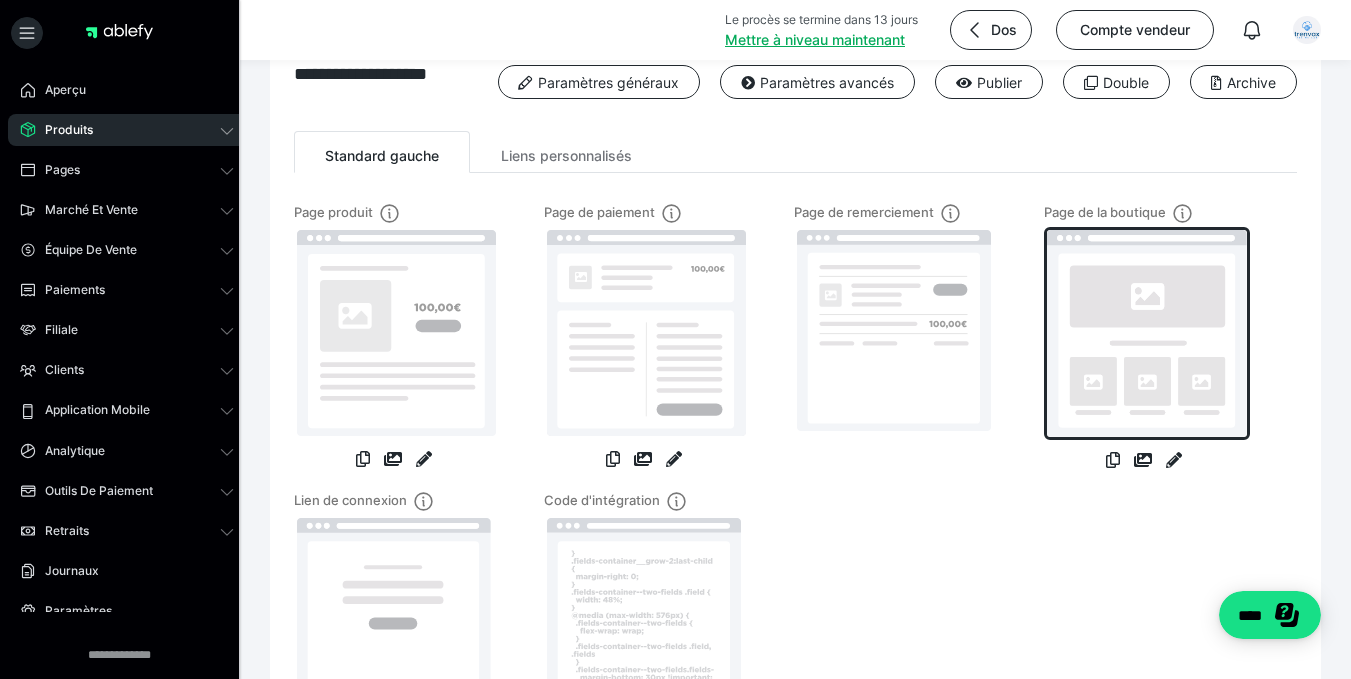 click at bounding box center (1147, 333) 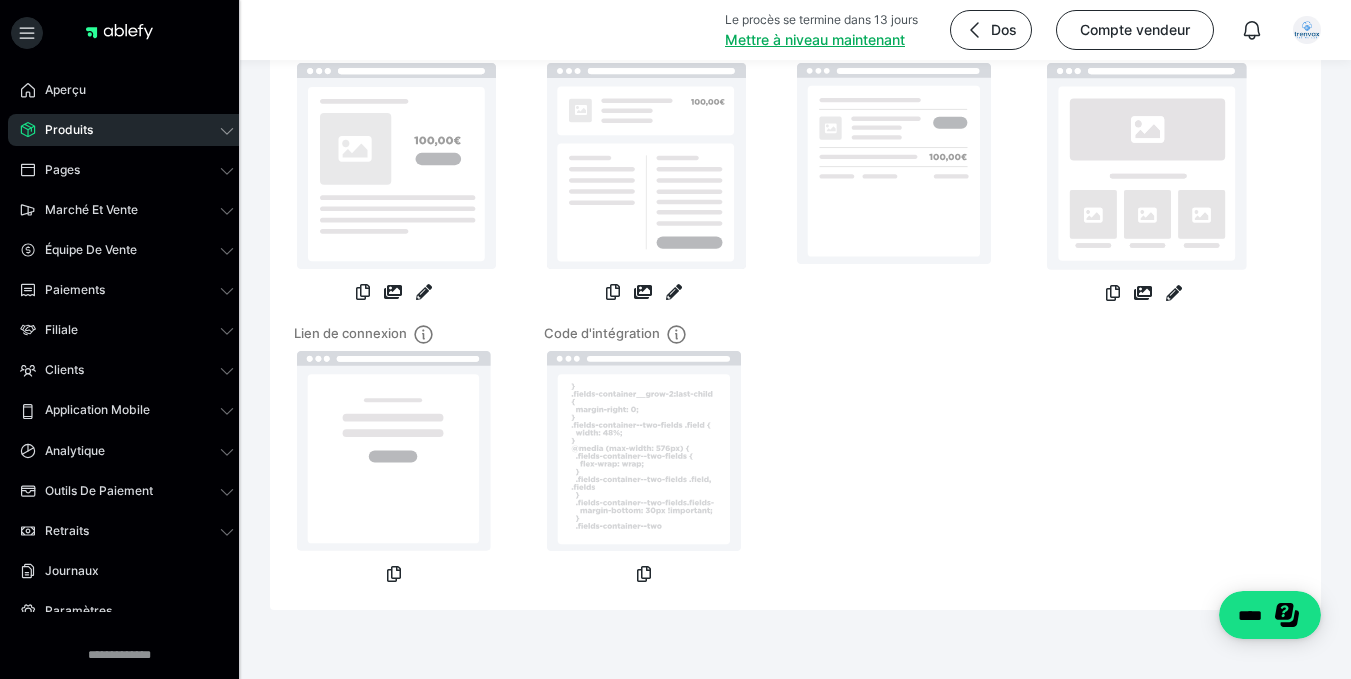 scroll, scrollTop: 217, scrollLeft: 0, axis: vertical 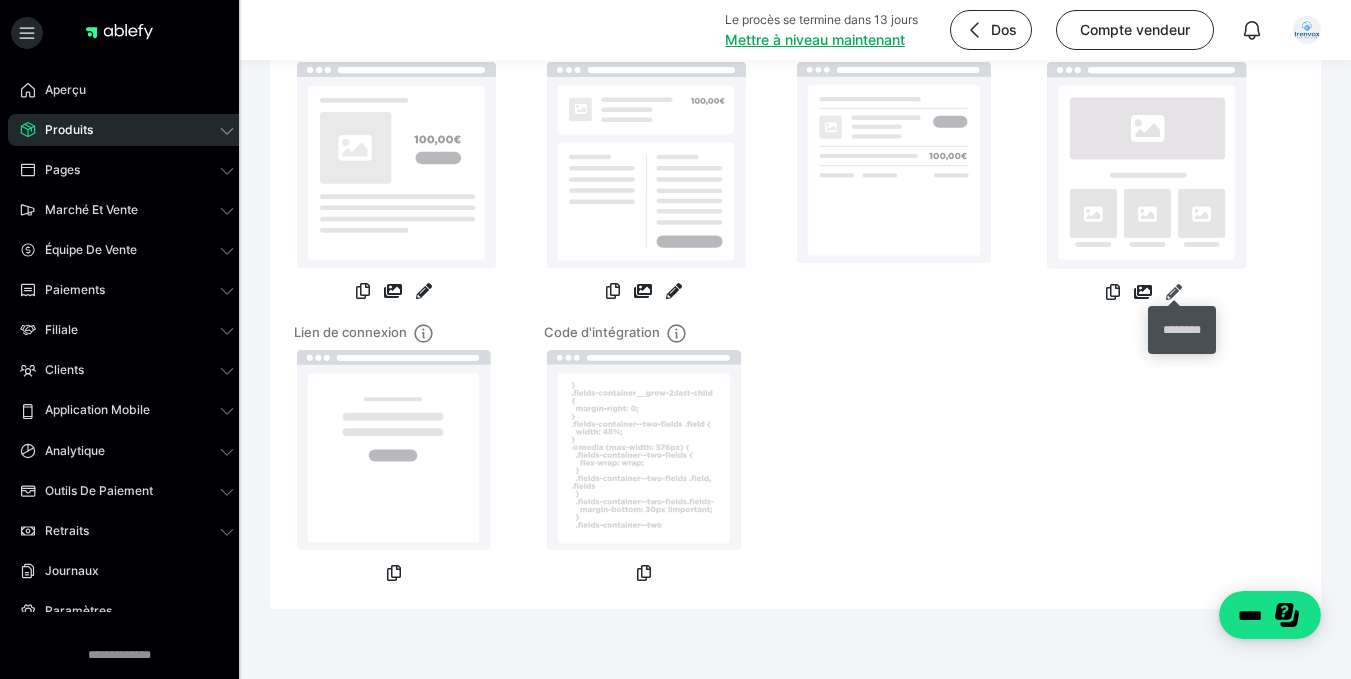 click at bounding box center (1174, 292) 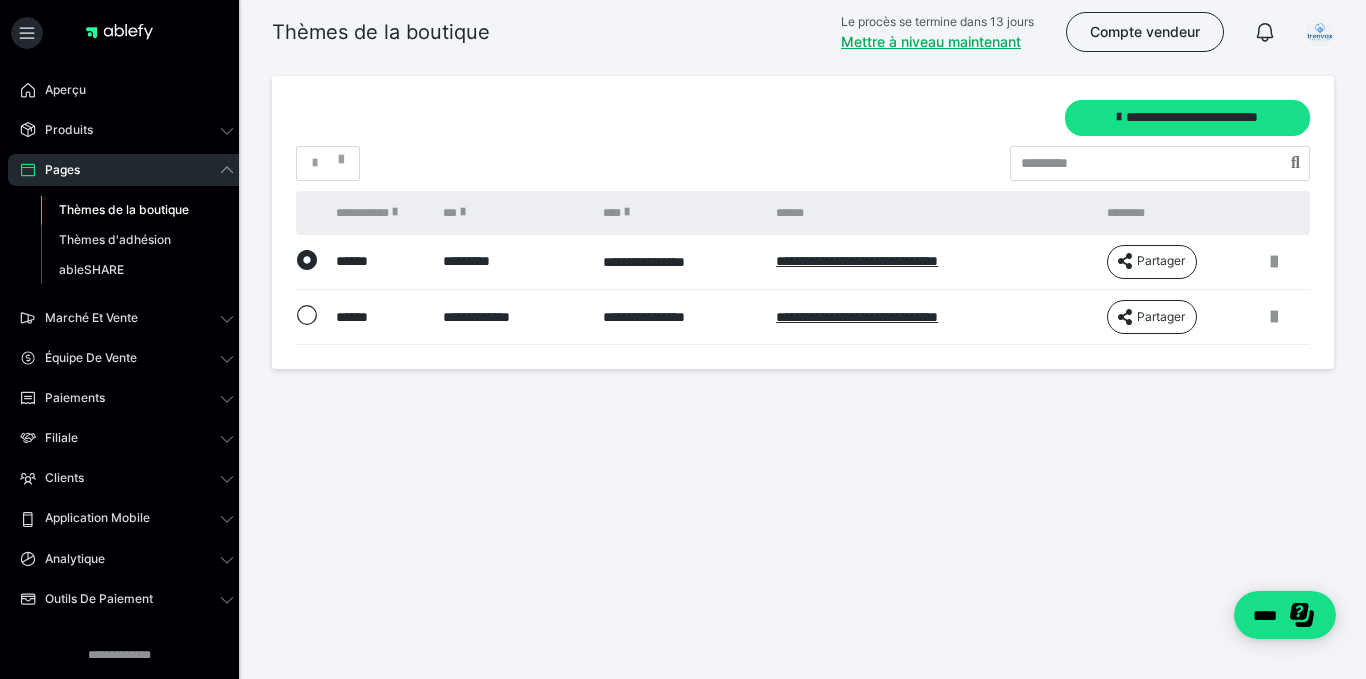 click on "**********" at bounding box center (931, 262) 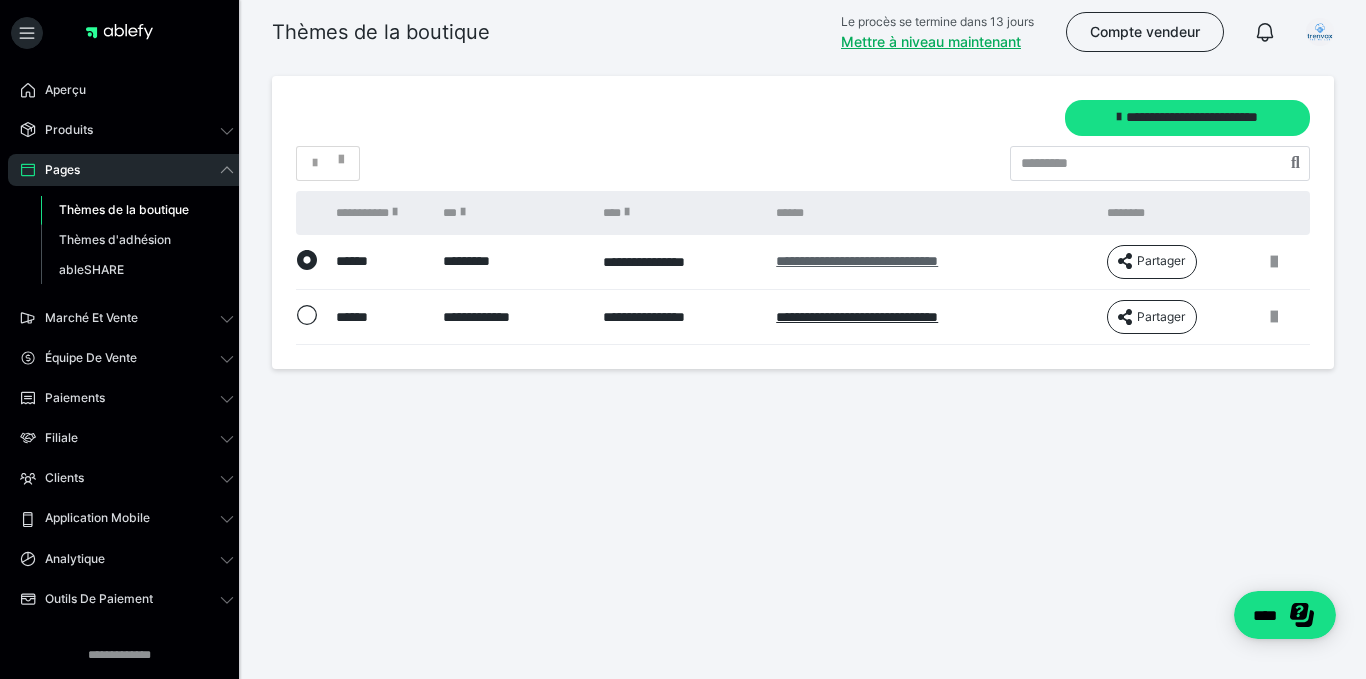 click on "**********" at bounding box center (857, 261) 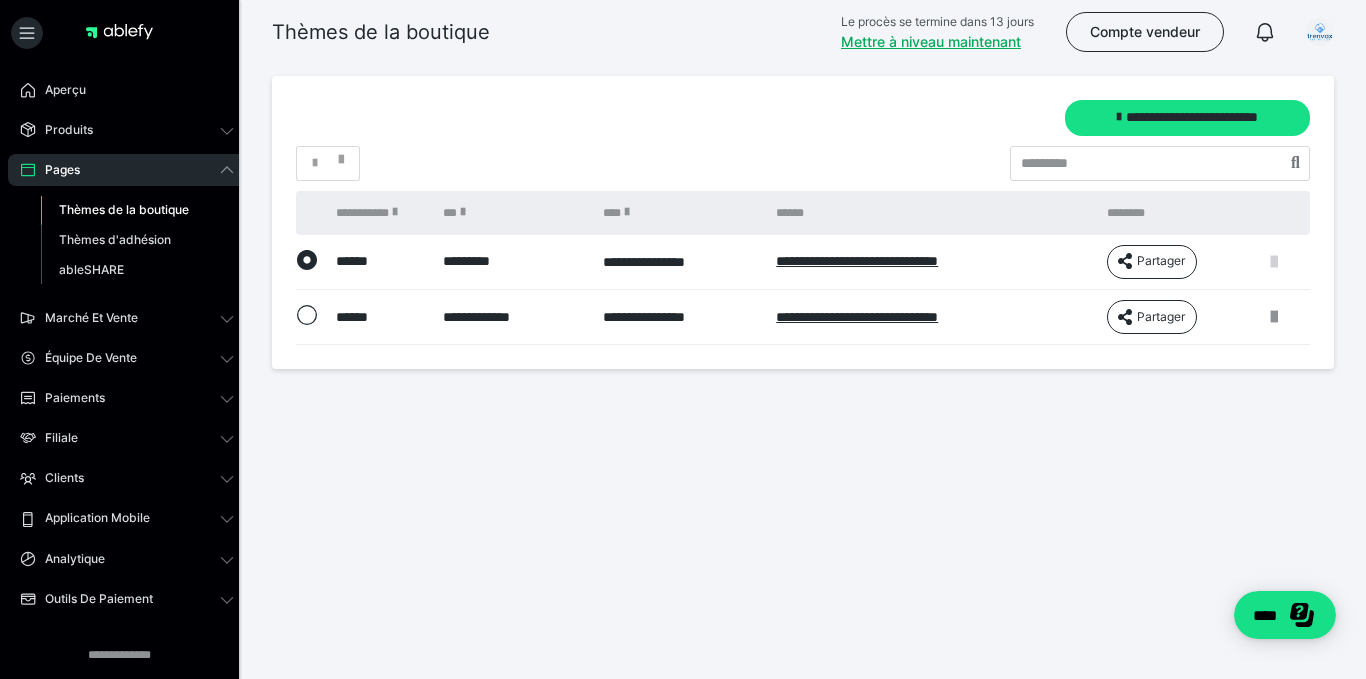 click at bounding box center [1274, 262] 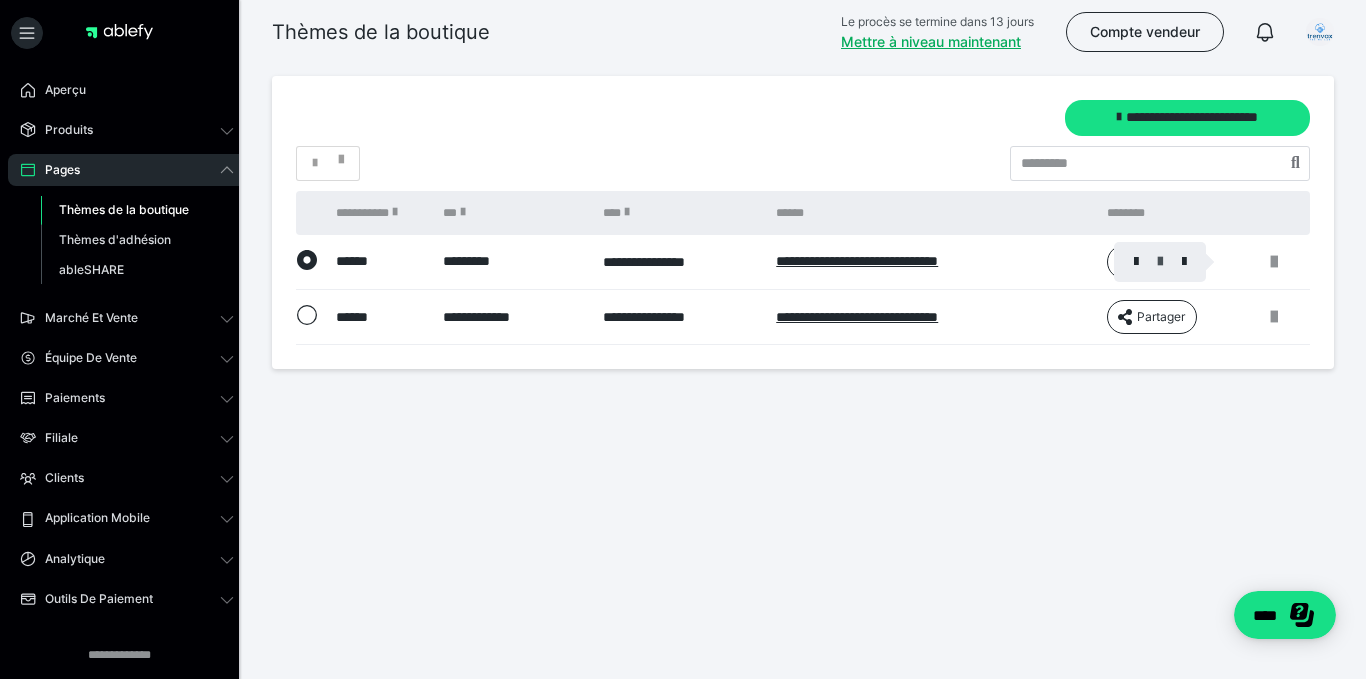 click at bounding box center [1160, 262] 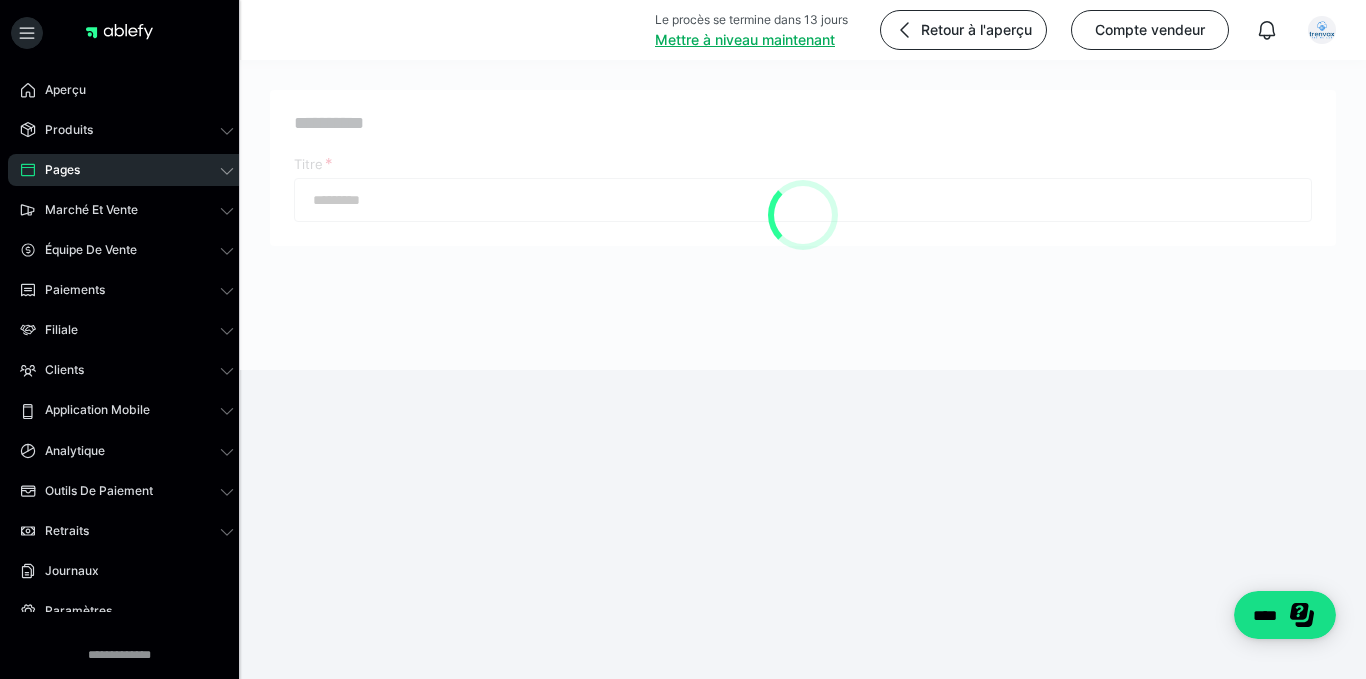 type on "********" 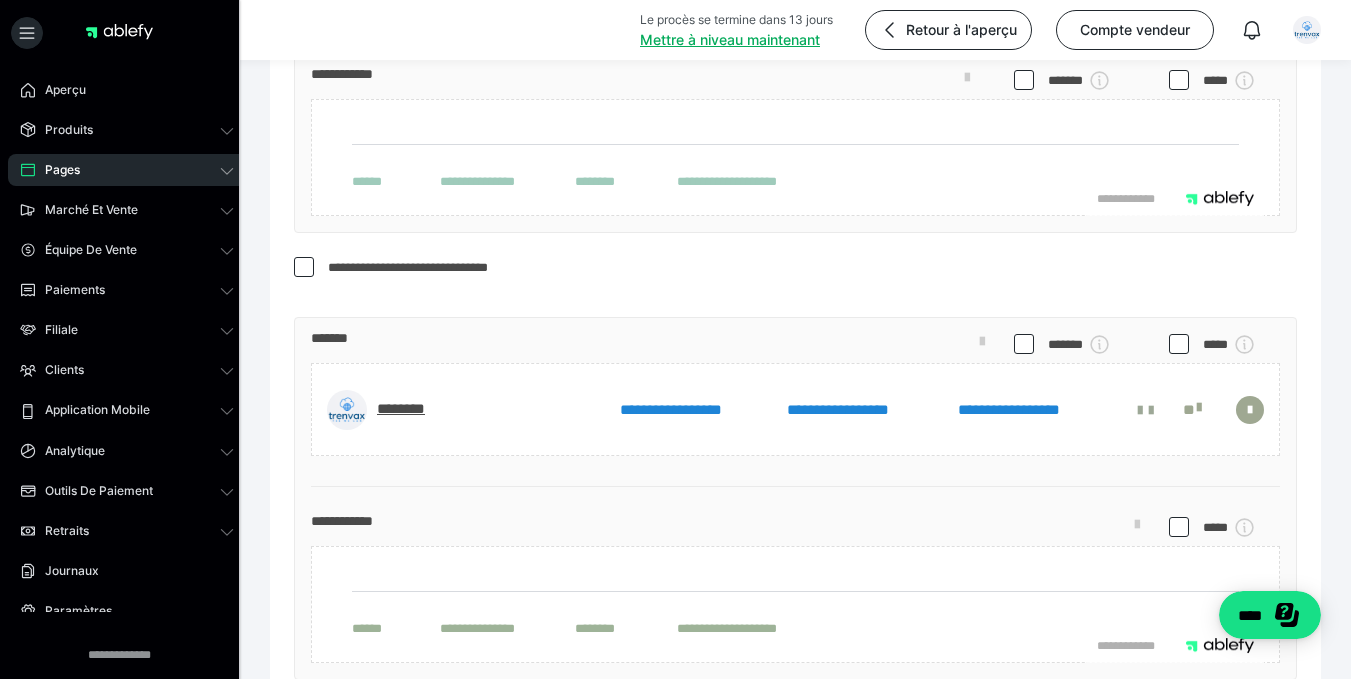 scroll, scrollTop: 2004, scrollLeft: 0, axis: vertical 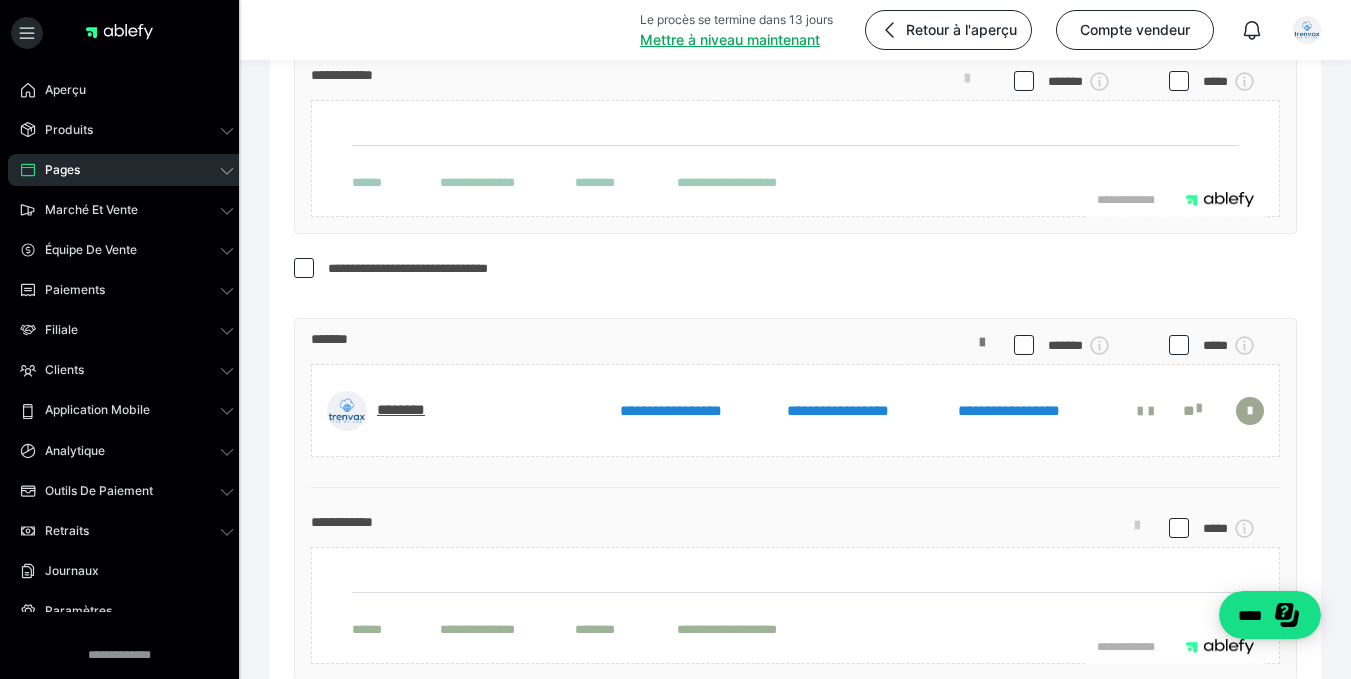 click at bounding box center [982, 365] 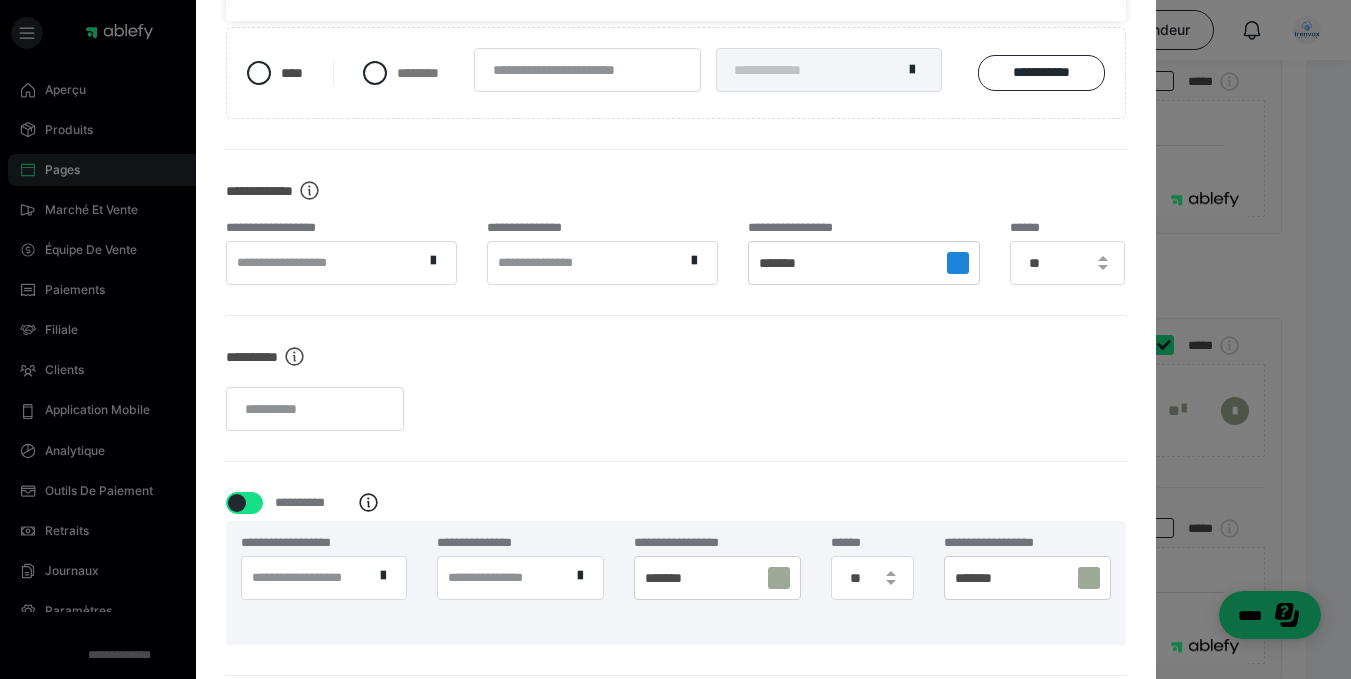 scroll, scrollTop: 501, scrollLeft: 0, axis: vertical 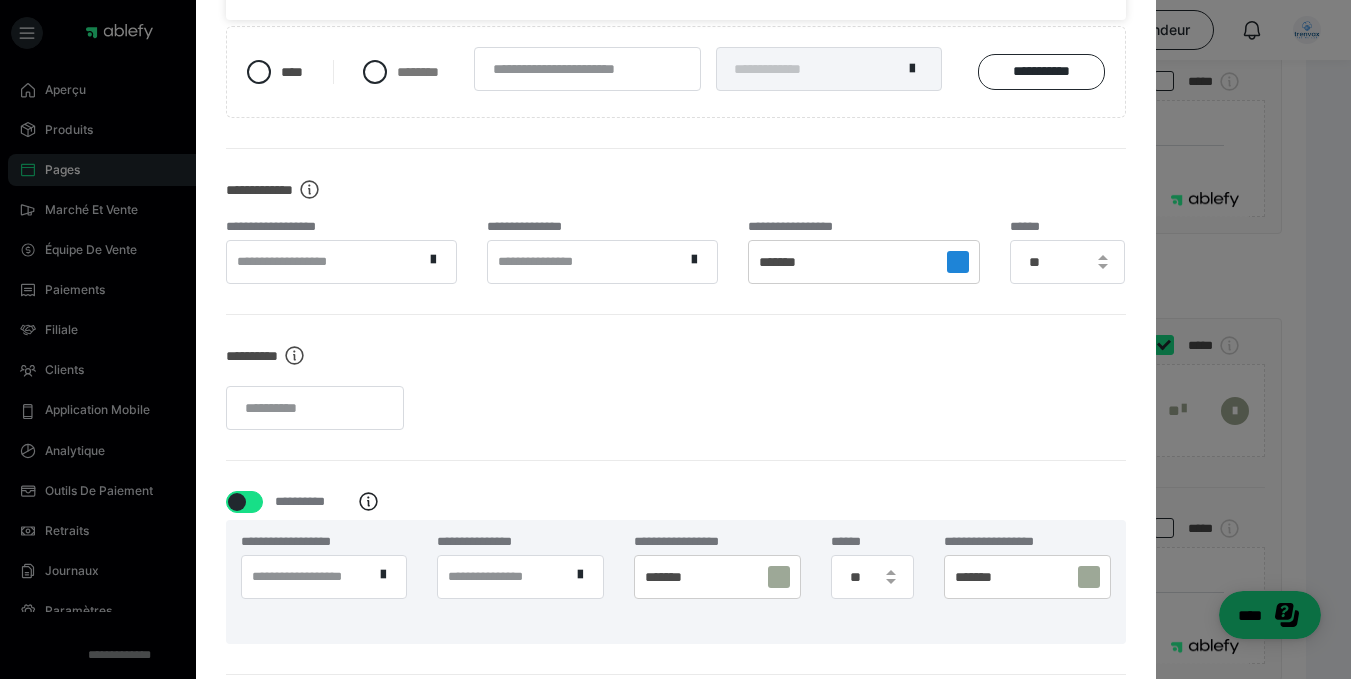 click on "*******" at bounding box center (863, 262) 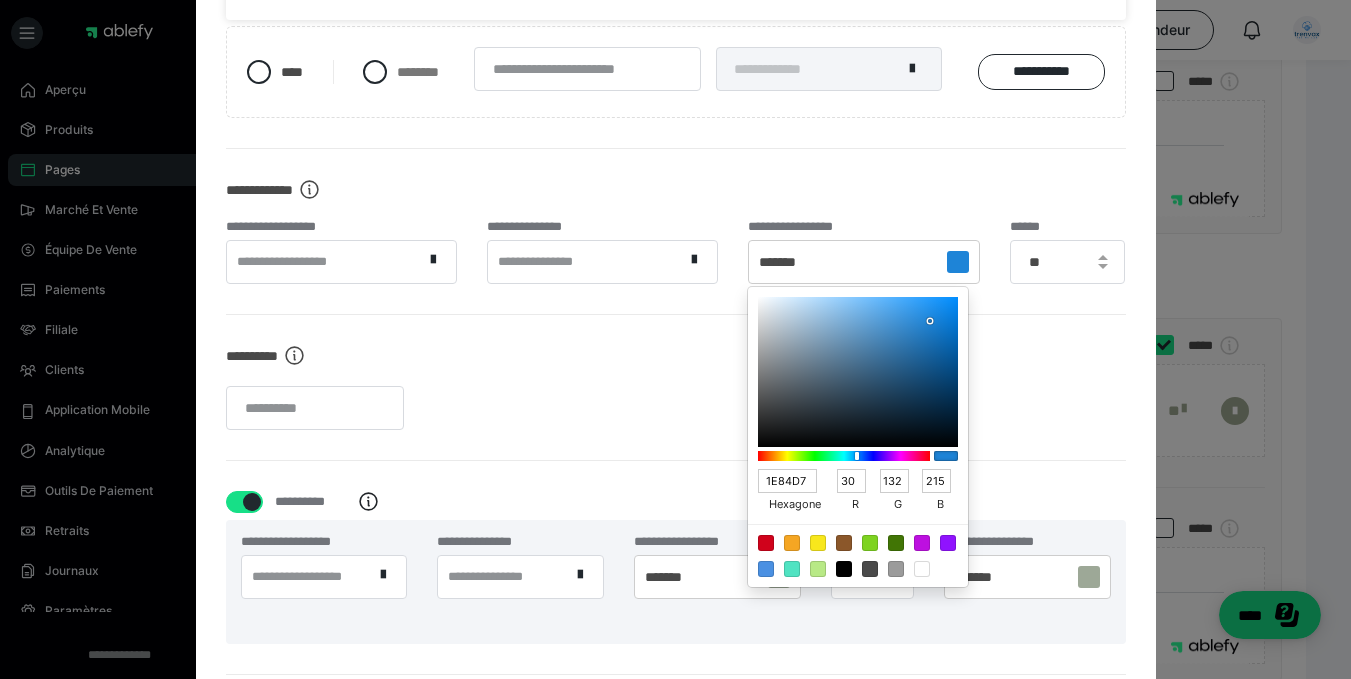 click at bounding box center (858, 372) 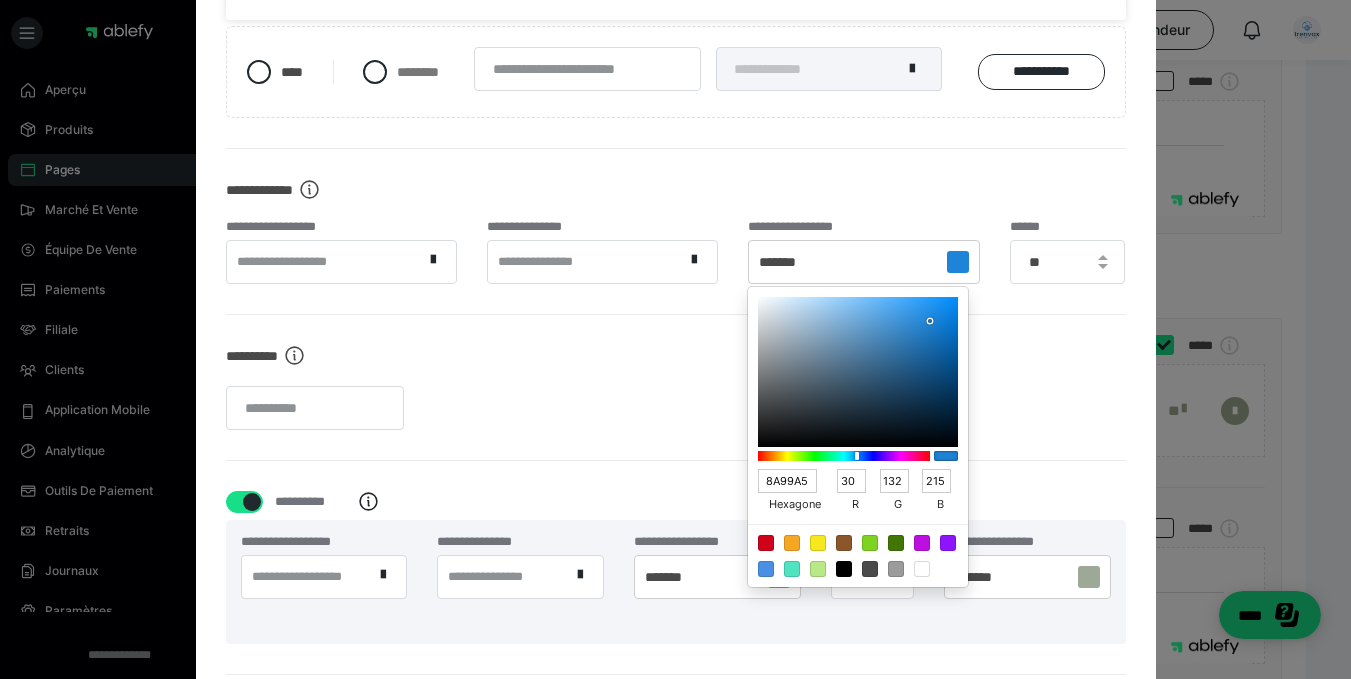 type on "138" 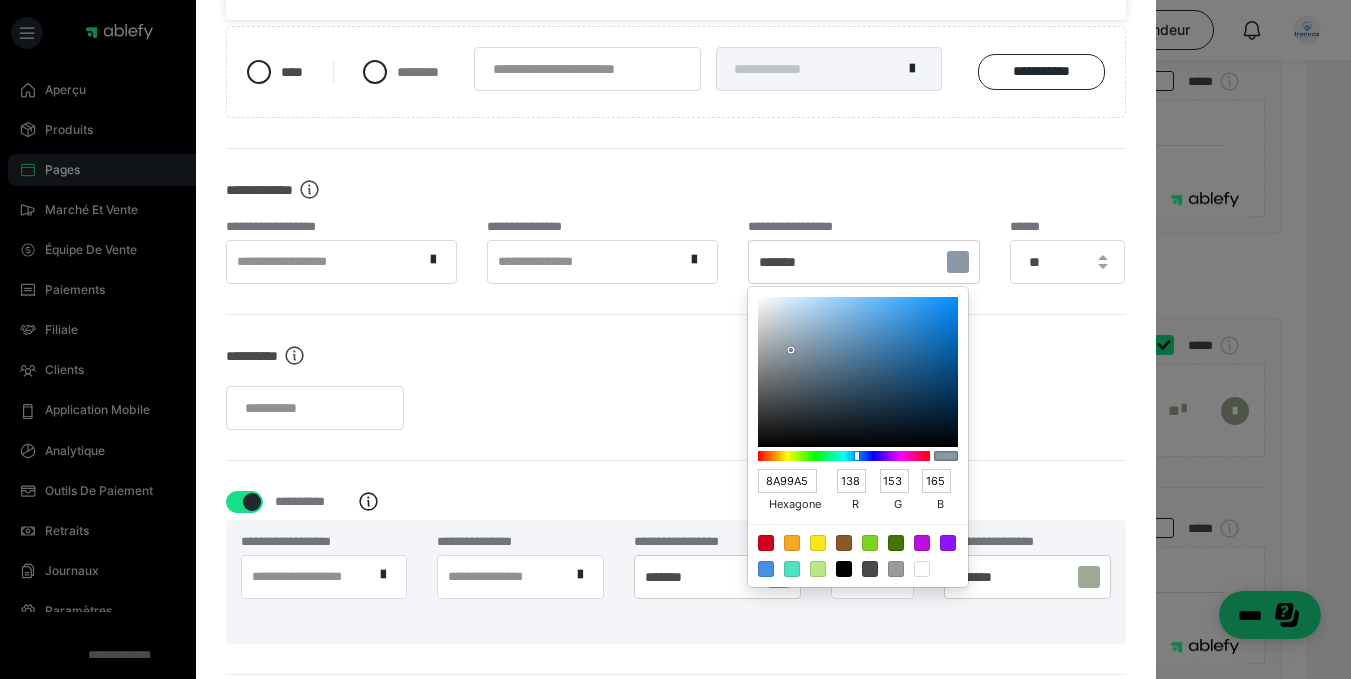 click at bounding box center [858, 372] 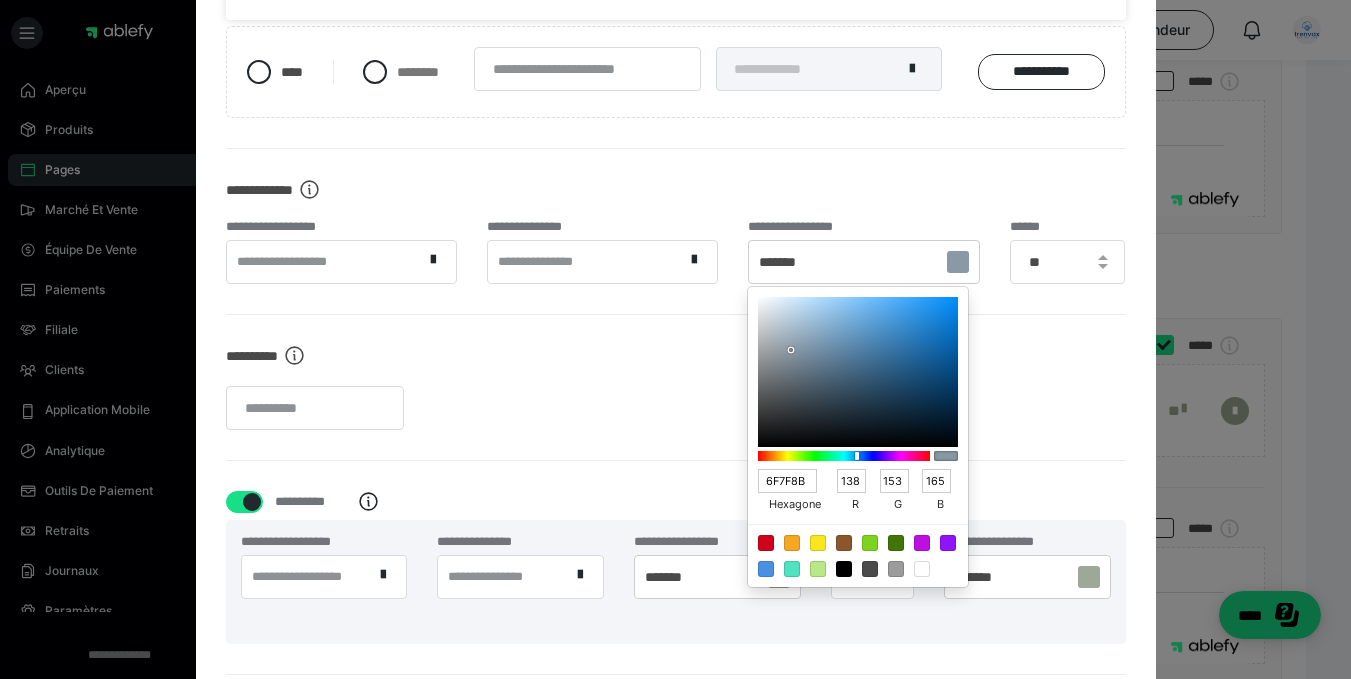 type on "111" 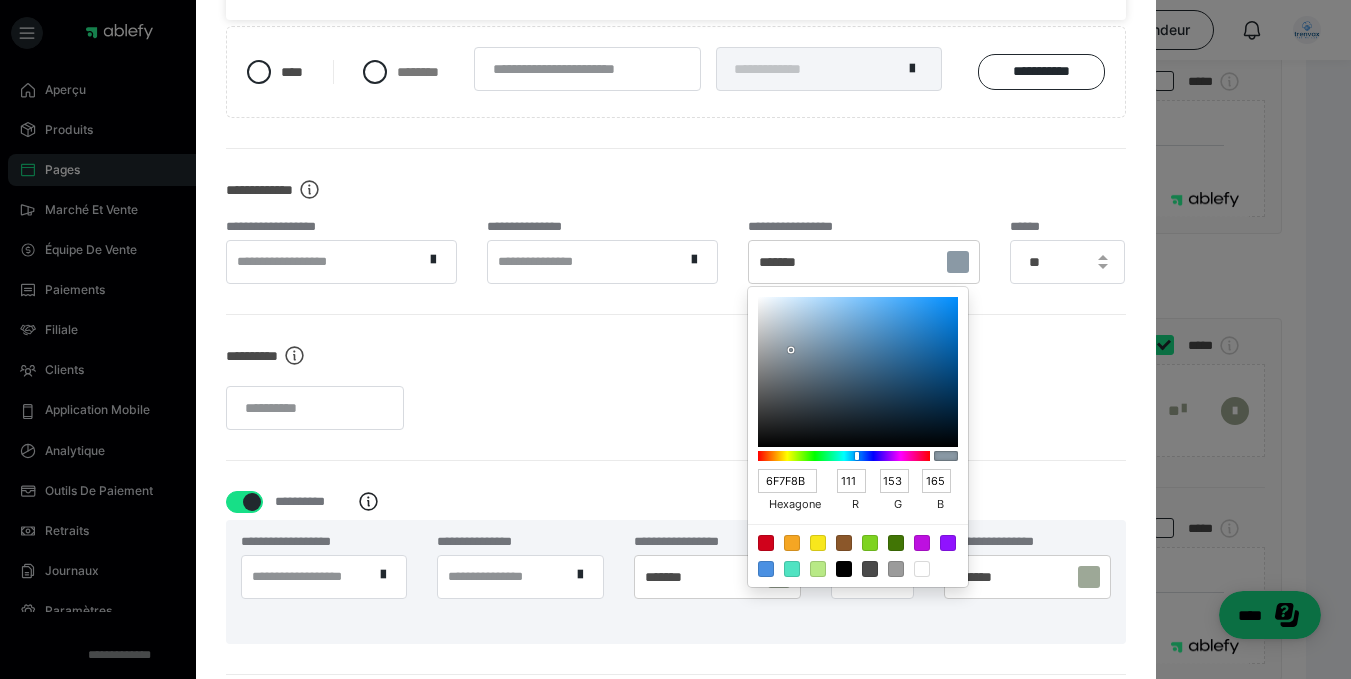 type on "127" 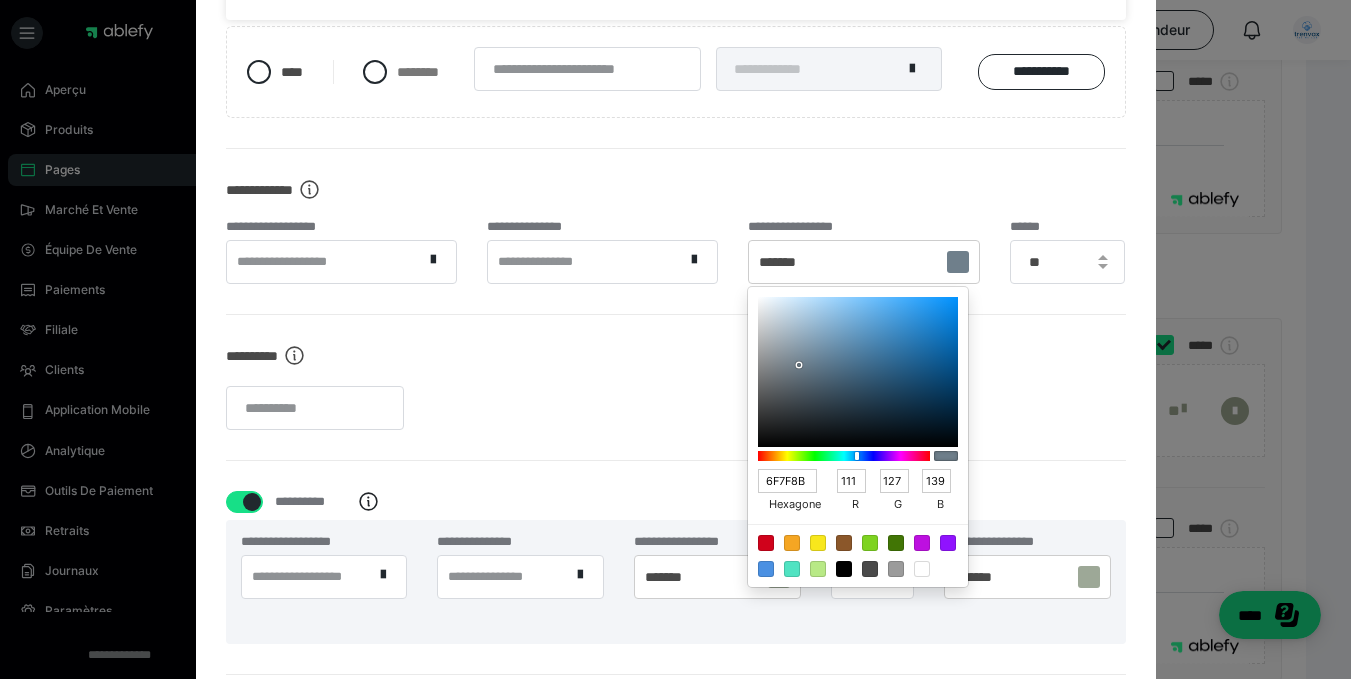 click at bounding box center [858, 372] 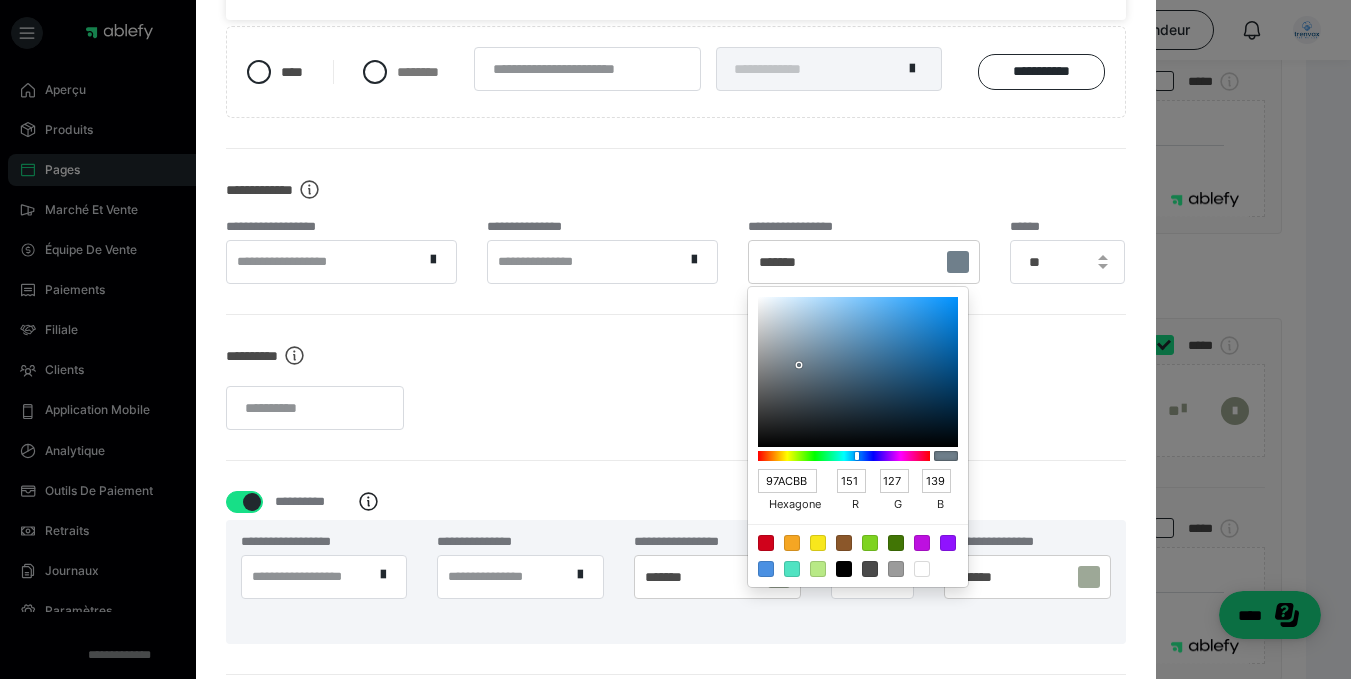 type on "172" 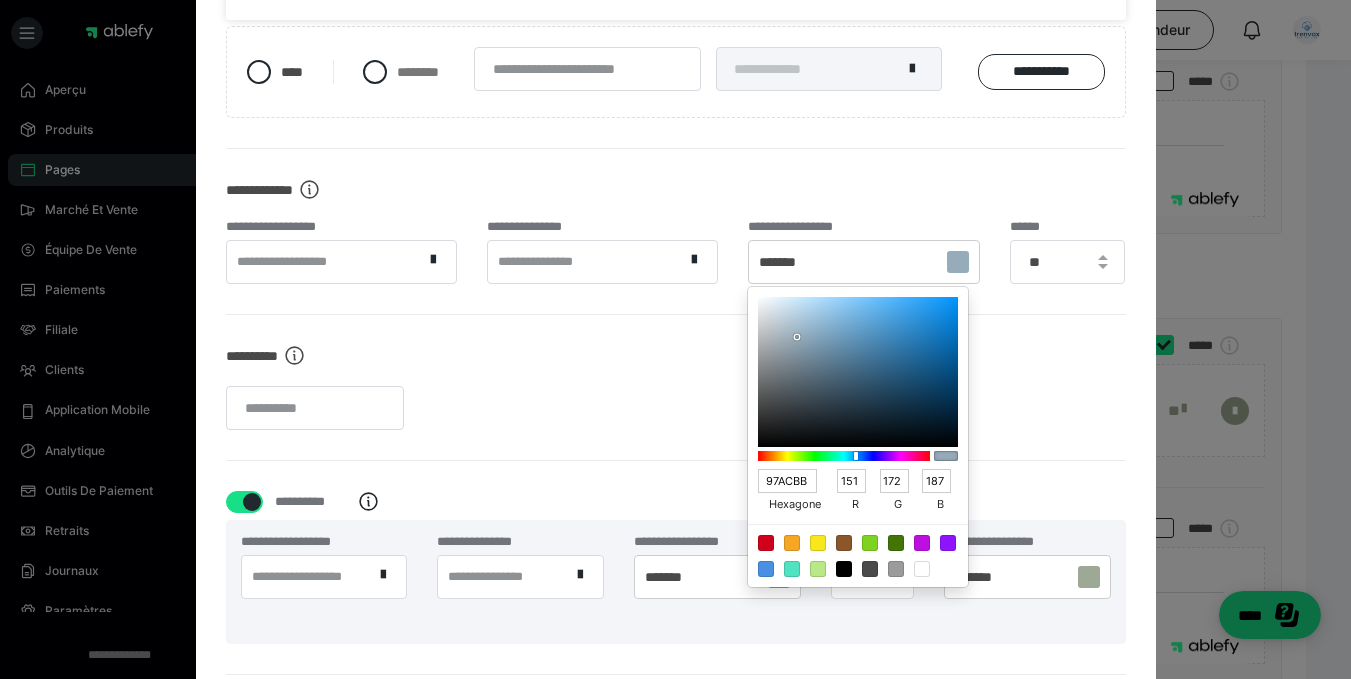 click at bounding box center (858, 372) 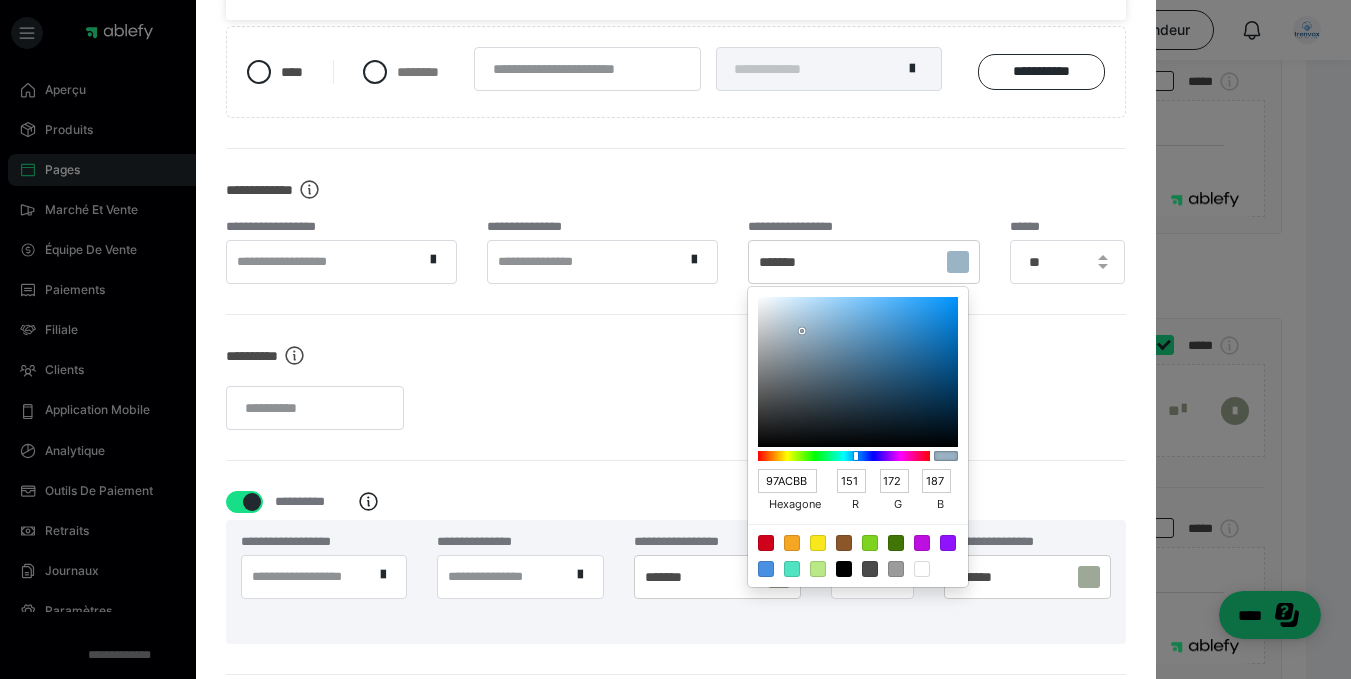 type on "9AB3C5" 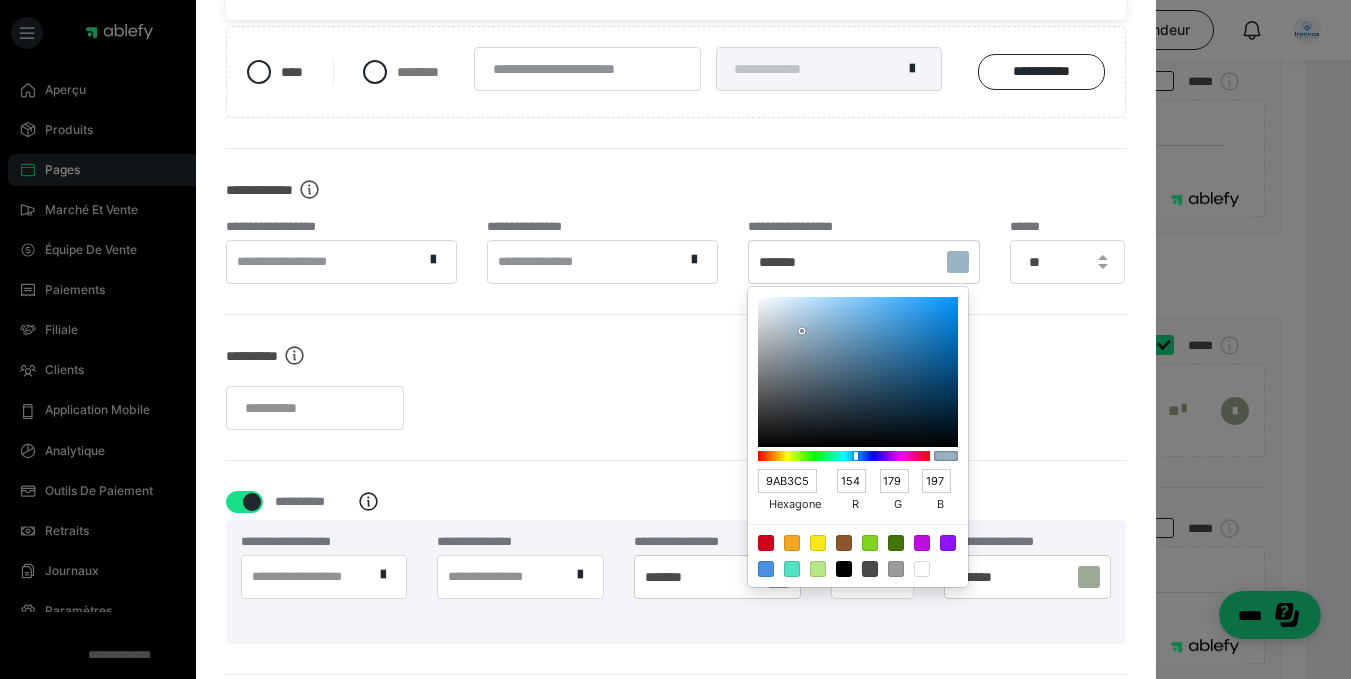 click at bounding box center (676, 408) 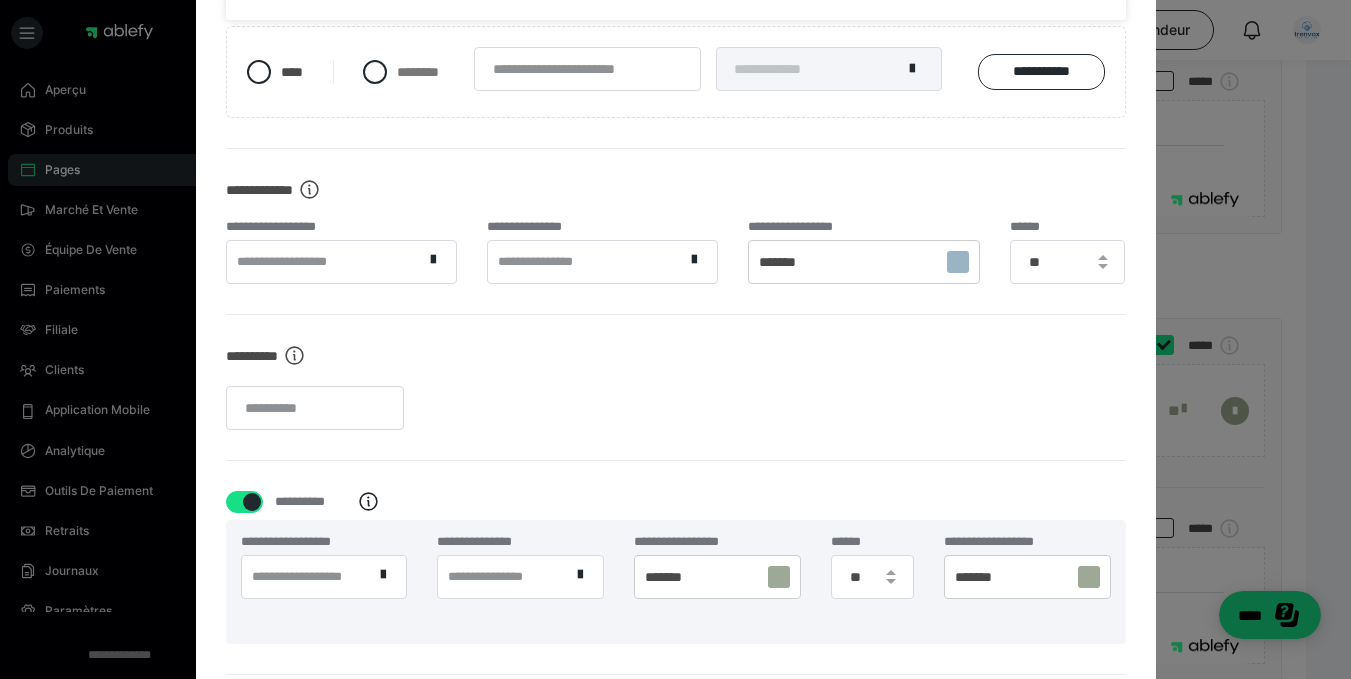 scroll, scrollTop: 0, scrollLeft: 0, axis: both 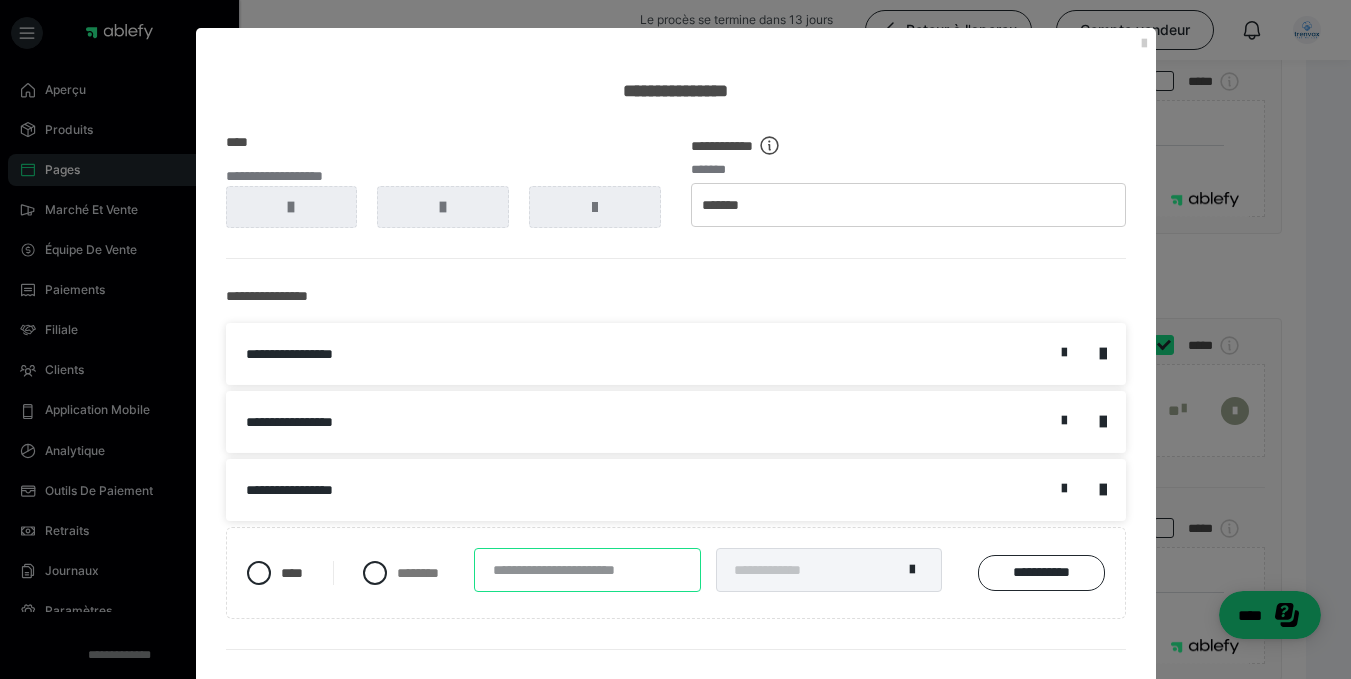 click at bounding box center [587, 570] 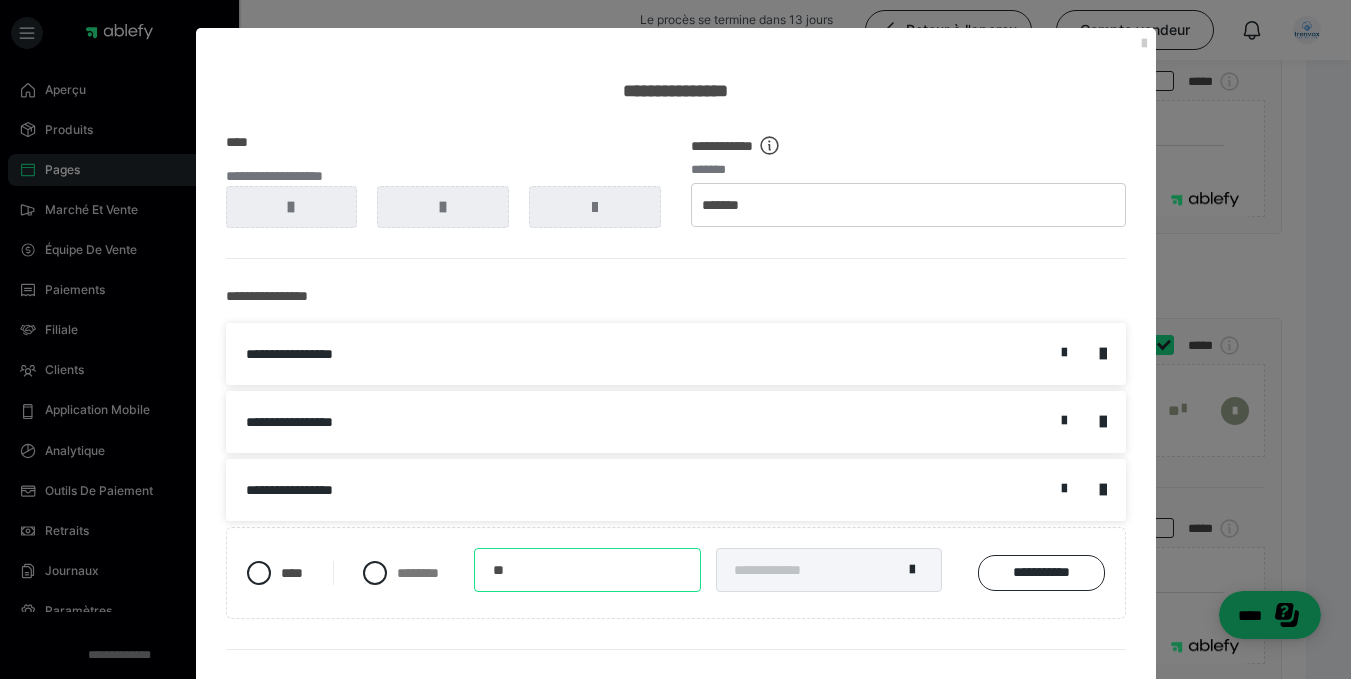 type on "*" 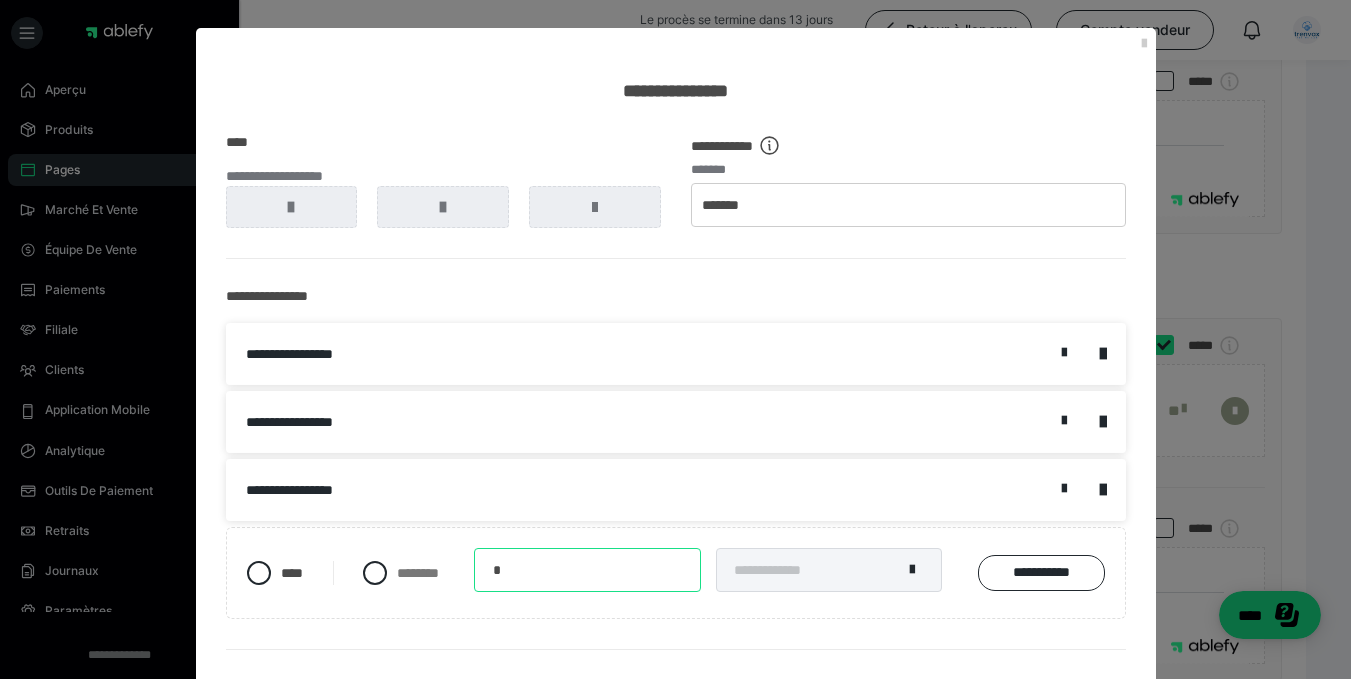 type 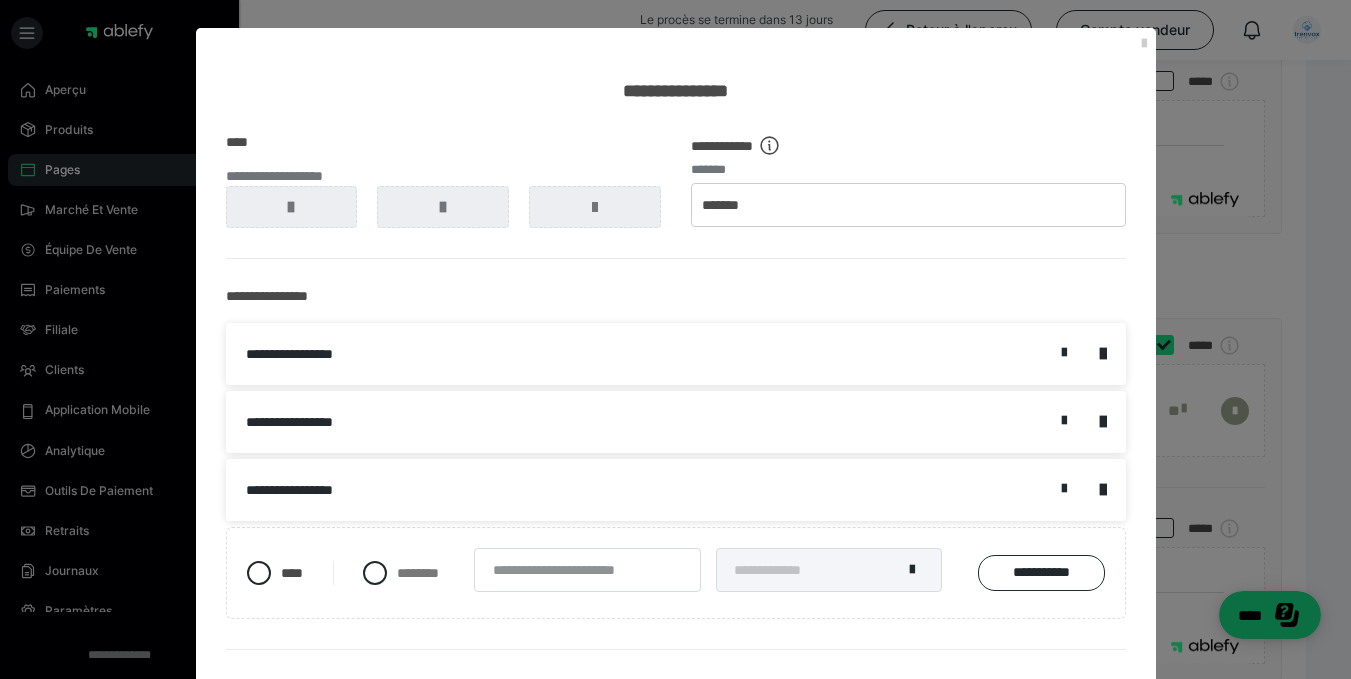 click on "*******" at bounding box center (908, 169) 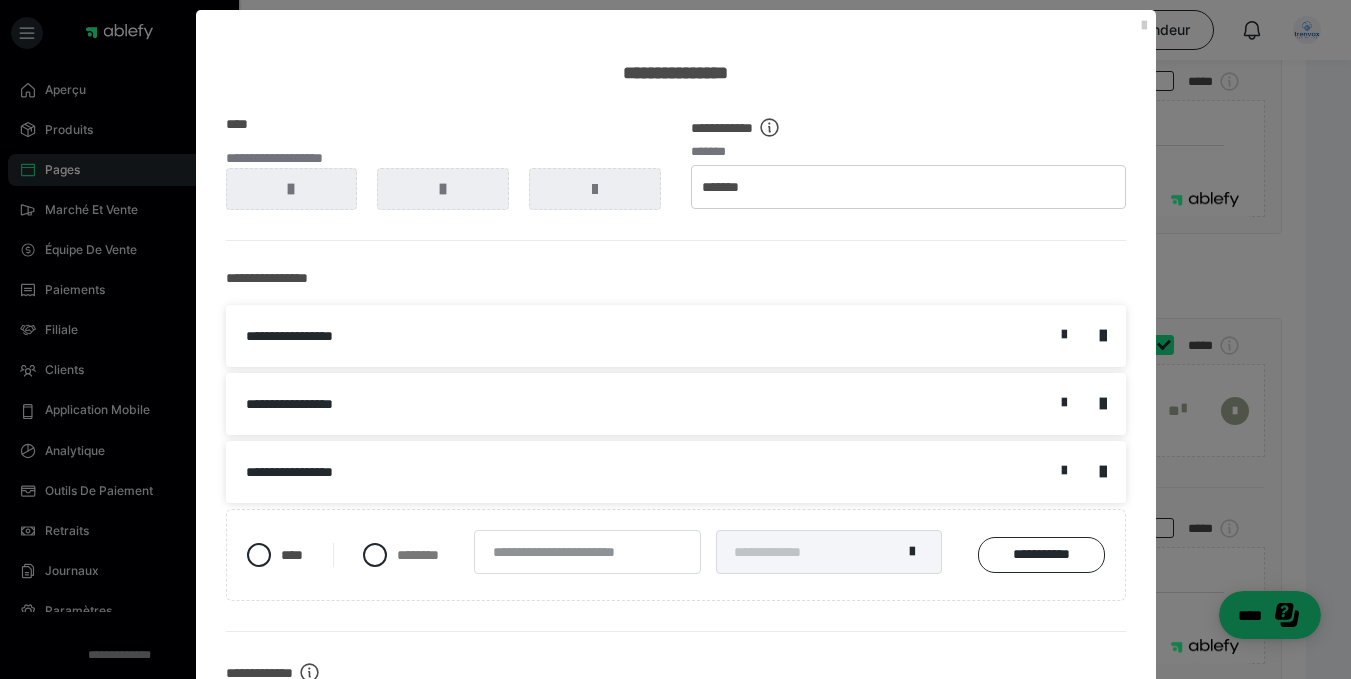 scroll, scrollTop: 0, scrollLeft: 0, axis: both 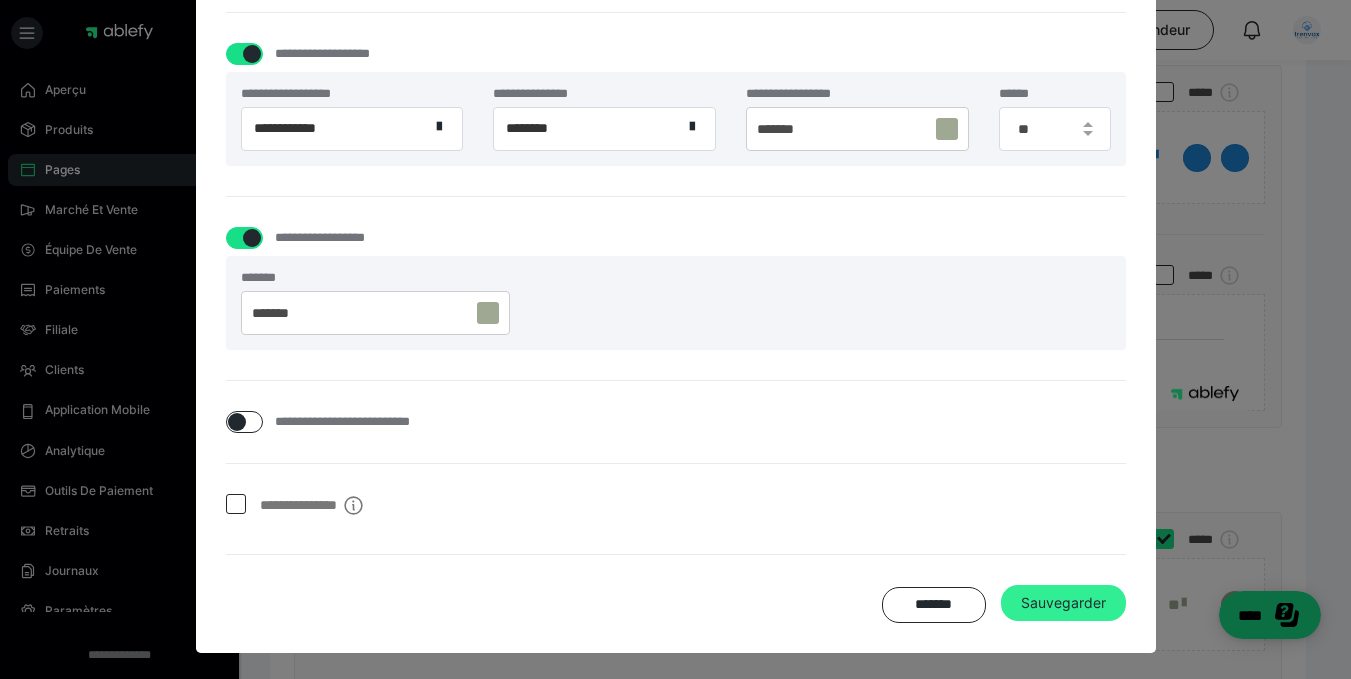 click on "Sauvegarder" at bounding box center [1063, 603] 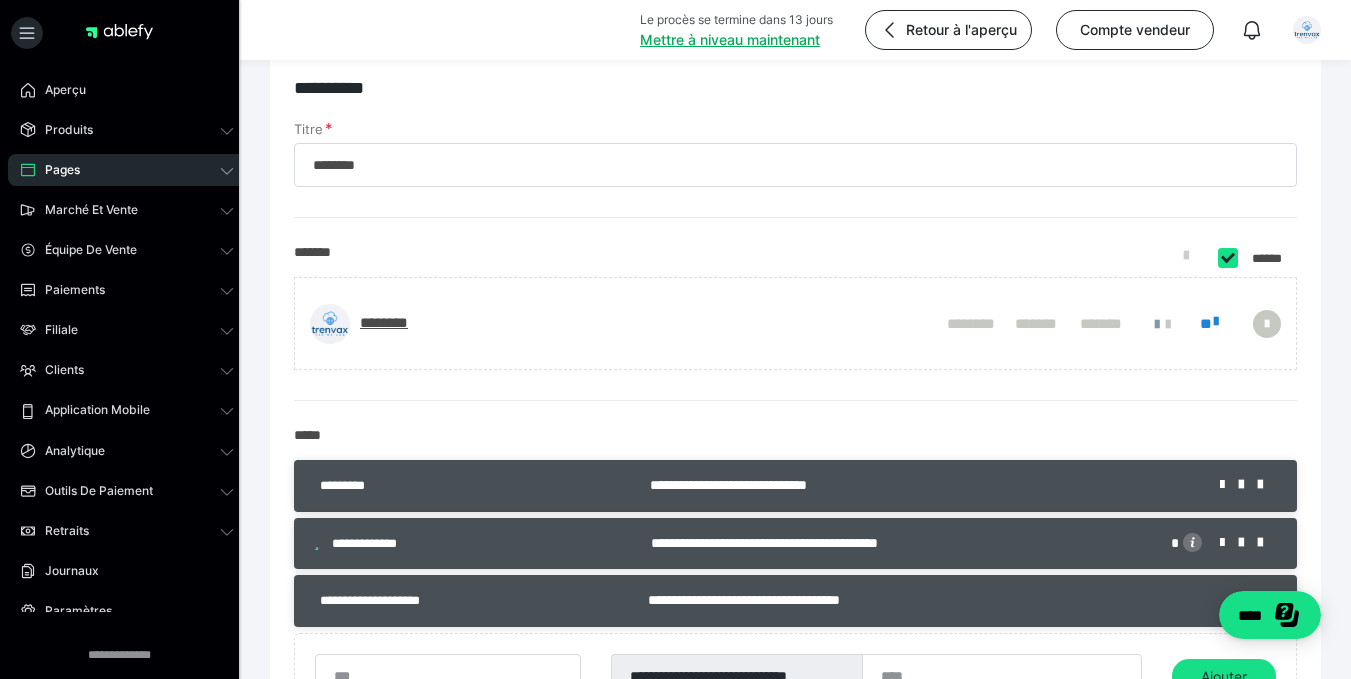 scroll, scrollTop: 0, scrollLeft: 0, axis: both 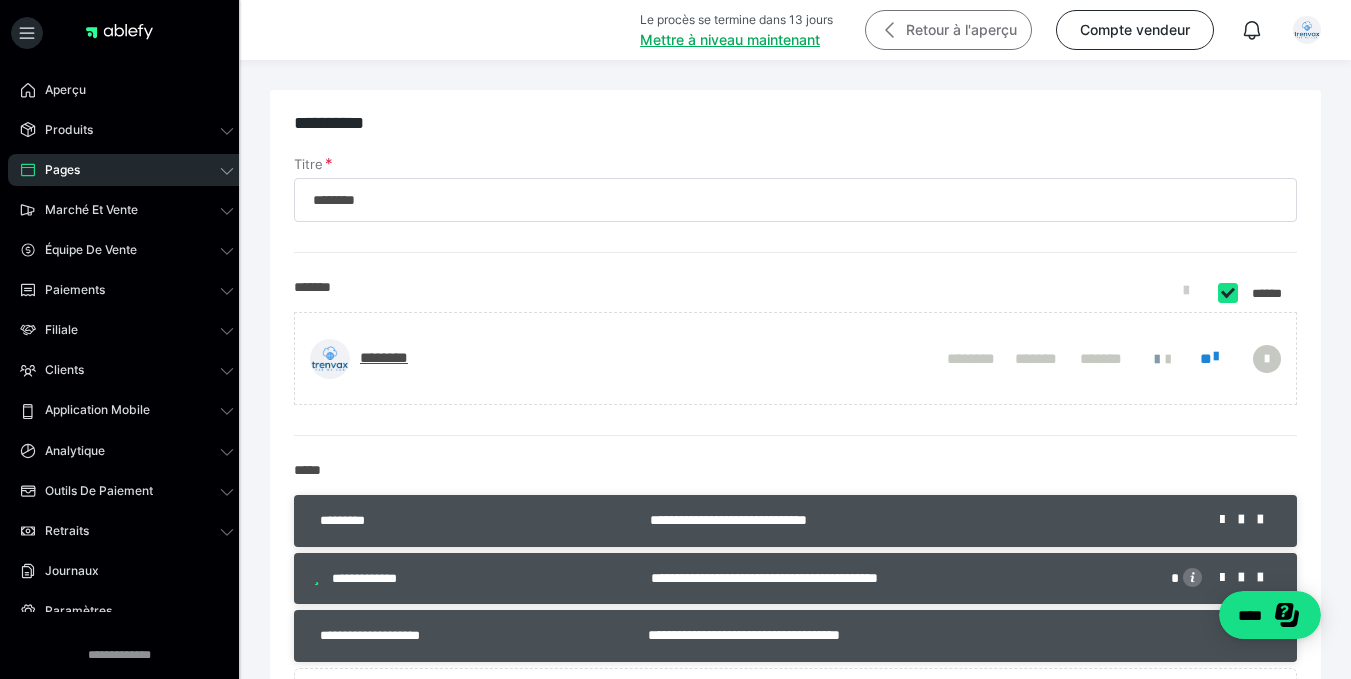 click on "Retour à l'aperçu" at bounding box center (948, 30) 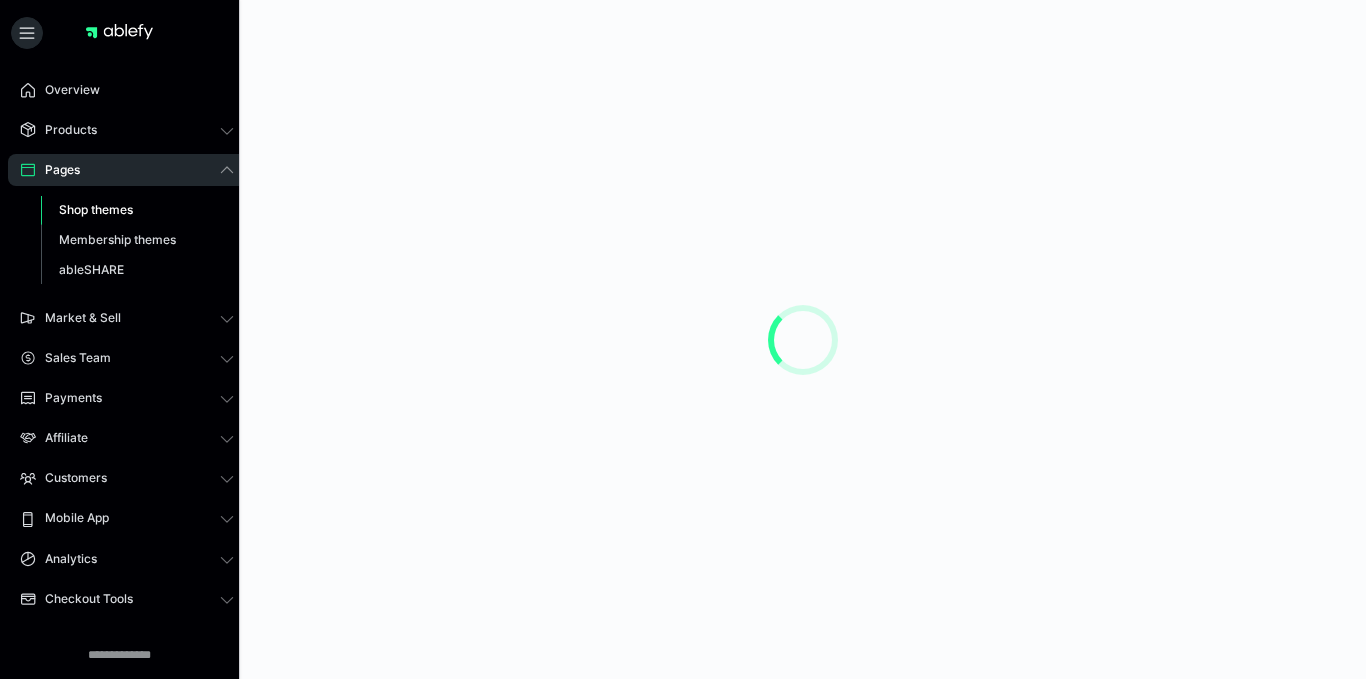 scroll, scrollTop: 0, scrollLeft: 0, axis: both 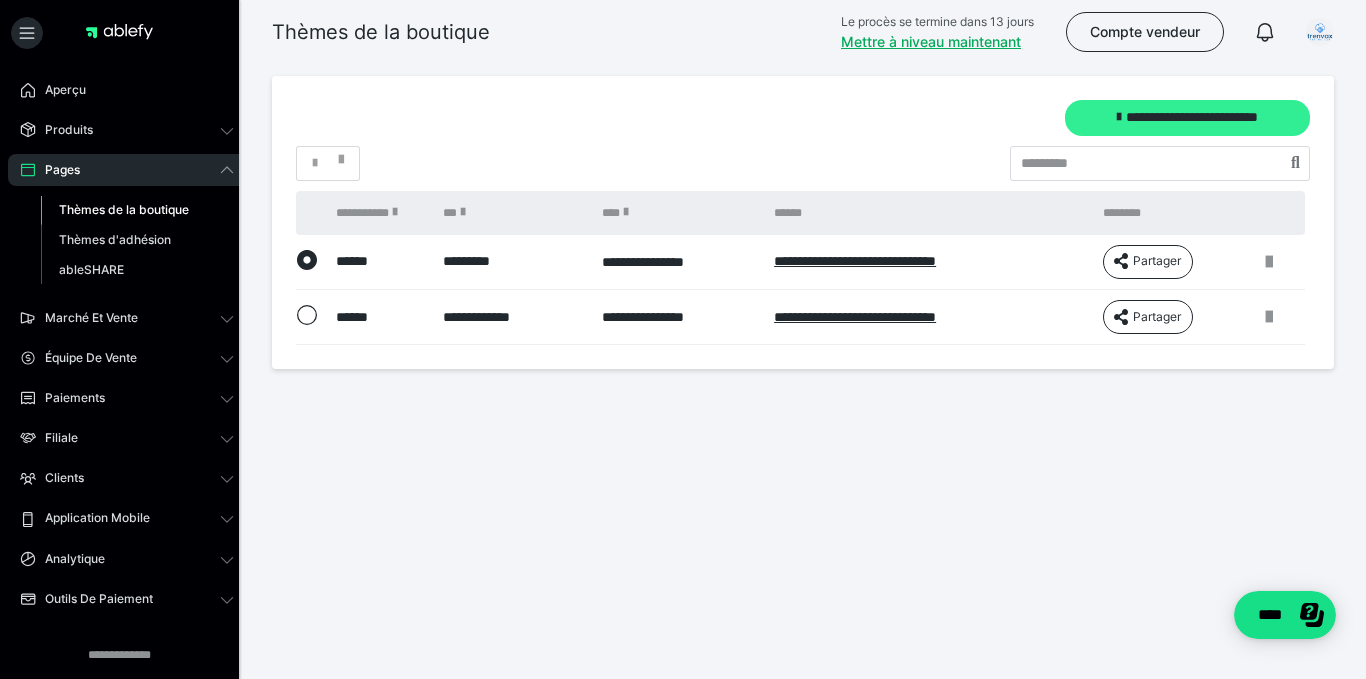click on "**********" at bounding box center (1192, 117) 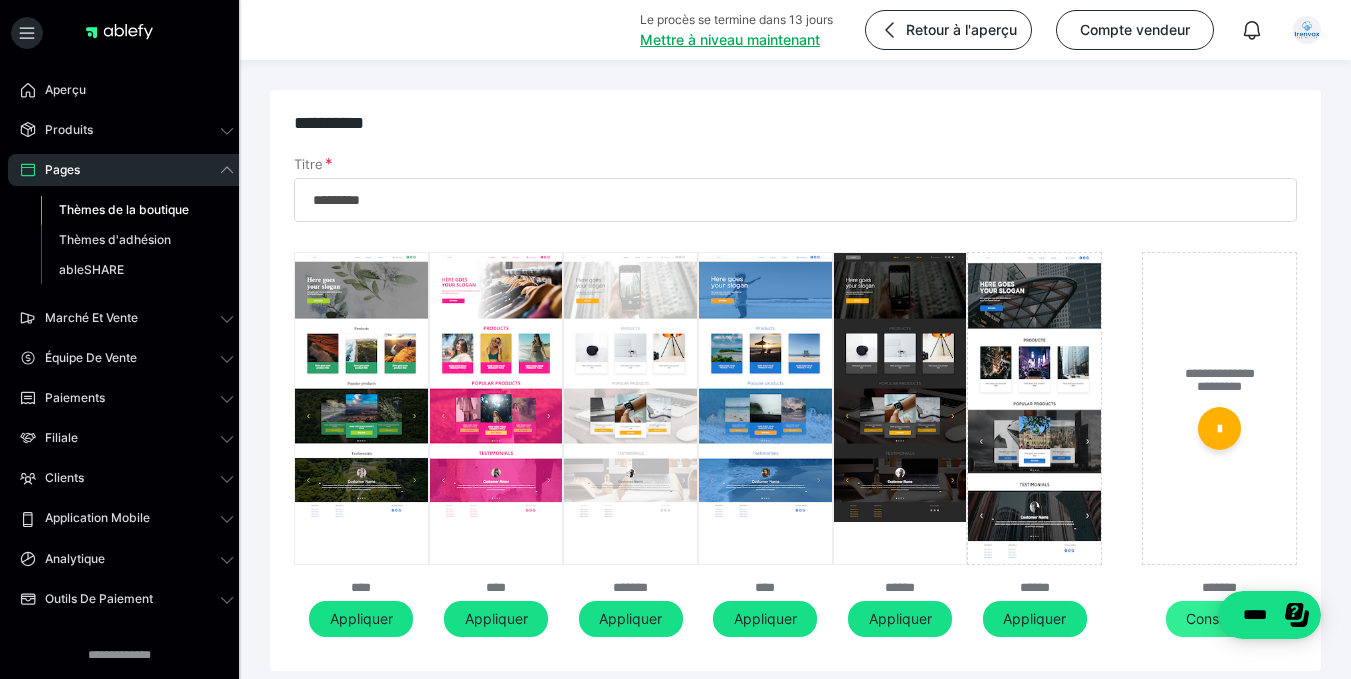 click on "Construire" at bounding box center (1219, 618) 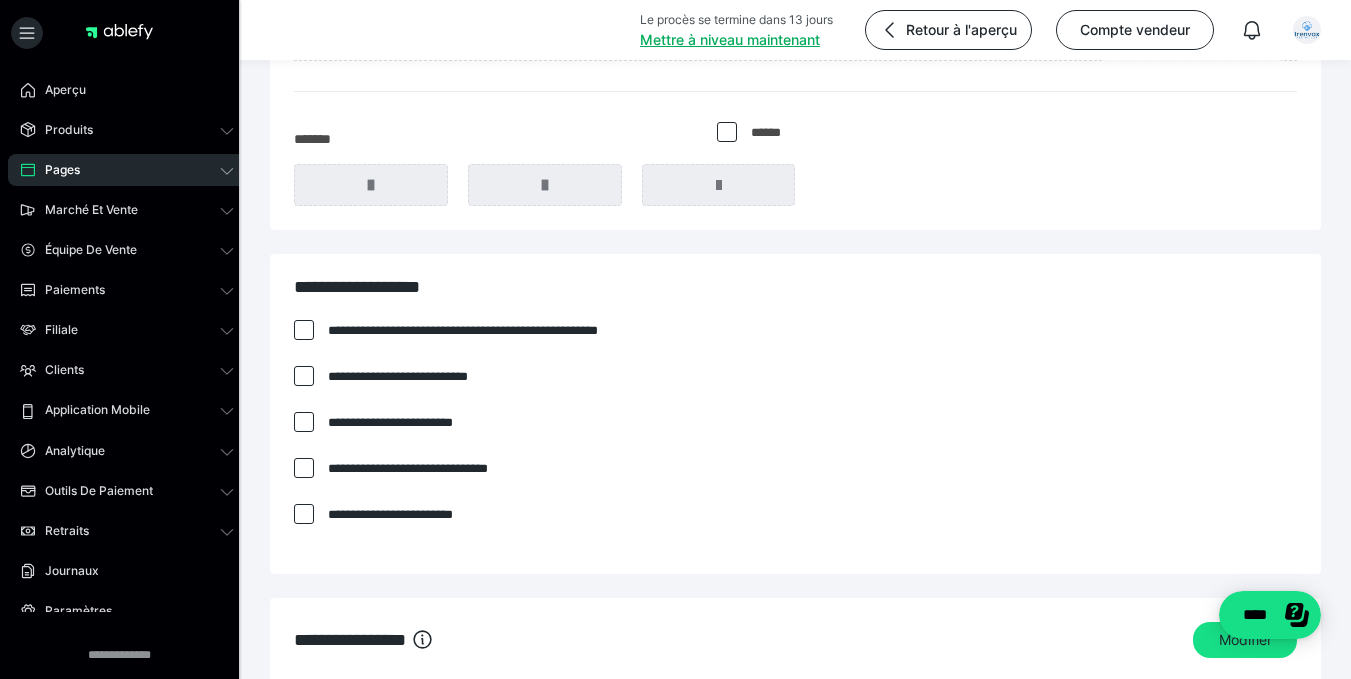 scroll, scrollTop: 900, scrollLeft: 0, axis: vertical 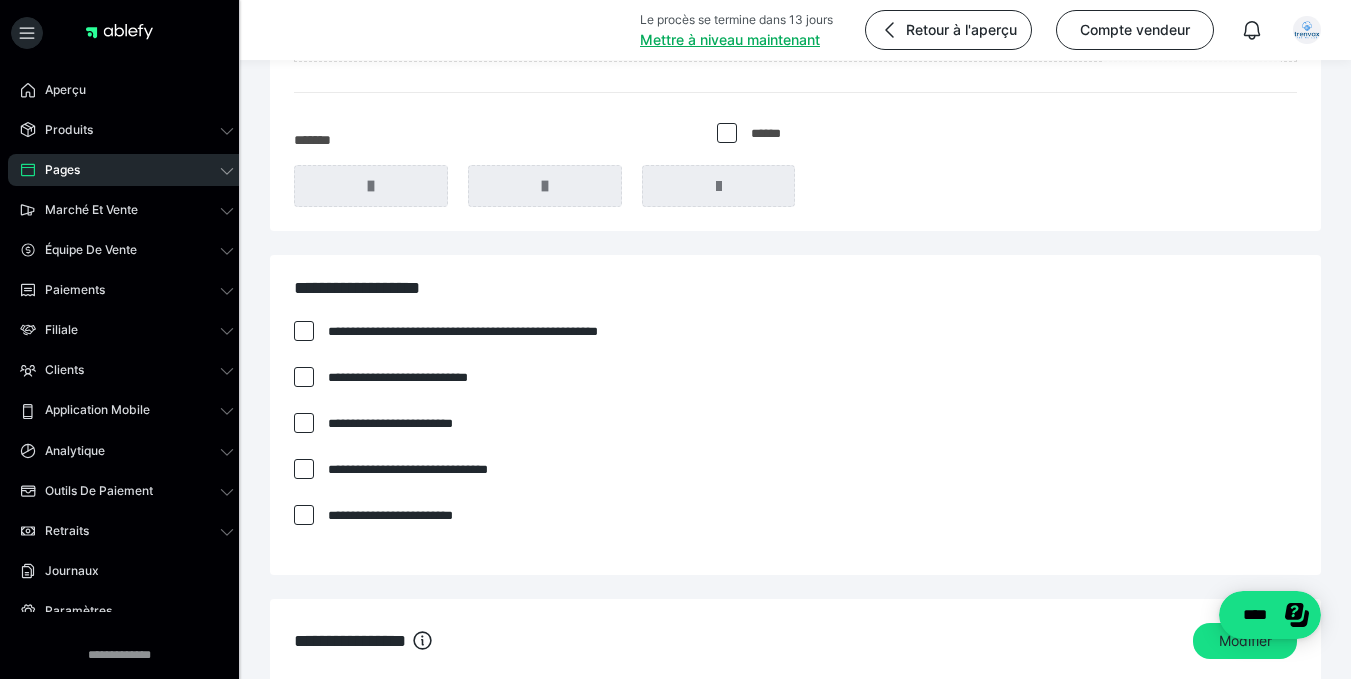 click at bounding box center [304, 331] 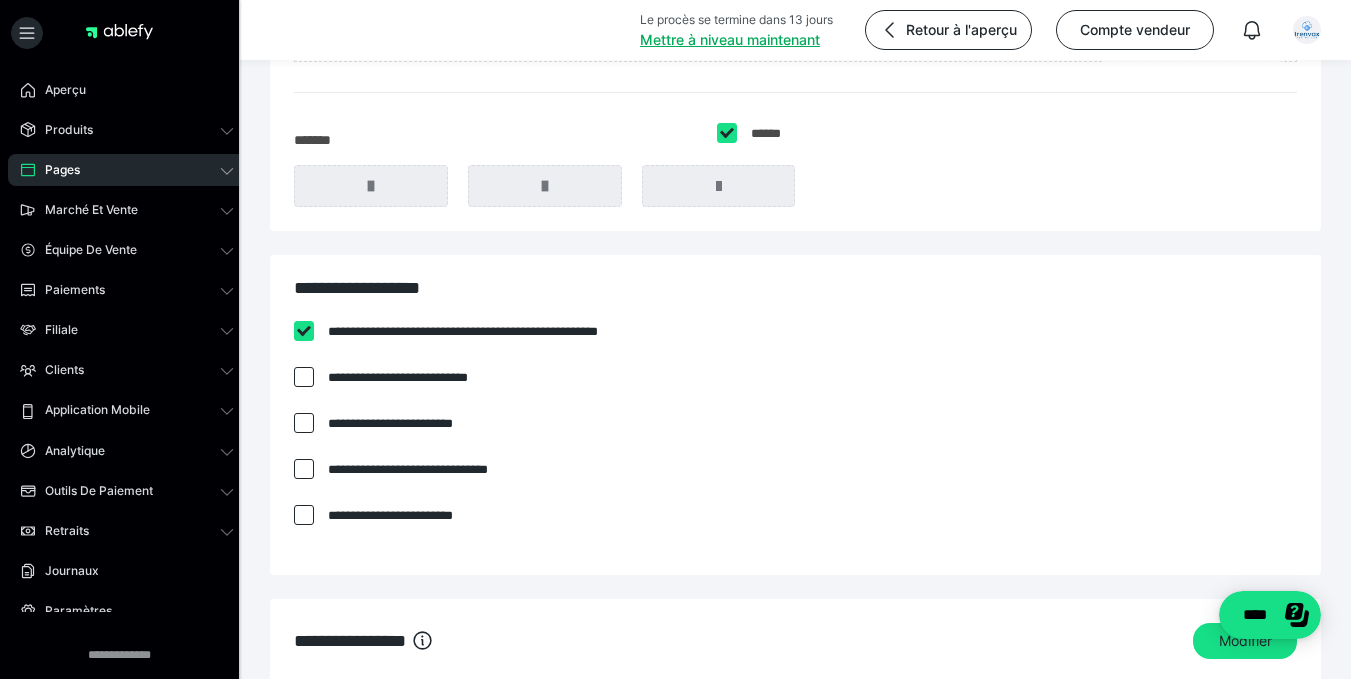 checkbox on "****" 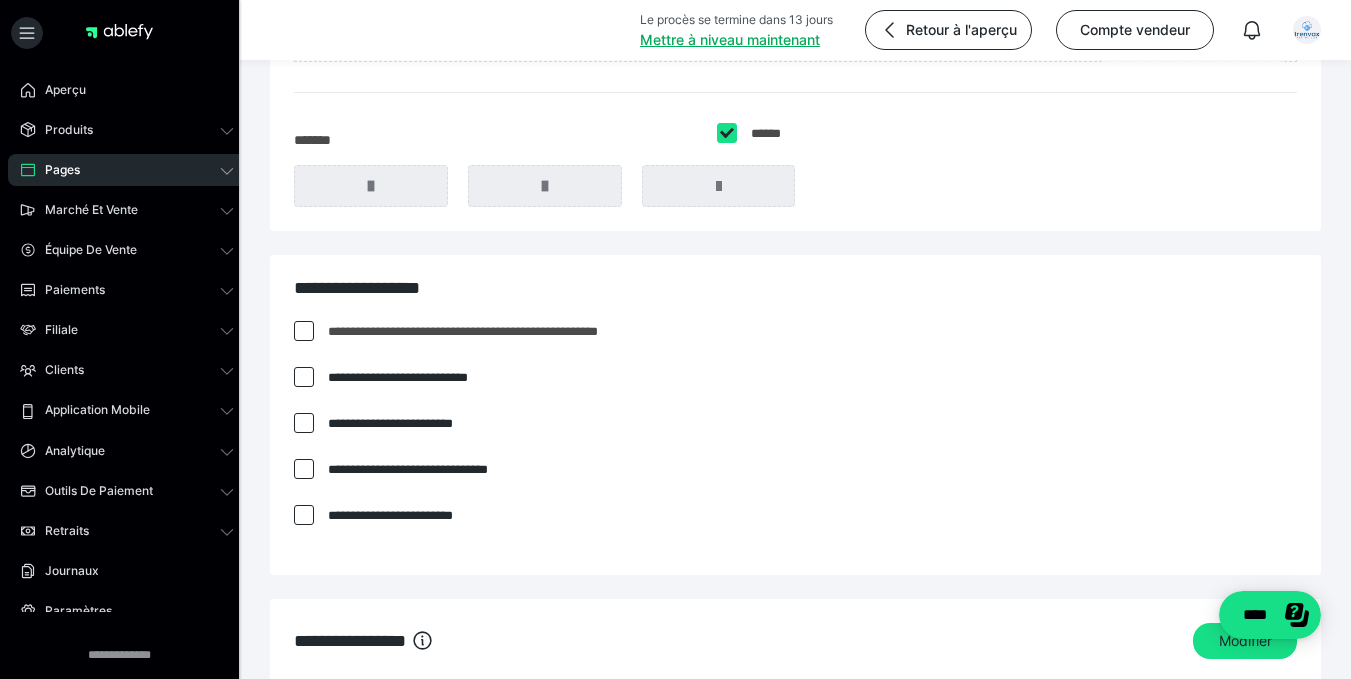 click at bounding box center [304, 377] 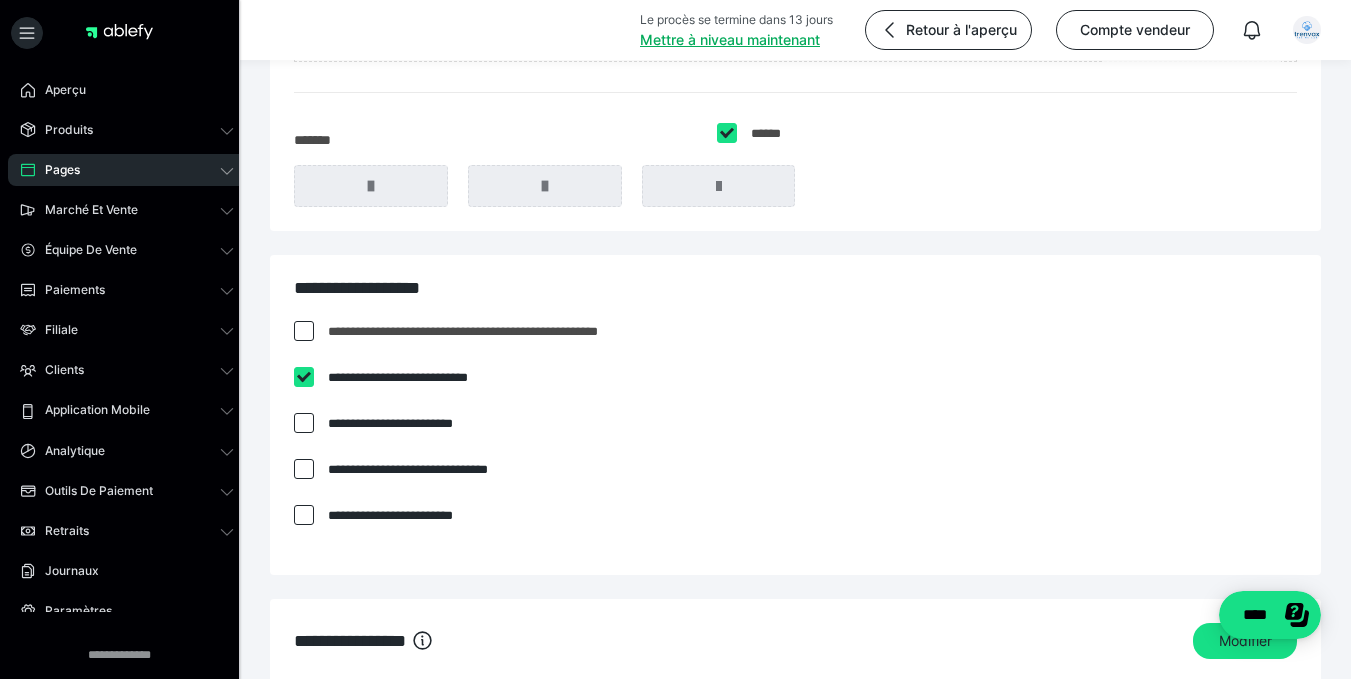 checkbox on "****" 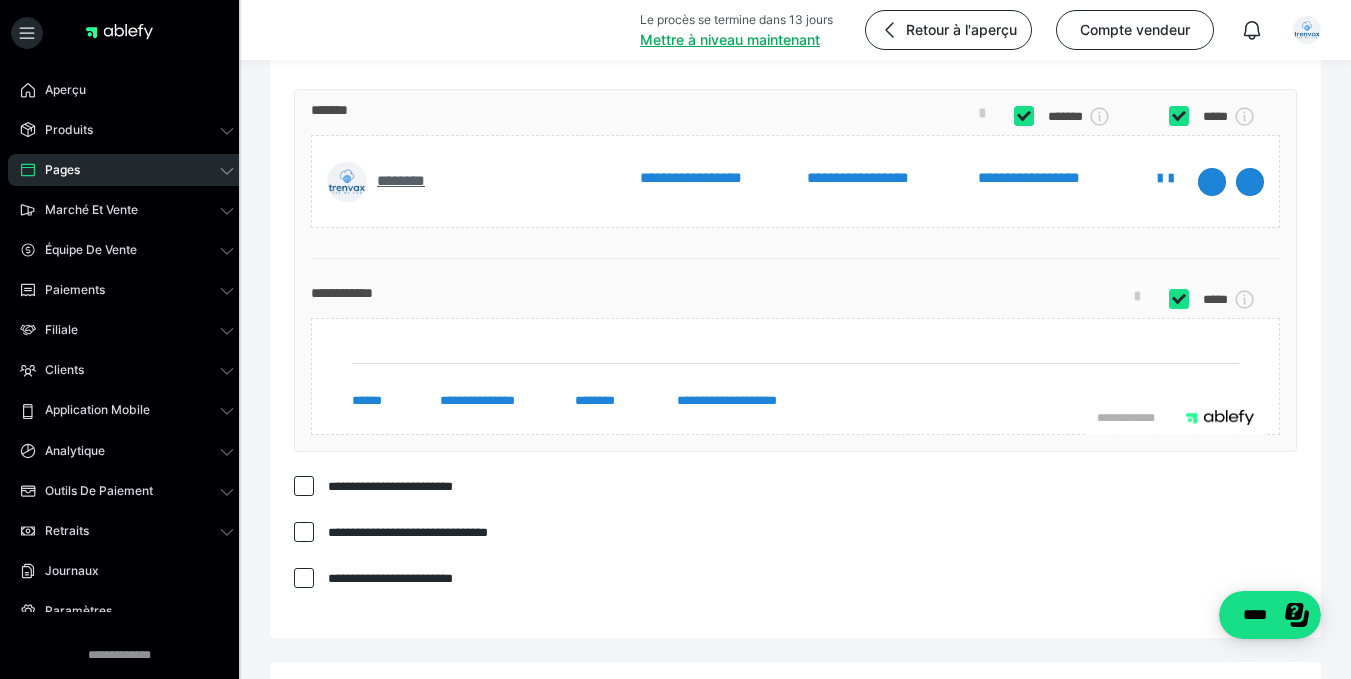 scroll, scrollTop: 1237, scrollLeft: 0, axis: vertical 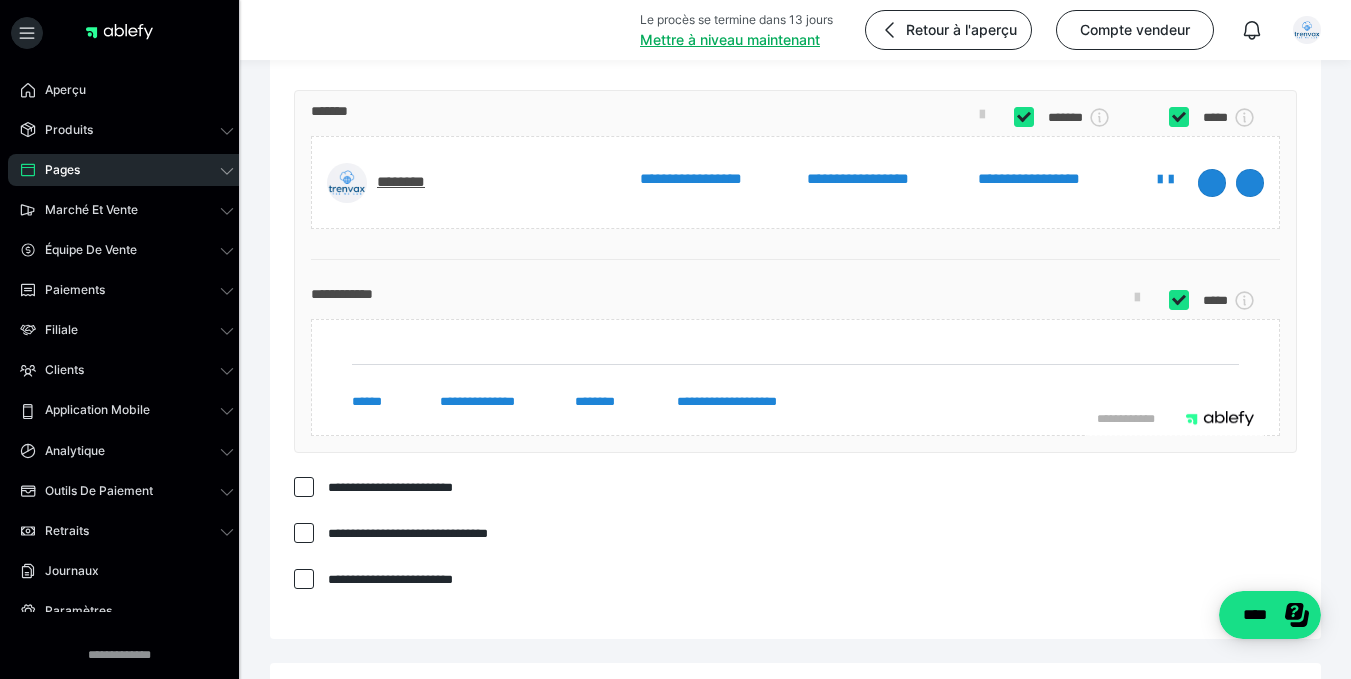 click at bounding box center [304, 579] 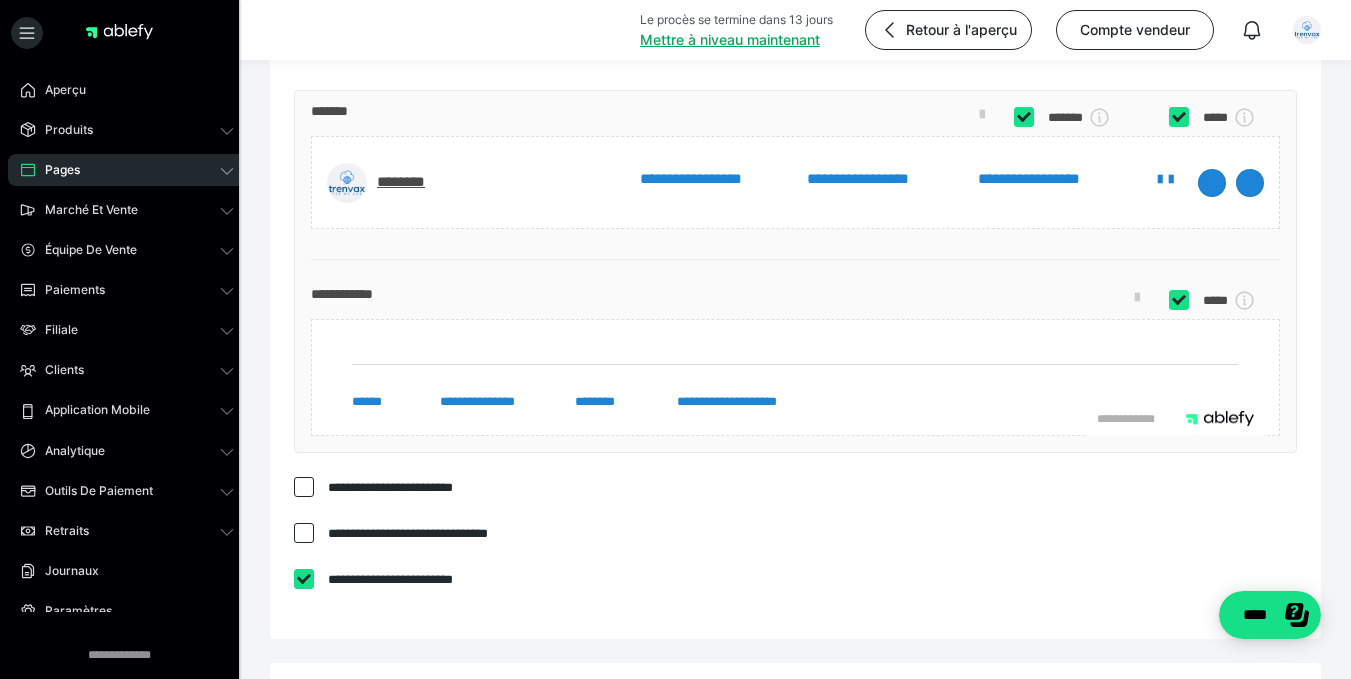 checkbox on "****" 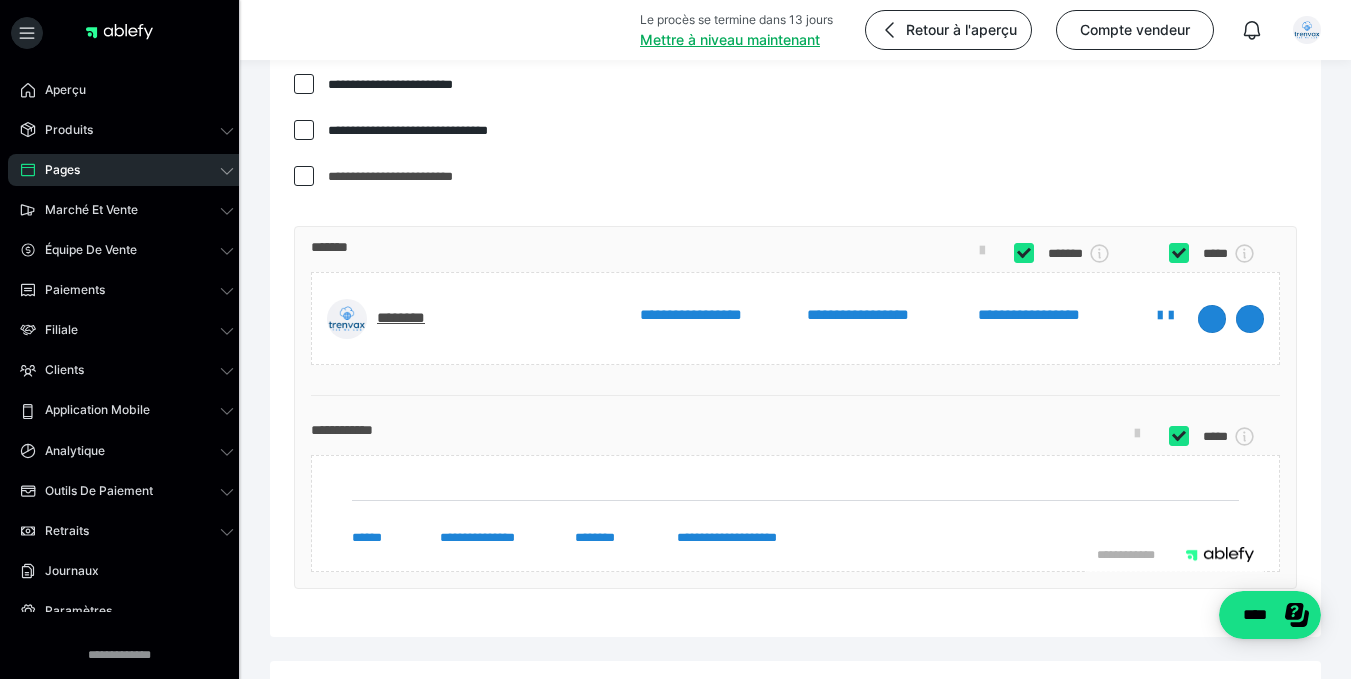 scroll, scrollTop: 1641, scrollLeft: 0, axis: vertical 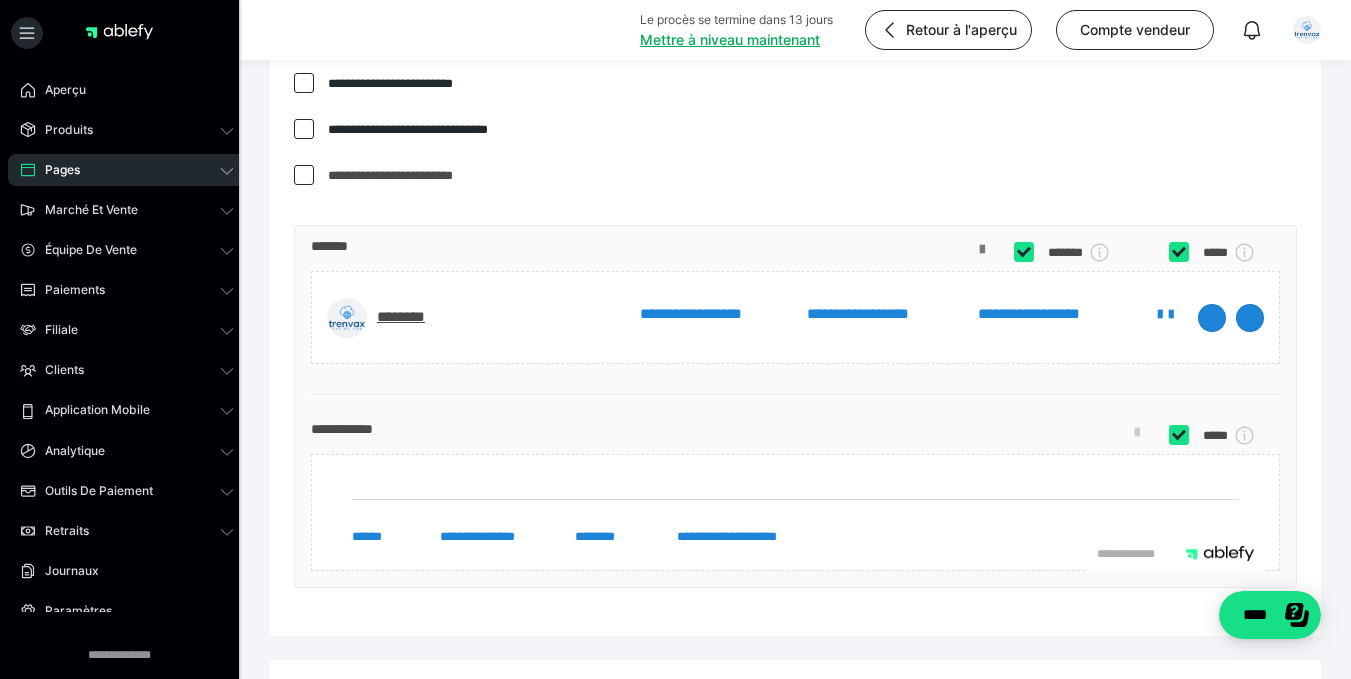 click at bounding box center (982, 272) 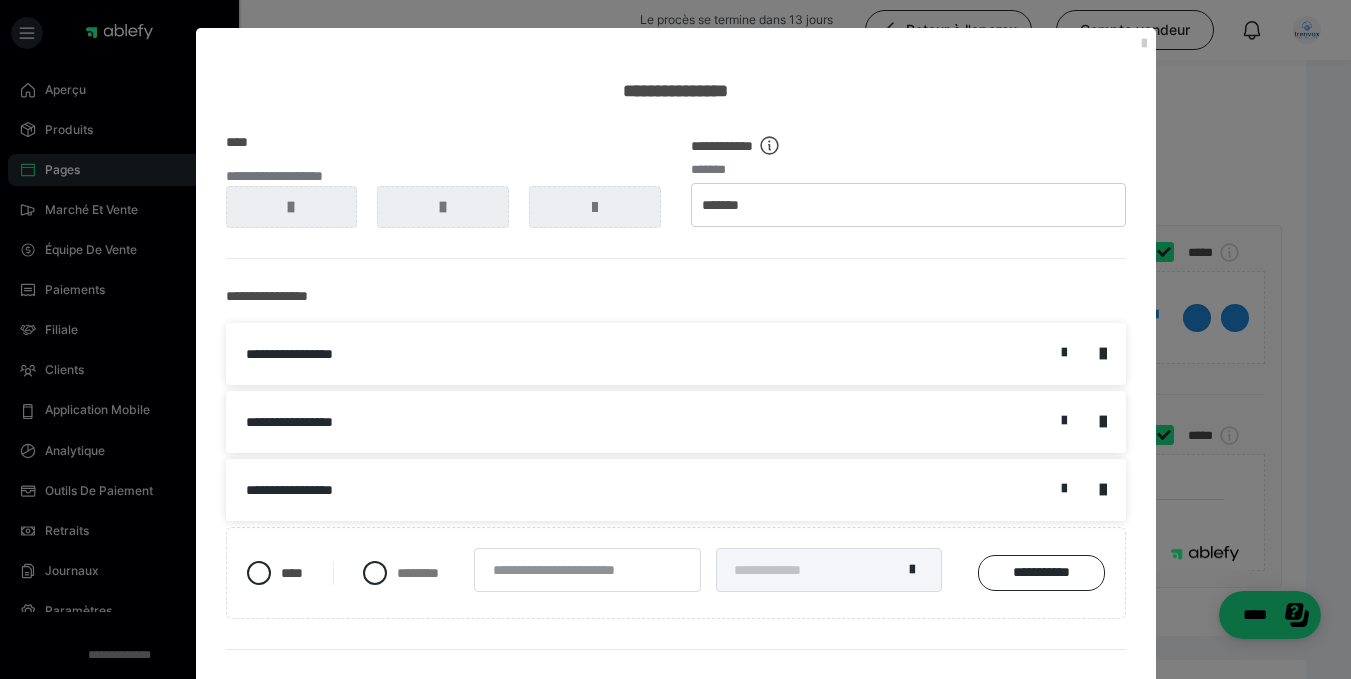 click on "*******" at bounding box center (908, 205) 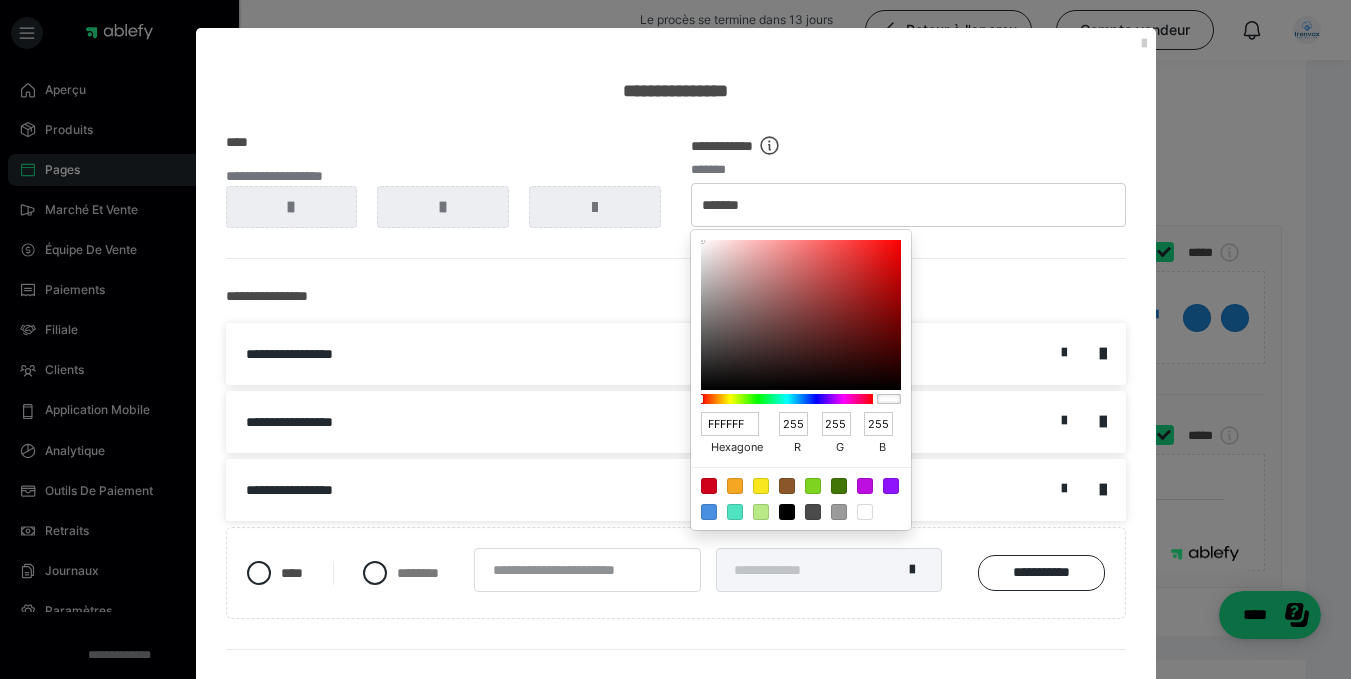 click at bounding box center (801, 315) 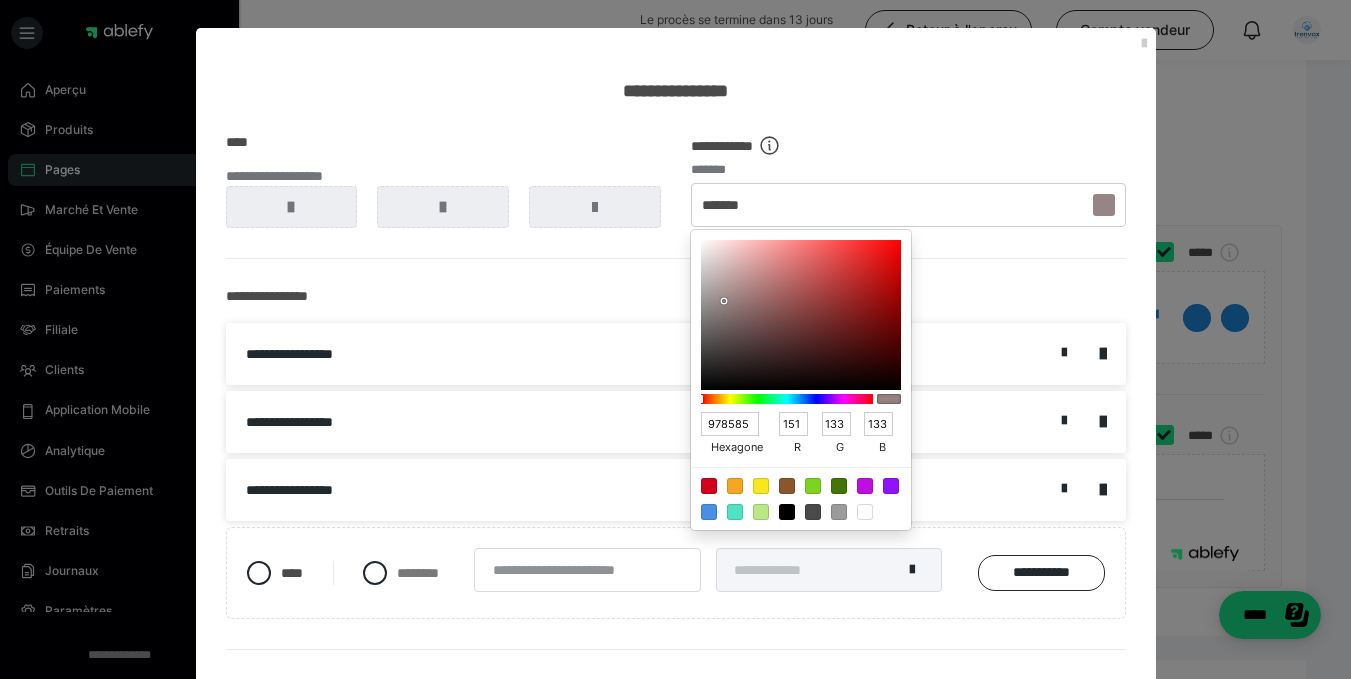 click at bounding box center (787, 399) 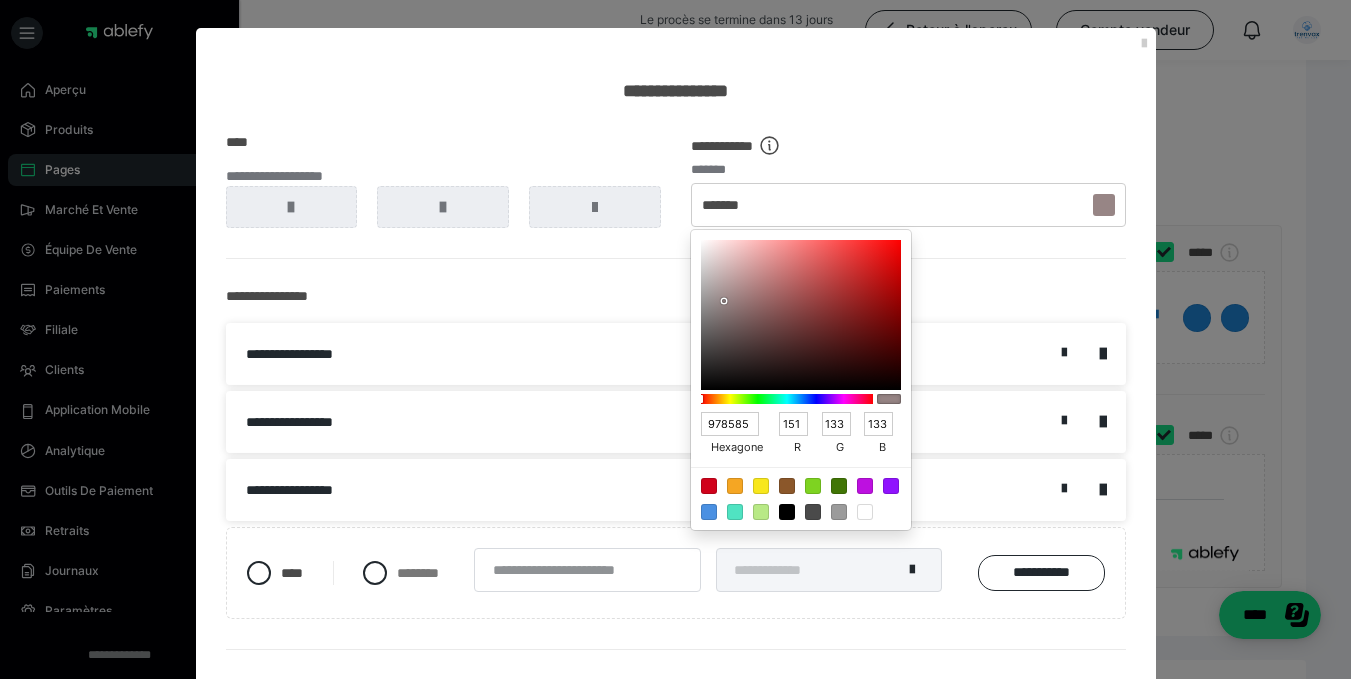 click at bounding box center [787, 399] 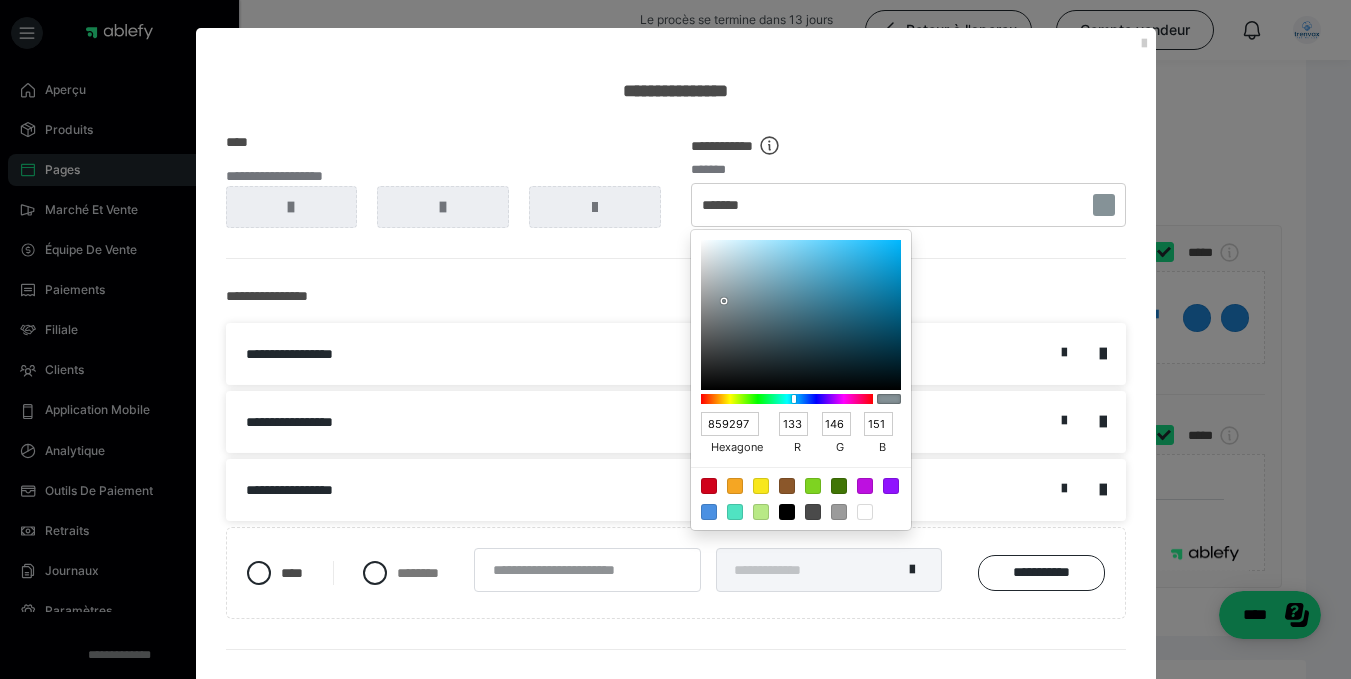 click at bounding box center [801, 315] 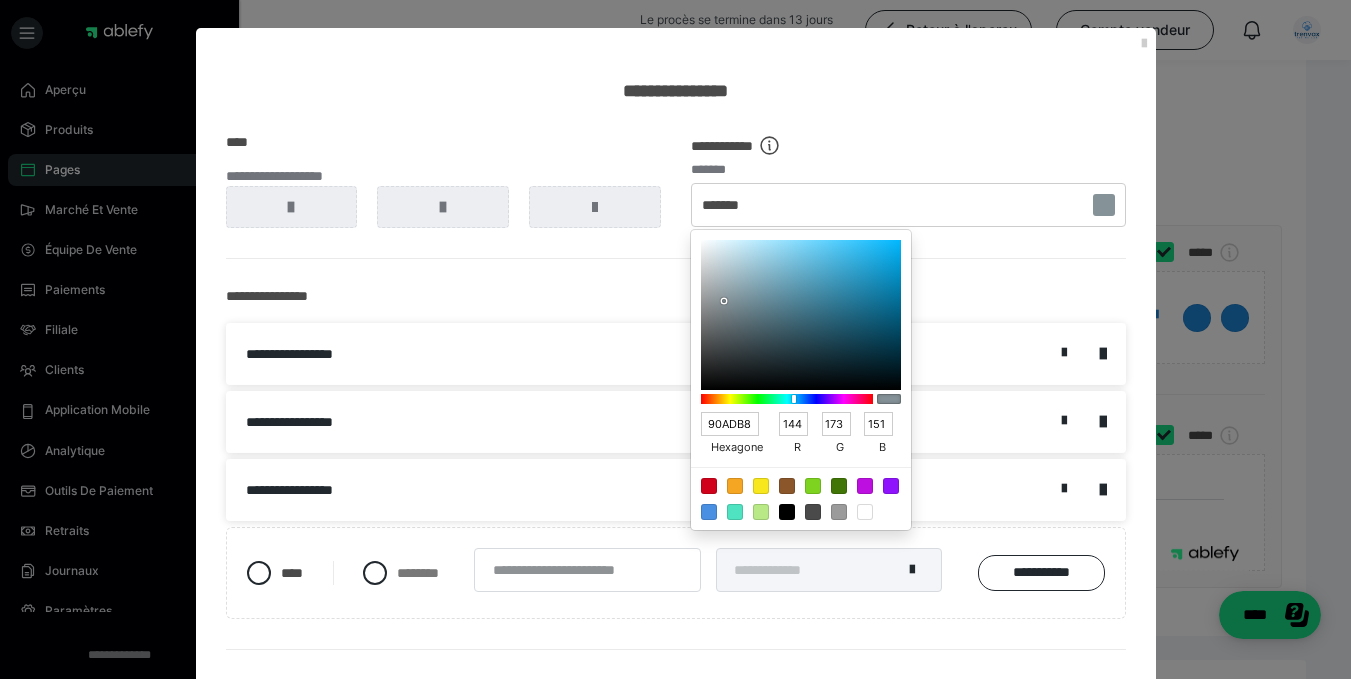 type on "184" 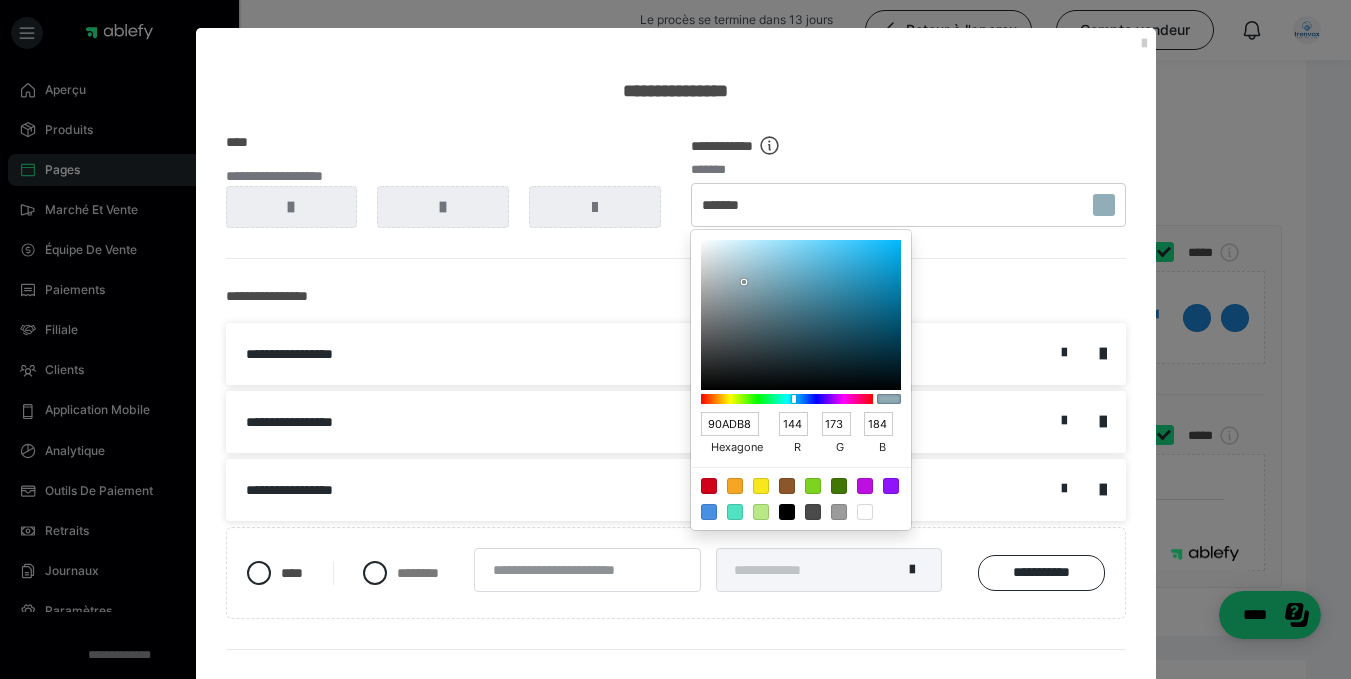 click at bounding box center (801, 315) 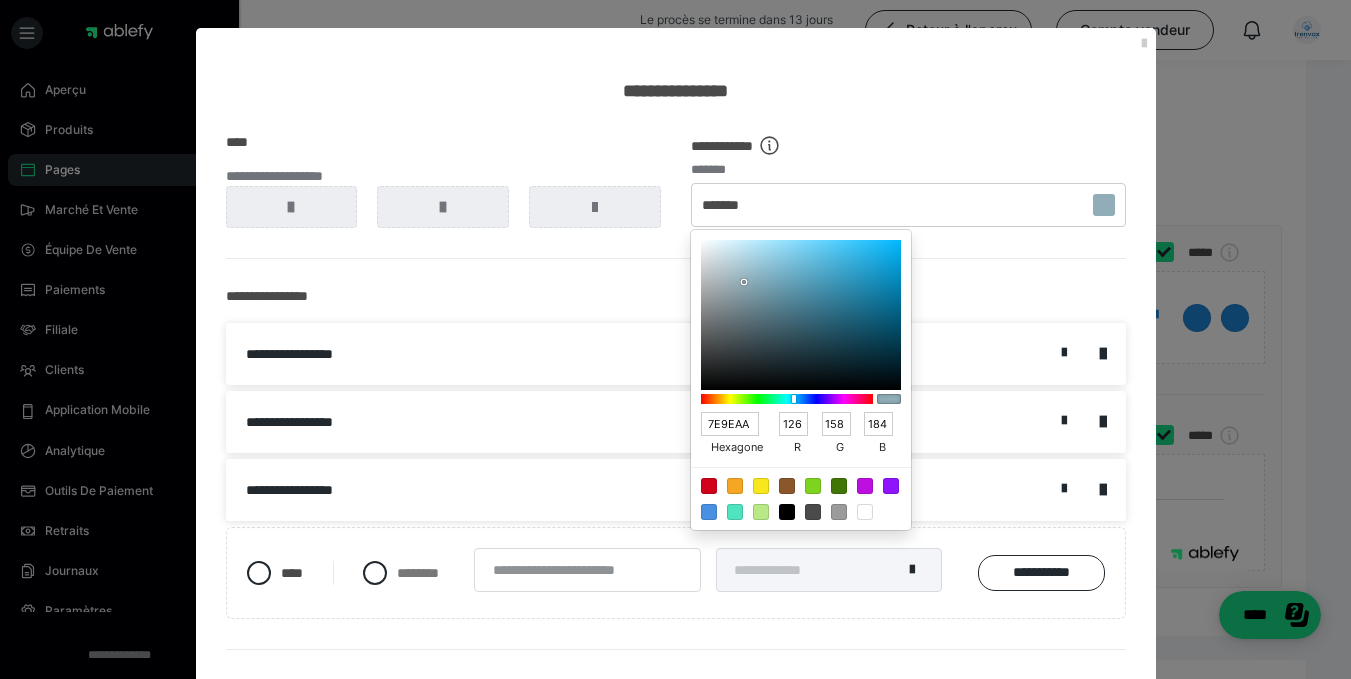 type on "170" 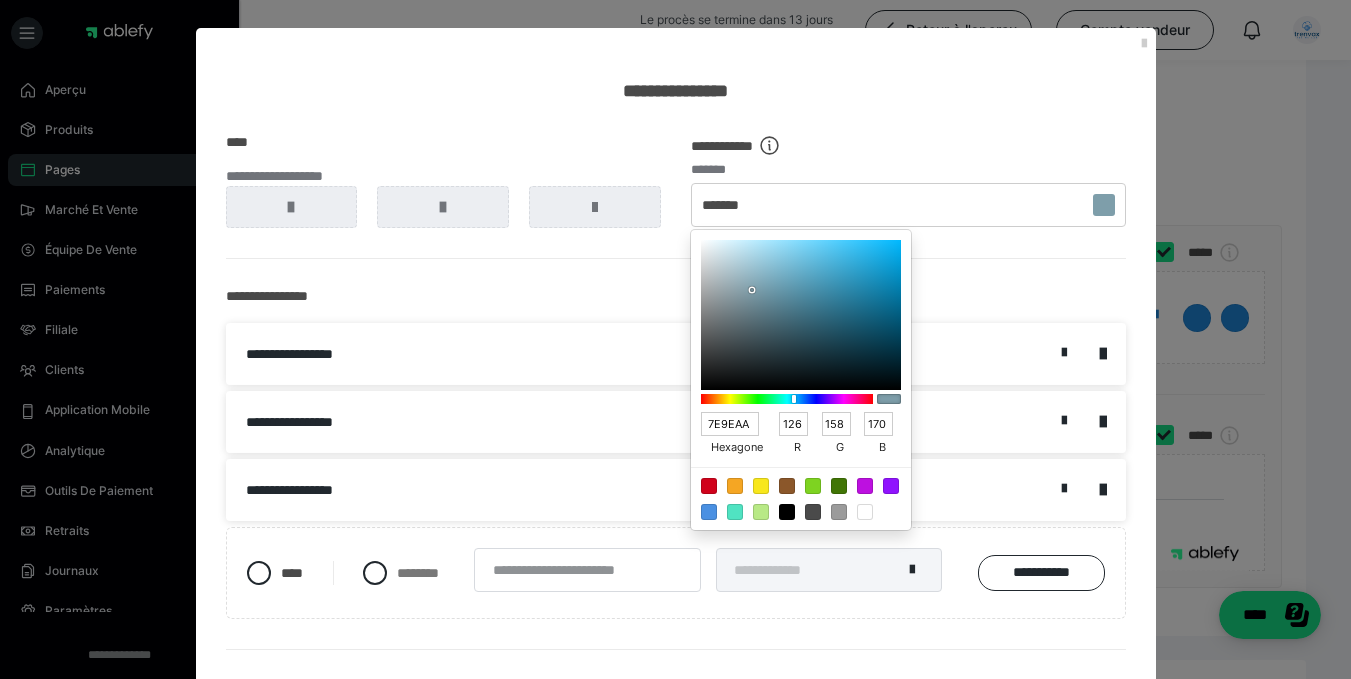 click at bounding box center (801, 315) 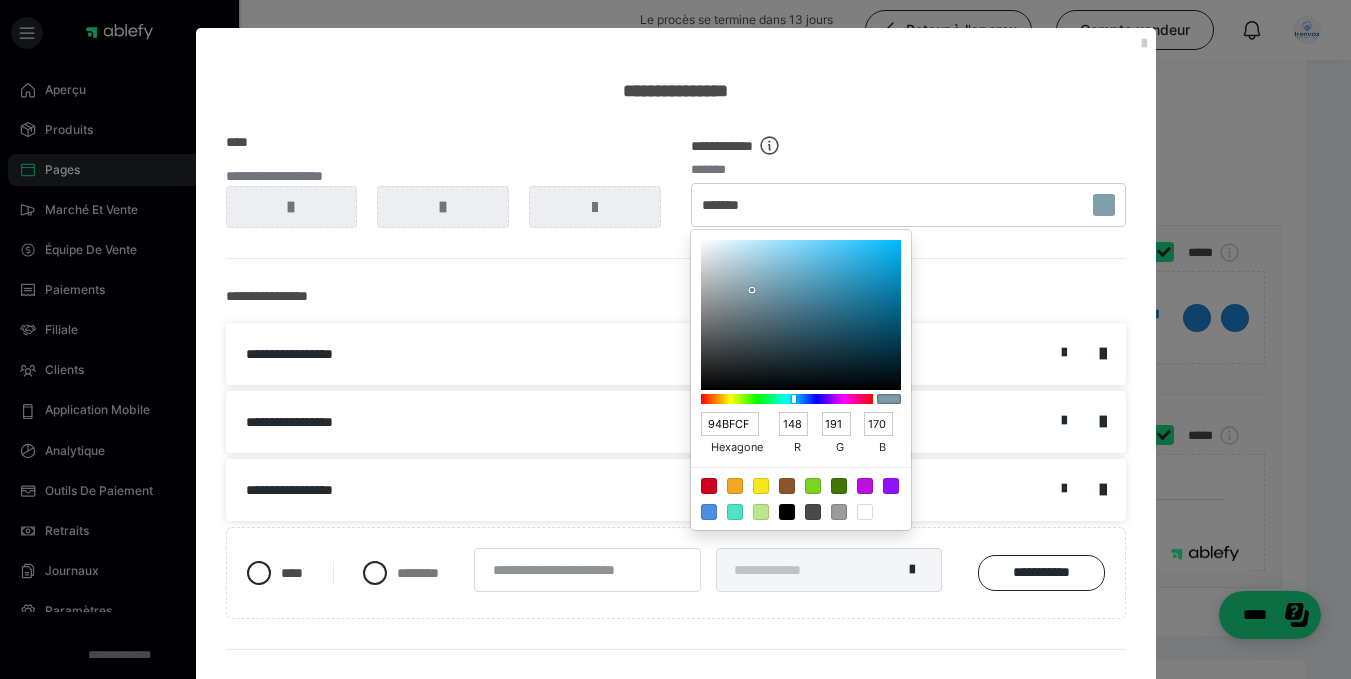 type on "207" 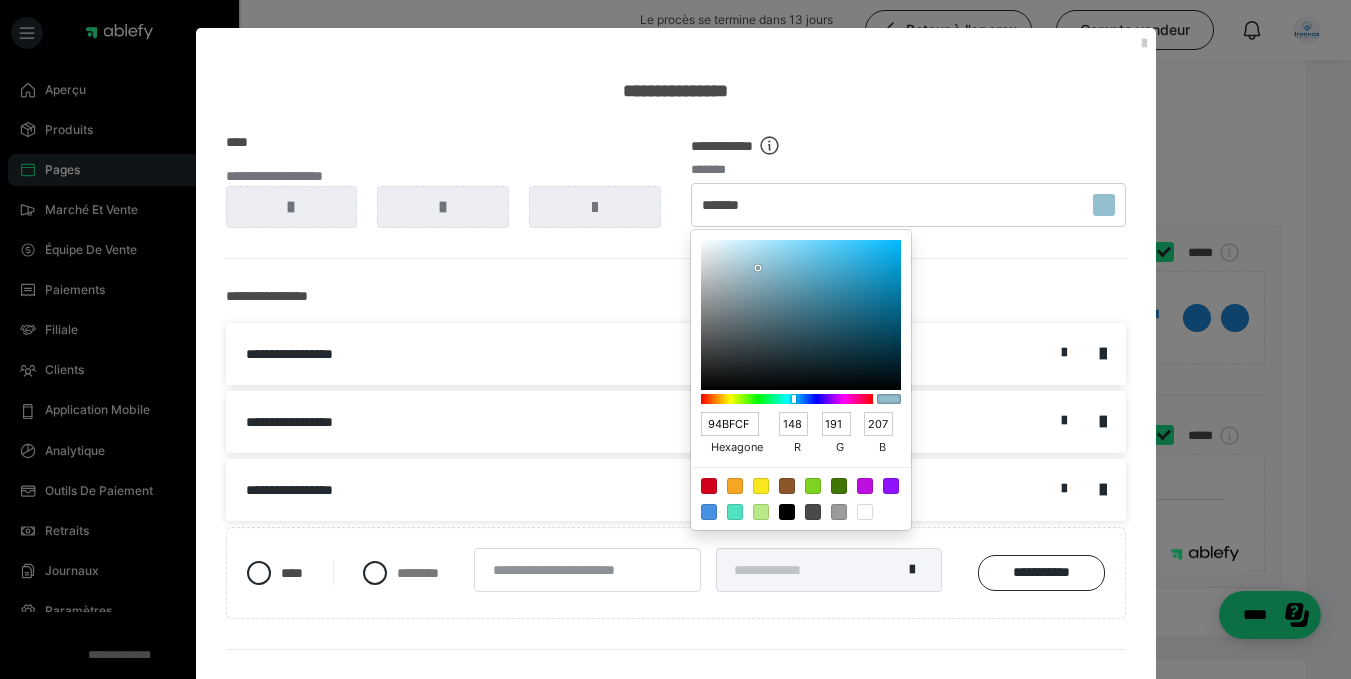 click on "**********" at bounding box center (676, 197) 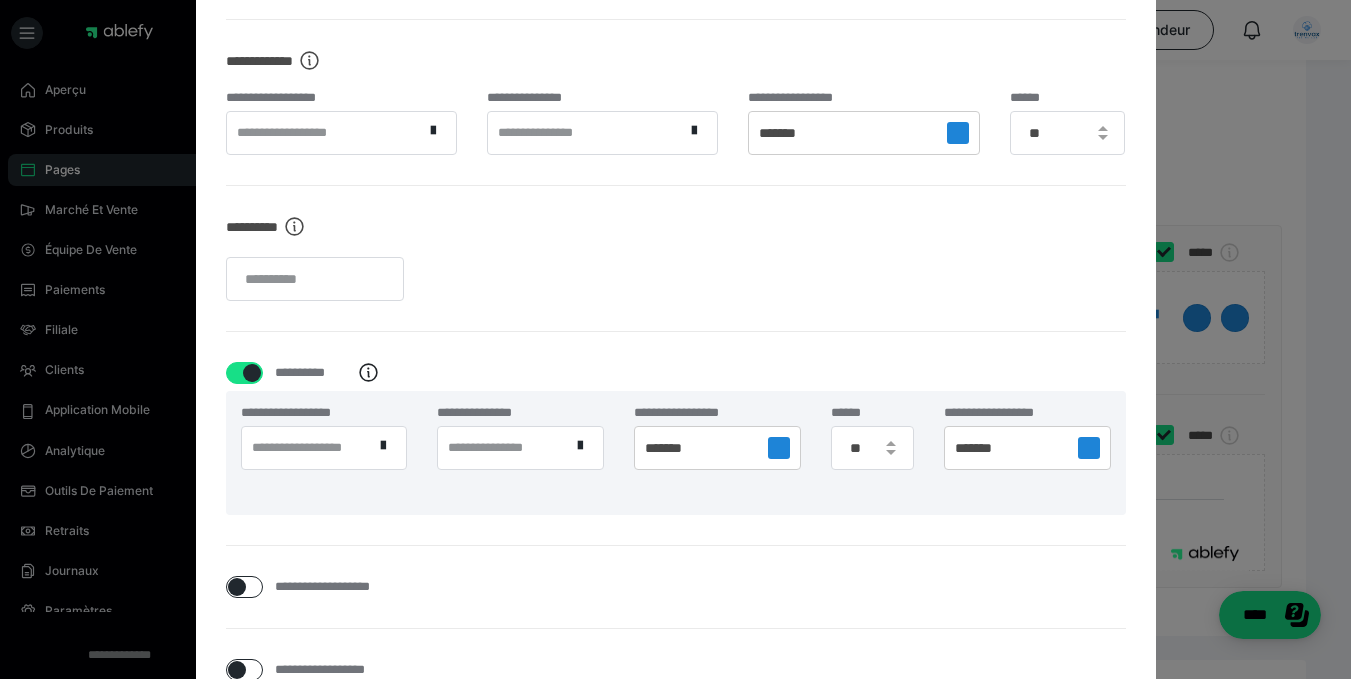 scroll, scrollTop: 961, scrollLeft: 0, axis: vertical 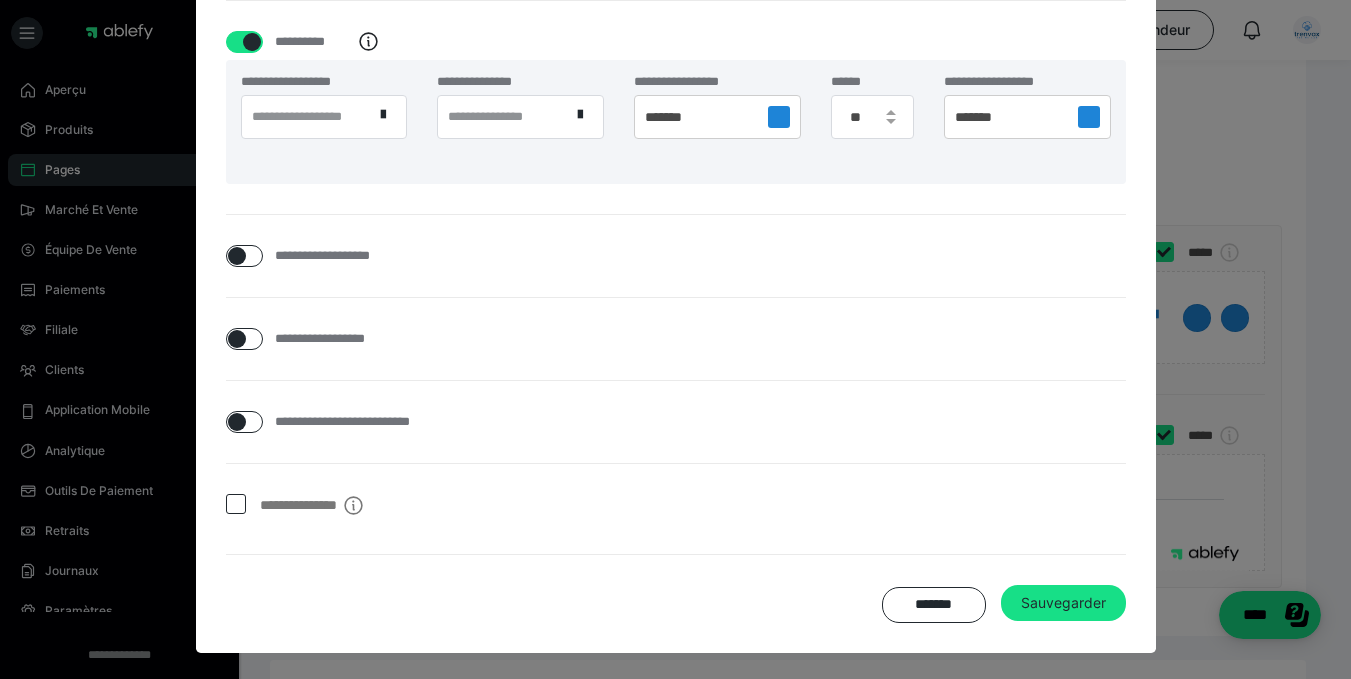 click at bounding box center [237, 256] 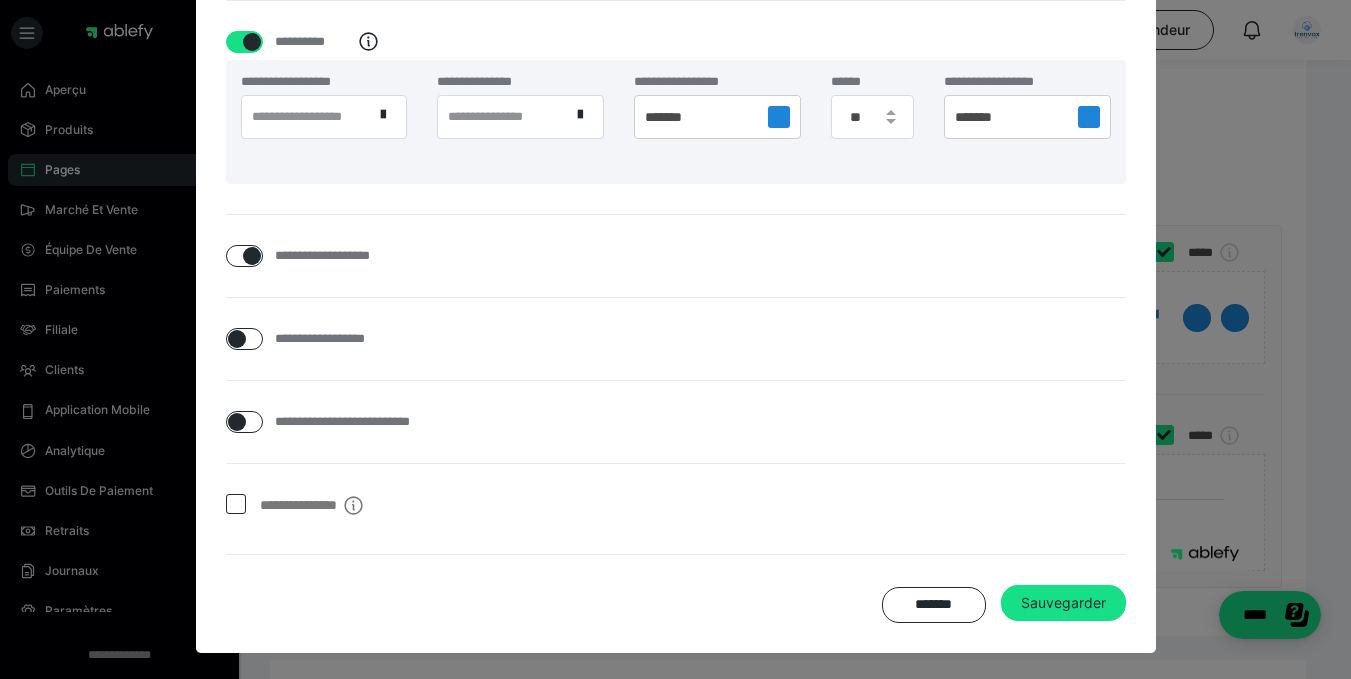 checkbox on "****" 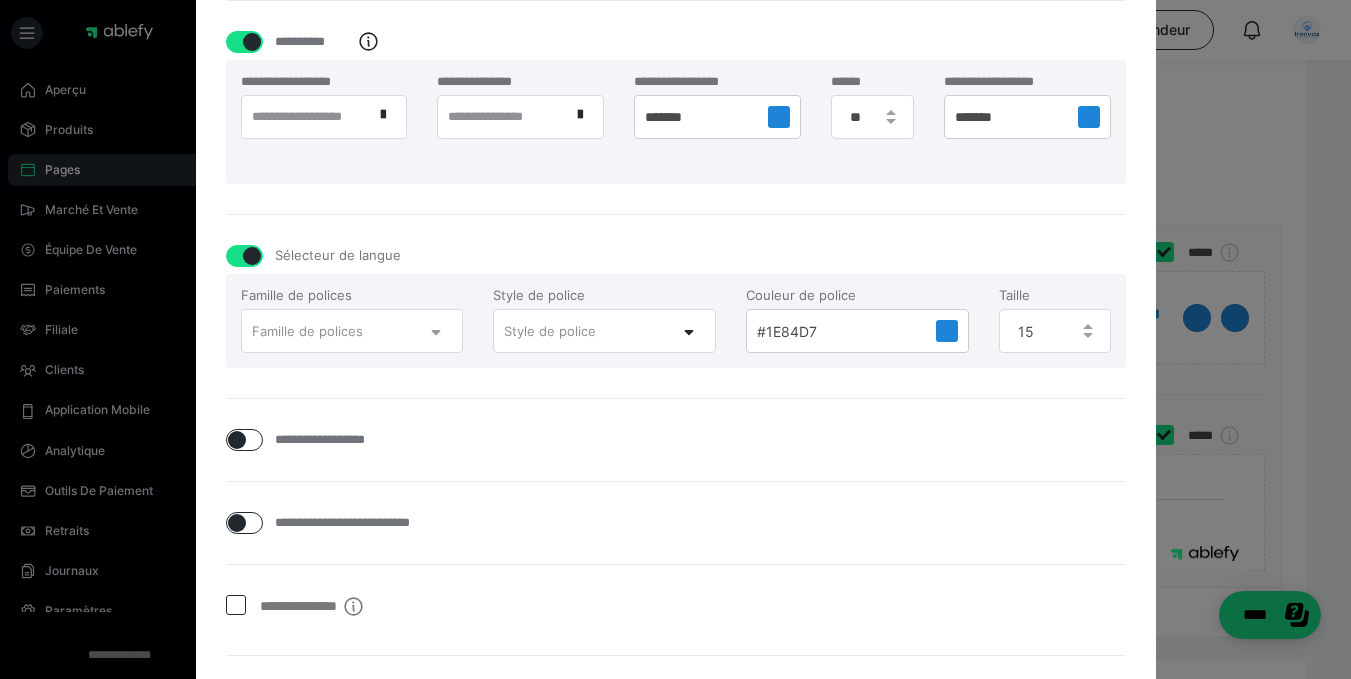 click at bounding box center (442, 331) 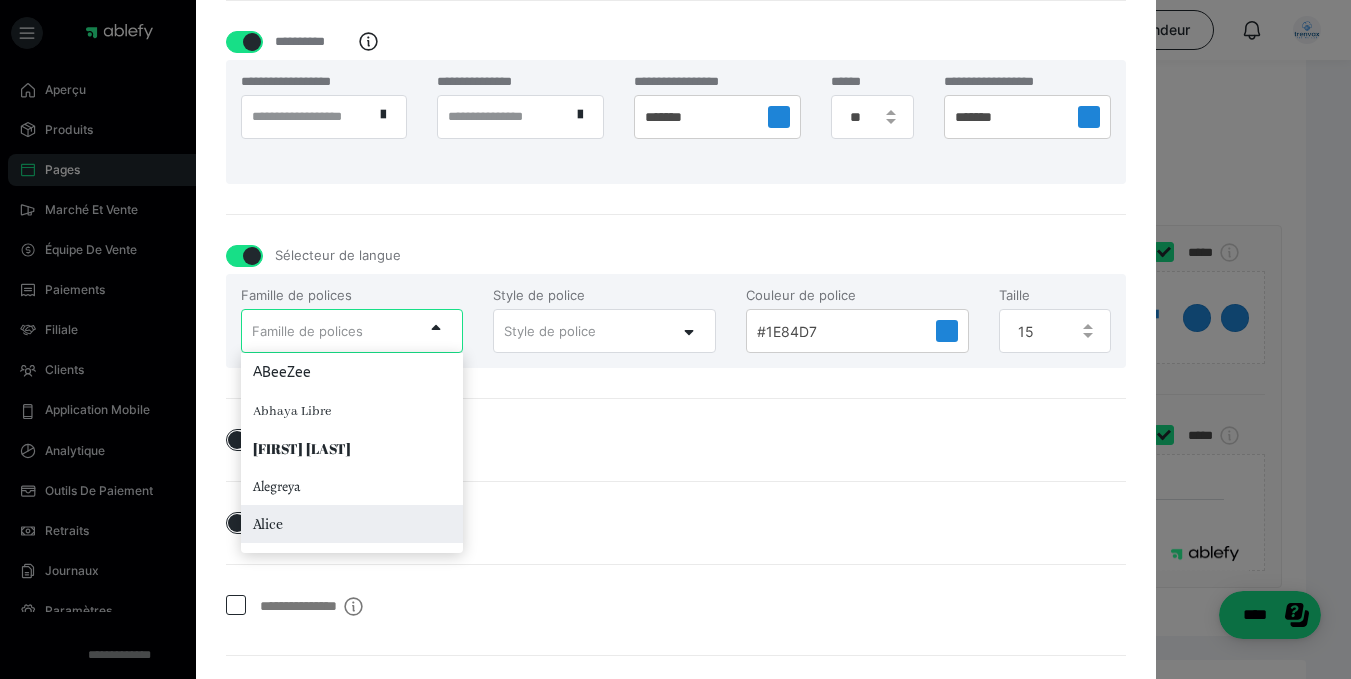 click on "Alice" at bounding box center (352, 524) 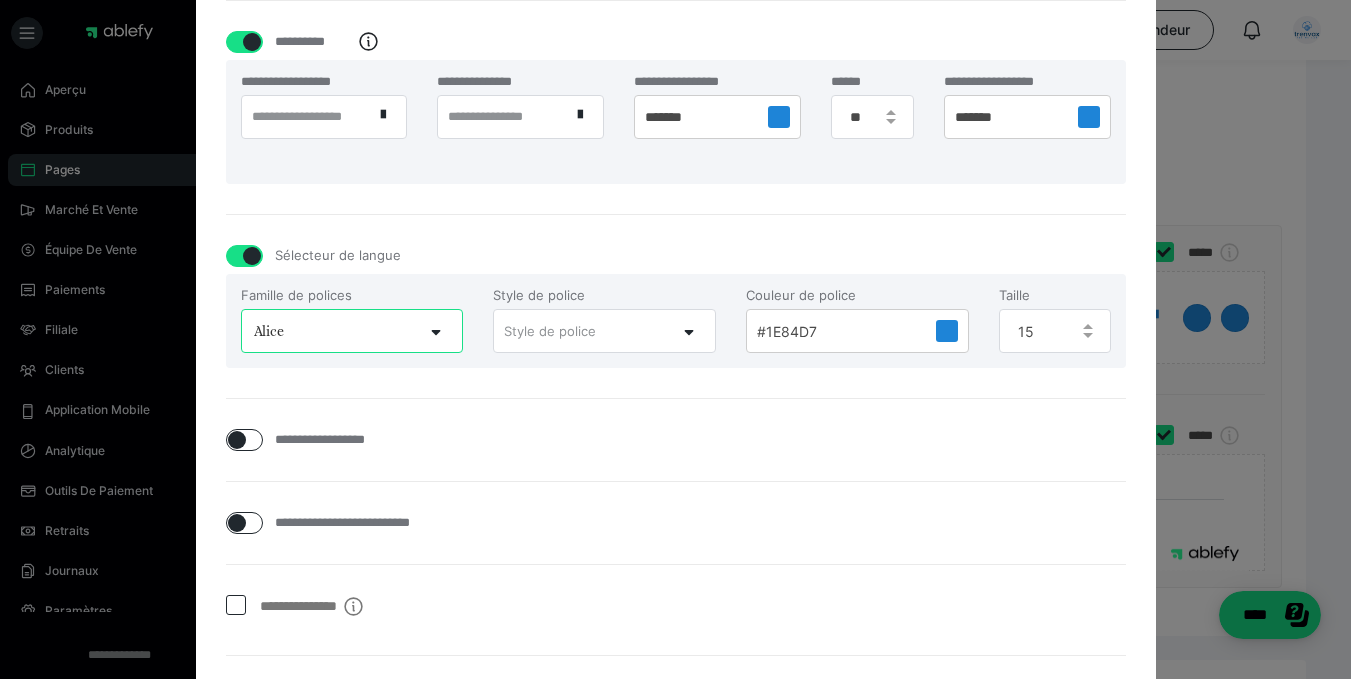 click on "Style de police" at bounding box center (550, 331) 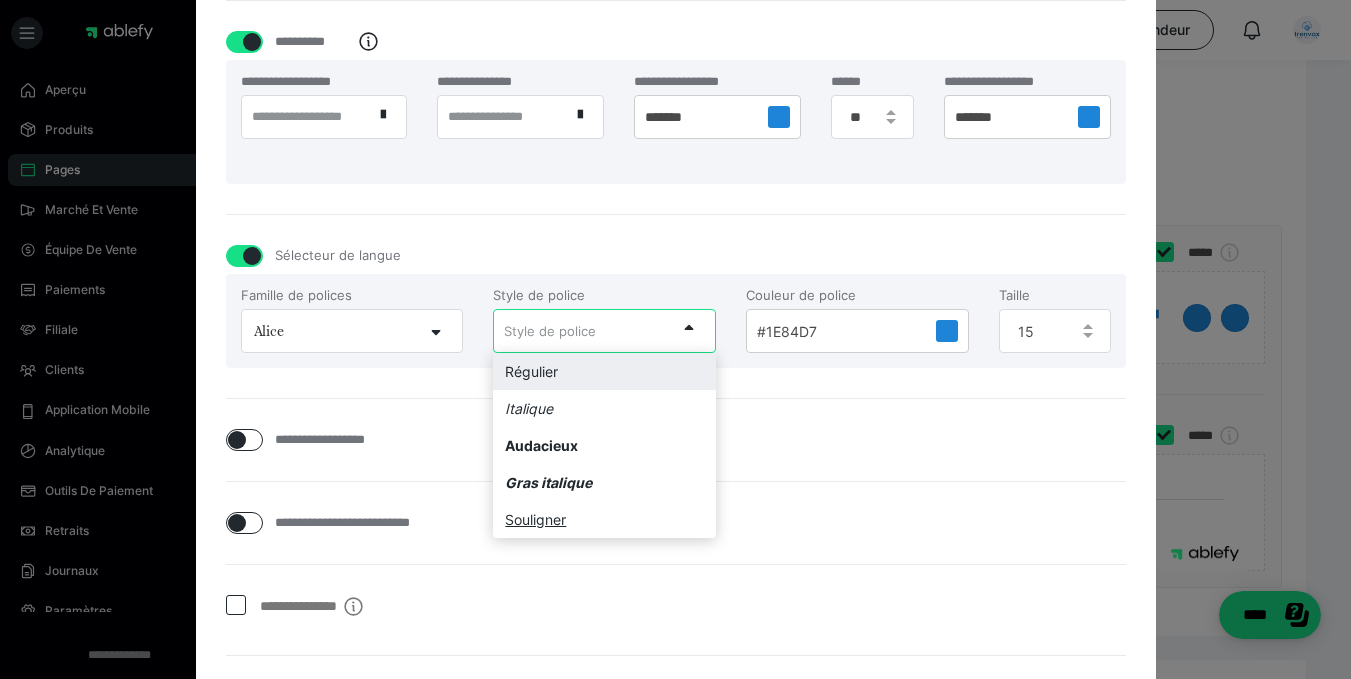 click on "Régulier" at bounding box center [604, 371] 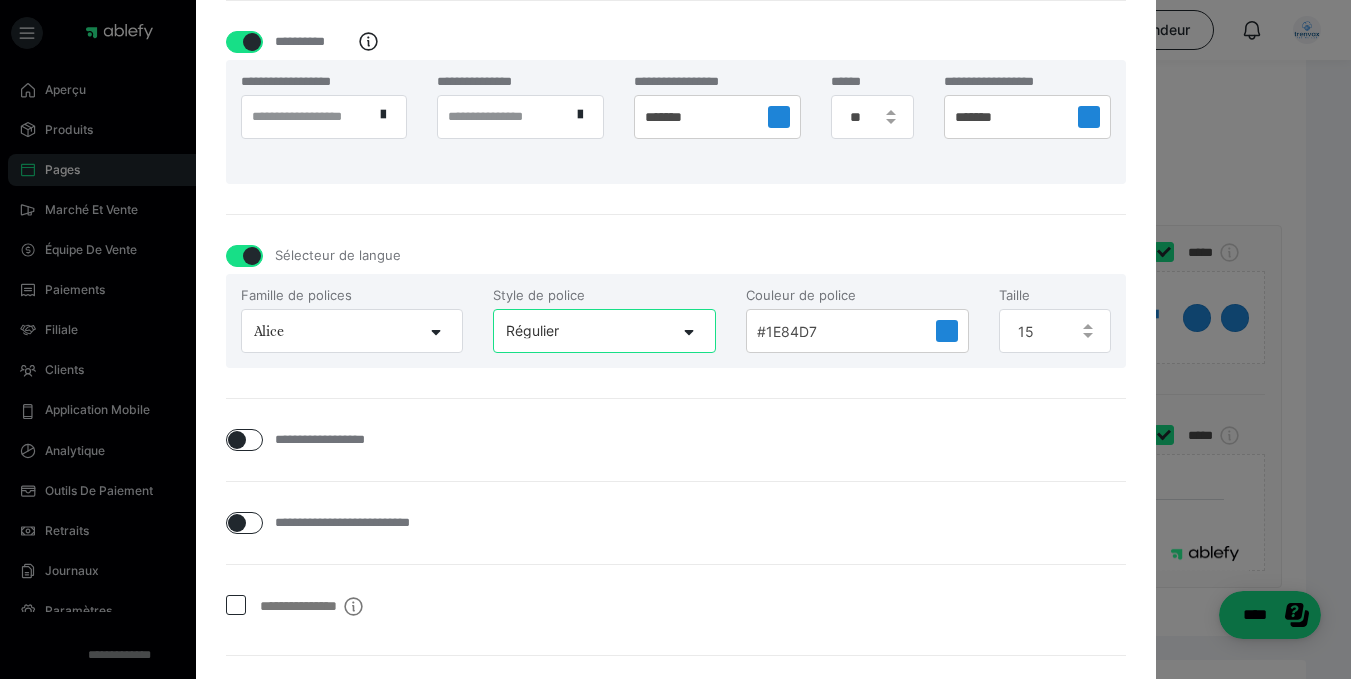 scroll, scrollTop: 1029, scrollLeft: 0, axis: vertical 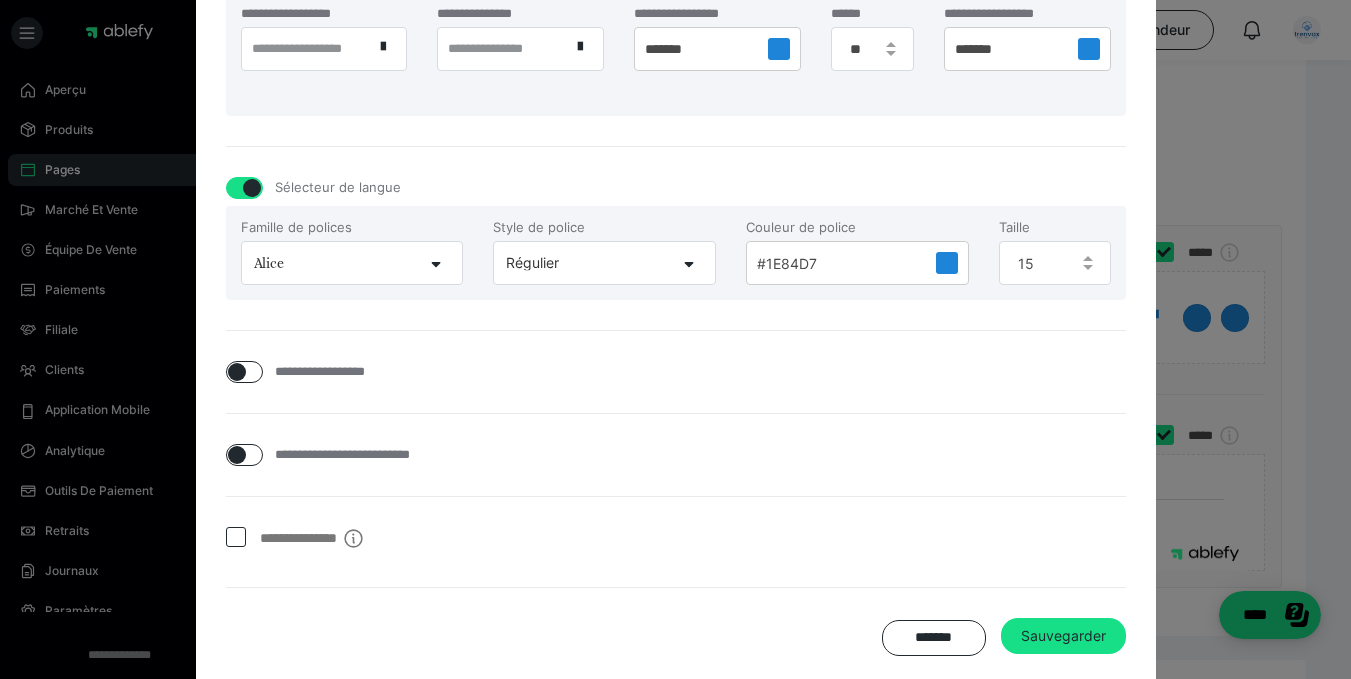 click on "#1E84D7" at bounding box center [857, 263] 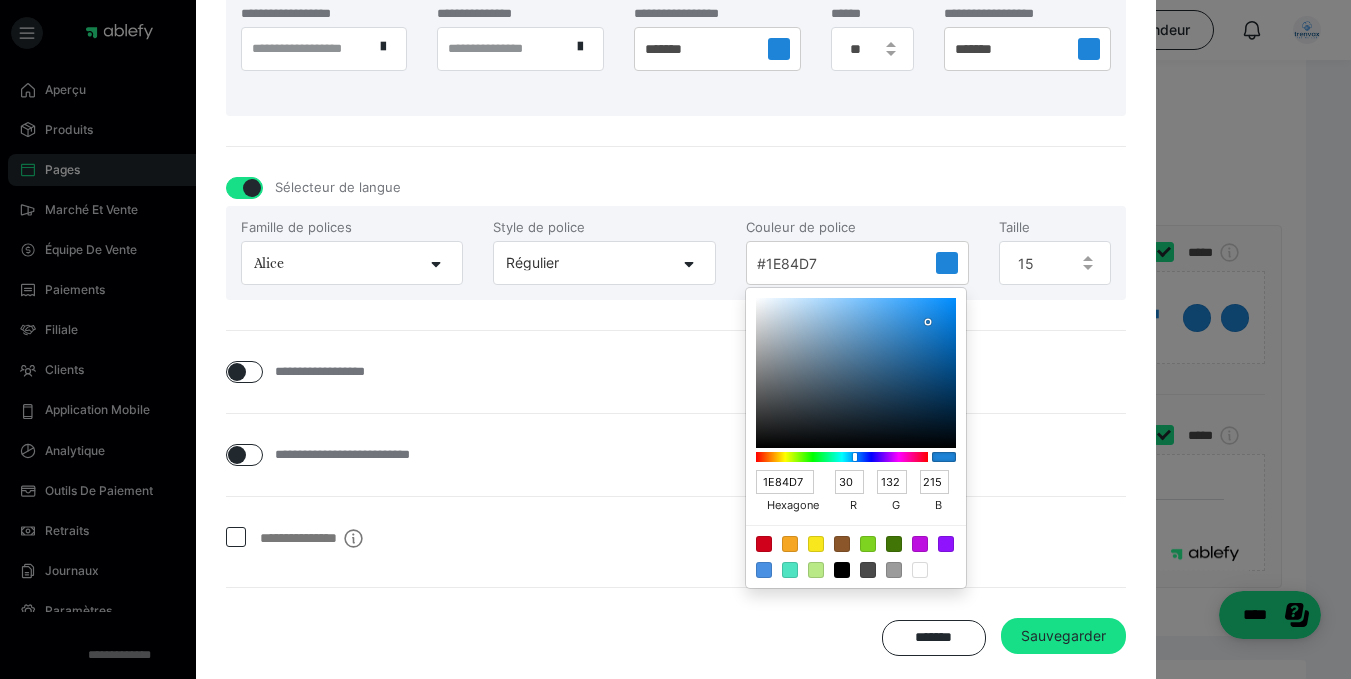 click at bounding box center (856, 373) 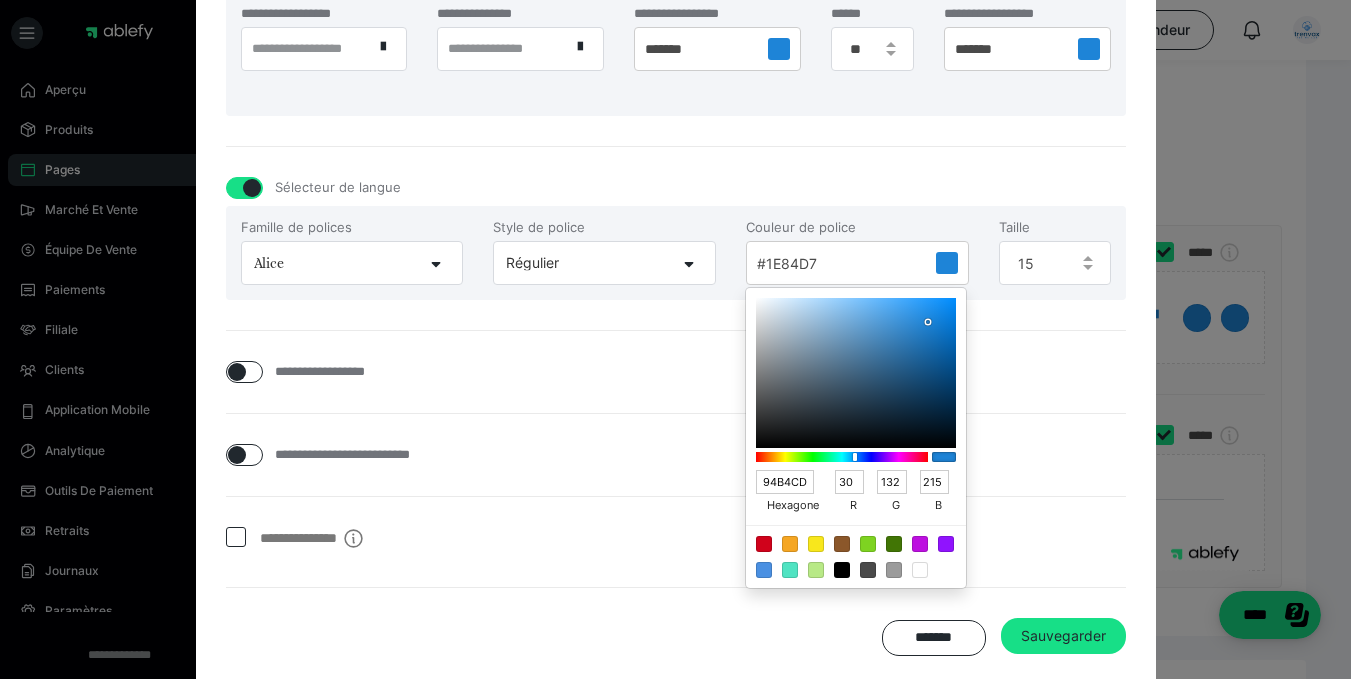 type on "148" 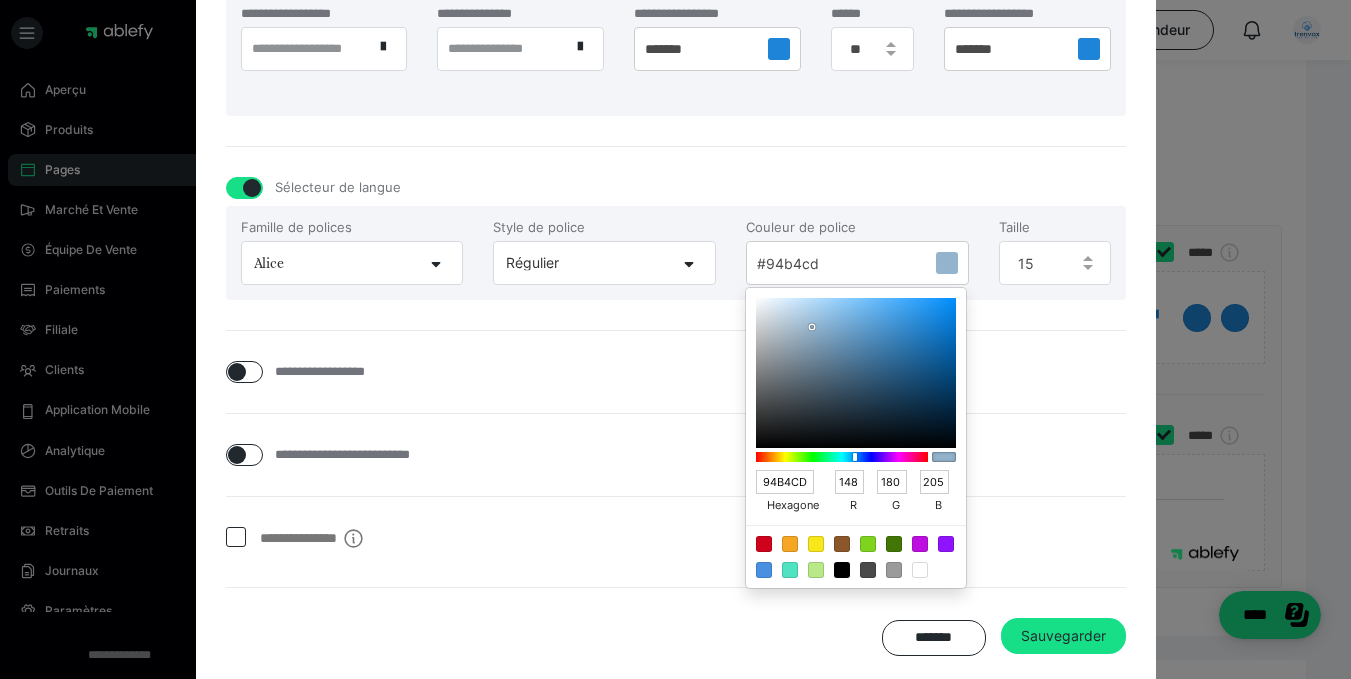 click on "**********" at bounding box center [676, 372] 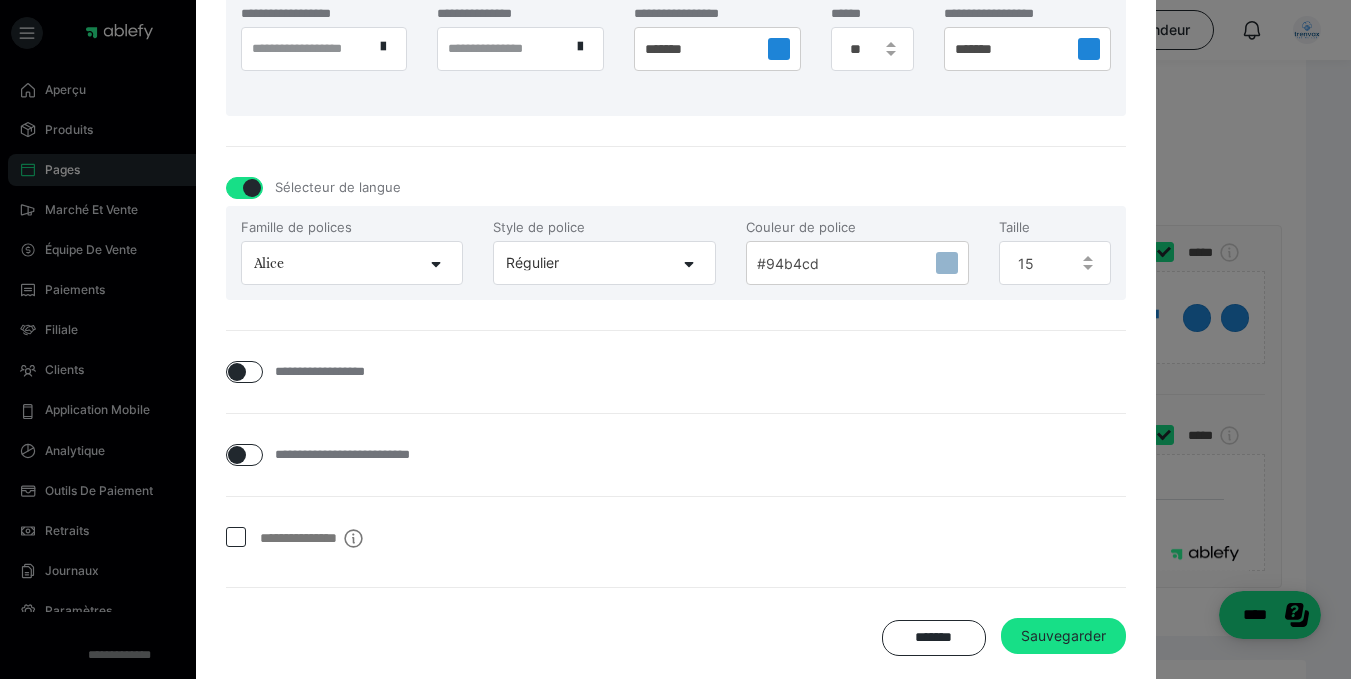 scroll, scrollTop: 1062, scrollLeft: 0, axis: vertical 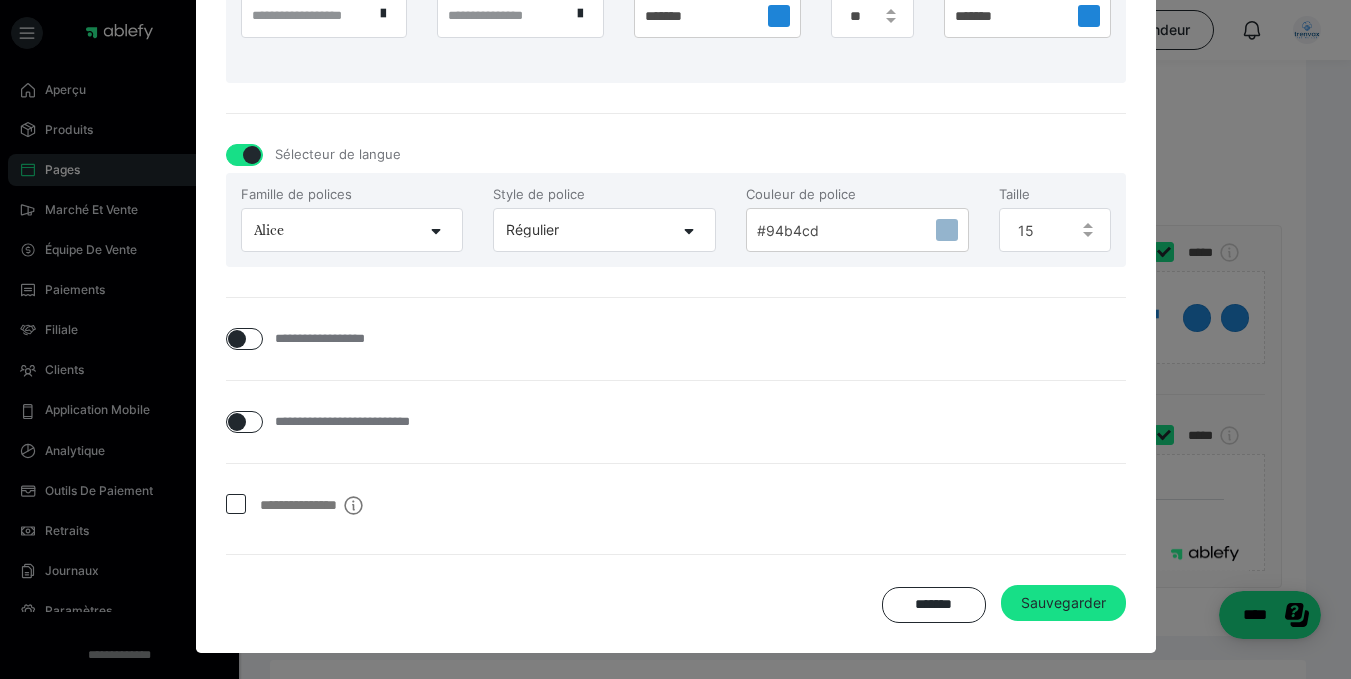 click at bounding box center (237, 339) 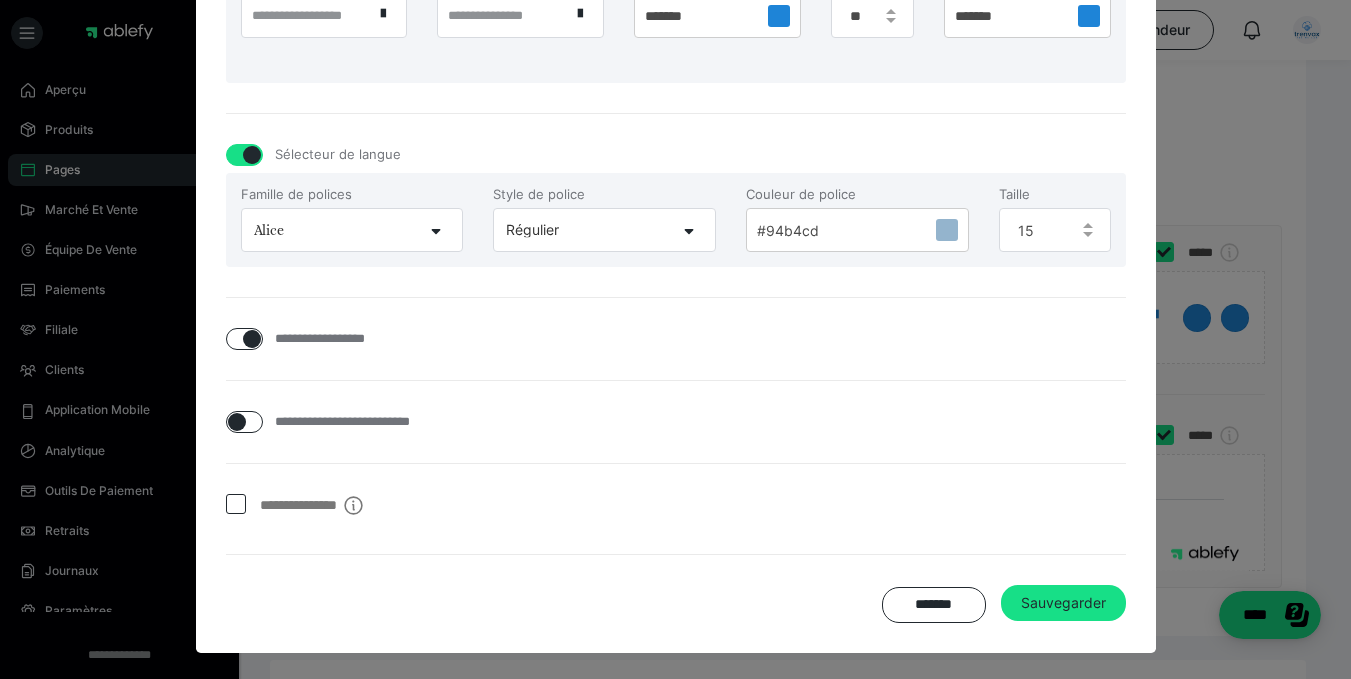 checkbox on "****" 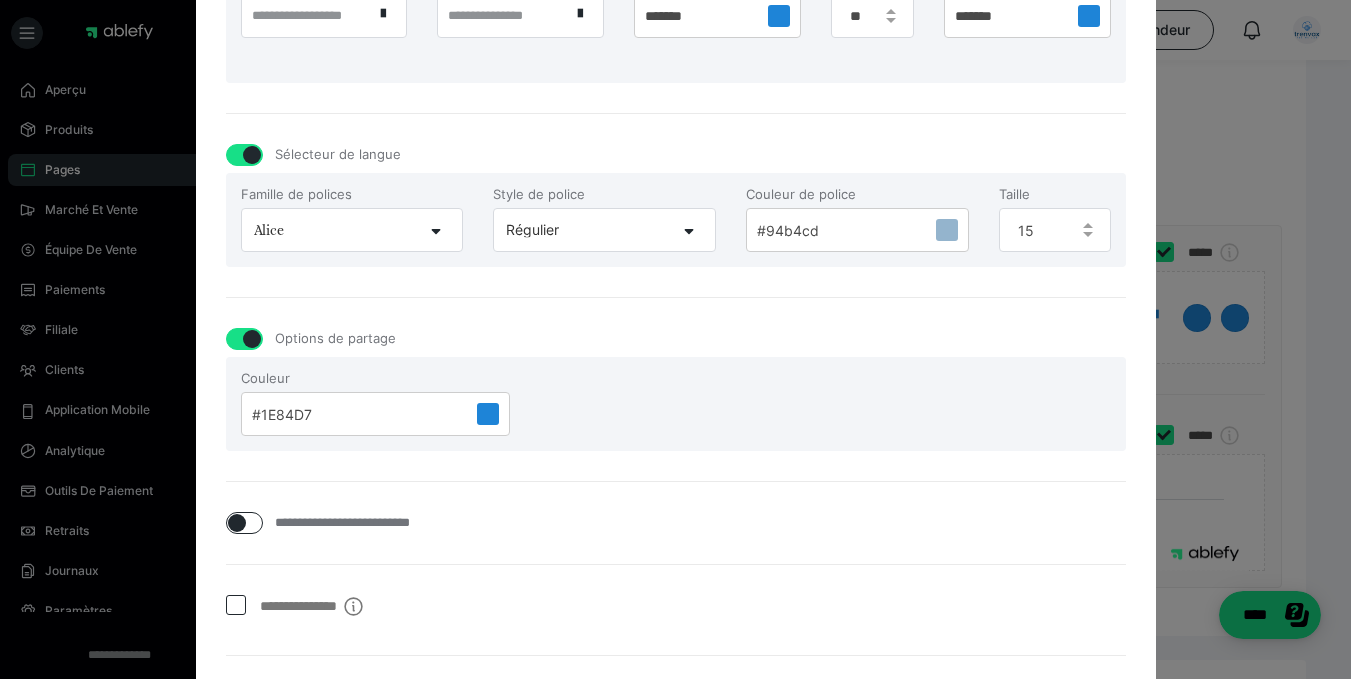 click at bounding box center [488, 414] 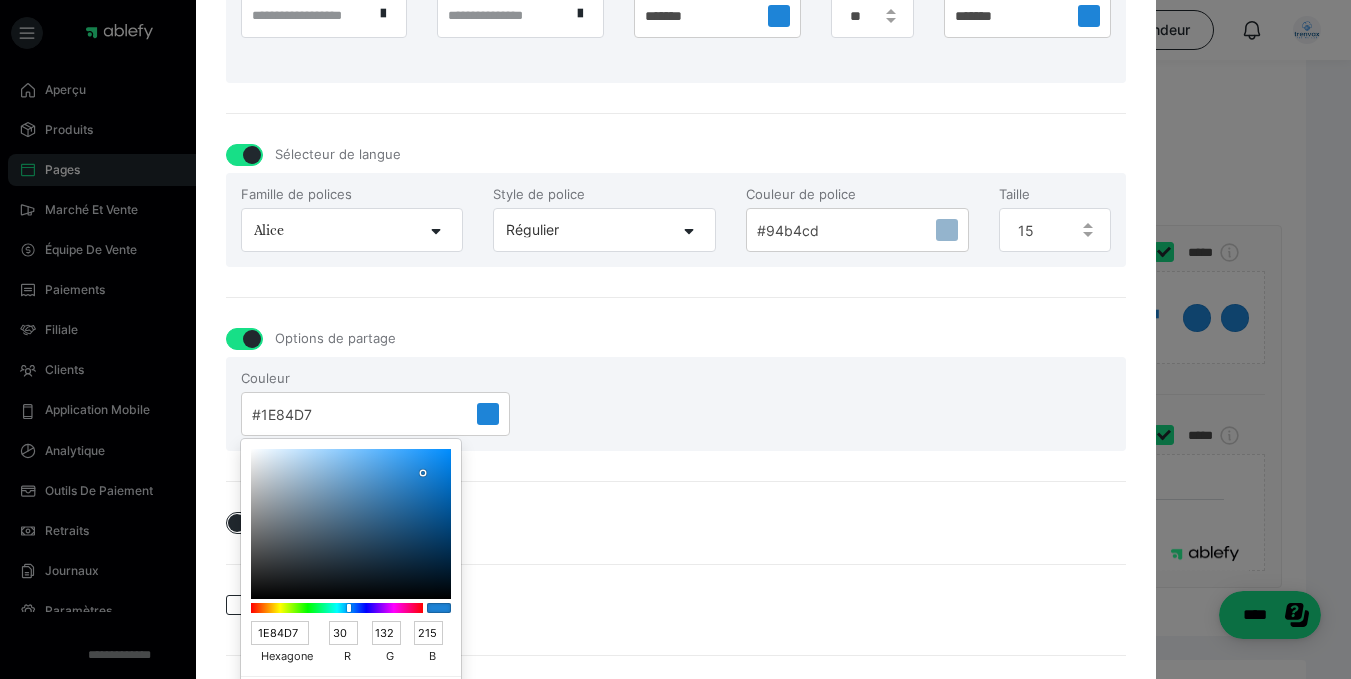 click at bounding box center [351, 524] 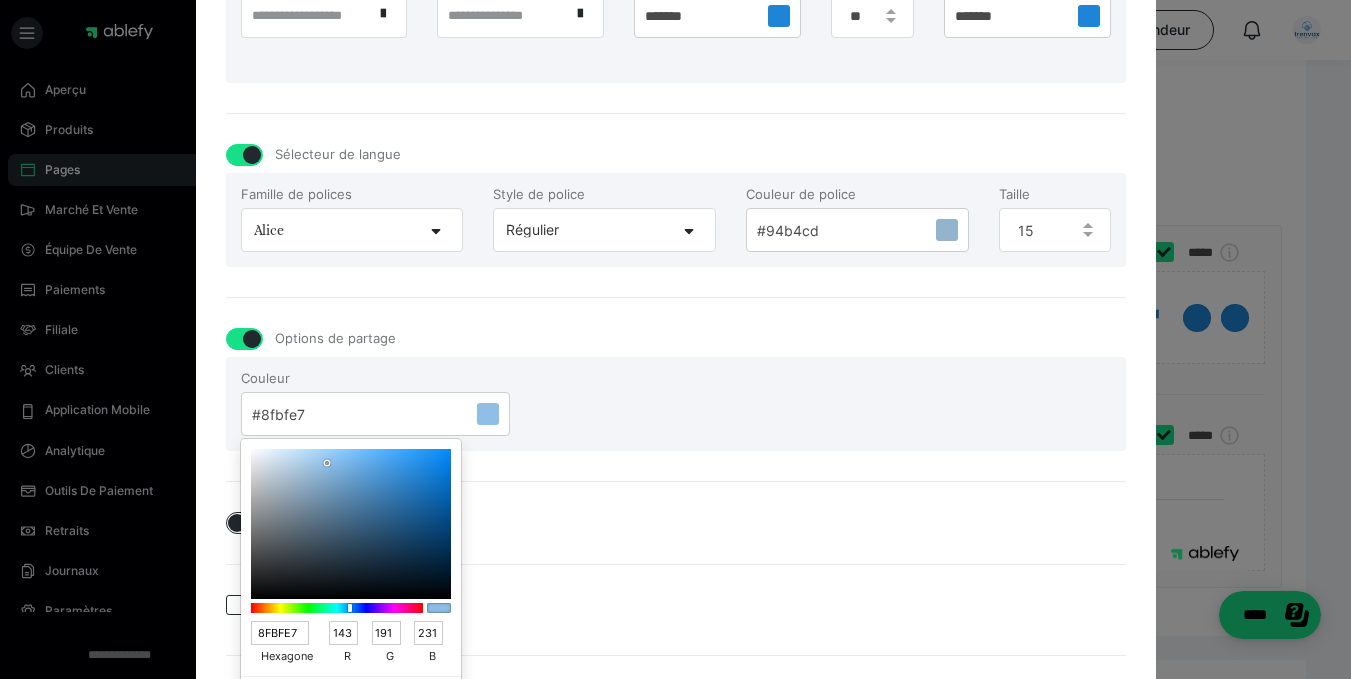 type on "8FBFE7" 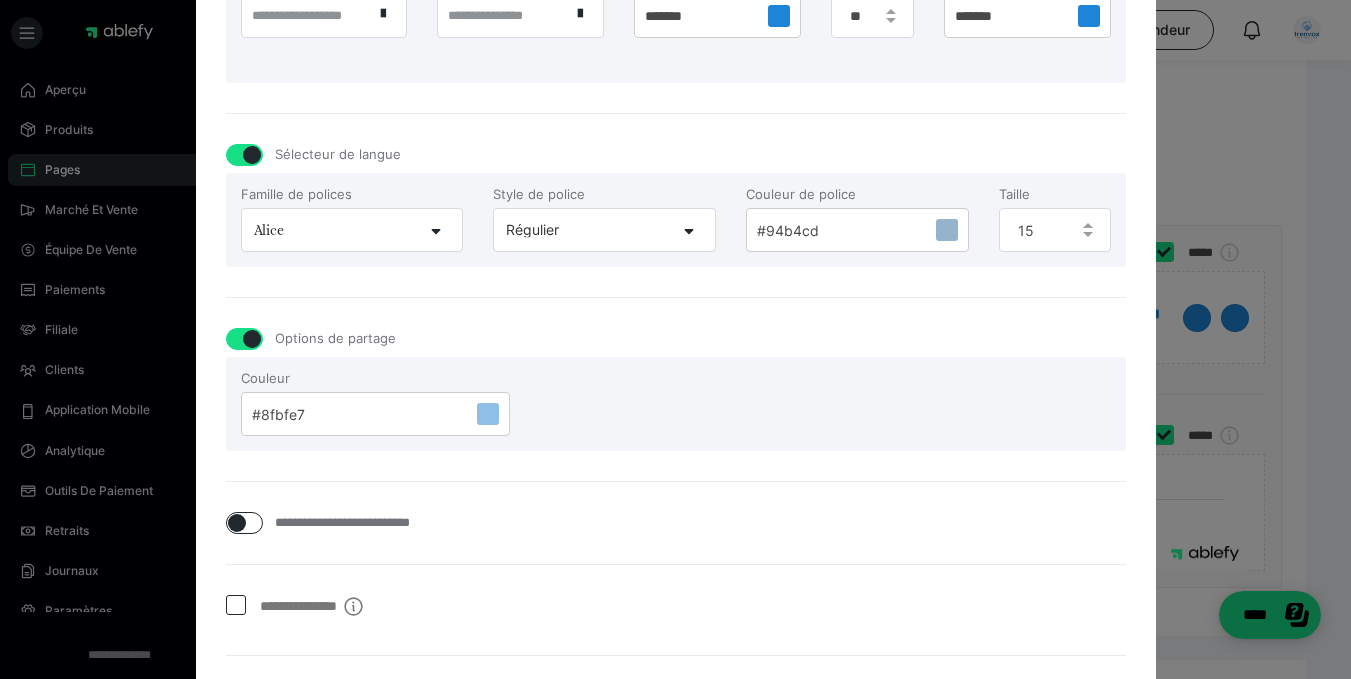 click on "**********" at bounding box center [676, 610] 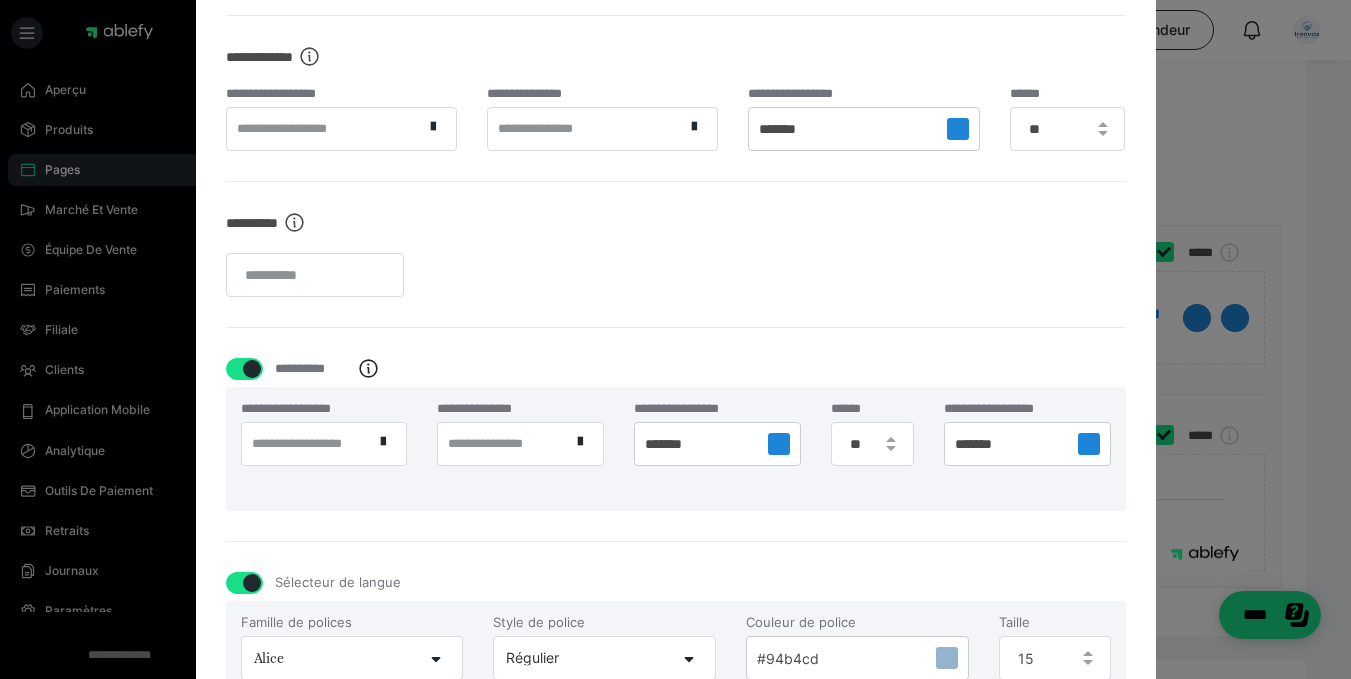 scroll, scrollTop: 631, scrollLeft: 0, axis: vertical 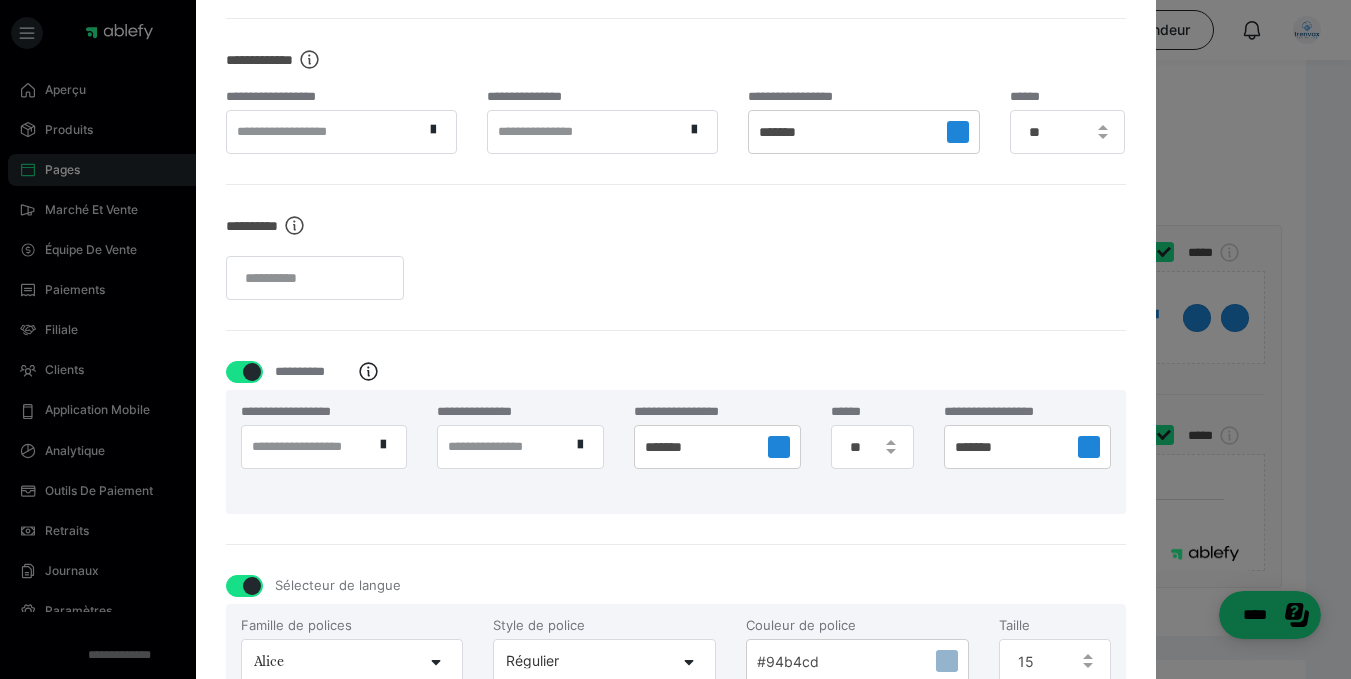 click on "*******" at bounding box center (717, 447) 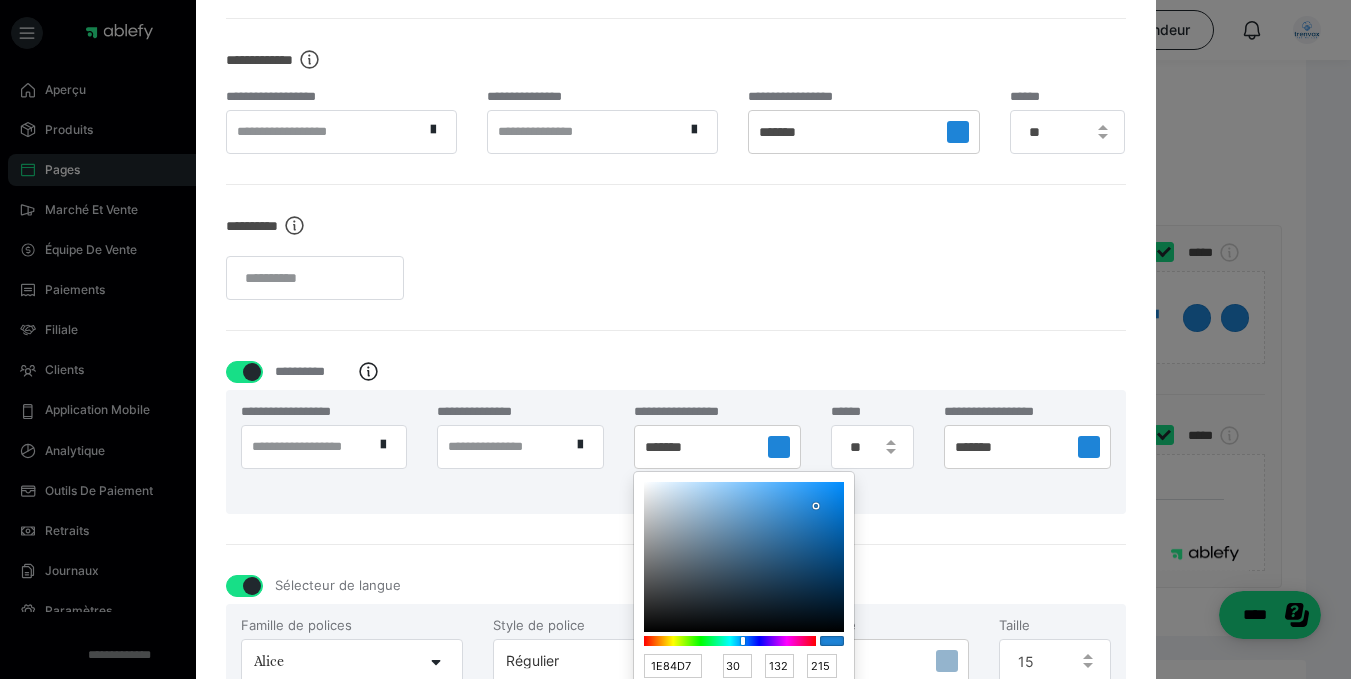 click at bounding box center [744, 557] 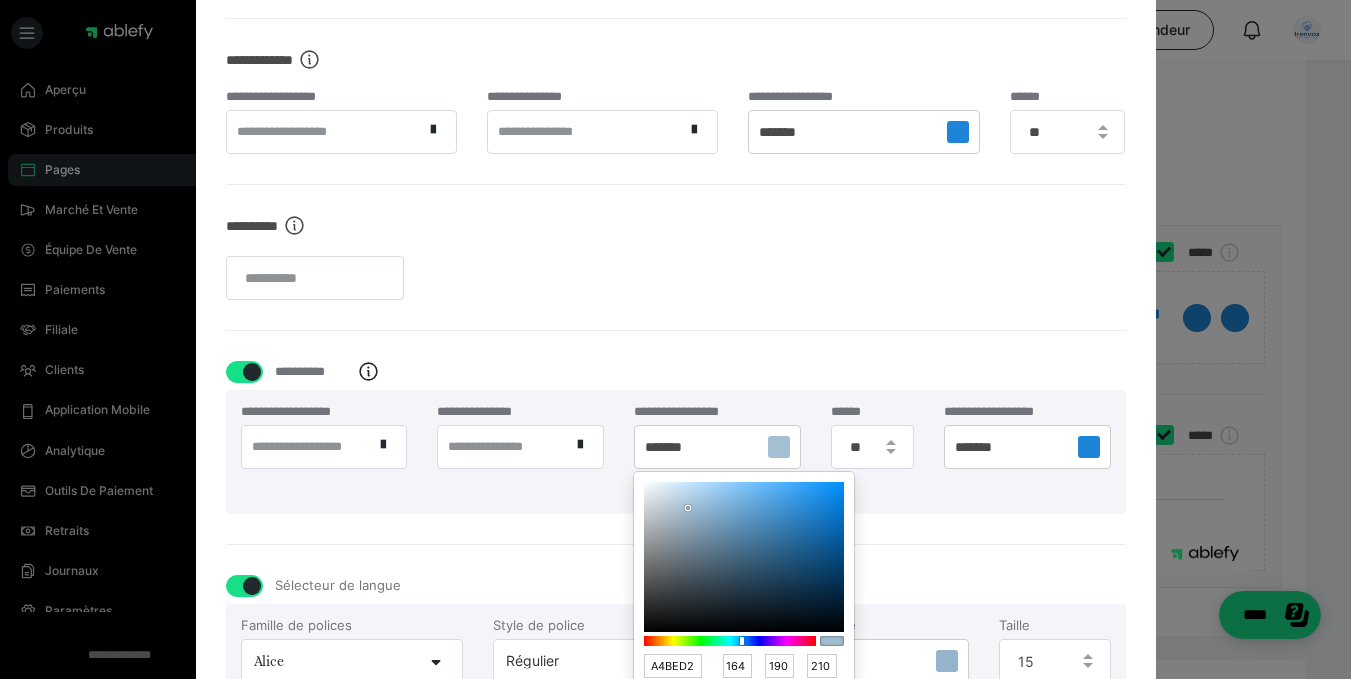 type on "A4BED2" 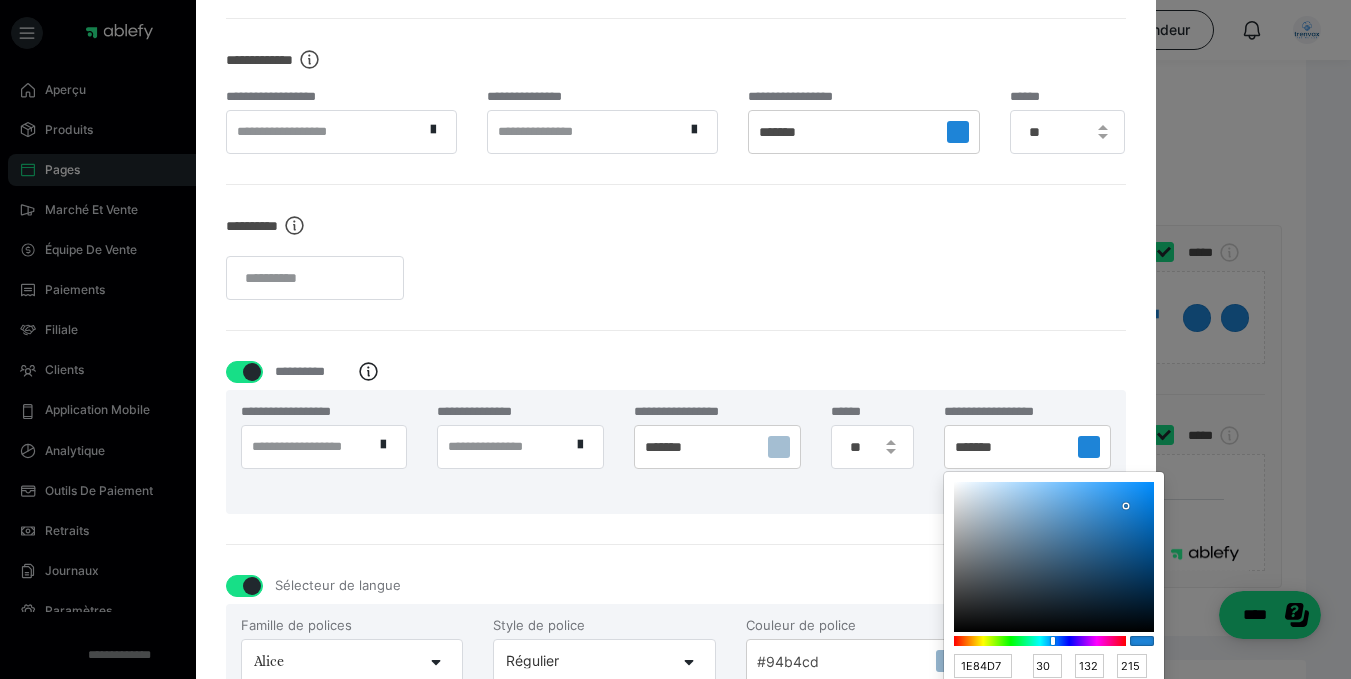 click at bounding box center (1054, 557) 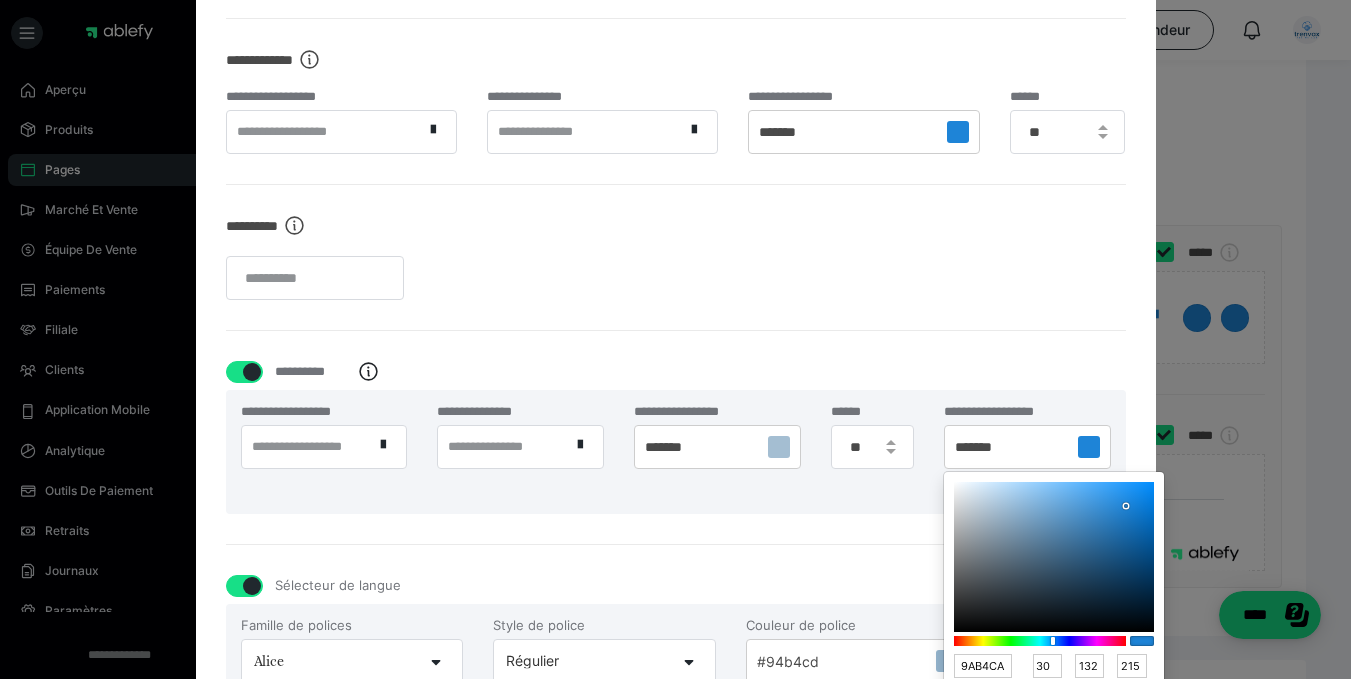 type on "154" 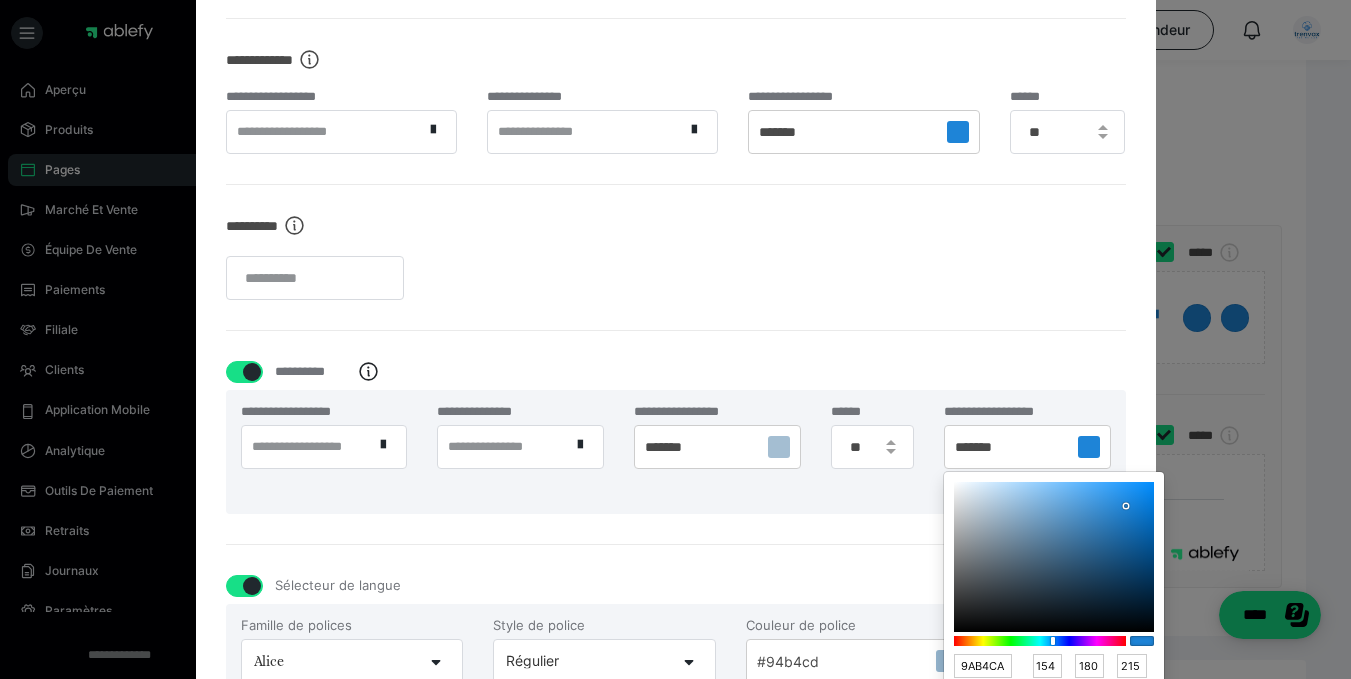 type on "202" 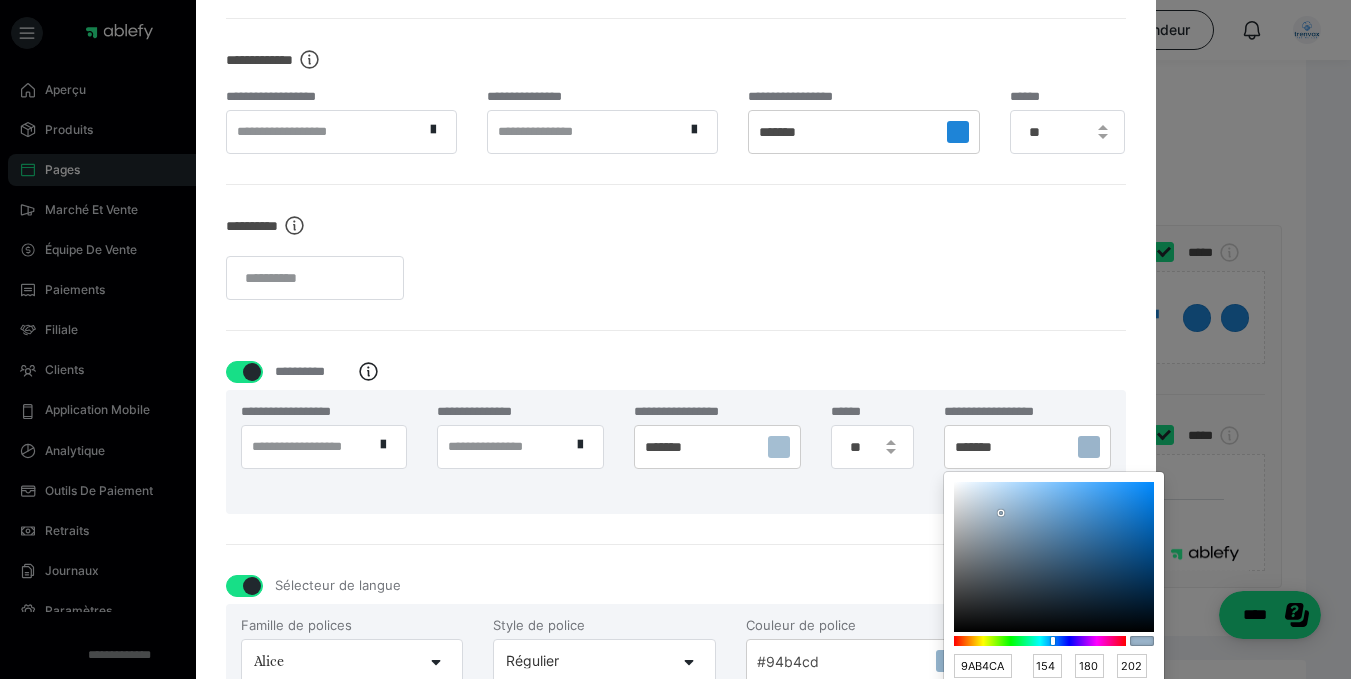 click at bounding box center (958, 132) 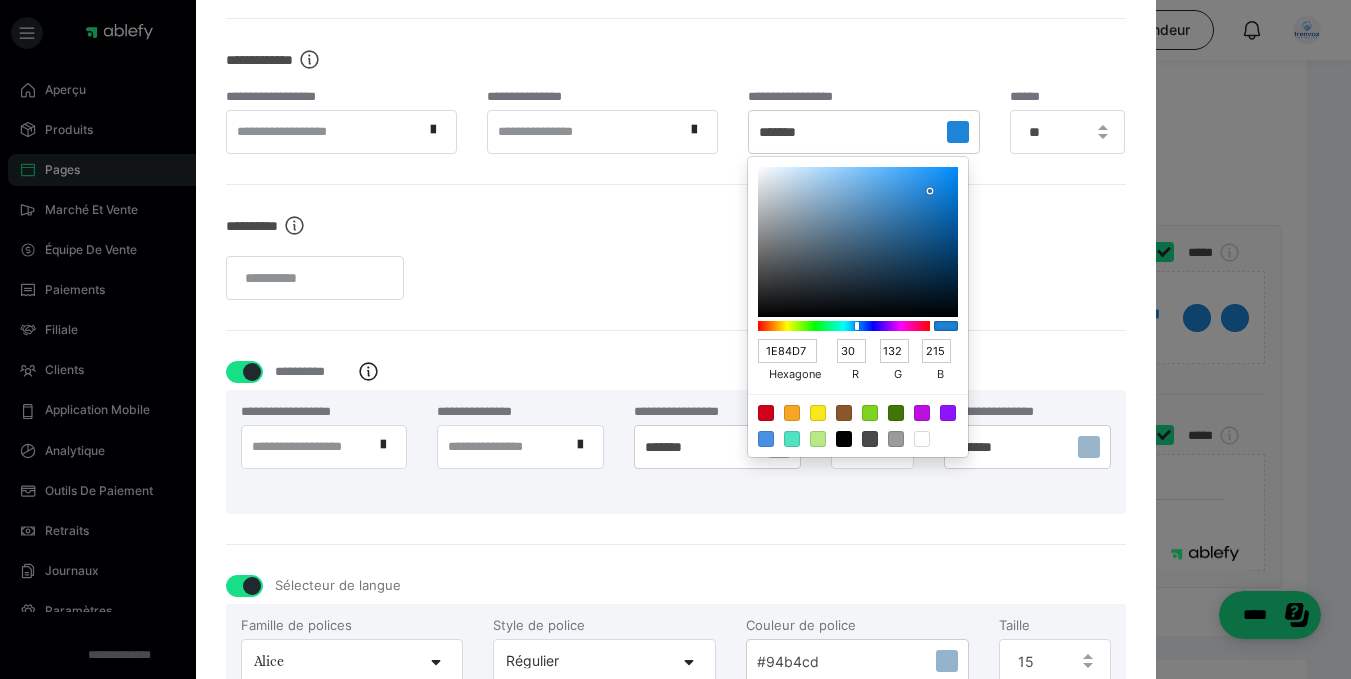 click at bounding box center [858, 242] 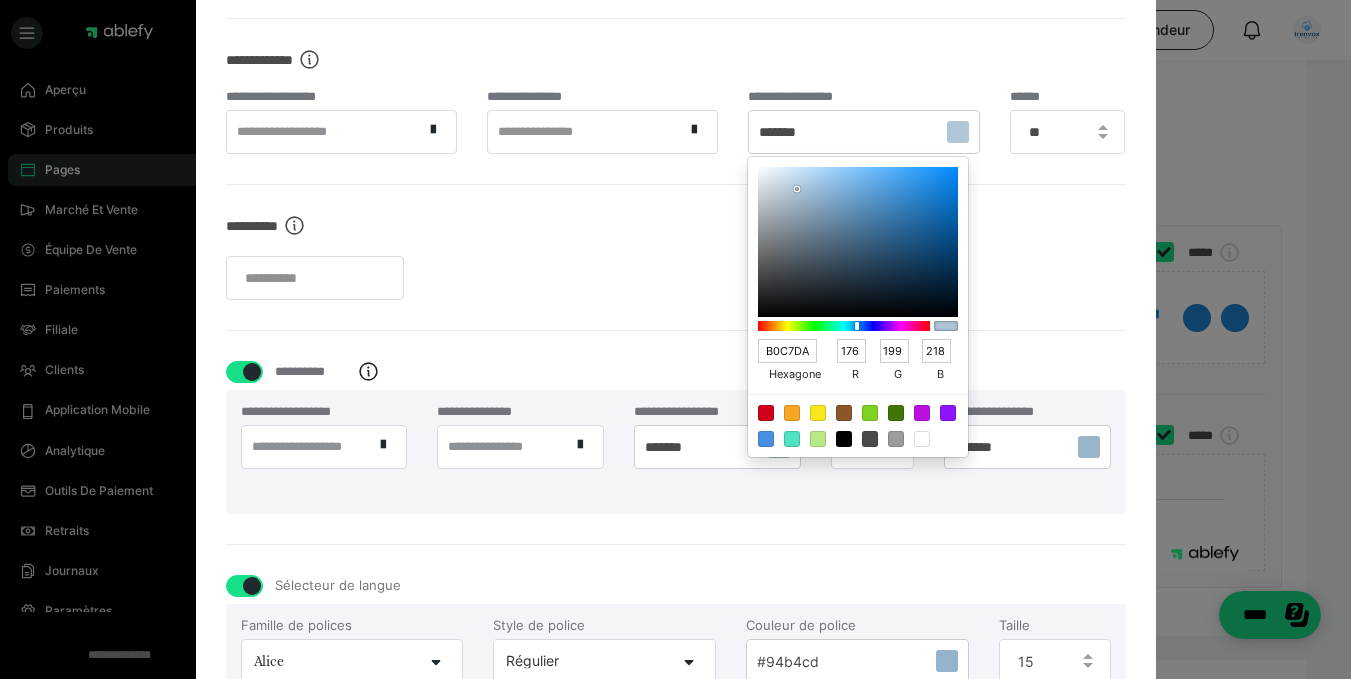 click on "**********" at bounding box center (676, 257) 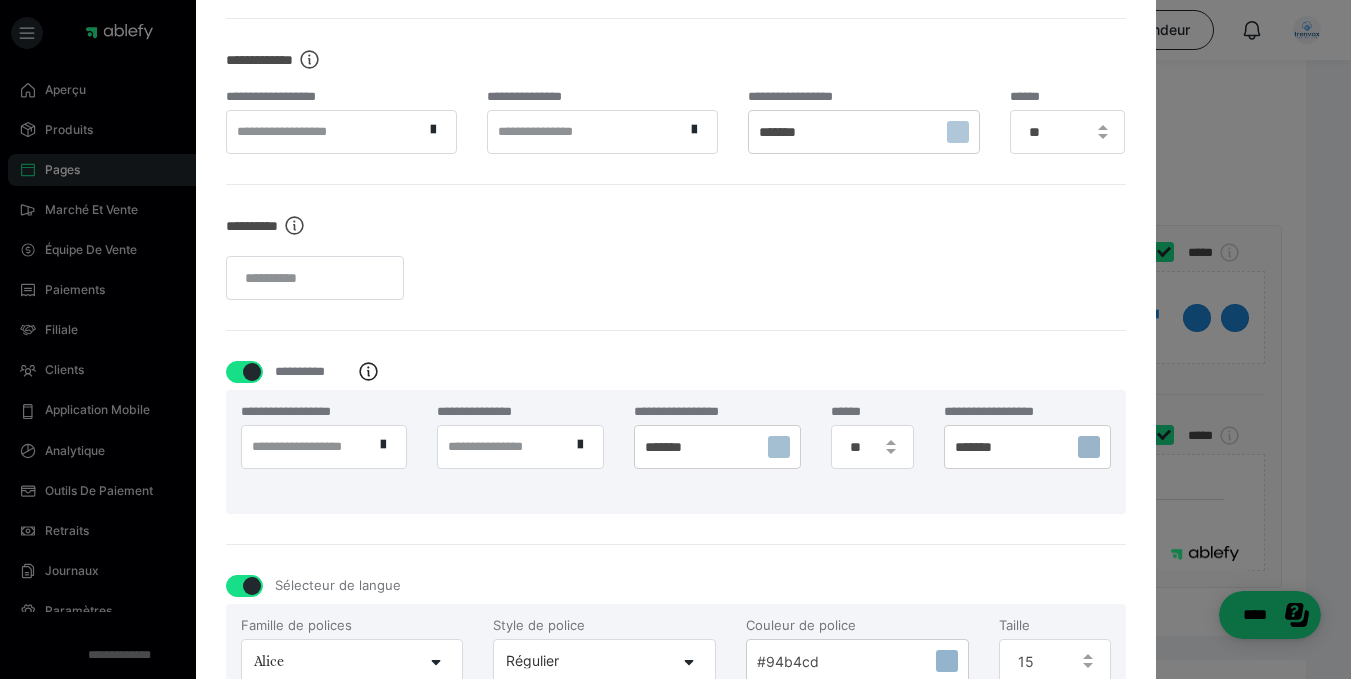 click on "**********" at bounding box center [586, 131] 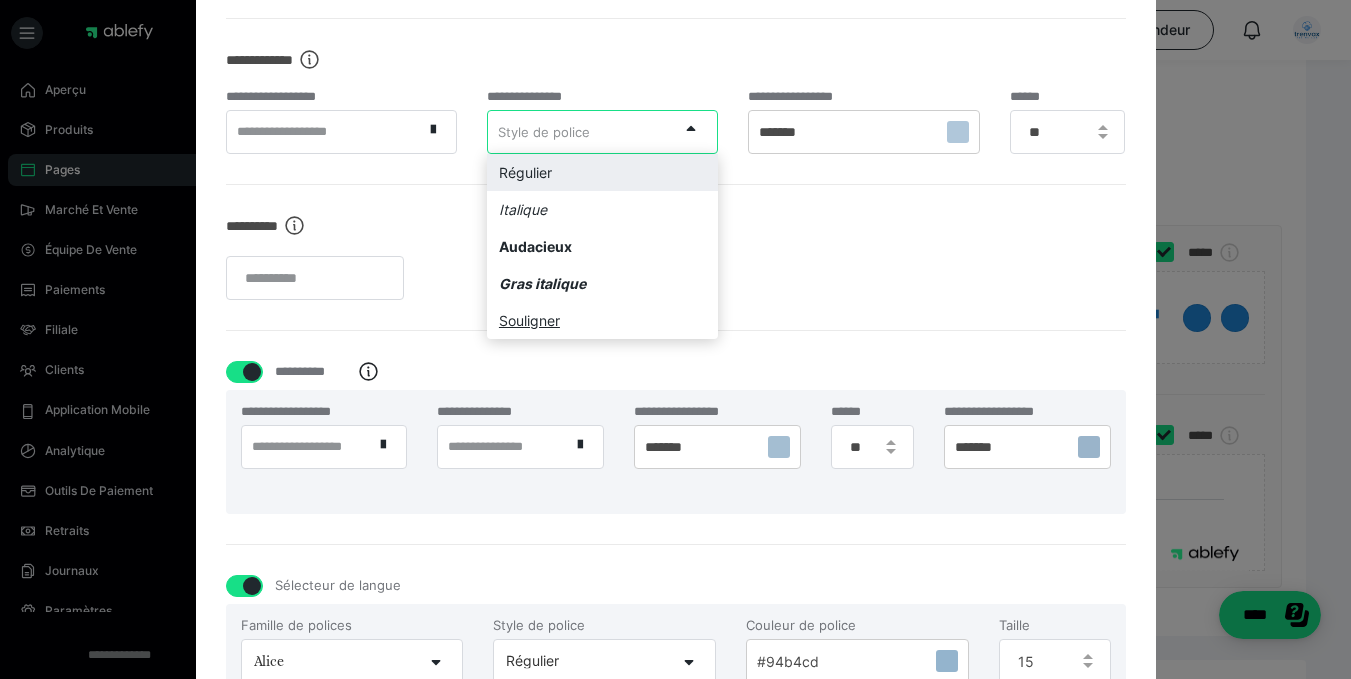 click on "Régulier" at bounding box center [602, 172] 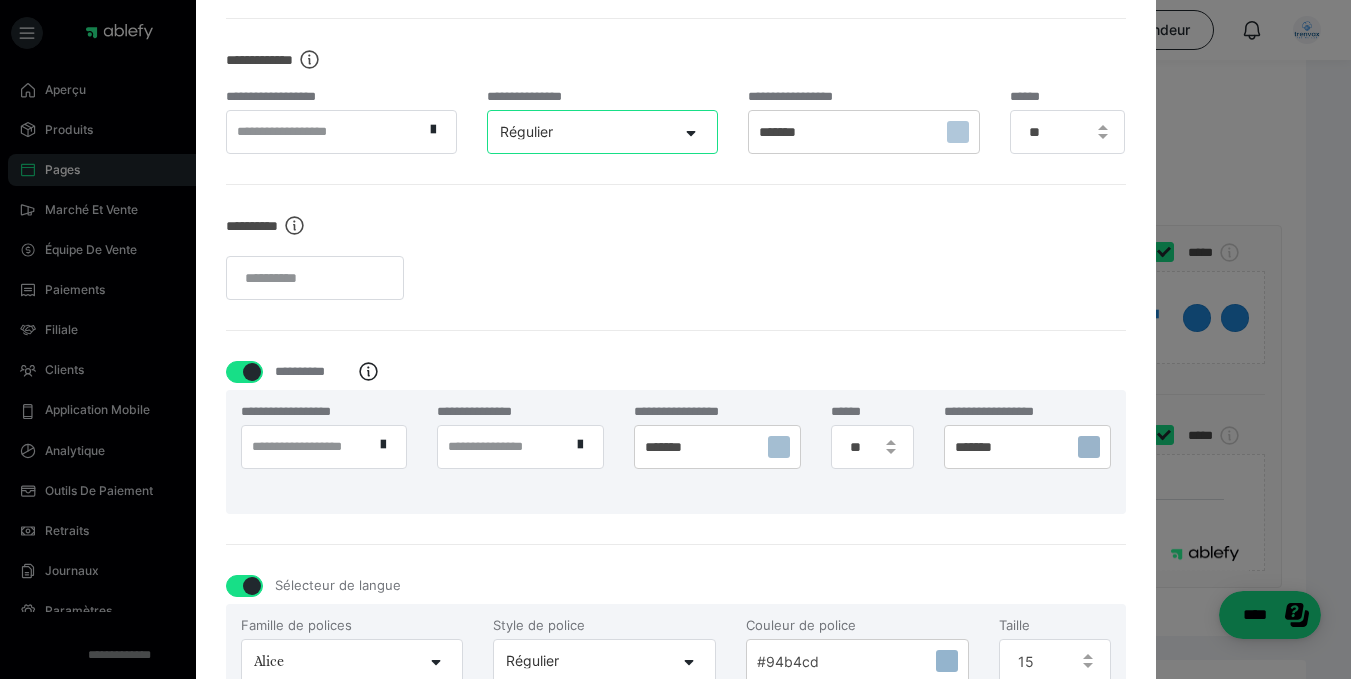 click on "**********" at bounding box center [325, 131] 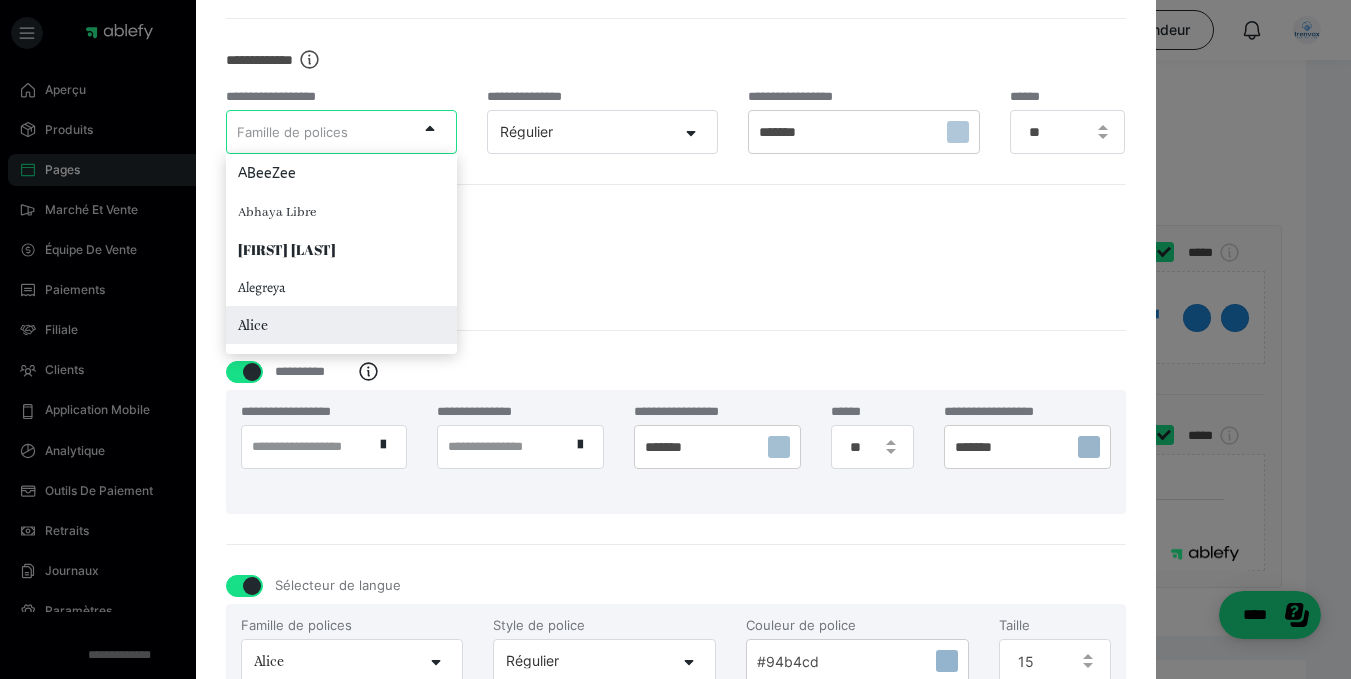 drag, startPoint x: 337, startPoint y: 329, endPoint x: 659, endPoint y: 325, distance: 322.02484 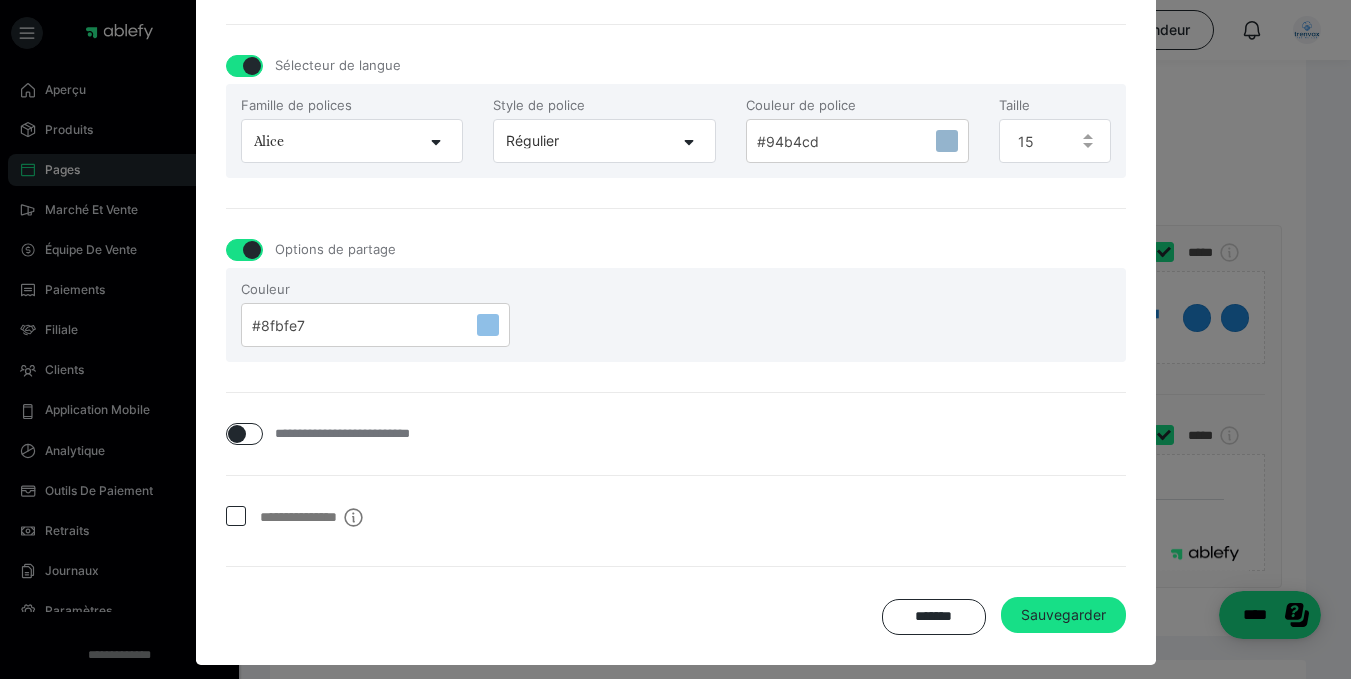 scroll, scrollTop: 1163, scrollLeft: 0, axis: vertical 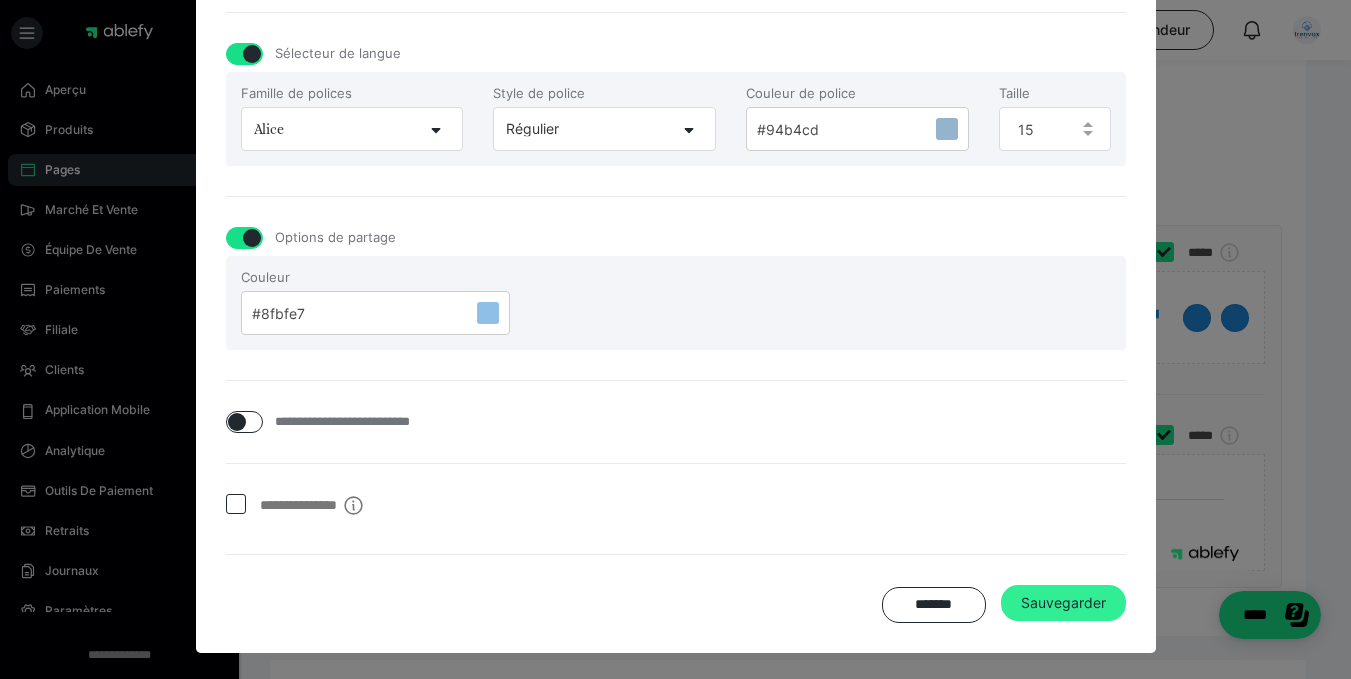 click on "Sauvegarder" at bounding box center (1063, 602) 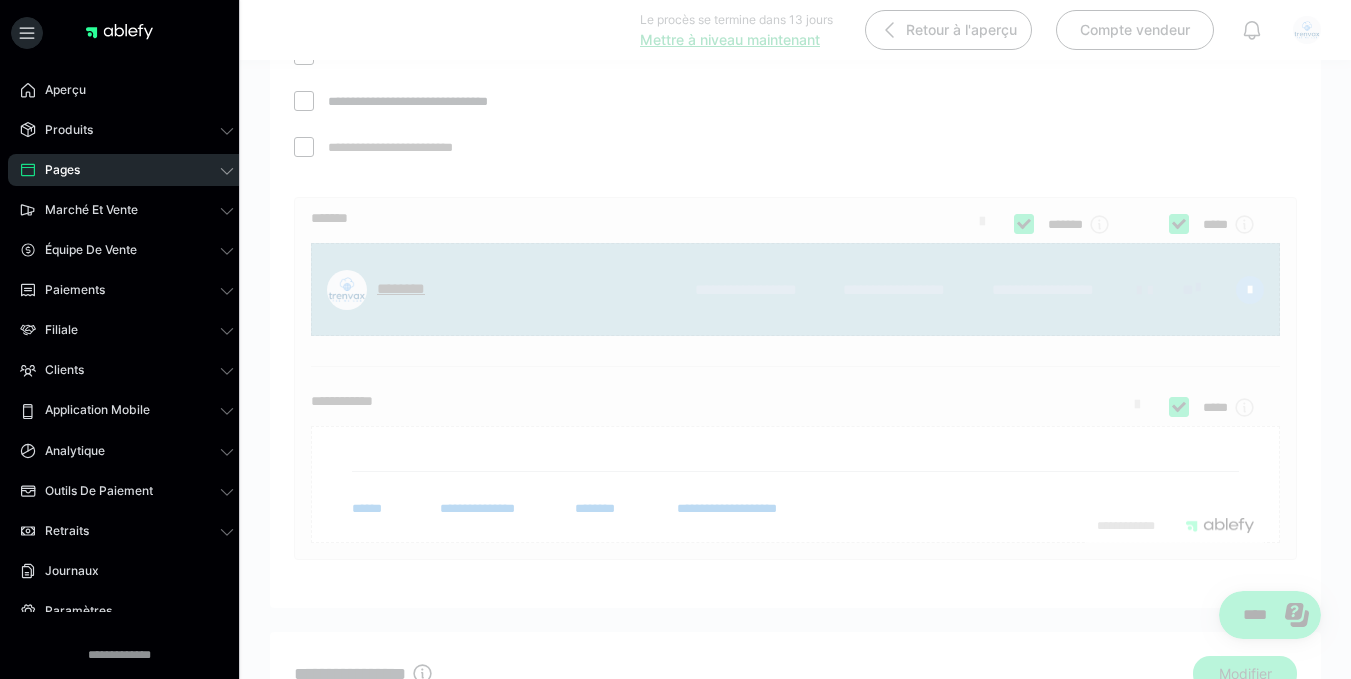 scroll, scrollTop: 1684, scrollLeft: 0, axis: vertical 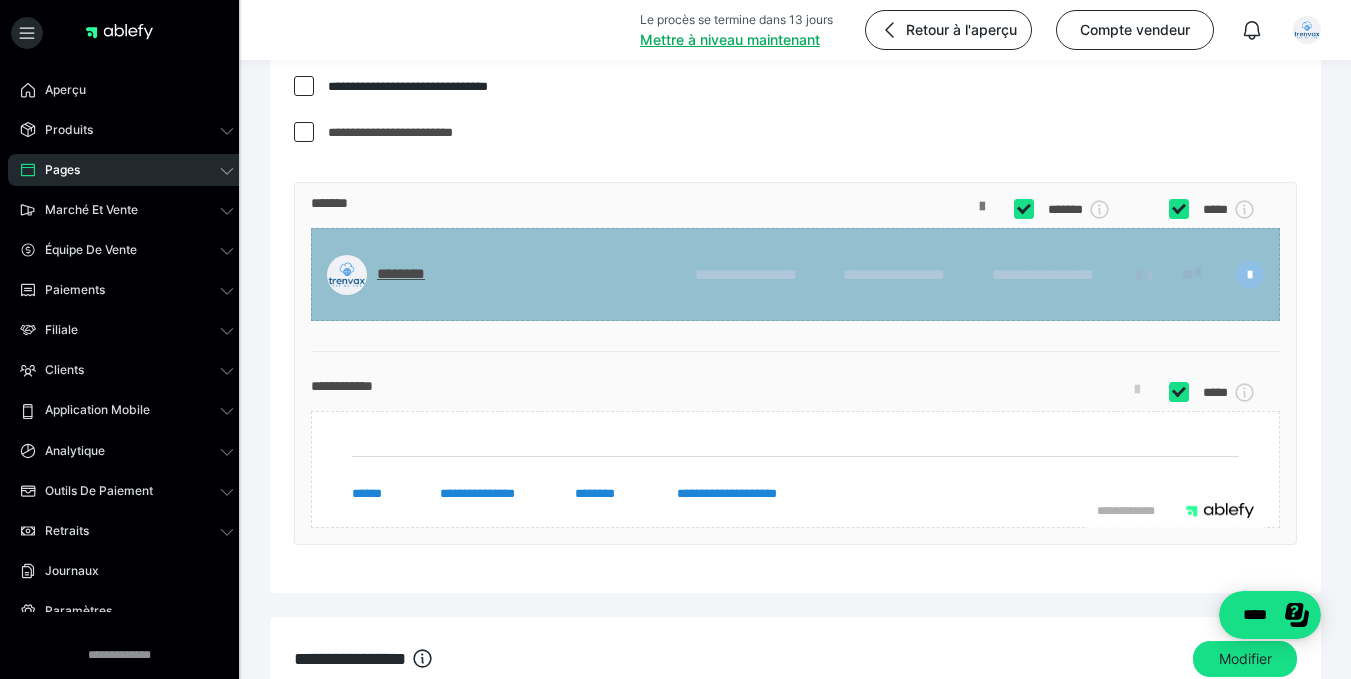 click at bounding box center [982, 229] 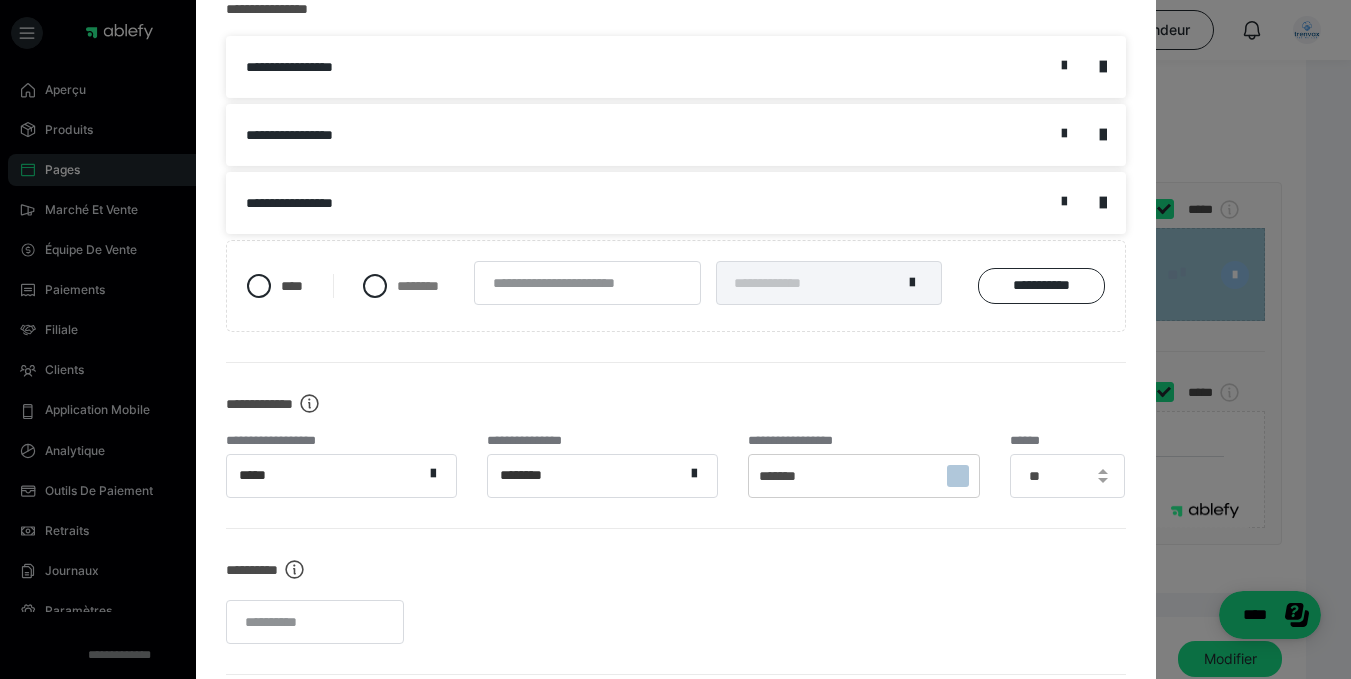 scroll, scrollTop: 291, scrollLeft: 0, axis: vertical 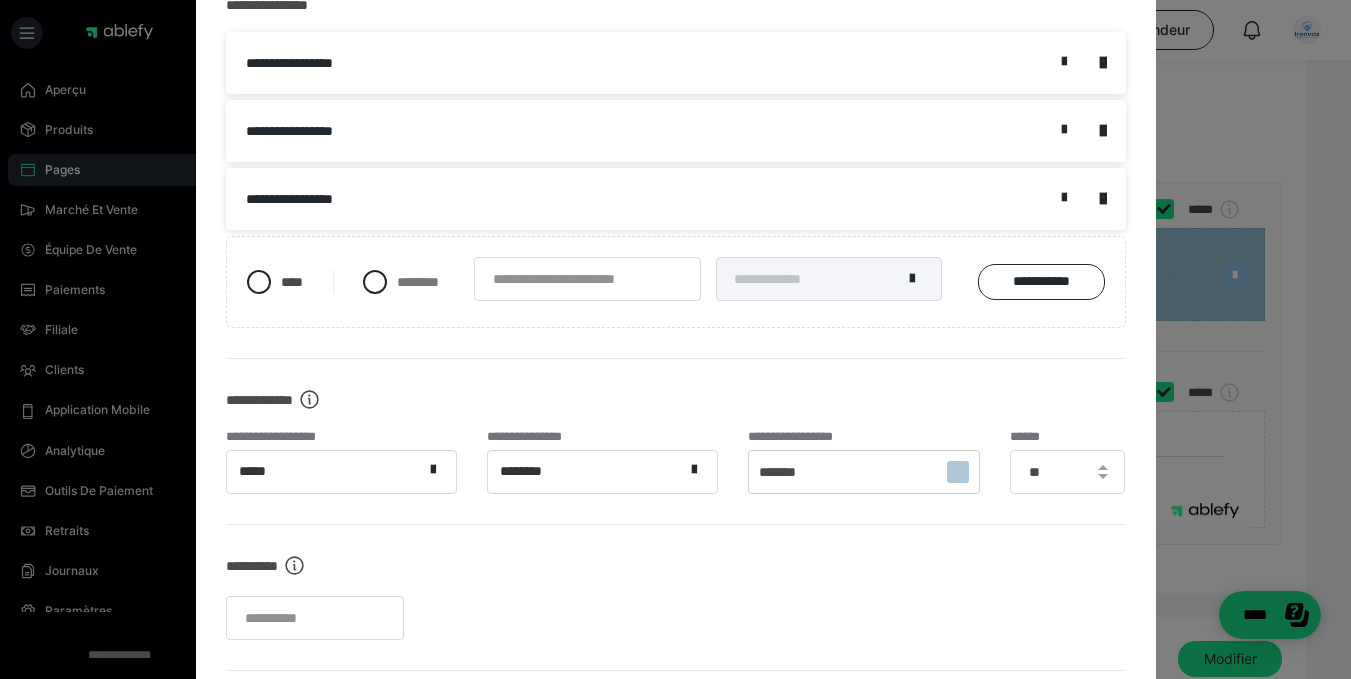 click on "********" at bounding box center [586, 471] 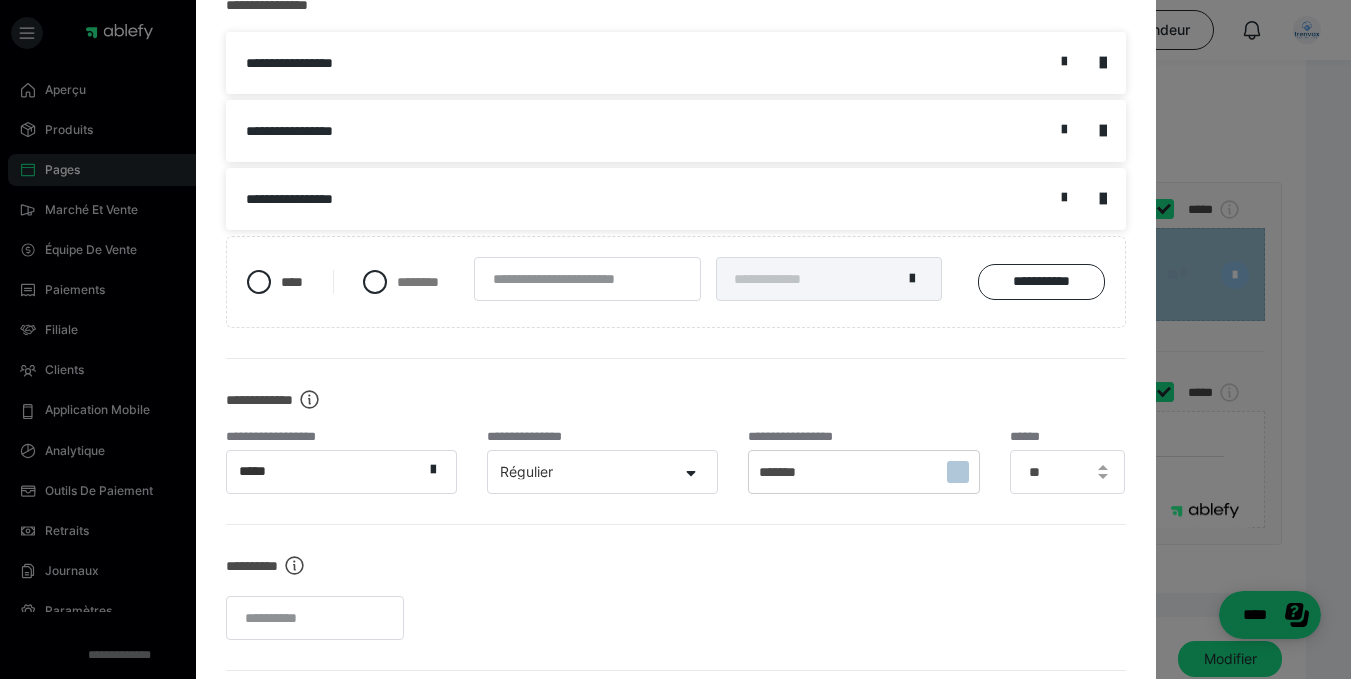 click on "*******" at bounding box center [863, 472] 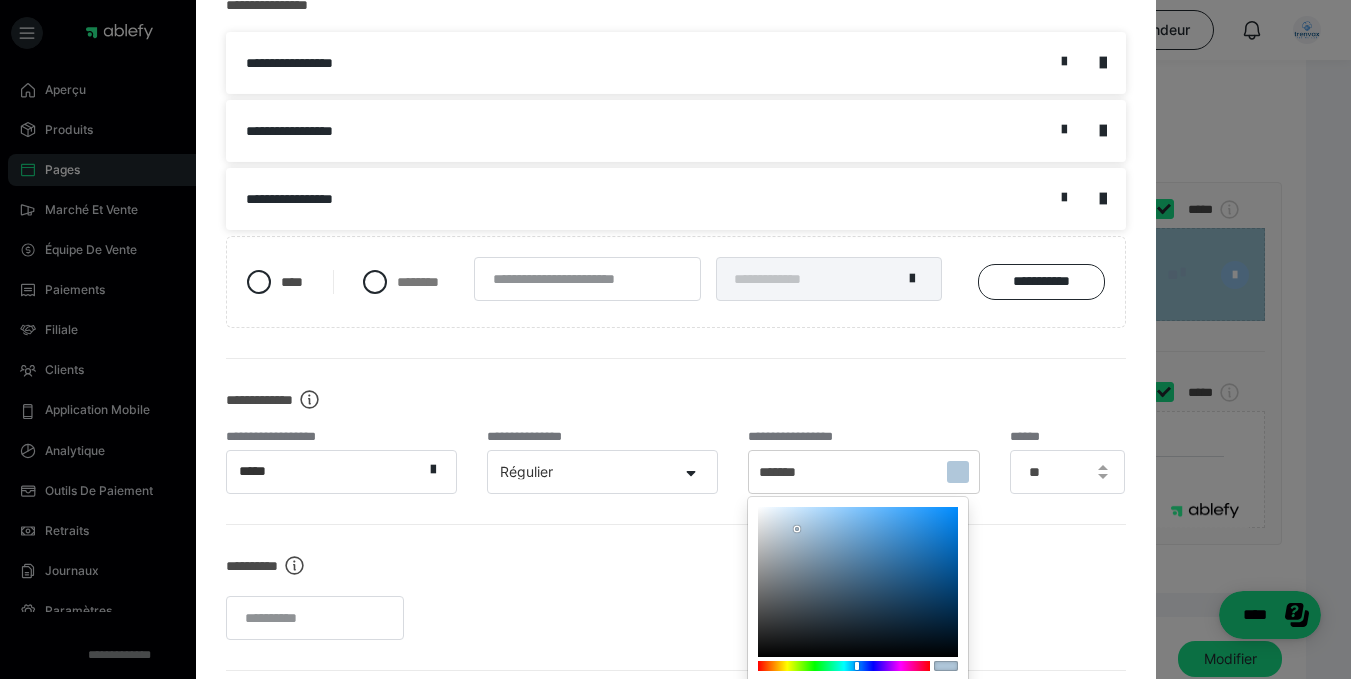 click at bounding box center (858, 582) 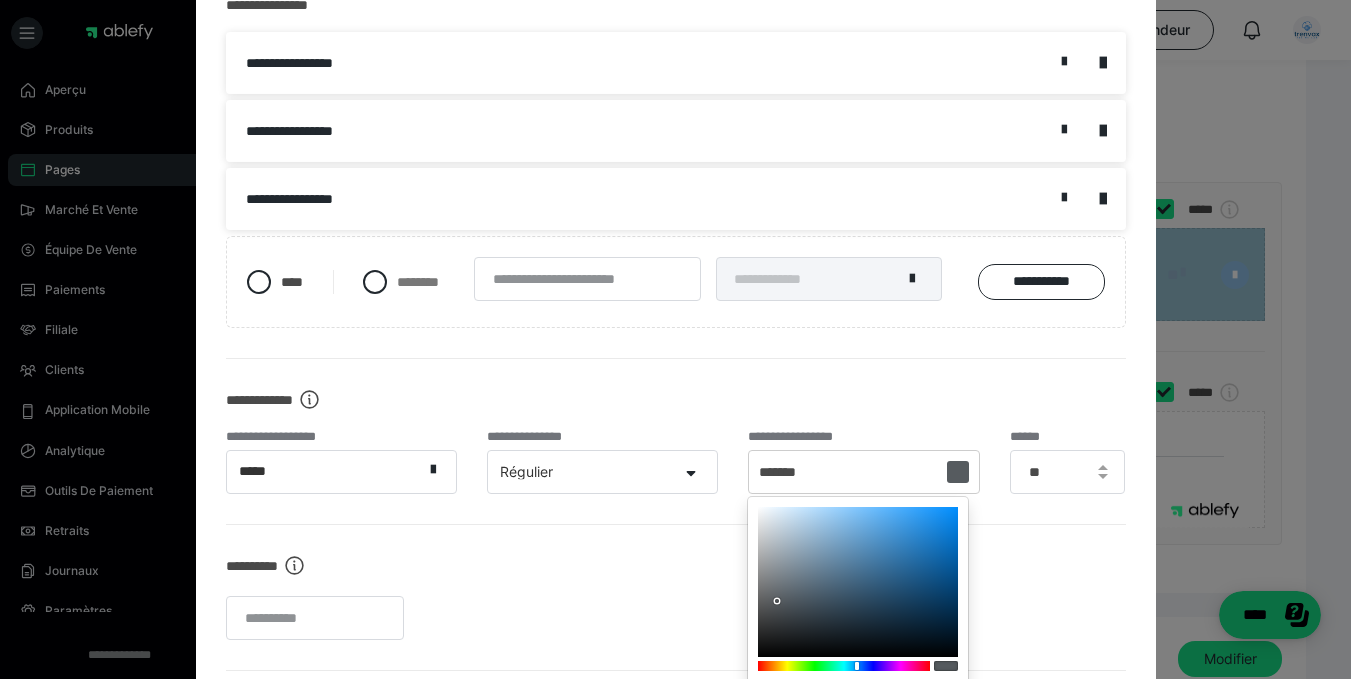 click on "**********" at bounding box center [676, 598] 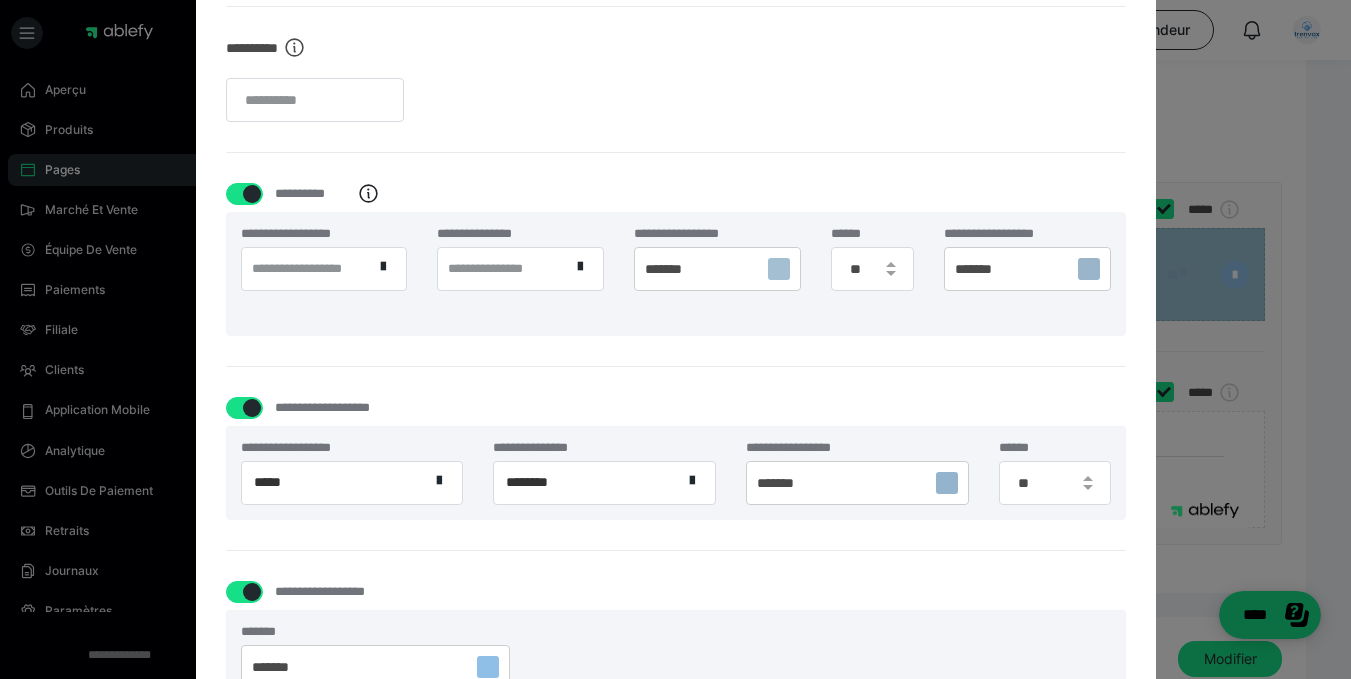 scroll, scrollTop: 818, scrollLeft: 0, axis: vertical 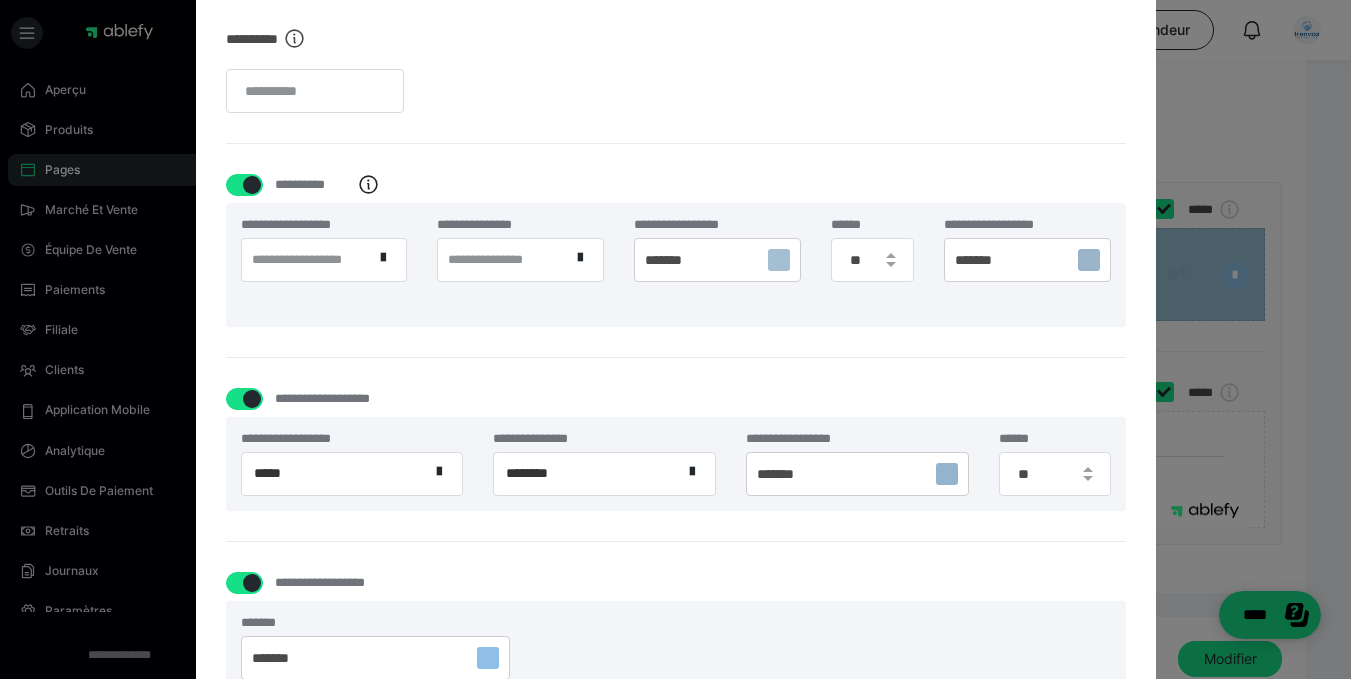 click at bounding box center [779, 260] 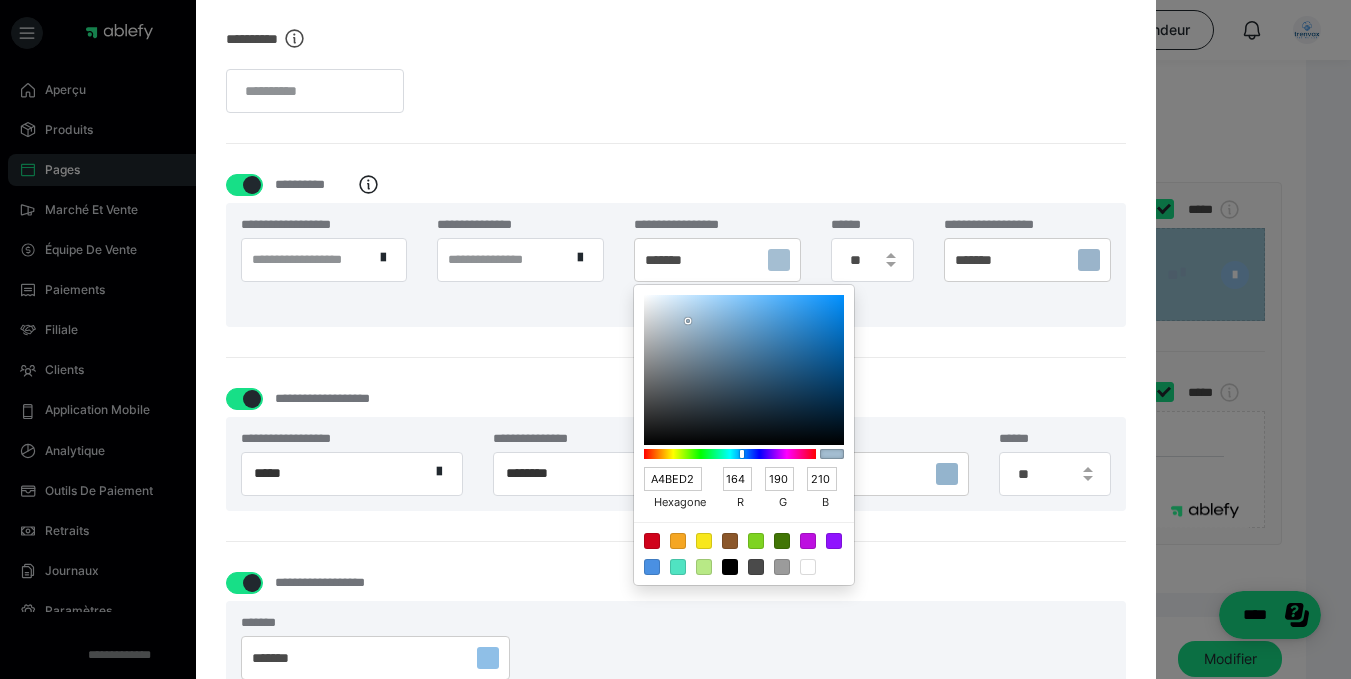 click at bounding box center (744, 370) 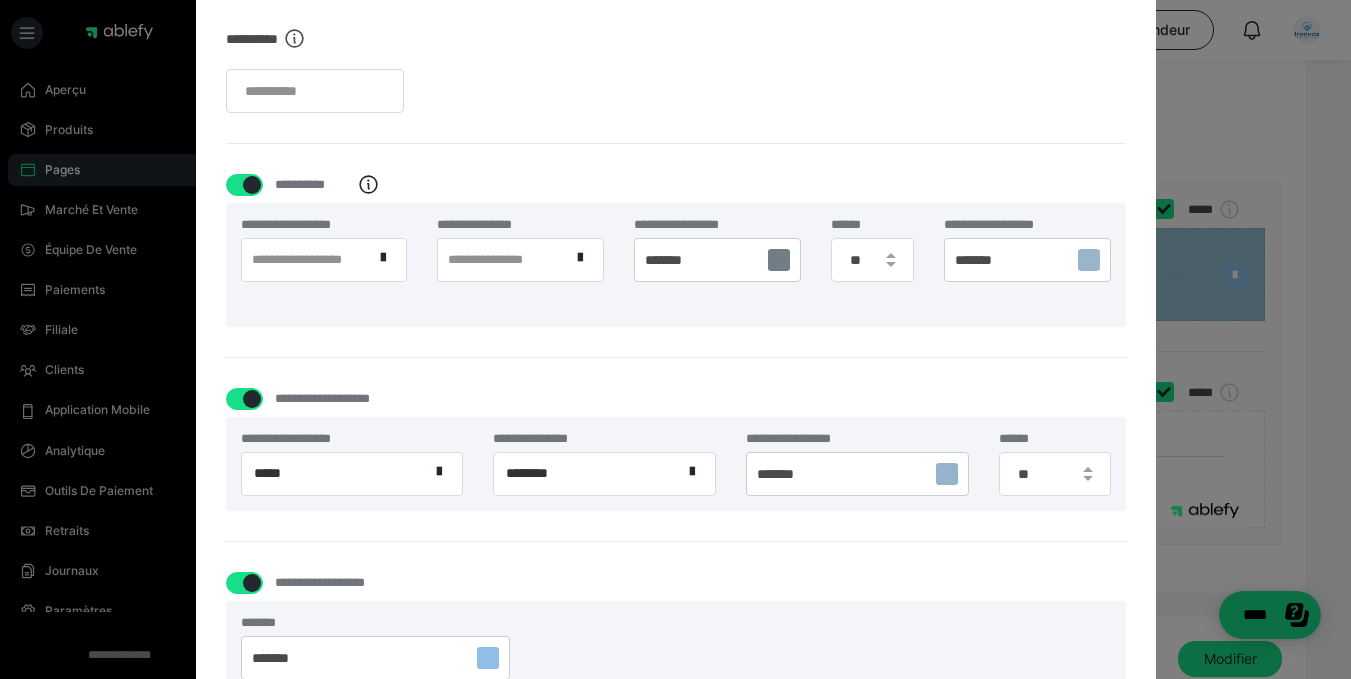 click at bounding box center [1089, 260] 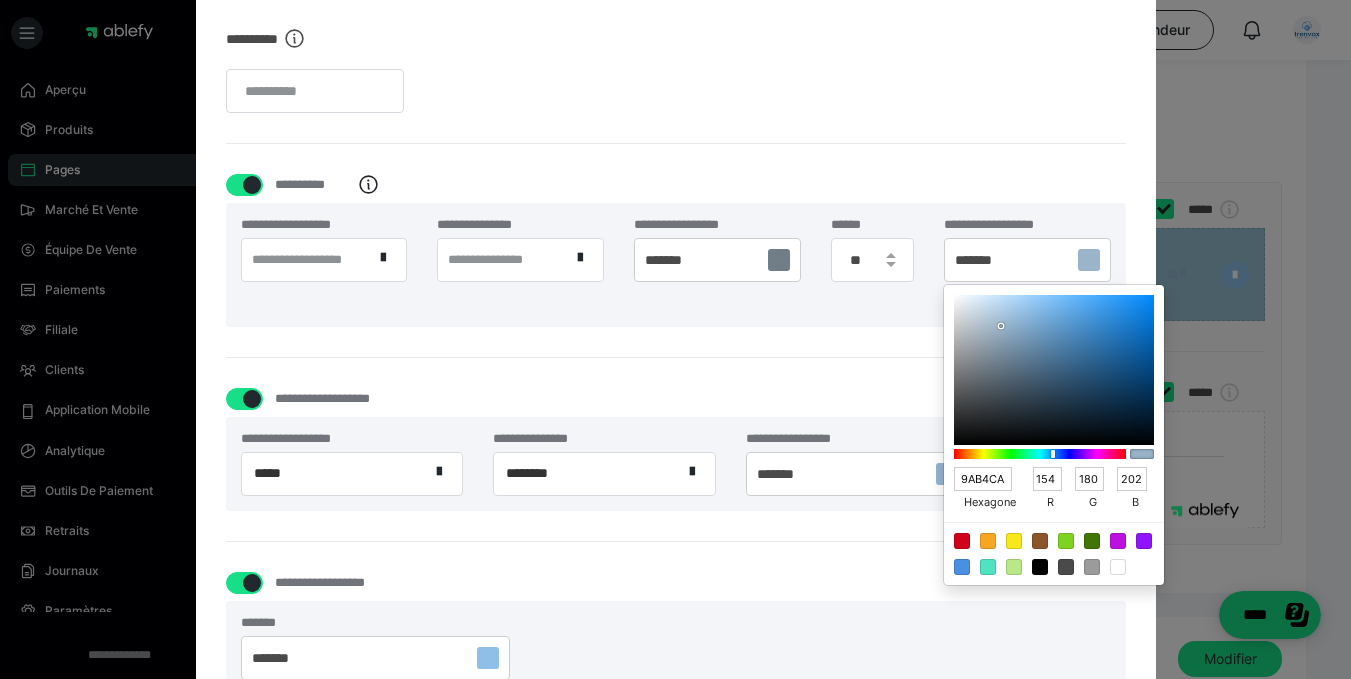 click at bounding box center [1054, 370] 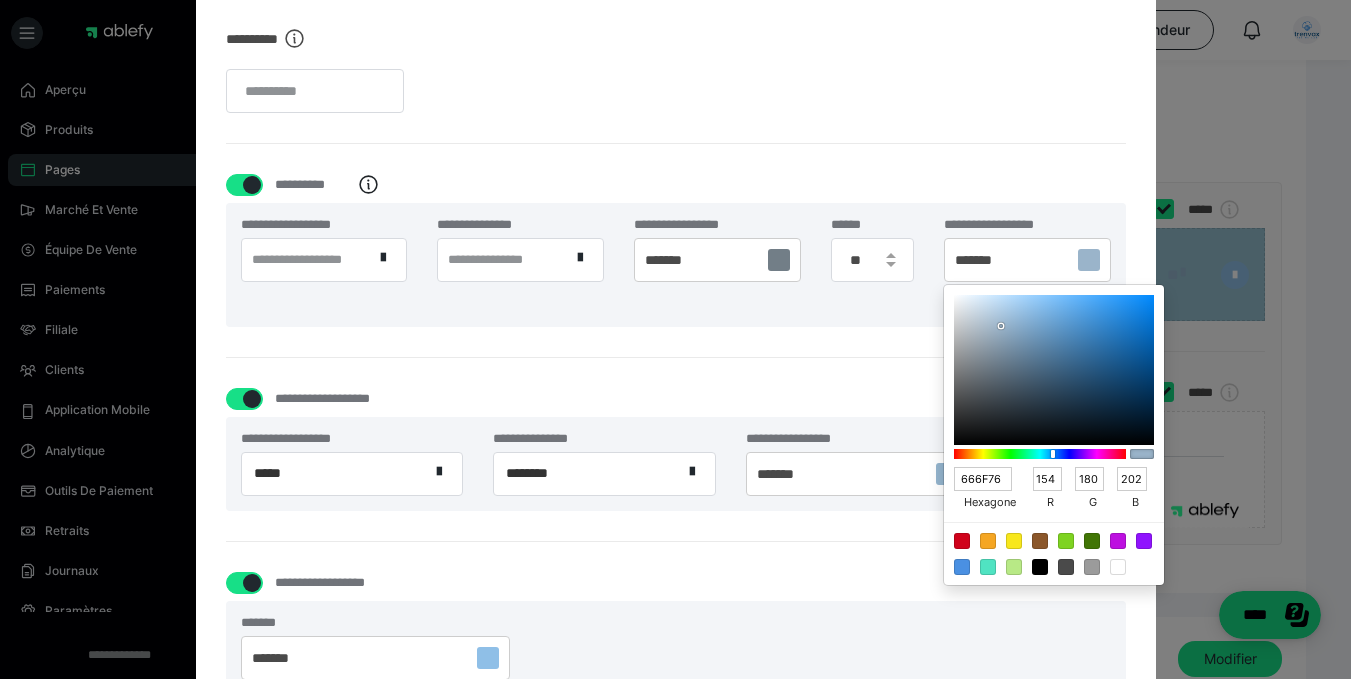 type on "102" 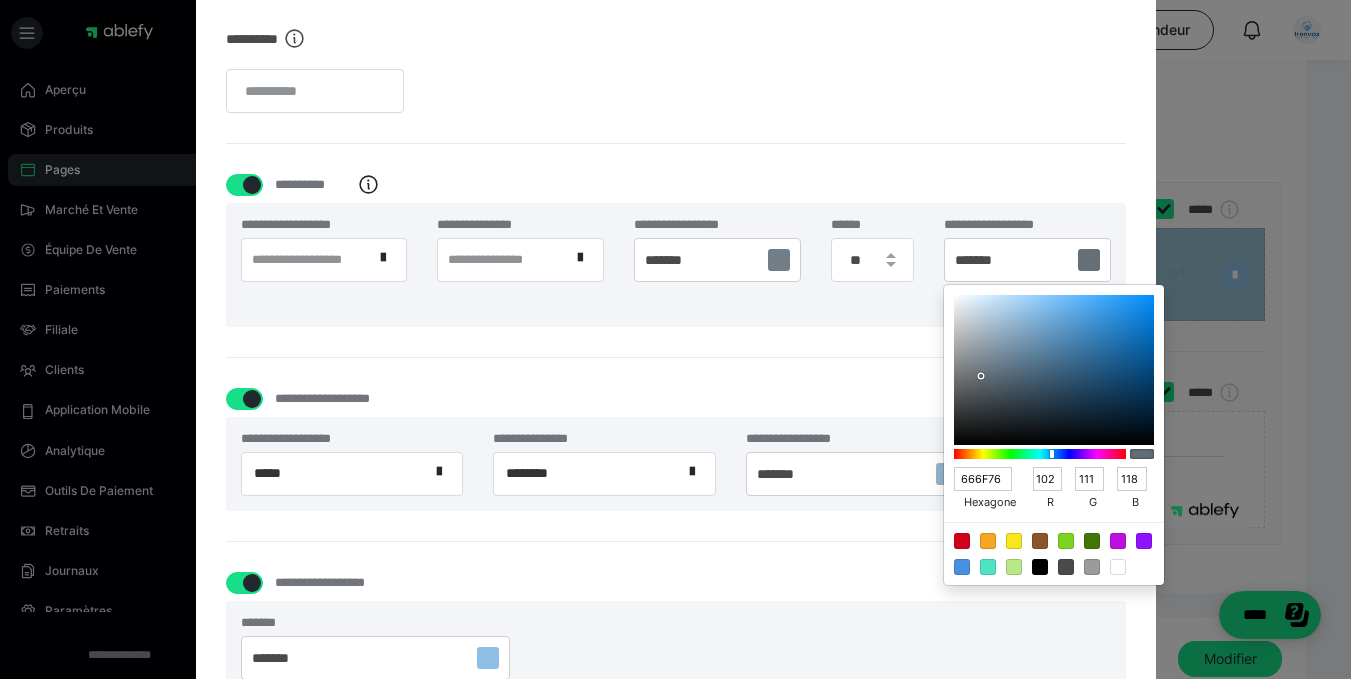 click on "**********" at bounding box center [676, 450] 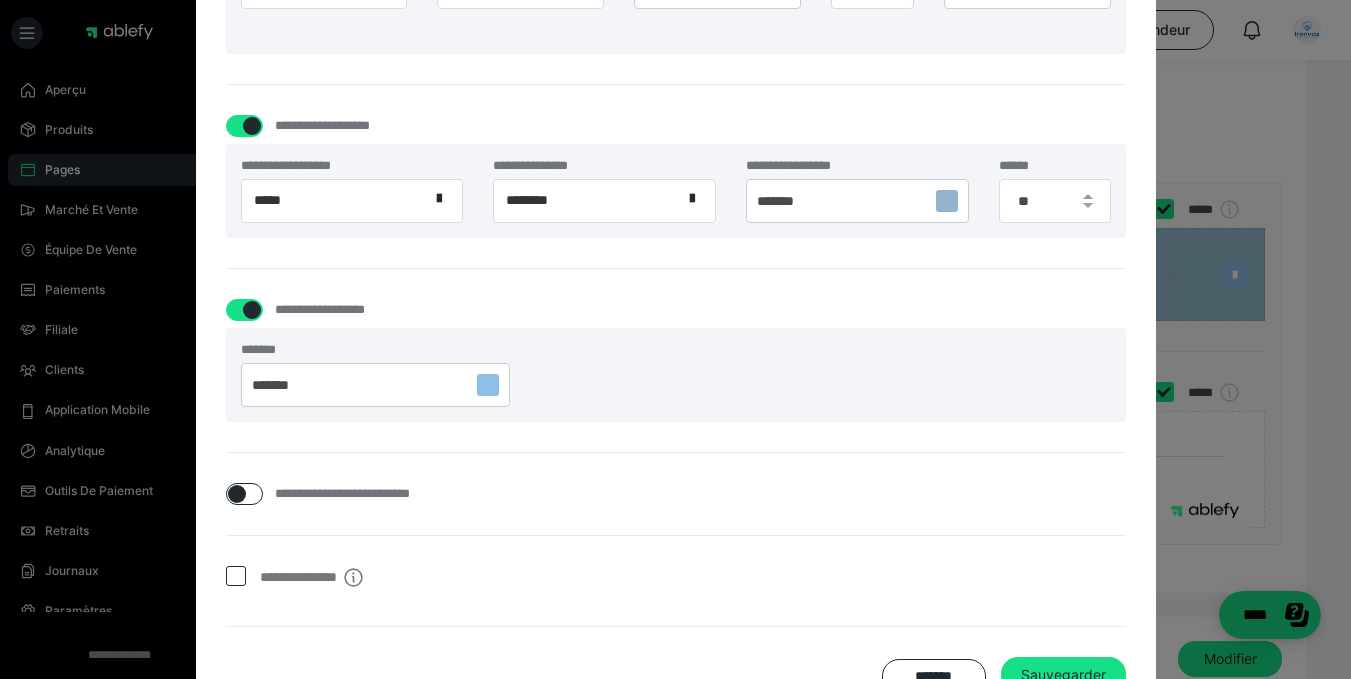 scroll, scrollTop: 1092, scrollLeft: 0, axis: vertical 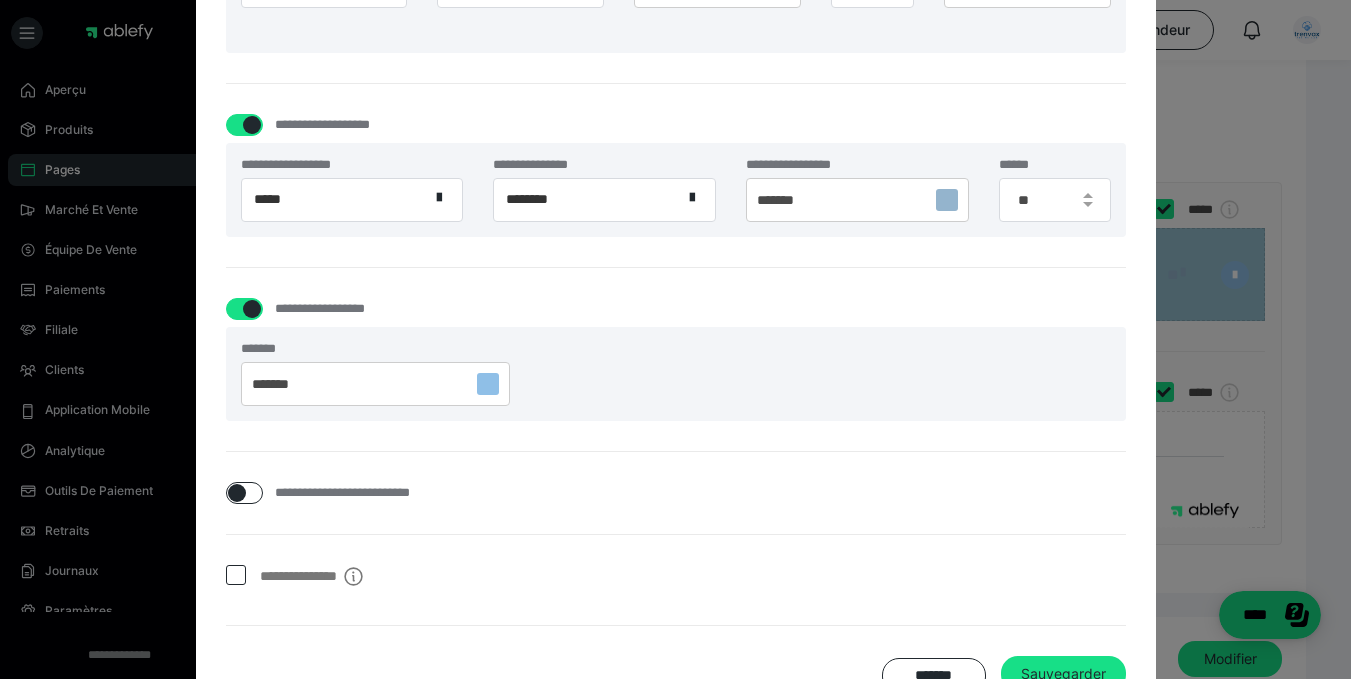 click on "*******" at bounding box center [857, 200] 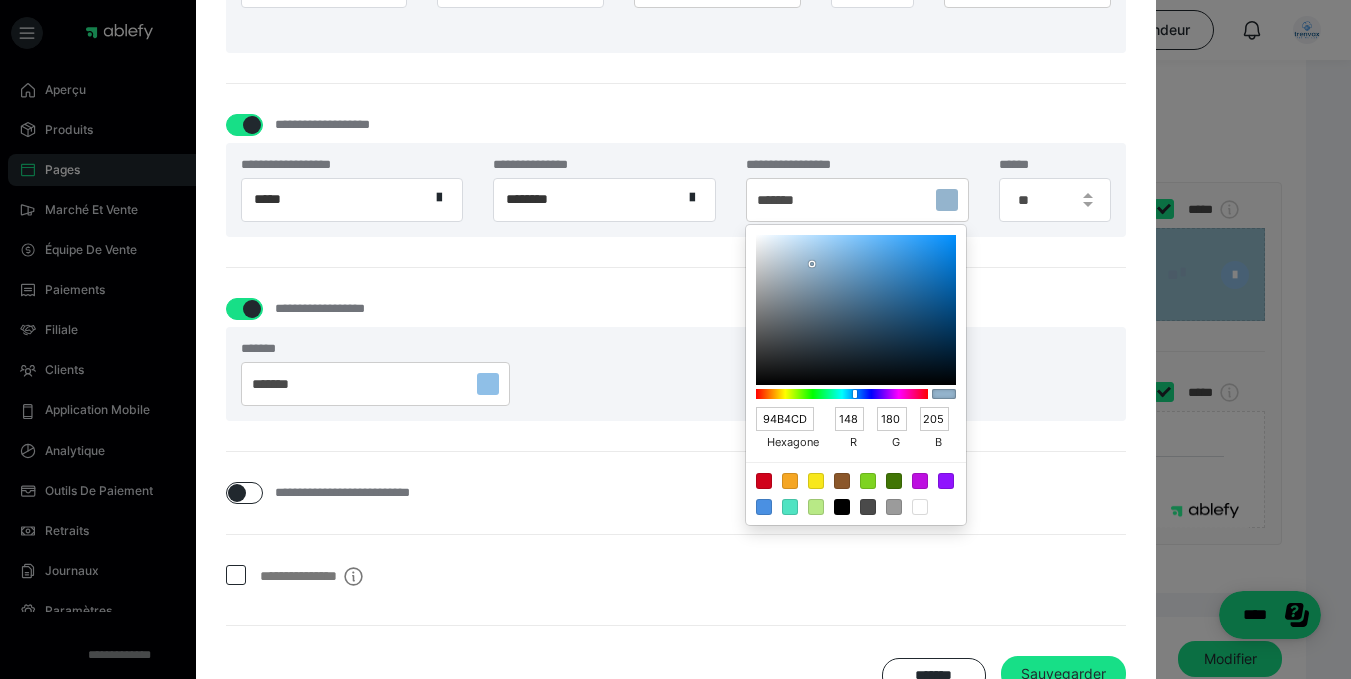 click at bounding box center [856, 310] 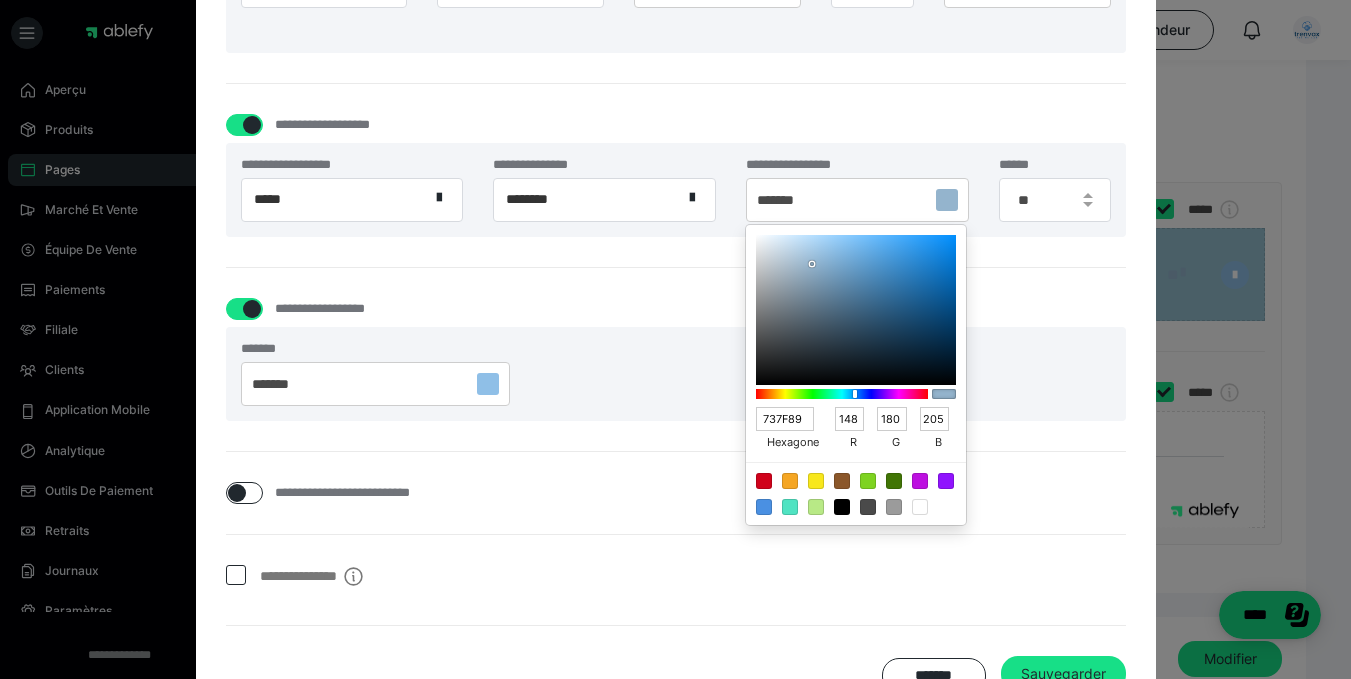 type on "115" 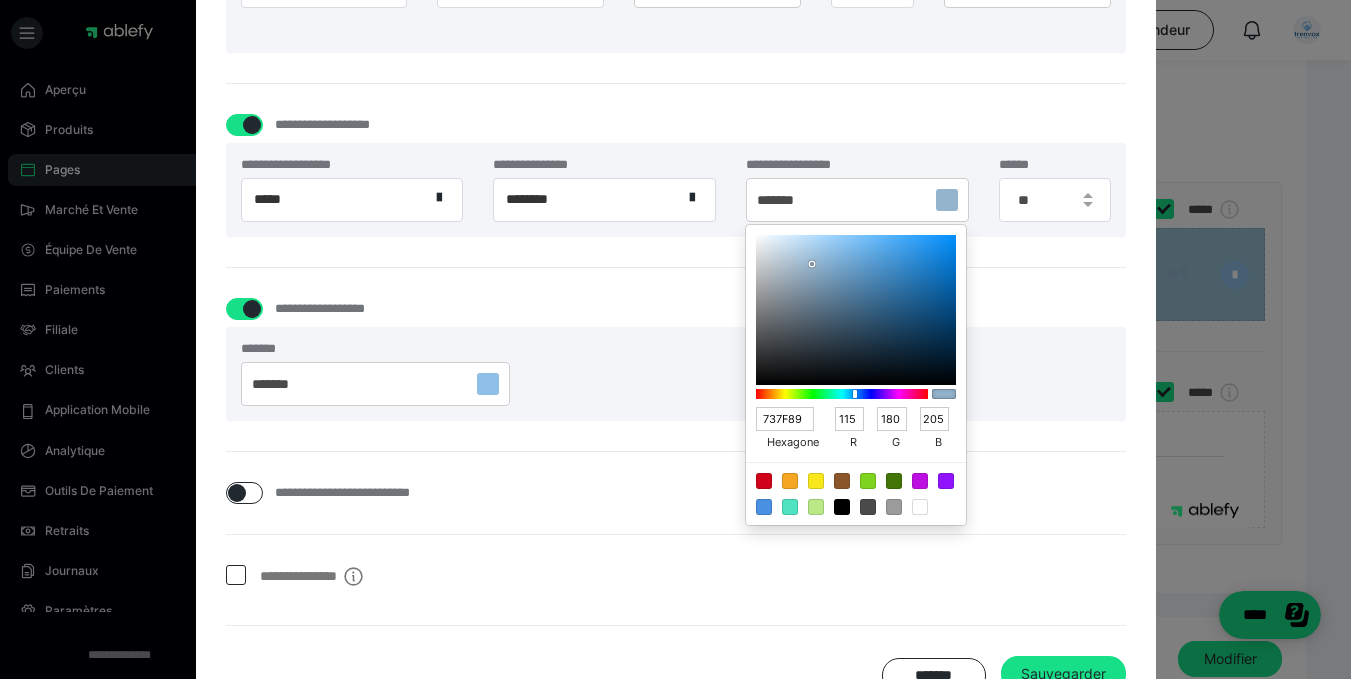 type on "127" 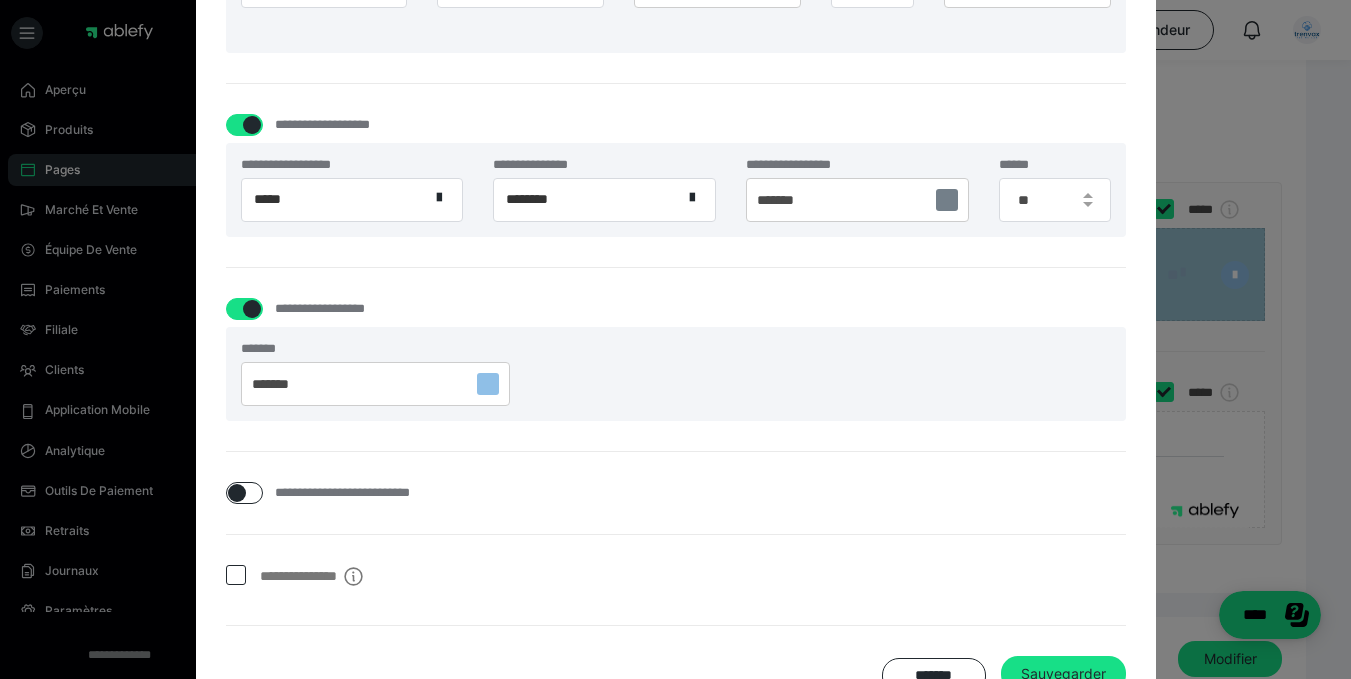 click on "******* *******" at bounding box center (676, 374) 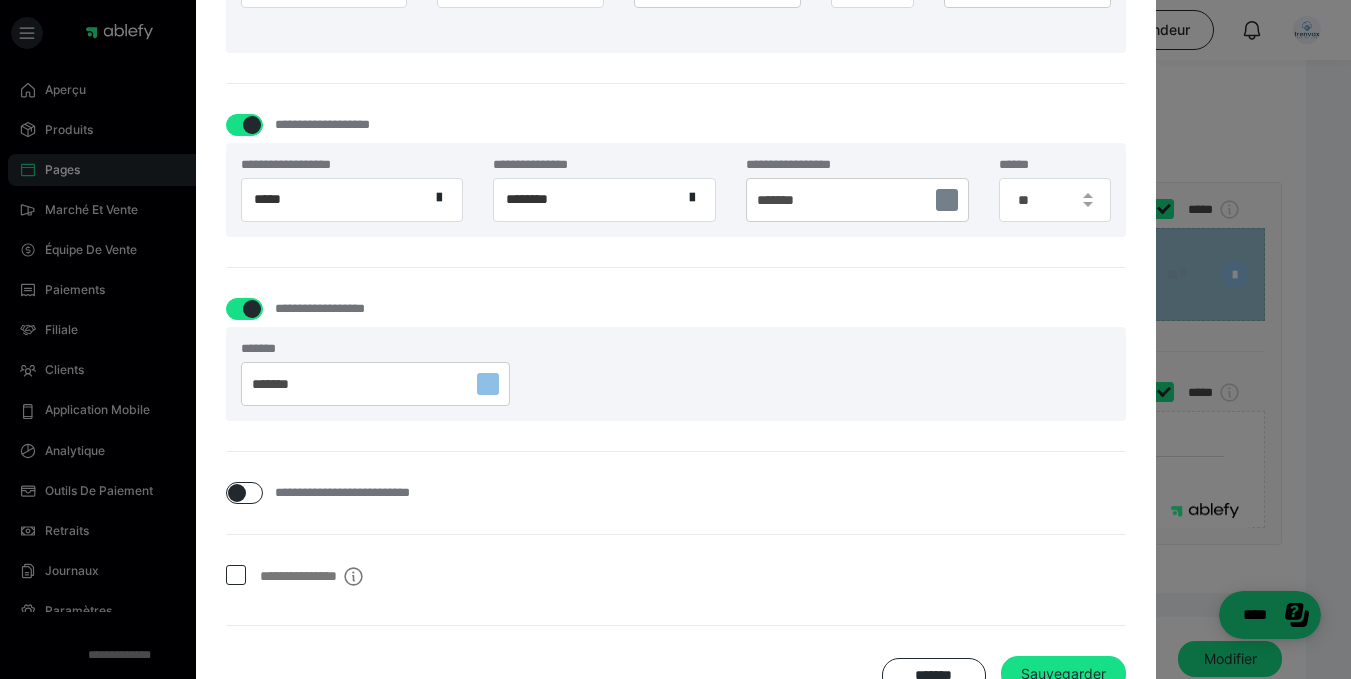 click on "*******" at bounding box center (376, 384) 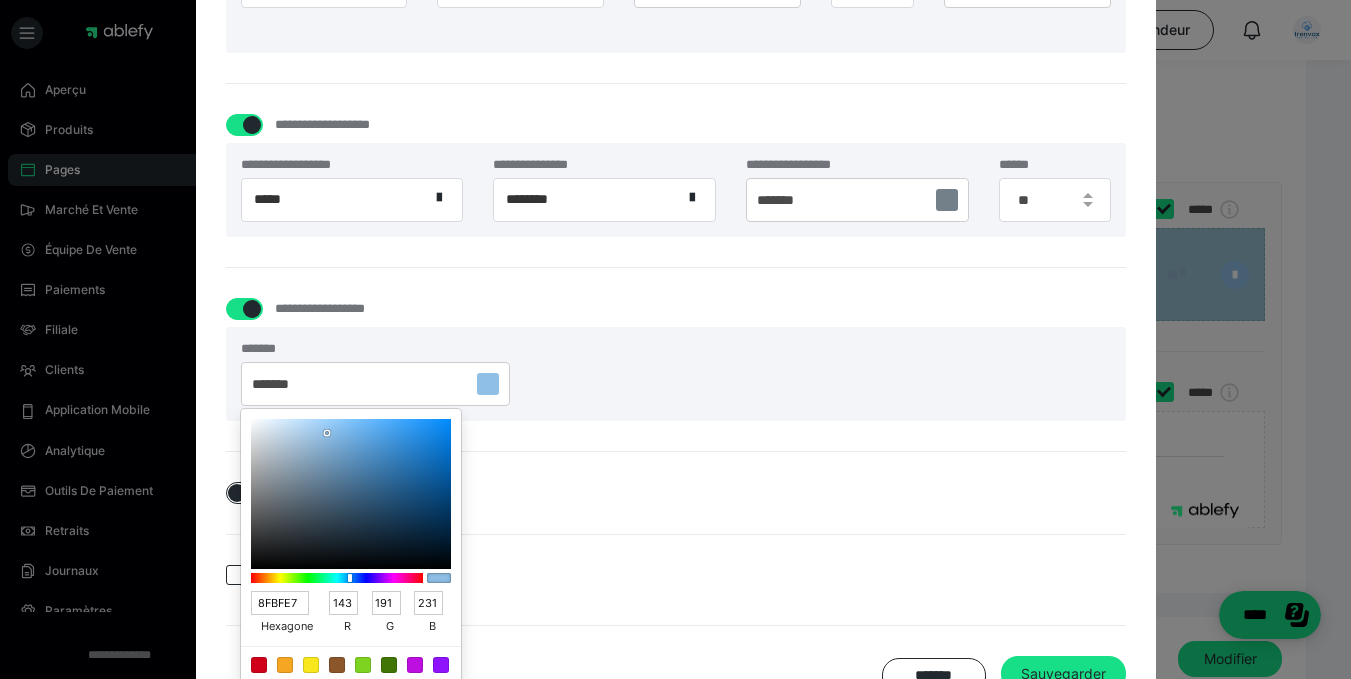 click at bounding box center (351, 494) 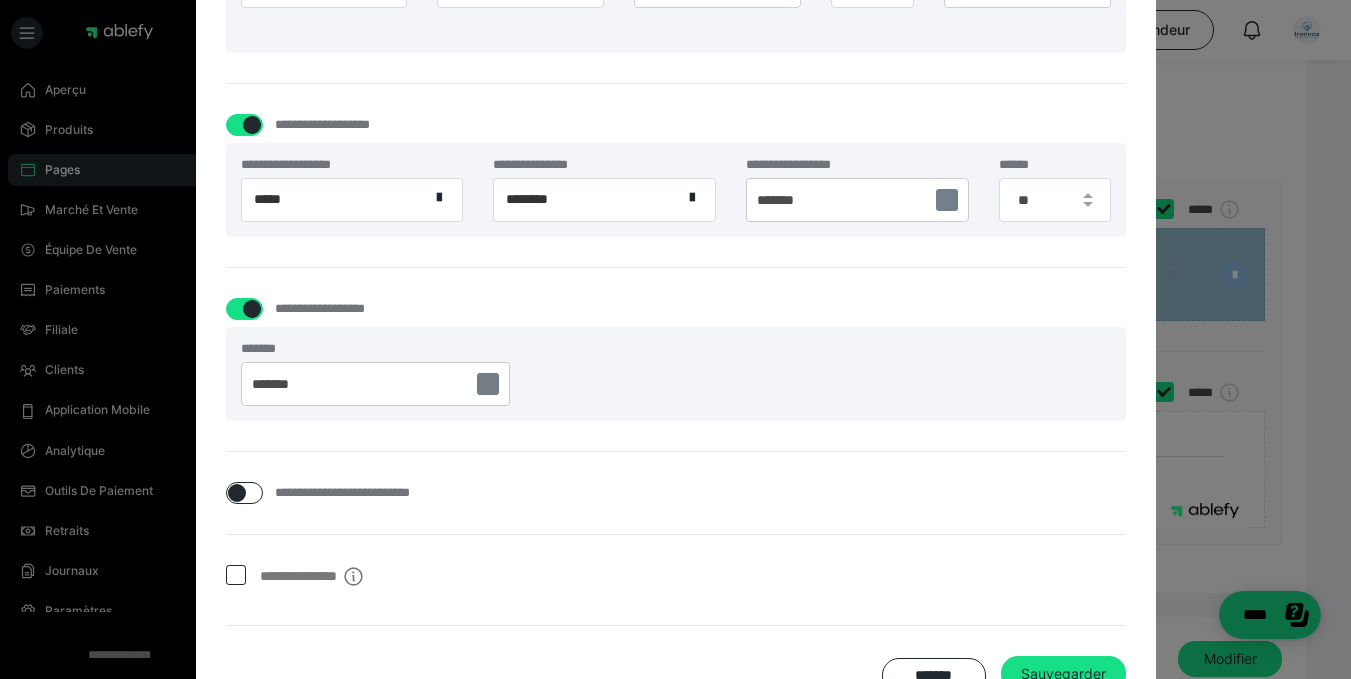 click on "**********" at bounding box center [676, 493] 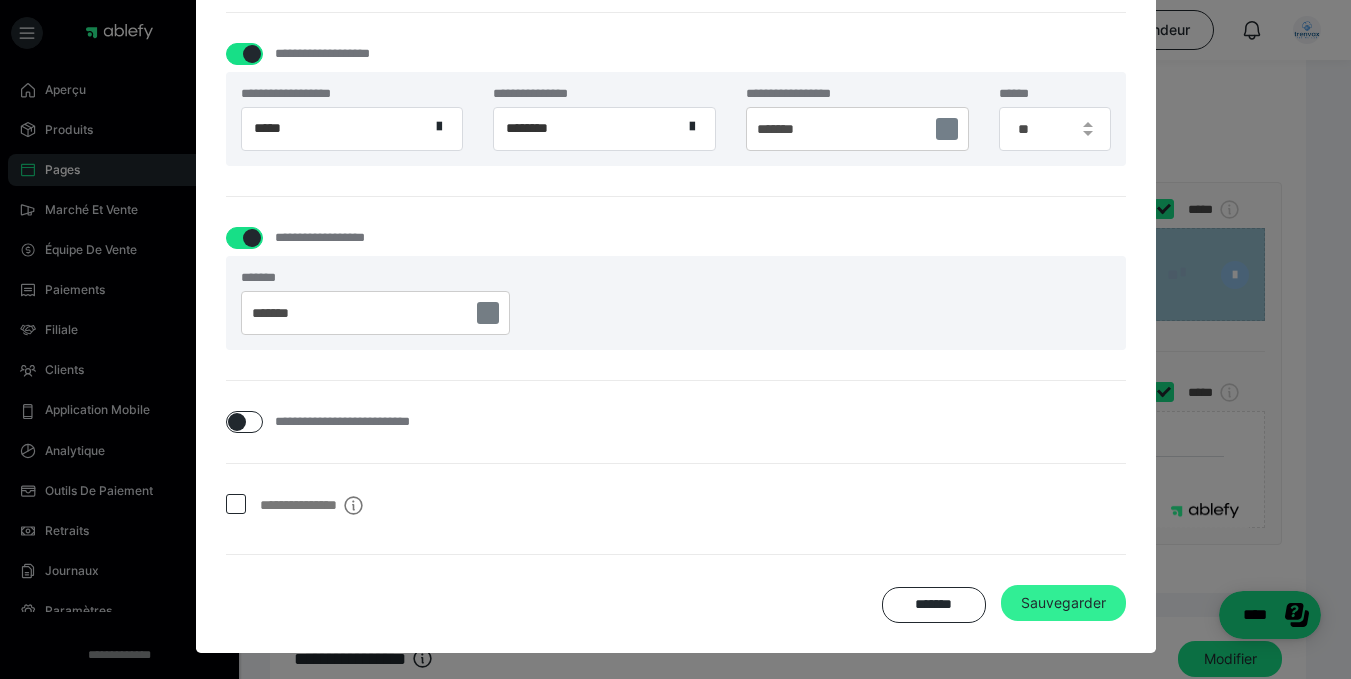 click on "Sauvegarder" at bounding box center [1063, 602] 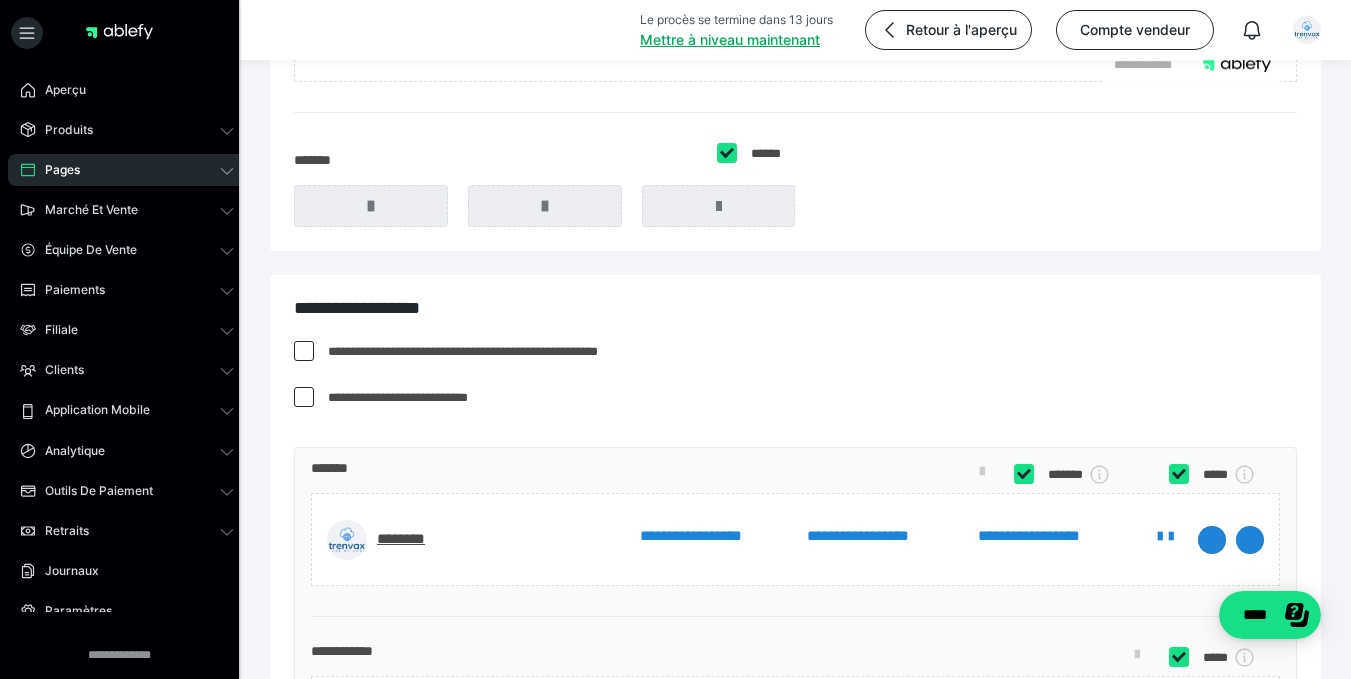 scroll, scrollTop: 877, scrollLeft: 0, axis: vertical 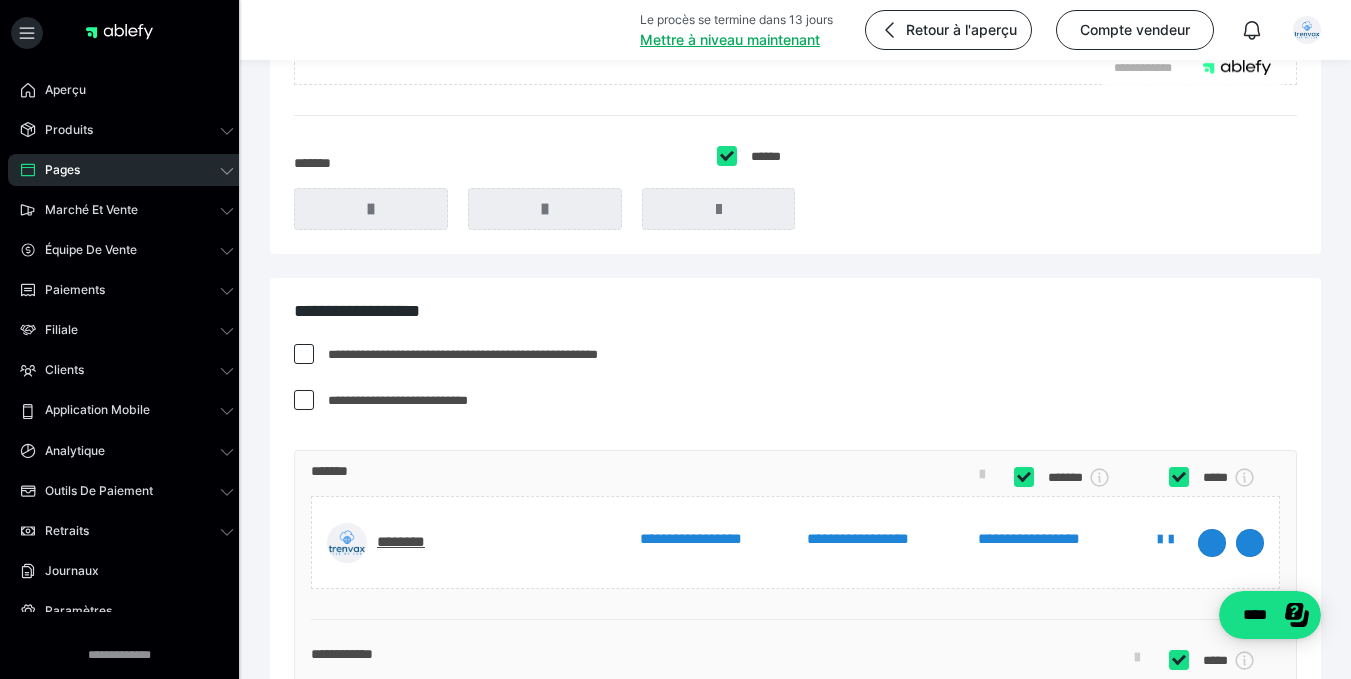 click at bounding box center [727, 156] 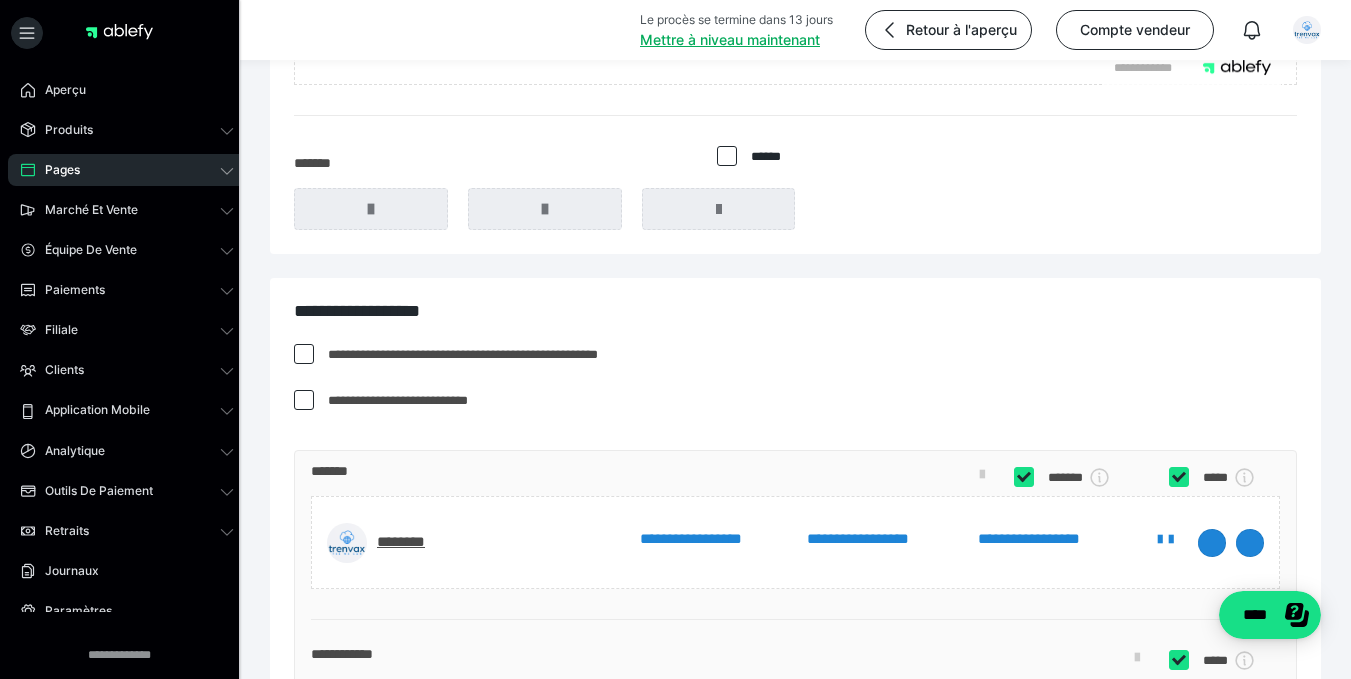 click at bounding box center [727, 156] 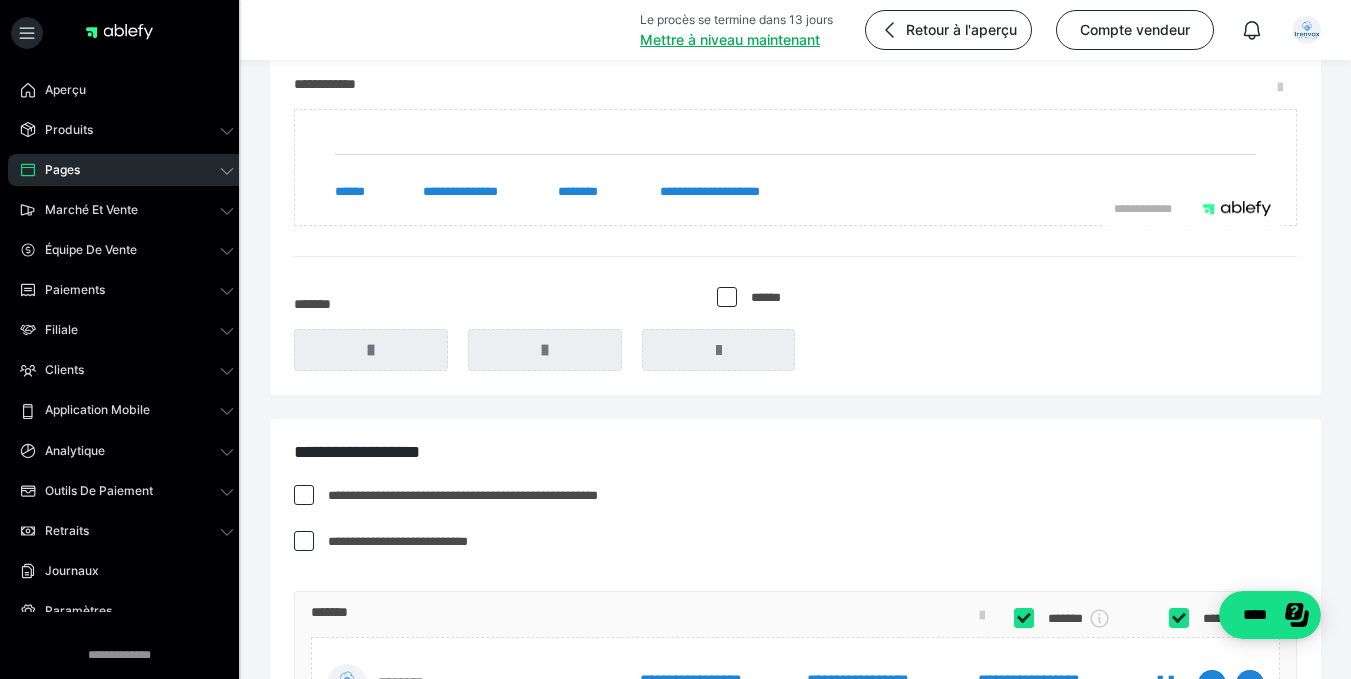 scroll, scrollTop: 735, scrollLeft: 0, axis: vertical 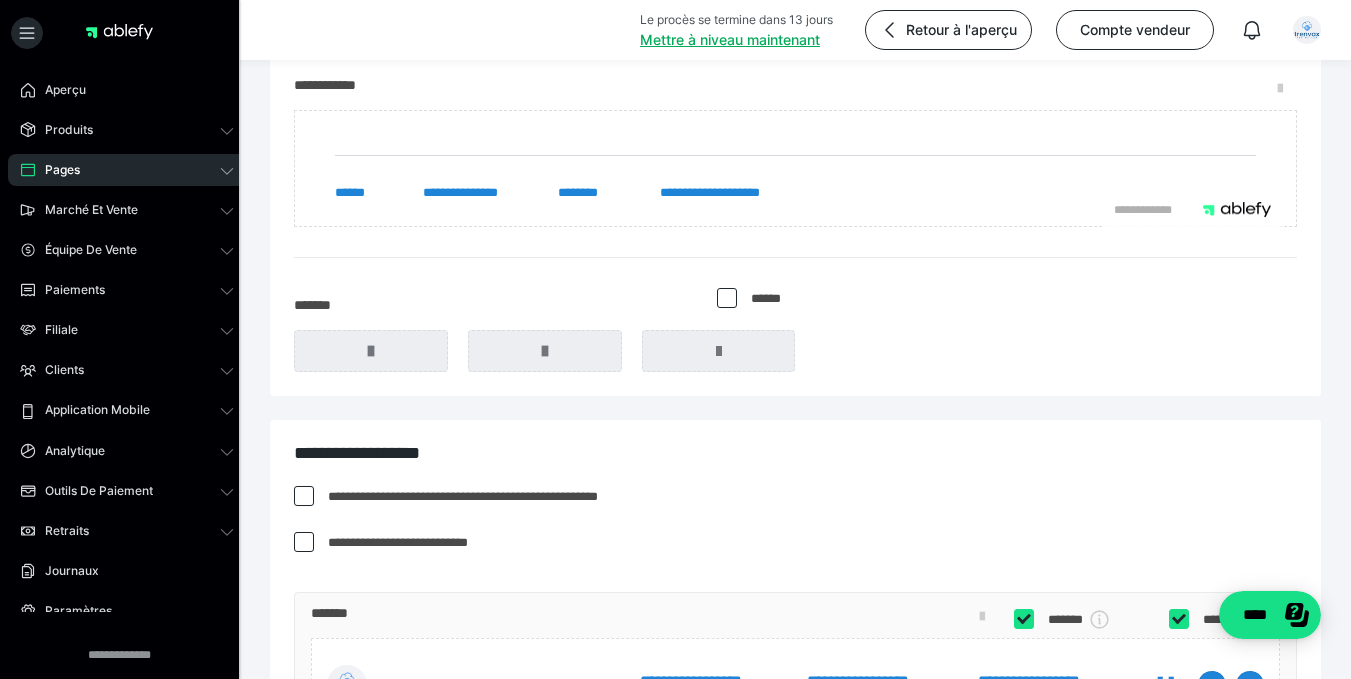 click at bounding box center (727, 298) 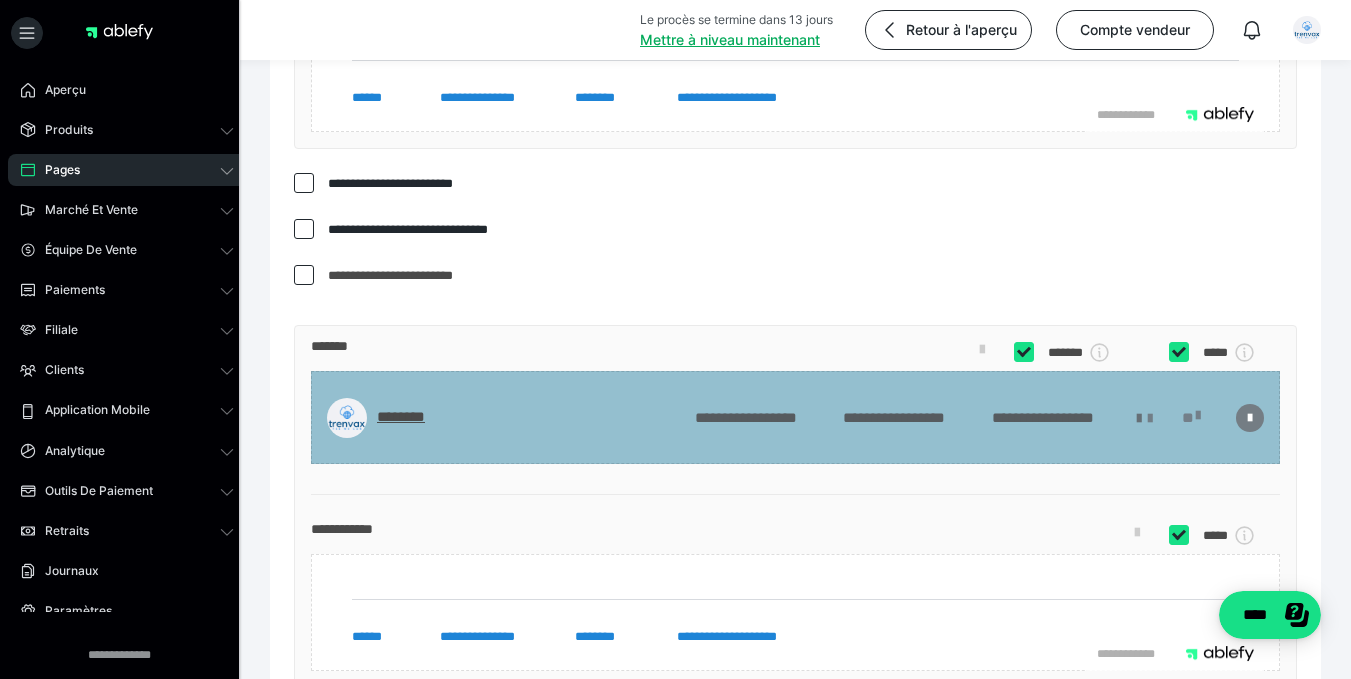 scroll, scrollTop: 1520, scrollLeft: 0, axis: vertical 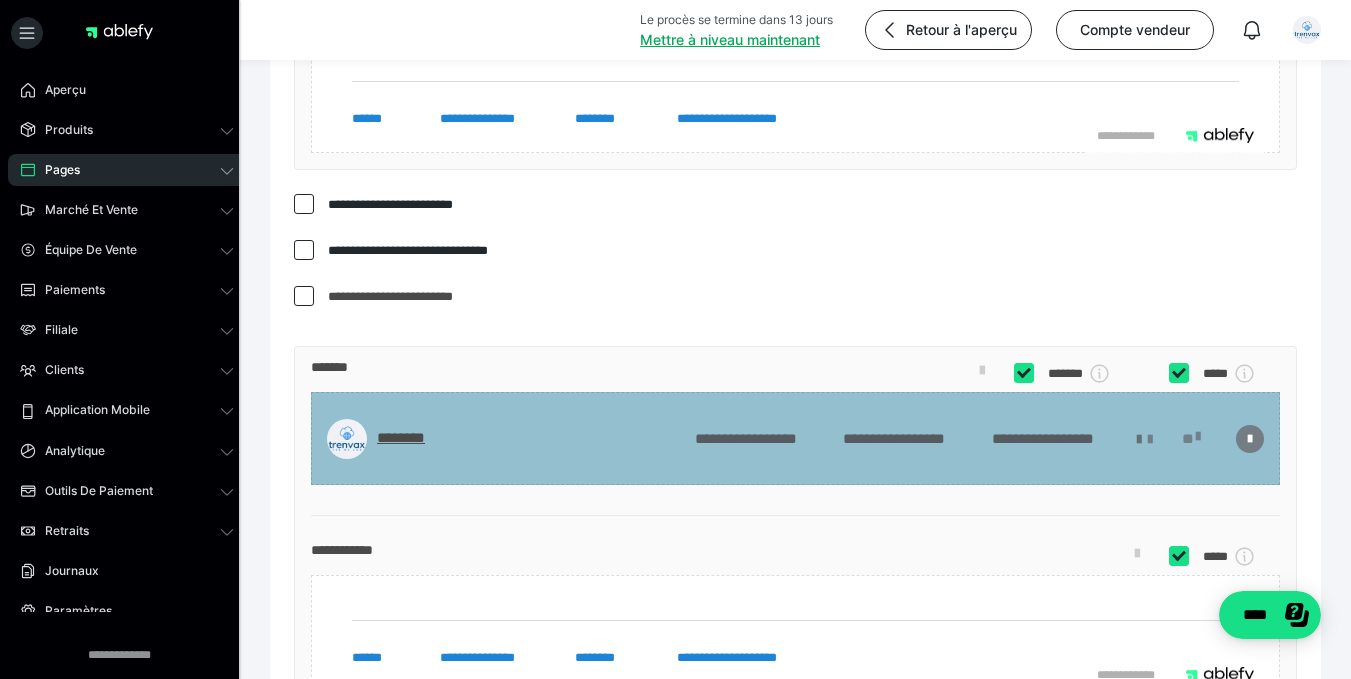 click at bounding box center [1179, 373] 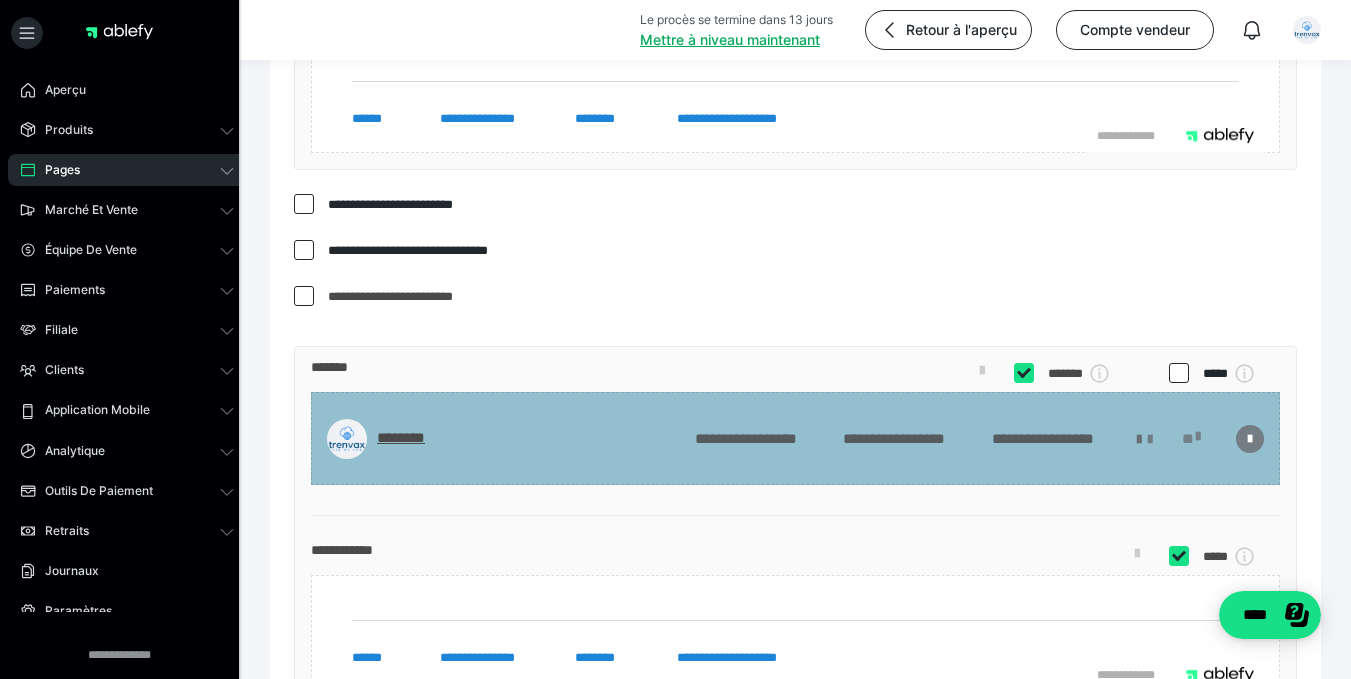 click at bounding box center (1177, 374) 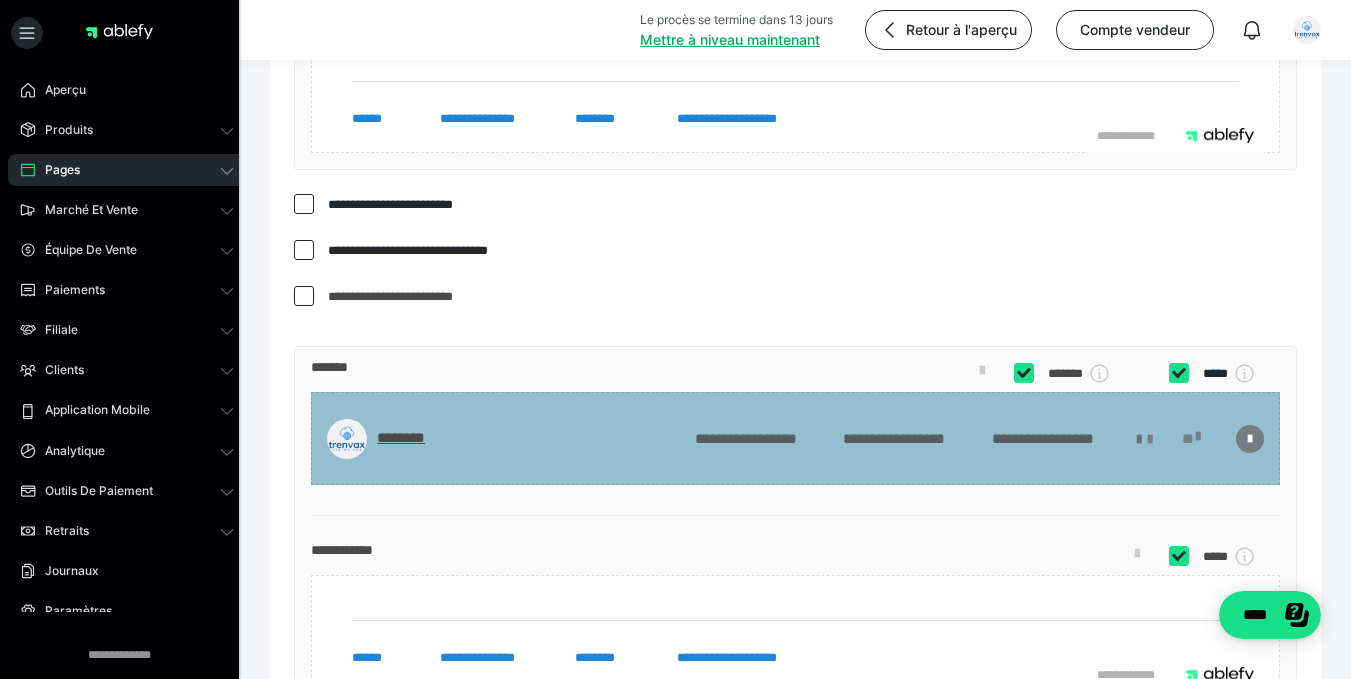 checkbox on "****" 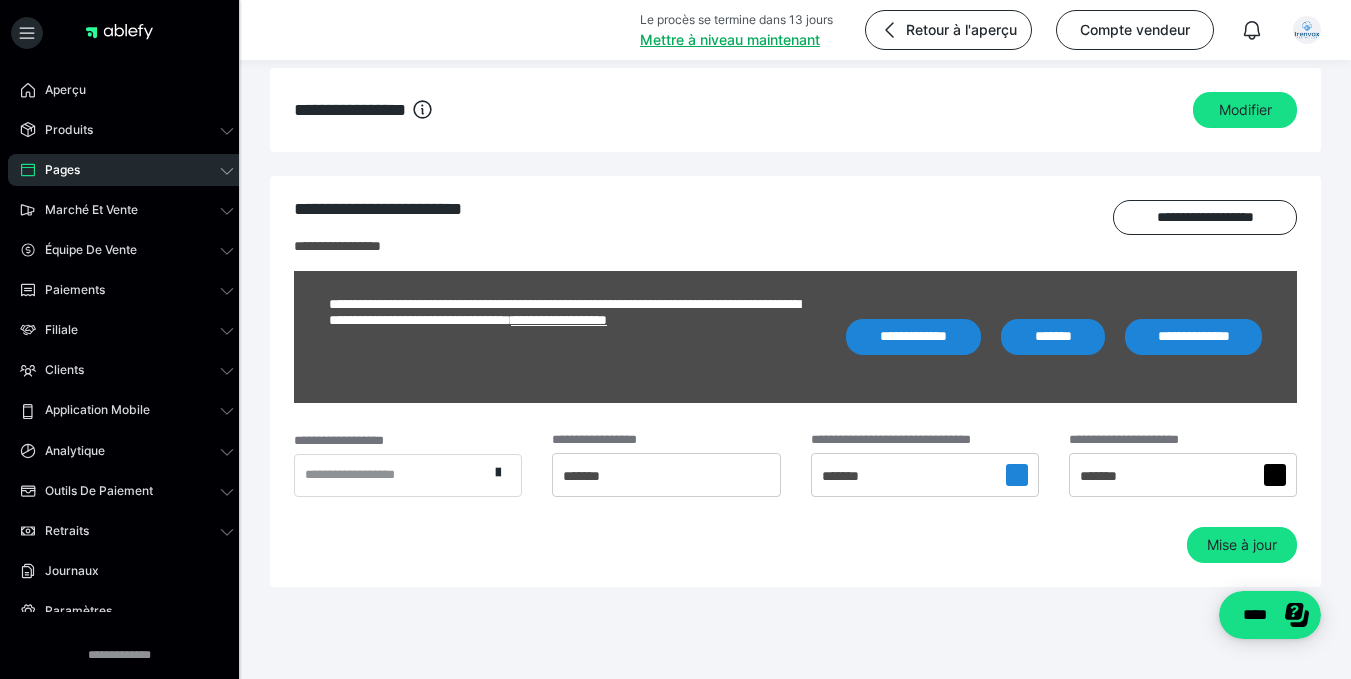 scroll, scrollTop: 2285, scrollLeft: 0, axis: vertical 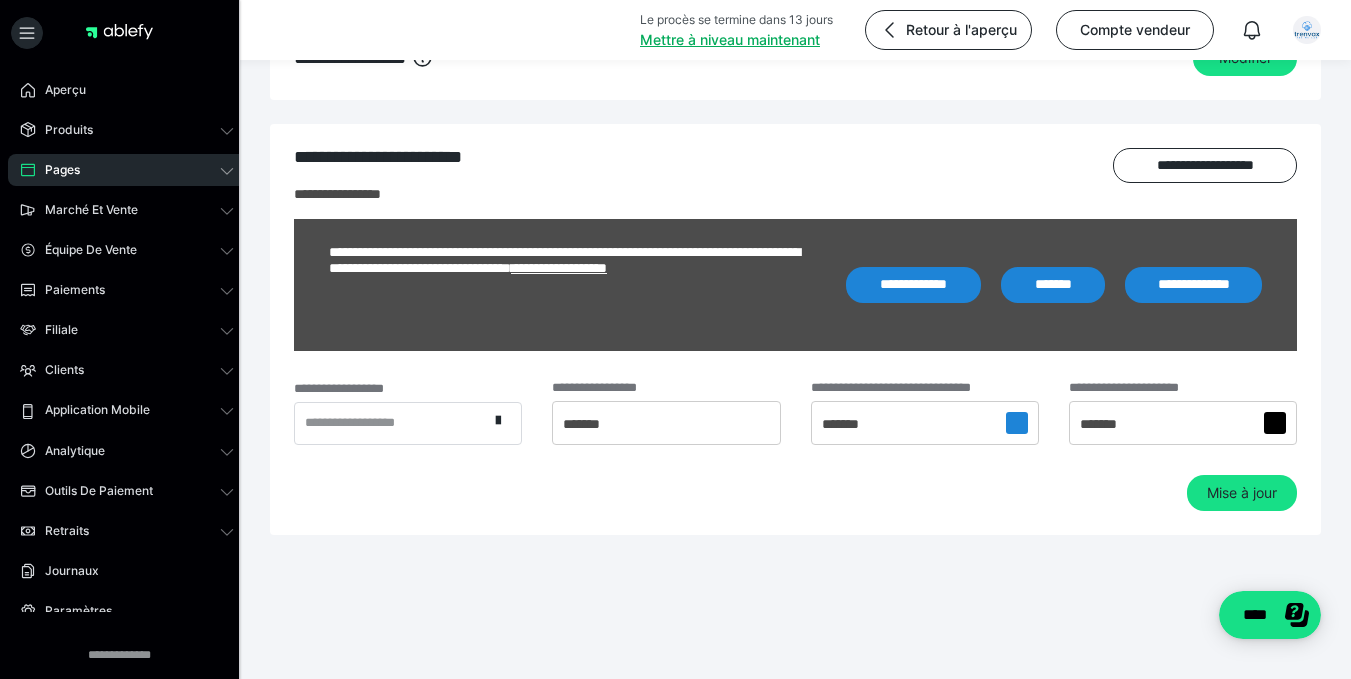 click on "**********" at bounding box center (391, 423) 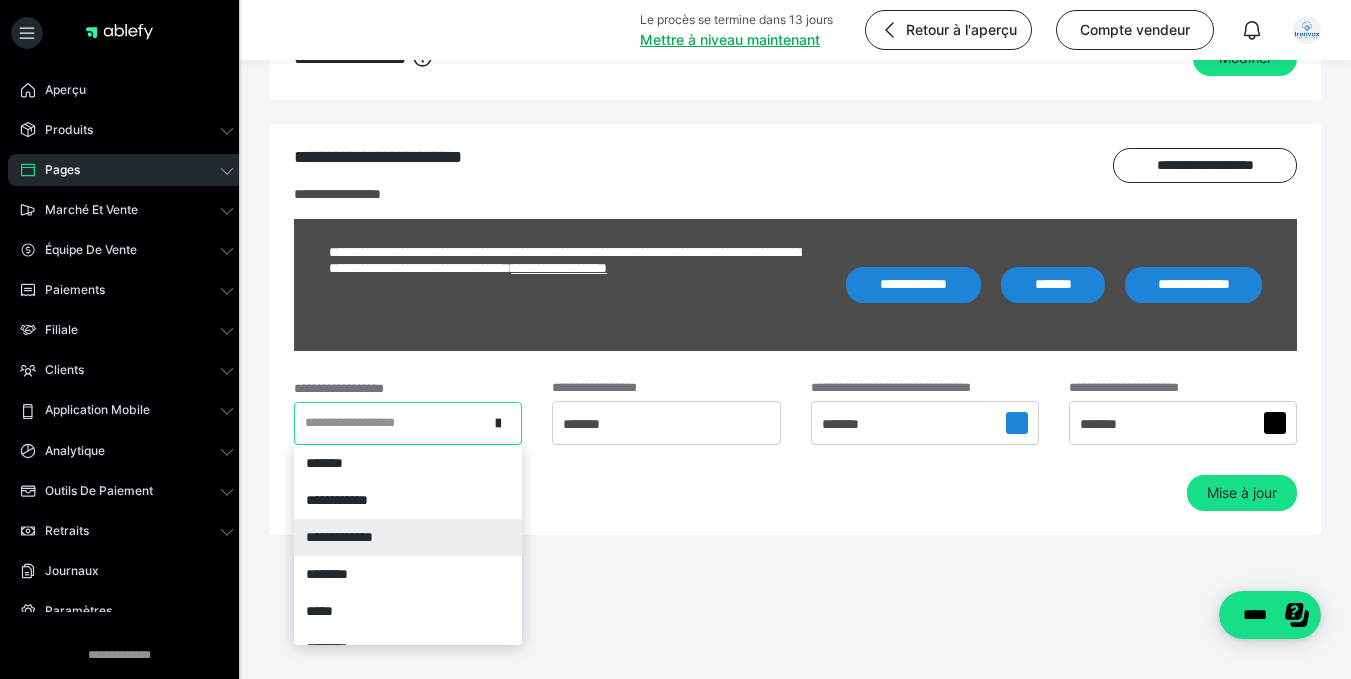 click on "**********" at bounding box center (408, 537) 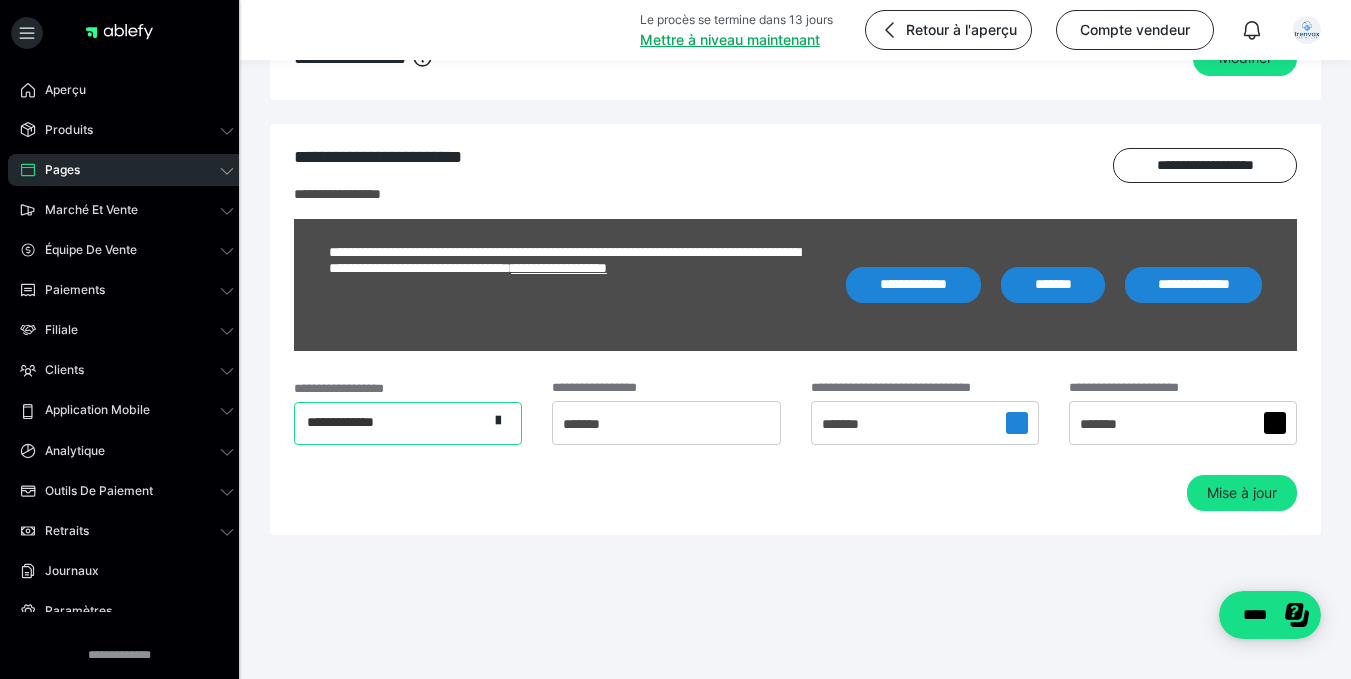 scroll, scrollTop: 2268, scrollLeft: 0, axis: vertical 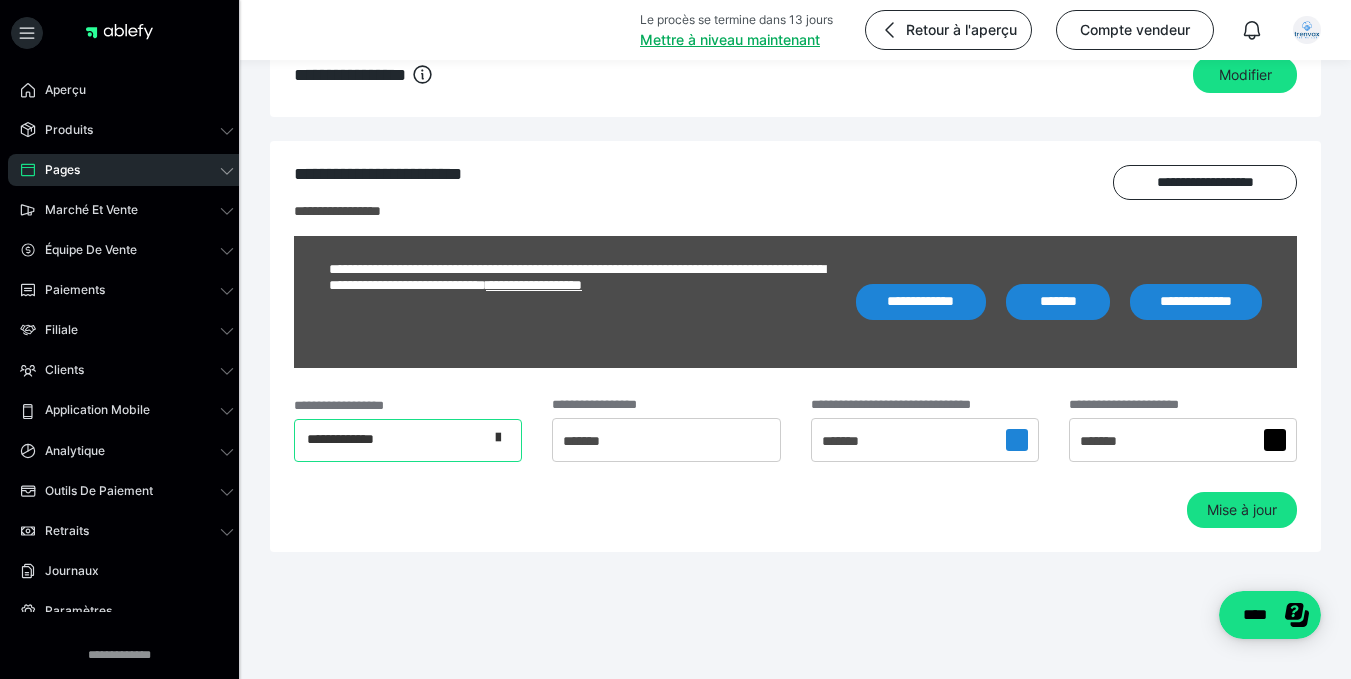click at bounding box center [504, 440] 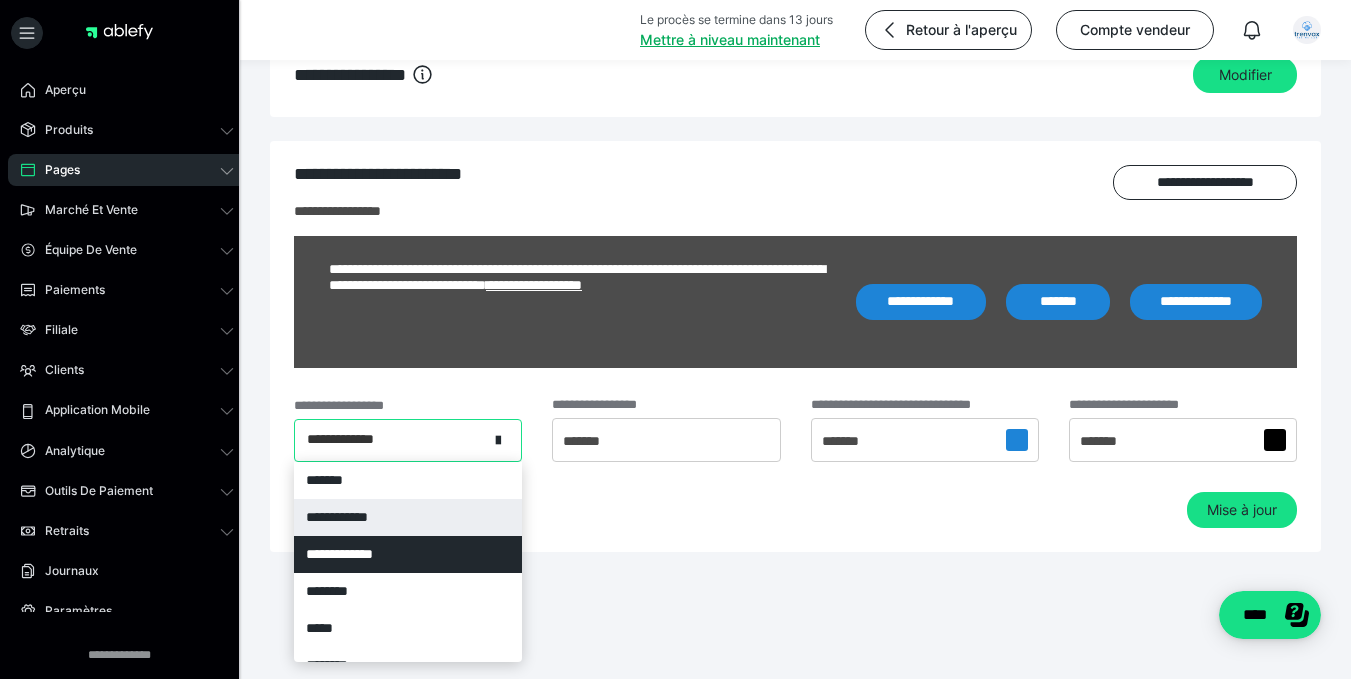click on "**********" at bounding box center (408, 517) 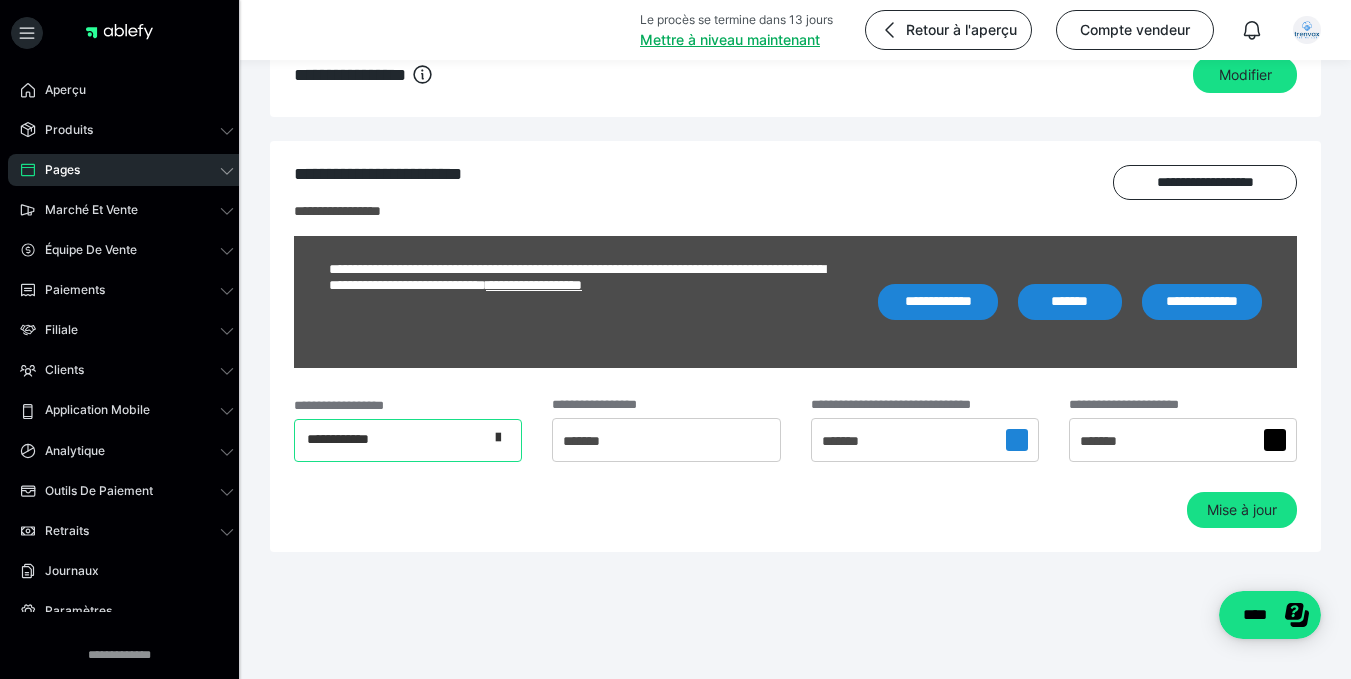 click at bounding box center (504, 440) 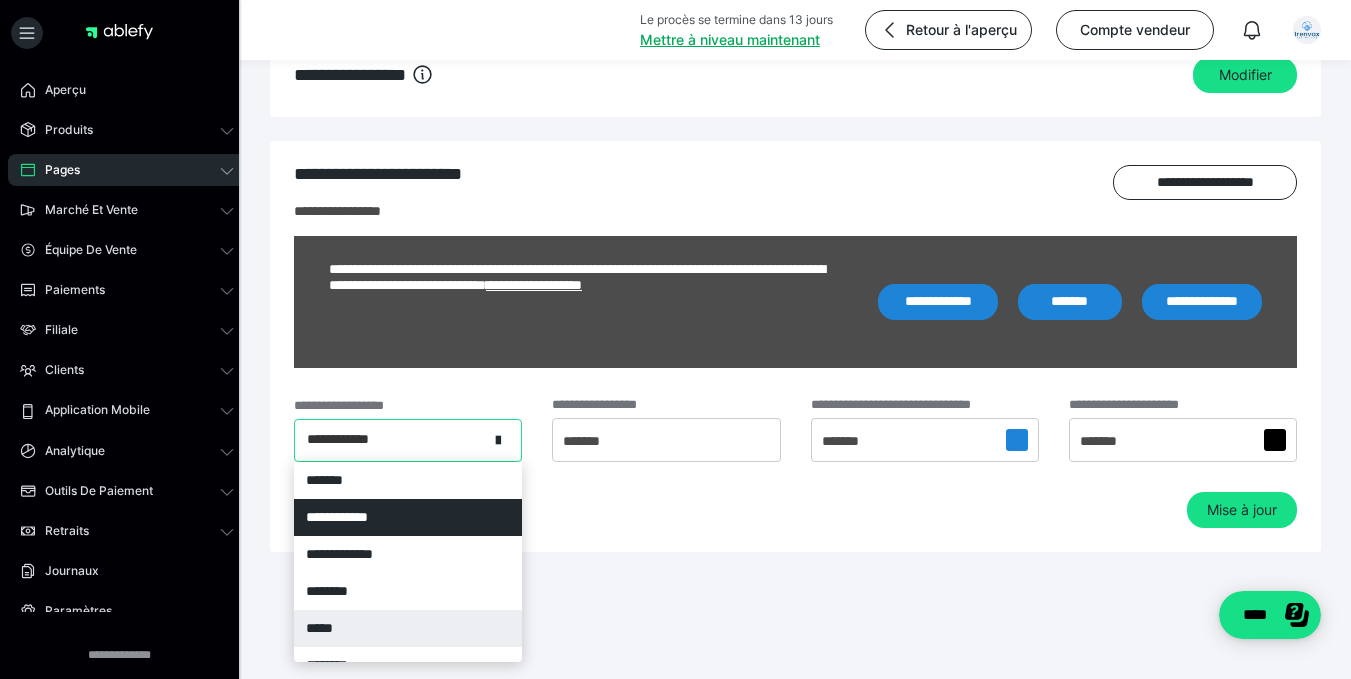 click on "*****" at bounding box center [408, 628] 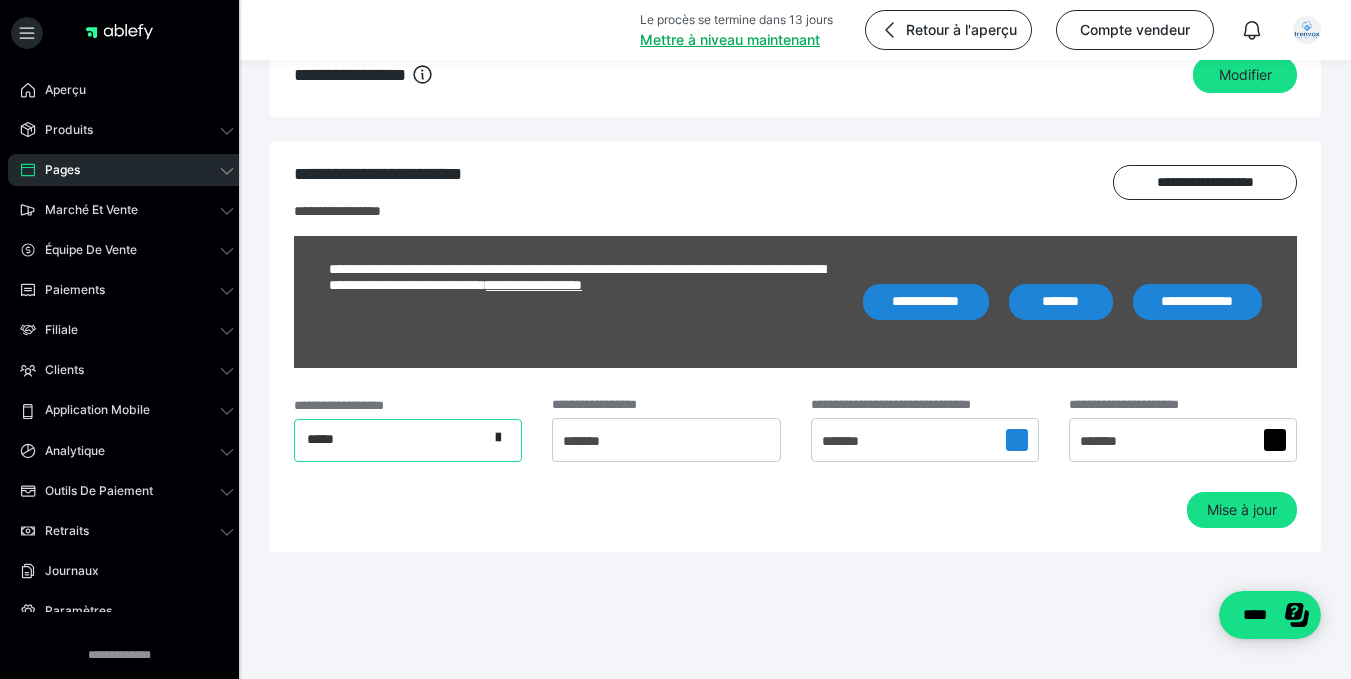 click on "**********" at bounding box center (795, 346) 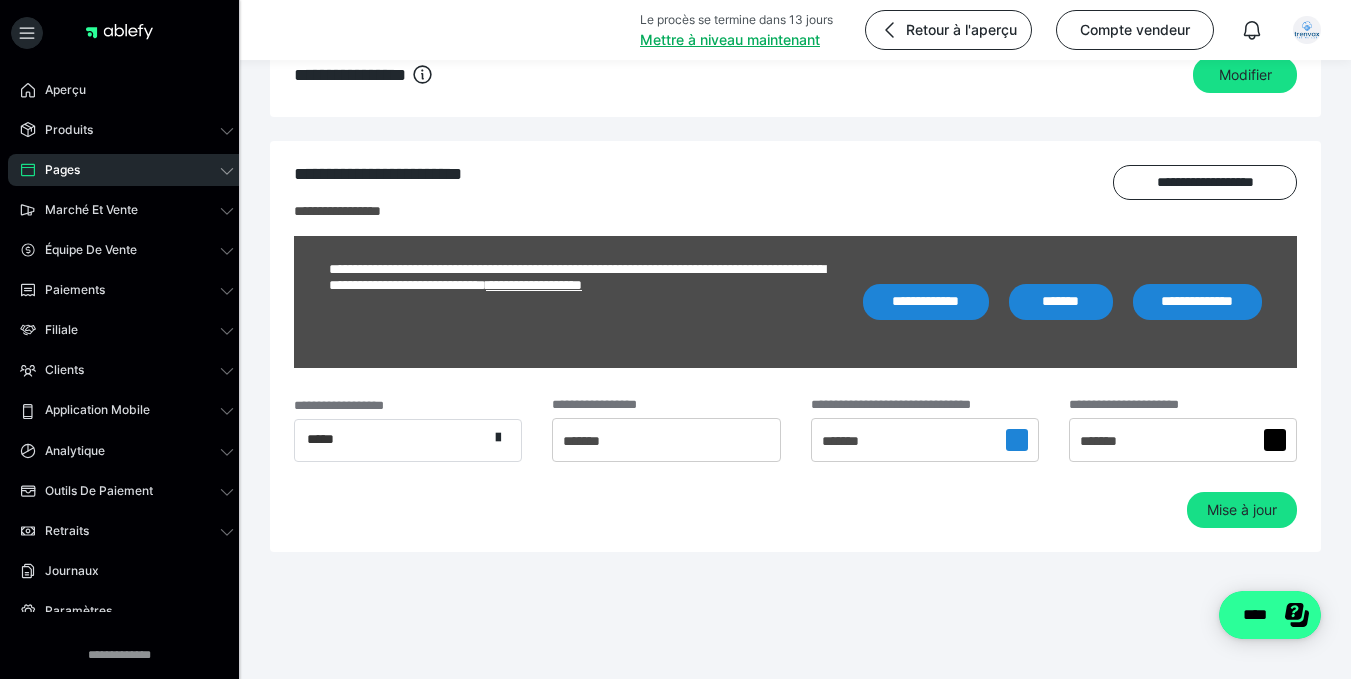 click on "****" at bounding box center (1255, 614) 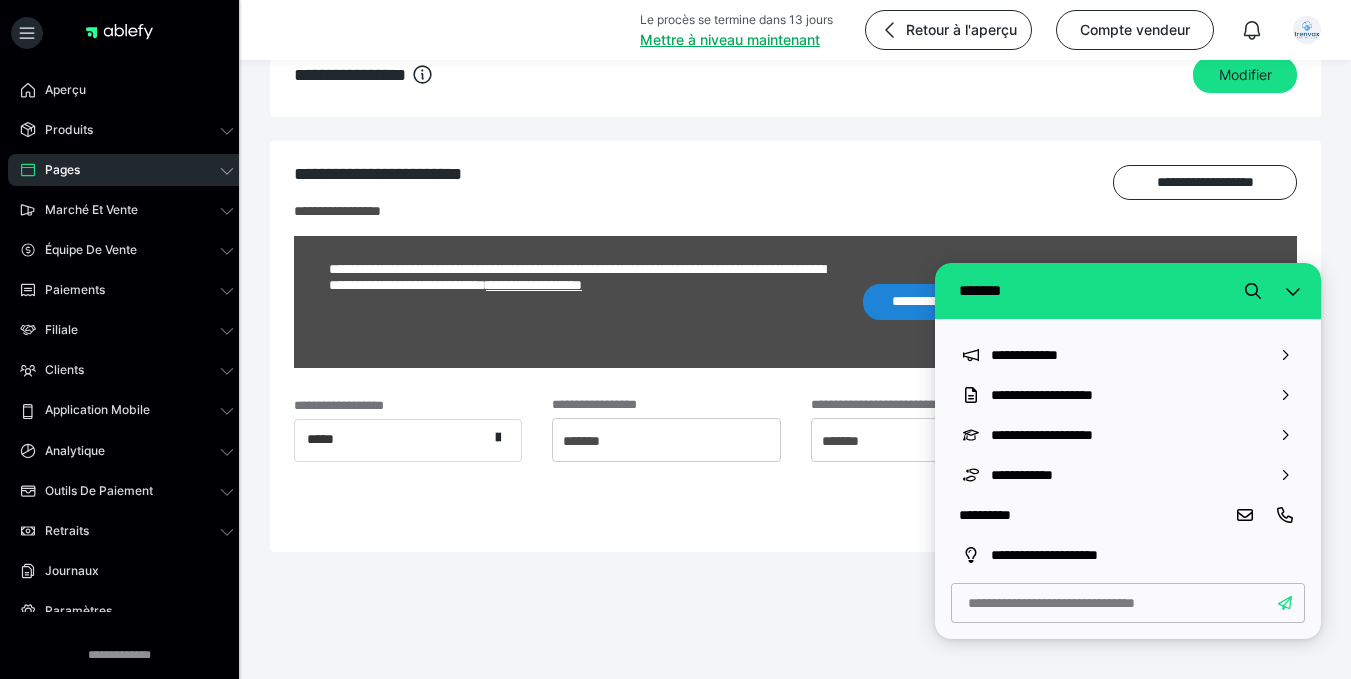 click on "**********" at bounding box center (795, -766) 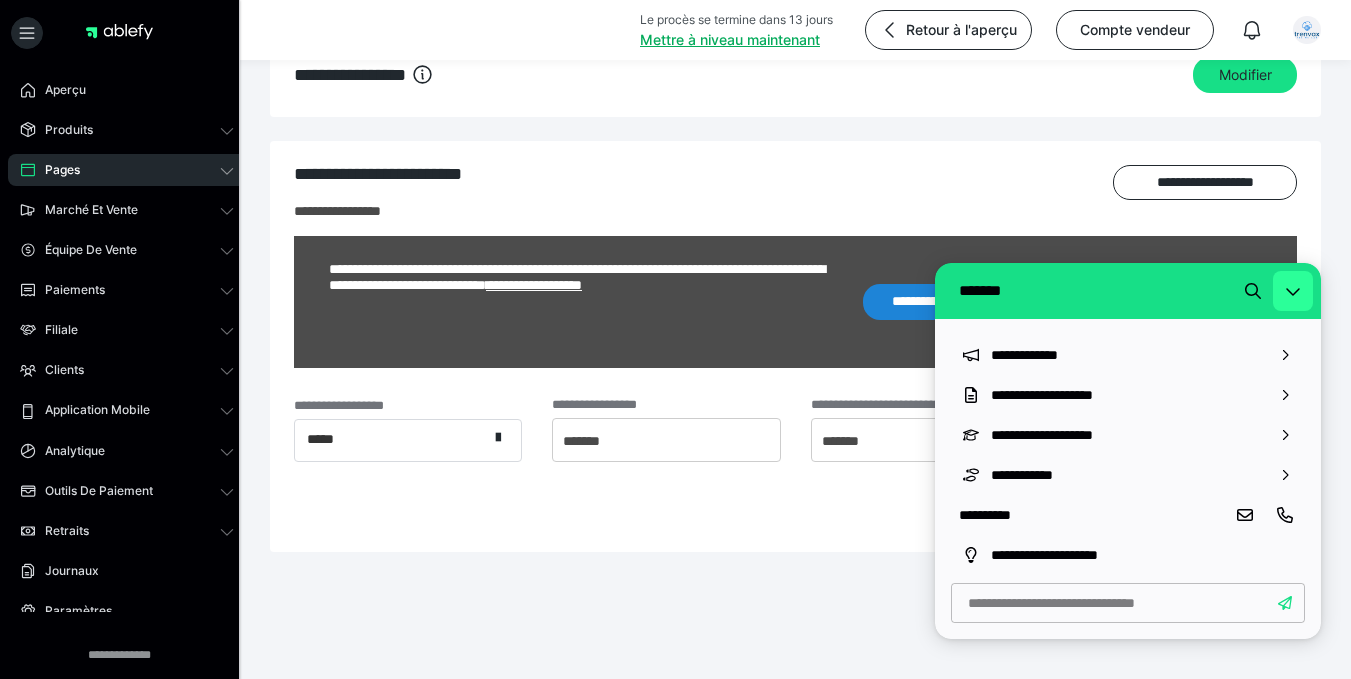 click at bounding box center [1293, 291] 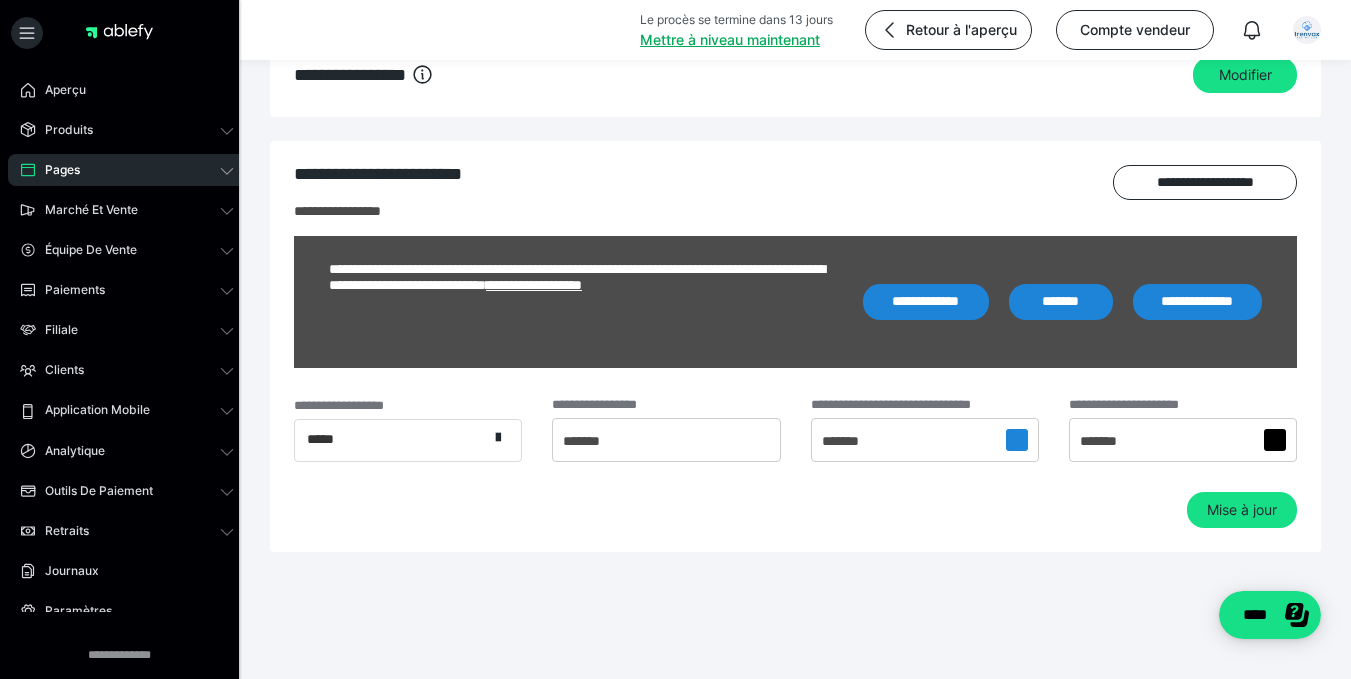 click on "**********" at bounding box center [795, -766] 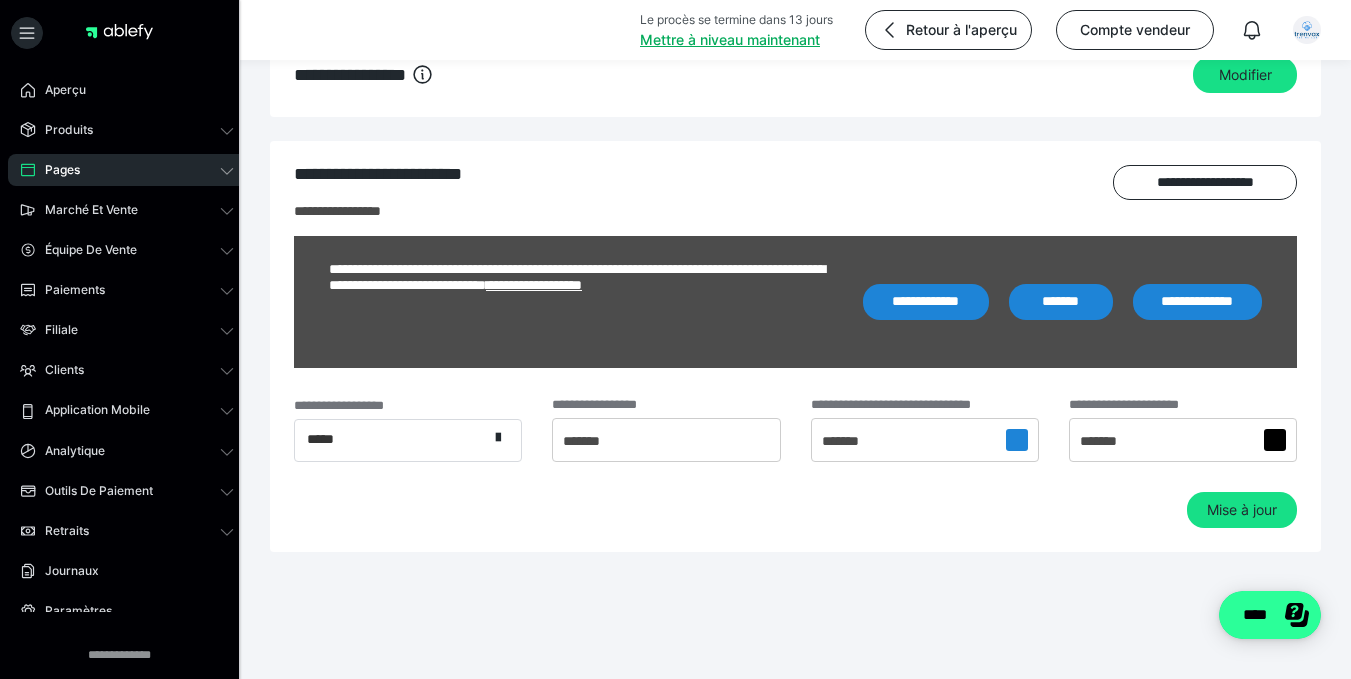 click 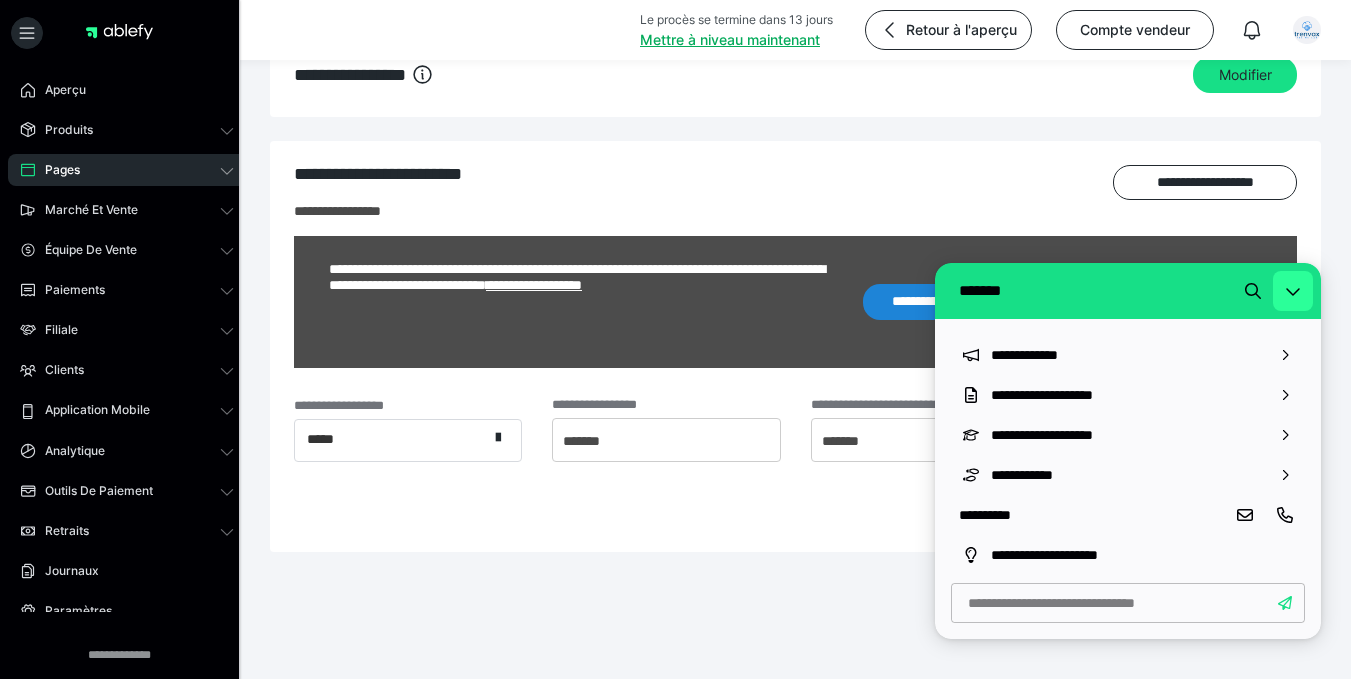 click at bounding box center [1293, 291] 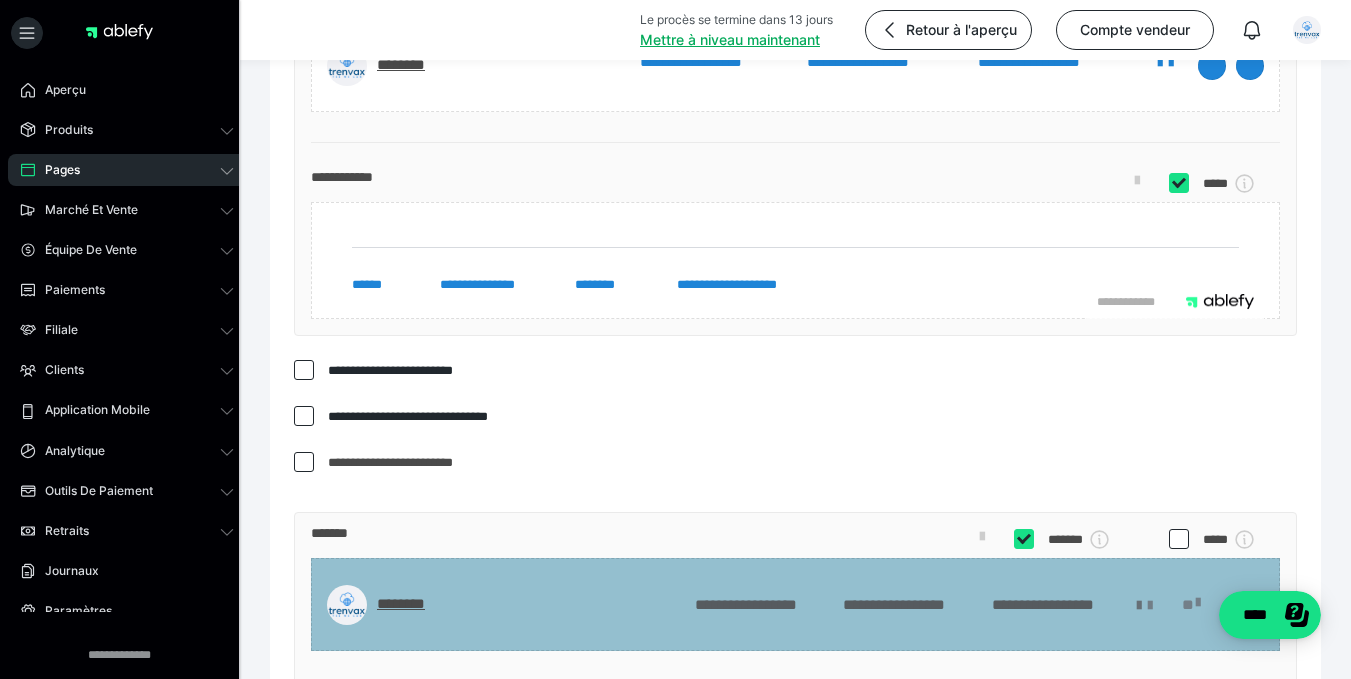 scroll, scrollTop: 1353, scrollLeft: 0, axis: vertical 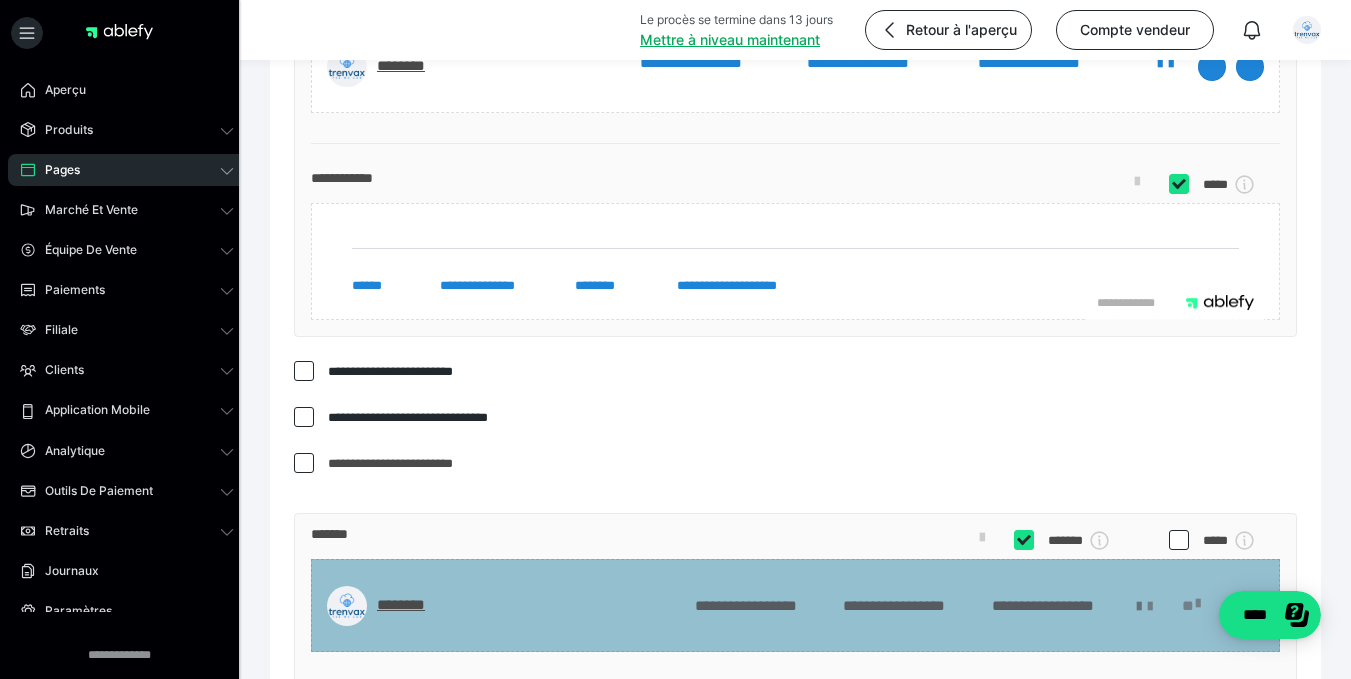 click at bounding box center (304, 417) 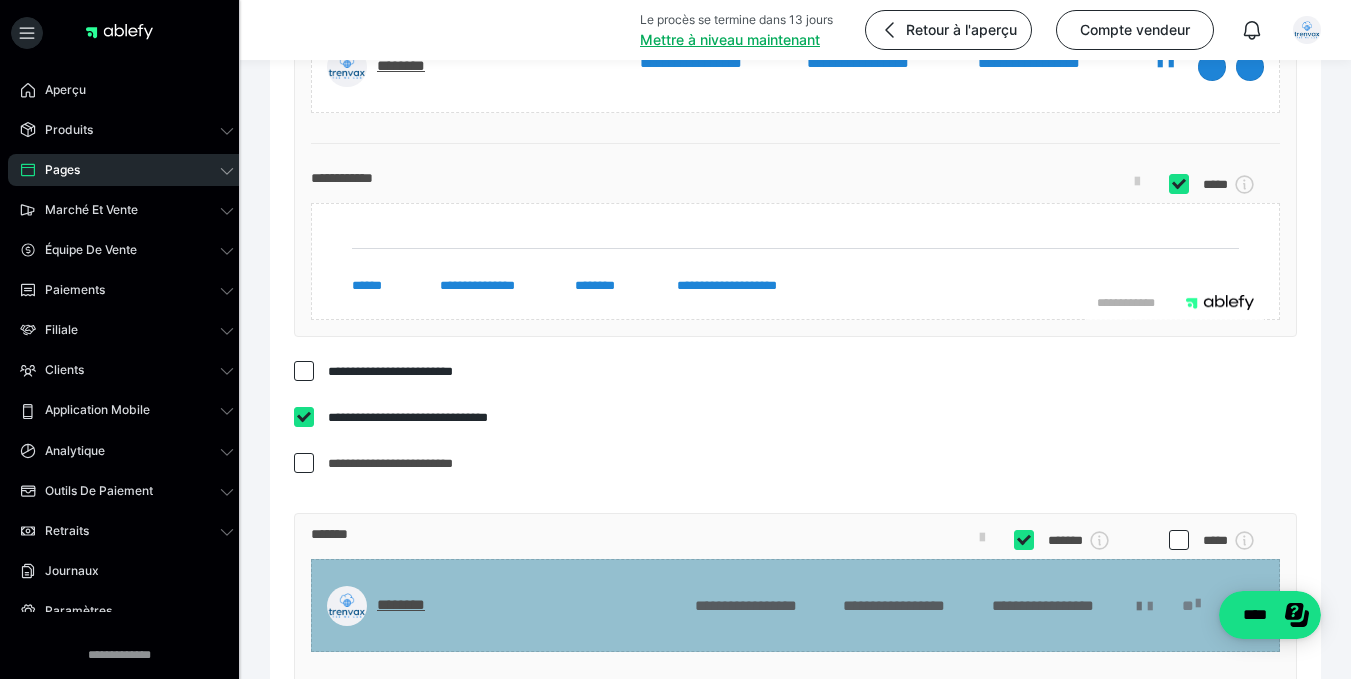 checkbox on "****" 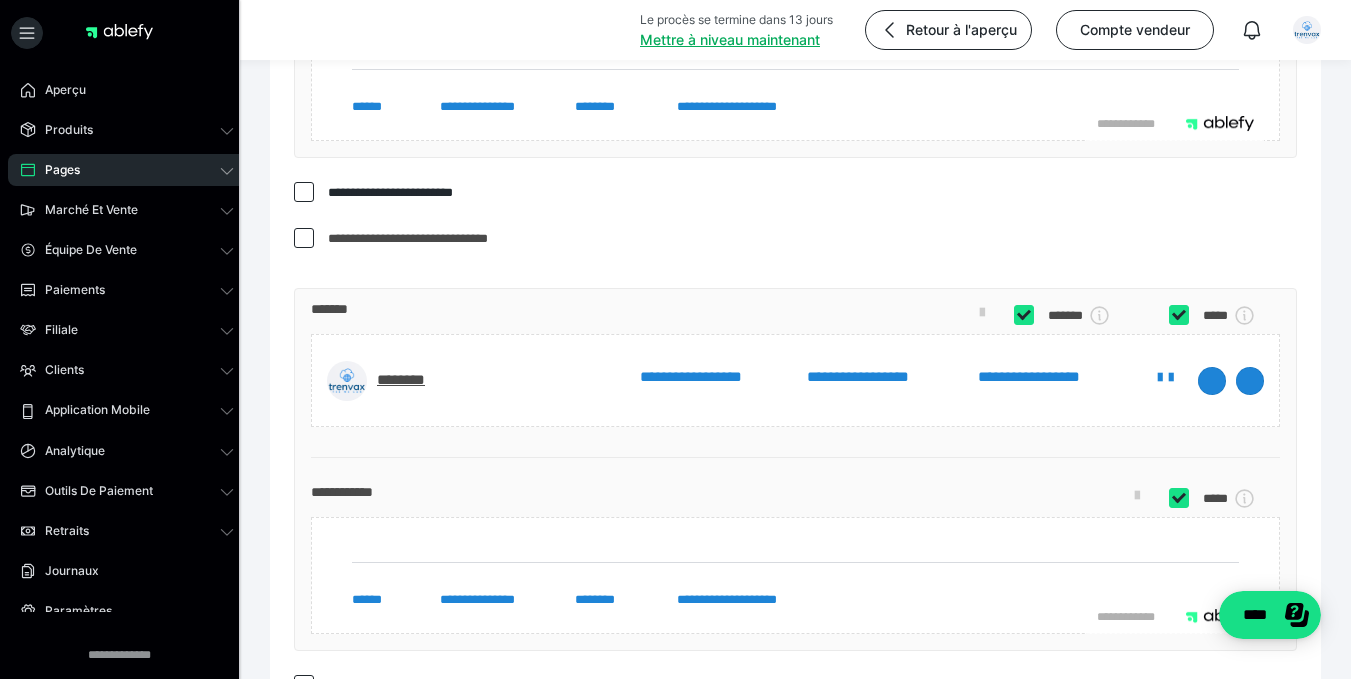 scroll, scrollTop: 1531, scrollLeft: 0, axis: vertical 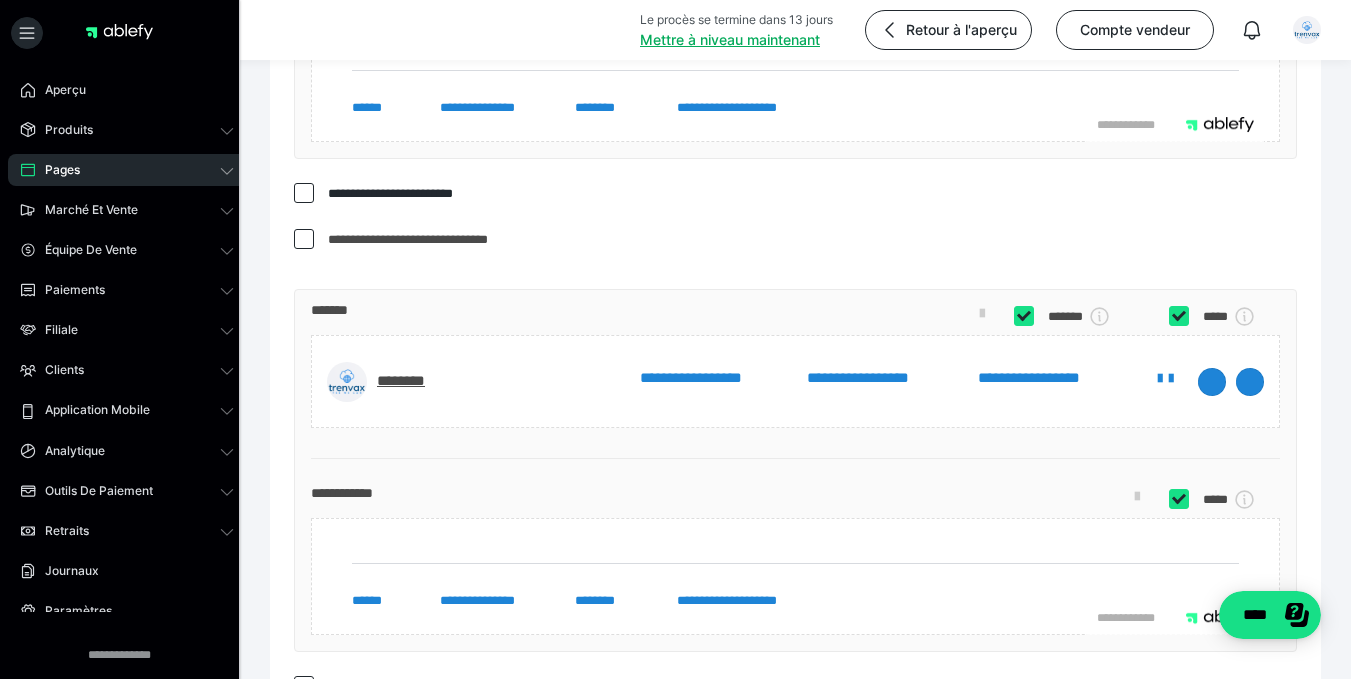 click at bounding box center [304, 193] 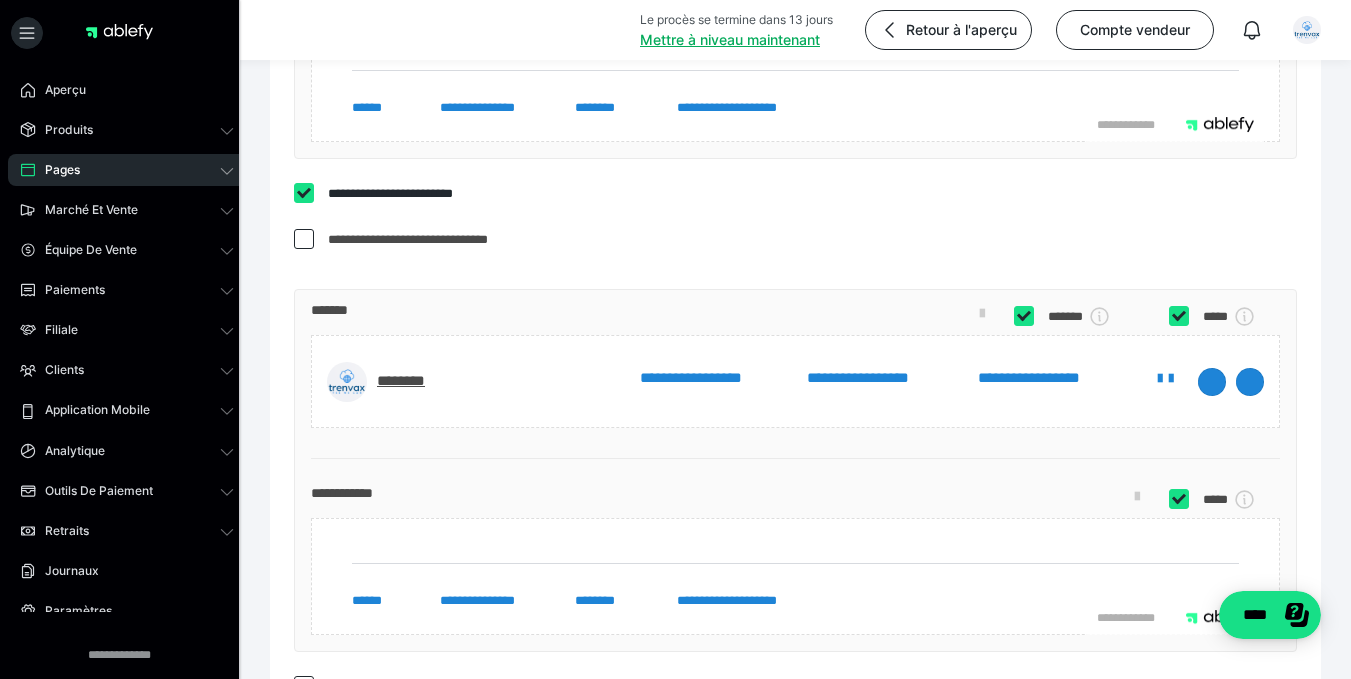 checkbox on "****" 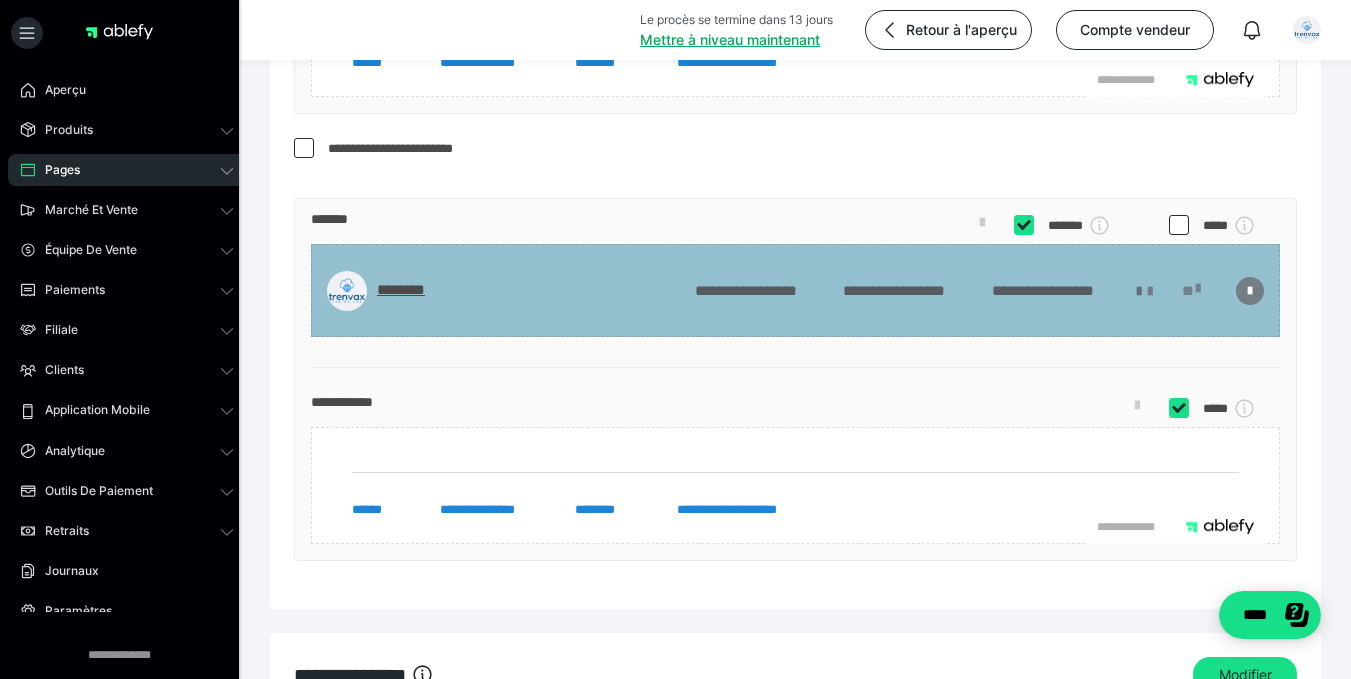 scroll, scrollTop: 2469, scrollLeft: 0, axis: vertical 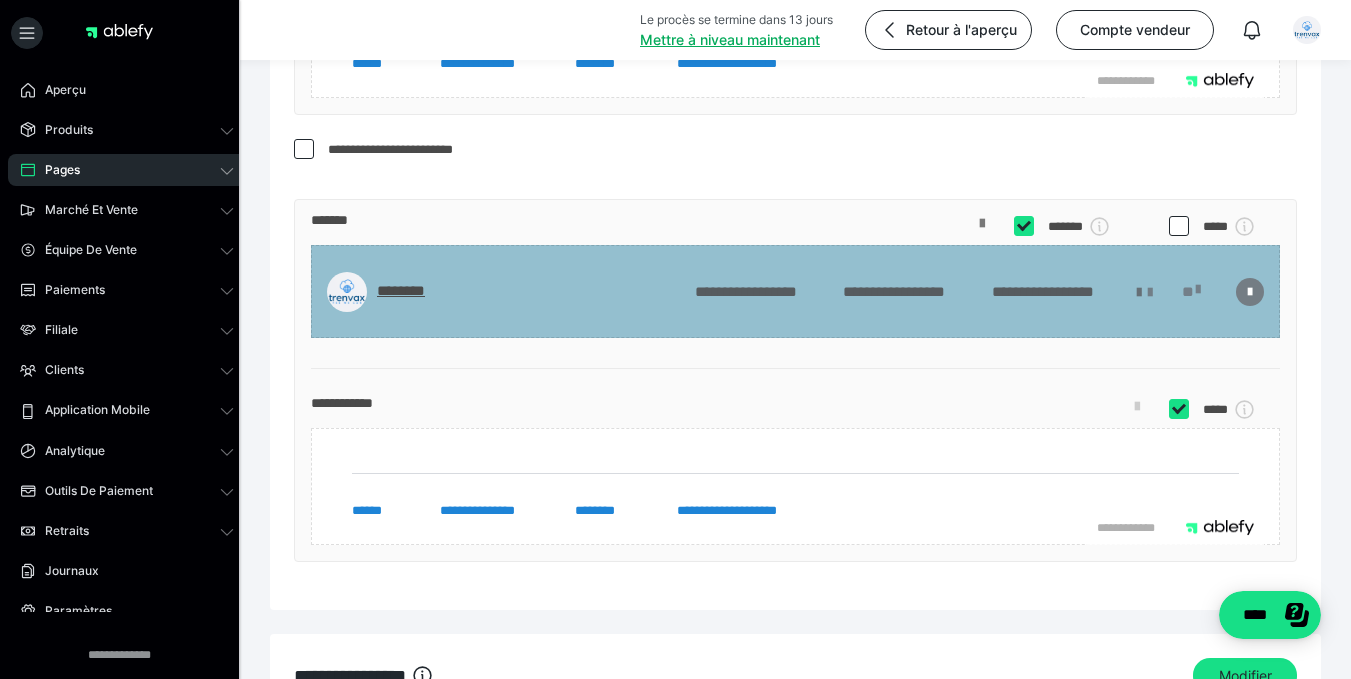 click at bounding box center (982, 246) 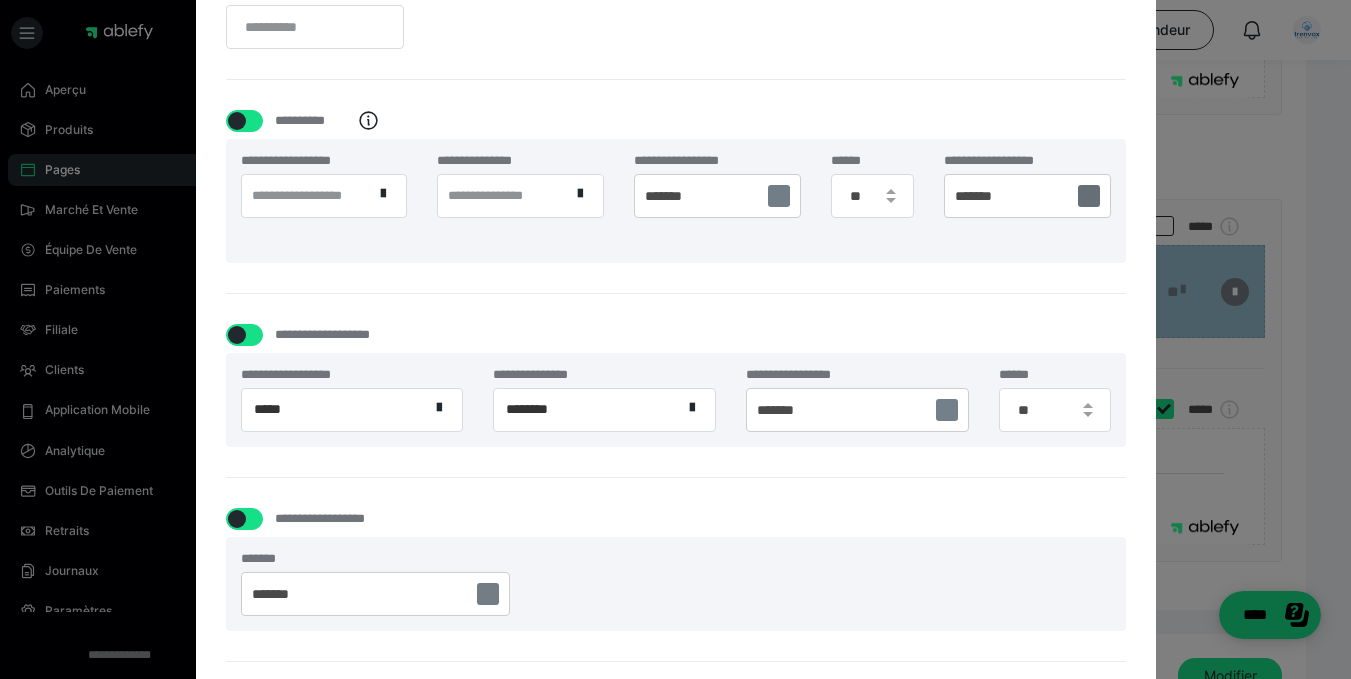 scroll, scrollTop: 880, scrollLeft: 0, axis: vertical 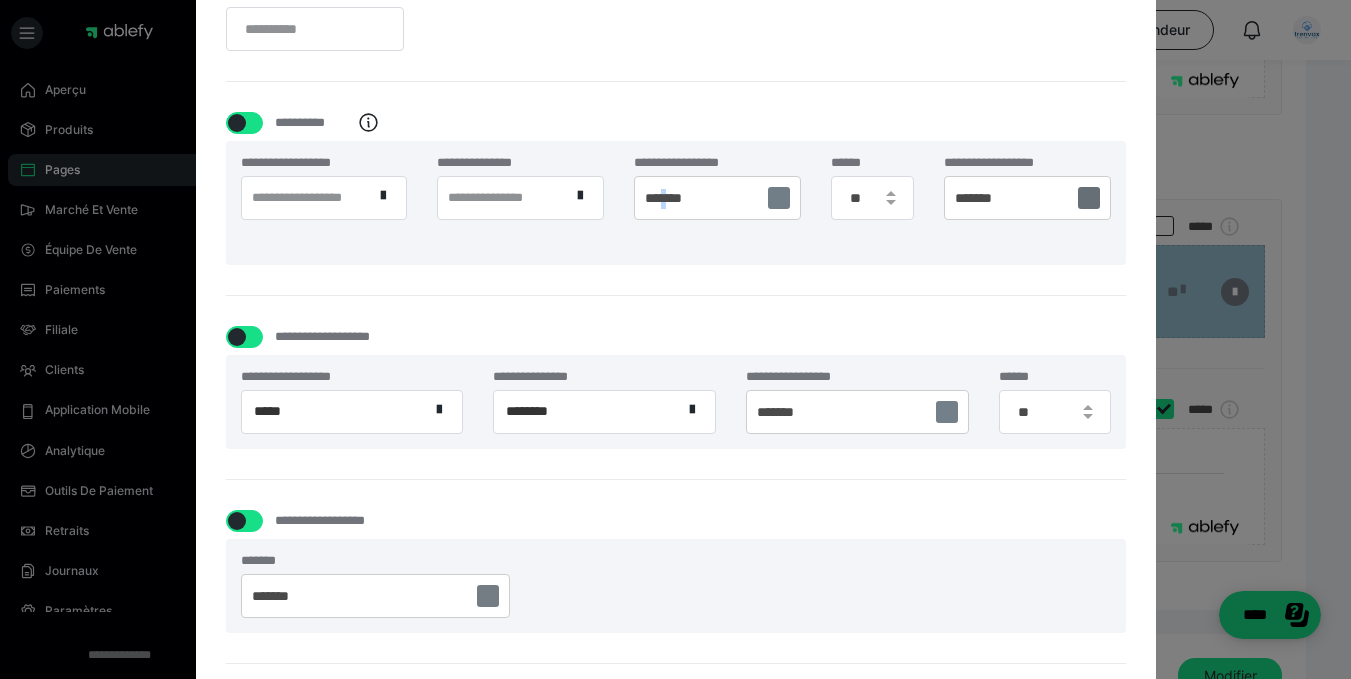 click on "*******" at bounding box center (663, 198) 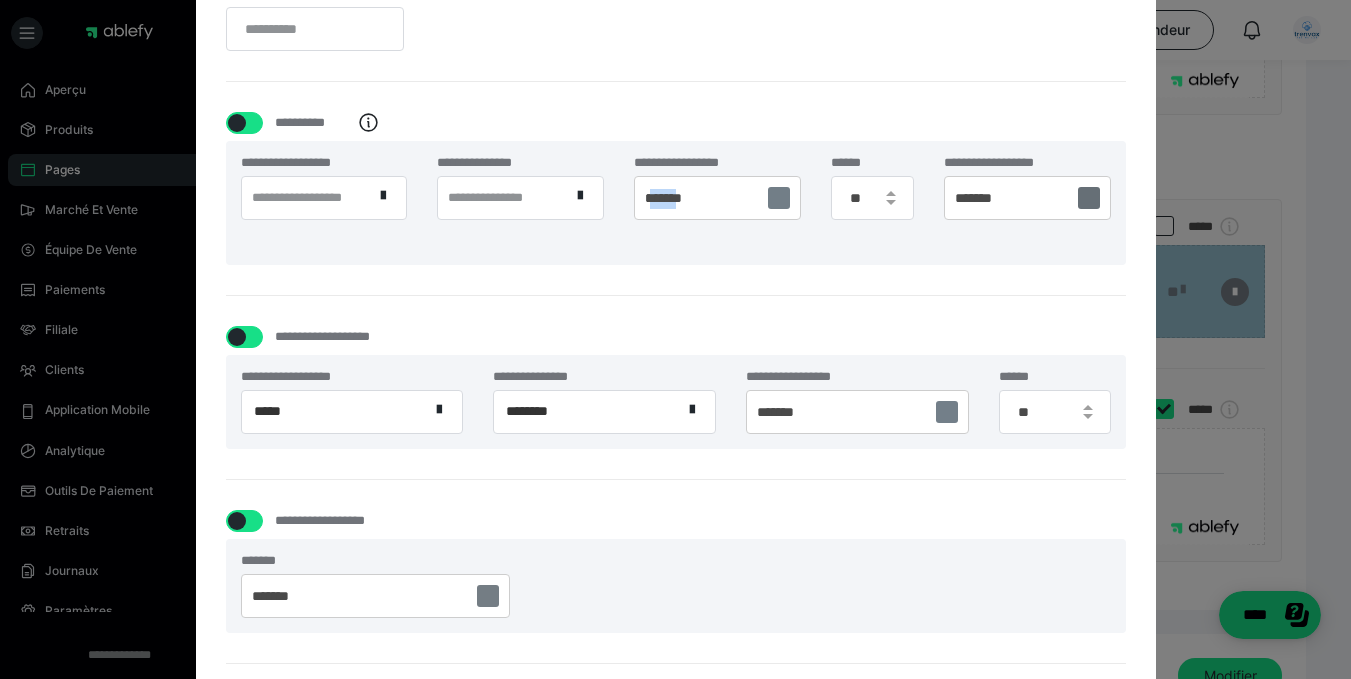 drag, startPoint x: 644, startPoint y: 204, endPoint x: 689, endPoint y: 204, distance: 45 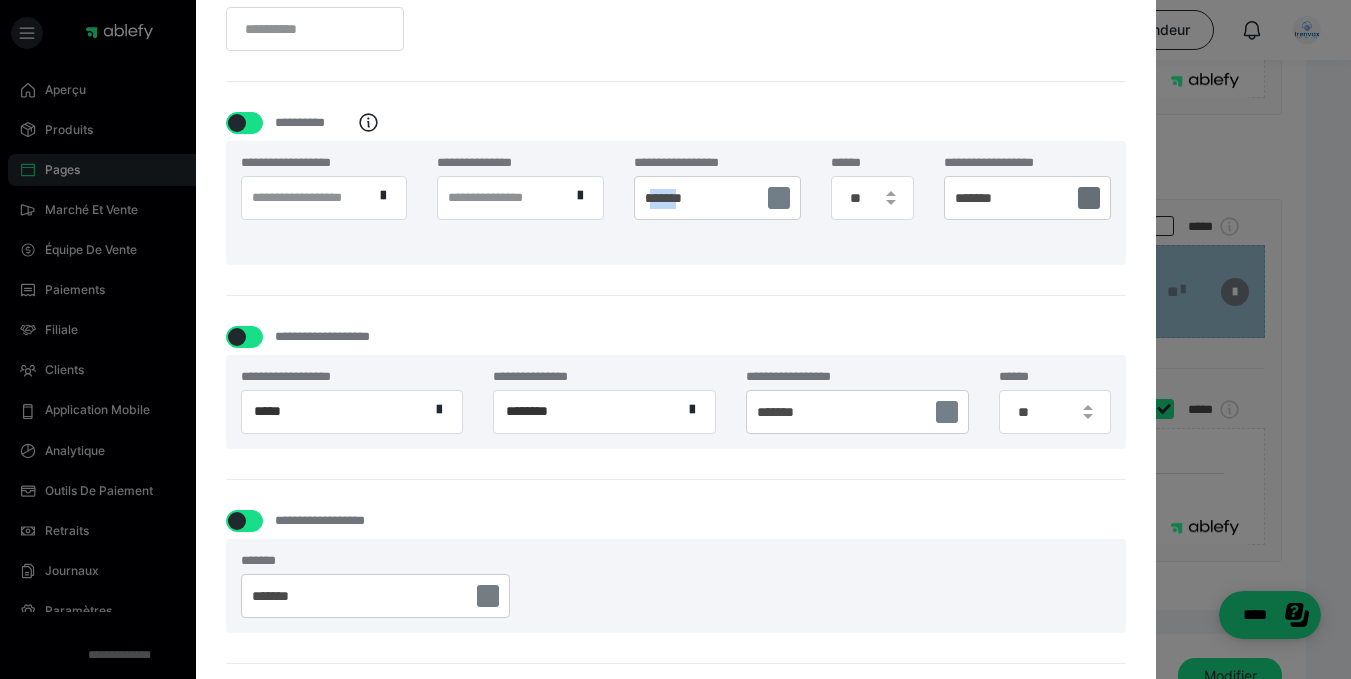 click on "*******" at bounding box center (663, 198) 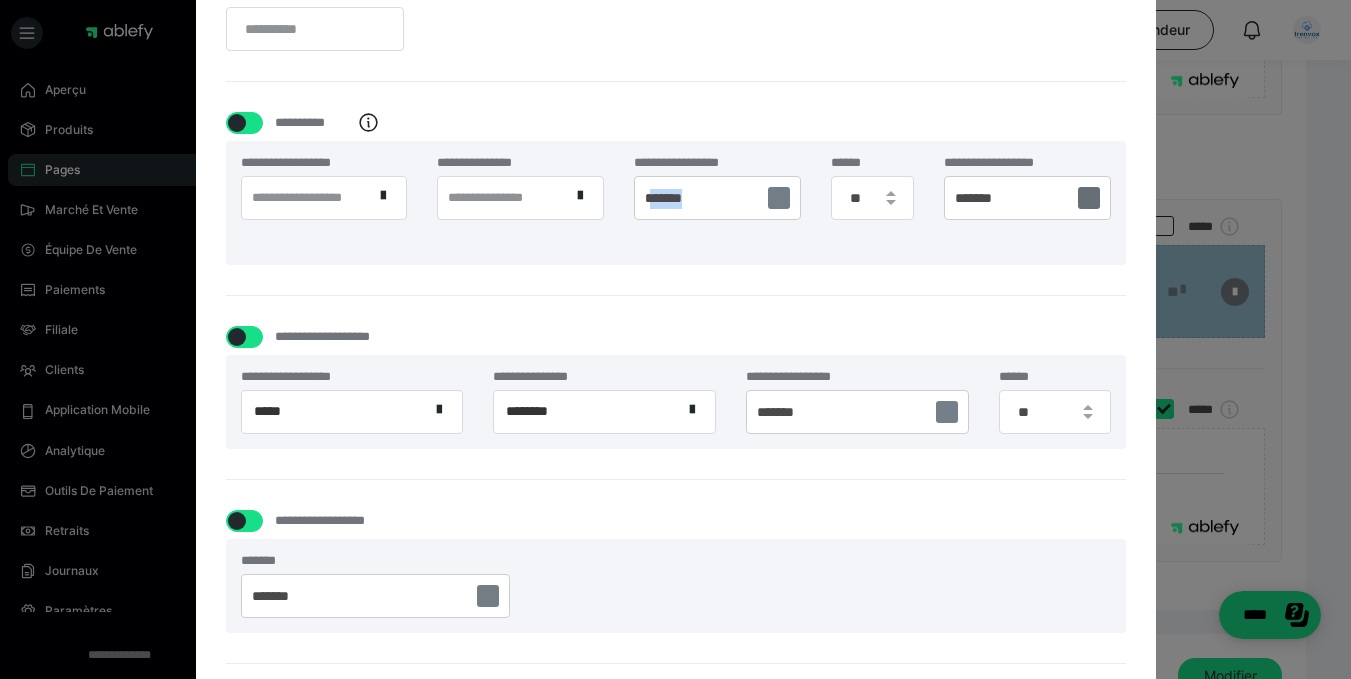 drag, startPoint x: 646, startPoint y: 203, endPoint x: 703, endPoint y: 202, distance: 57.00877 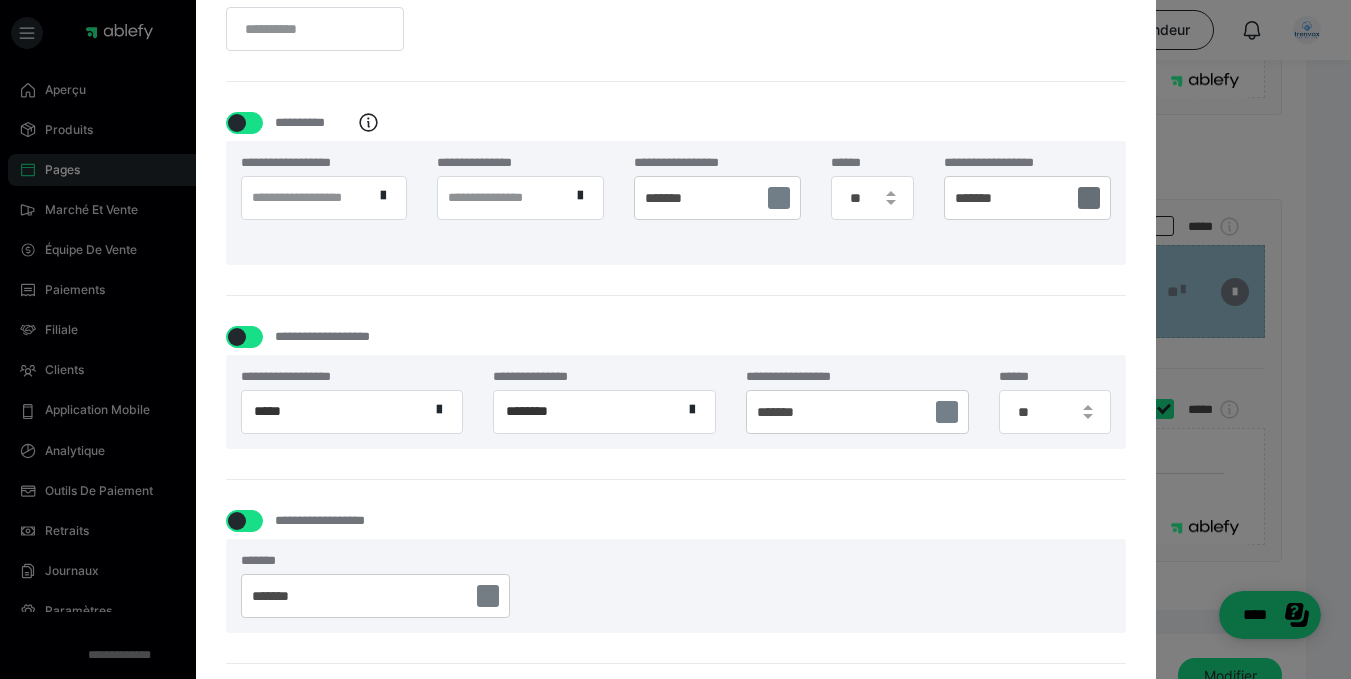 click on "**********" at bounding box center (675, 339) 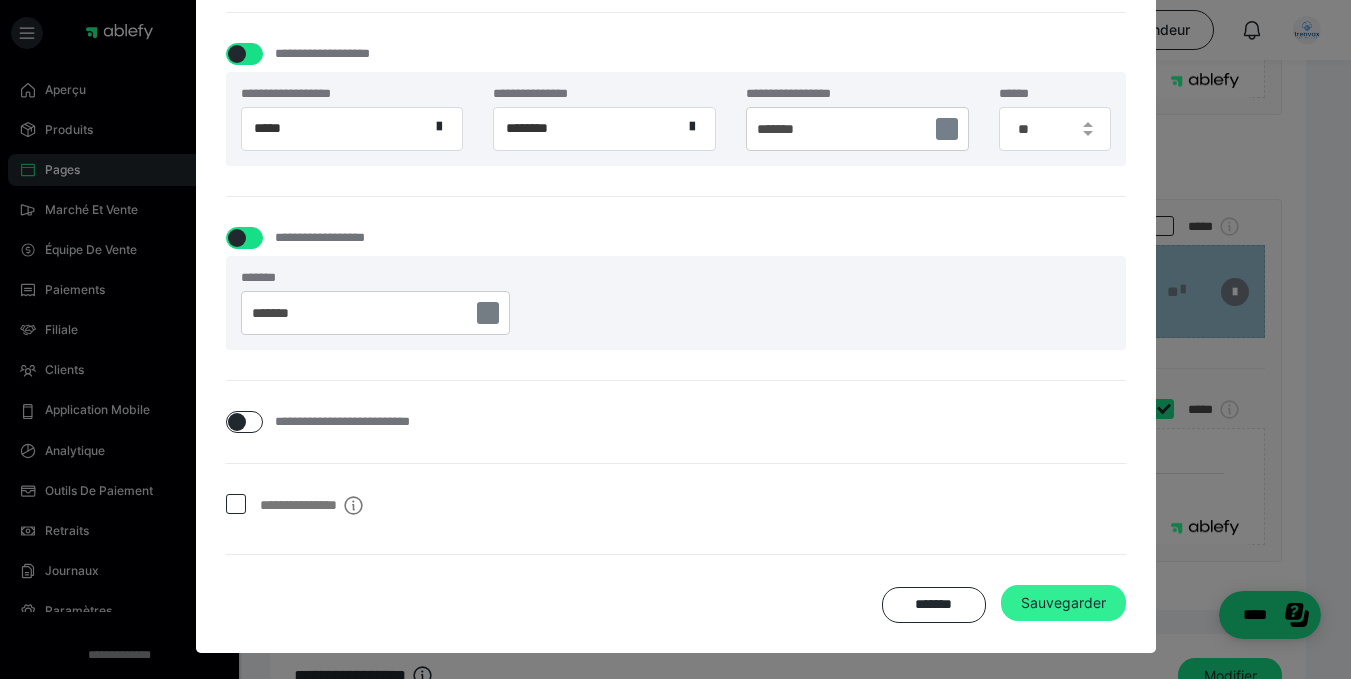 click on "Sauvegarder" at bounding box center [1063, 602] 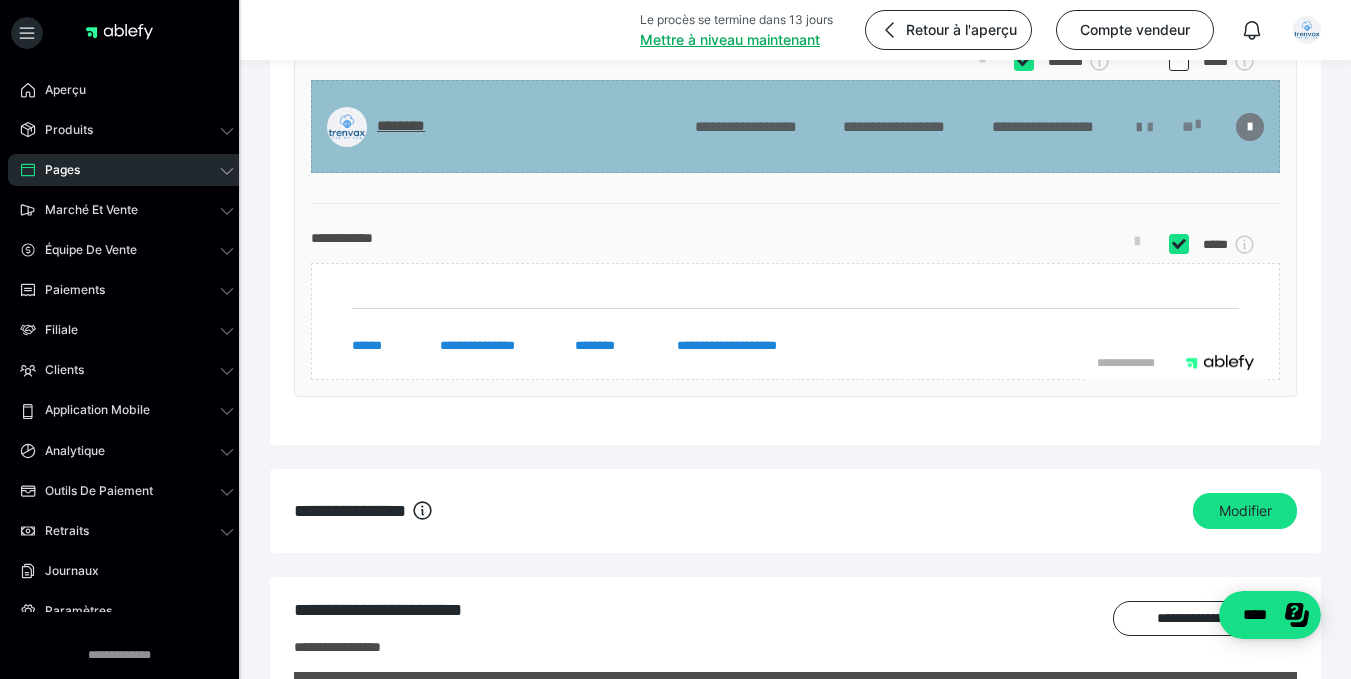 scroll, scrollTop: 2635, scrollLeft: 0, axis: vertical 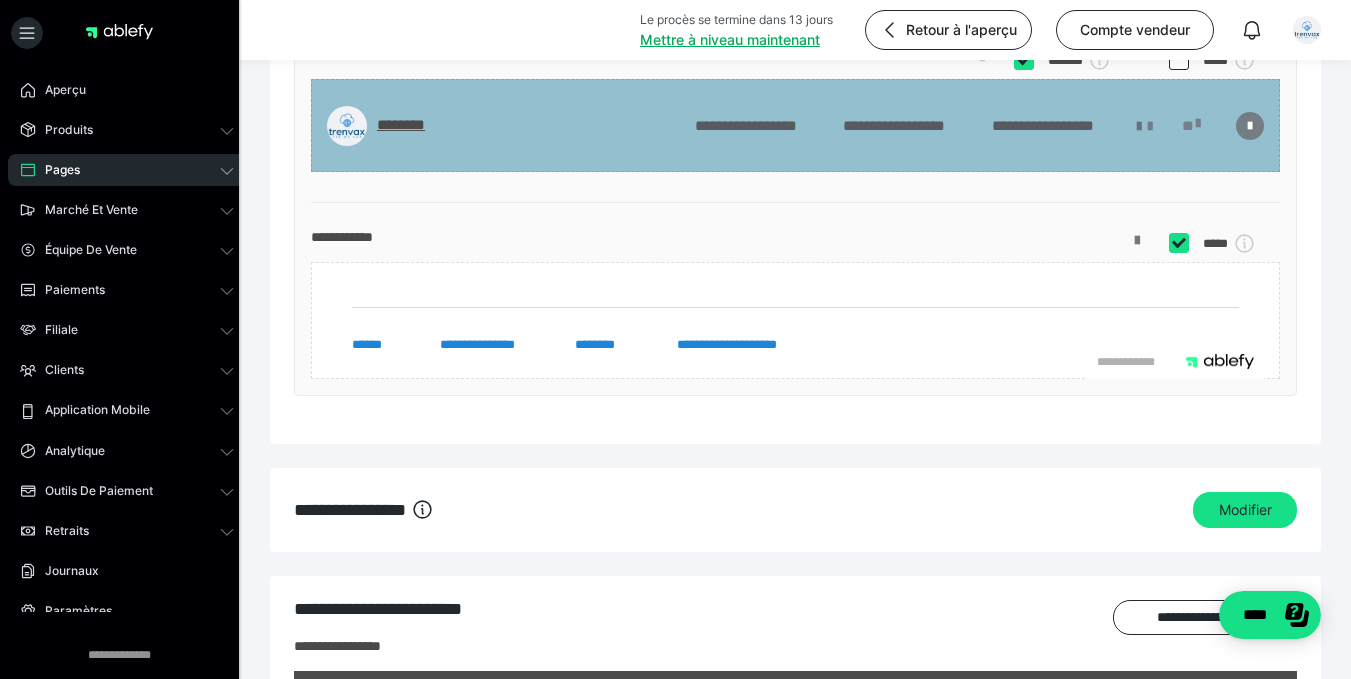 click at bounding box center (1137, 248) 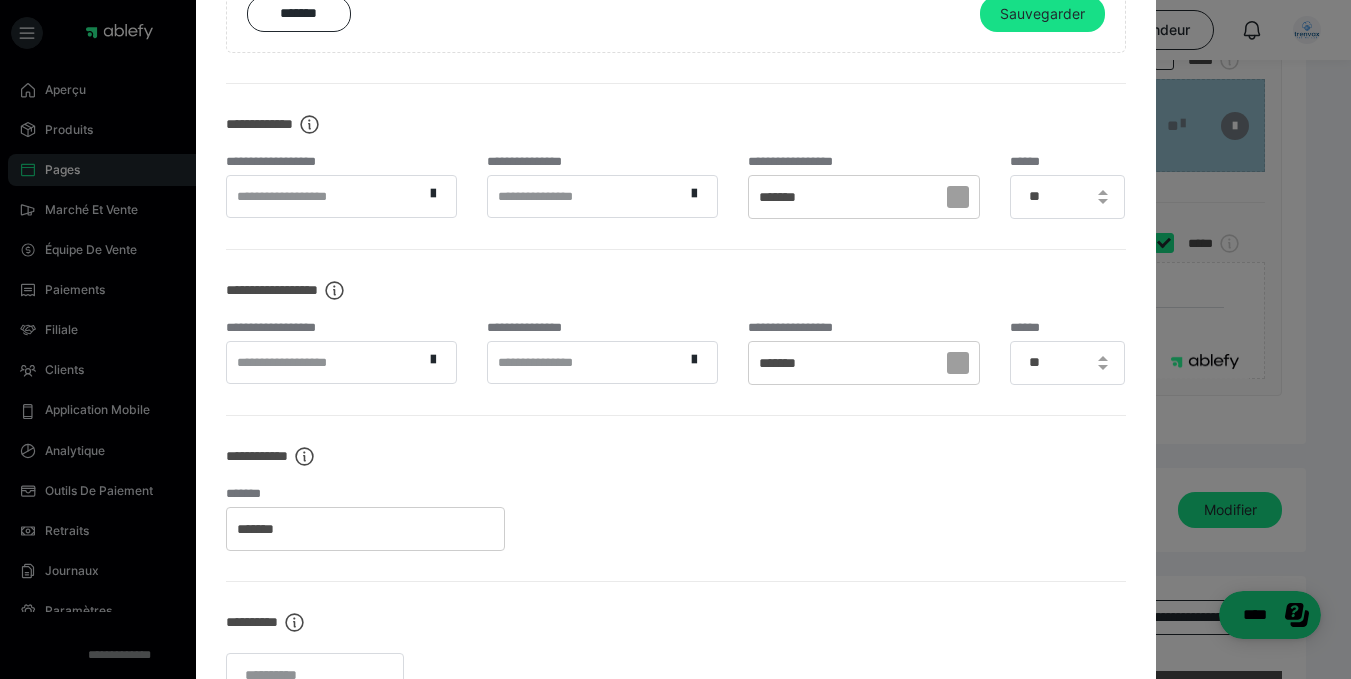 scroll, scrollTop: 566, scrollLeft: 0, axis: vertical 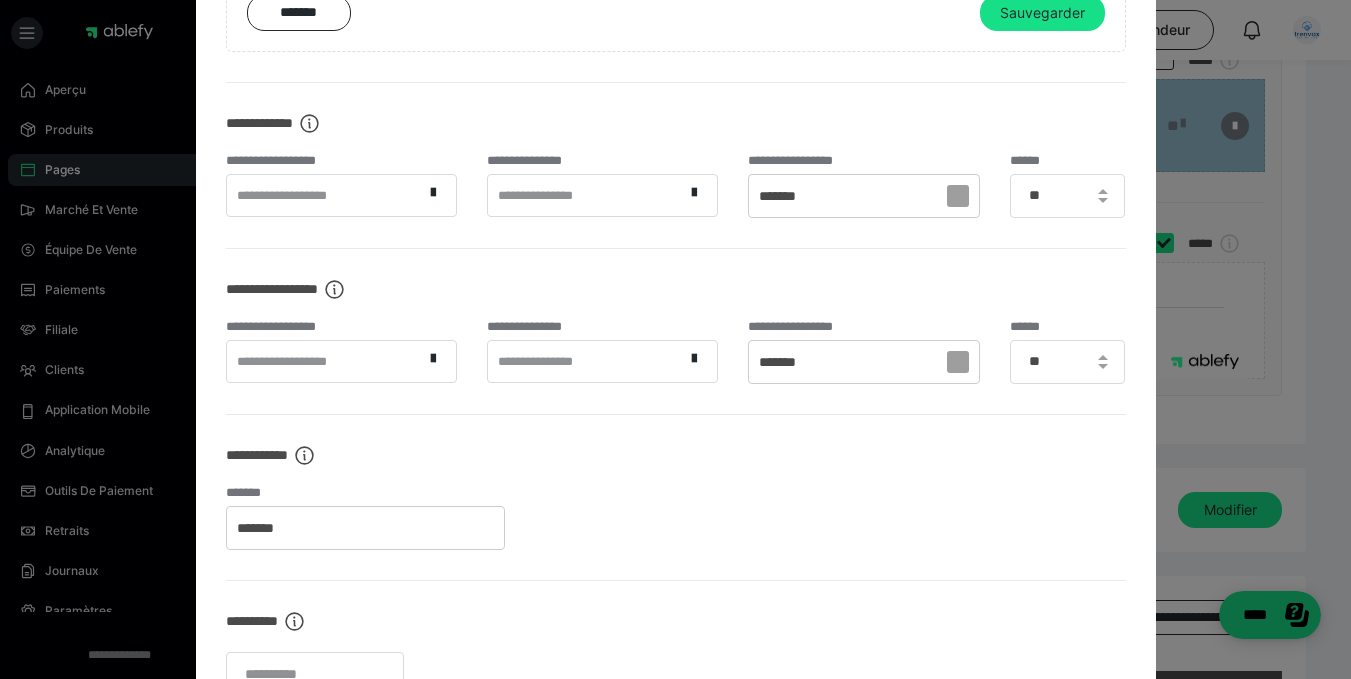 click on "**********" at bounding box center [325, 195] 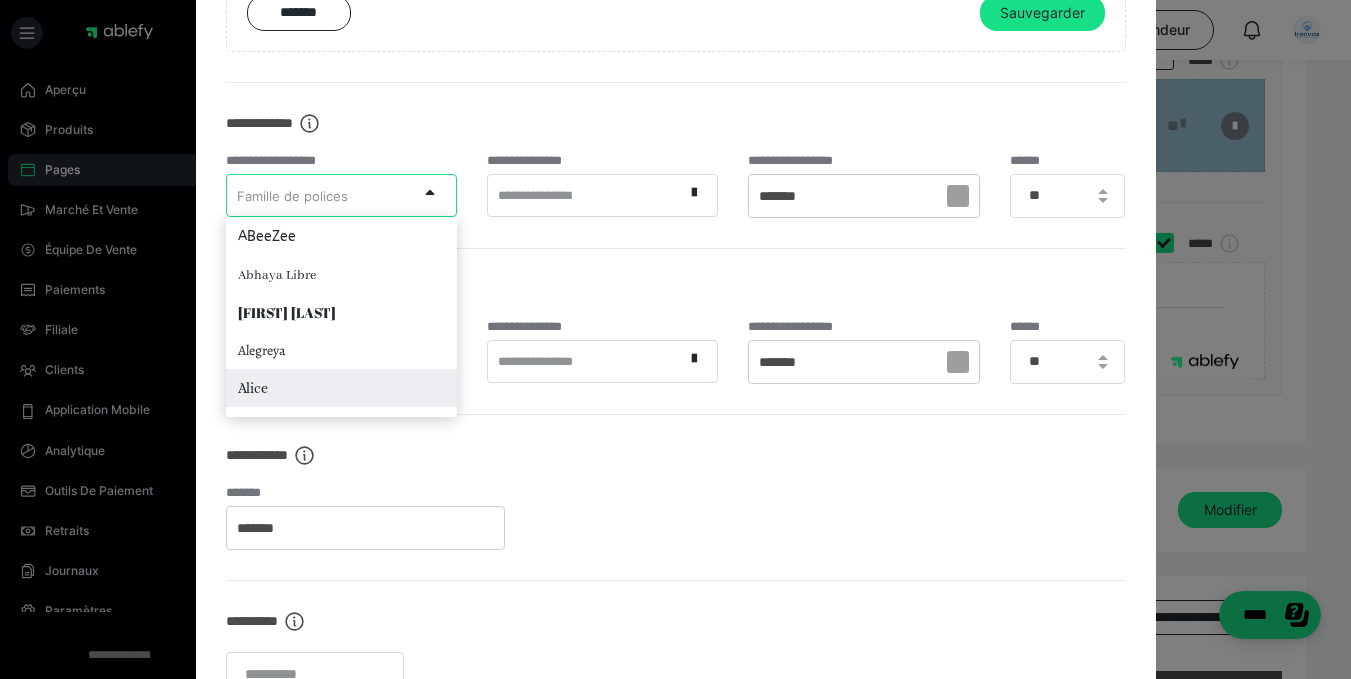 click on "Alice" at bounding box center (341, 388) 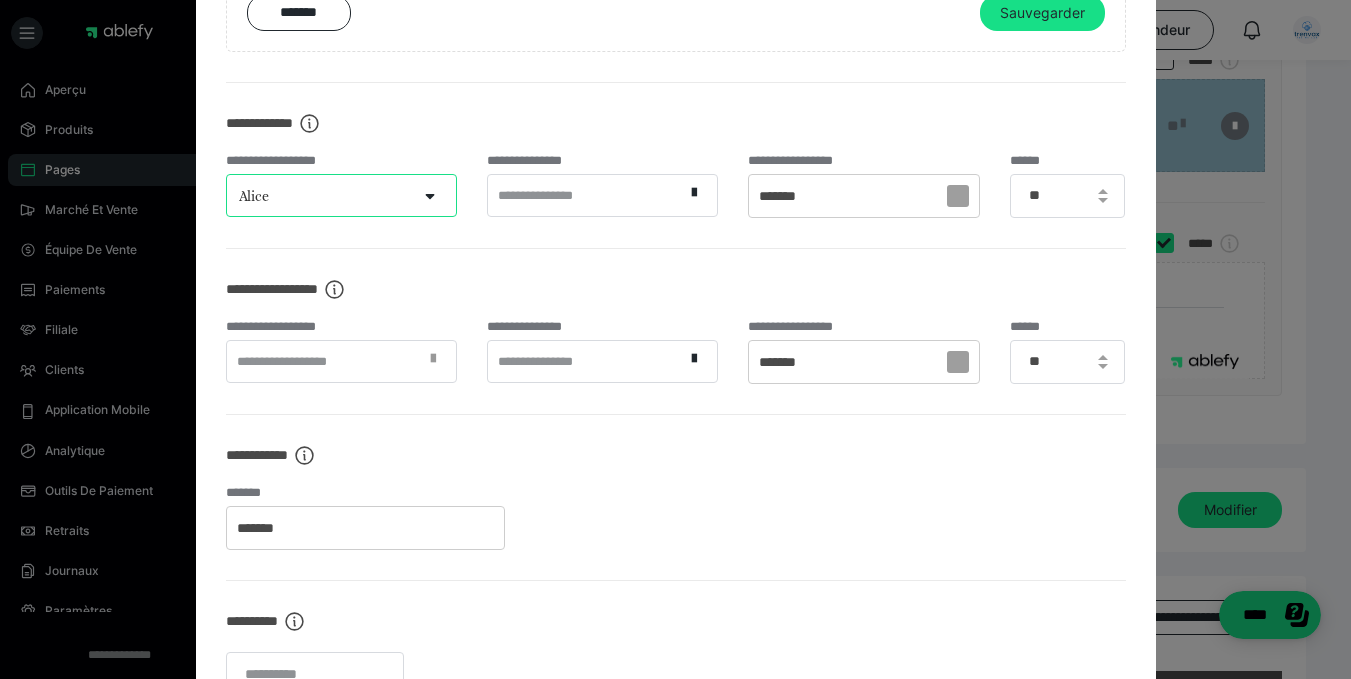 click at bounding box center (439, 361) 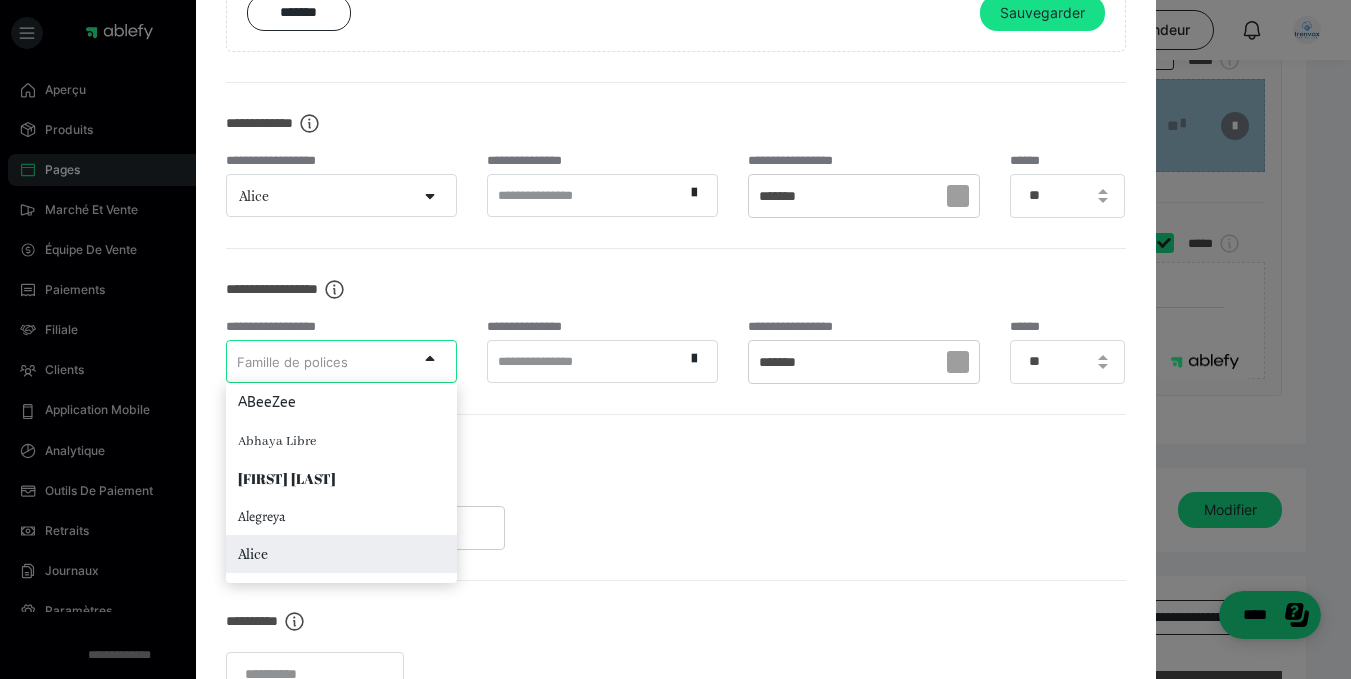 click on "Alice" at bounding box center (341, 554) 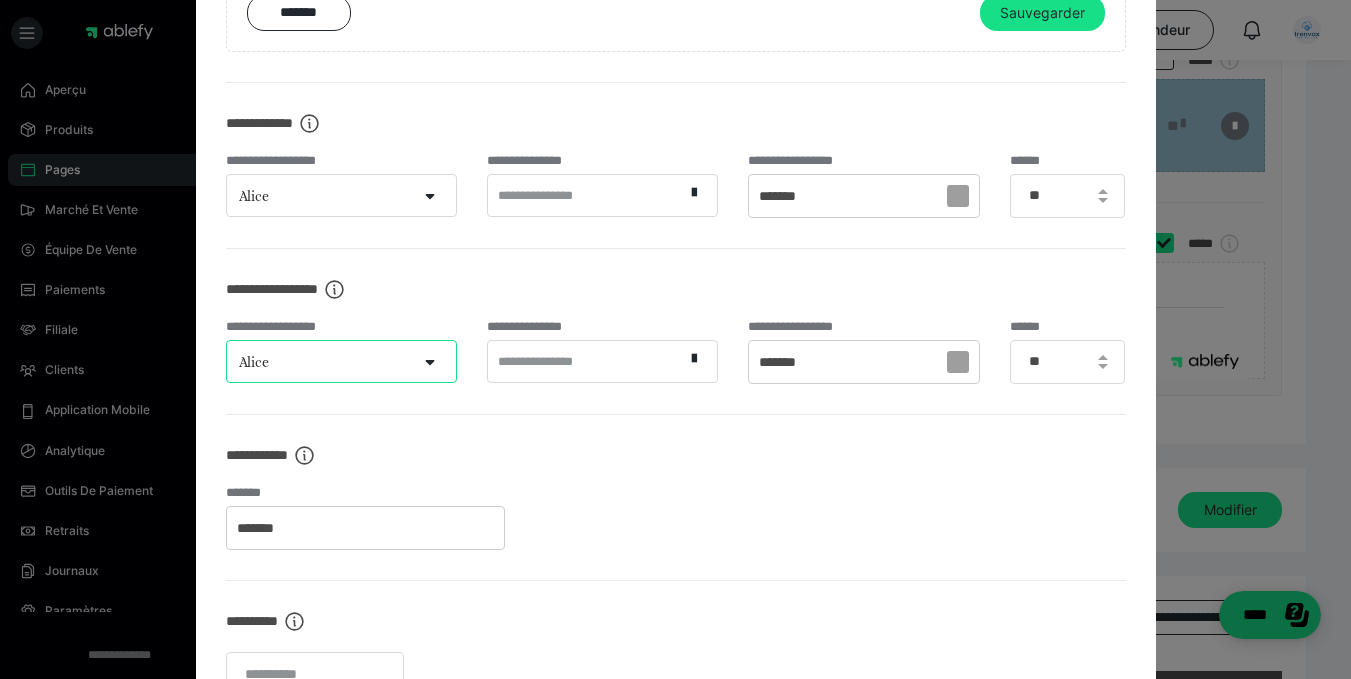 click on "**********" at bounding box center (586, 361) 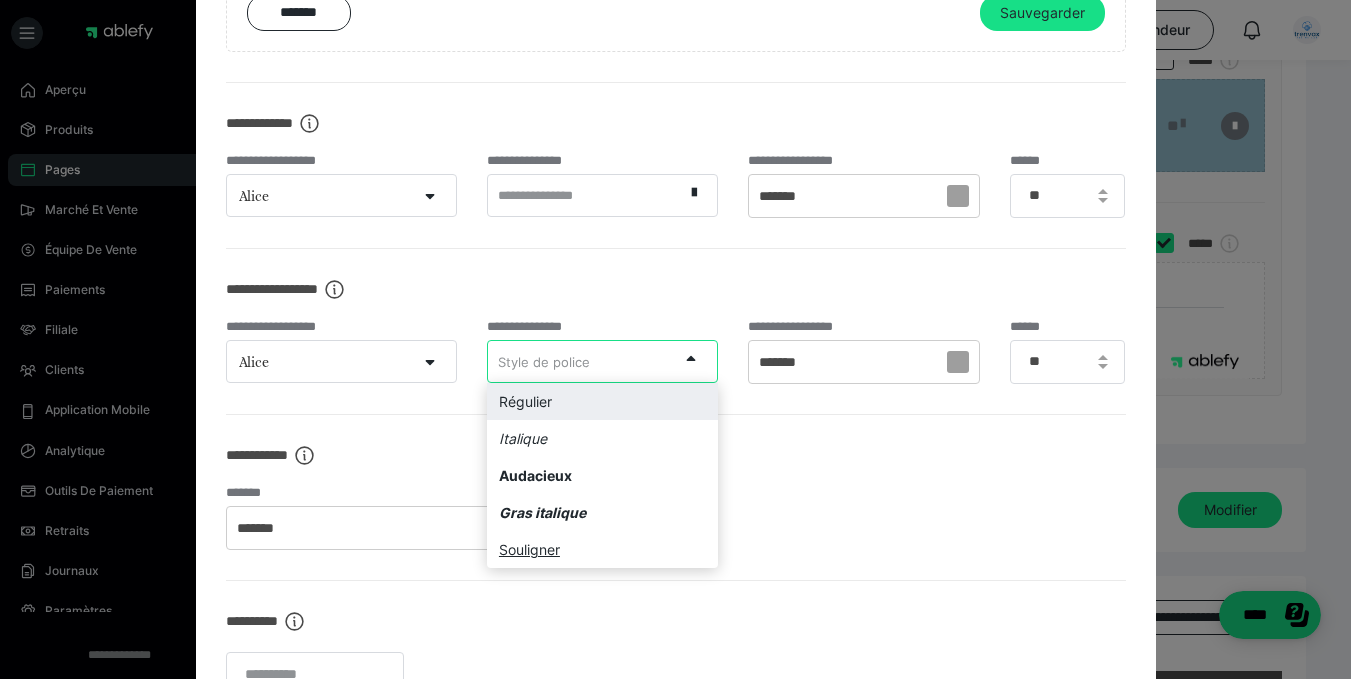 click on "Régulier" at bounding box center [602, 401] 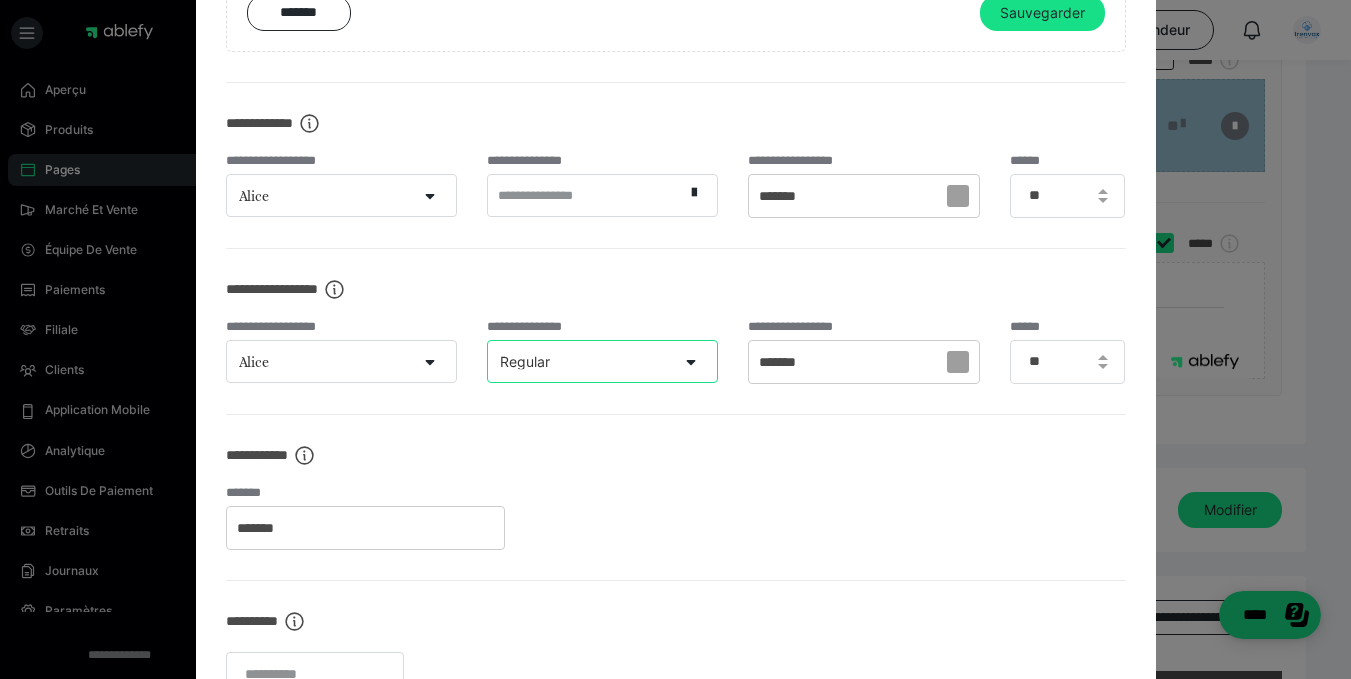 click on "**********" at bounding box center [586, 195] 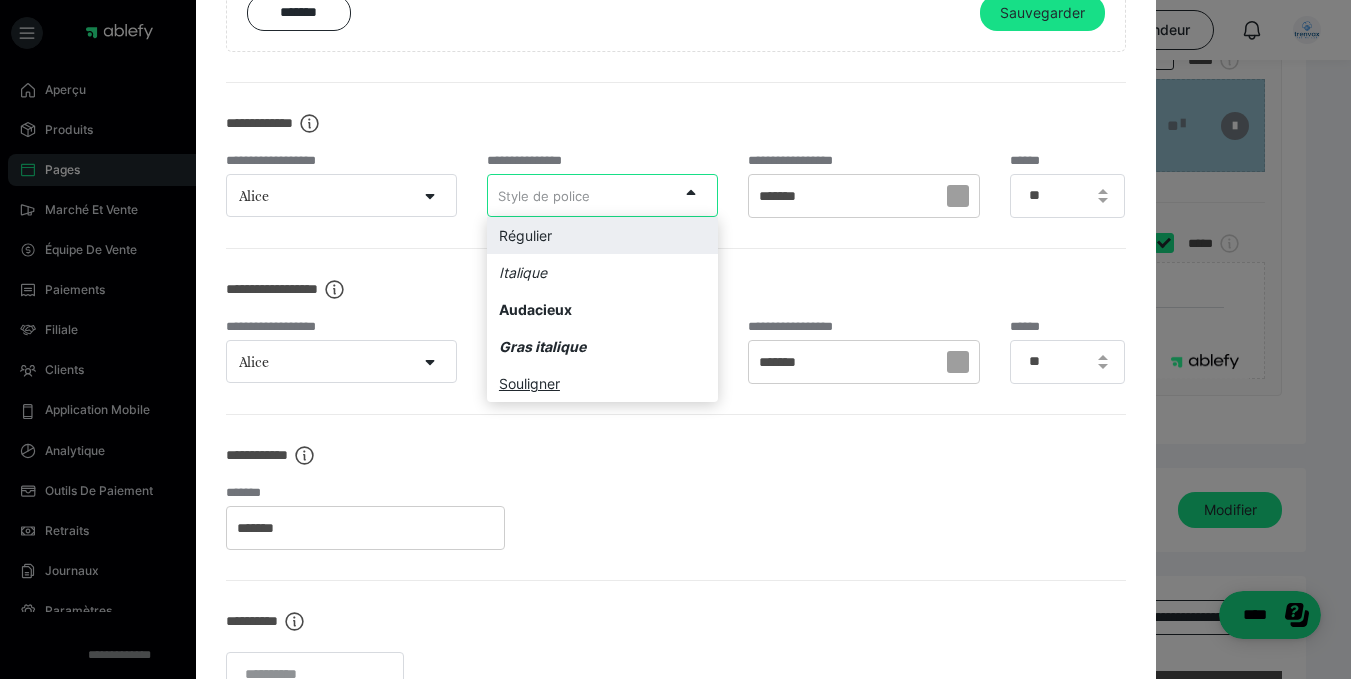 click on "Régulier" at bounding box center [602, 235] 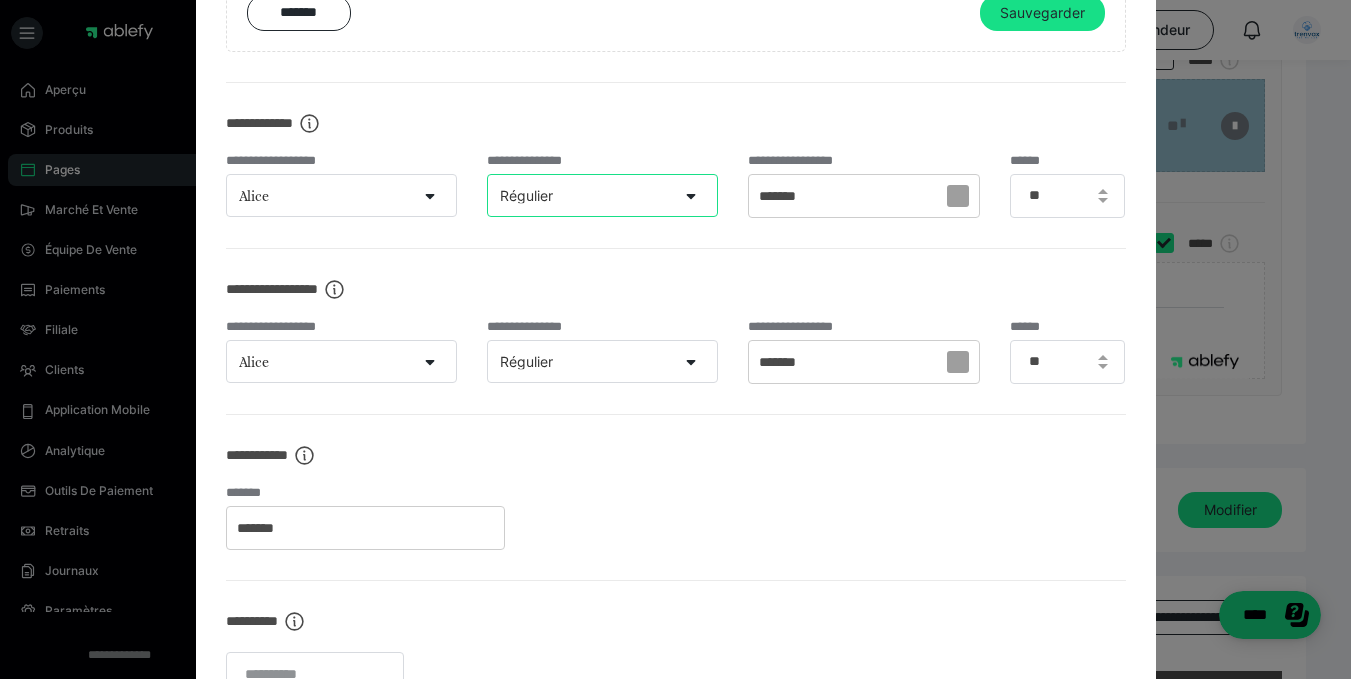 scroll, scrollTop: 820, scrollLeft: 0, axis: vertical 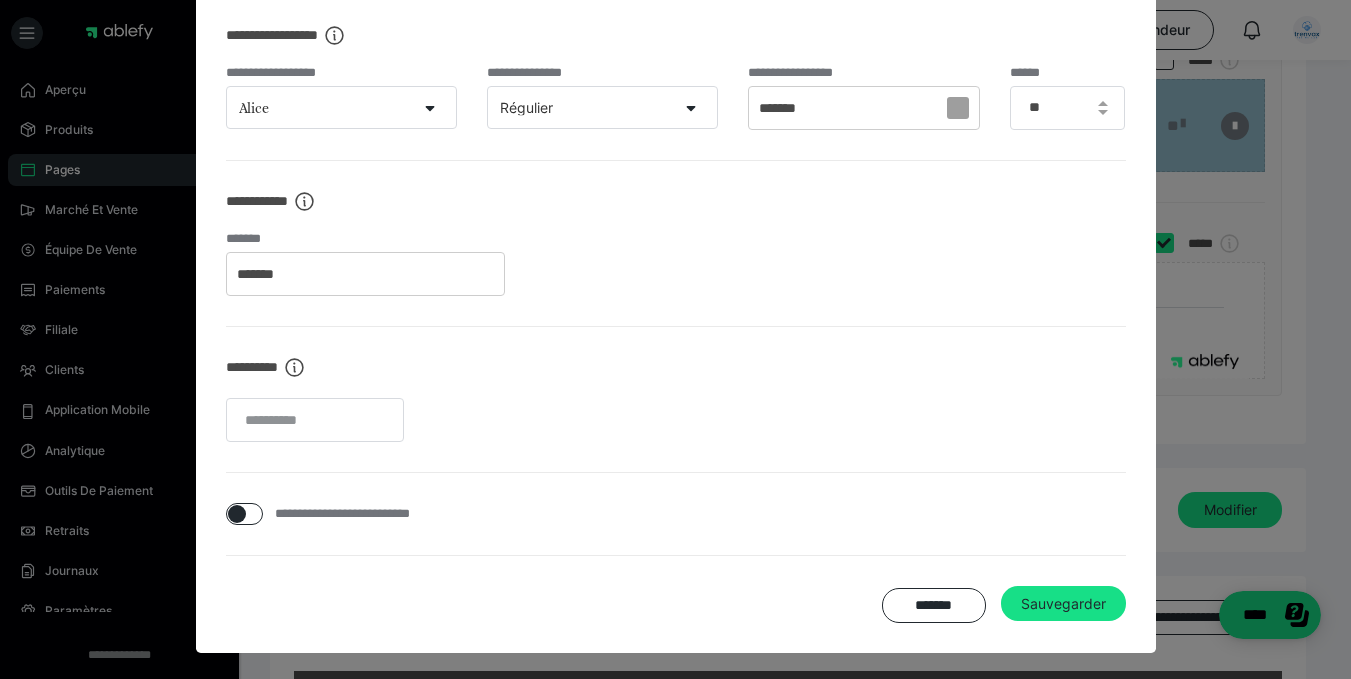 click on "*******" at bounding box center (365, 274) 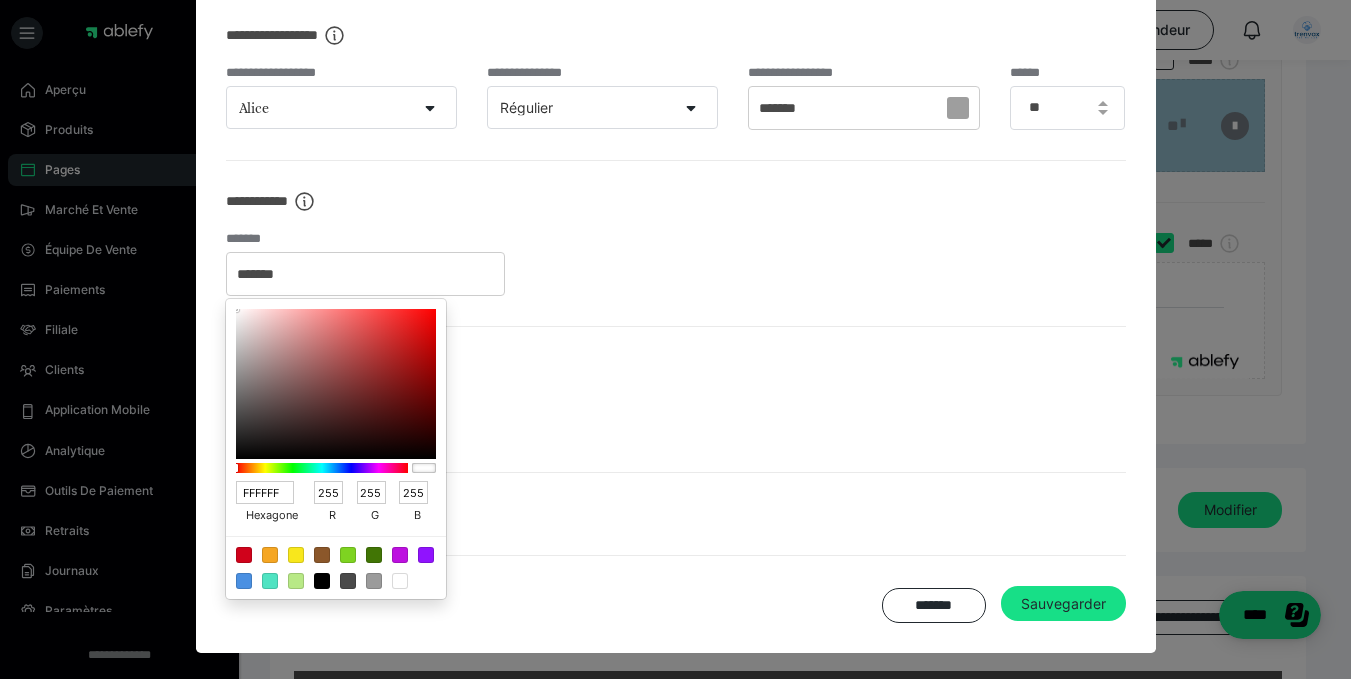 click at bounding box center (336, 384) 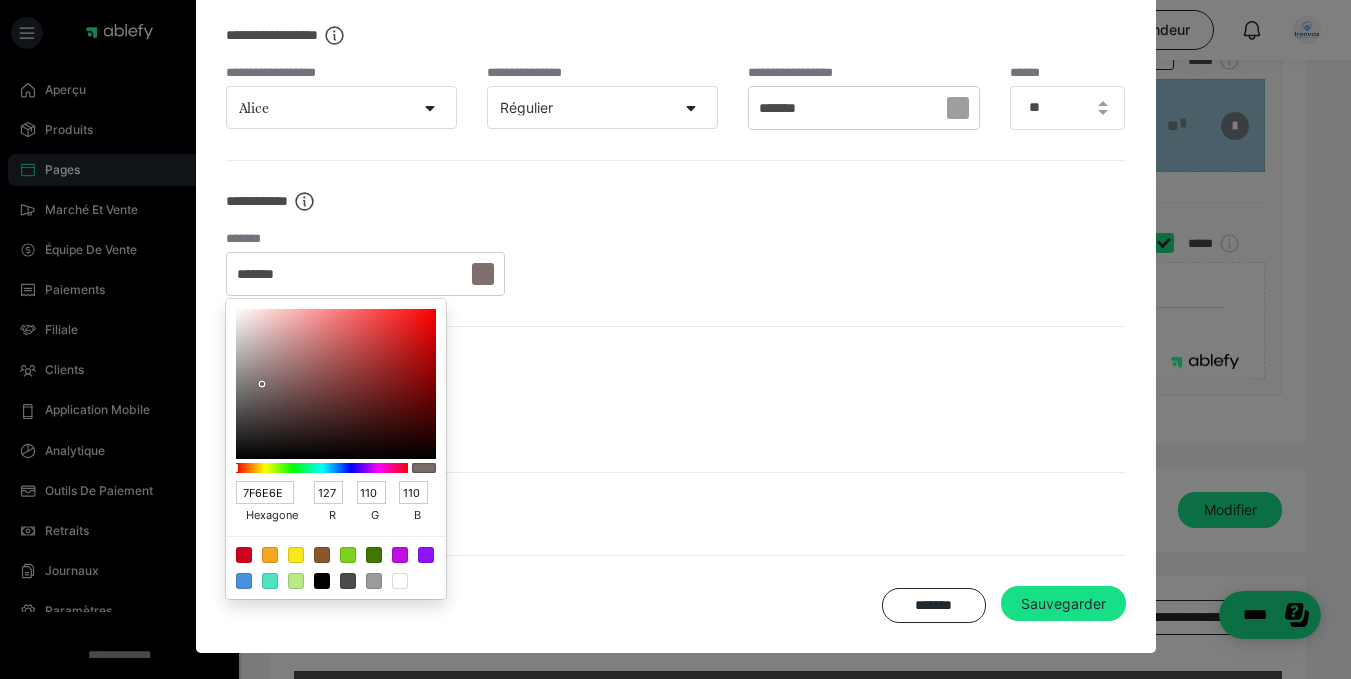 click at bounding box center (322, 468) 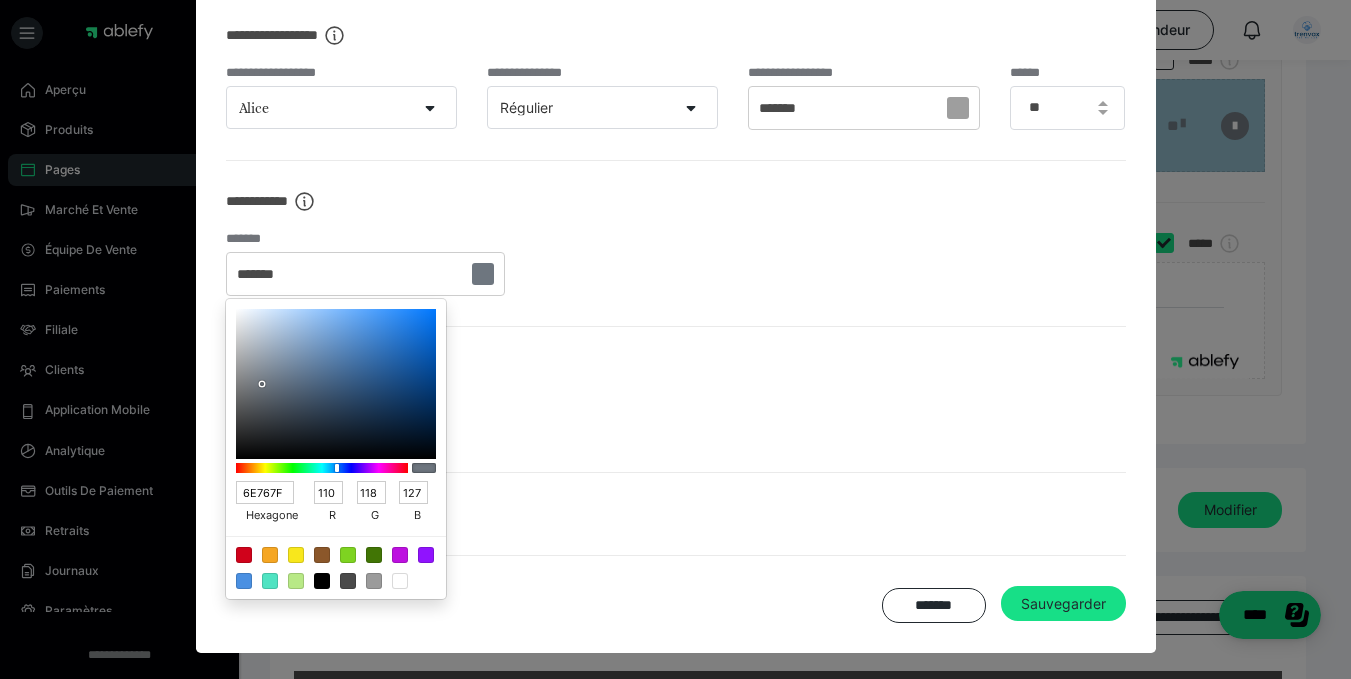 click at bounding box center (336, 384) 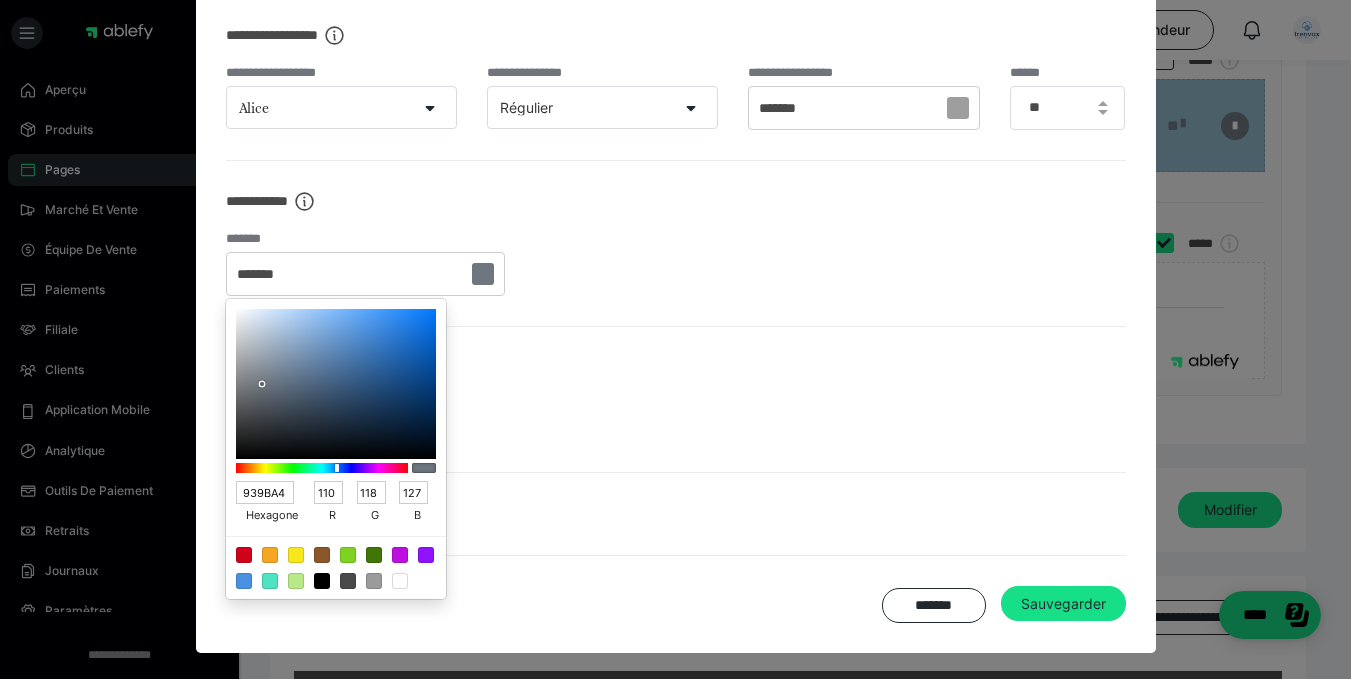 type on "147" 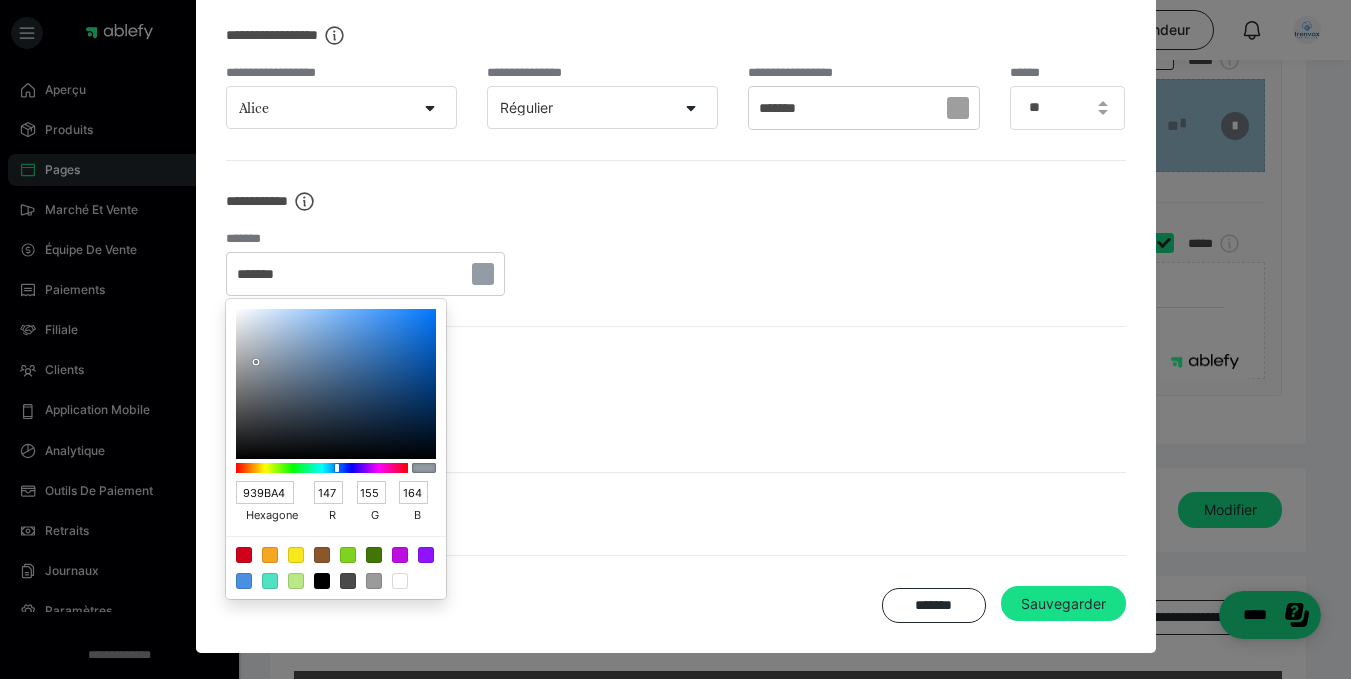 click at bounding box center (336, 384) 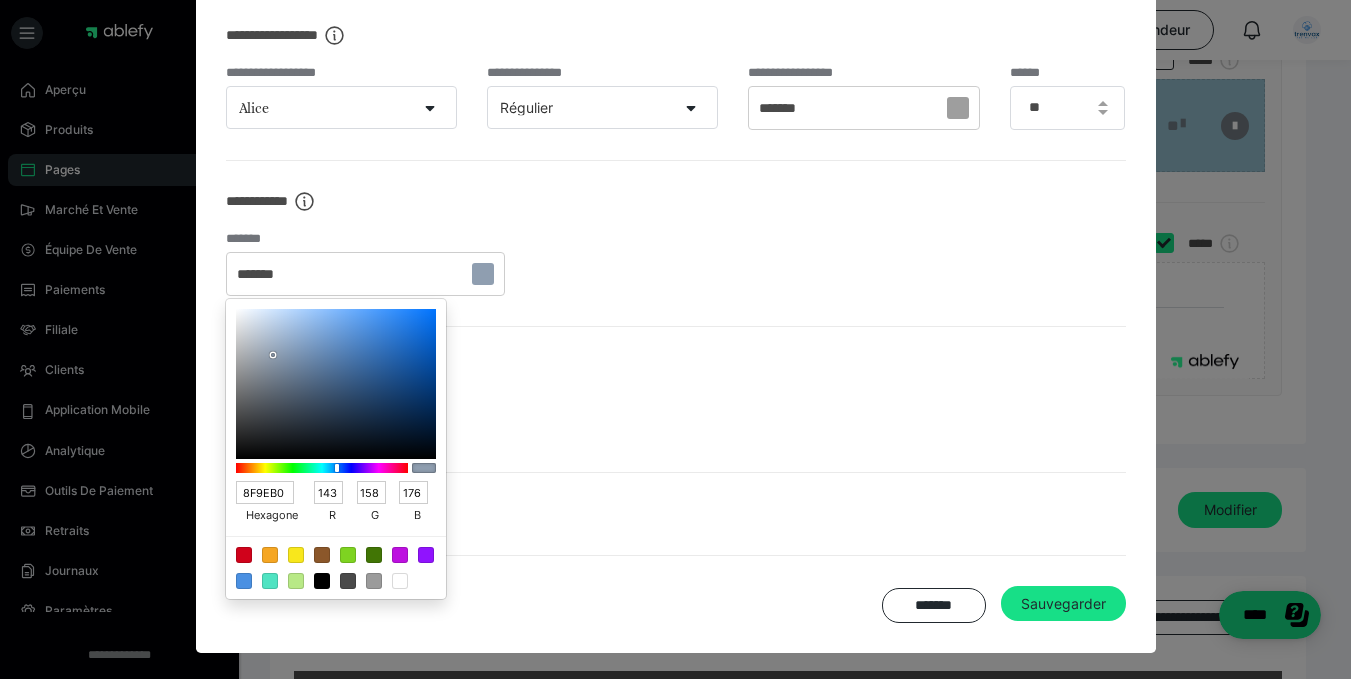 click at bounding box center [336, 384] 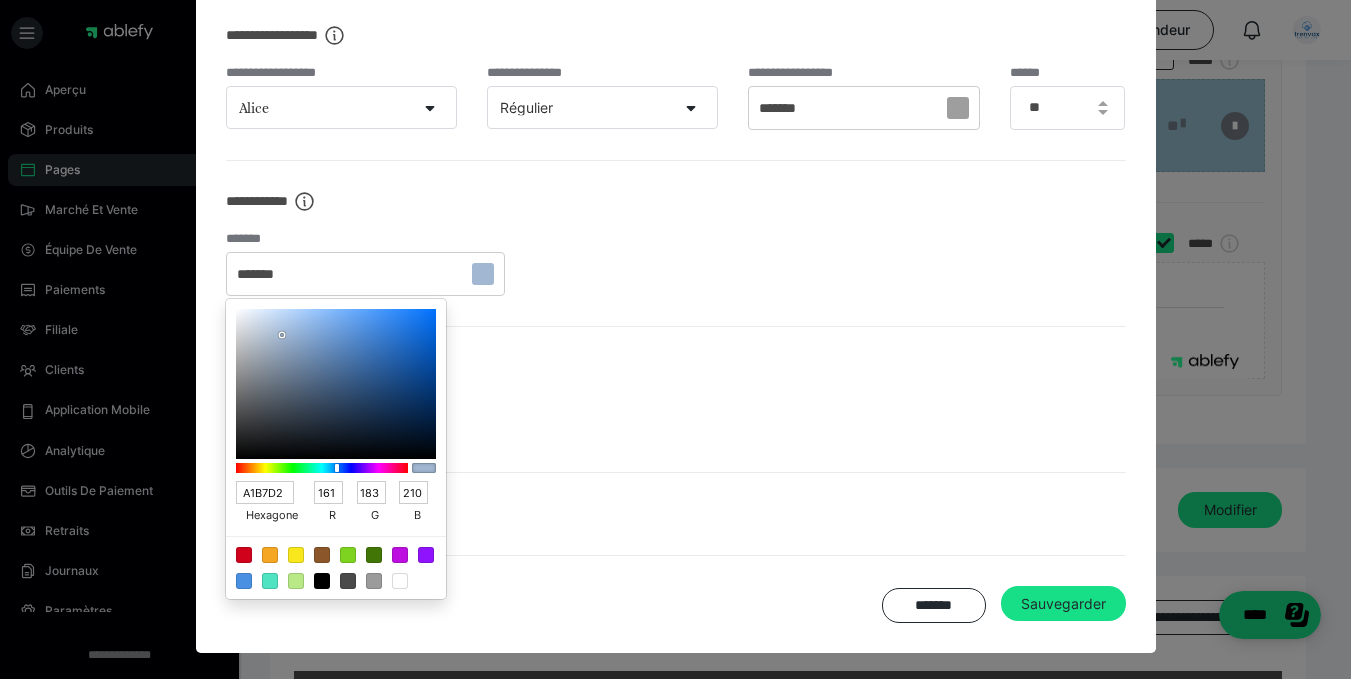 click at bounding box center (336, 384) 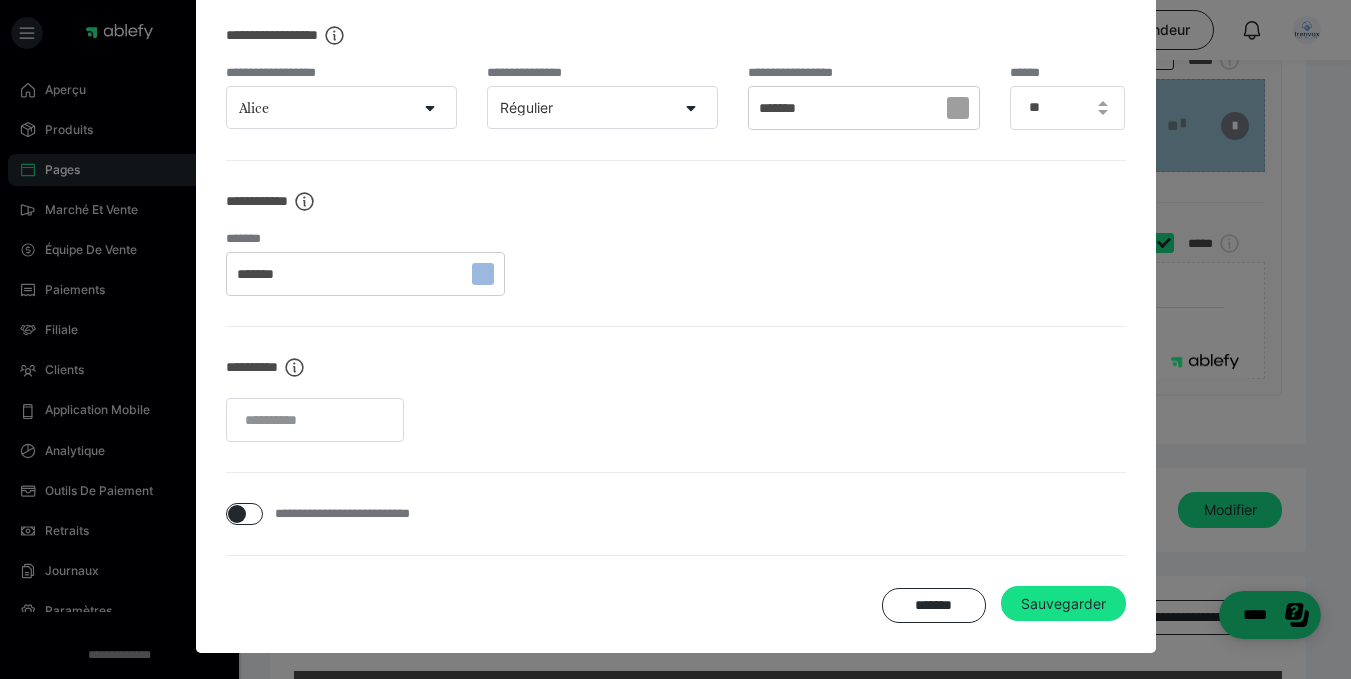 click at bounding box center [676, 420] 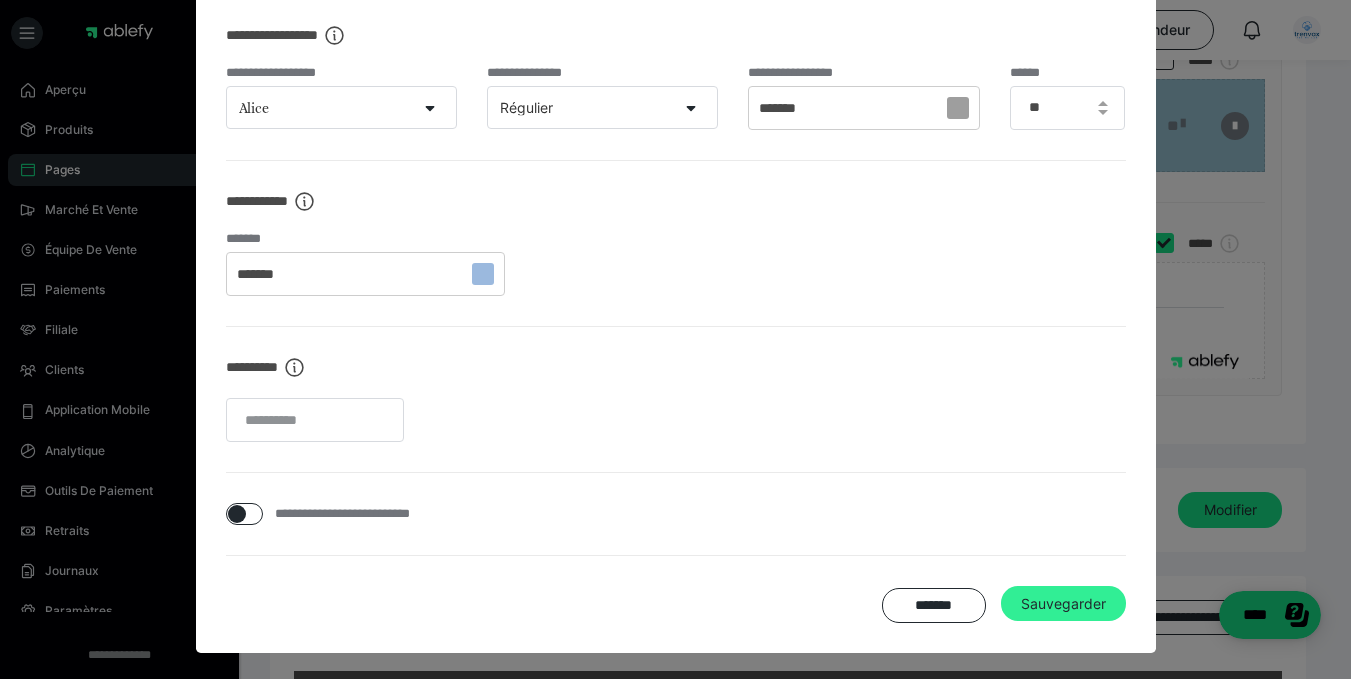 click on "Sauvegarder" at bounding box center (1063, 603) 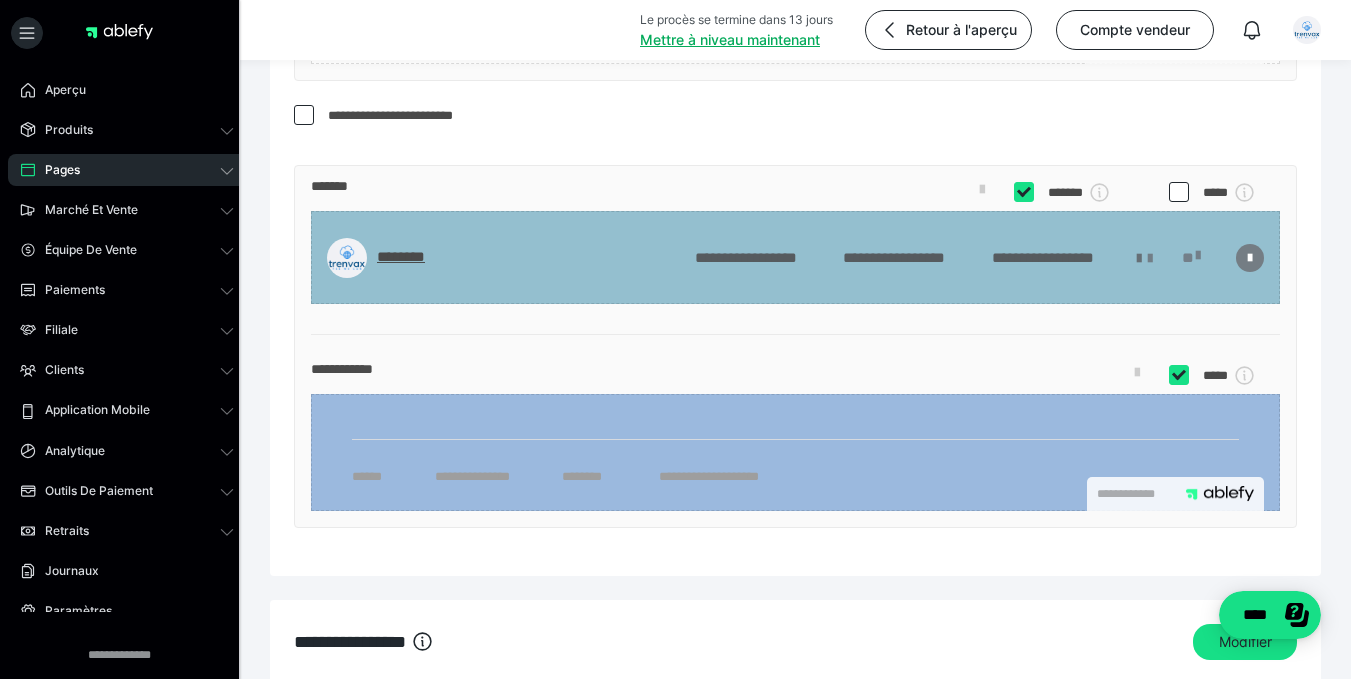 scroll, scrollTop: 2502, scrollLeft: 0, axis: vertical 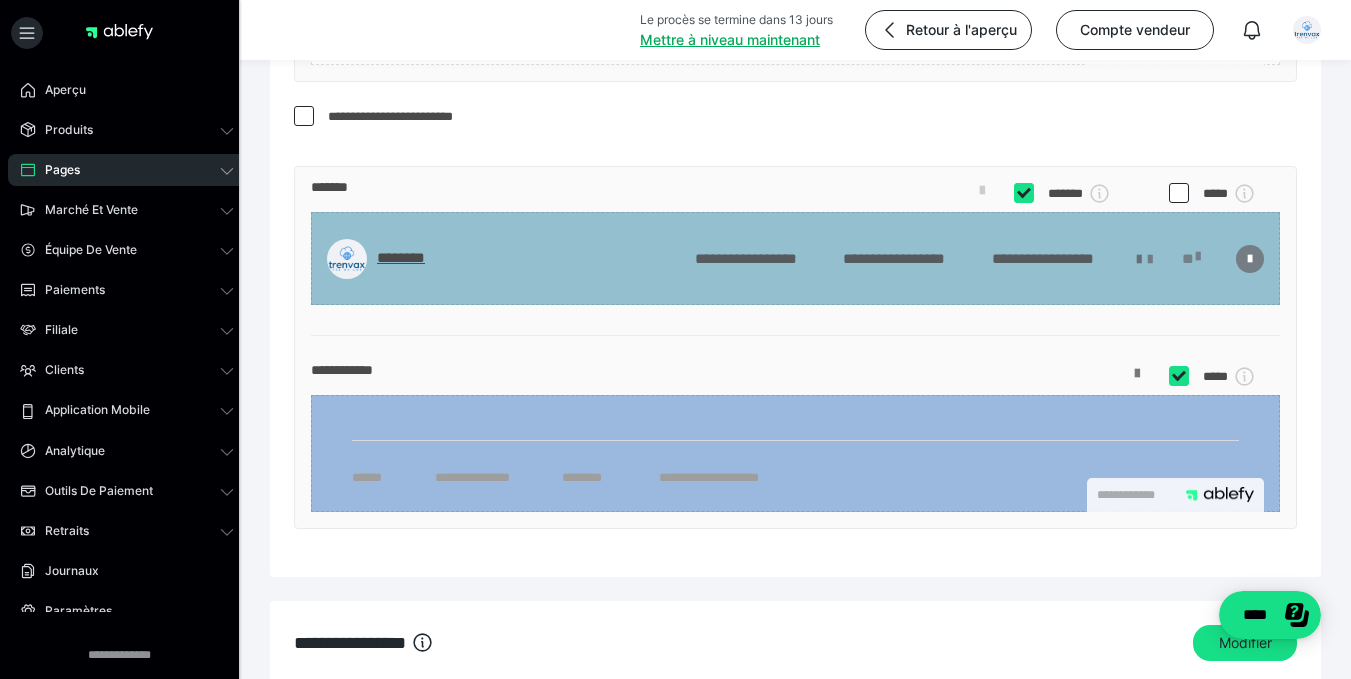 click at bounding box center [1137, 381] 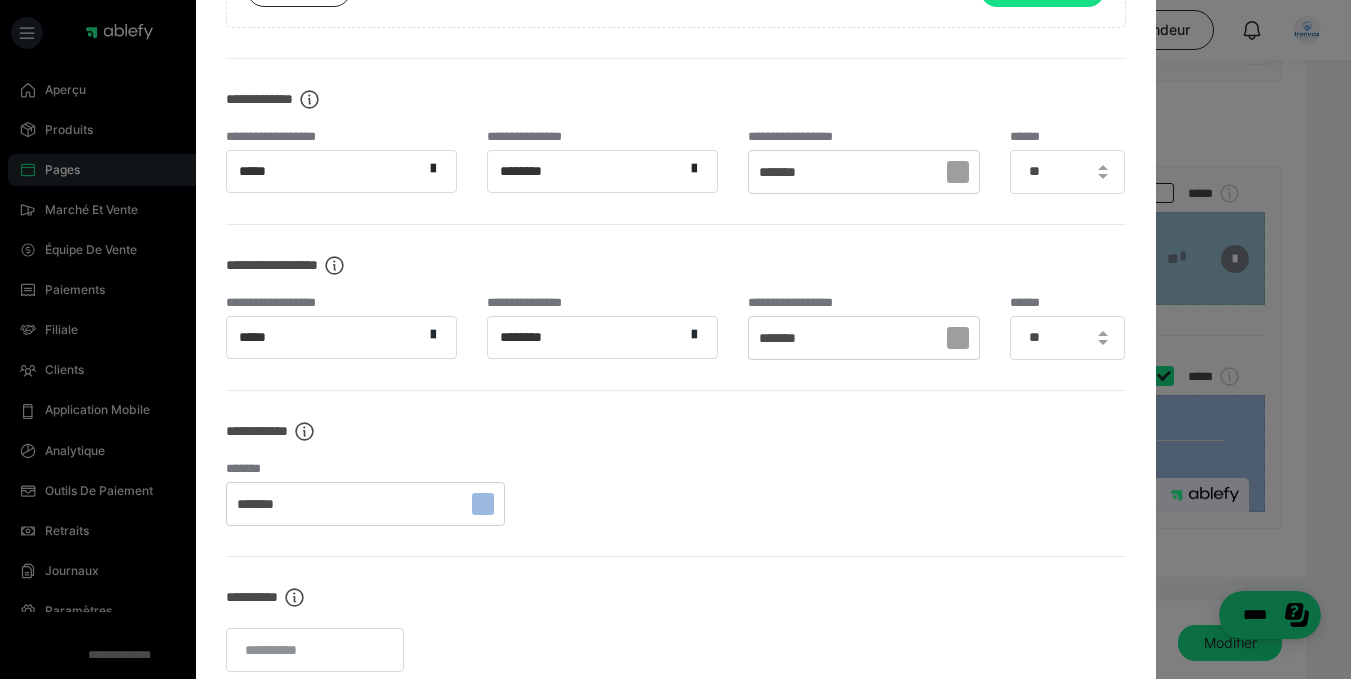 scroll, scrollTop: 593, scrollLeft: 0, axis: vertical 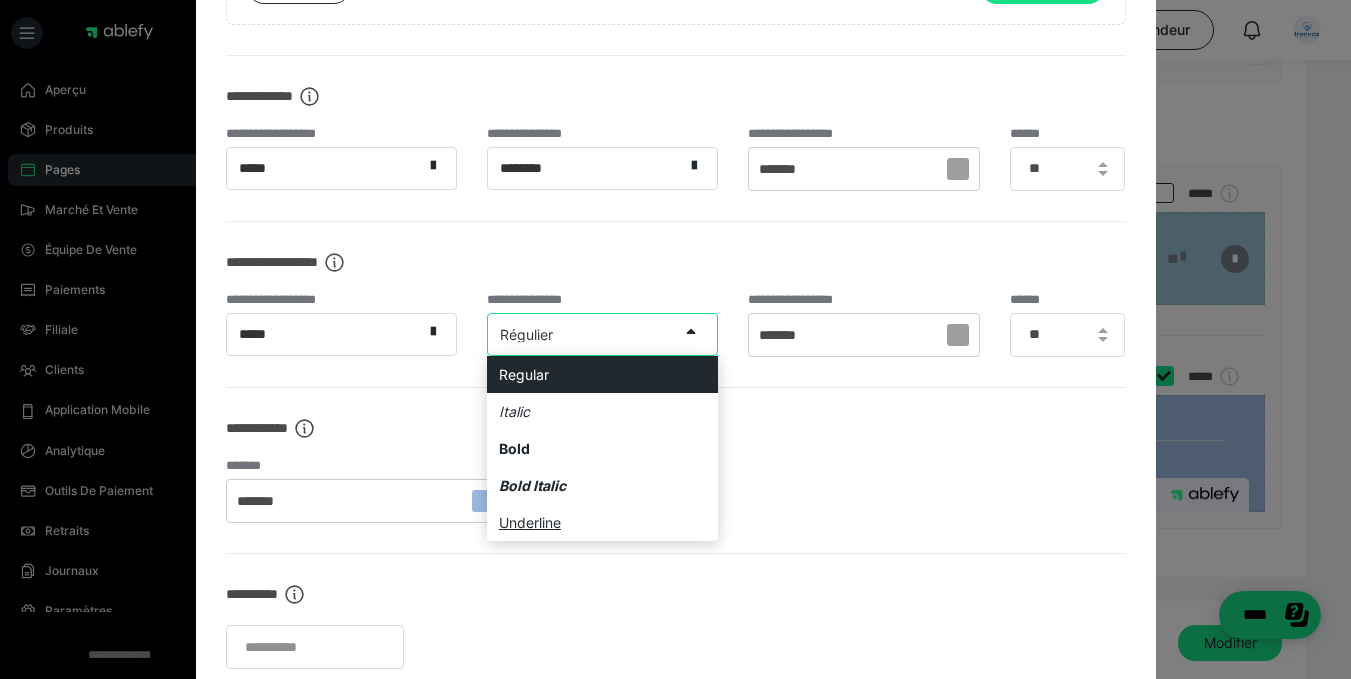 click on "Régulier" at bounding box center [583, 334] 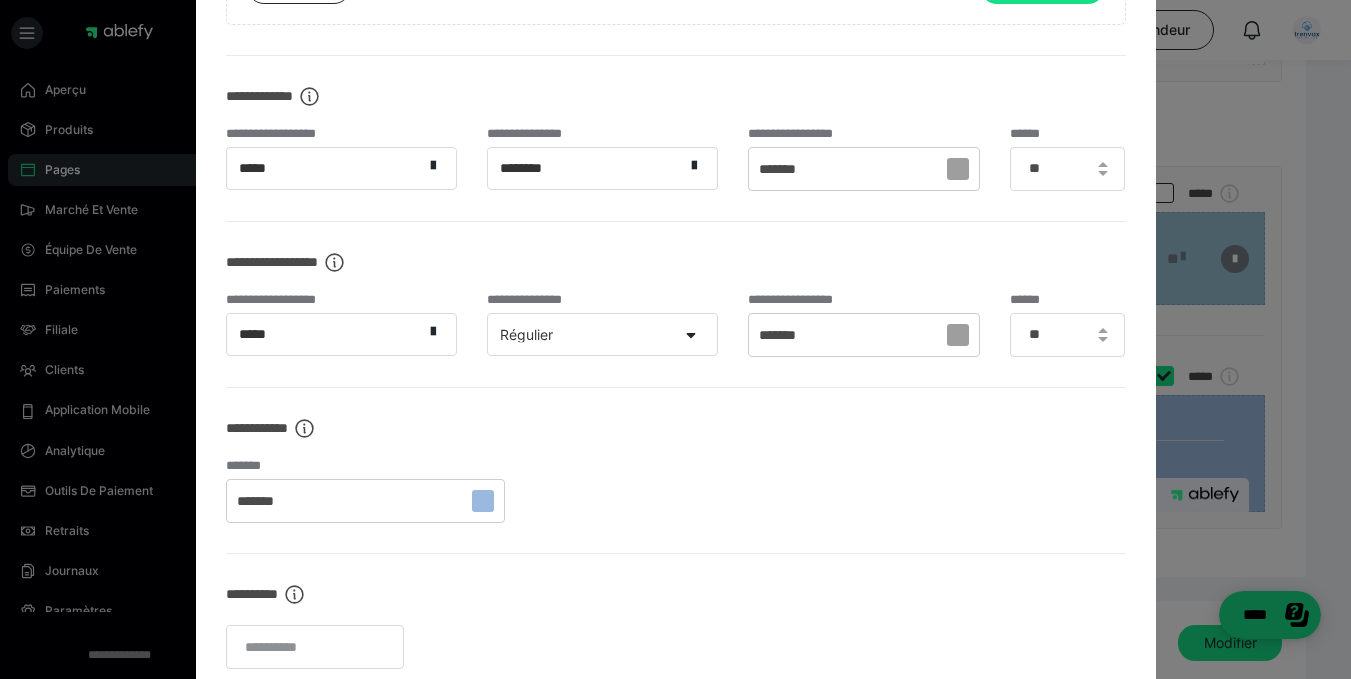 click on "*******" at bounding box center (863, 335) 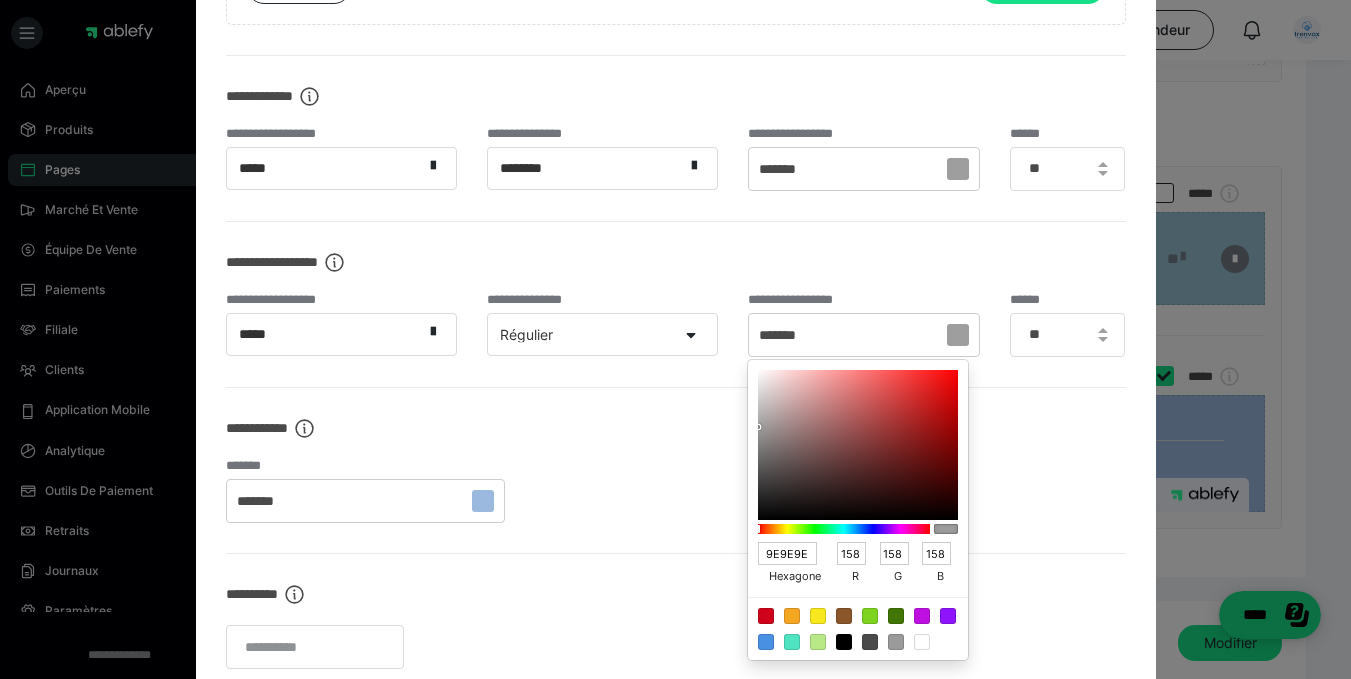 click at bounding box center (858, 445) 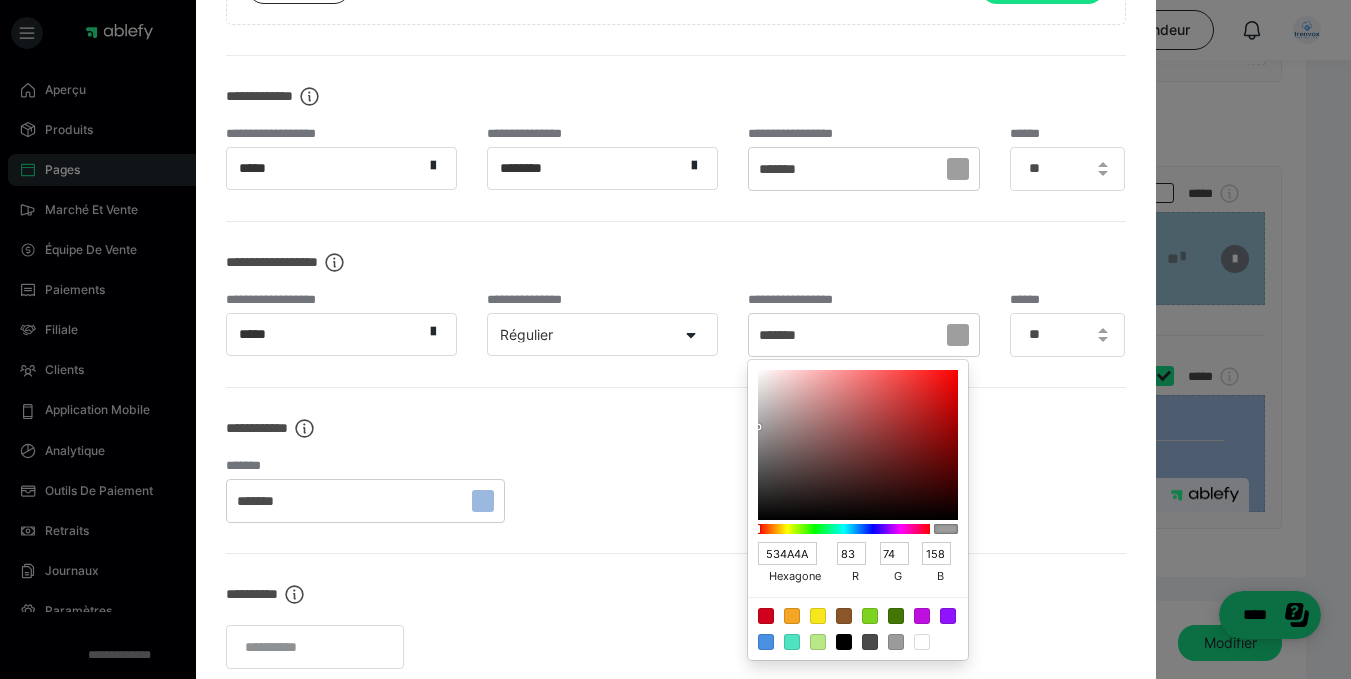 type on "74" 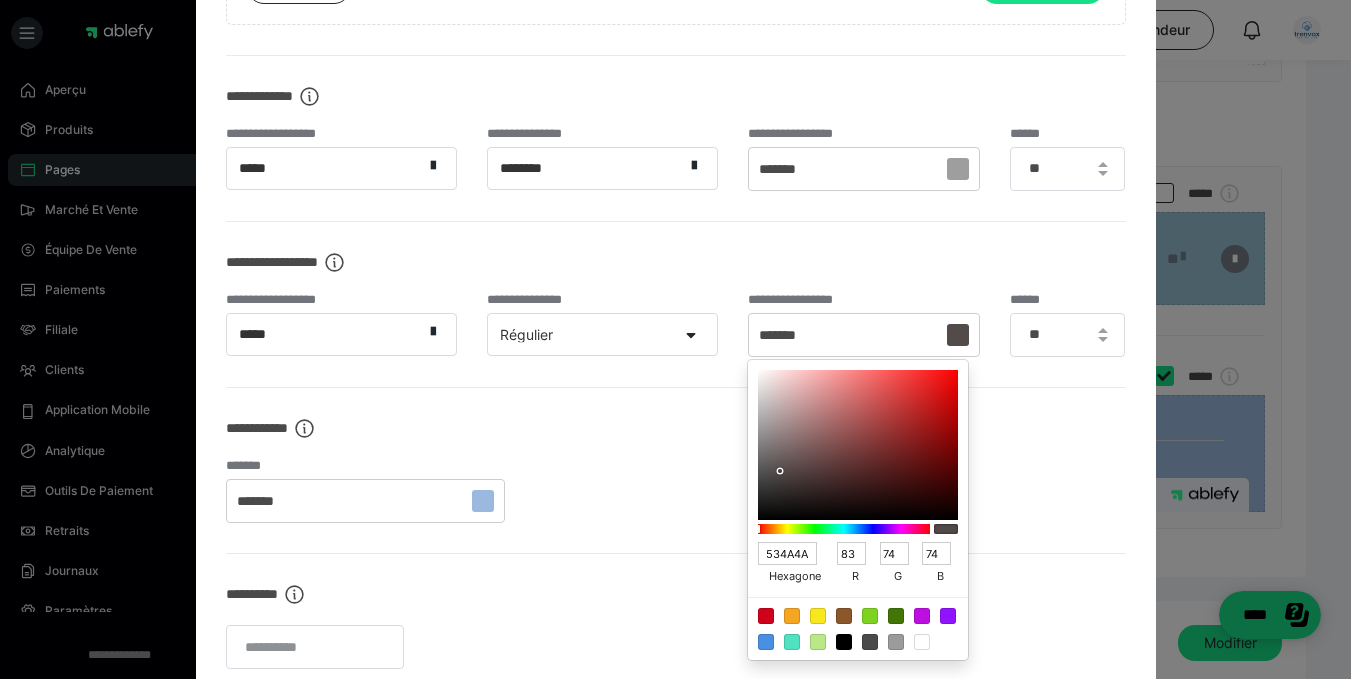 click at bounding box center (958, 169) 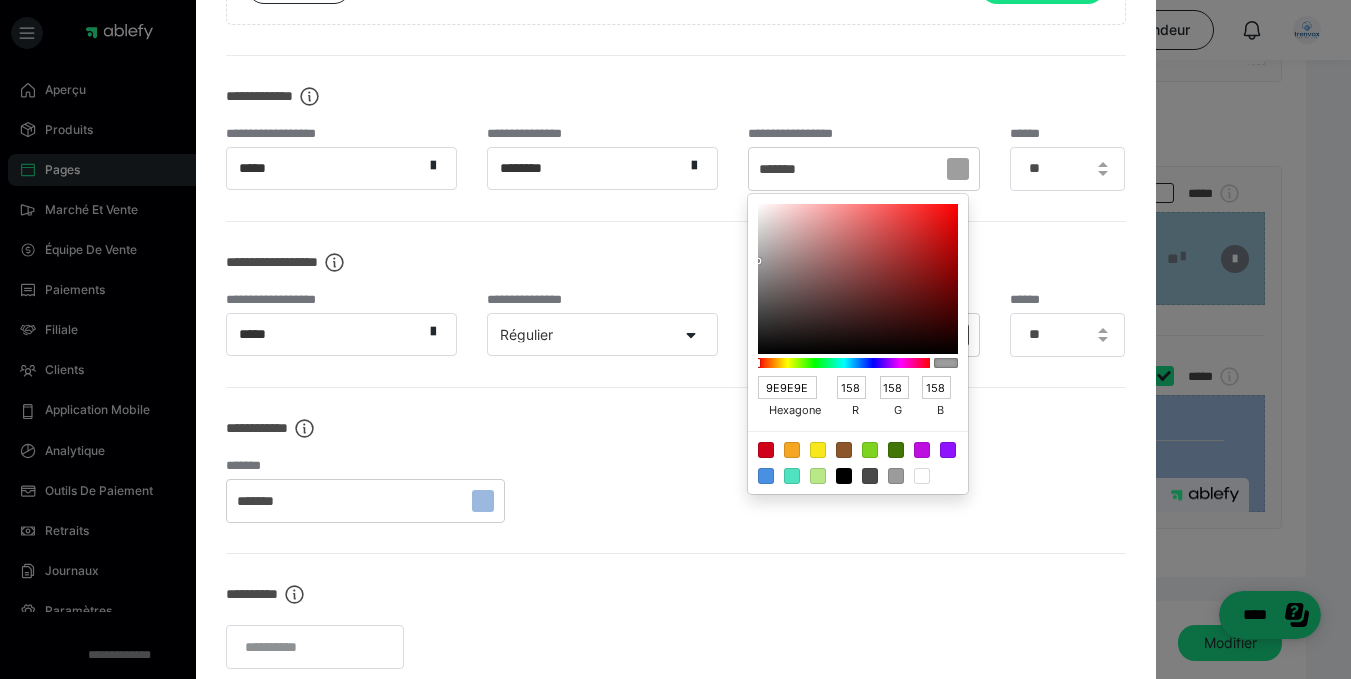 click at bounding box center (858, 279) 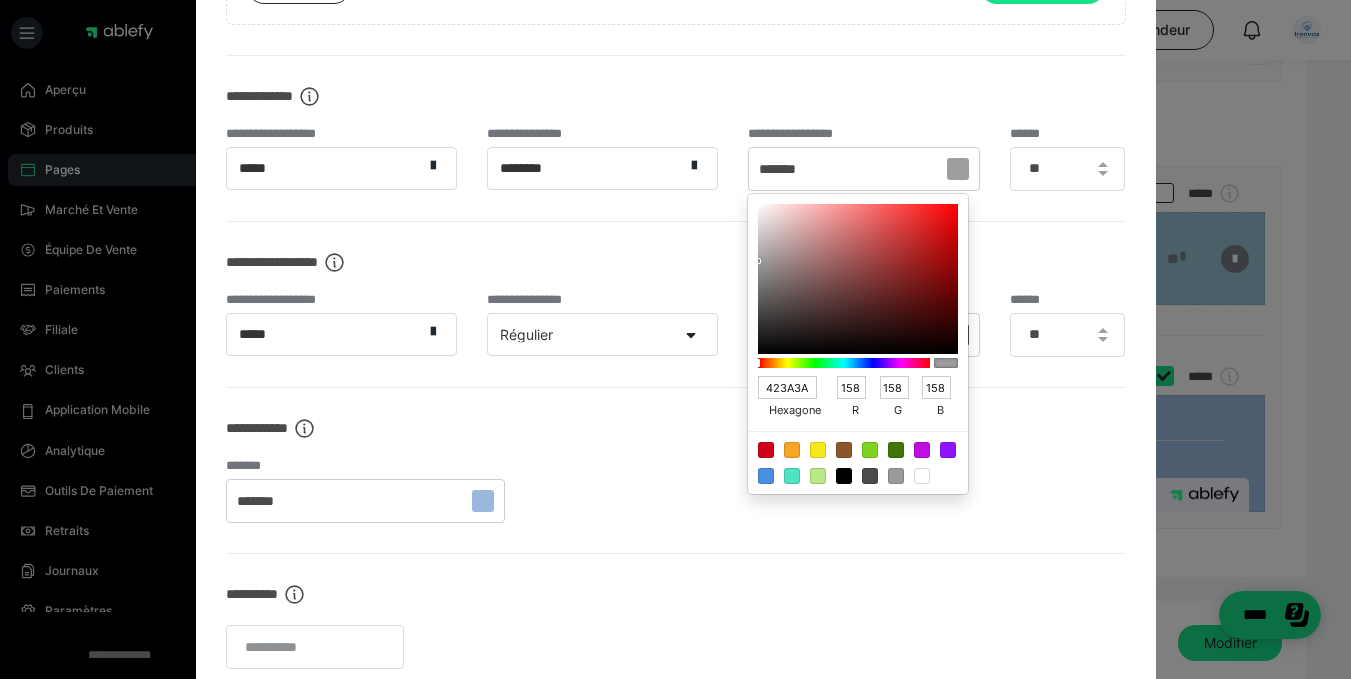 type on "66" 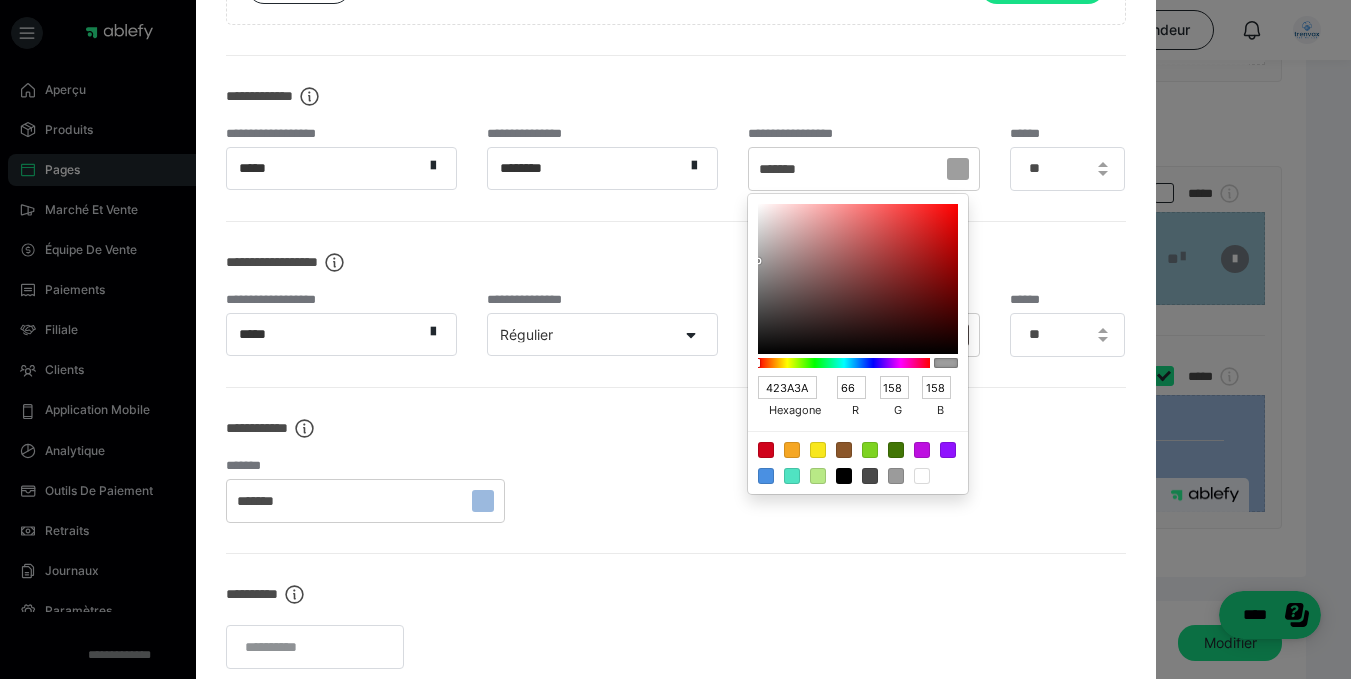 type on "58" 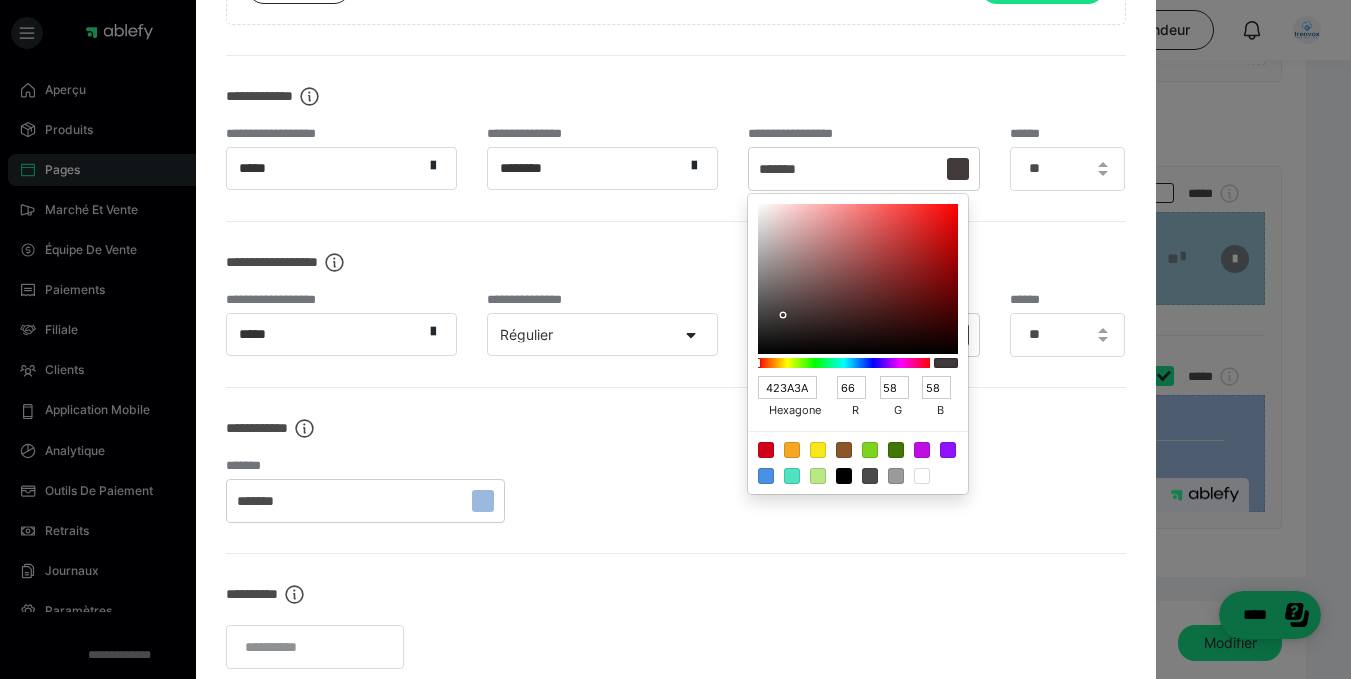 click on "**********" at bounding box center [676, 470] 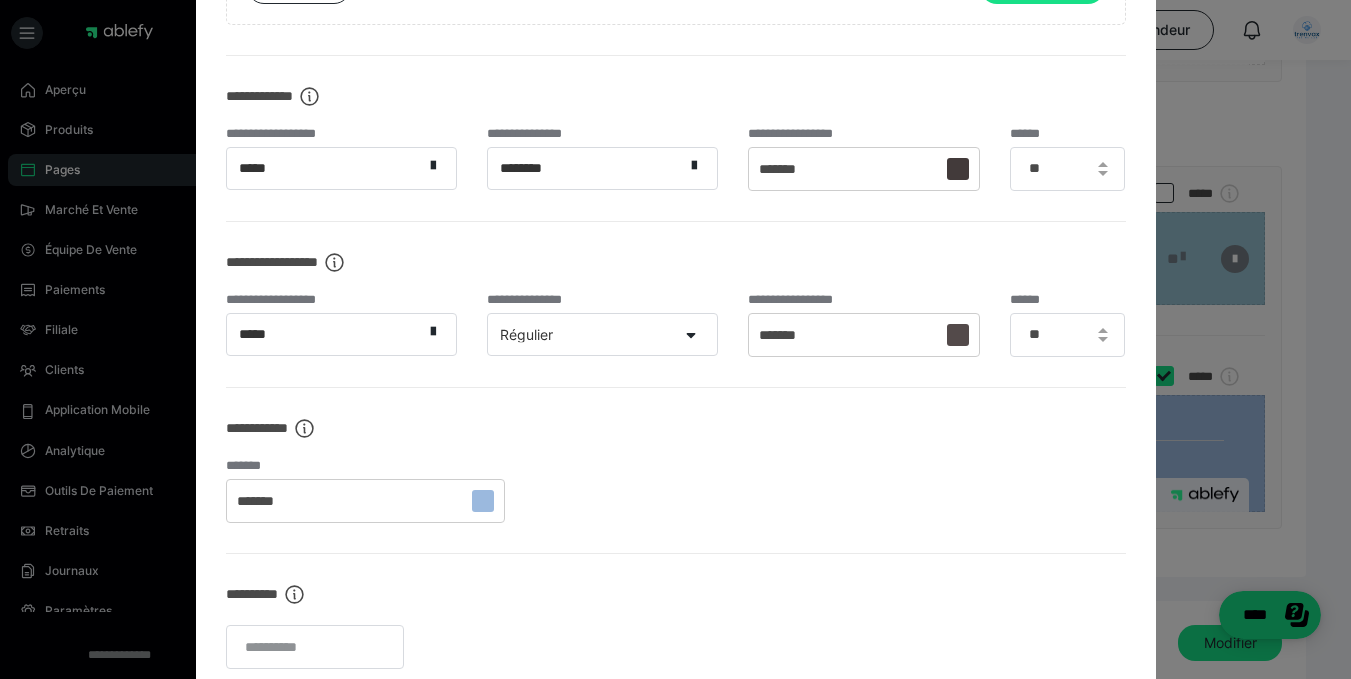 click at bounding box center [958, 335] 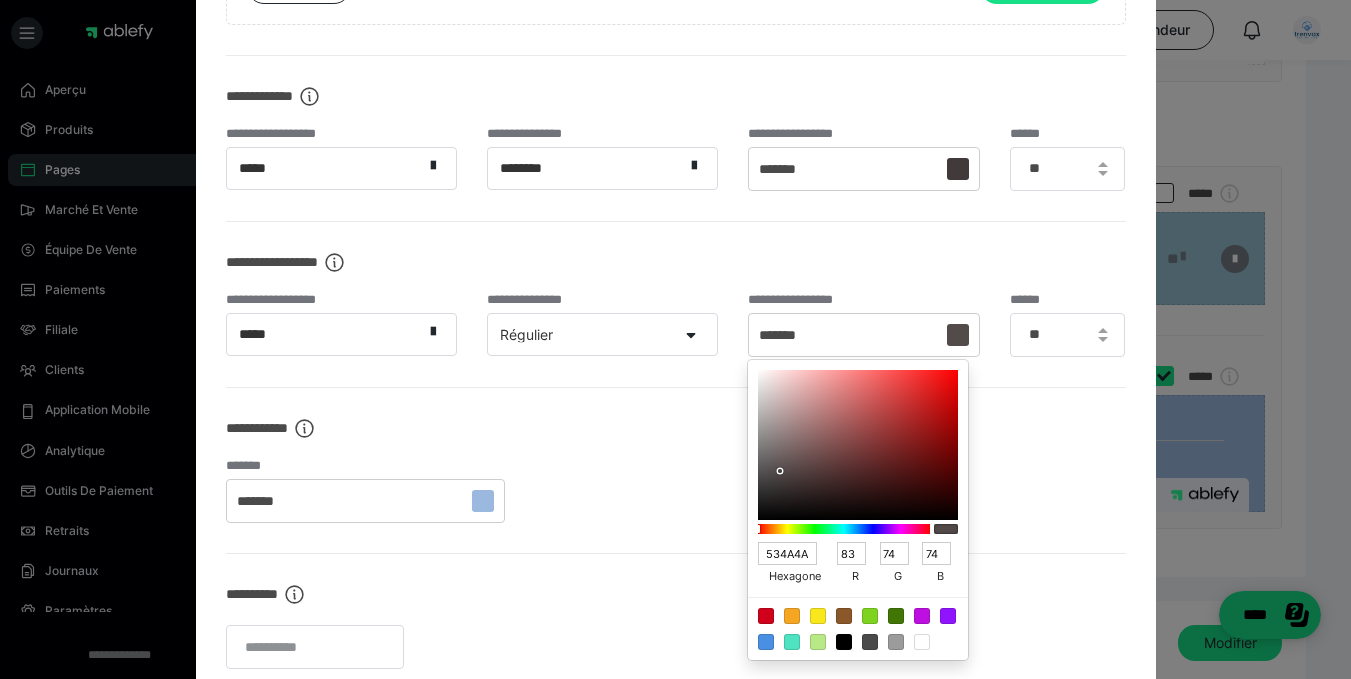 click at bounding box center (858, 445) 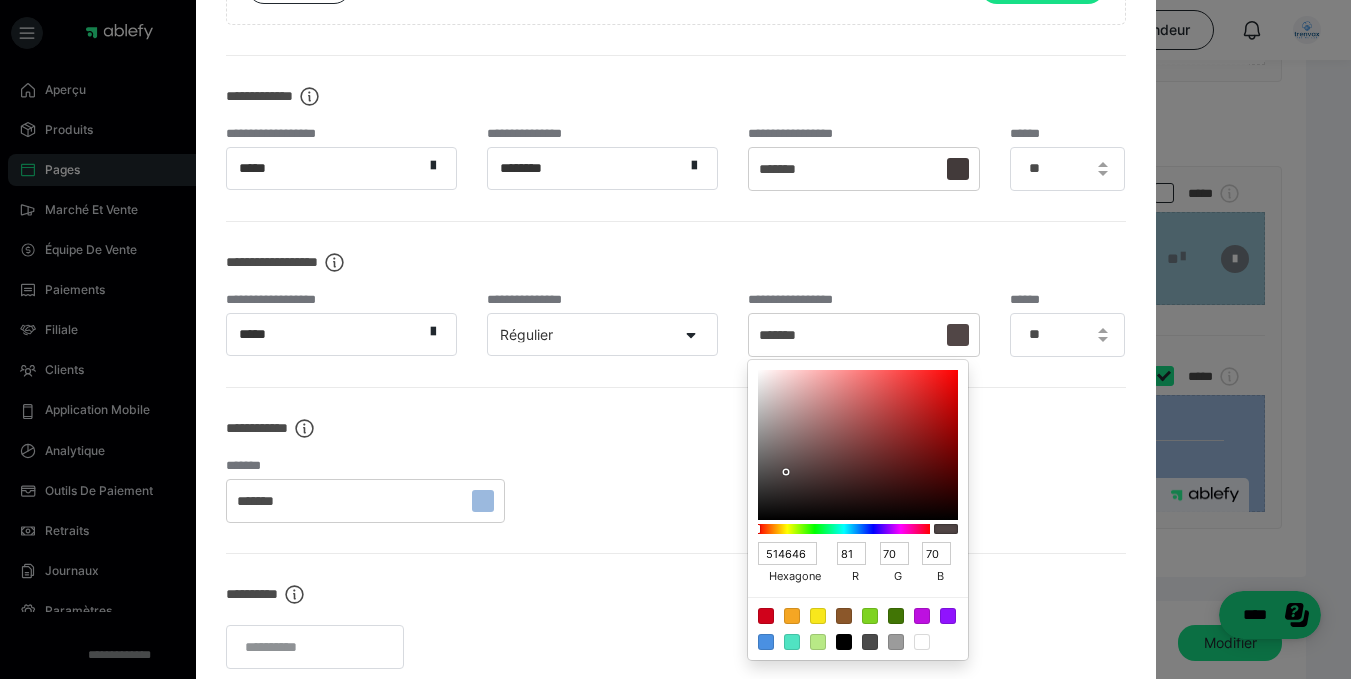 click at bounding box center [858, 445] 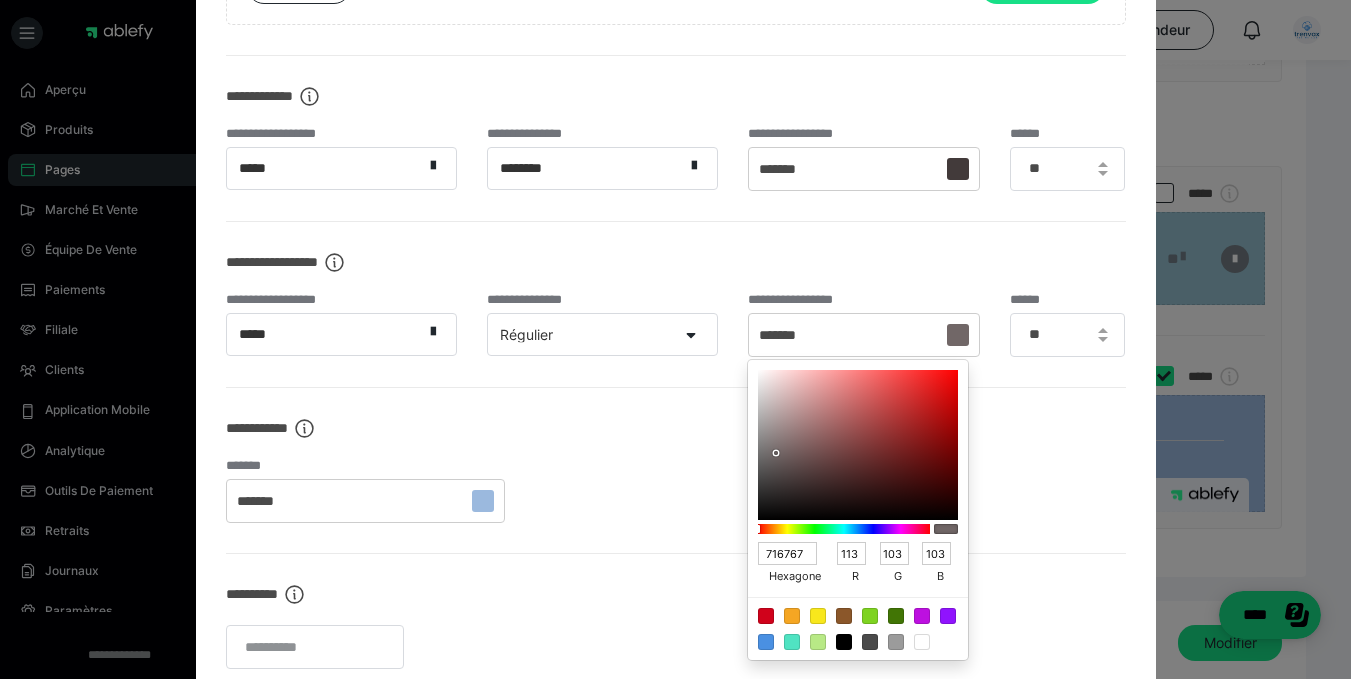 click at bounding box center (858, 445) 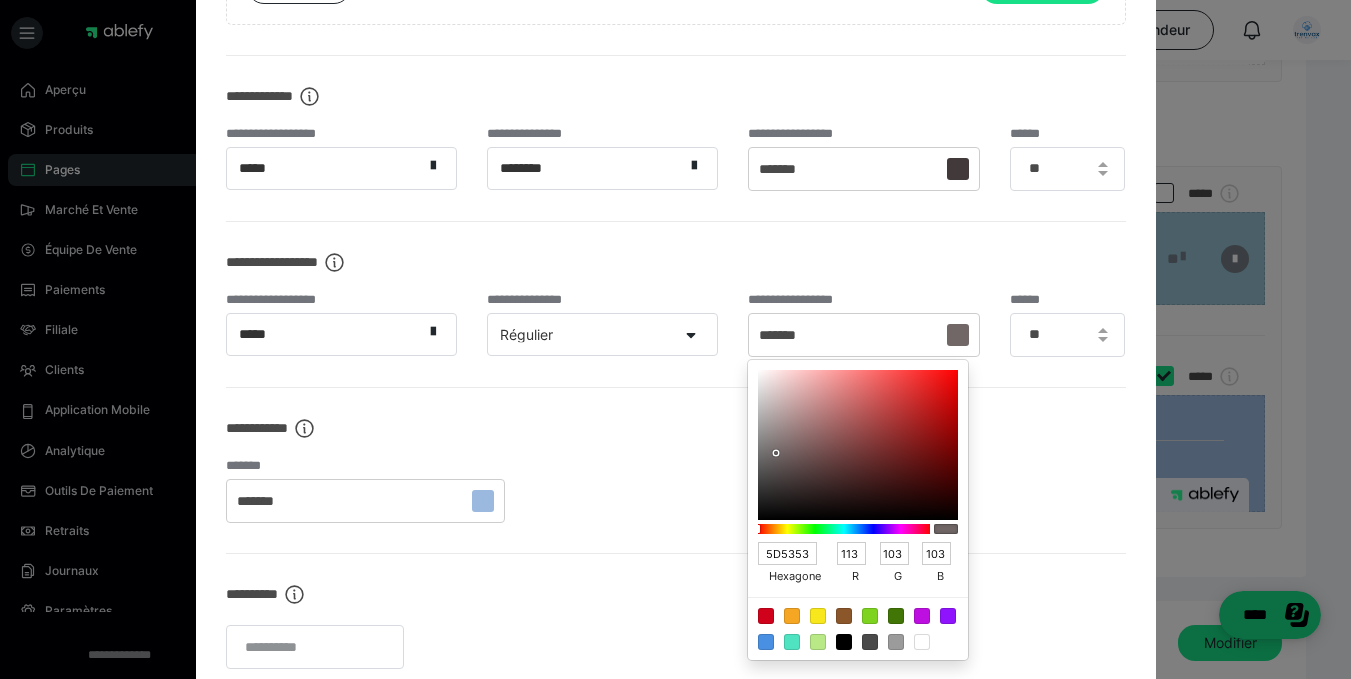 type on "93" 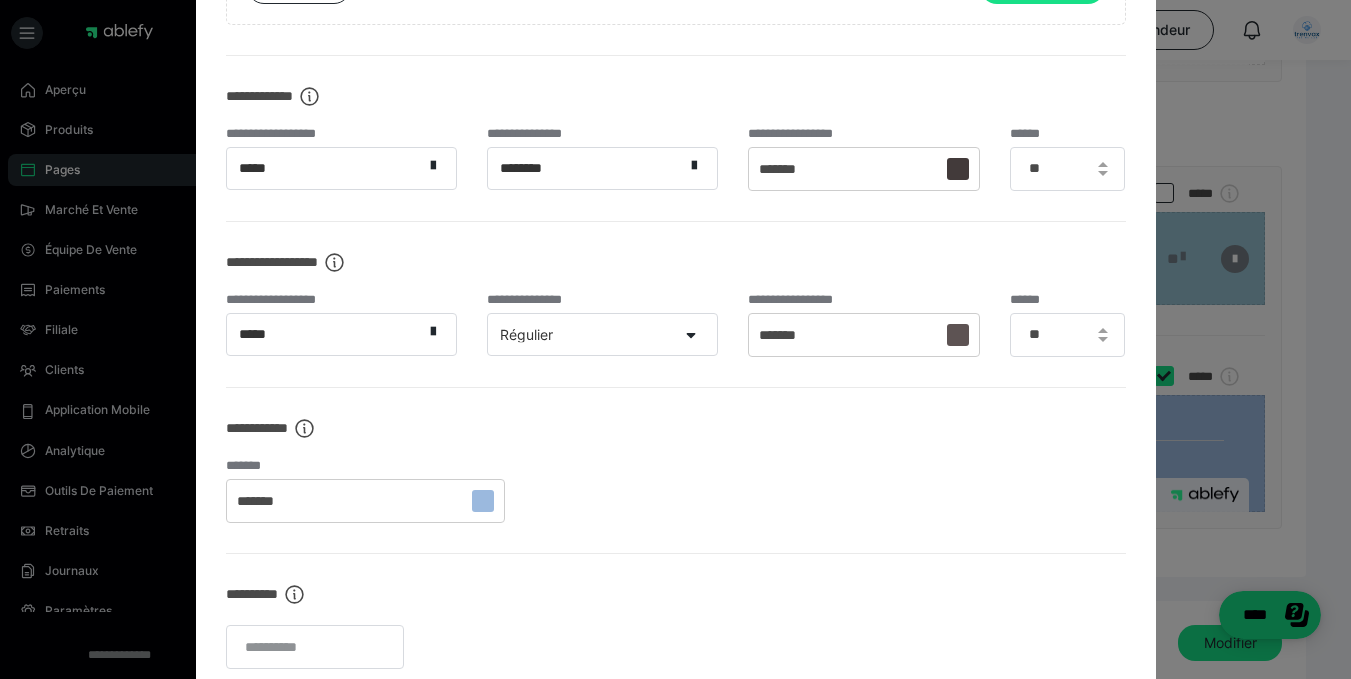 click at bounding box center [958, 169] 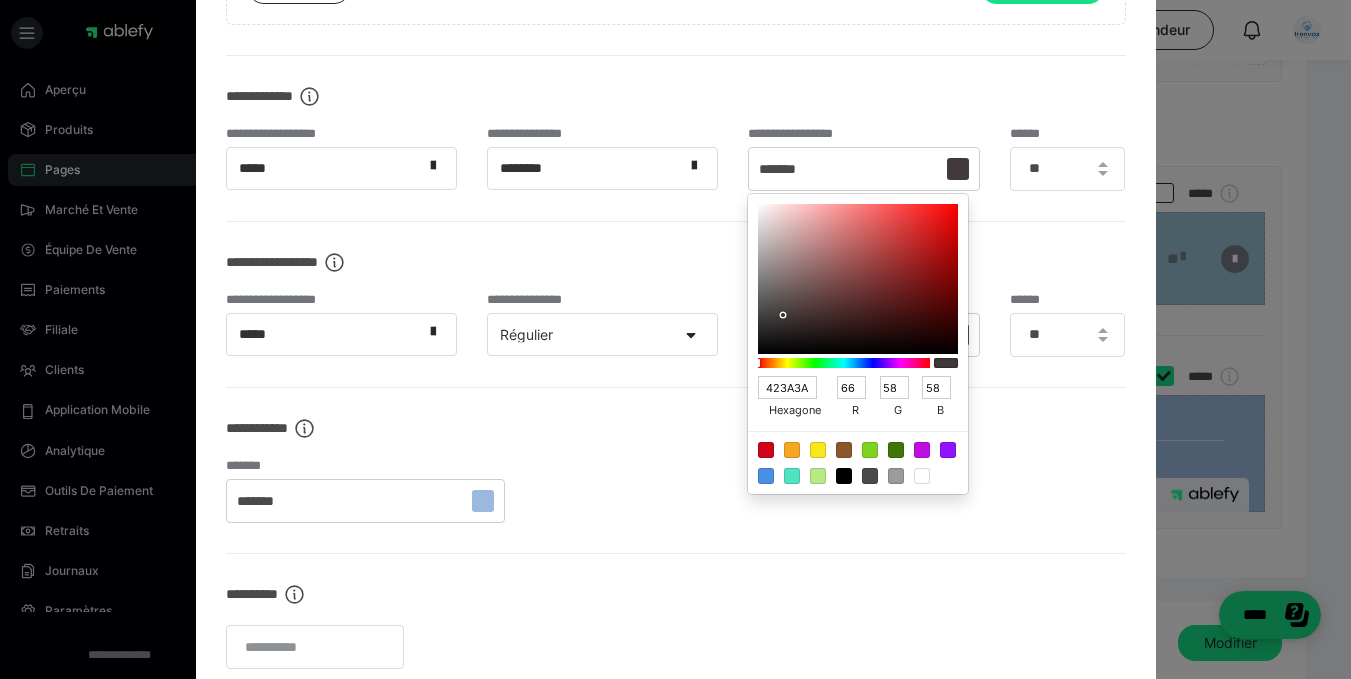 click at bounding box center (858, 279) 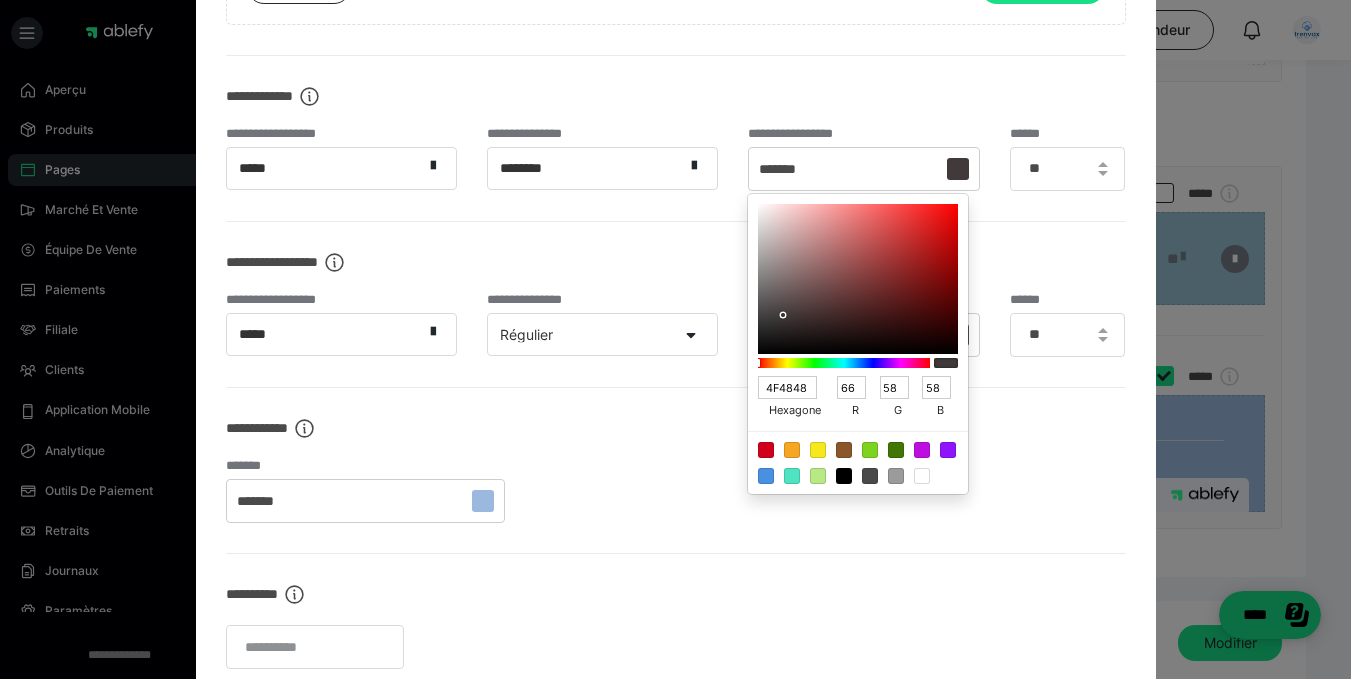 type on "79" 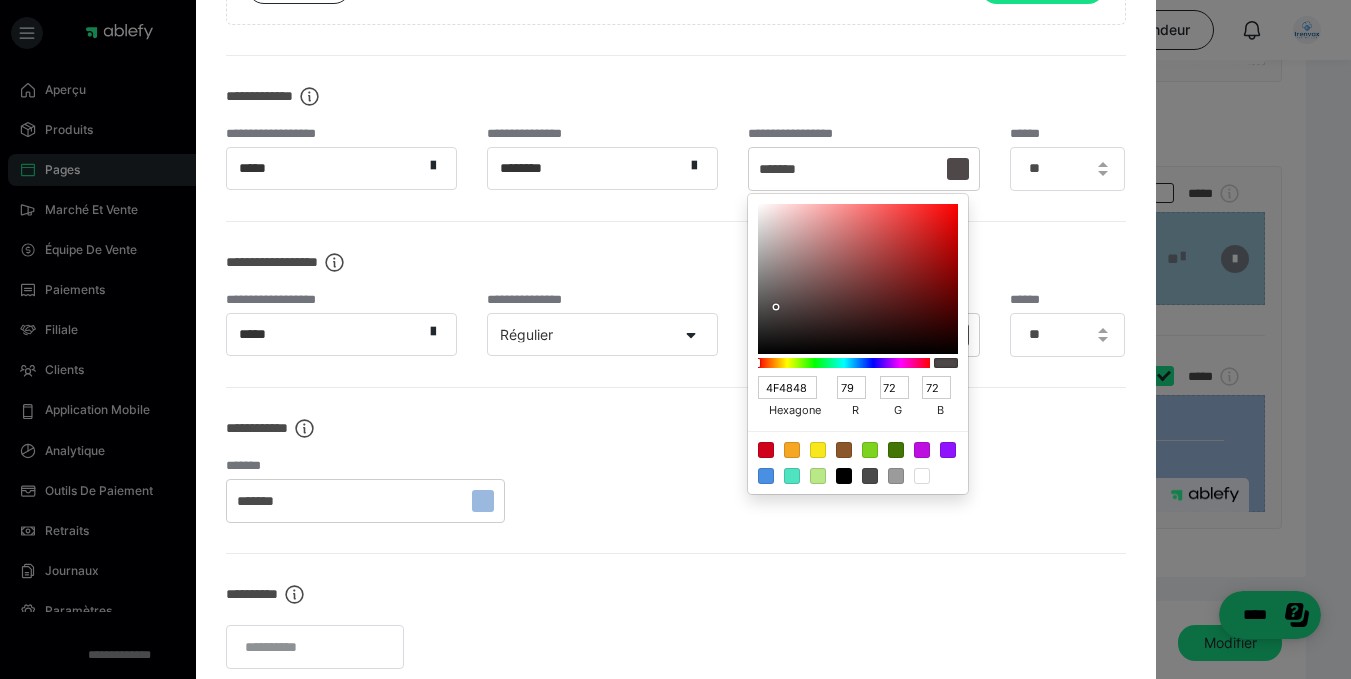 click at bounding box center (858, 279) 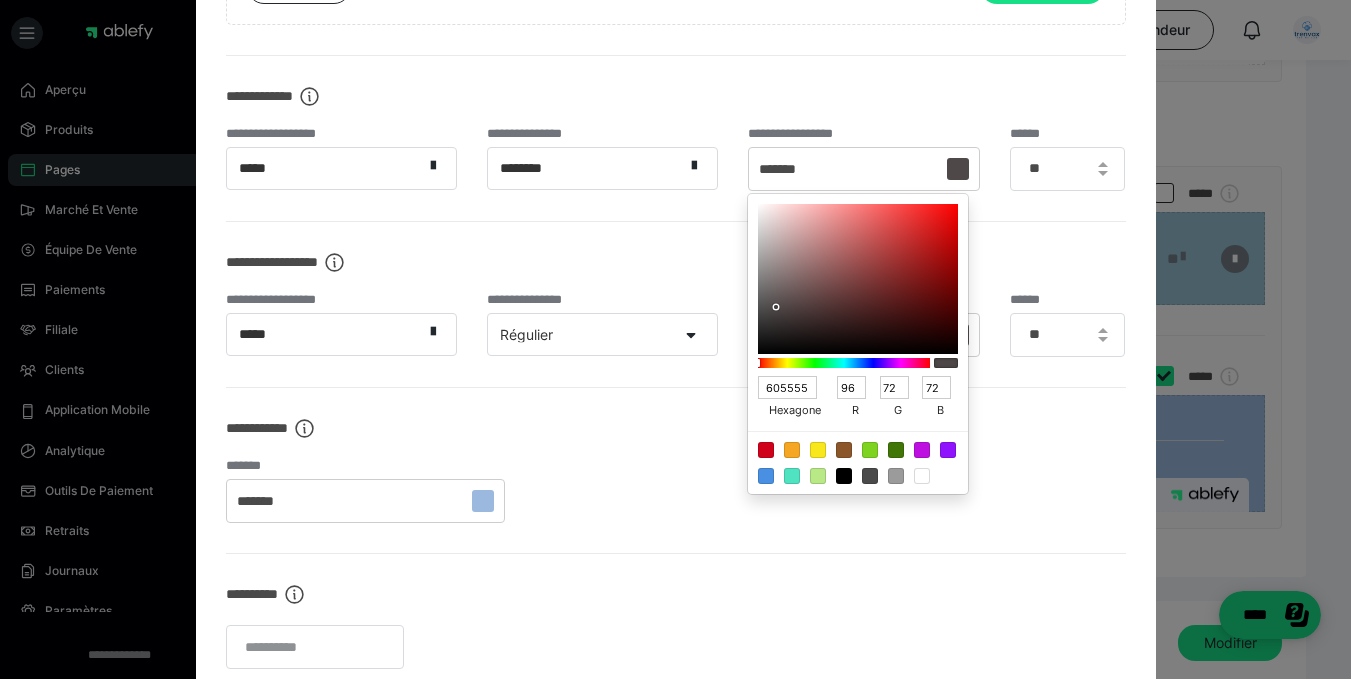 type on "85" 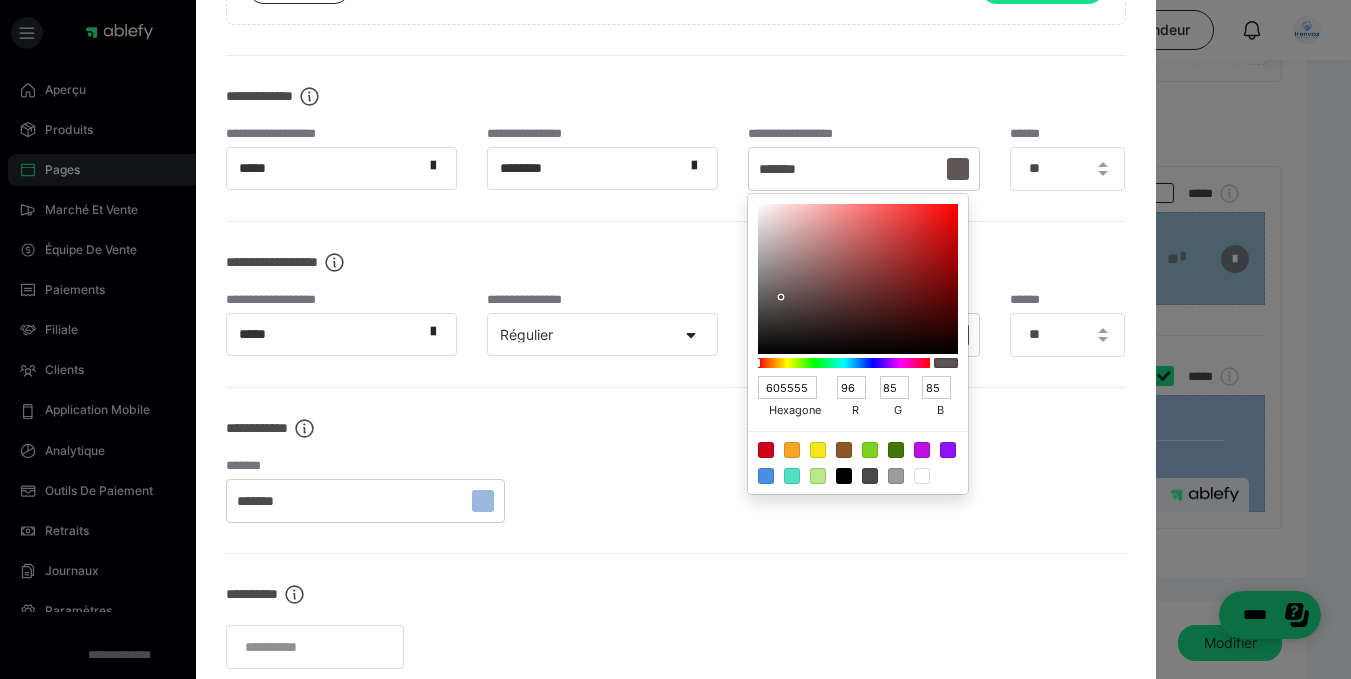 click on "**********" at bounding box center [676, 470] 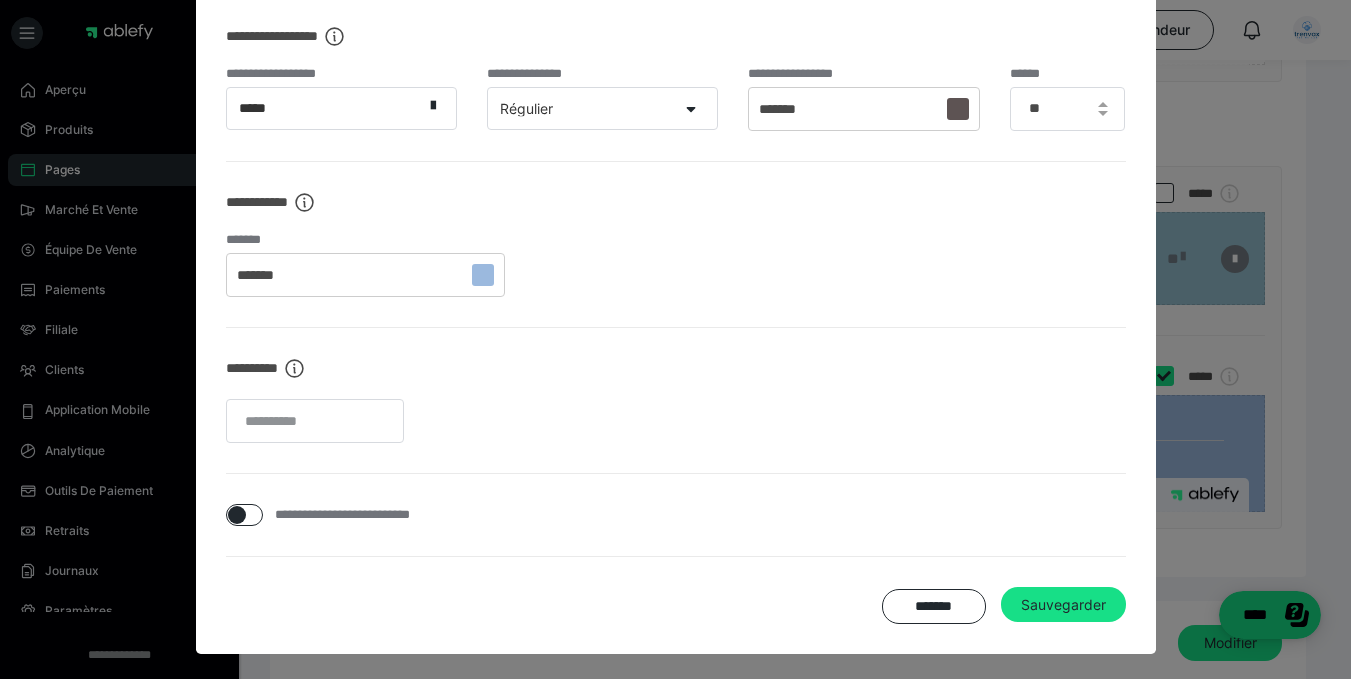 scroll, scrollTop: 820, scrollLeft: 0, axis: vertical 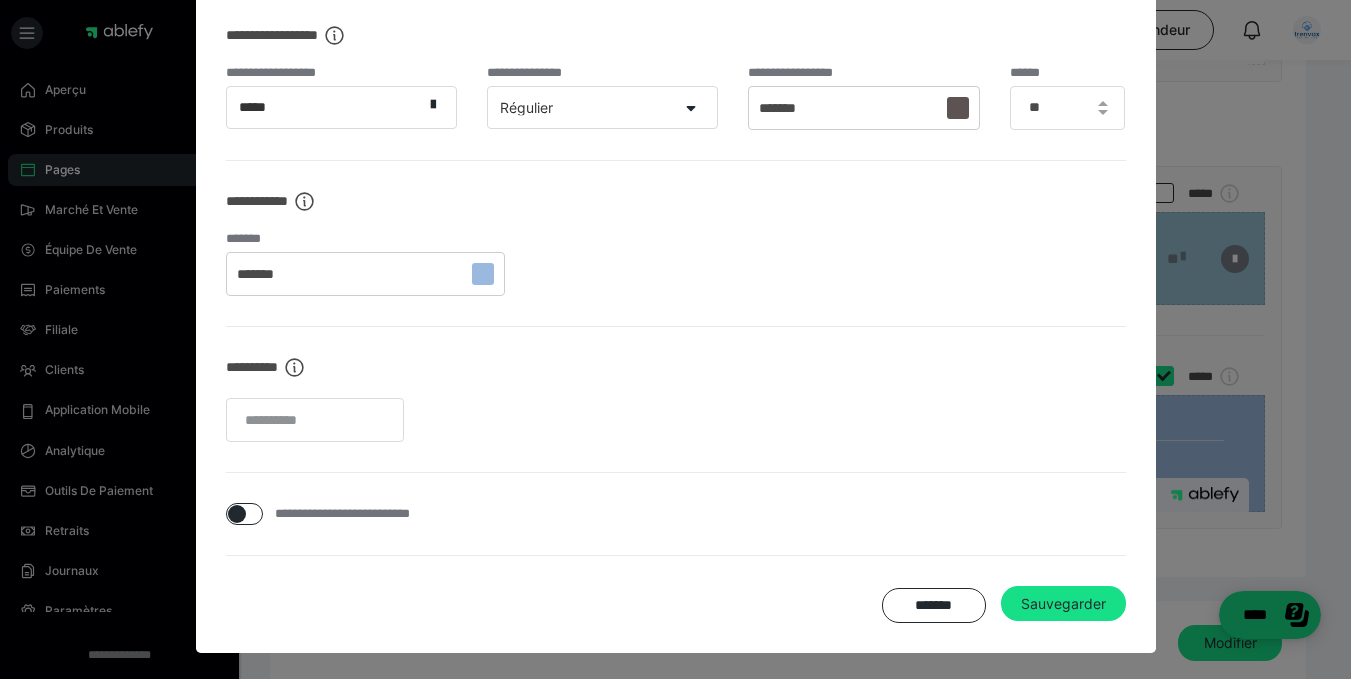 click on "*******" at bounding box center [365, 274] 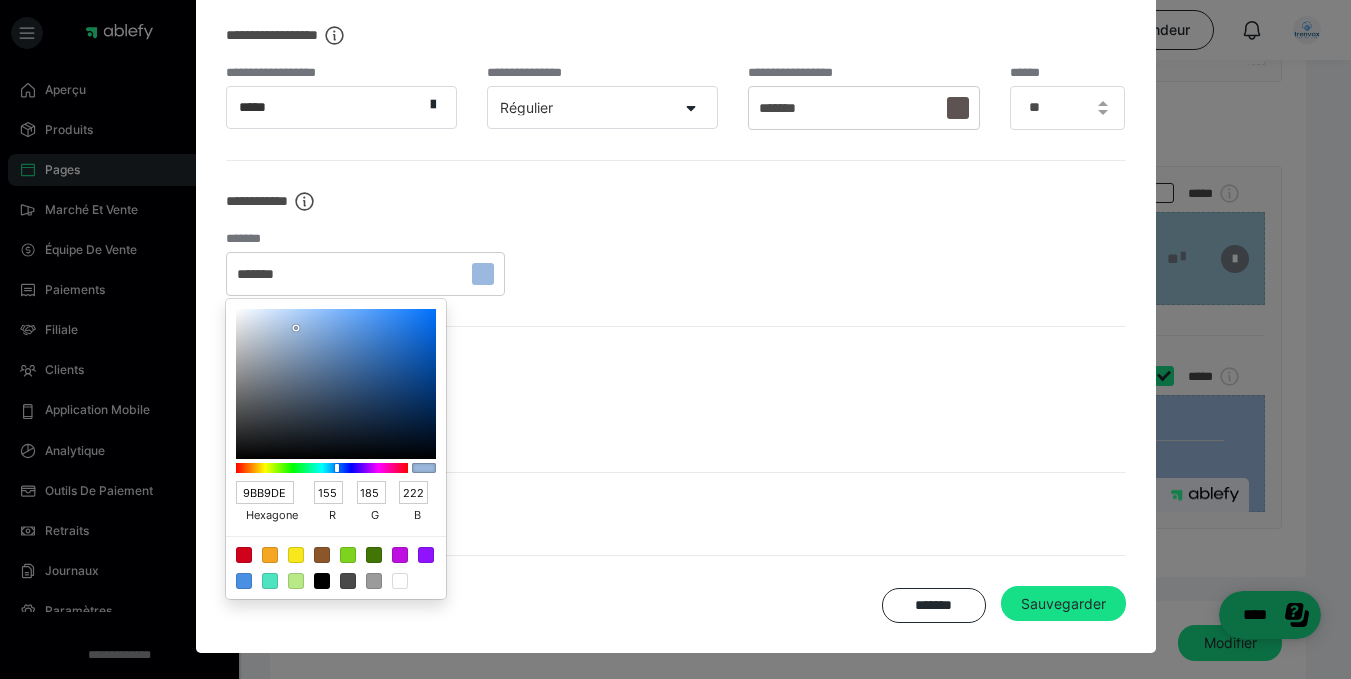click at bounding box center [336, 384] 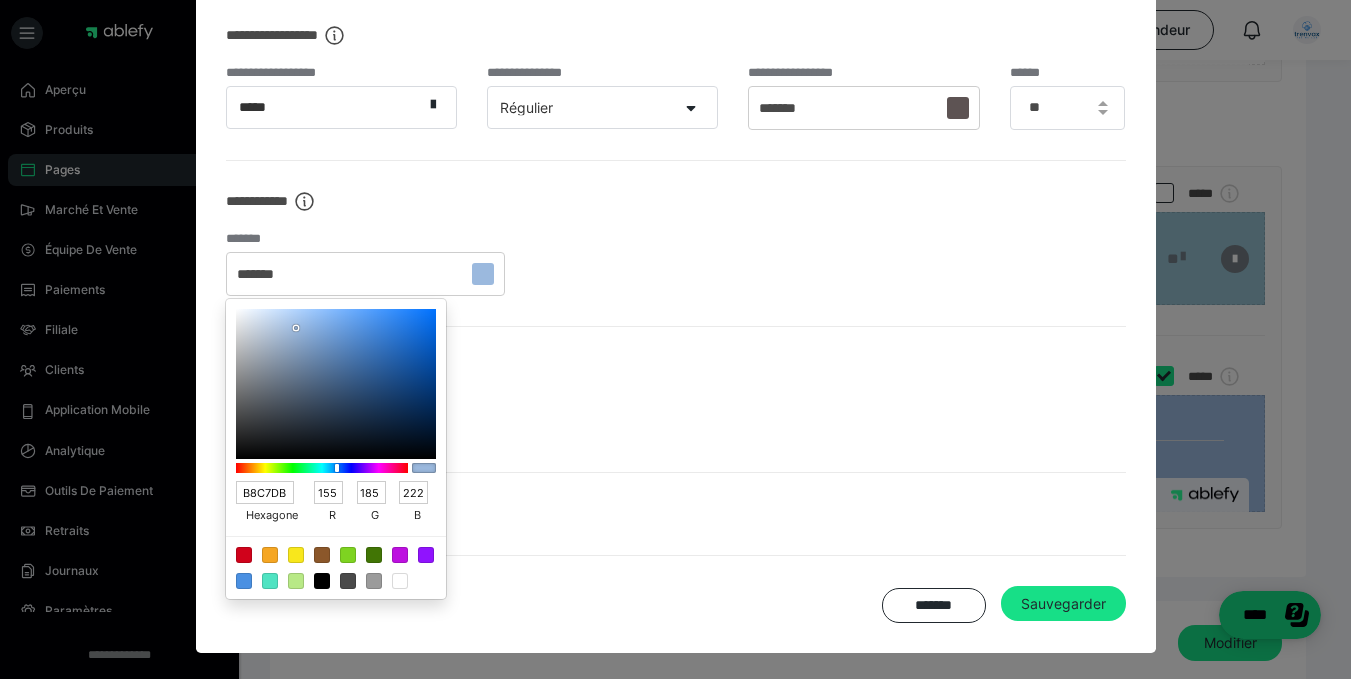 type on "184" 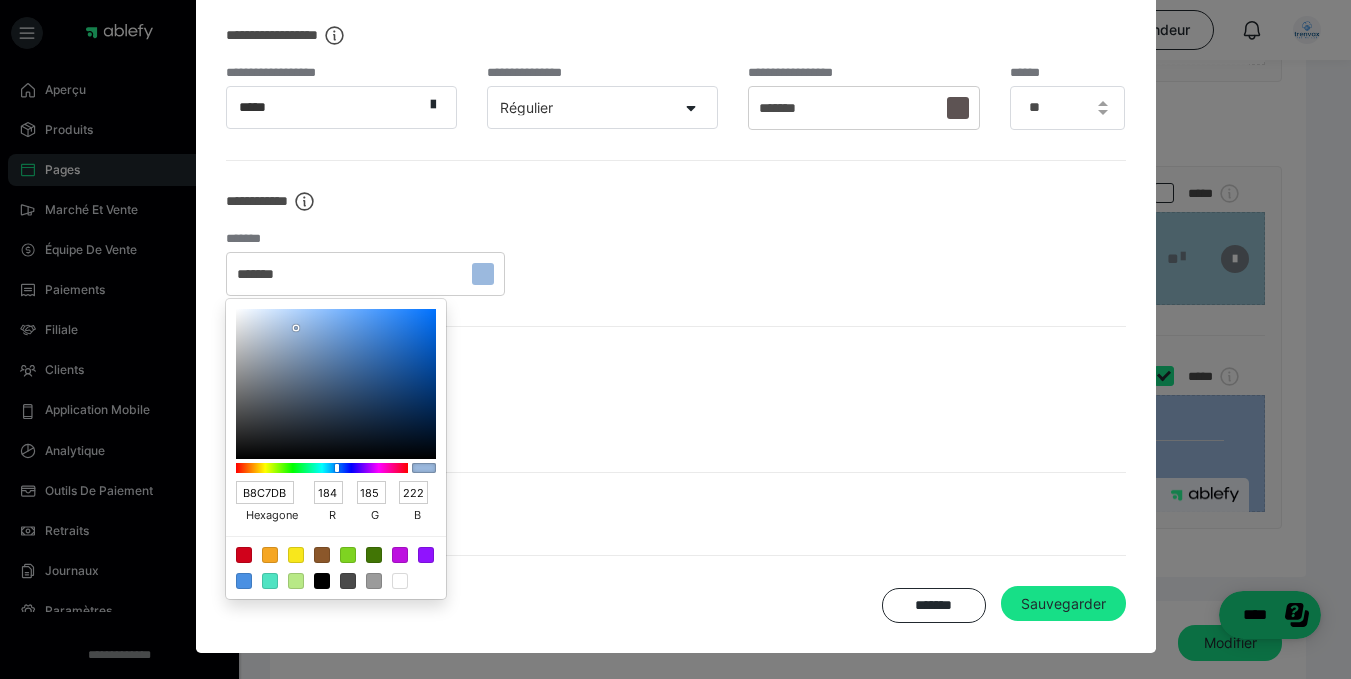 type on "199" 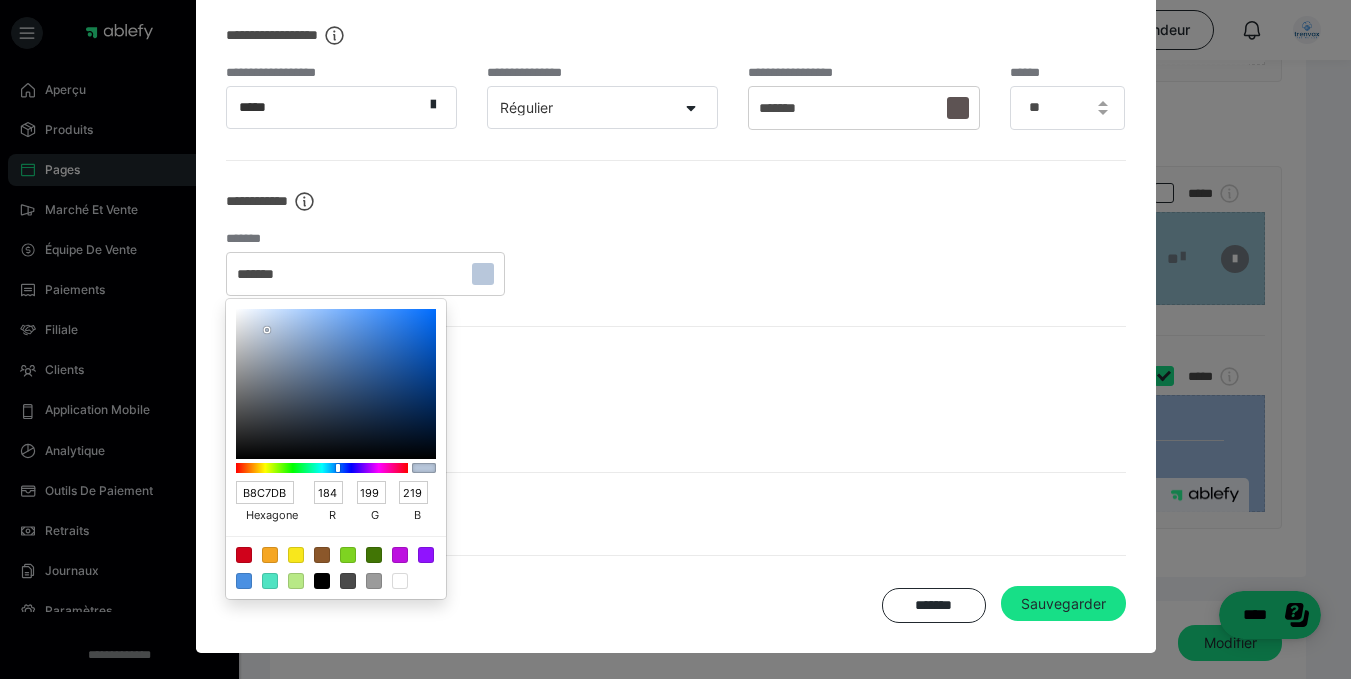 click at bounding box center [336, 384] 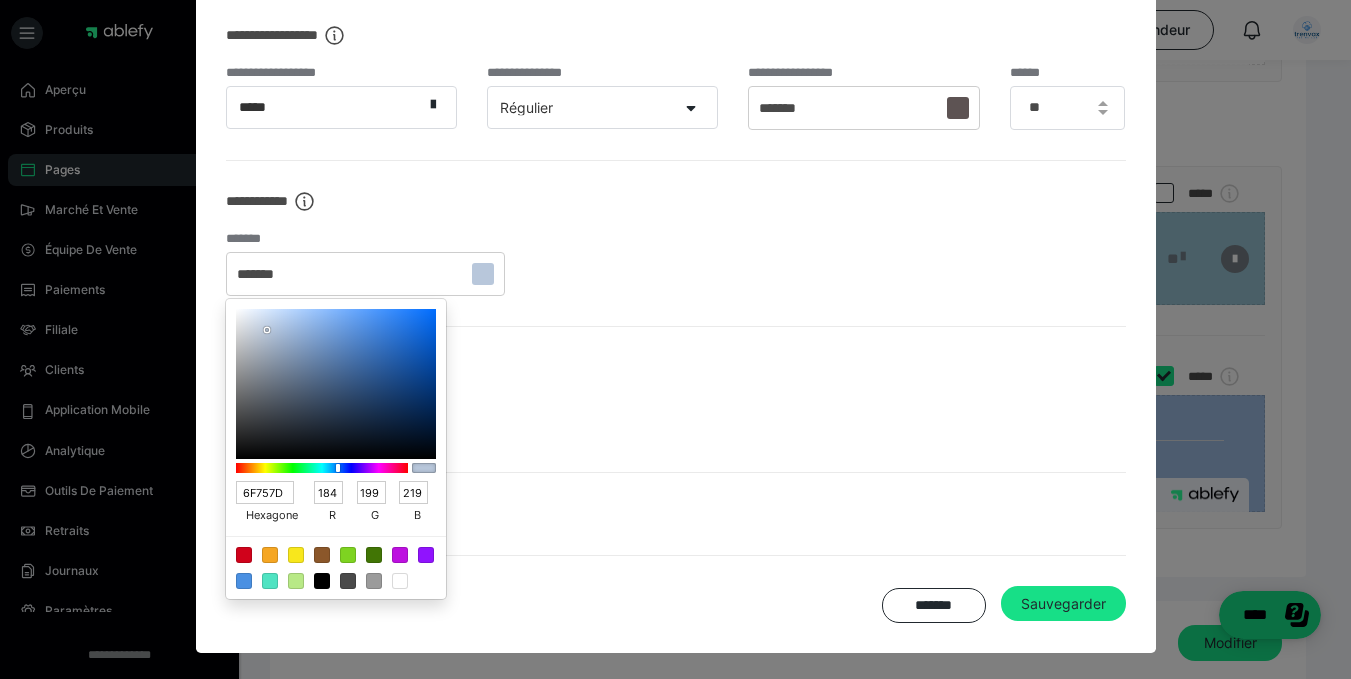 type on "111" 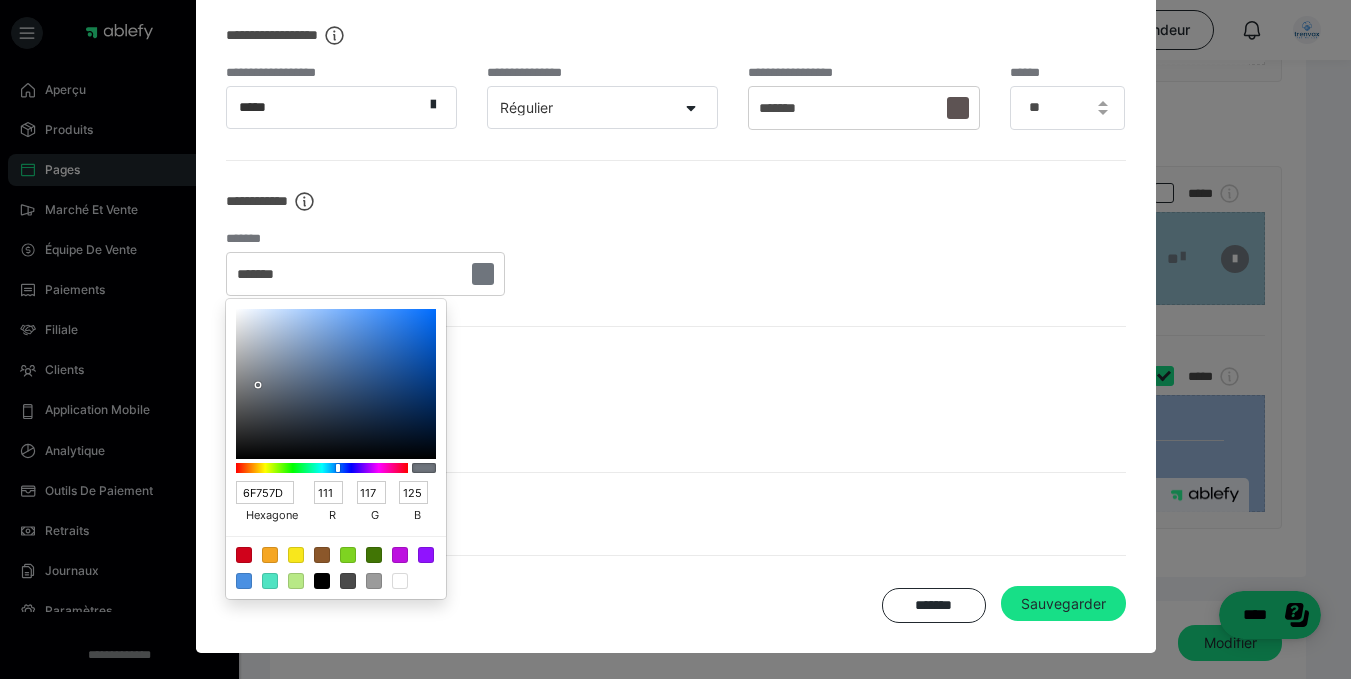 click at bounding box center (336, 384) 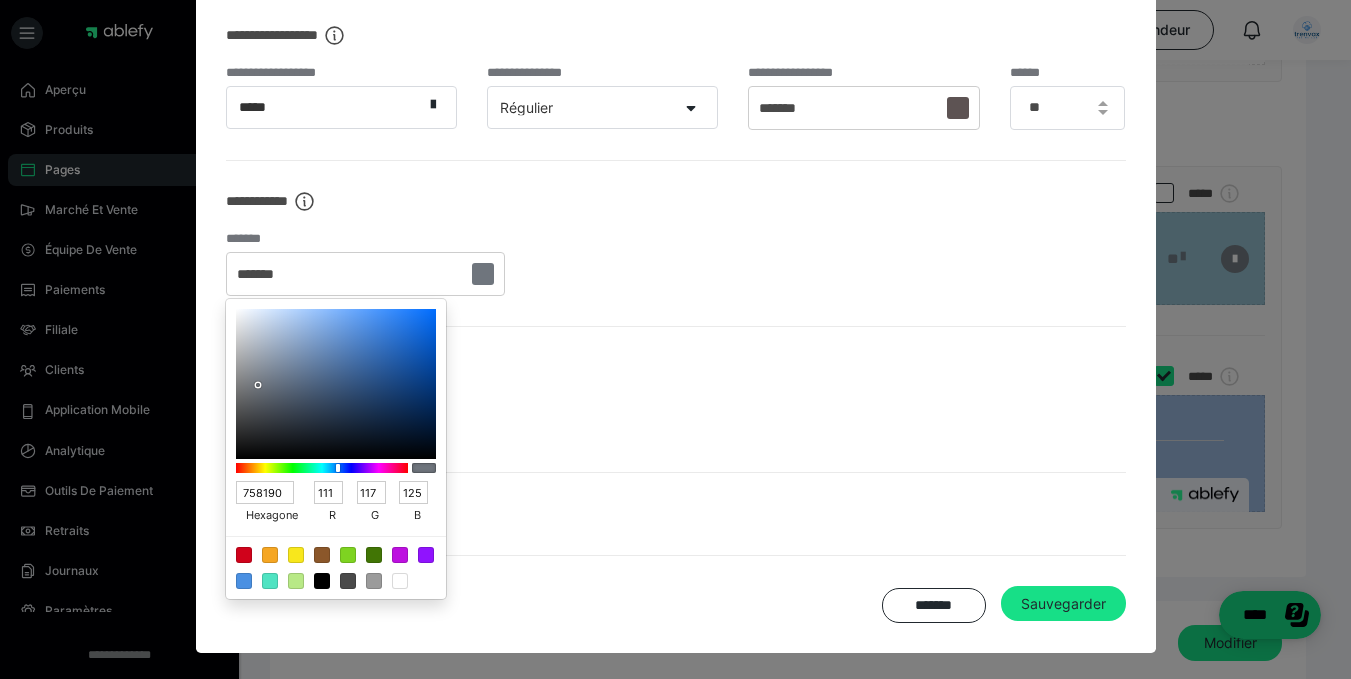type on "117" 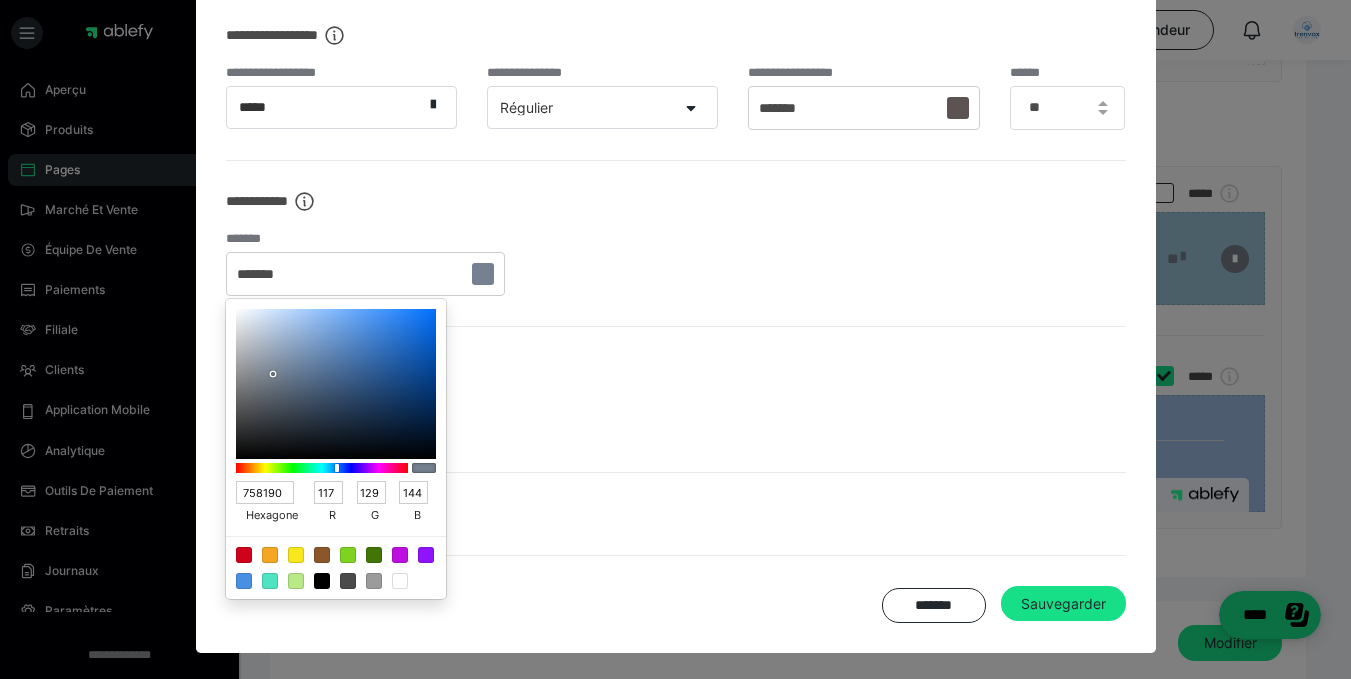 click at bounding box center (336, 384) 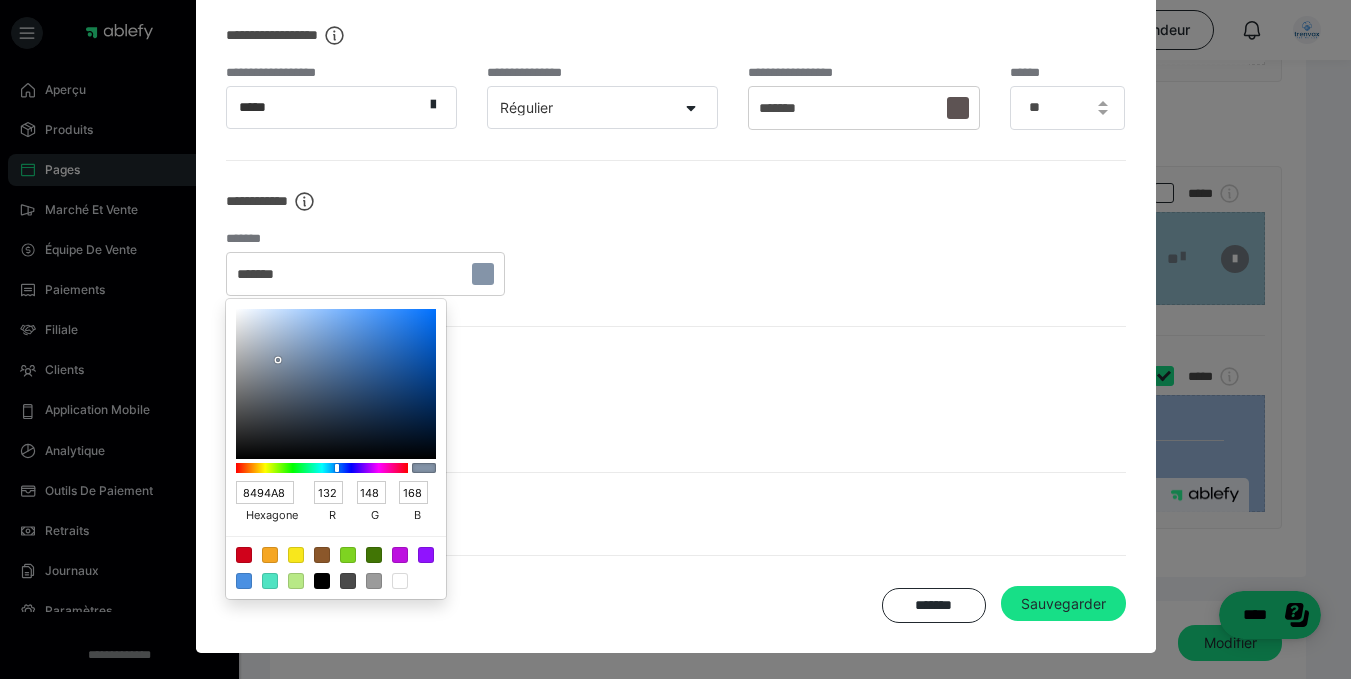 click at bounding box center [336, 384] 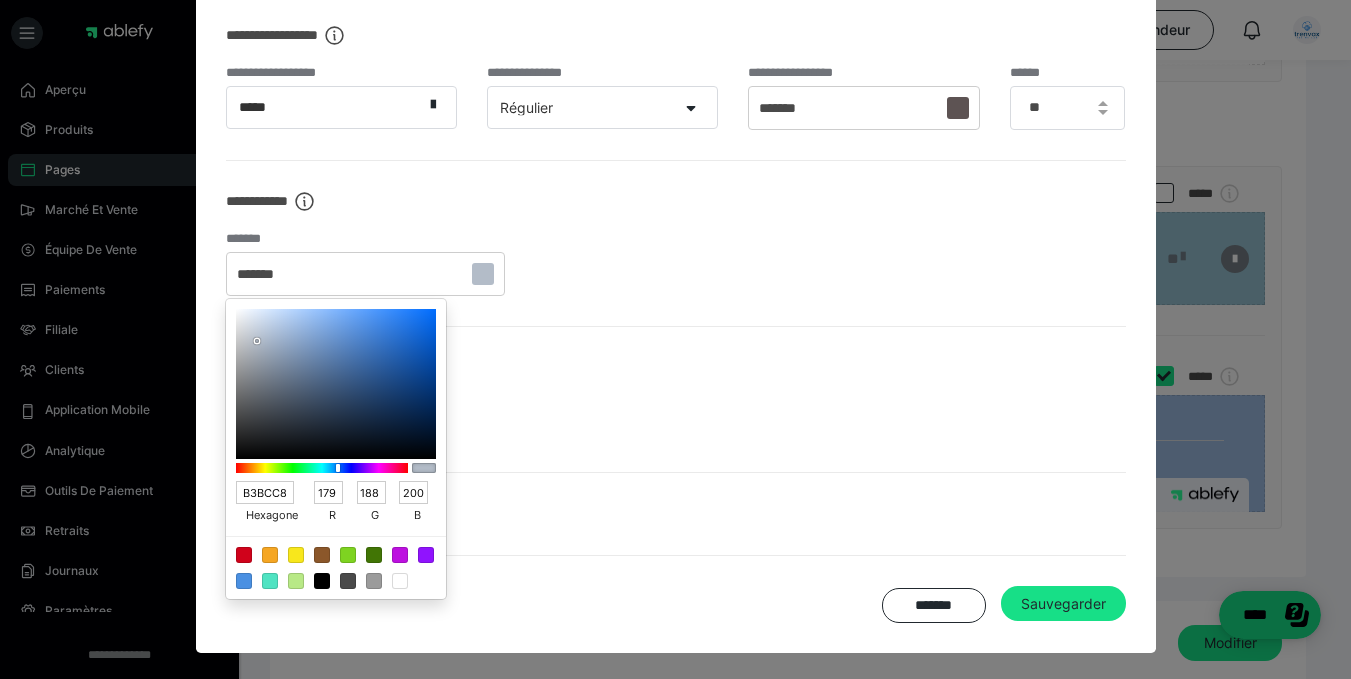 click at bounding box center (322, 468) 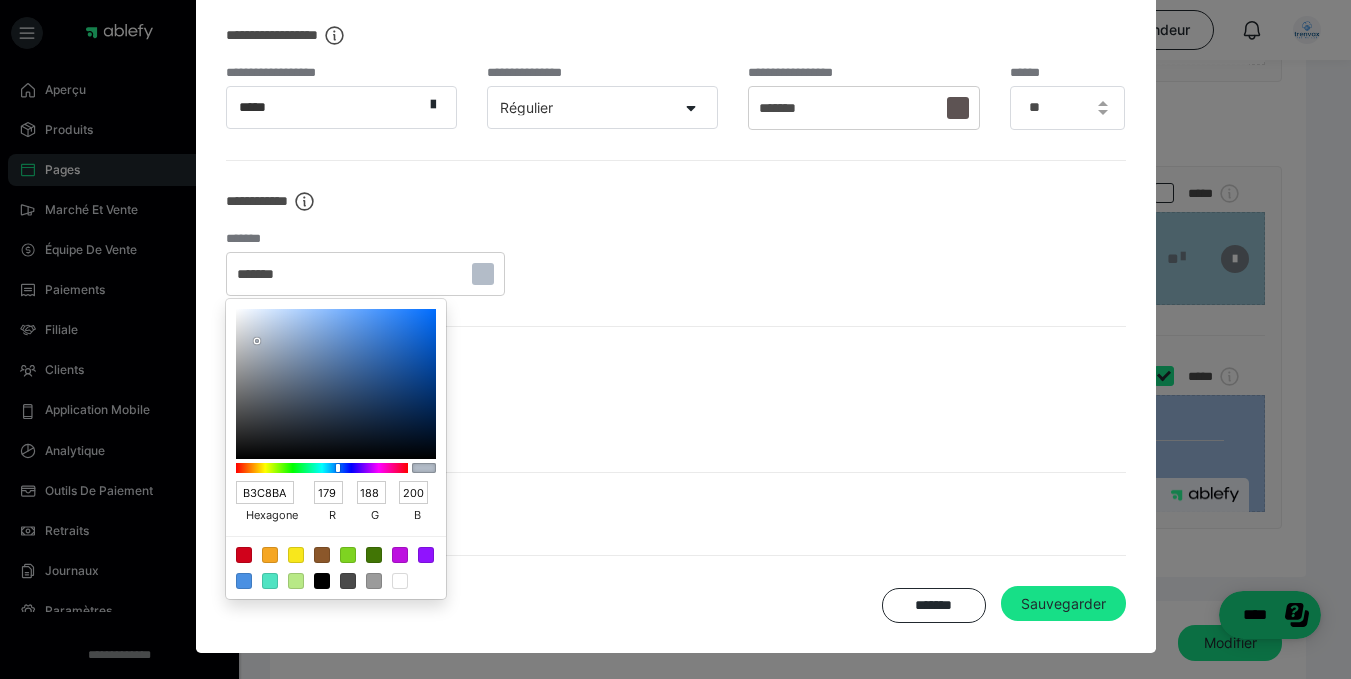 type on "200" 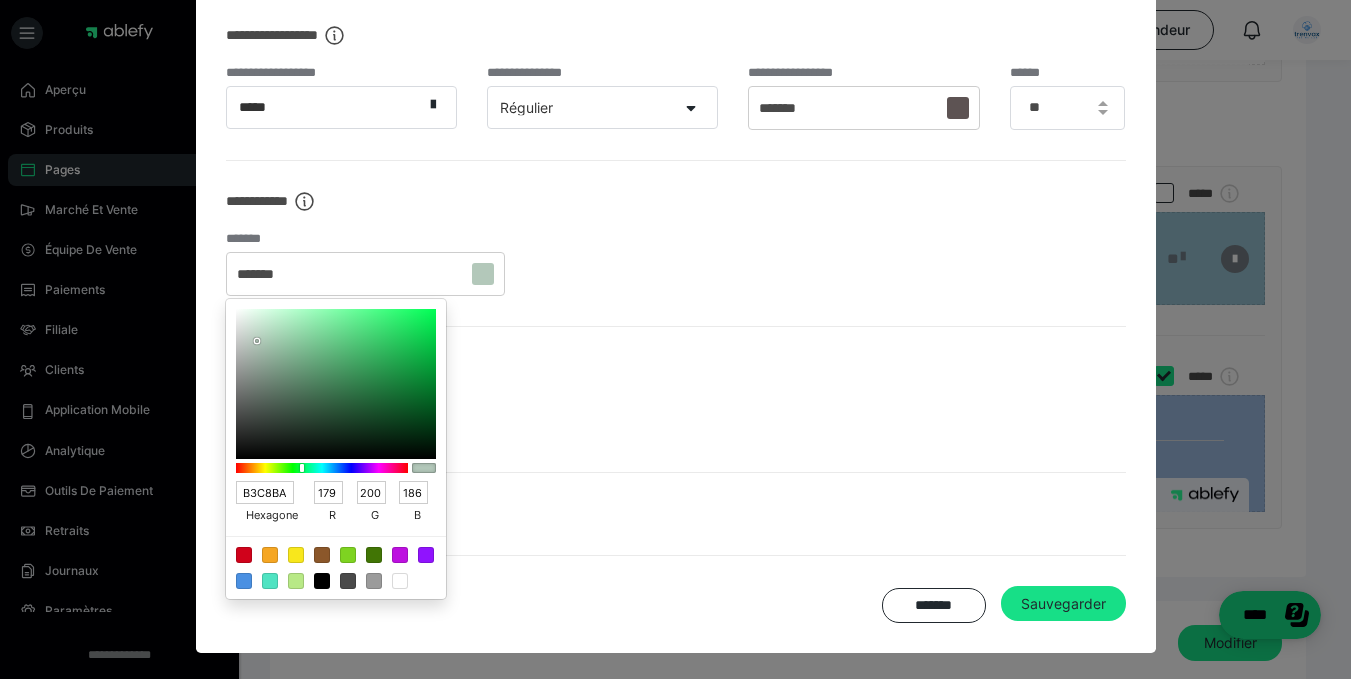 click at bounding box center [336, 384] 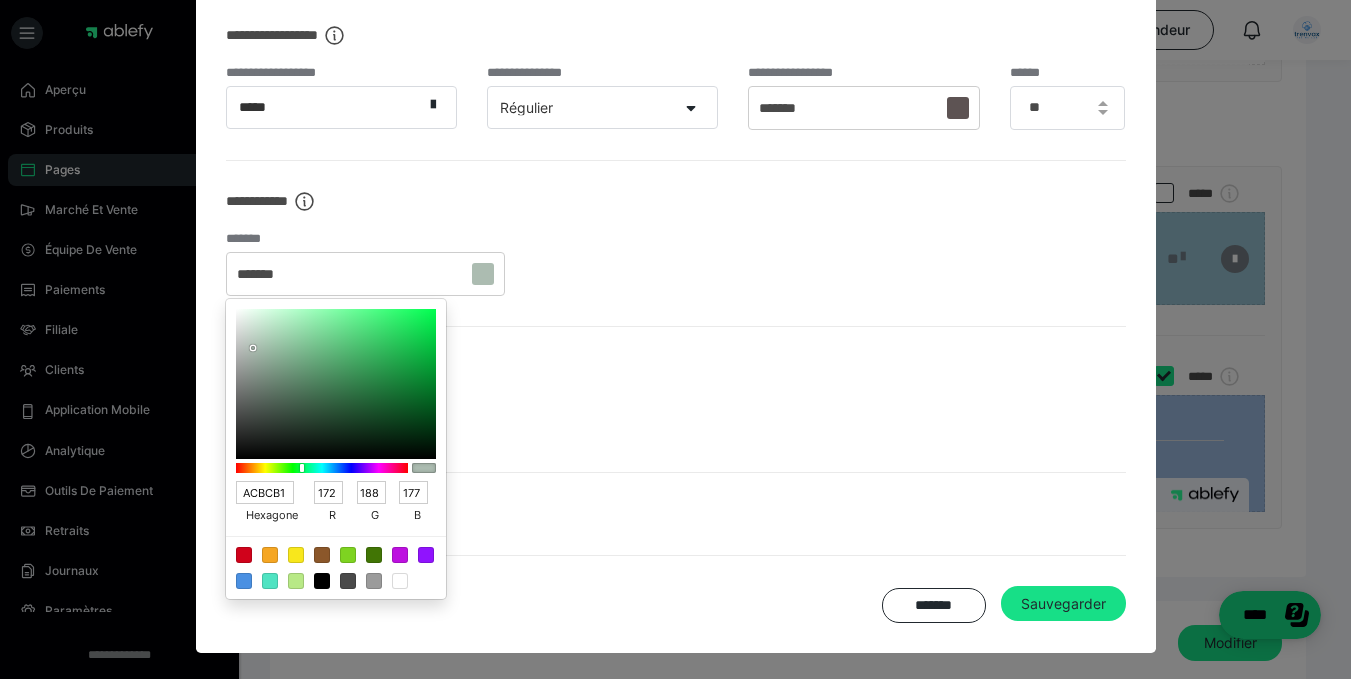 click at bounding box center (336, 384) 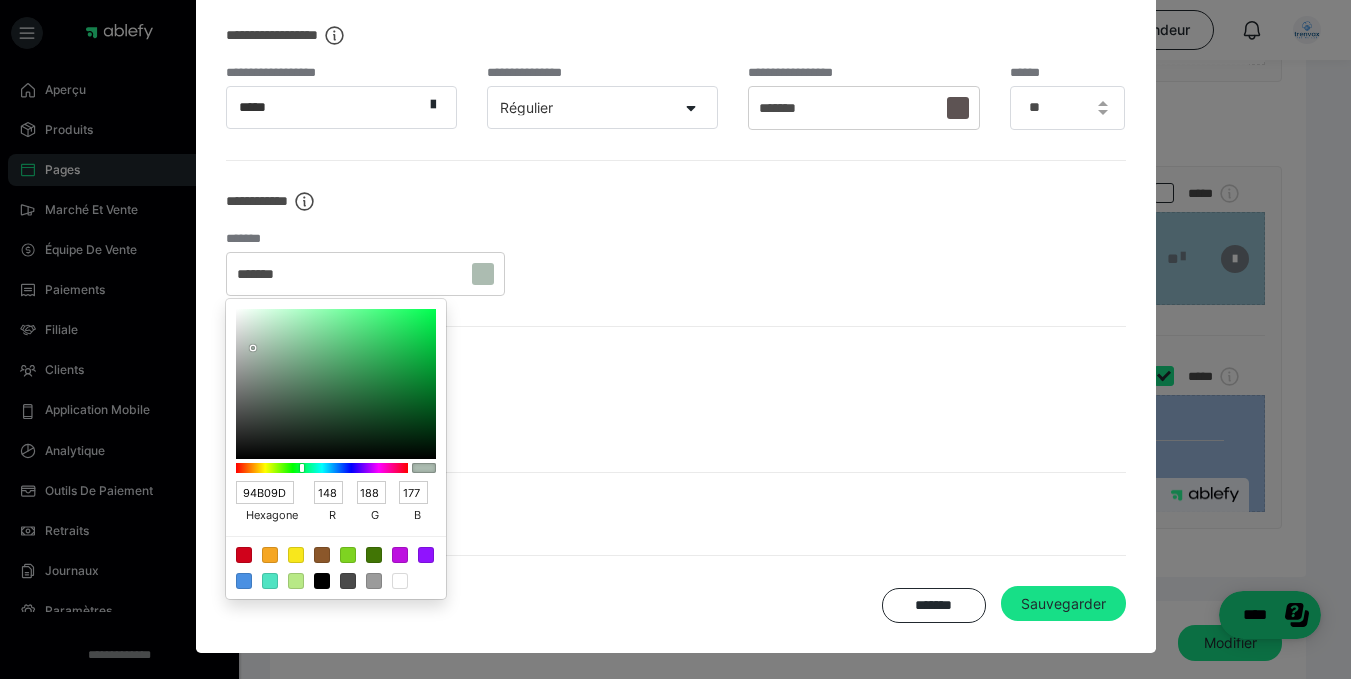 type on "176" 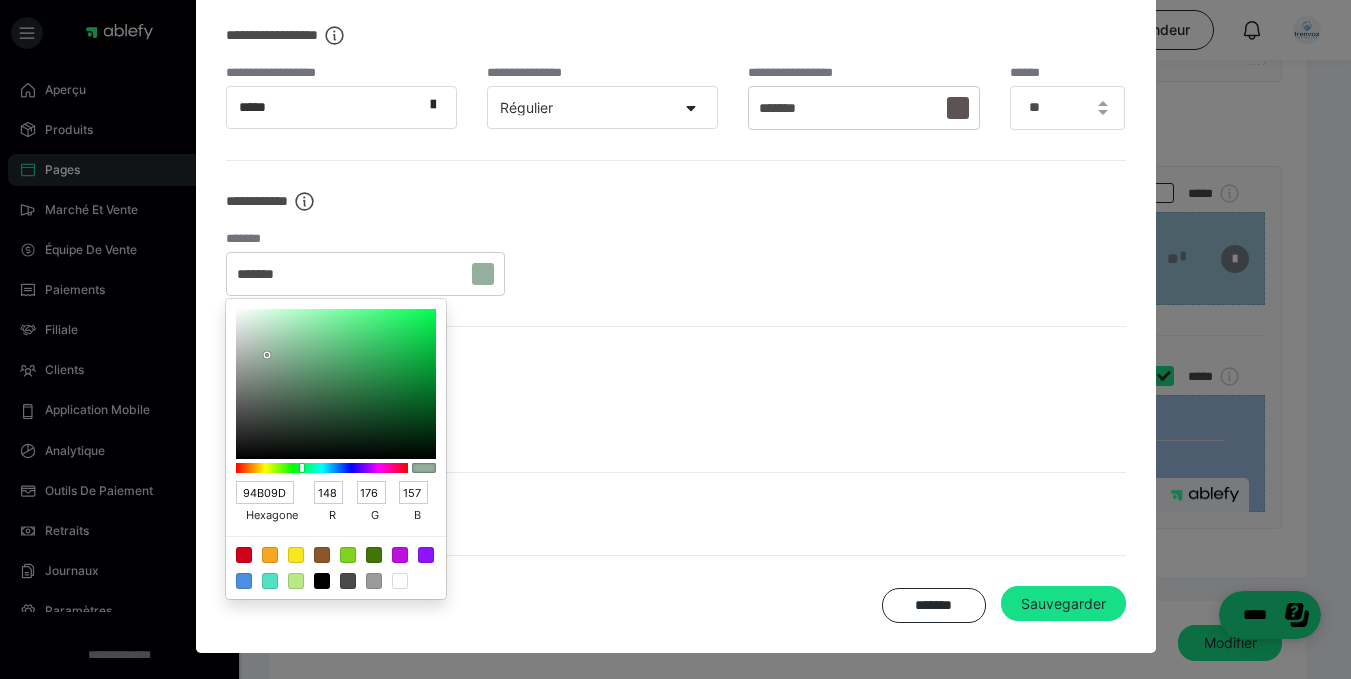 click at bounding box center (336, 384) 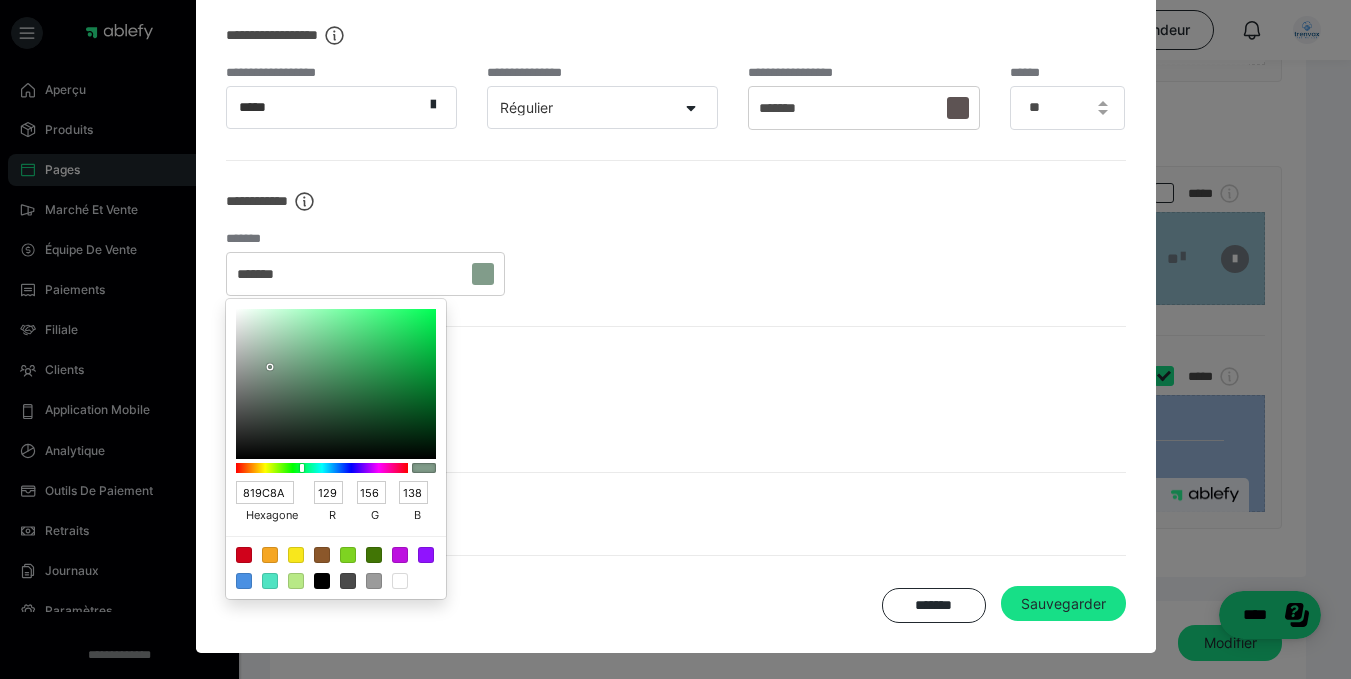 click at bounding box center (336, 384) 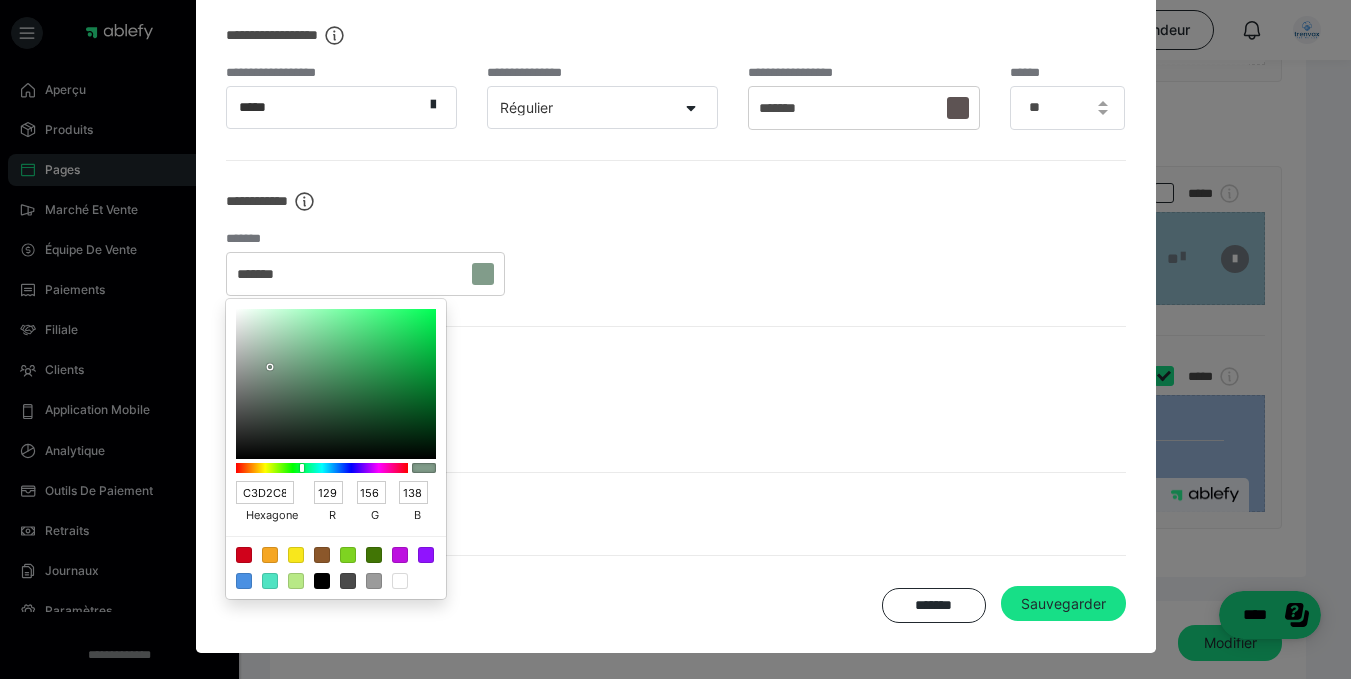 type on "195" 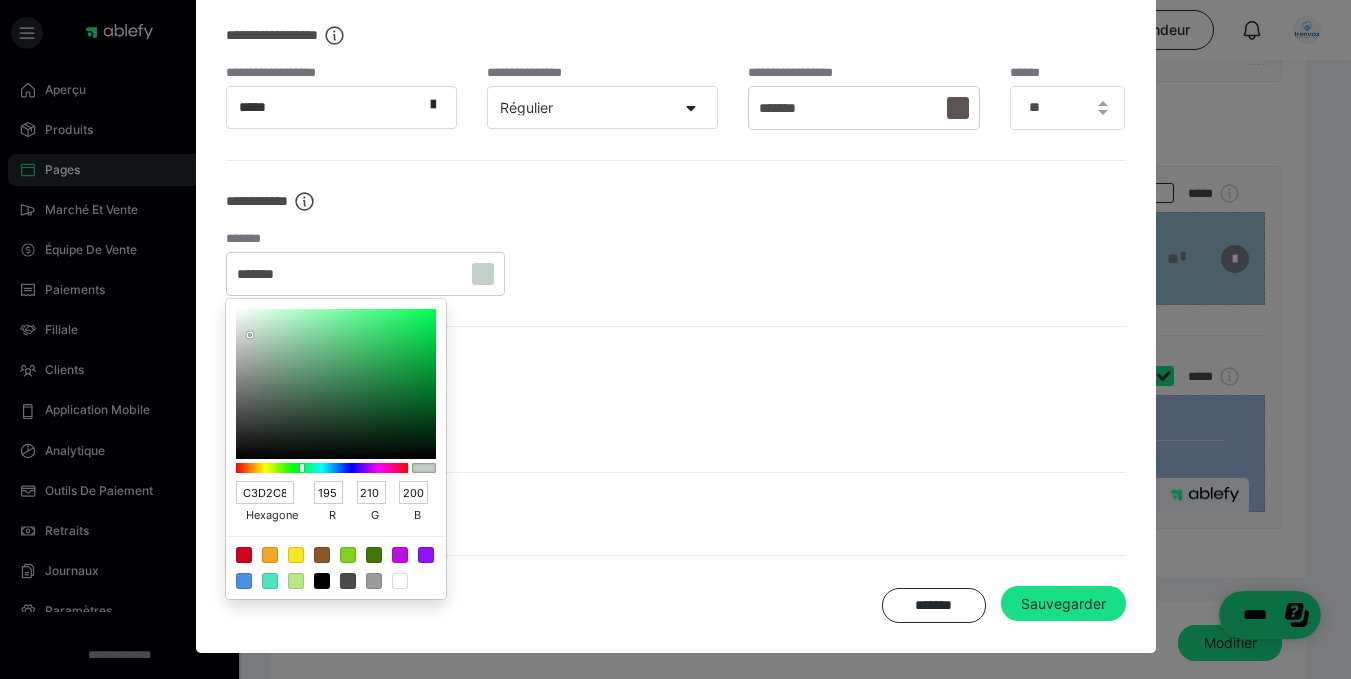 click on "**********" at bounding box center (676, 514) 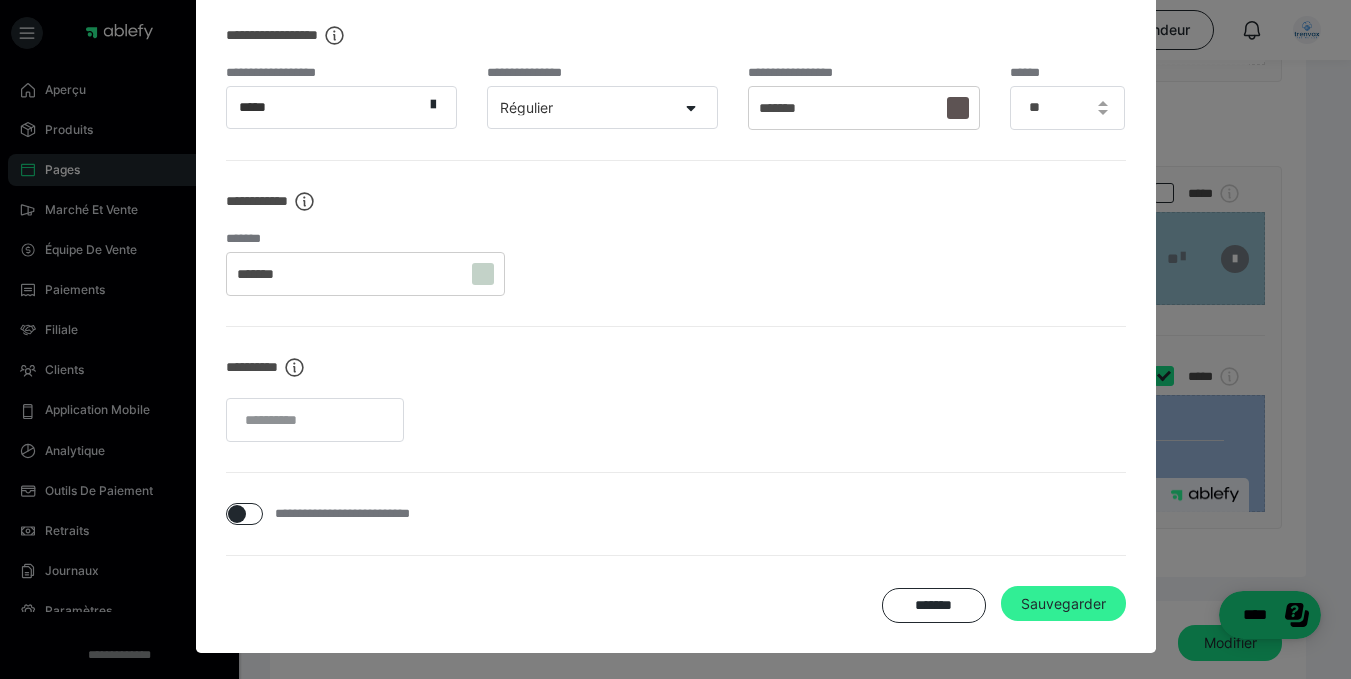 click on "Sauvegarder" at bounding box center [1063, 604] 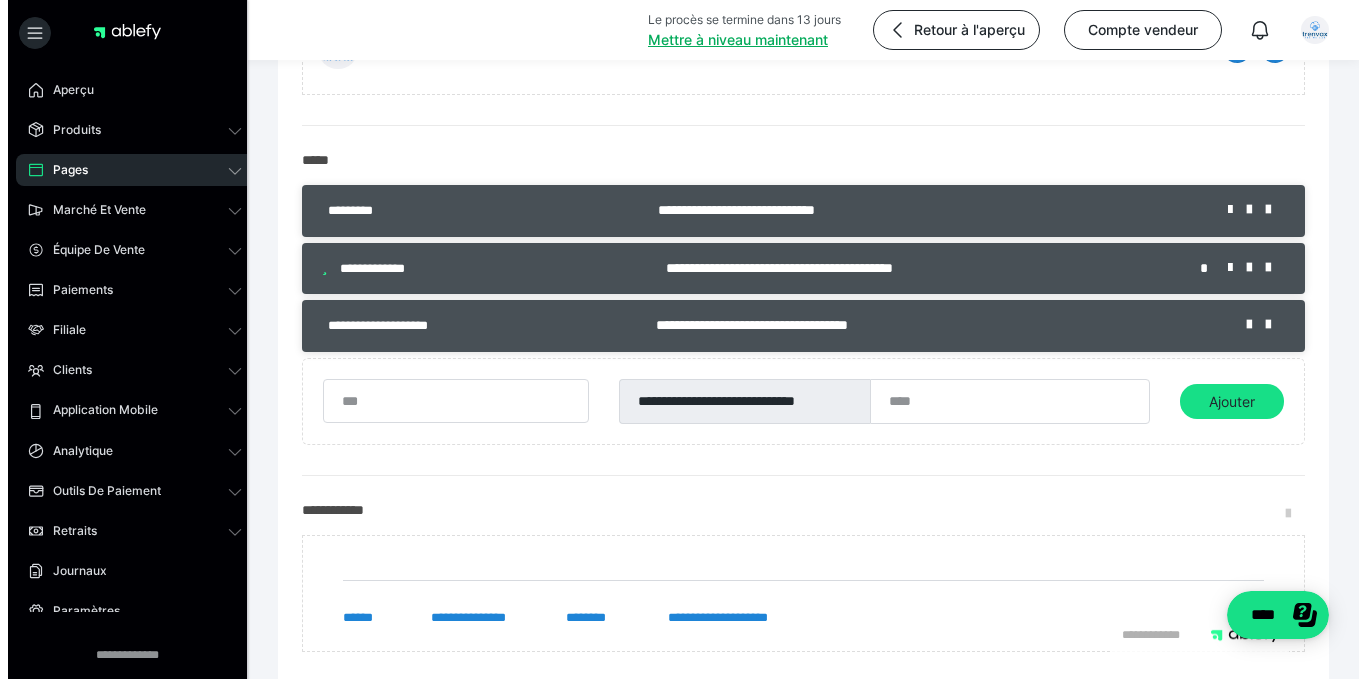 scroll, scrollTop: 251, scrollLeft: 0, axis: vertical 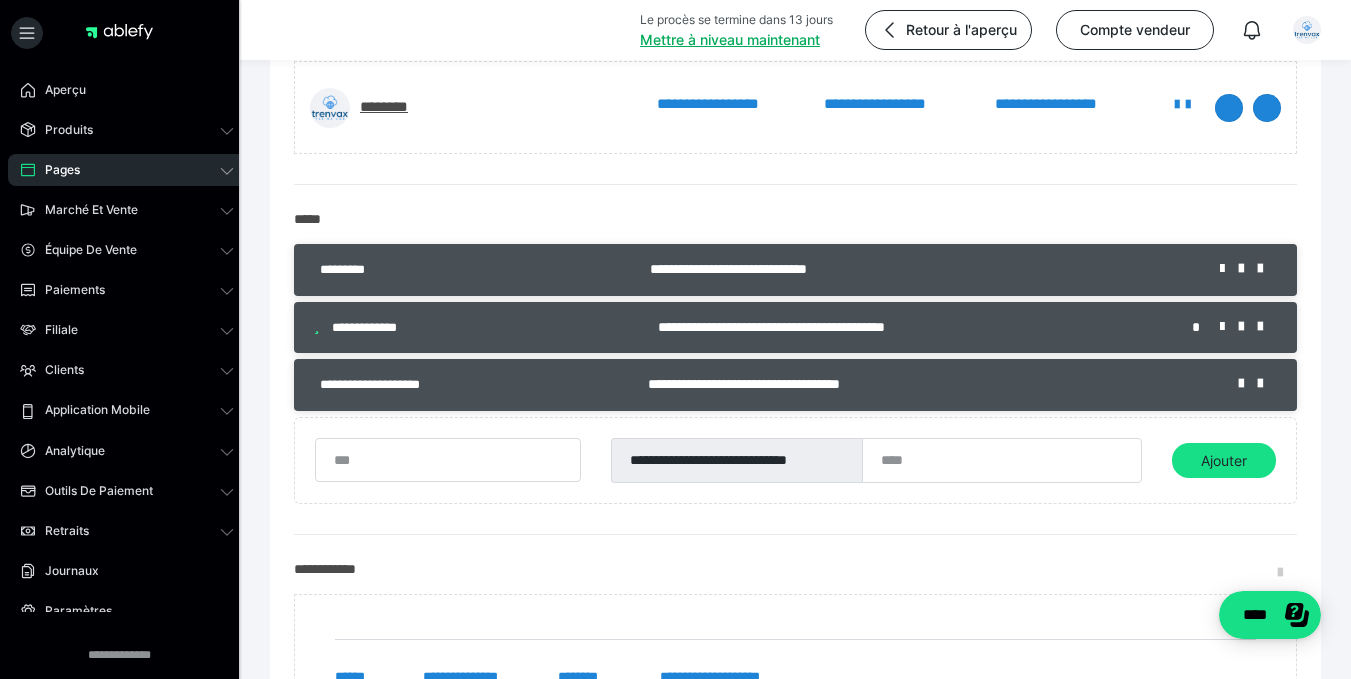 click on "**********" at bounding box center (744, 384) 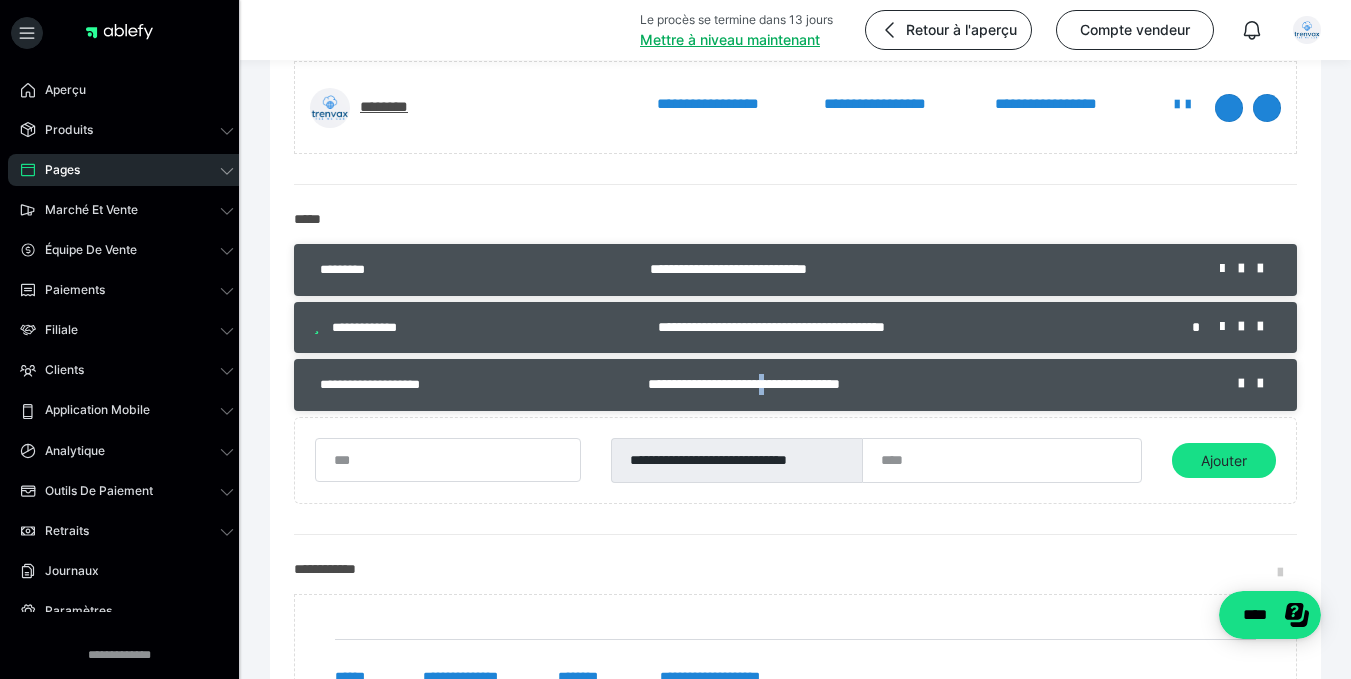 click on "**********" at bounding box center (744, 384) 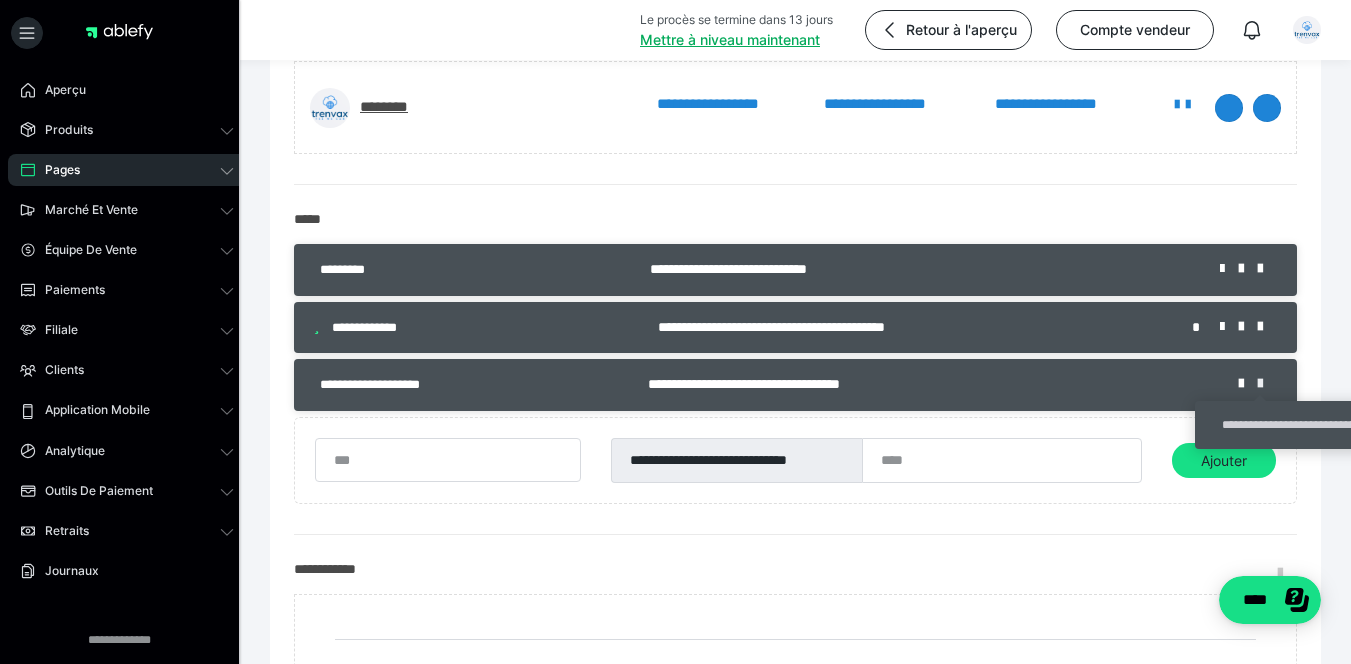 click at bounding box center (1267, 384) 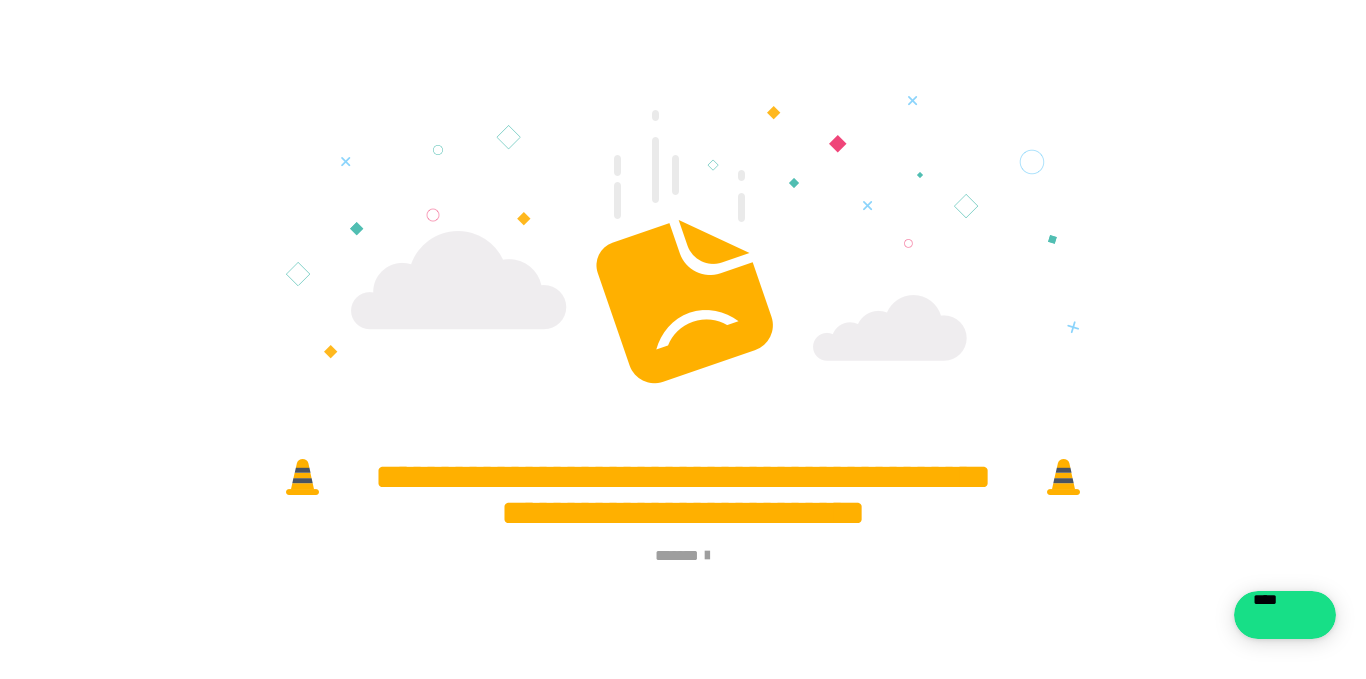 scroll, scrollTop: 0, scrollLeft: 0, axis: both 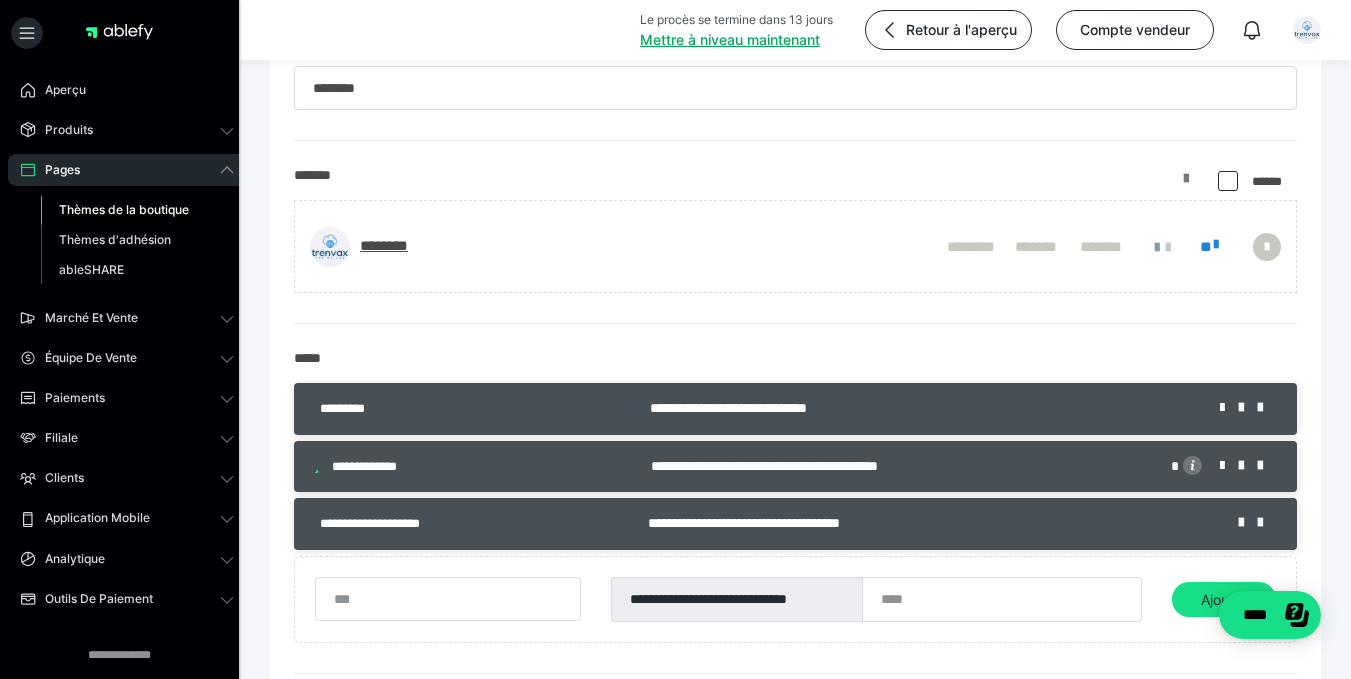 click at bounding box center (1186, 186) 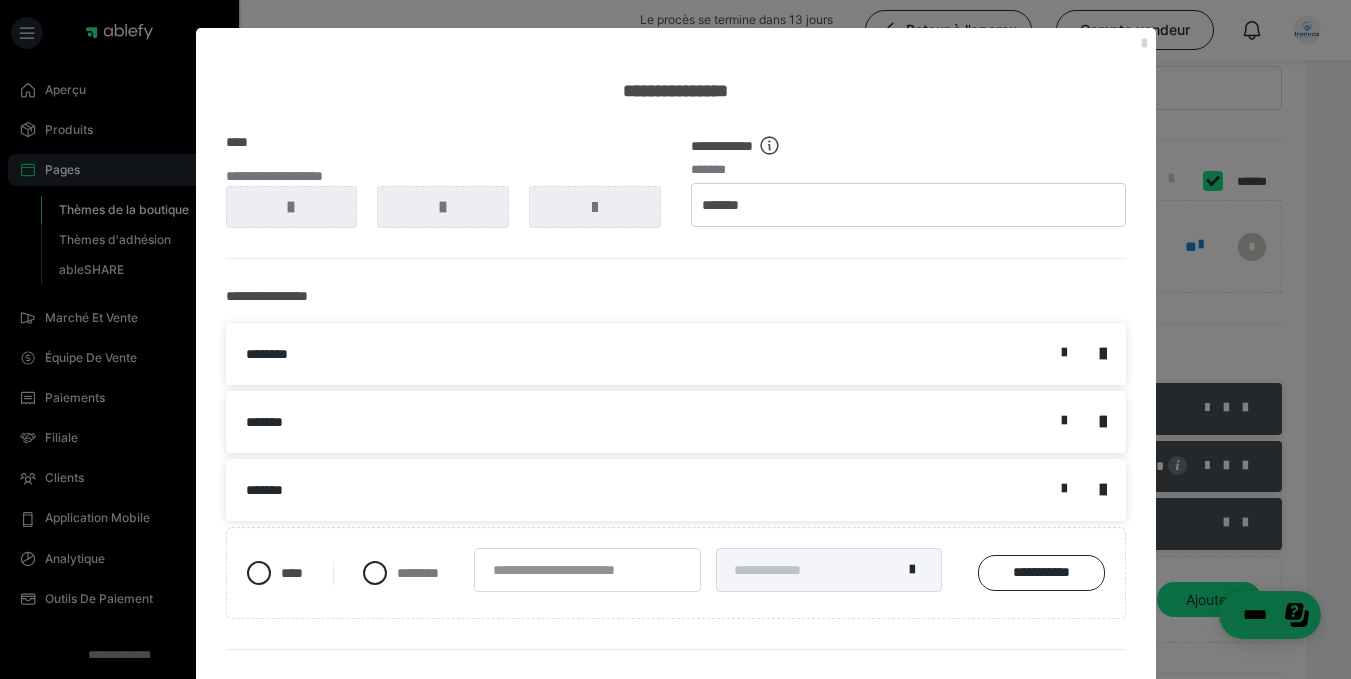 click at bounding box center (1144, 44) 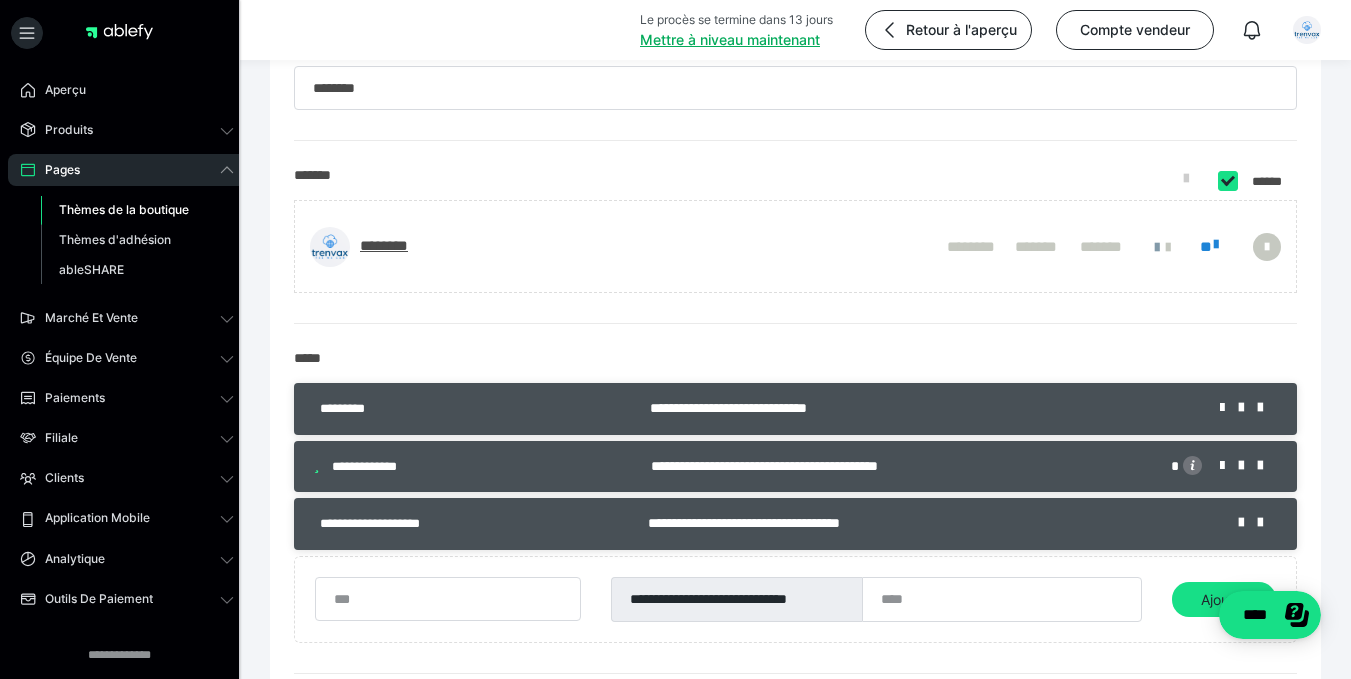 click on "******" at bounding box center [1257, 186] 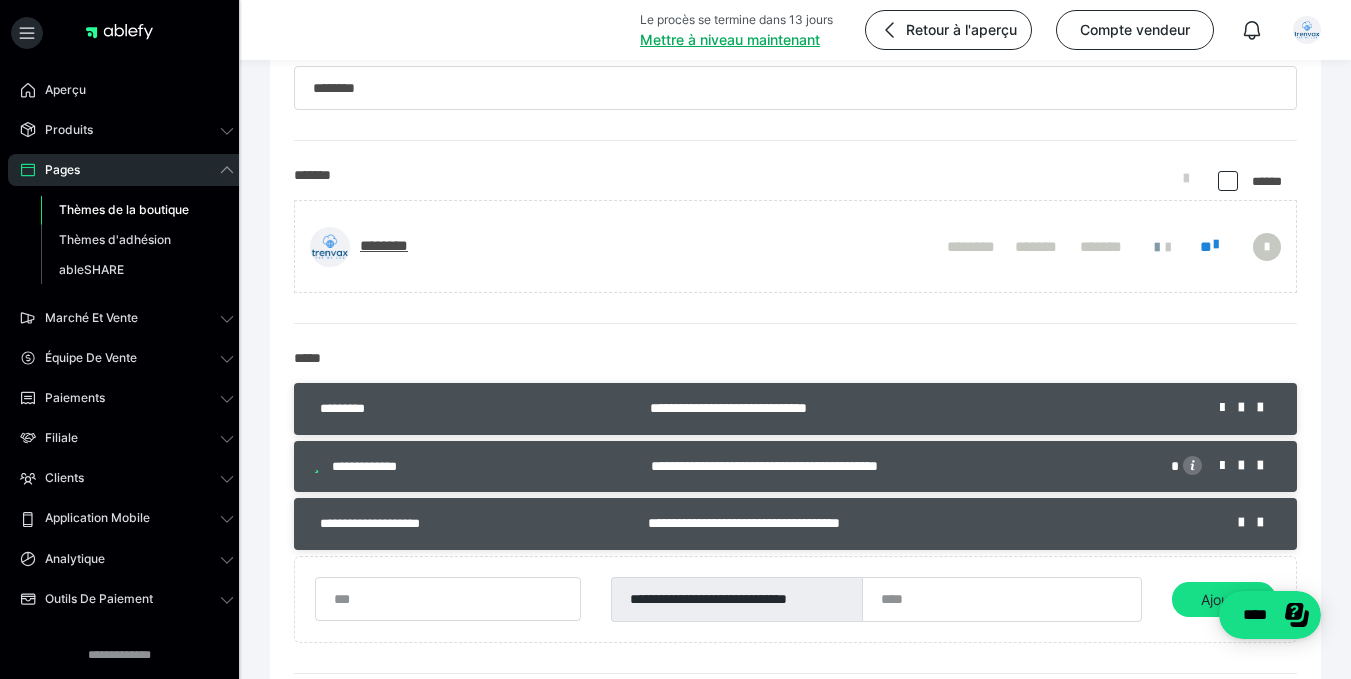 checkbox on "*****" 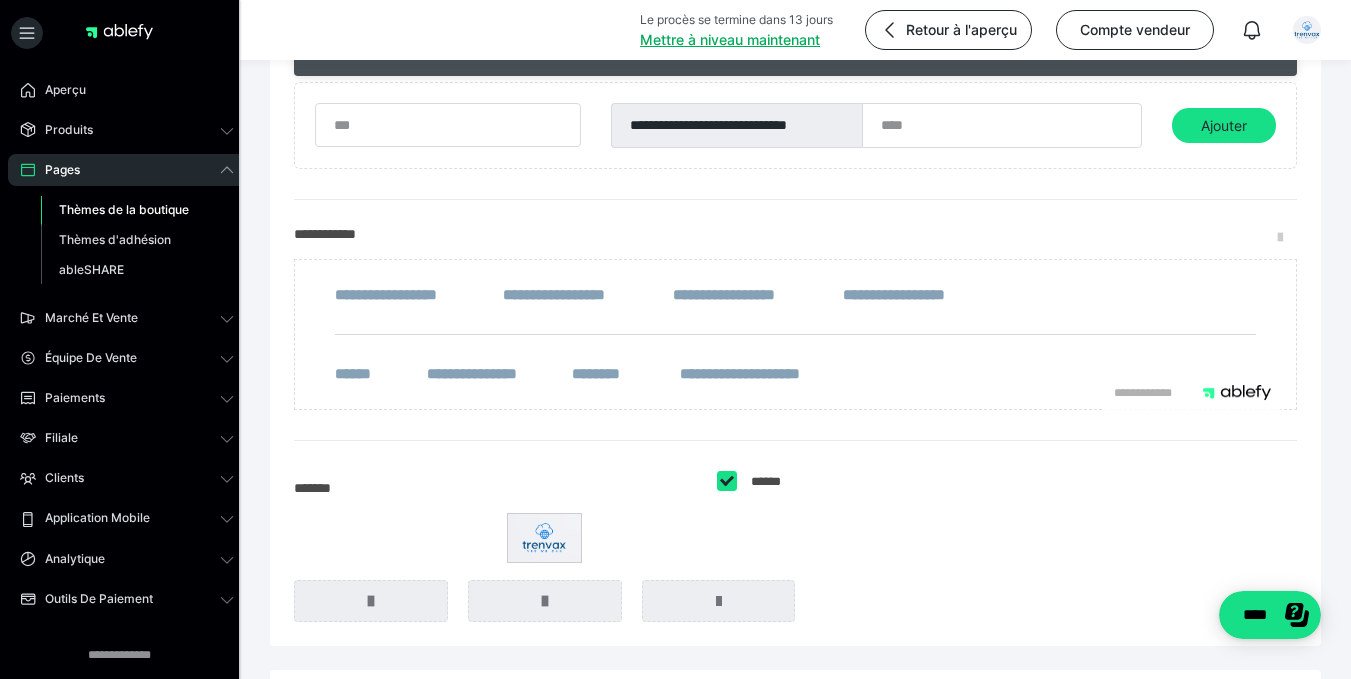 scroll, scrollTop: 576, scrollLeft: 0, axis: vertical 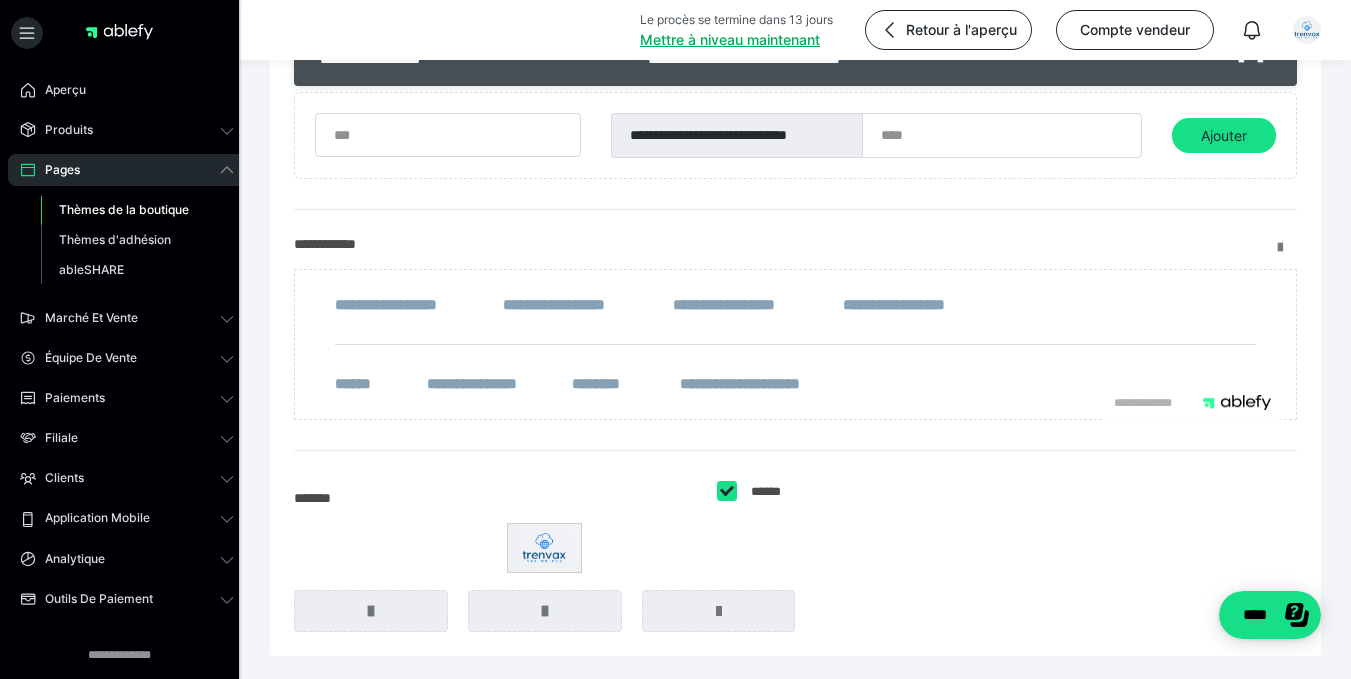 click at bounding box center (1287, 248) 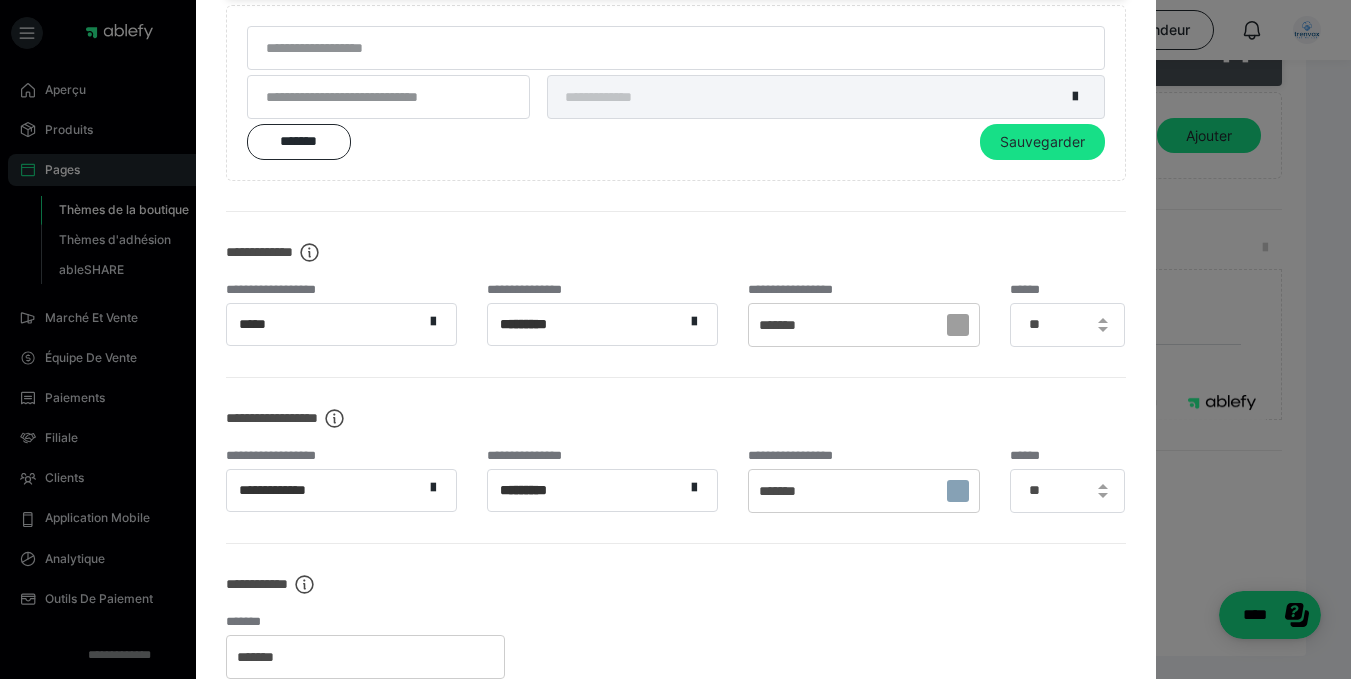 scroll, scrollTop: 774, scrollLeft: 0, axis: vertical 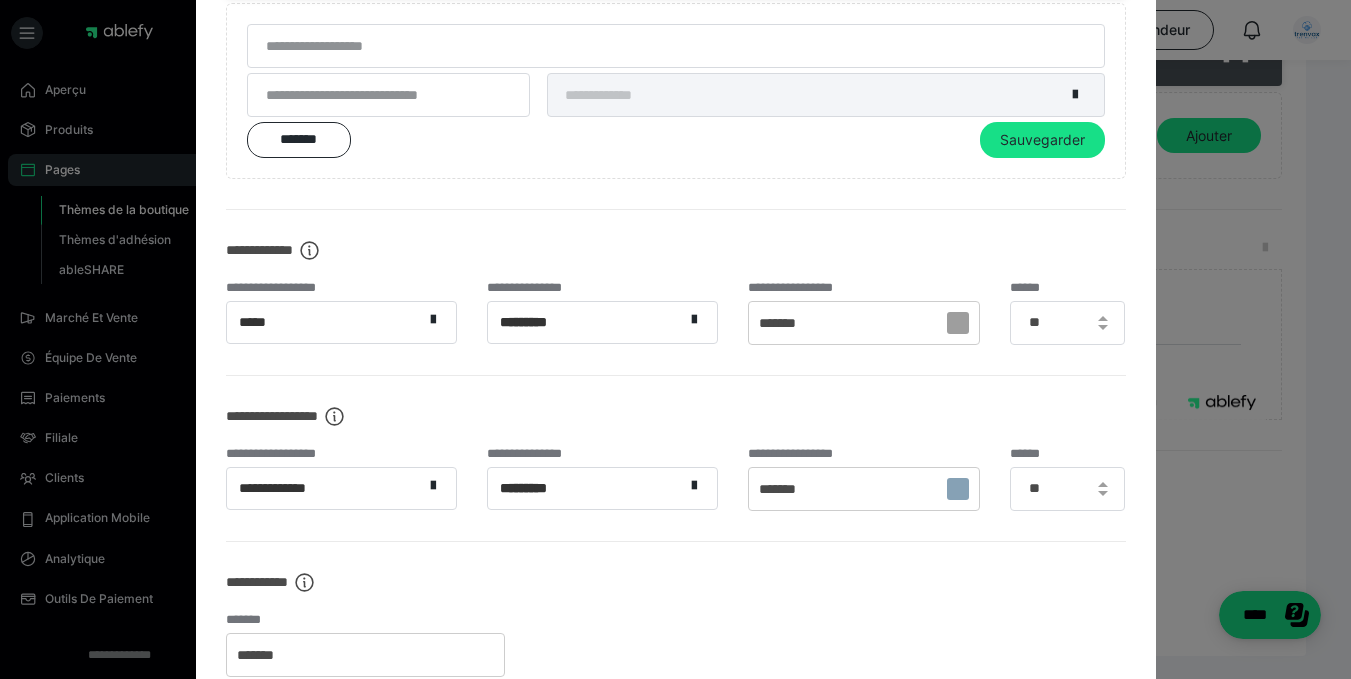 click on "*********" at bounding box center (586, 488) 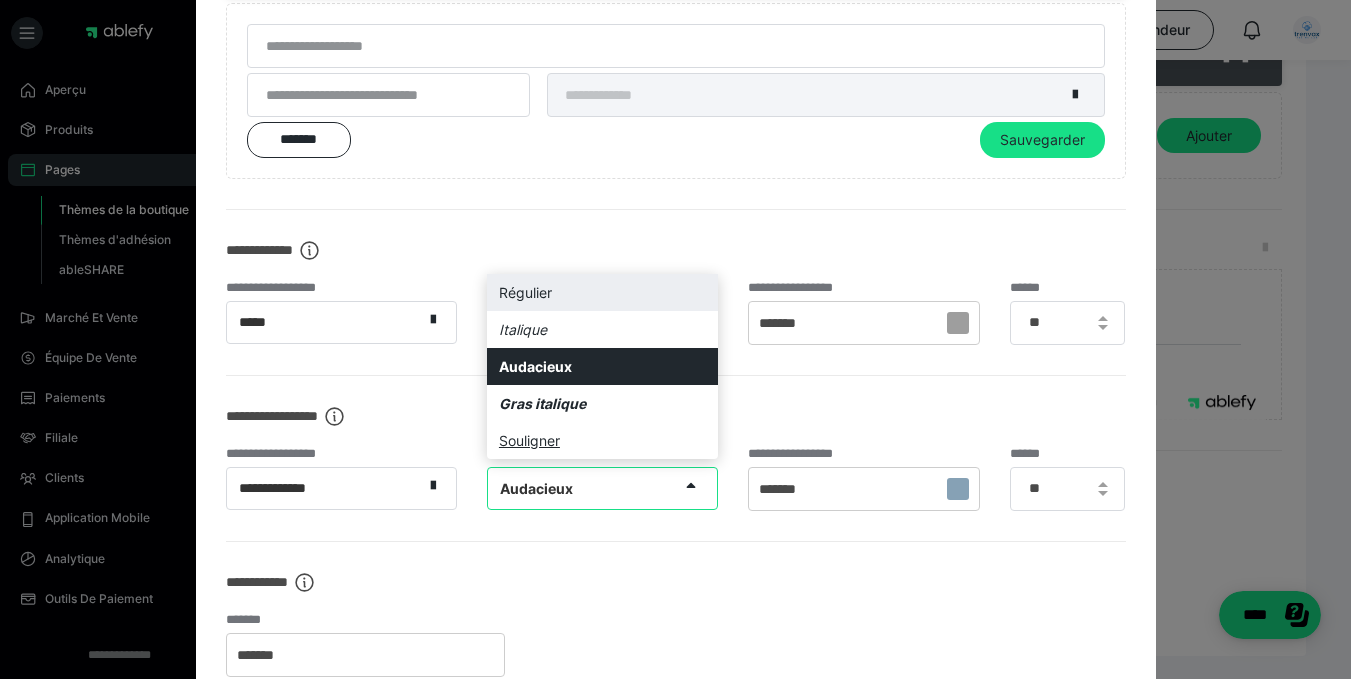 click on "Régulier" at bounding box center (602, 292) 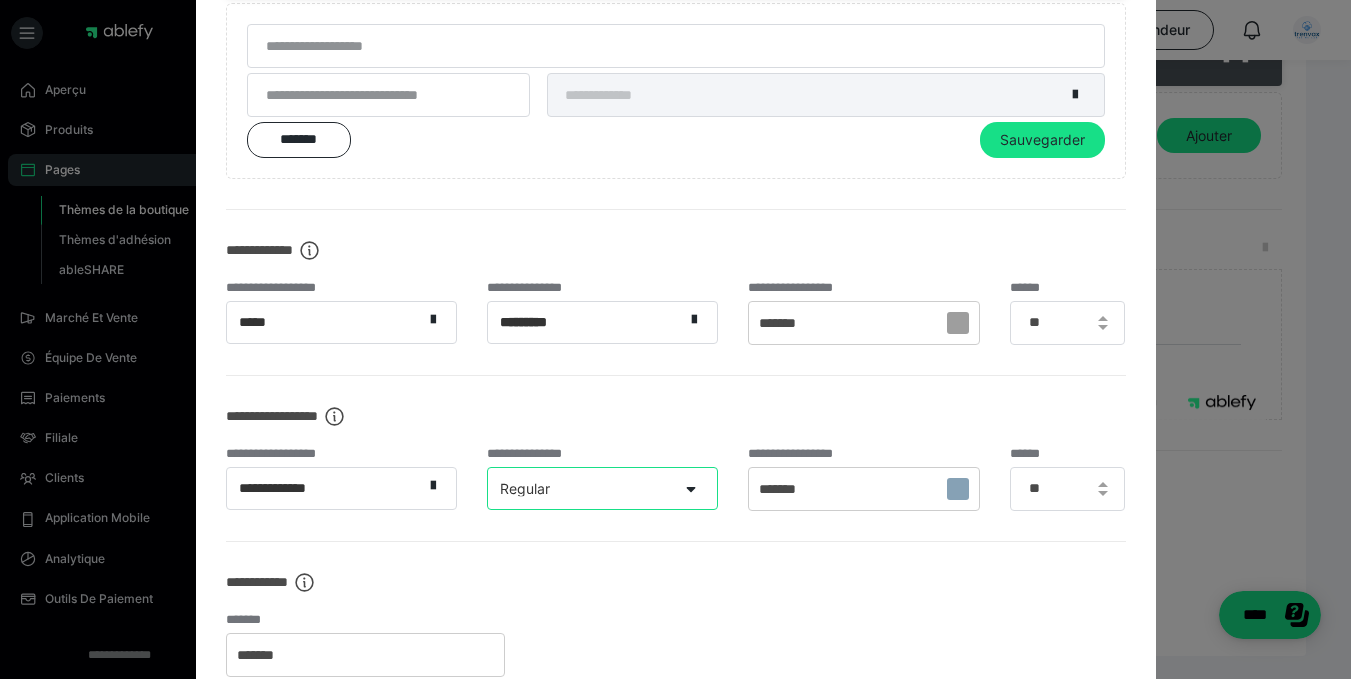 click on "*********" at bounding box center (586, 322) 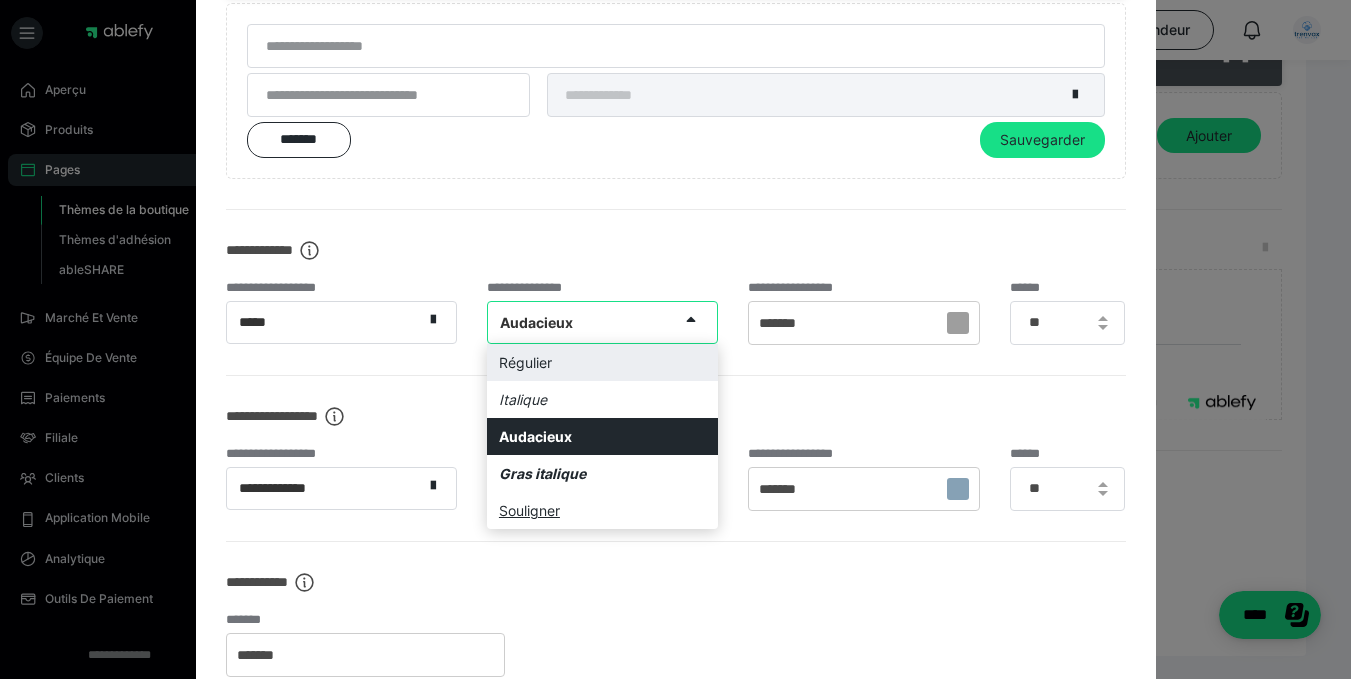 click on "Régulier" at bounding box center (602, 362) 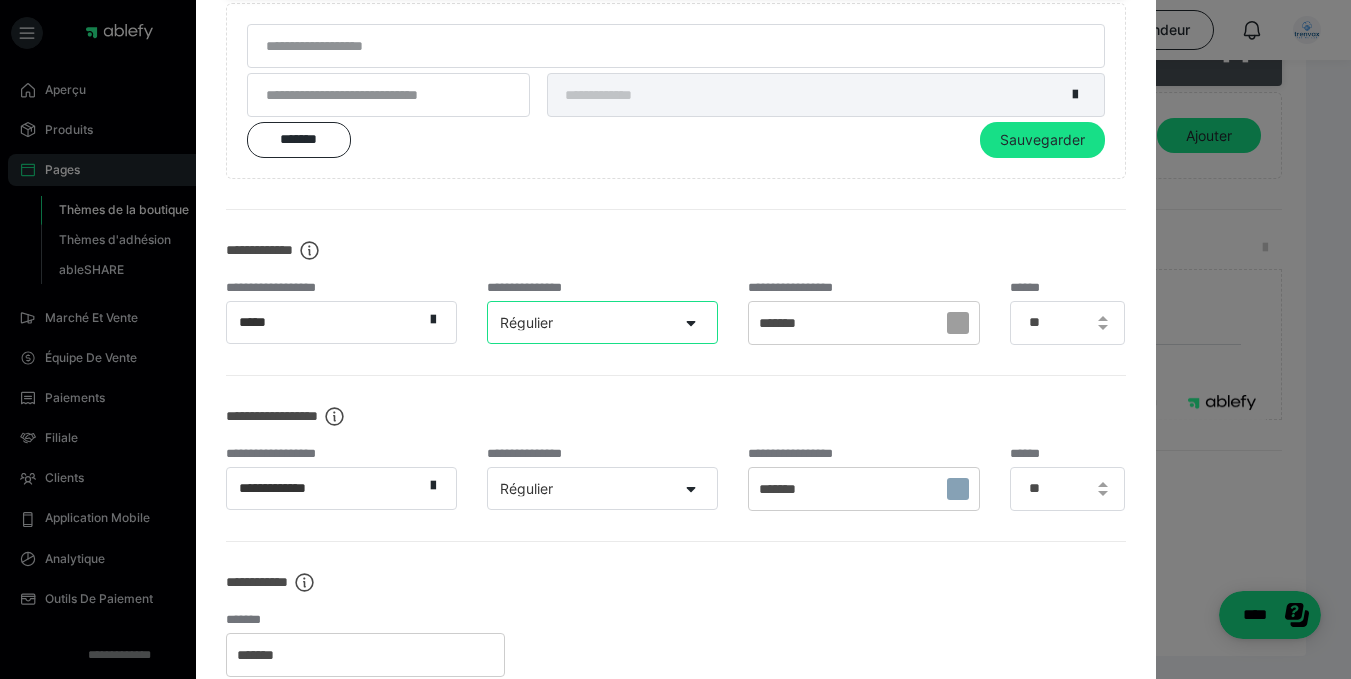 scroll, scrollTop: 1155, scrollLeft: 0, axis: vertical 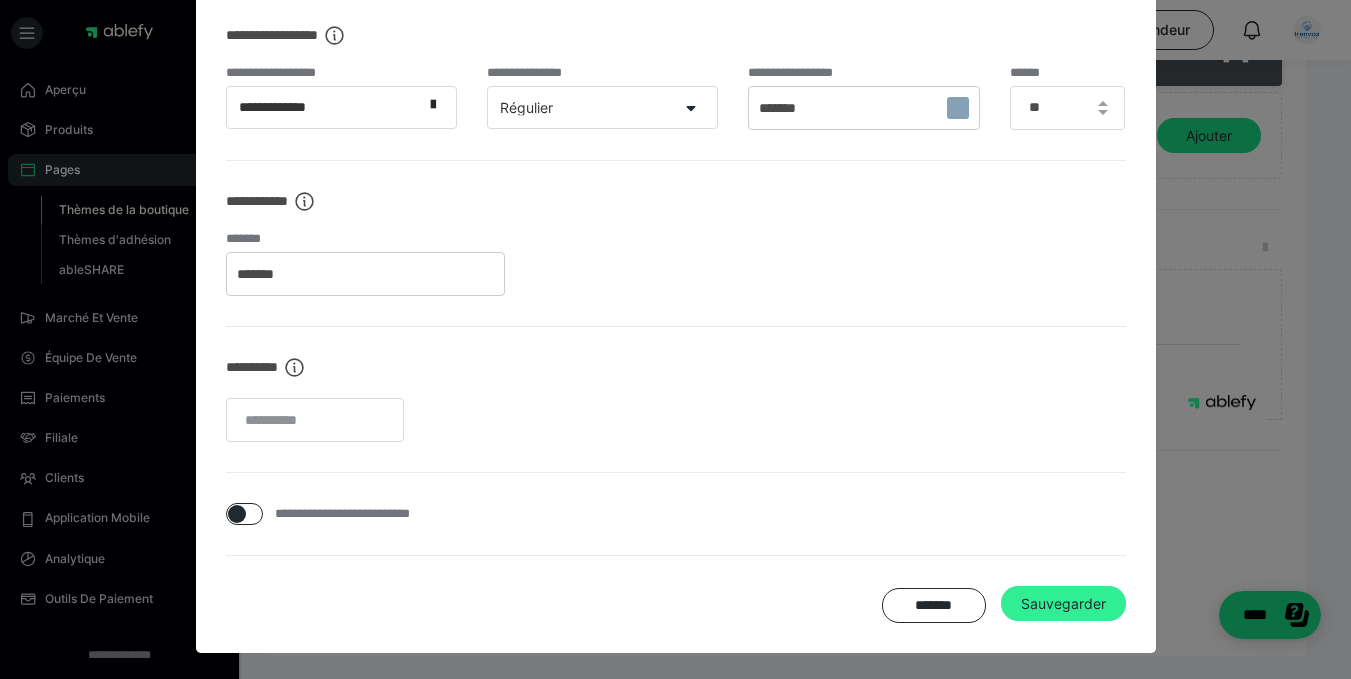 click on "Sauvegarder" at bounding box center [1063, 603] 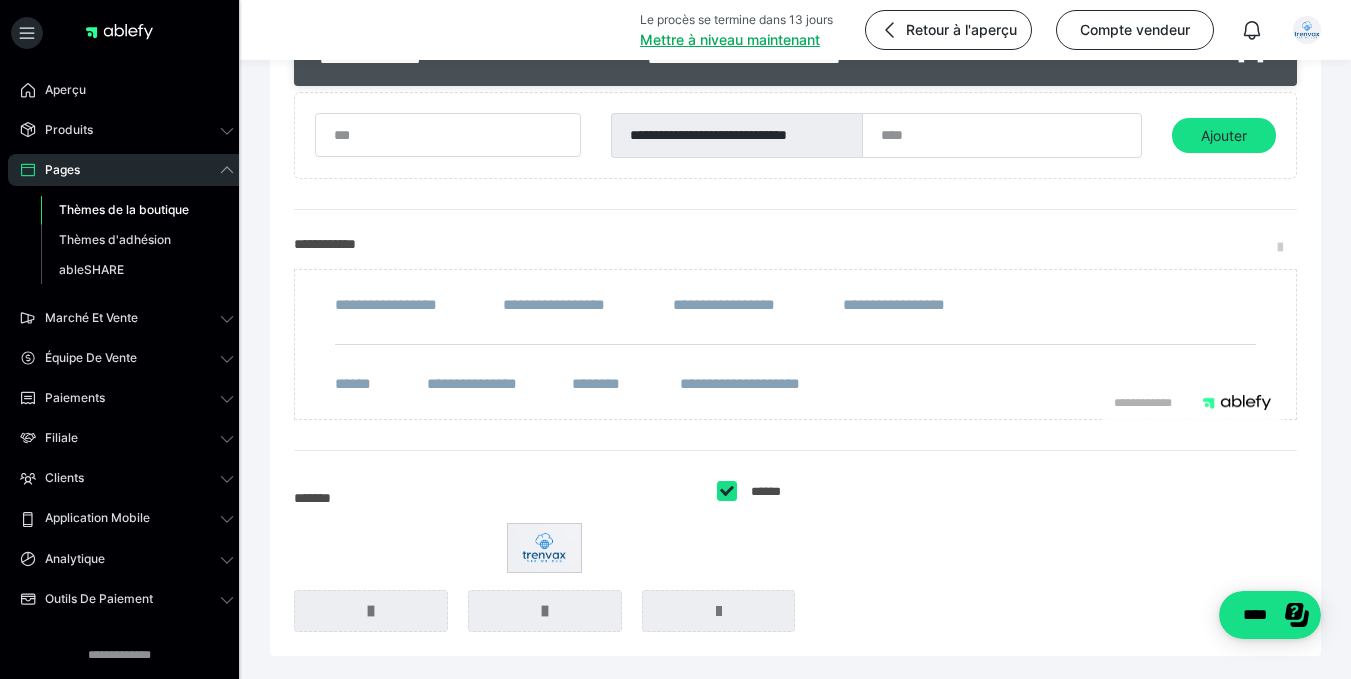 click on "**********" at bounding box center [795, 330] 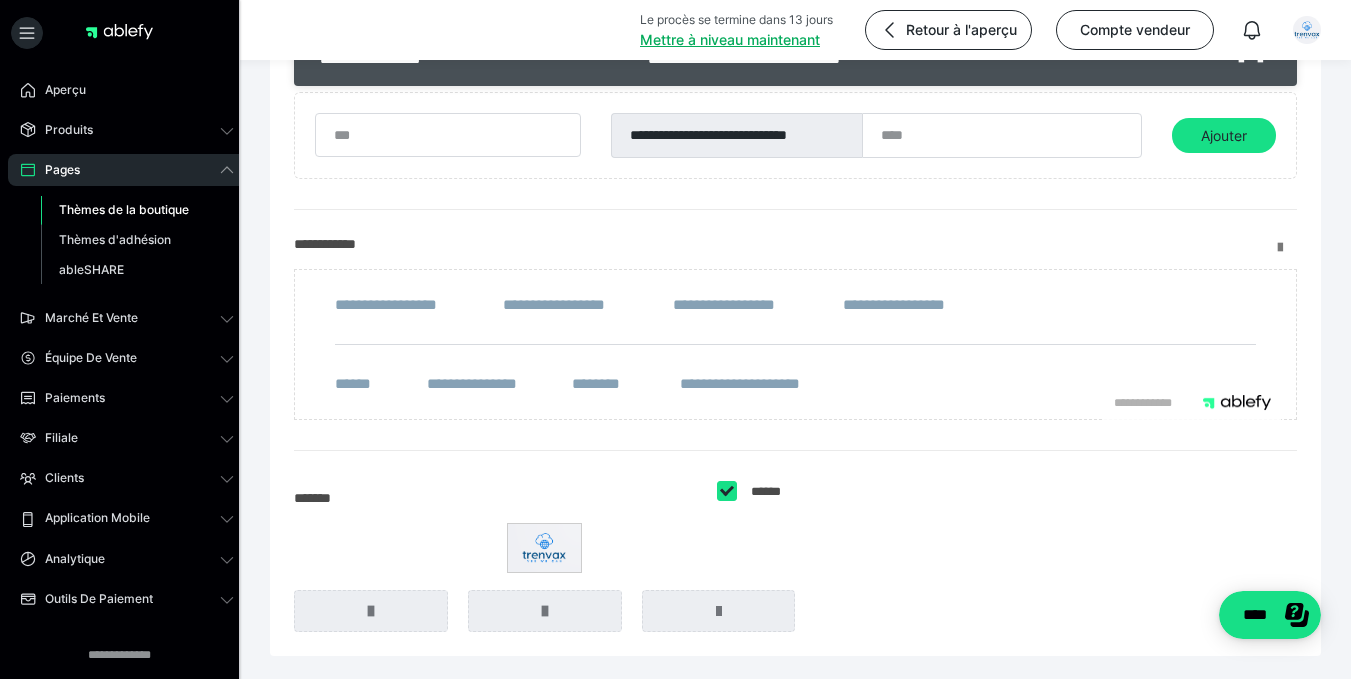 click at bounding box center [1287, 248] 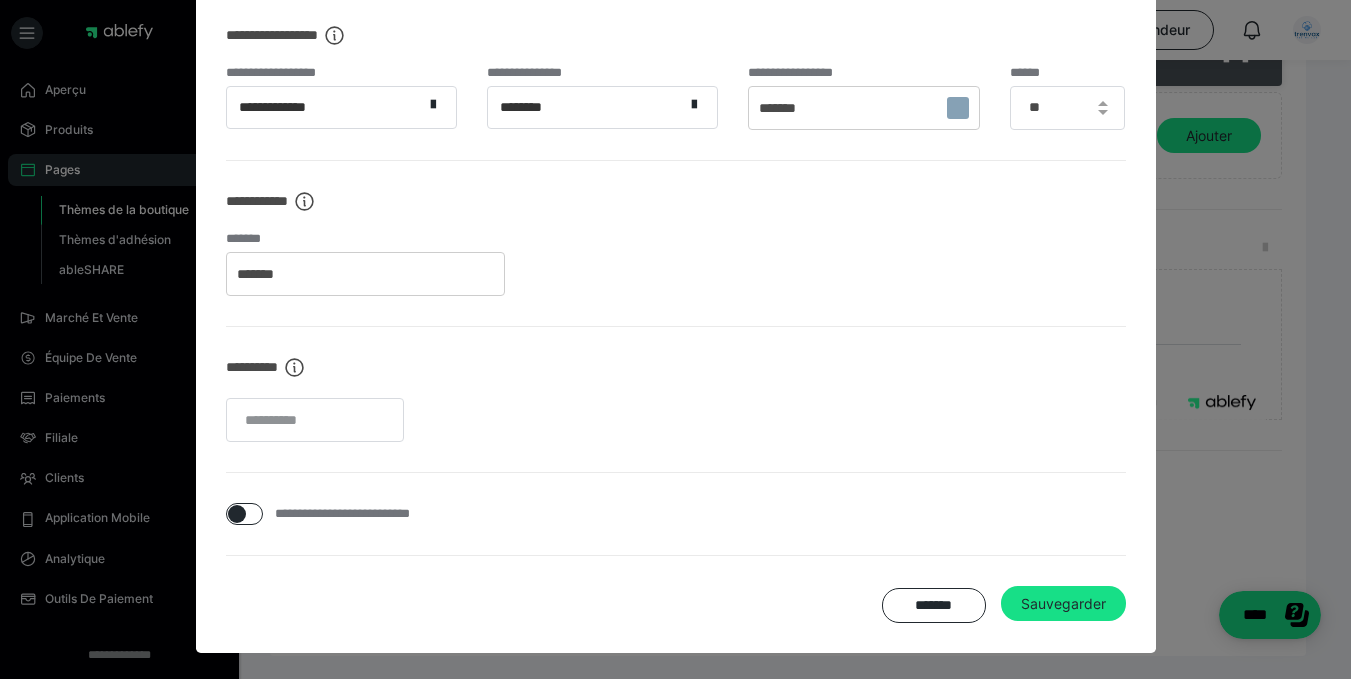 scroll, scrollTop: 1153, scrollLeft: 0, axis: vertical 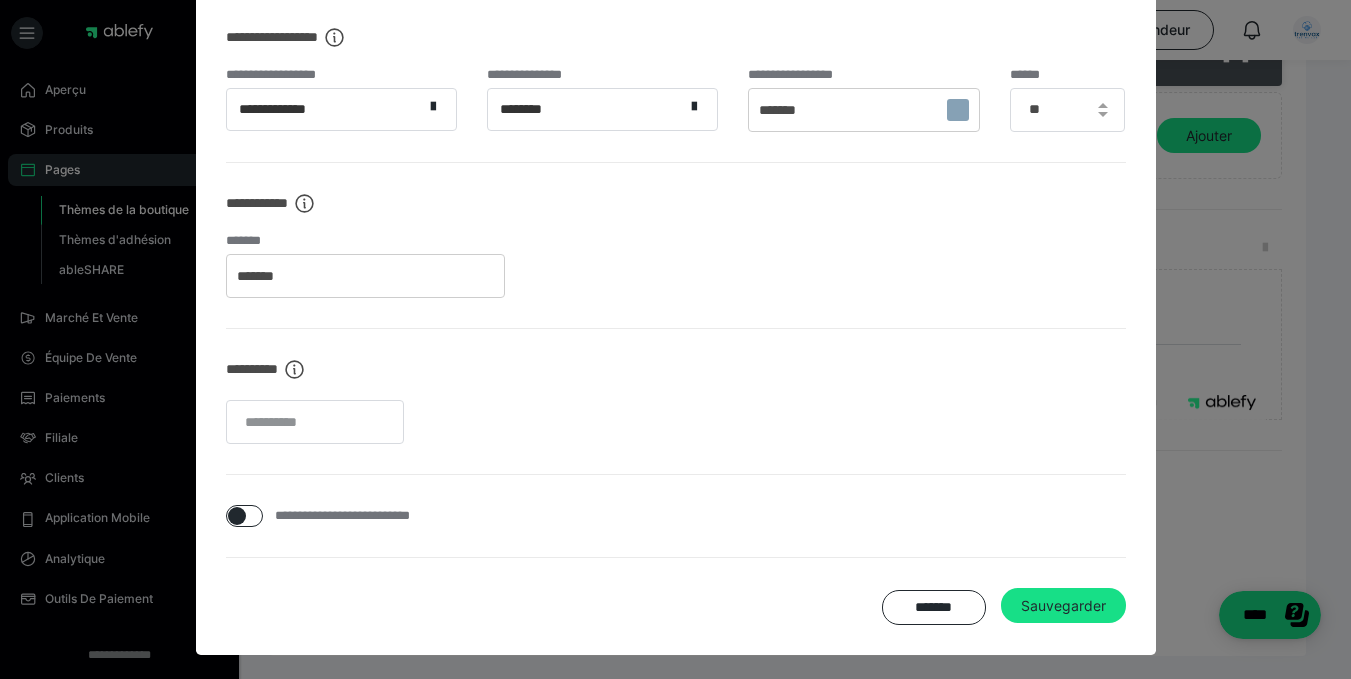 click on "*******" at bounding box center [365, 276] 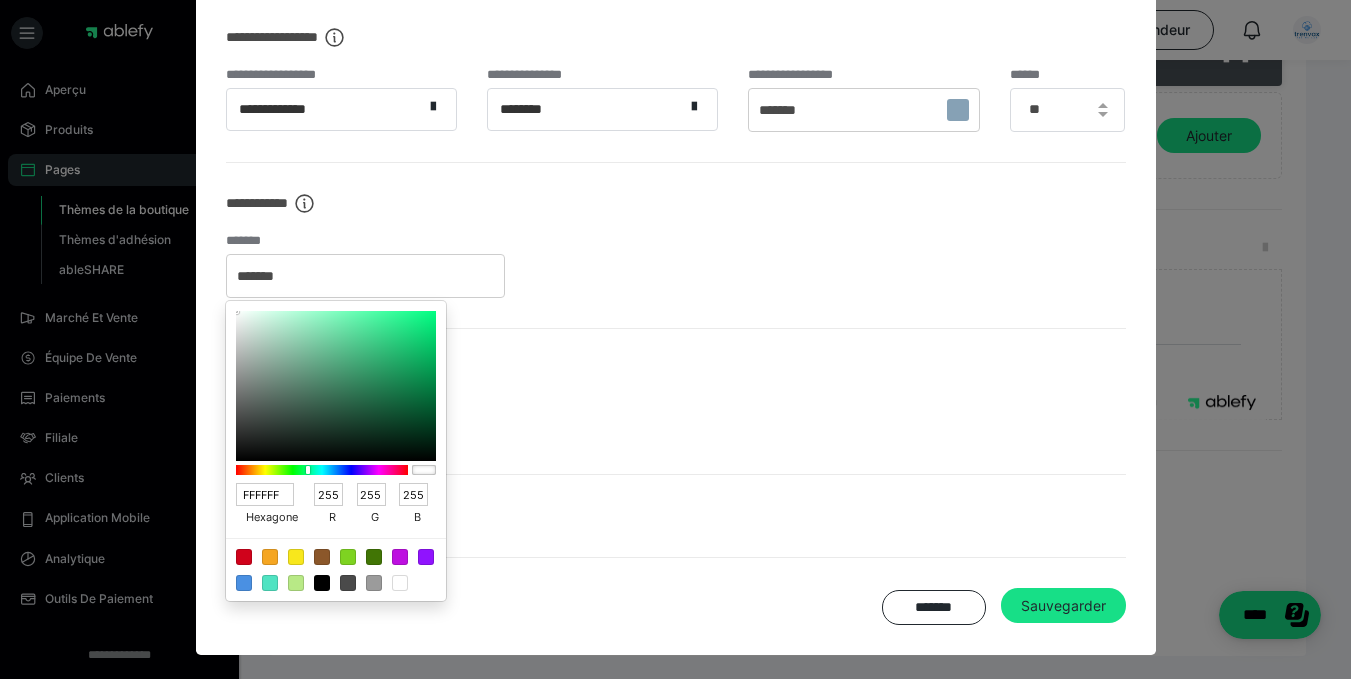 click at bounding box center [322, 470] 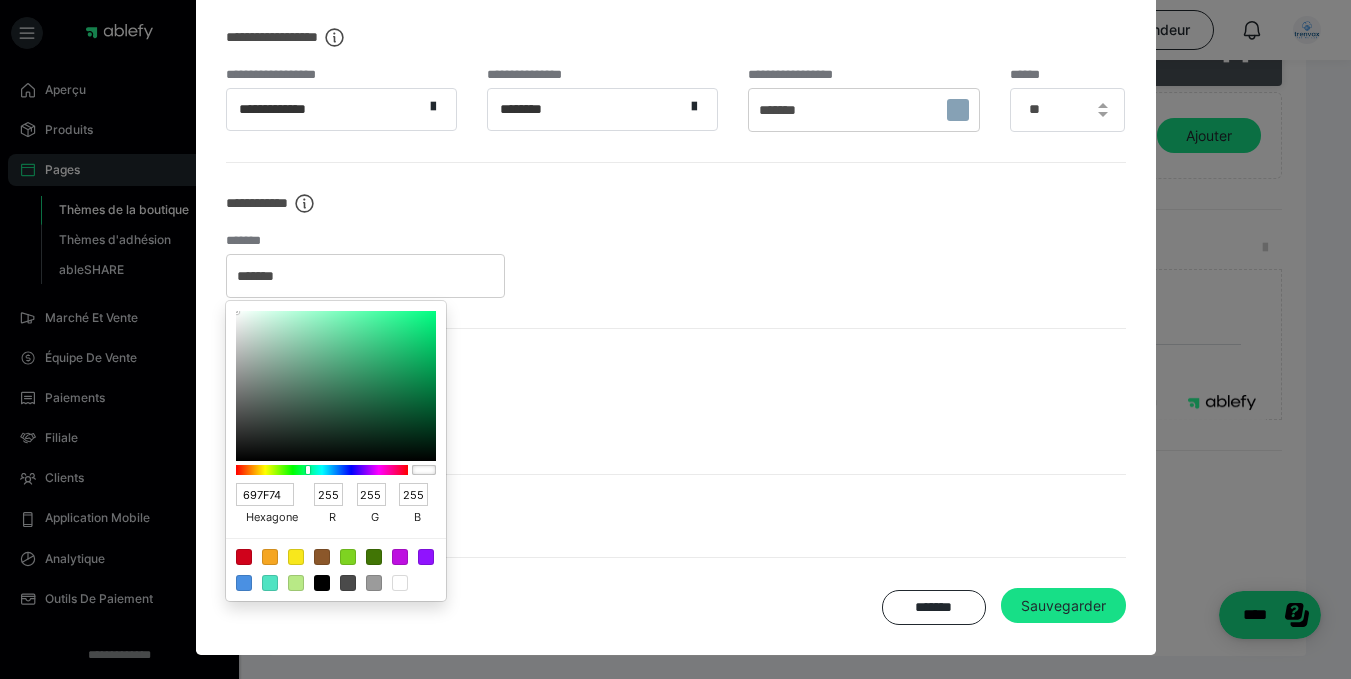 type on "105" 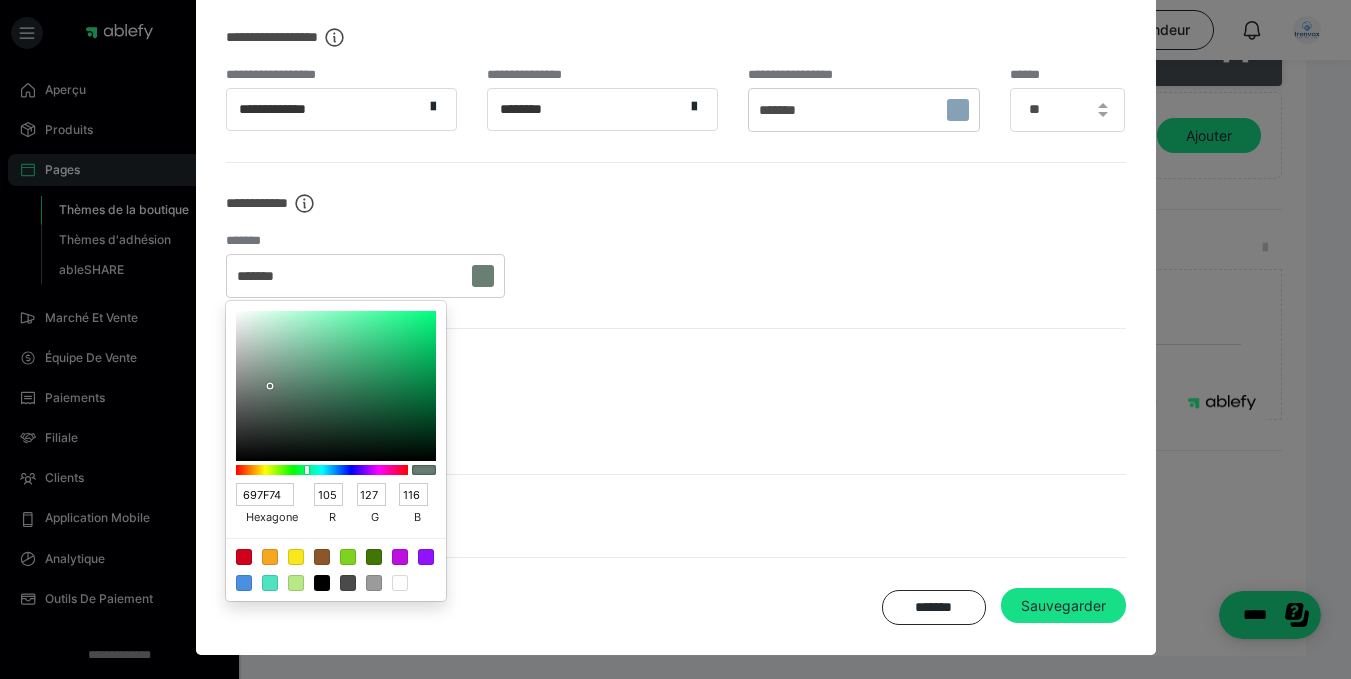 click at bounding box center [336, 386] 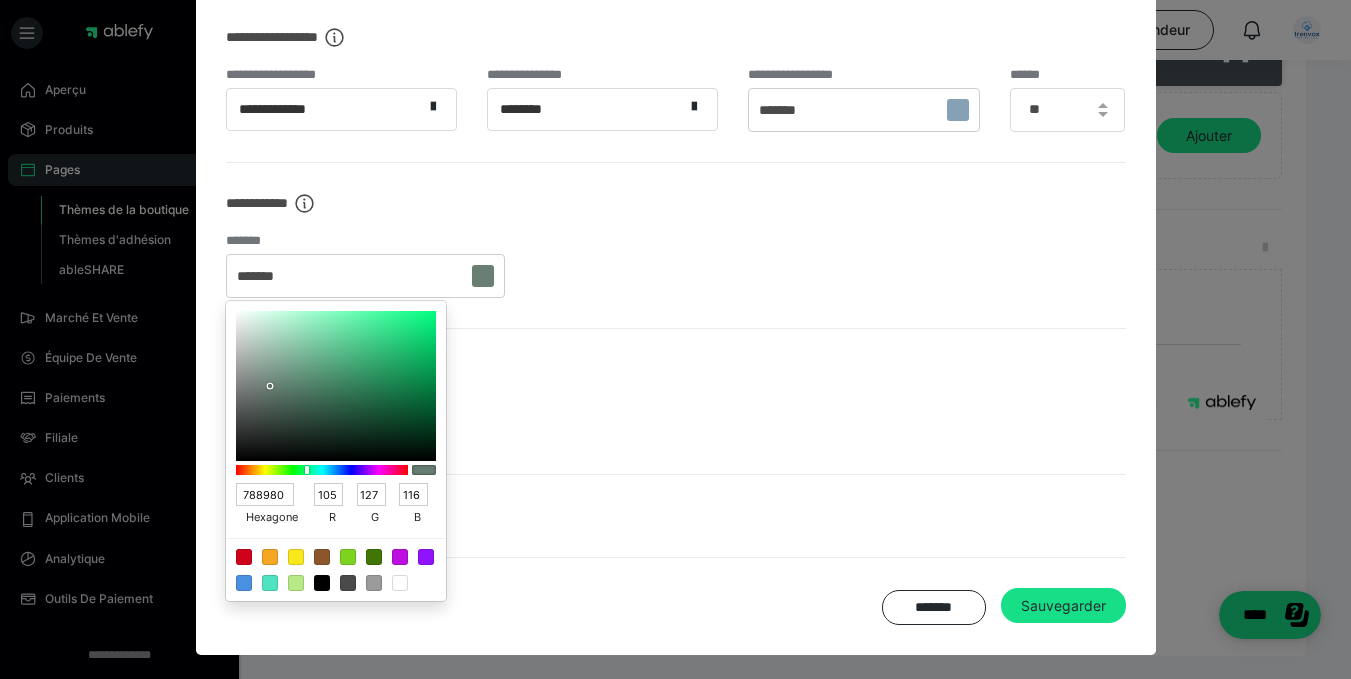 type on "120" 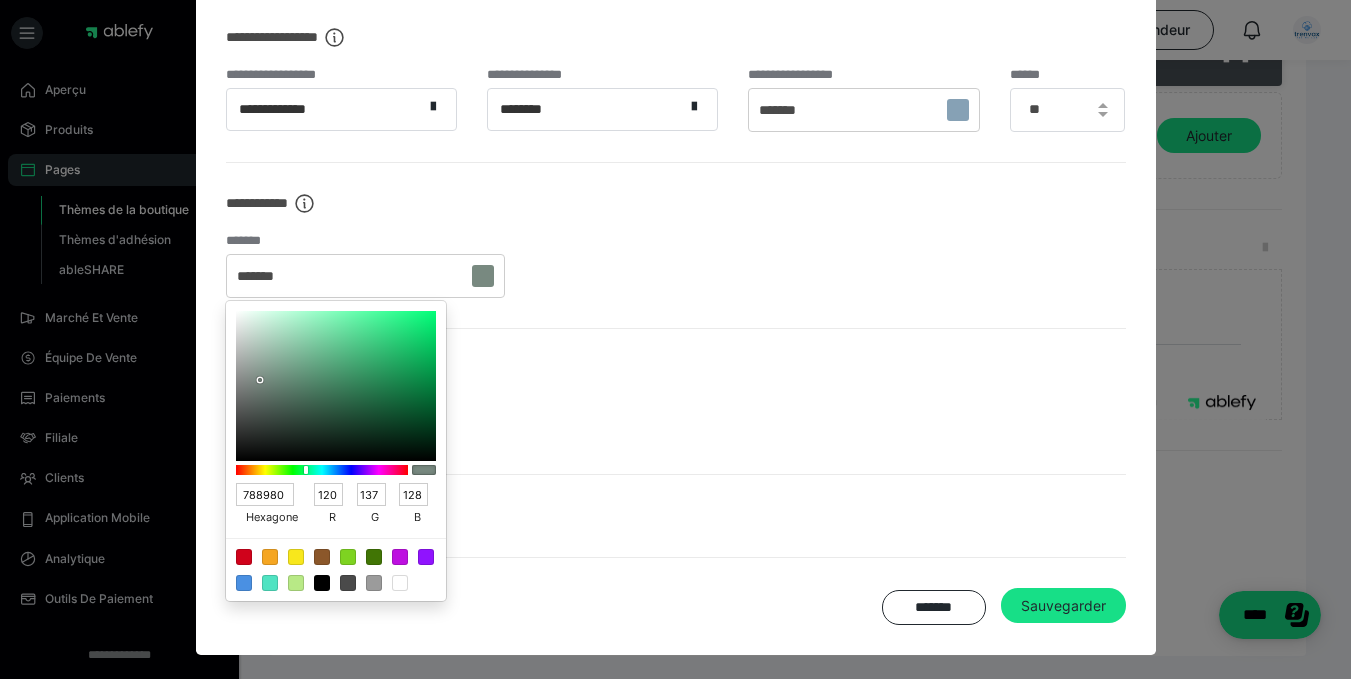click at bounding box center (336, 386) 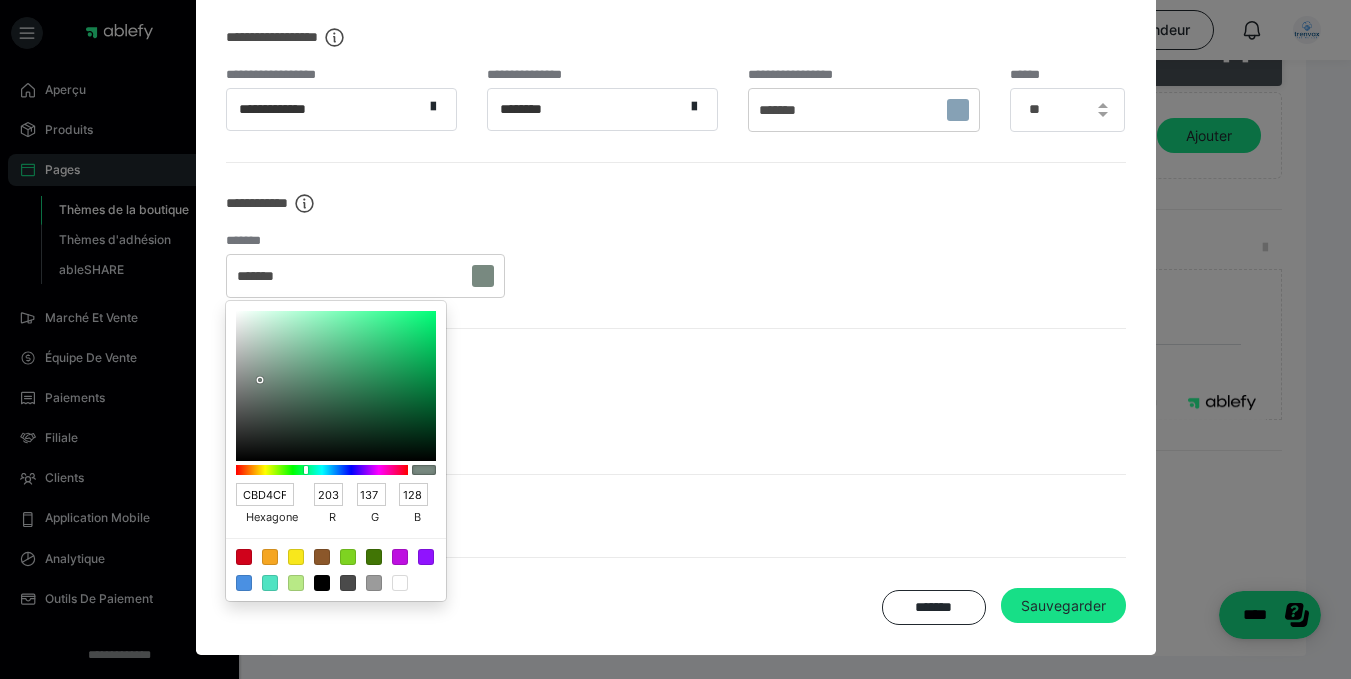 type on "212" 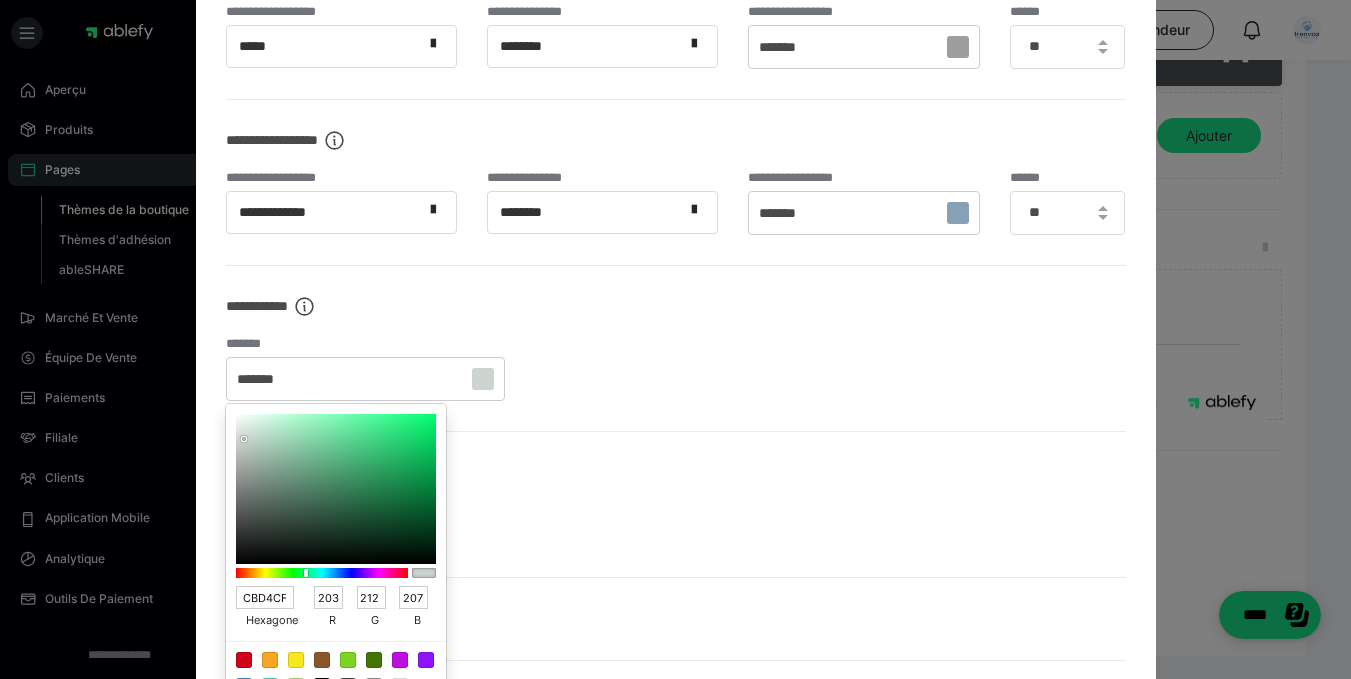 scroll, scrollTop: 1049, scrollLeft: 0, axis: vertical 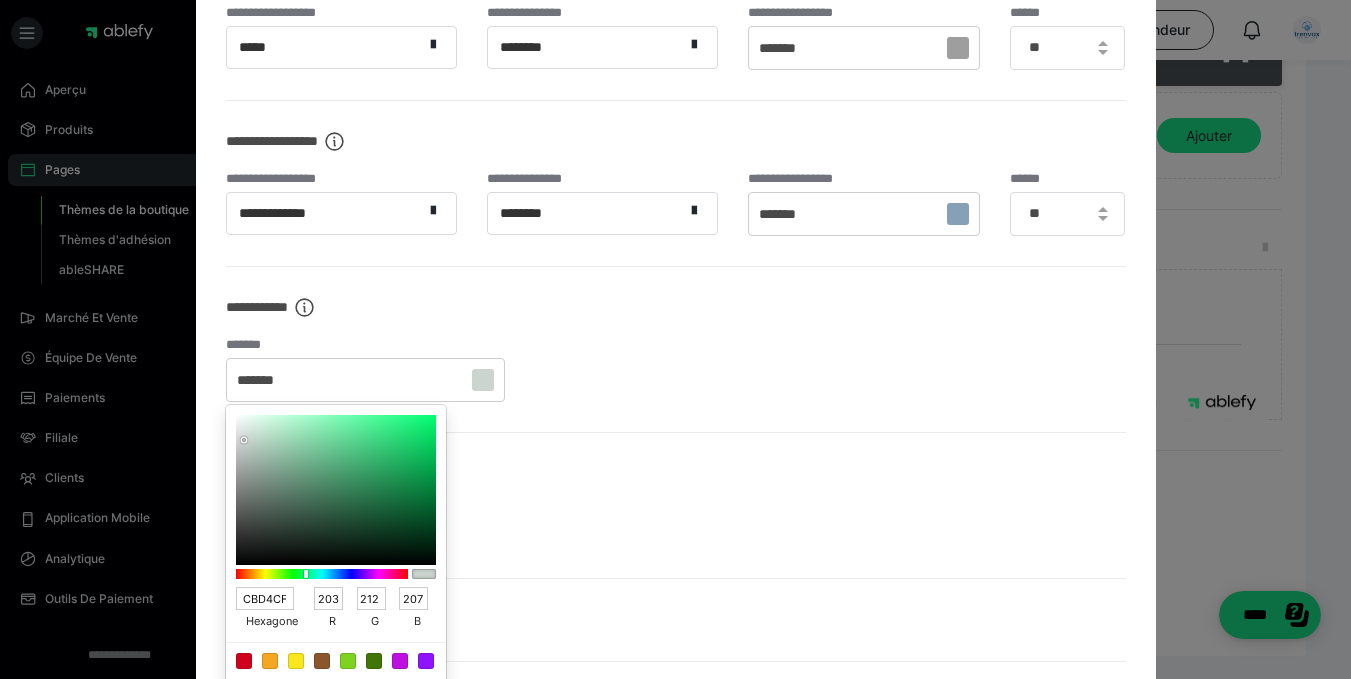 click at bounding box center [336, 490] 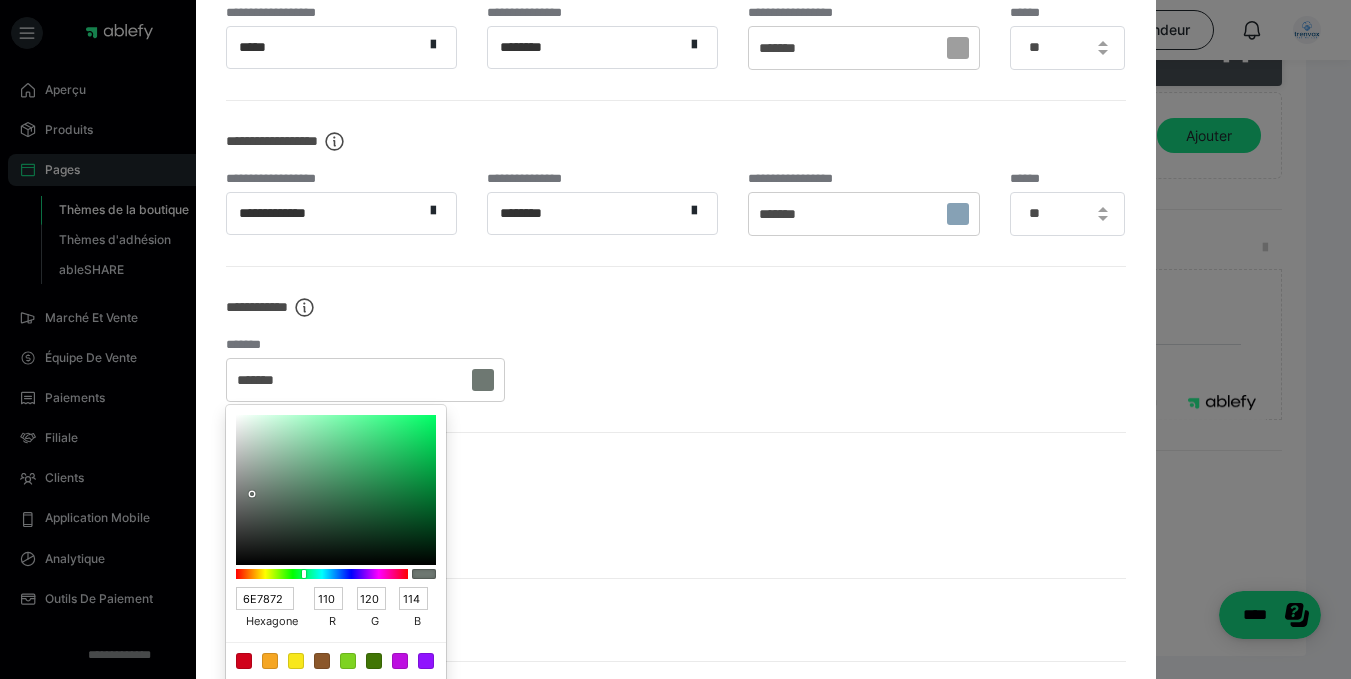click at bounding box center [336, 490] 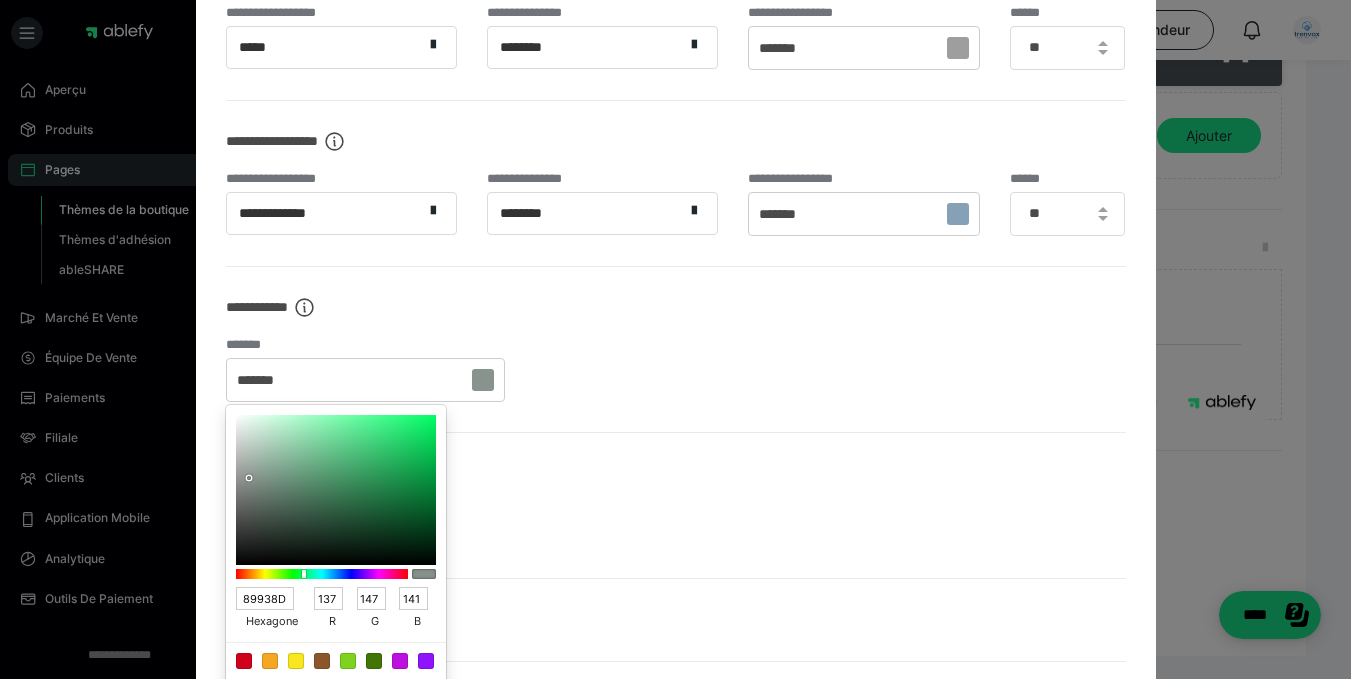 scroll, scrollTop: 1155, scrollLeft: 0, axis: vertical 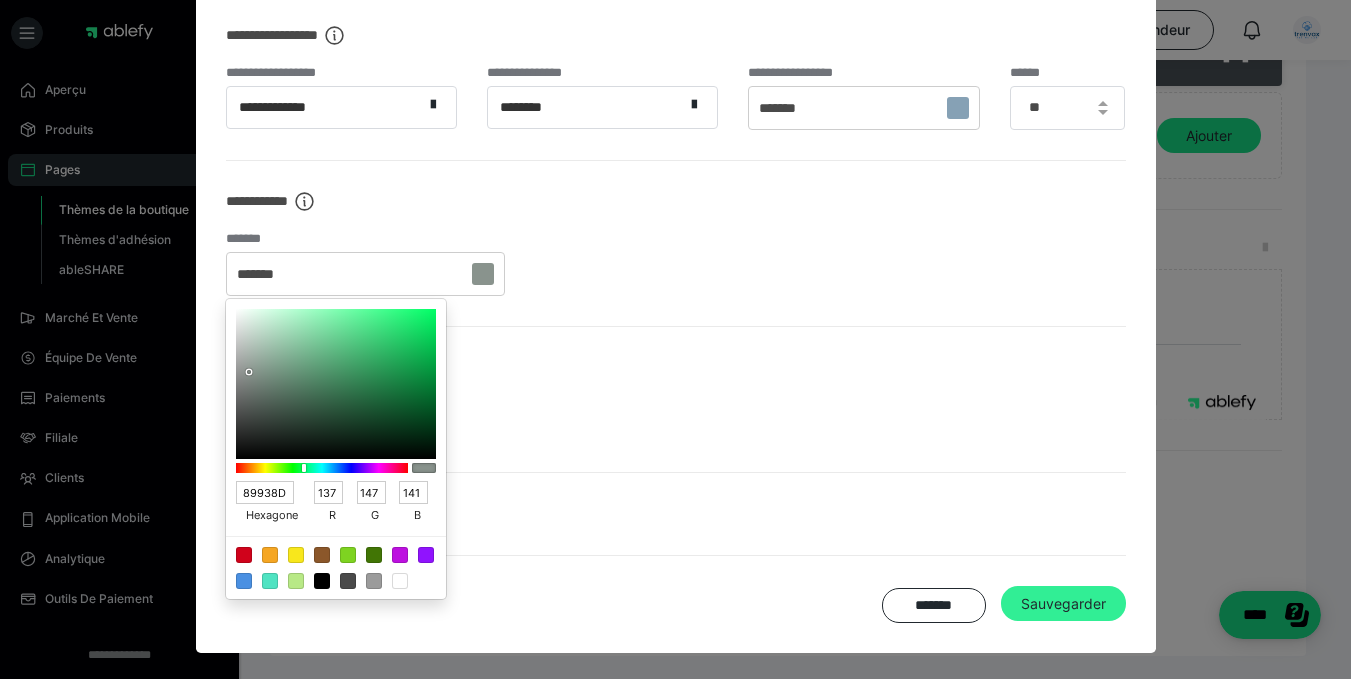 click on "Sauvegarder" at bounding box center (1063, 603) 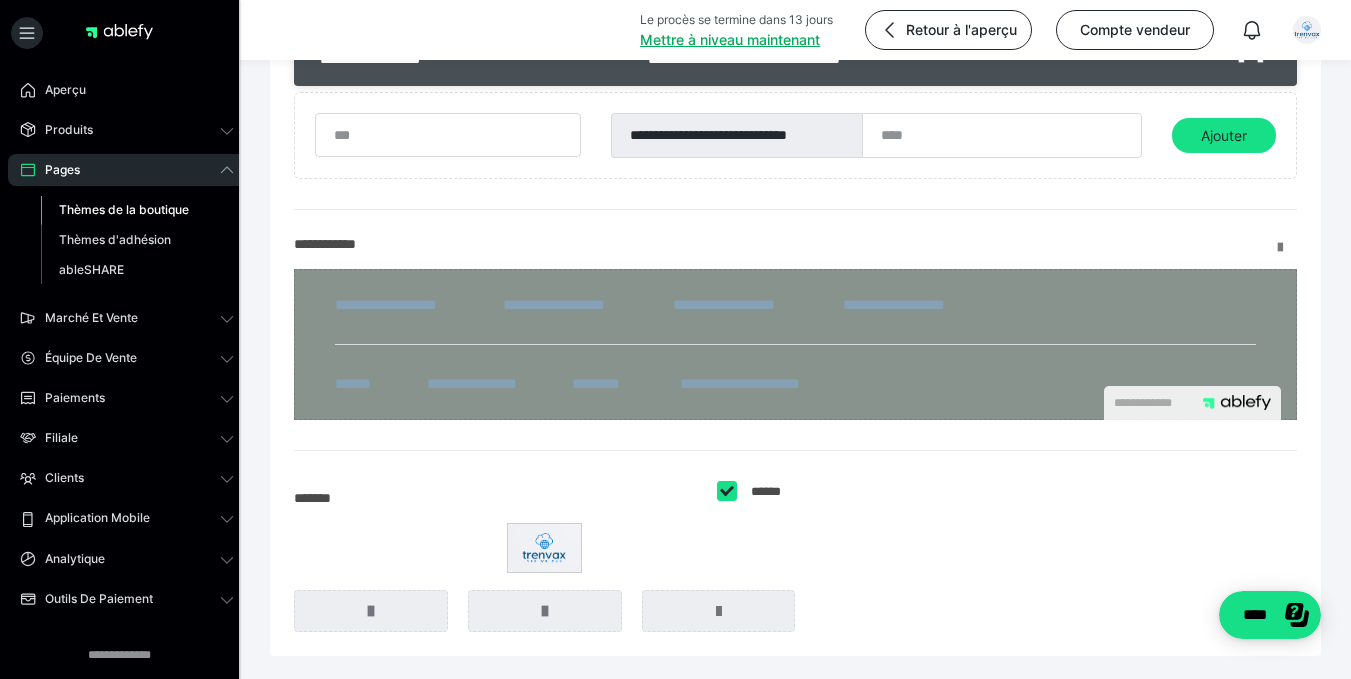 click at bounding box center (1287, 248) 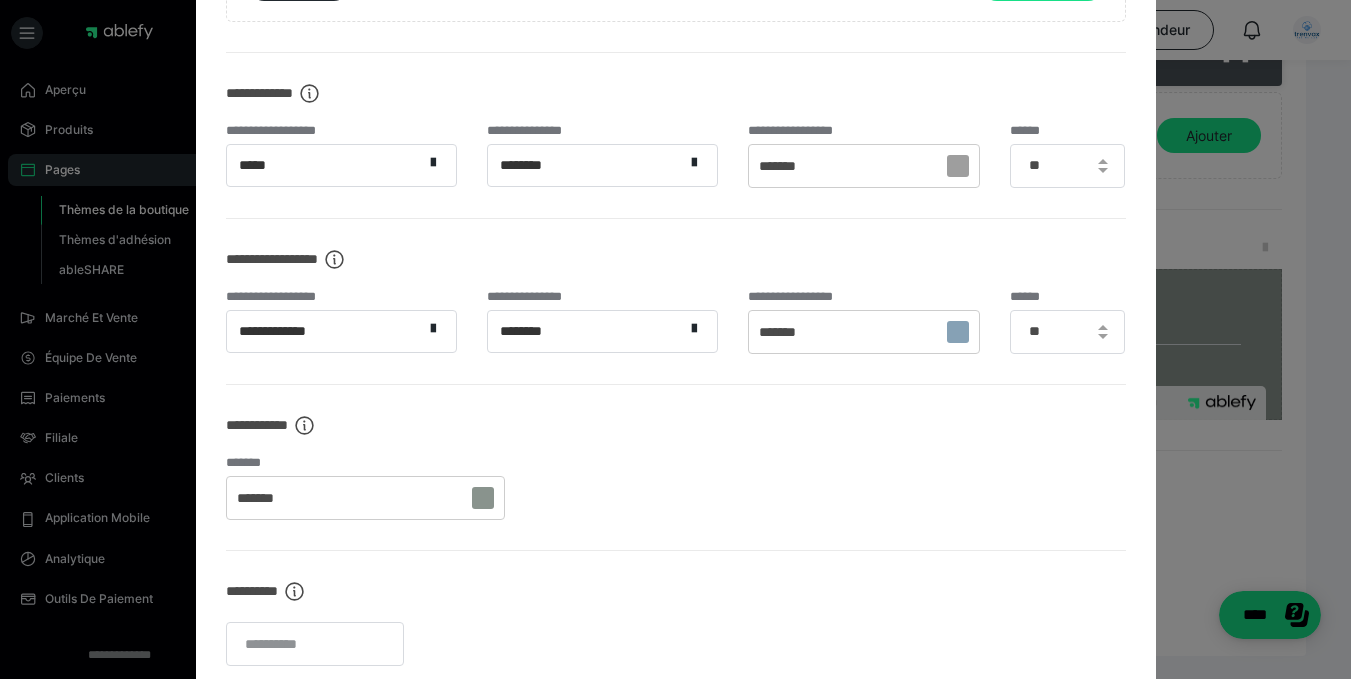 scroll, scrollTop: 961, scrollLeft: 0, axis: vertical 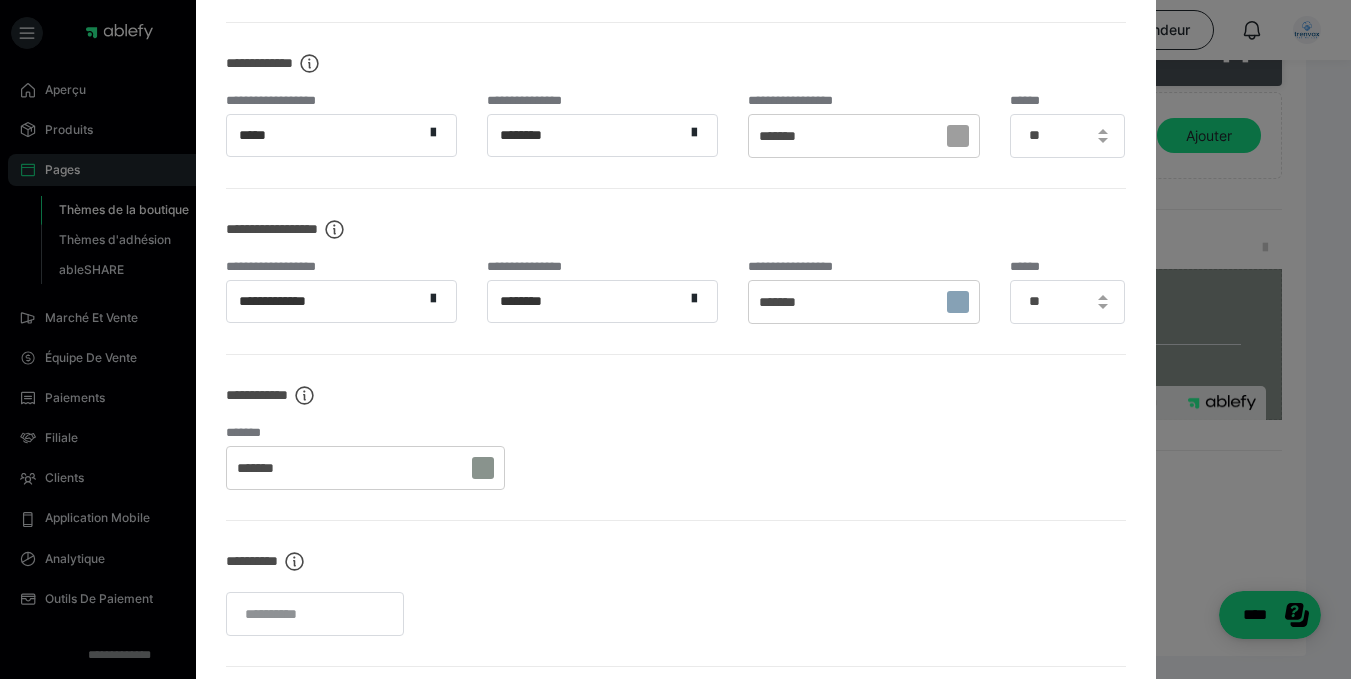 click on "*******" at bounding box center (863, 302) 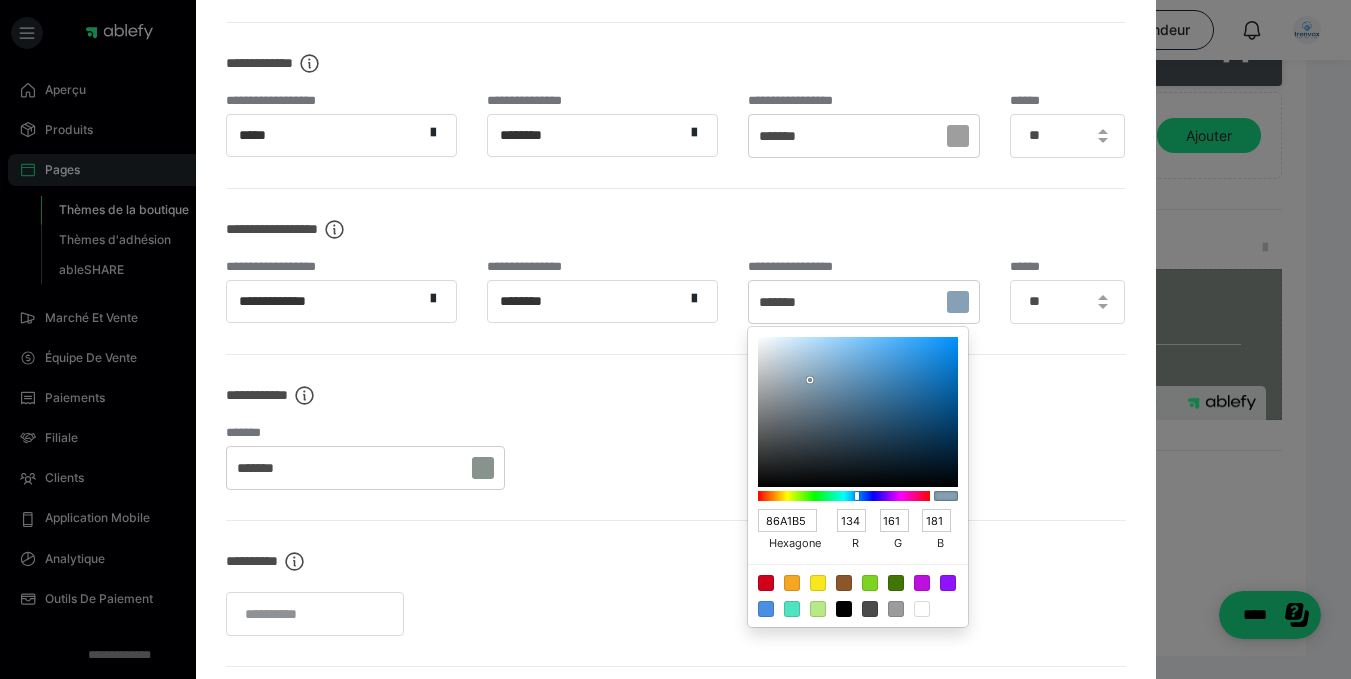 click at bounding box center (858, 412) 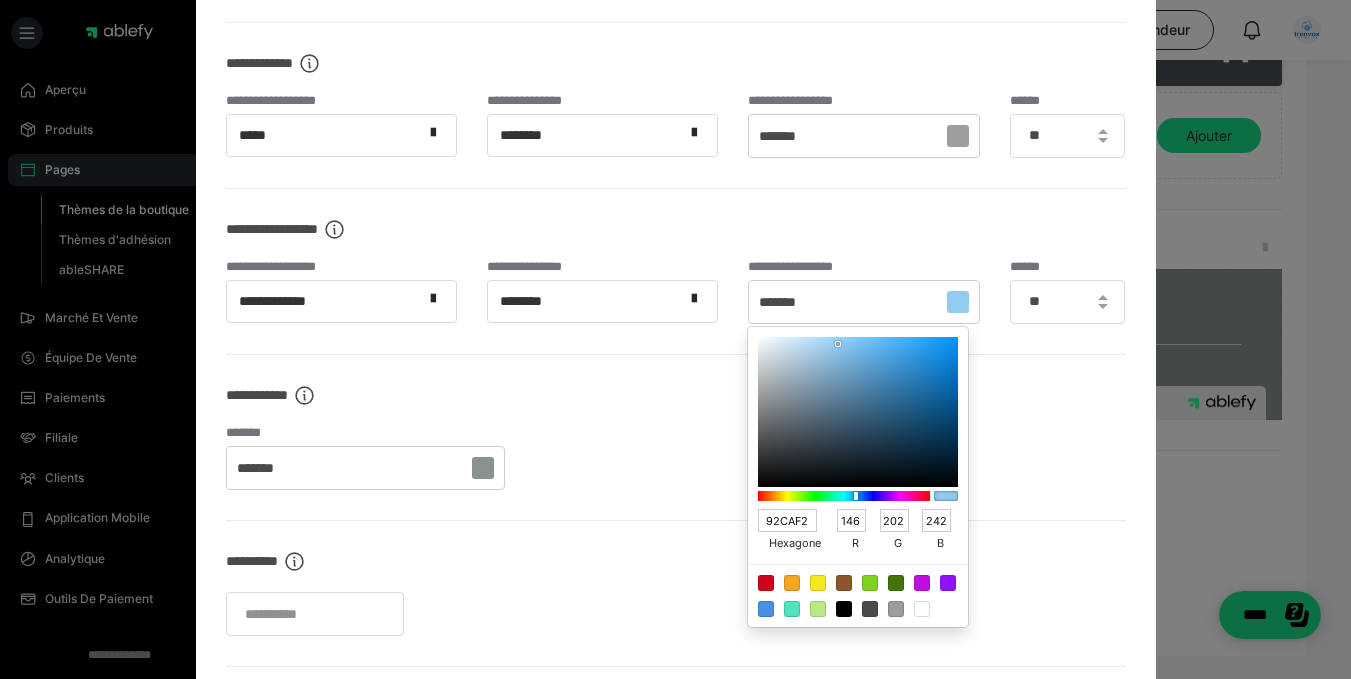 click at bounding box center [858, 412] 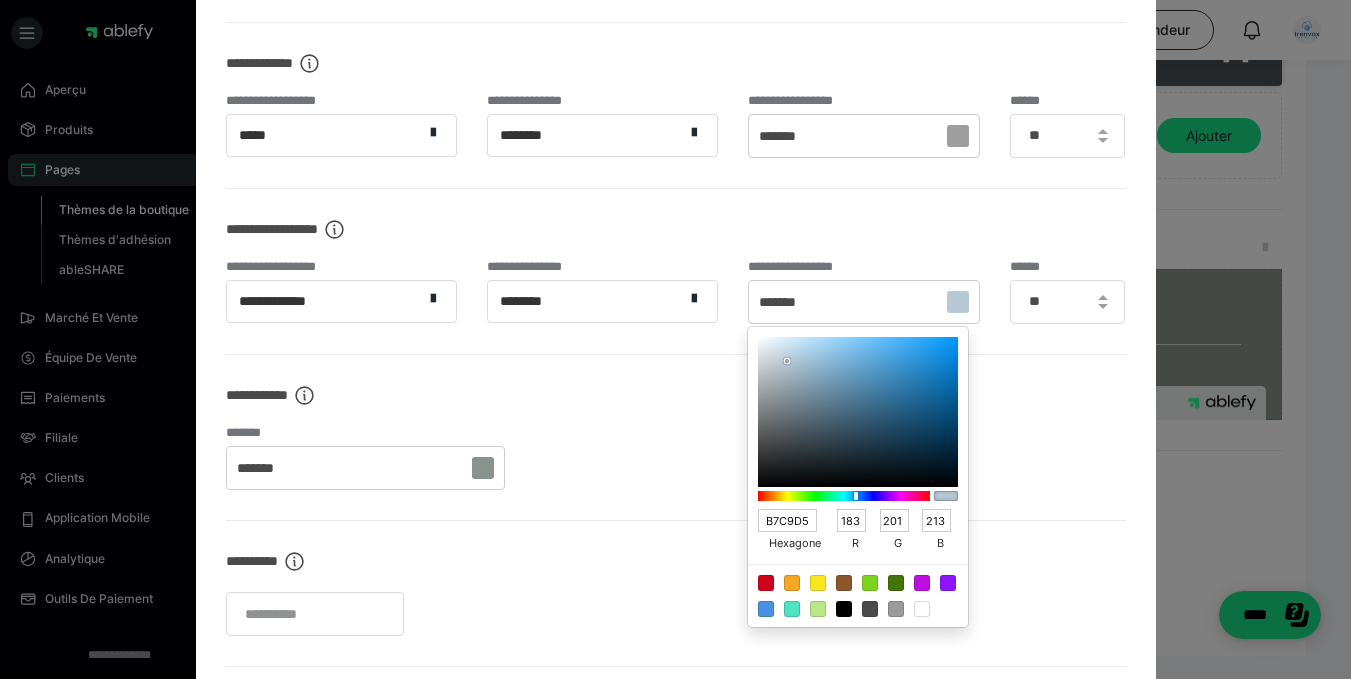 click at bounding box center (858, 412) 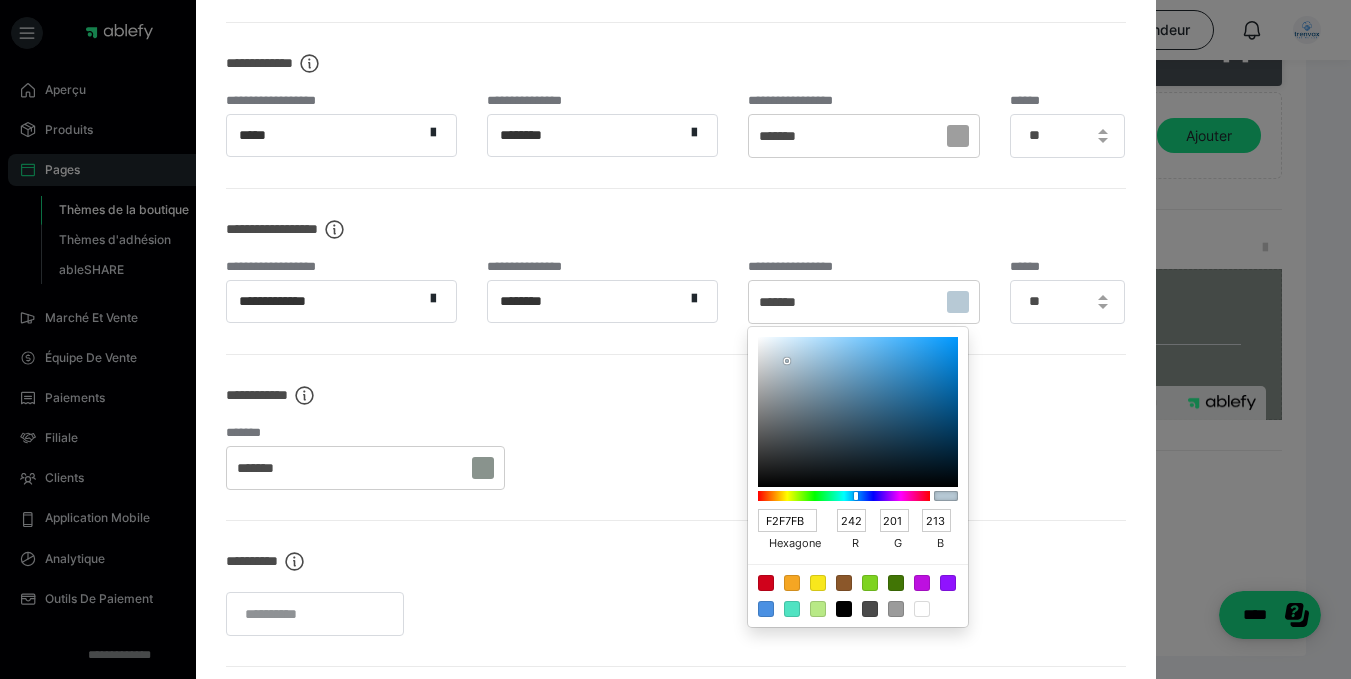 type on "247" 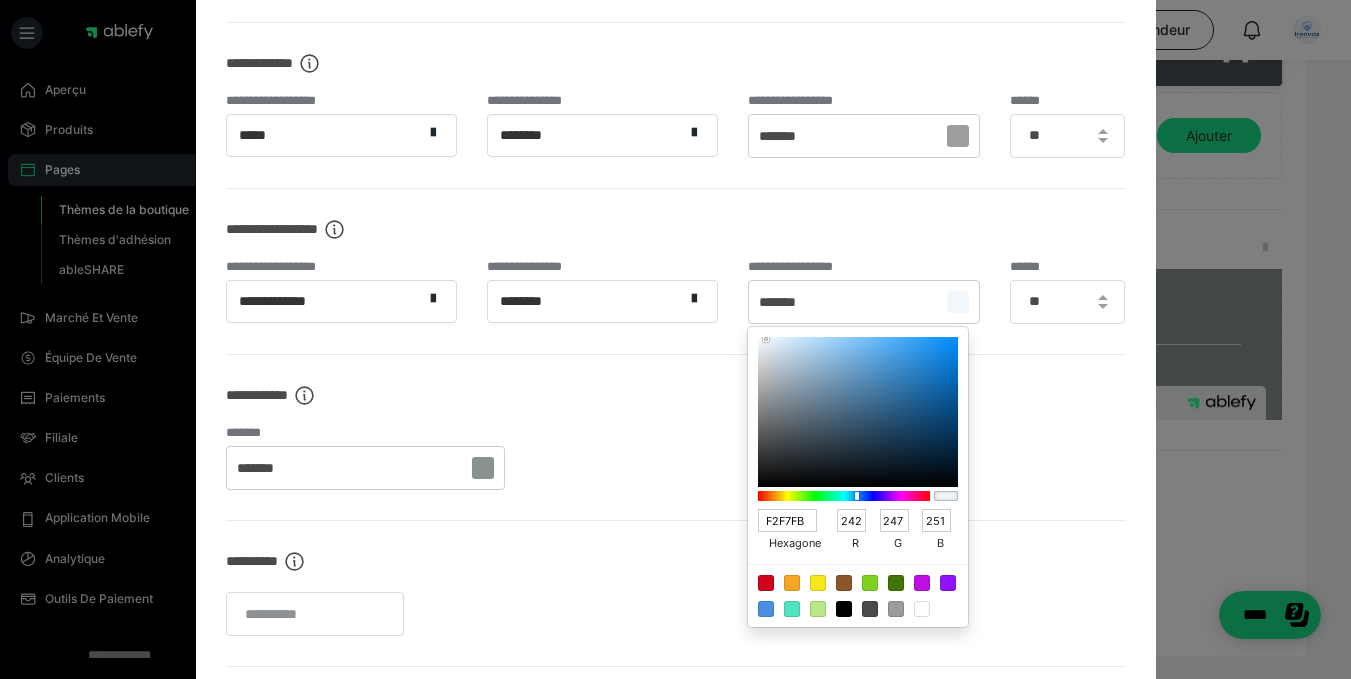click at bounding box center (858, 412) 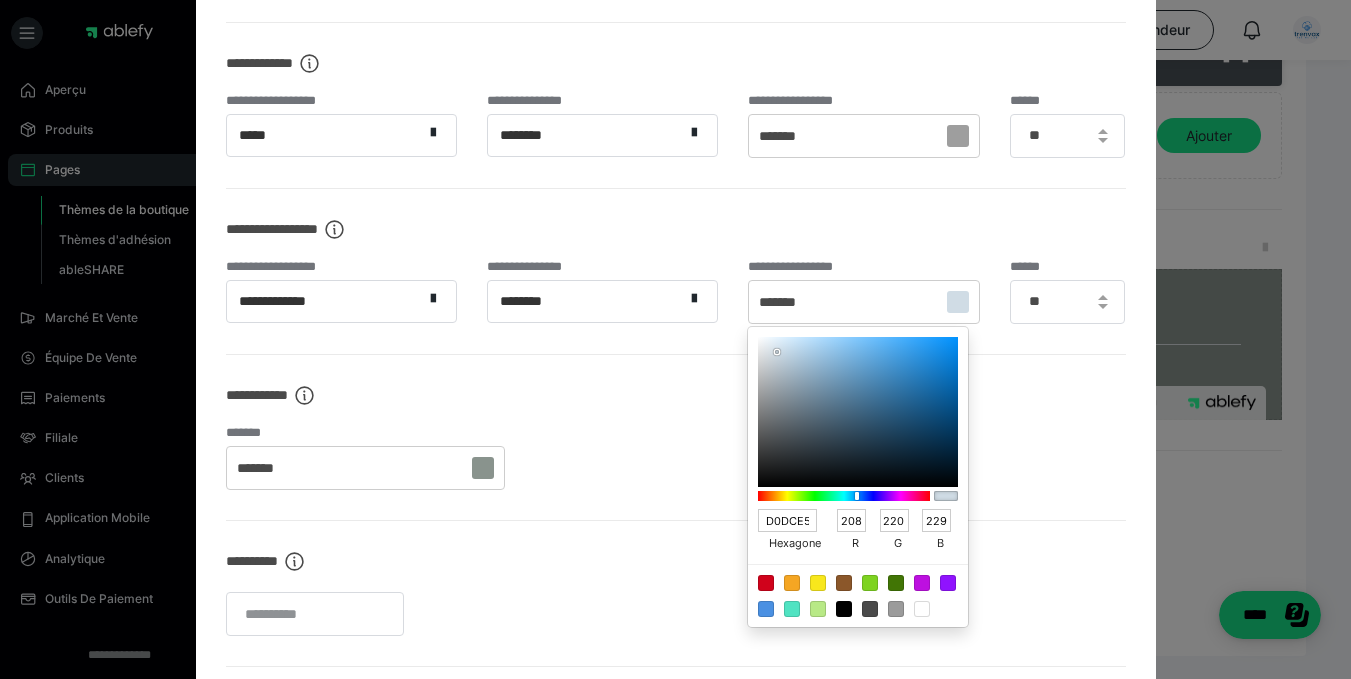 click on "*******" at bounding box center [863, 136] 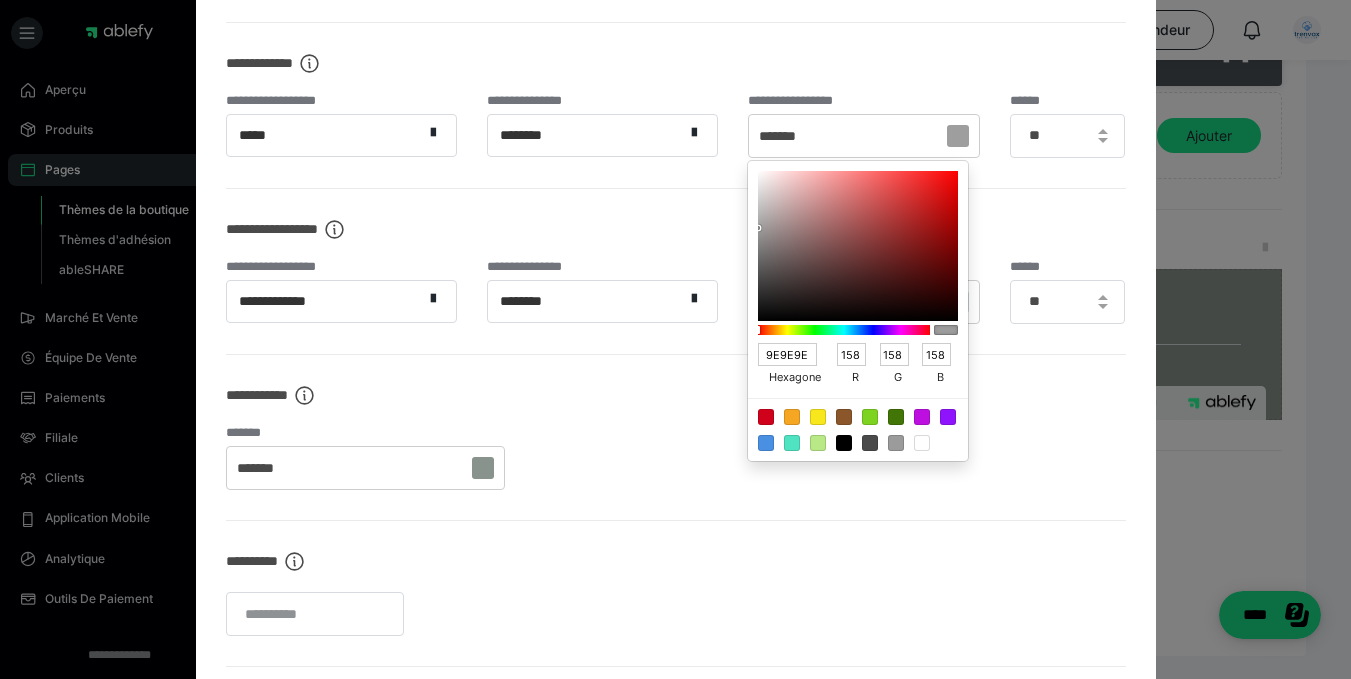 click at bounding box center (858, 246) 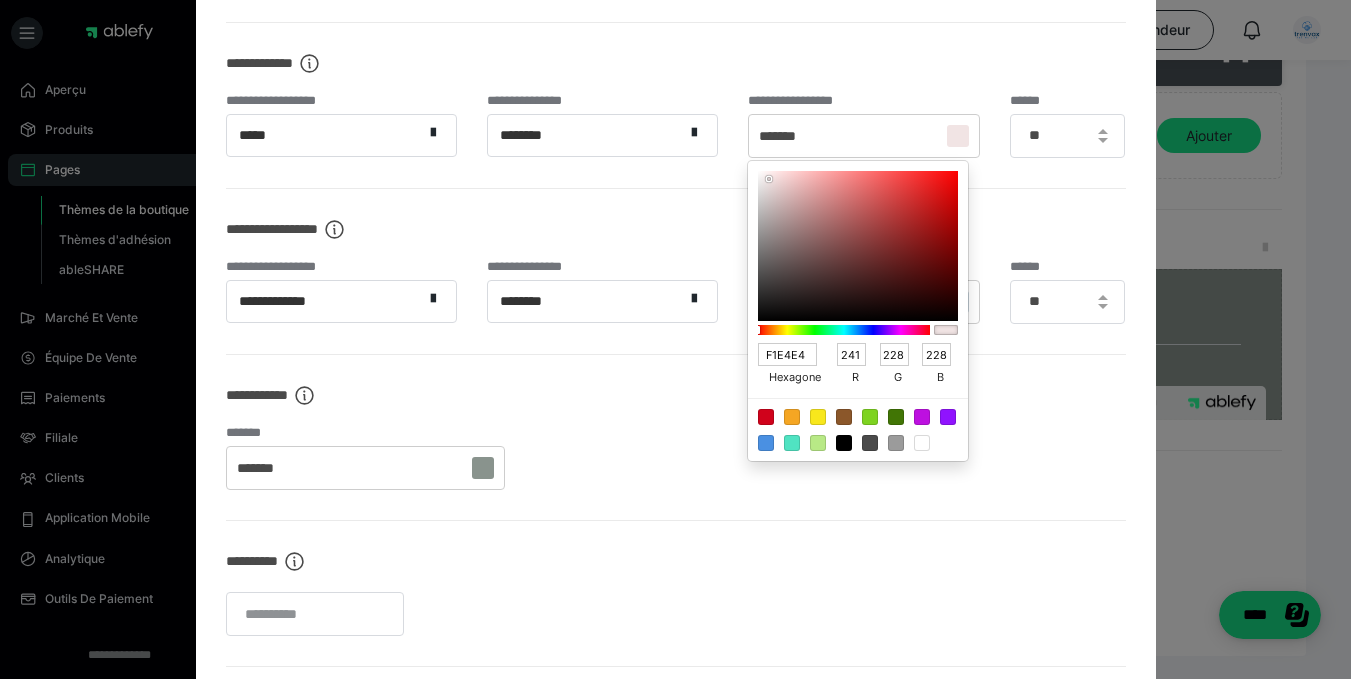 click at bounding box center (844, 330) 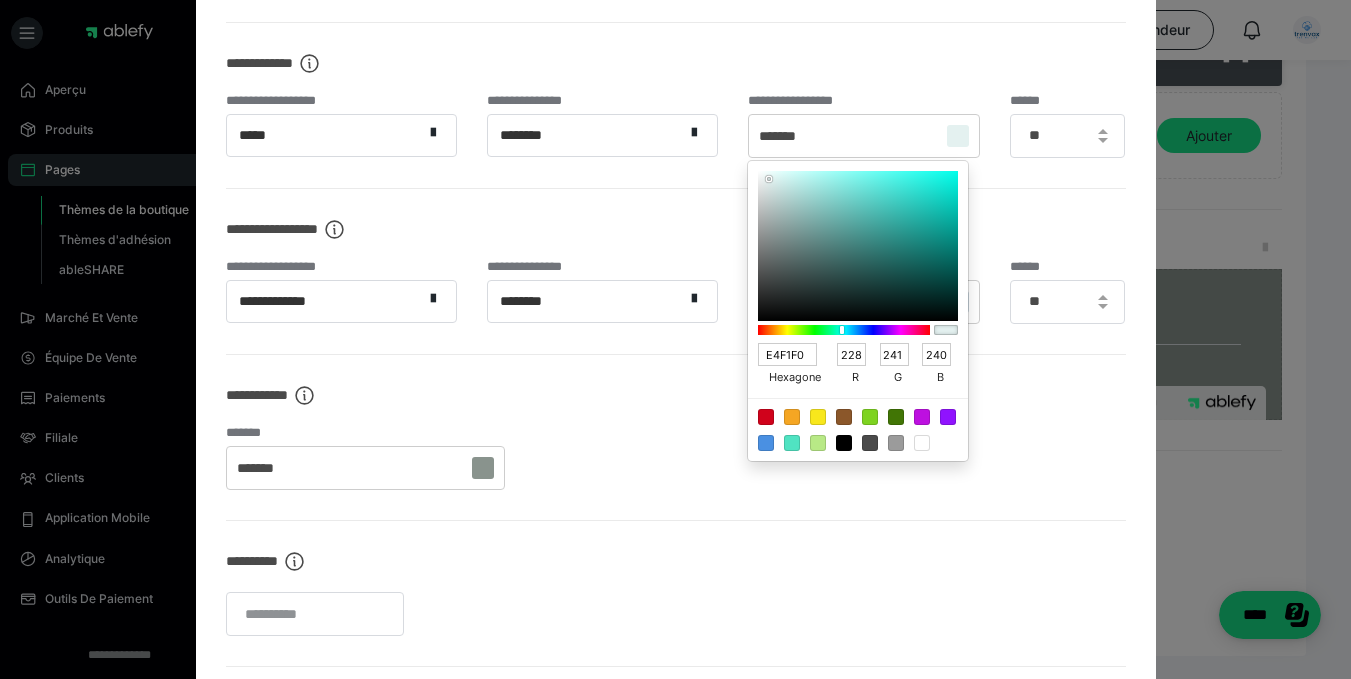 click at bounding box center (844, 330) 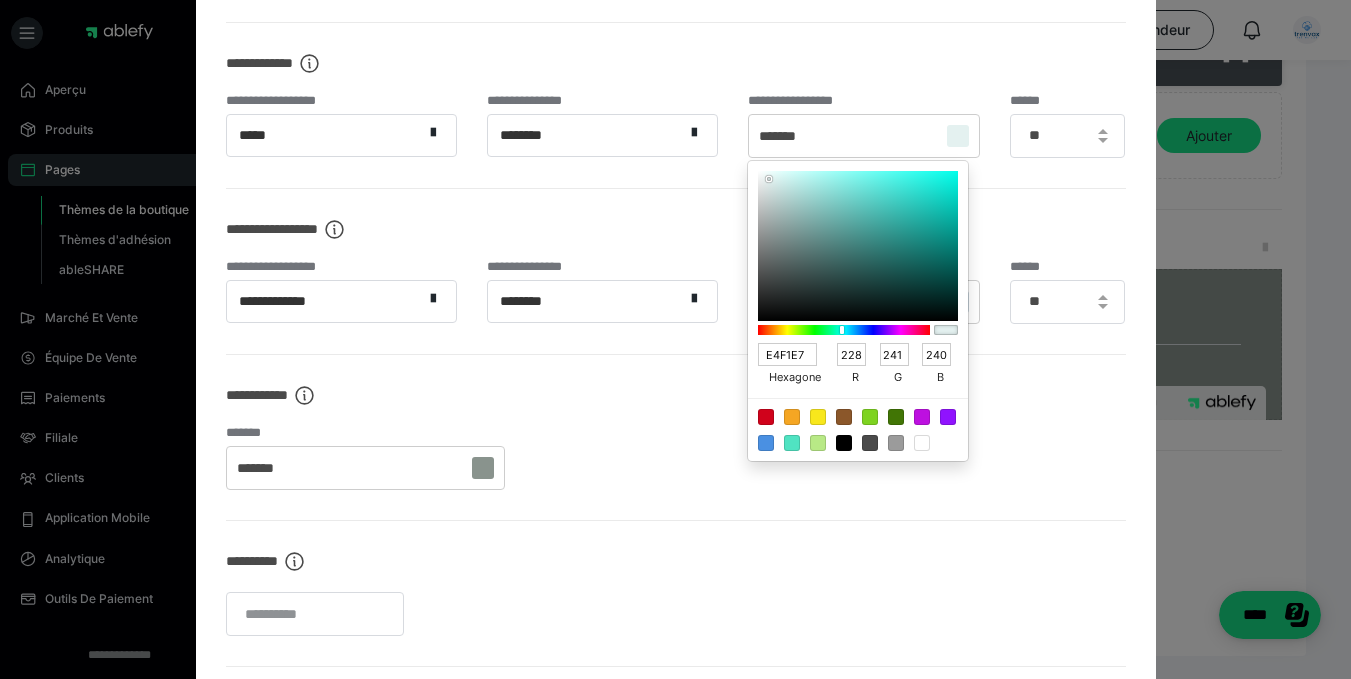 type on "231" 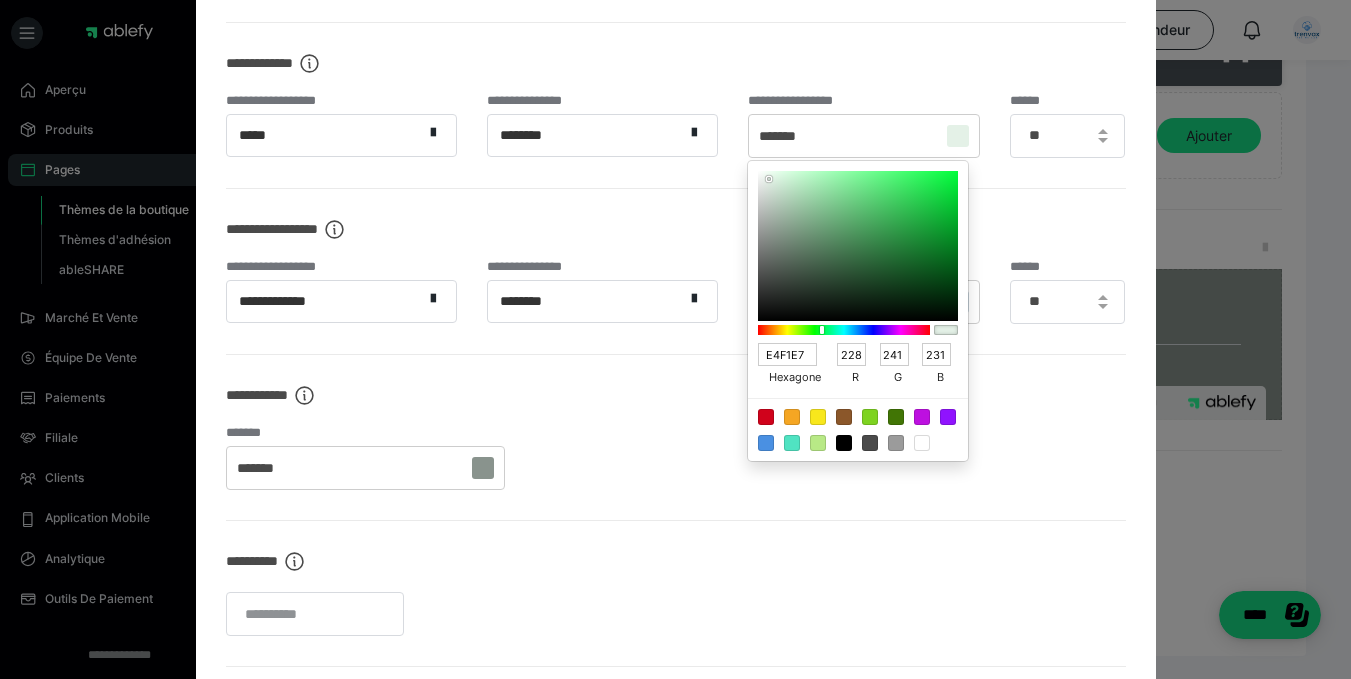 click at bounding box center (822, 330) 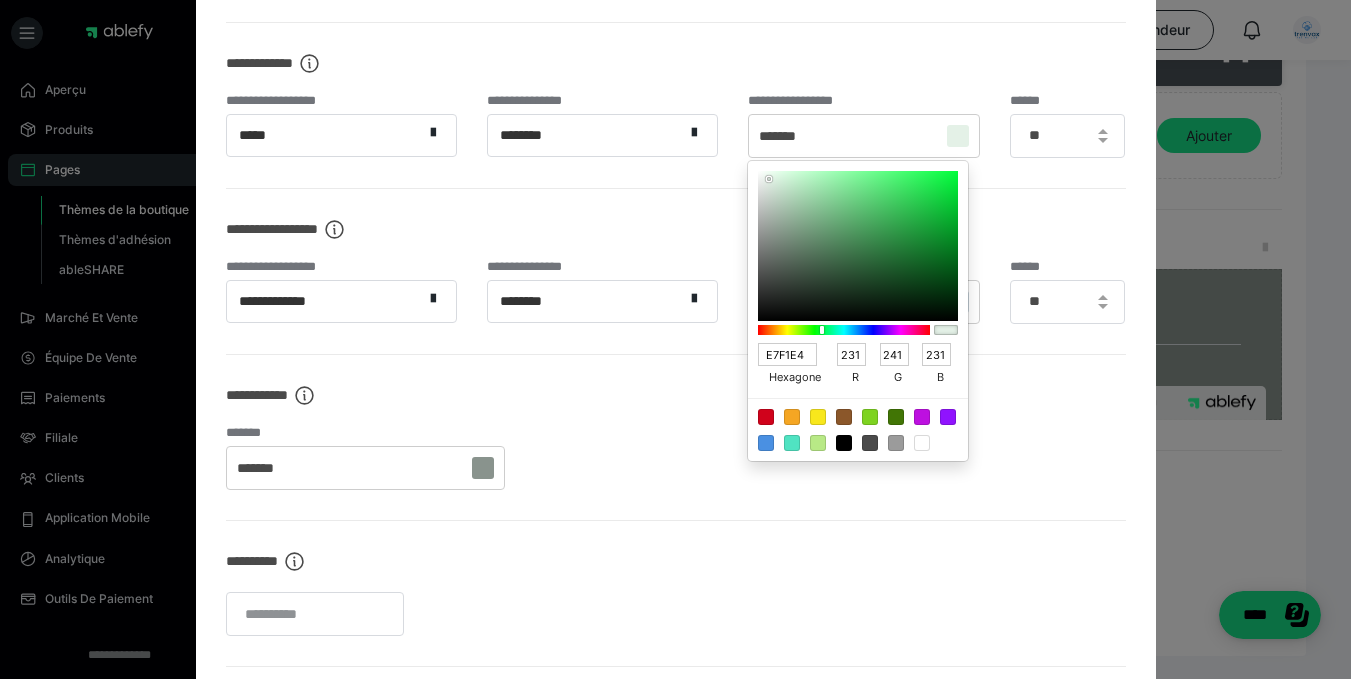 type on "228" 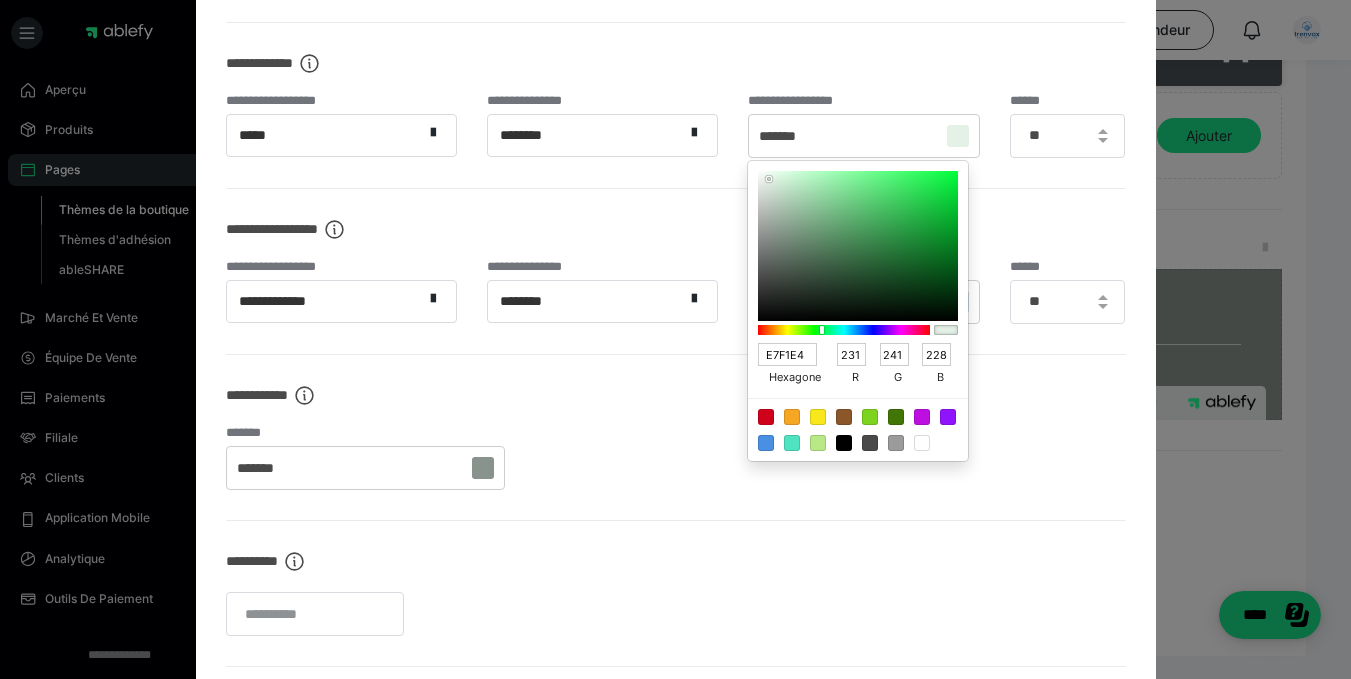 click at bounding box center [822, 330] 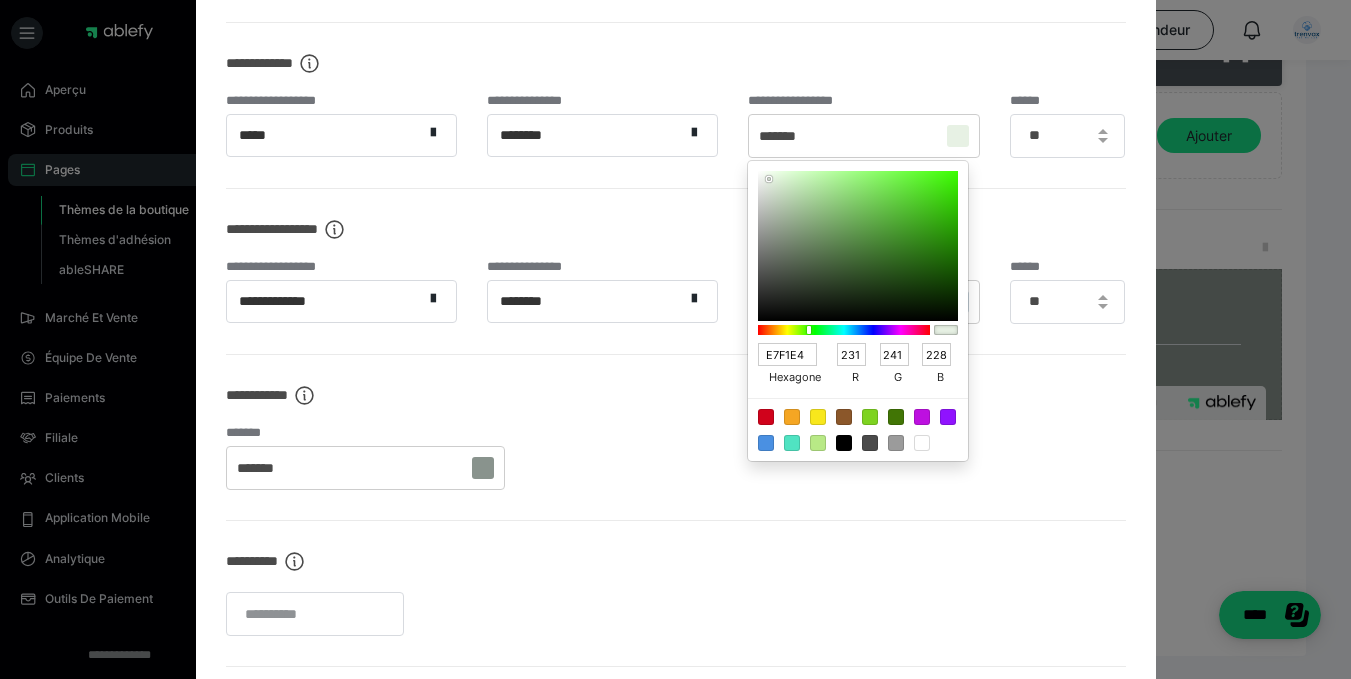 click at bounding box center (844, 330) 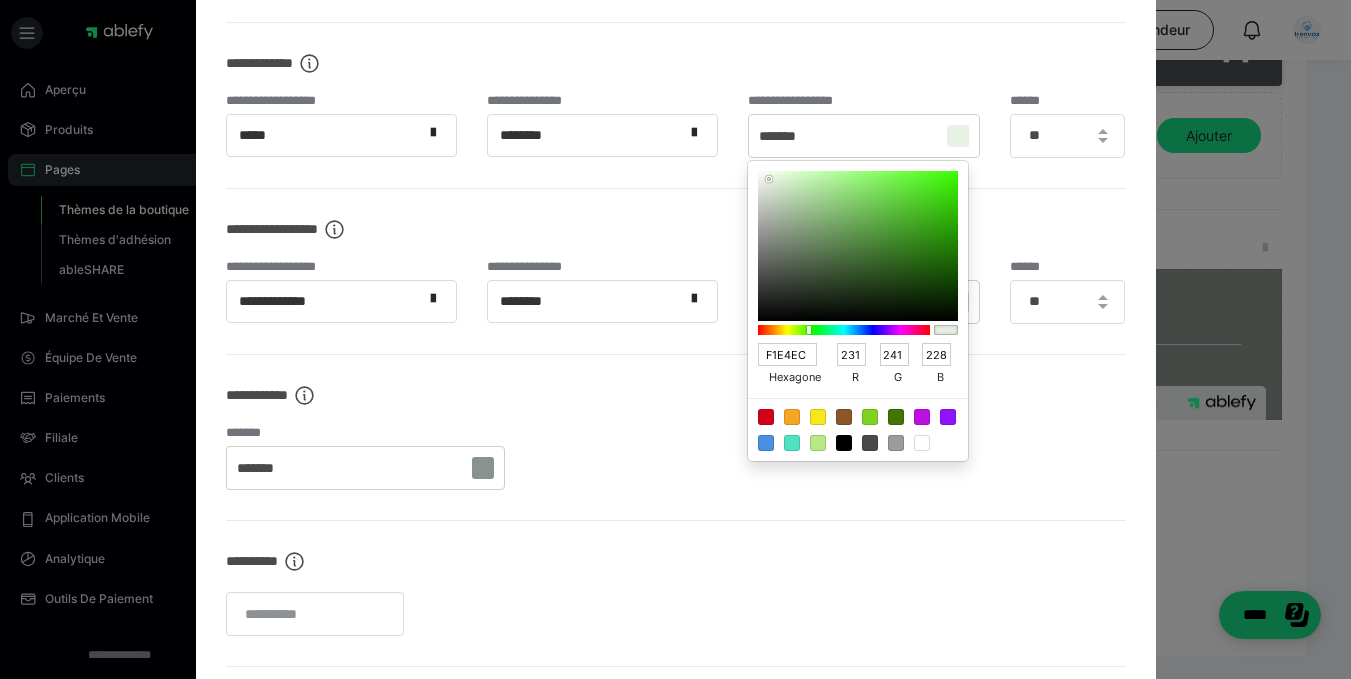 type on "241" 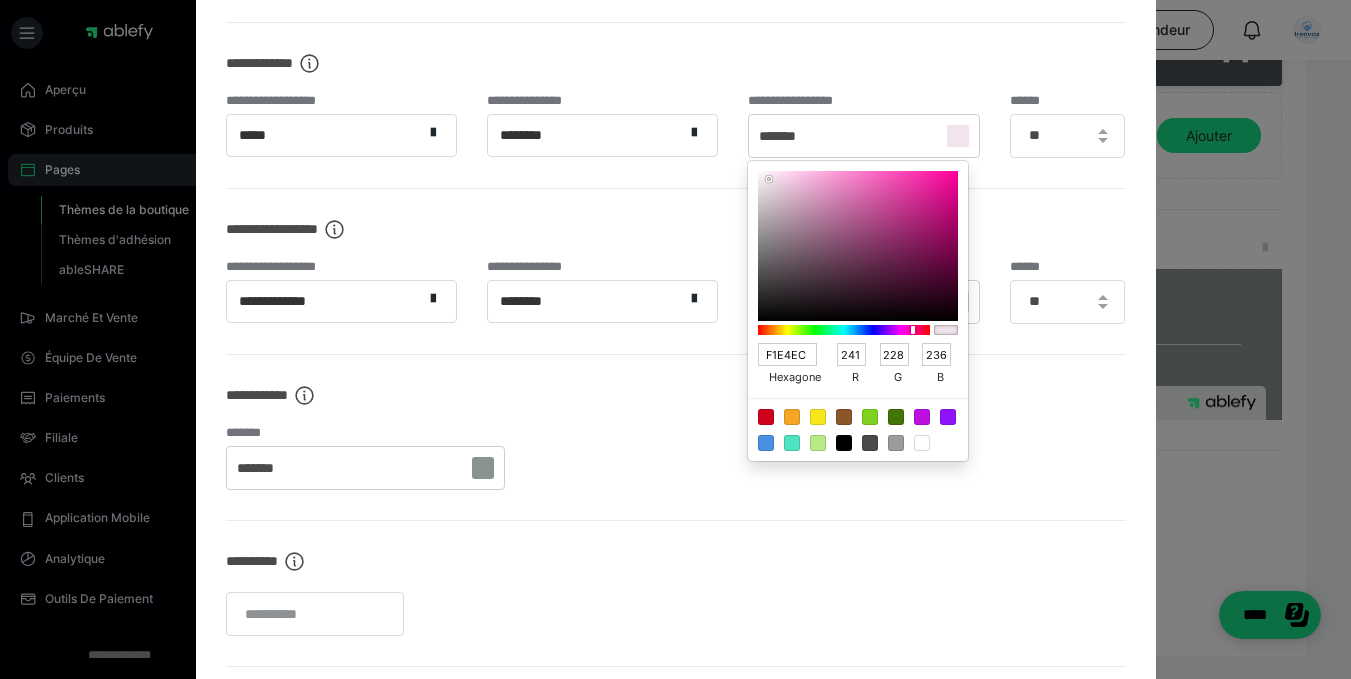click at bounding box center (844, 330) 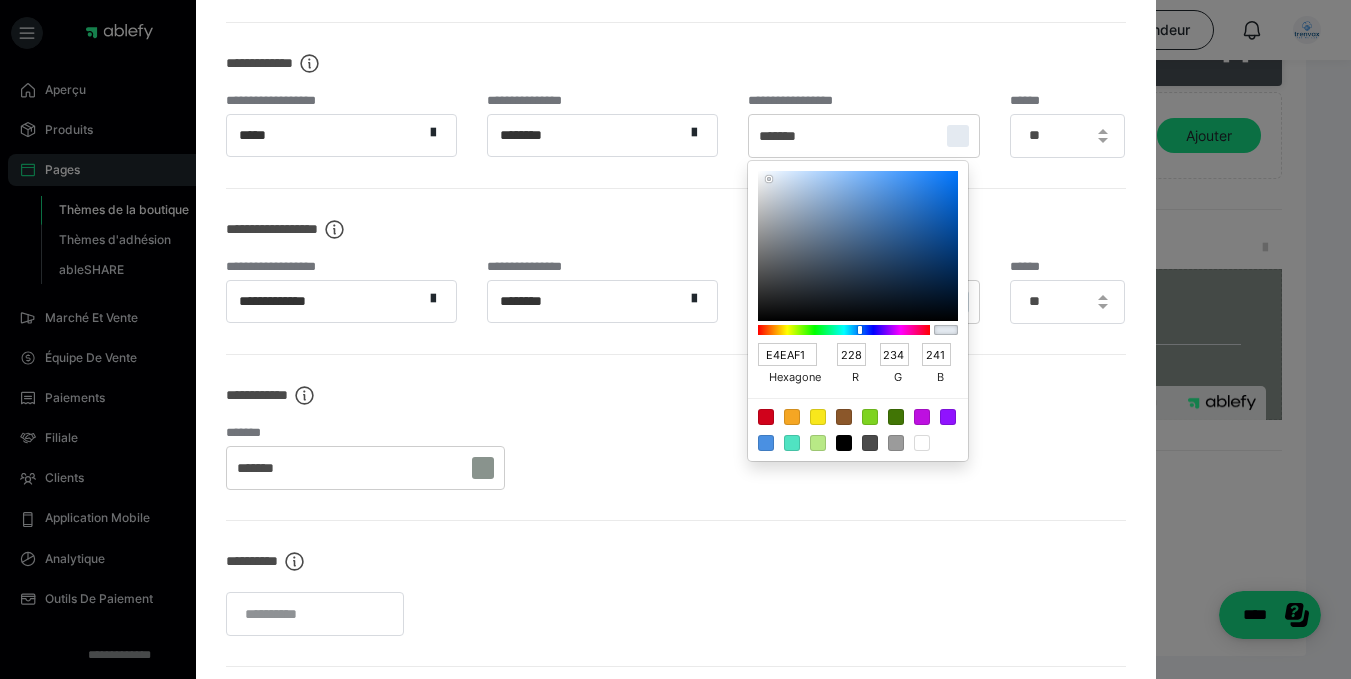 click on "**********" at bounding box center (676, 437) 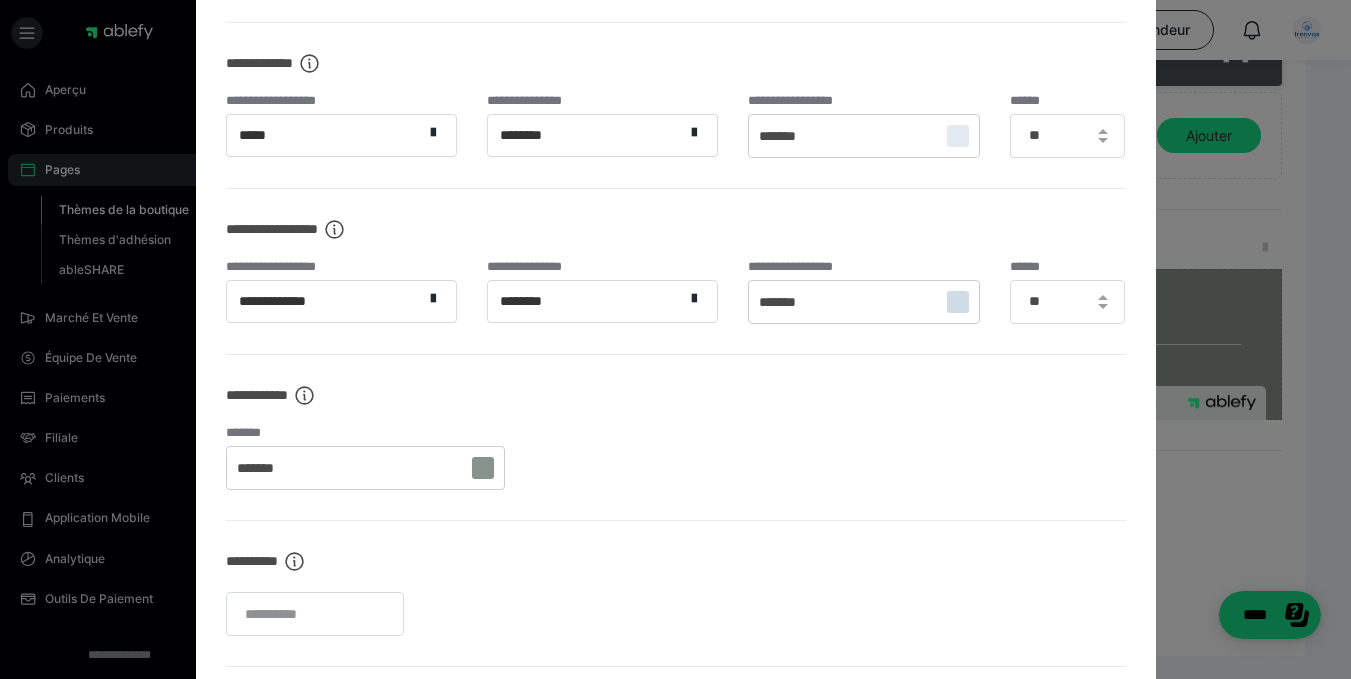 scroll, scrollTop: 1155, scrollLeft: 0, axis: vertical 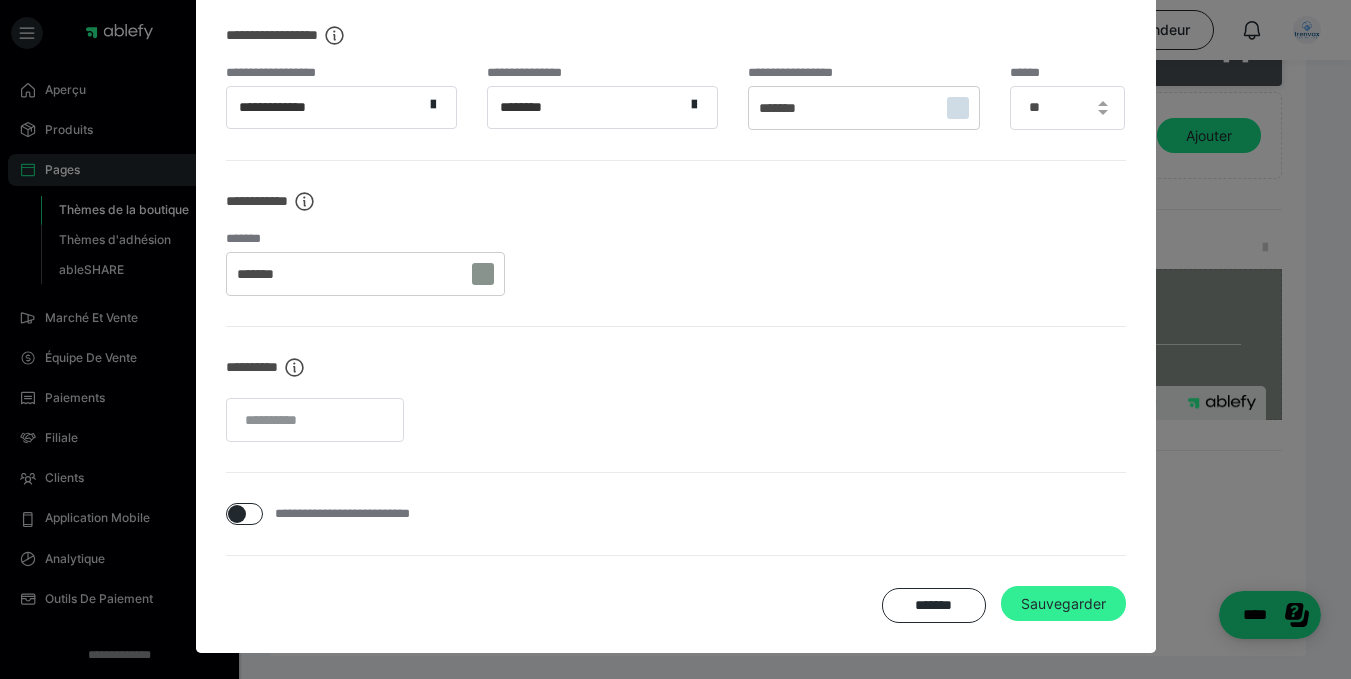 click on "Sauvegarder" at bounding box center [1063, 603] 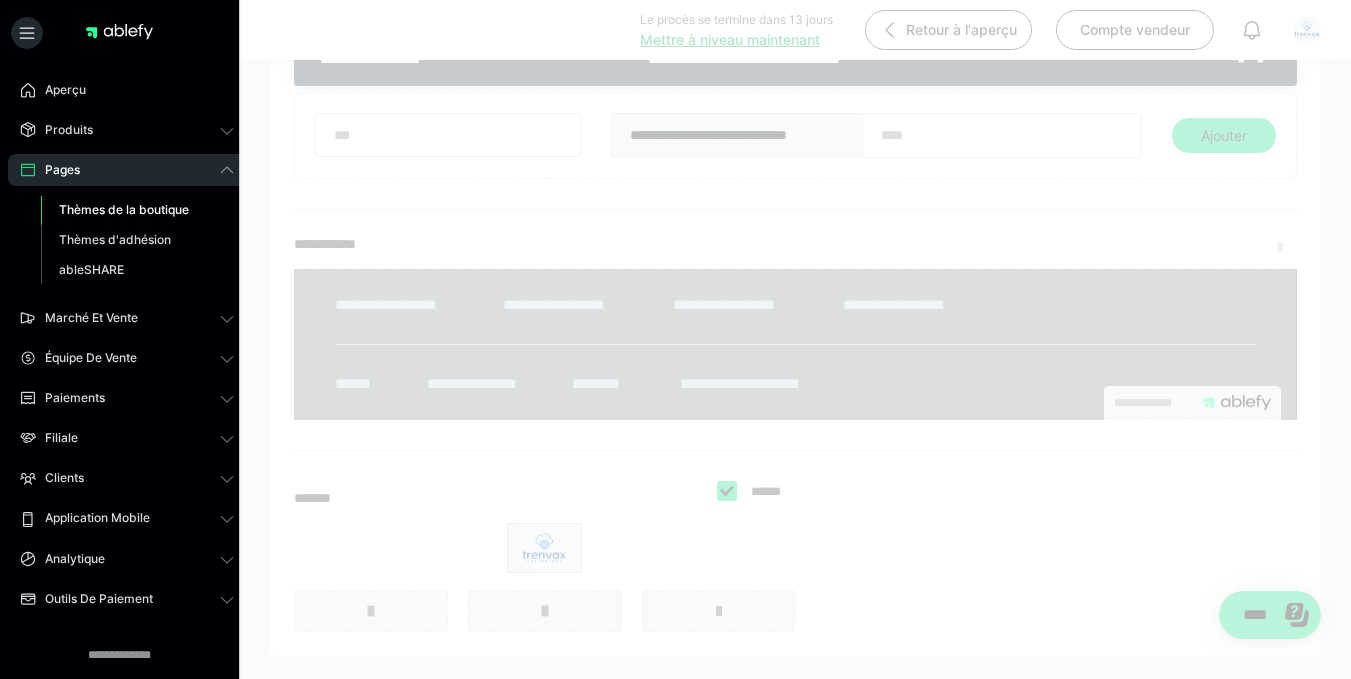 click at bounding box center [795, 1379] 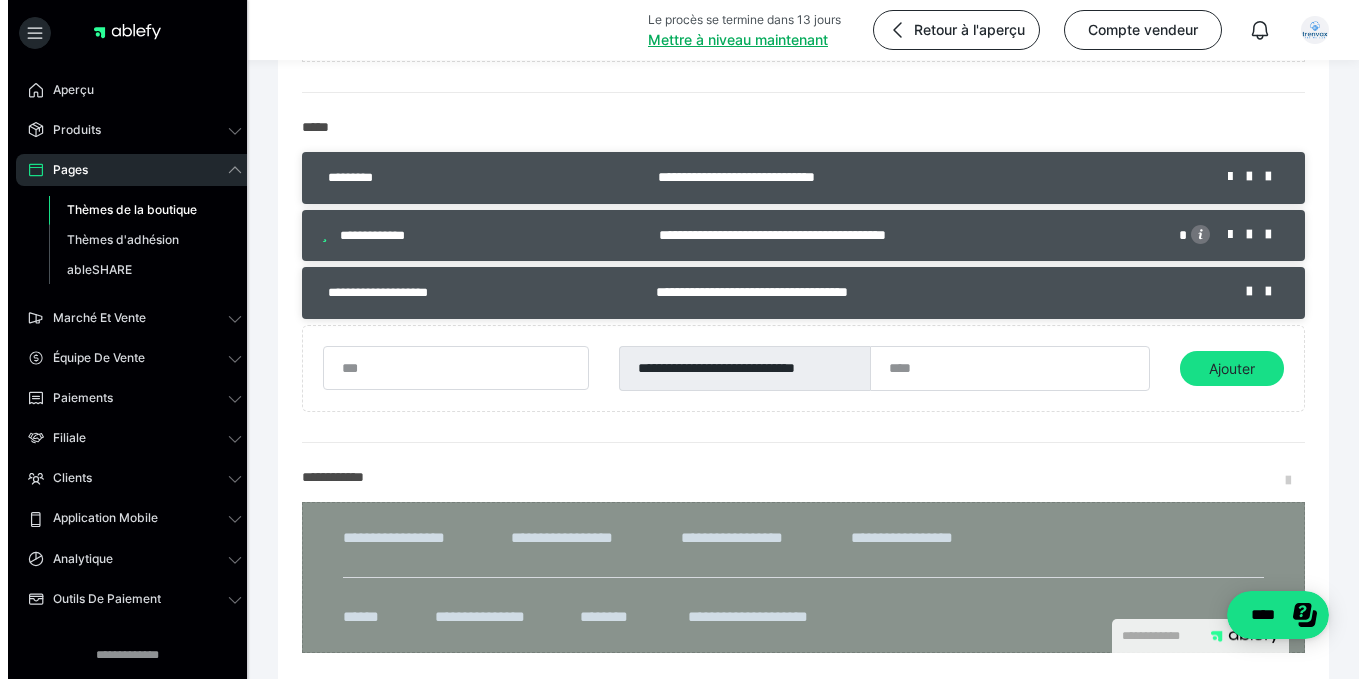 scroll, scrollTop: 342, scrollLeft: 0, axis: vertical 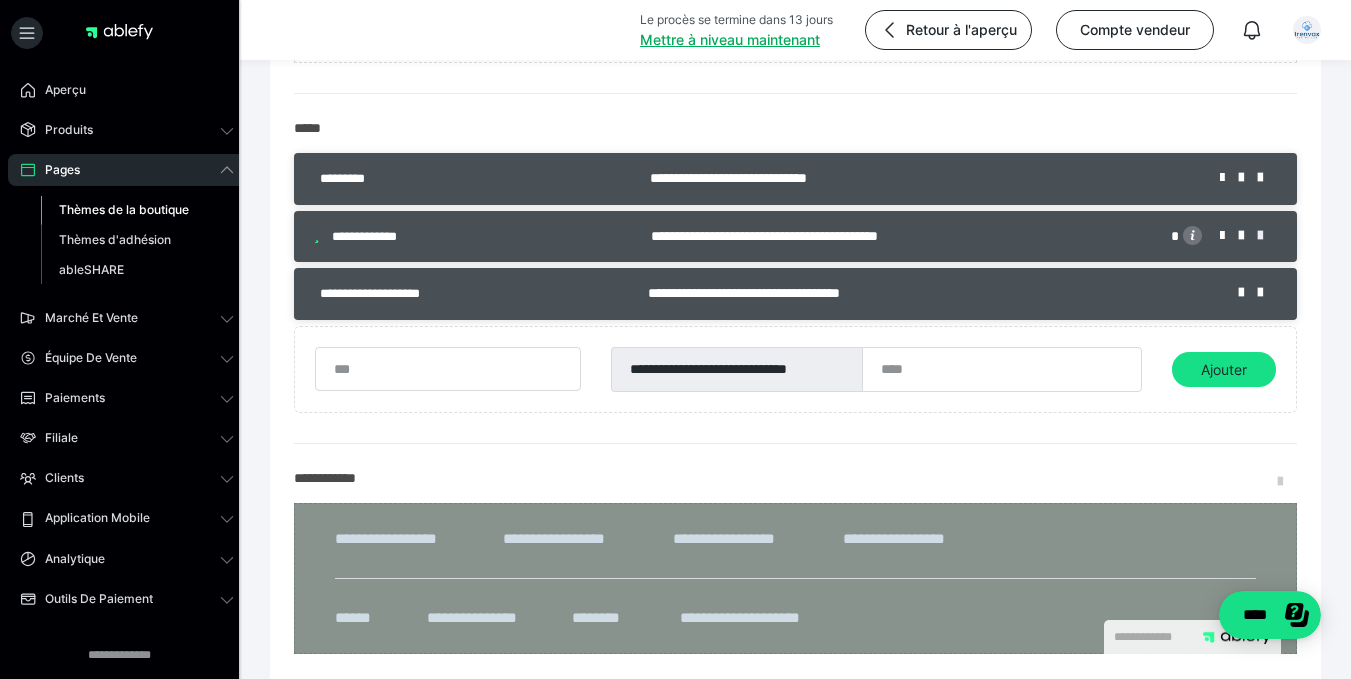 click at bounding box center (1267, 236) 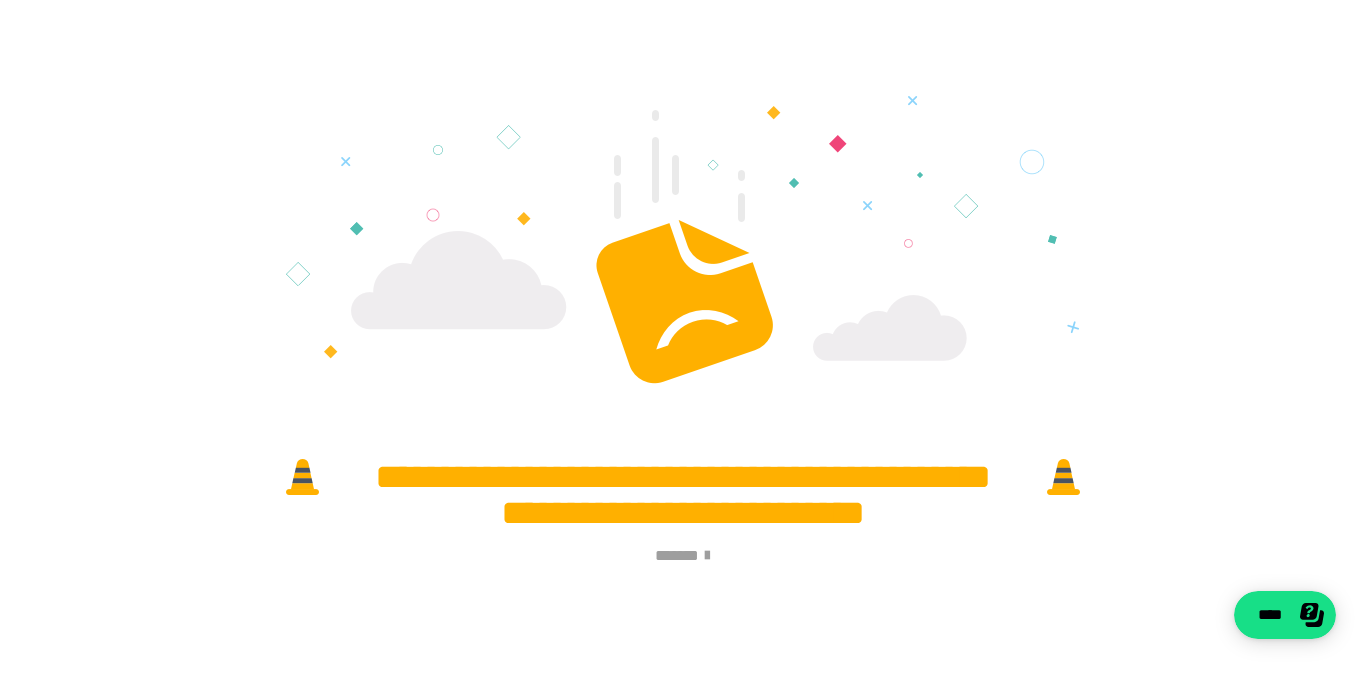scroll, scrollTop: 0, scrollLeft: 0, axis: both 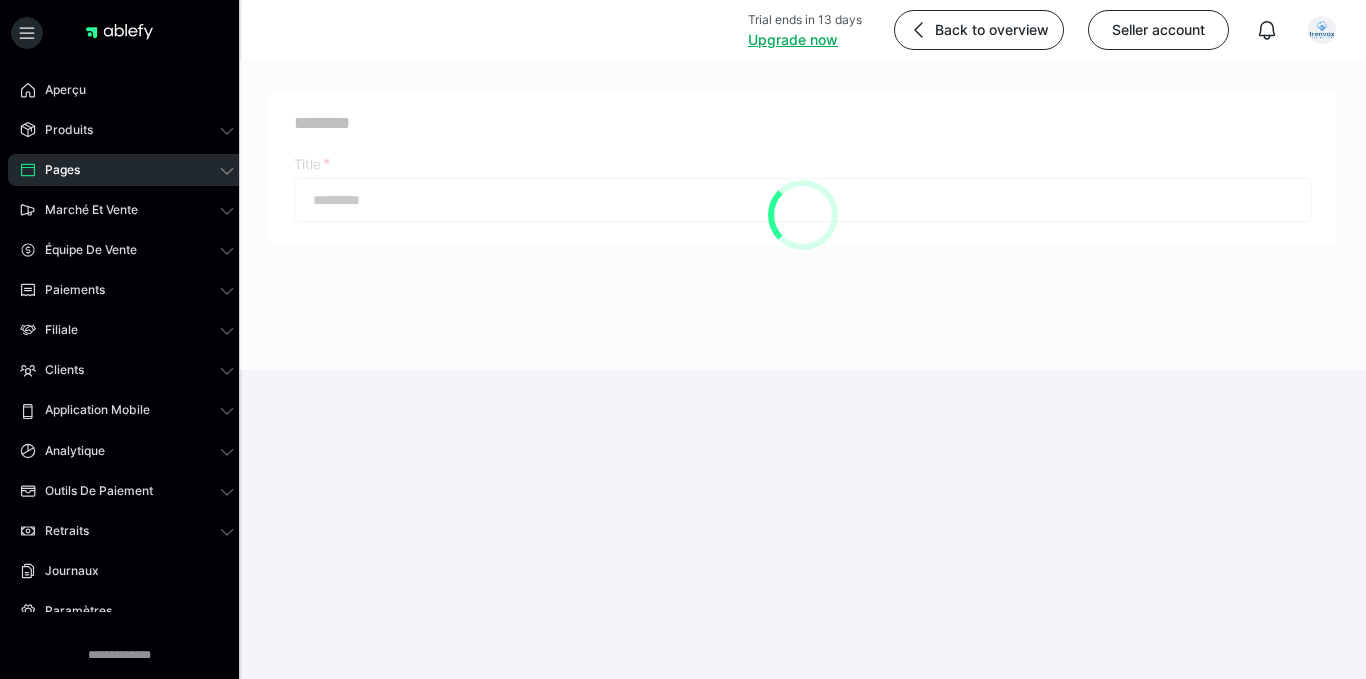 type on "********" 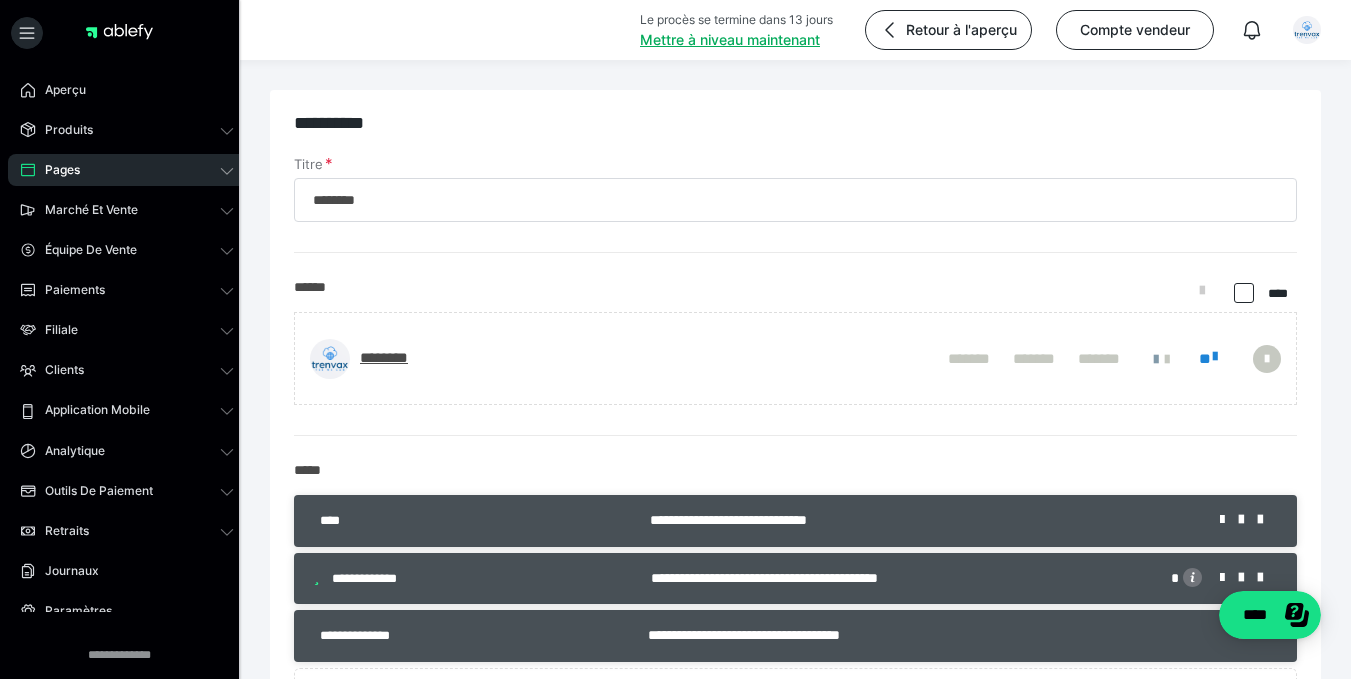 scroll, scrollTop: 0, scrollLeft: 0, axis: both 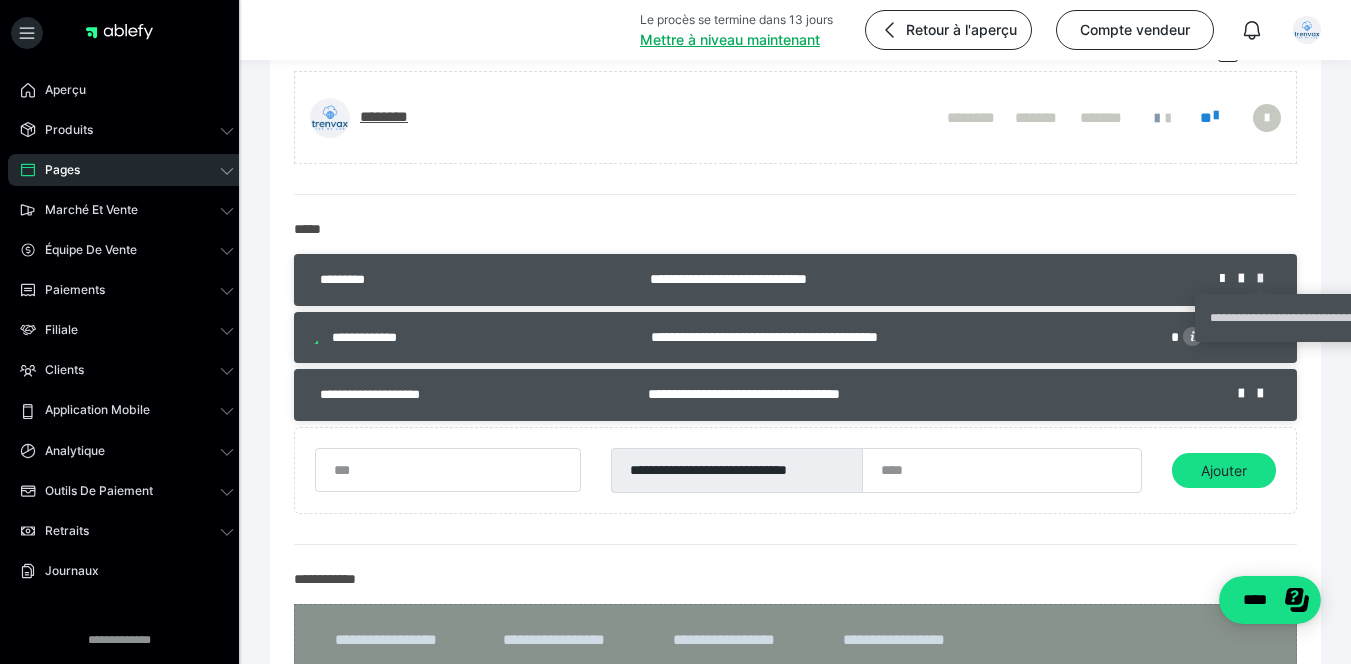 click at bounding box center [1267, 279] 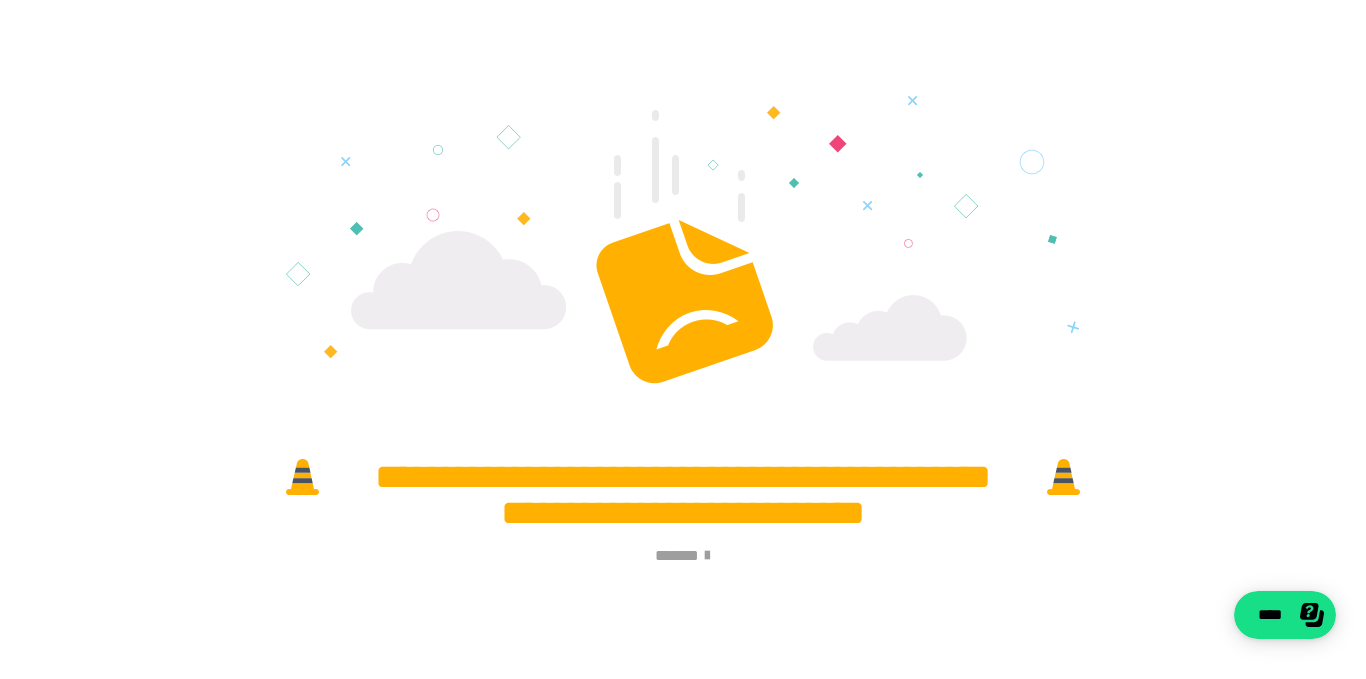 scroll, scrollTop: 0, scrollLeft: 0, axis: both 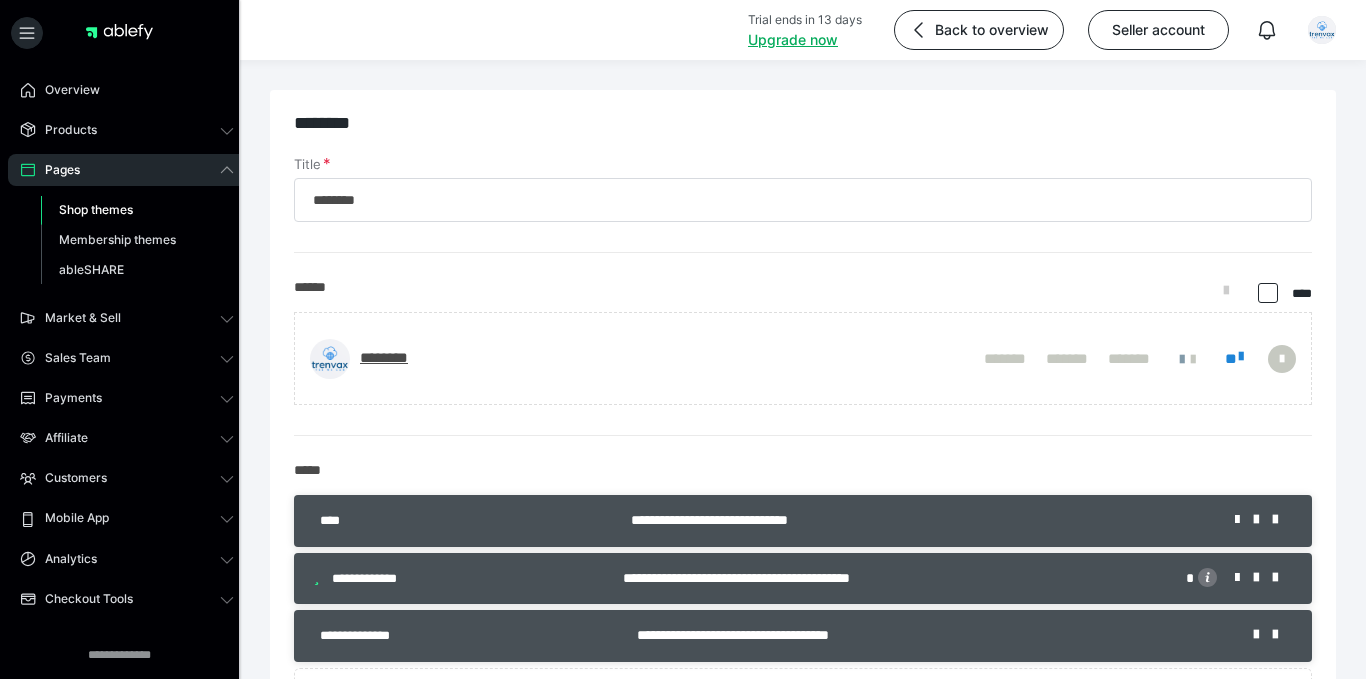 type on "********" 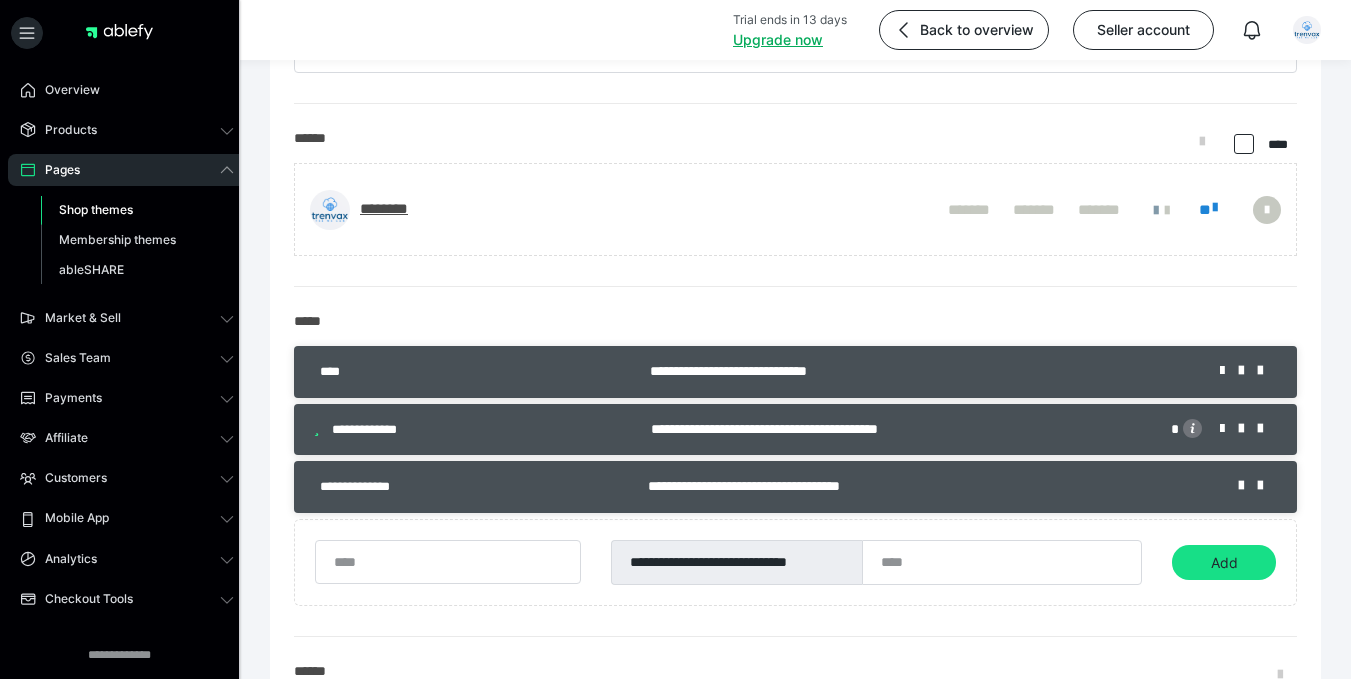 scroll, scrollTop: 150, scrollLeft: 0, axis: vertical 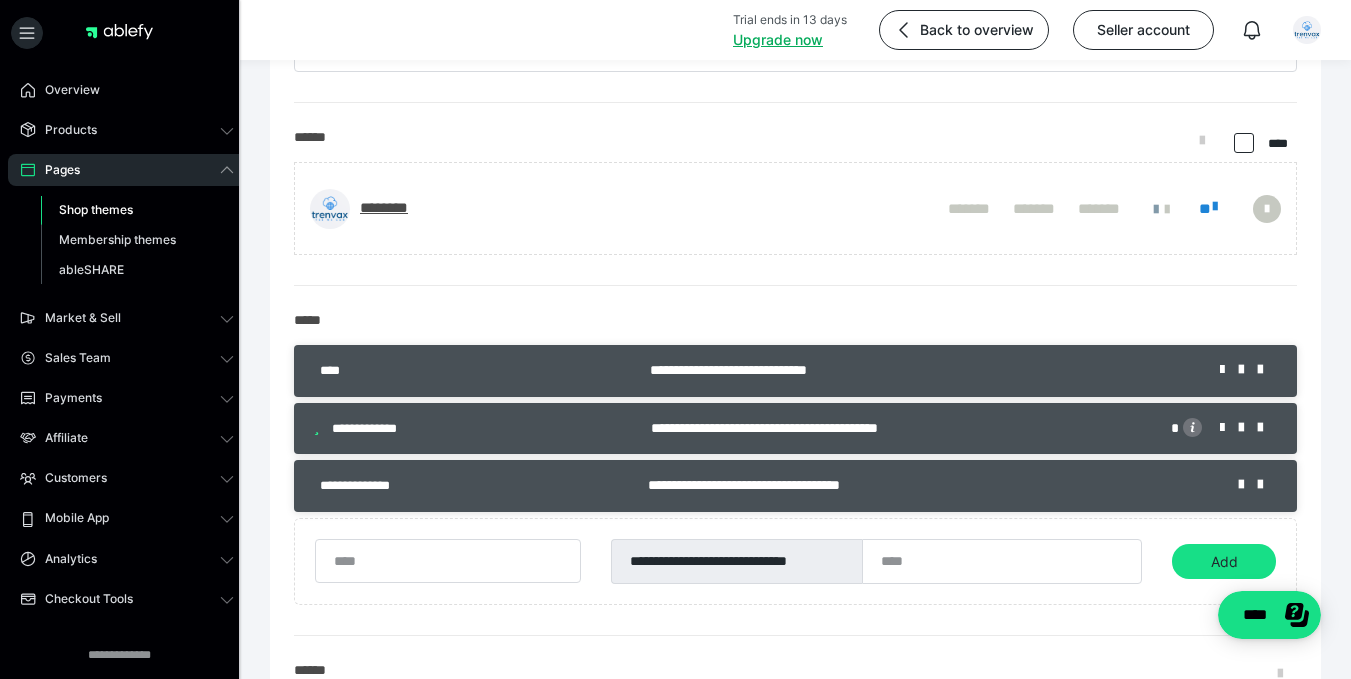 click on "**********" at bounding box center (896, 428) 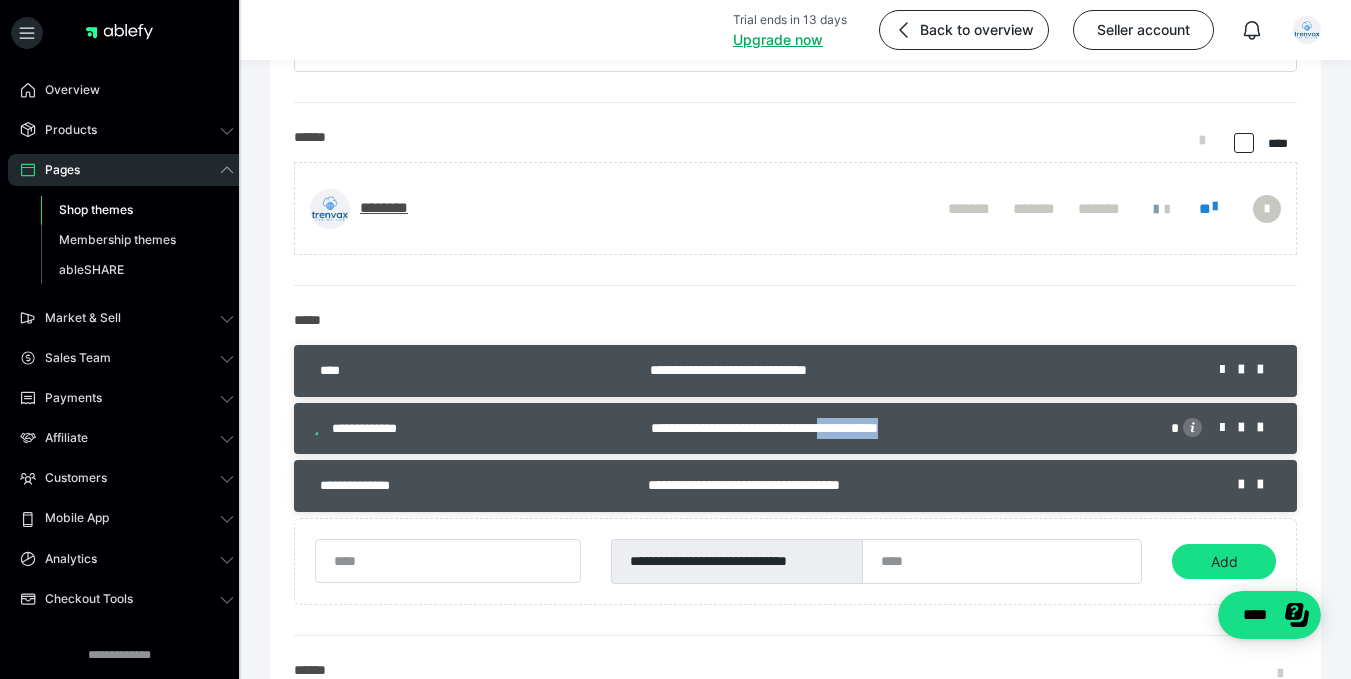 click on "**********" at bounding box center [896, 428] 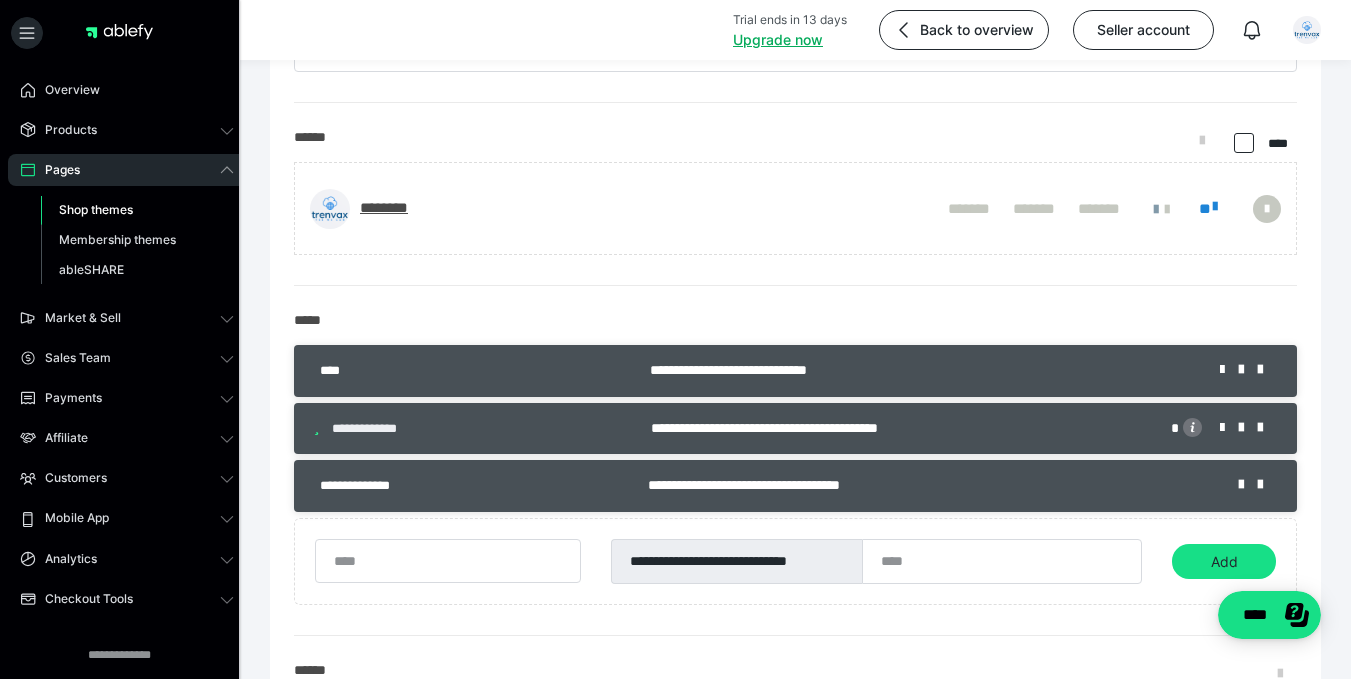 click on "**********" at bounding box center [376, 429] 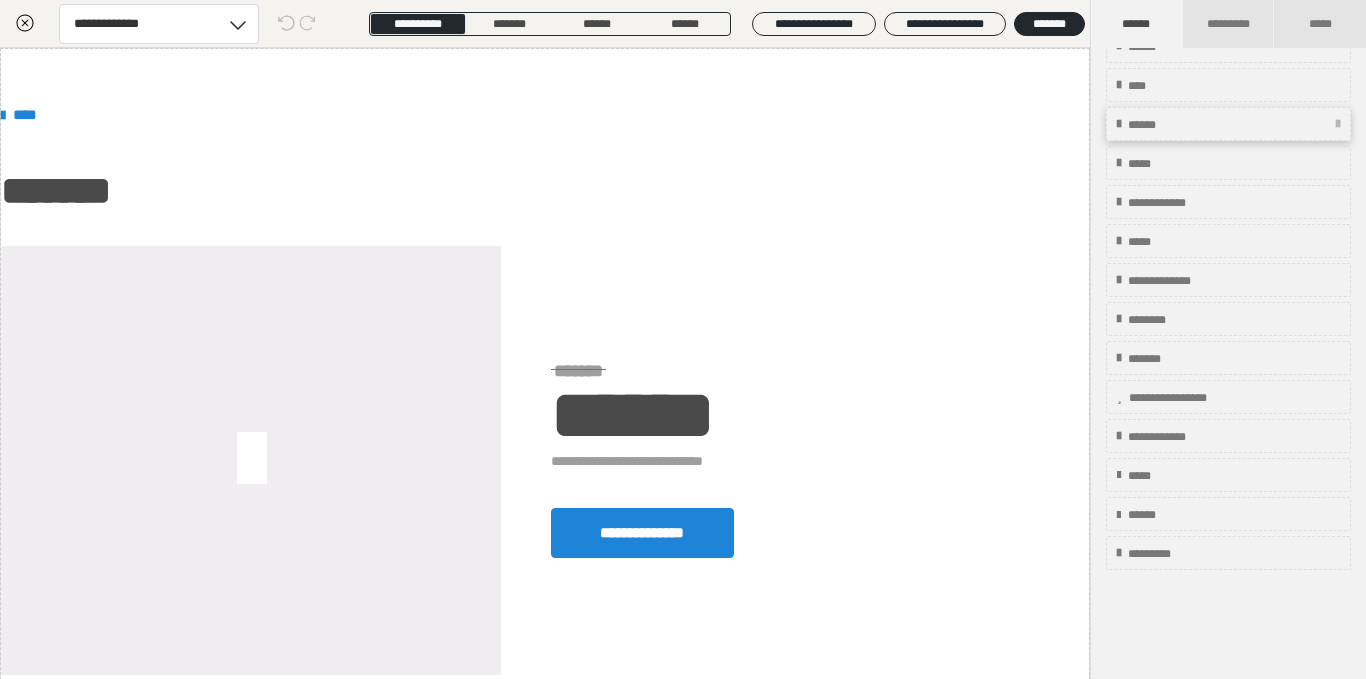 scroll, scrollTop: 0, scrollLeft: 0, axis: both 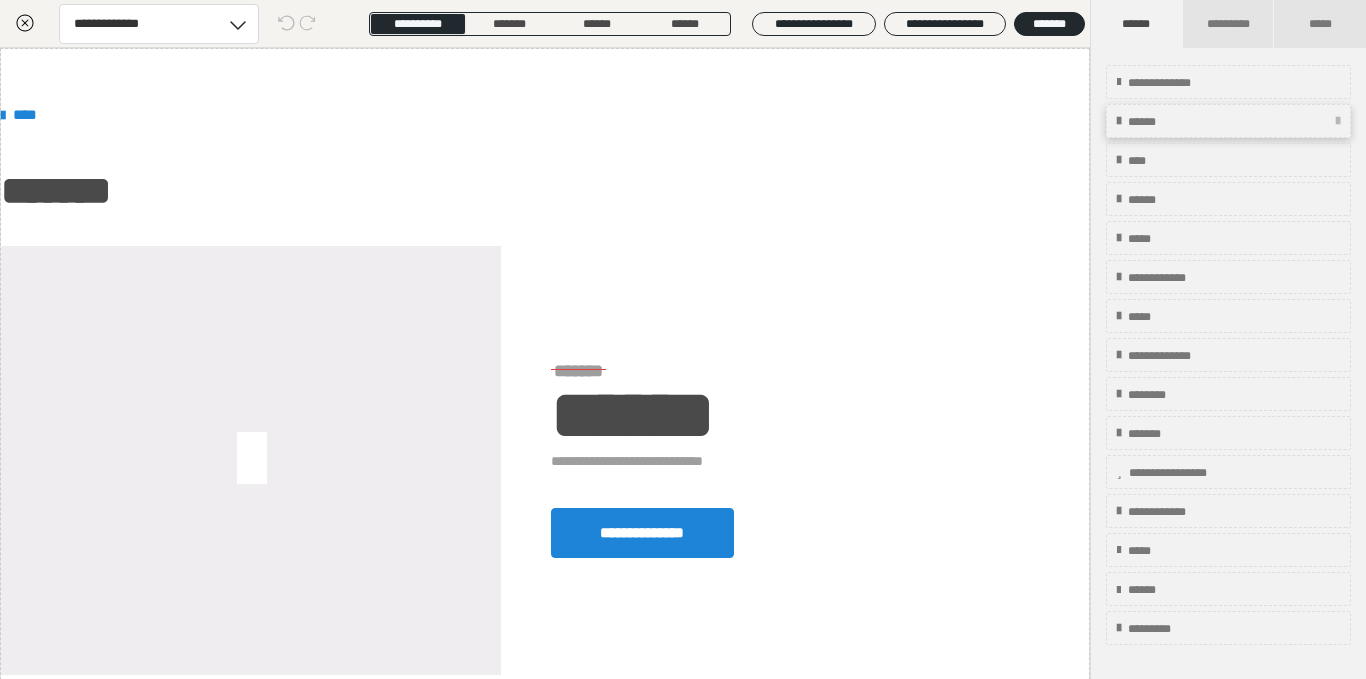 click on "******" at bounding box center [1228, 121] 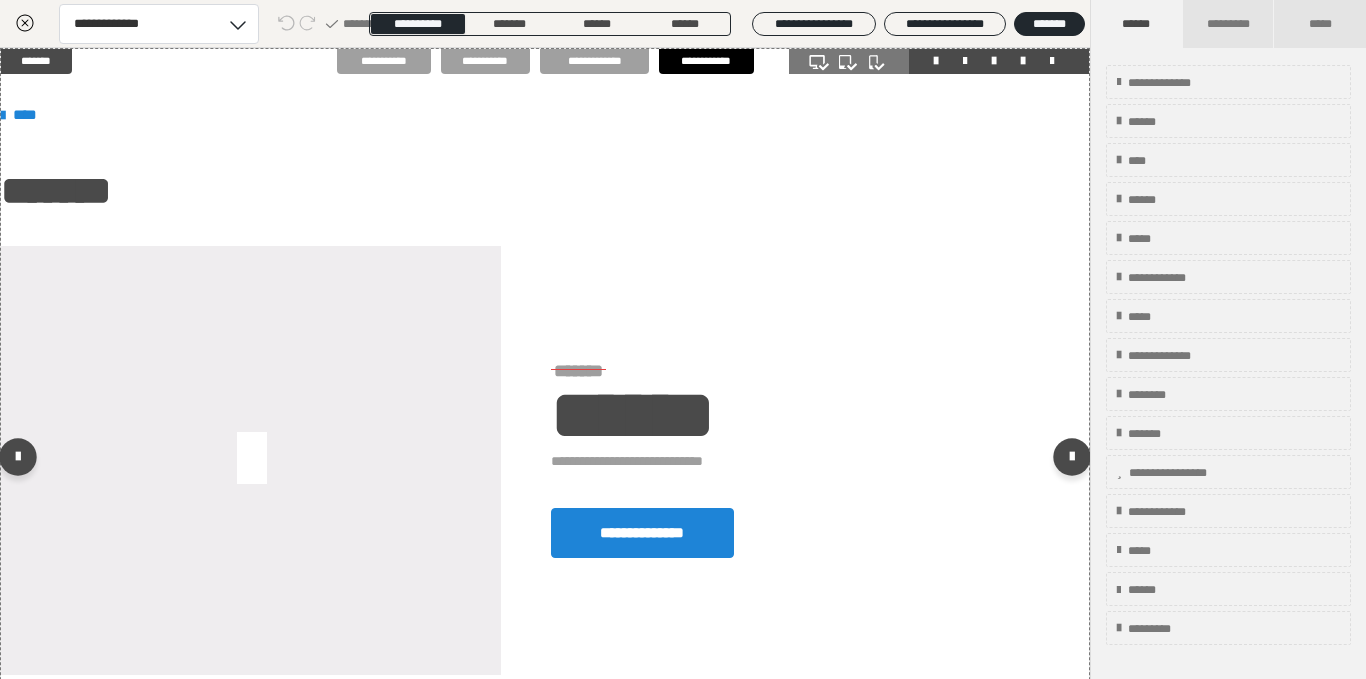 scroll, scrollTop: 254, scrollLeft: 0, axis: vertical 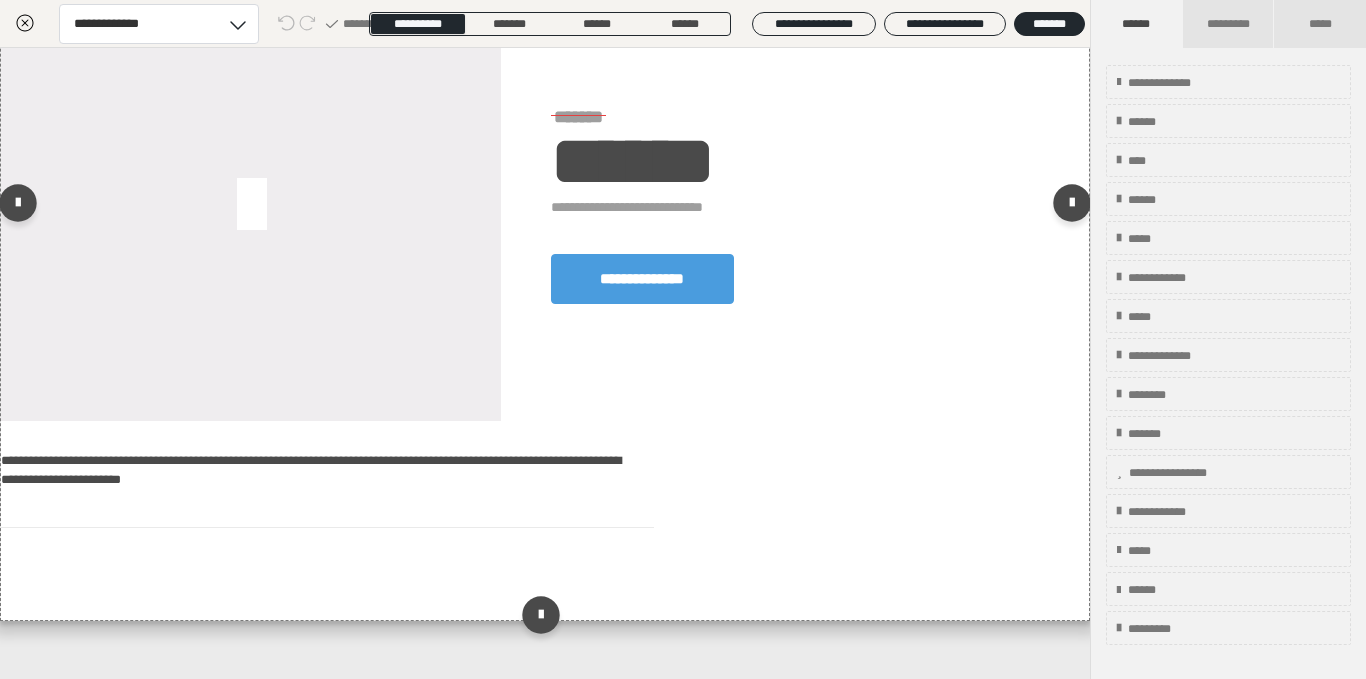 click on "**********" at bounding box center (642, 279) 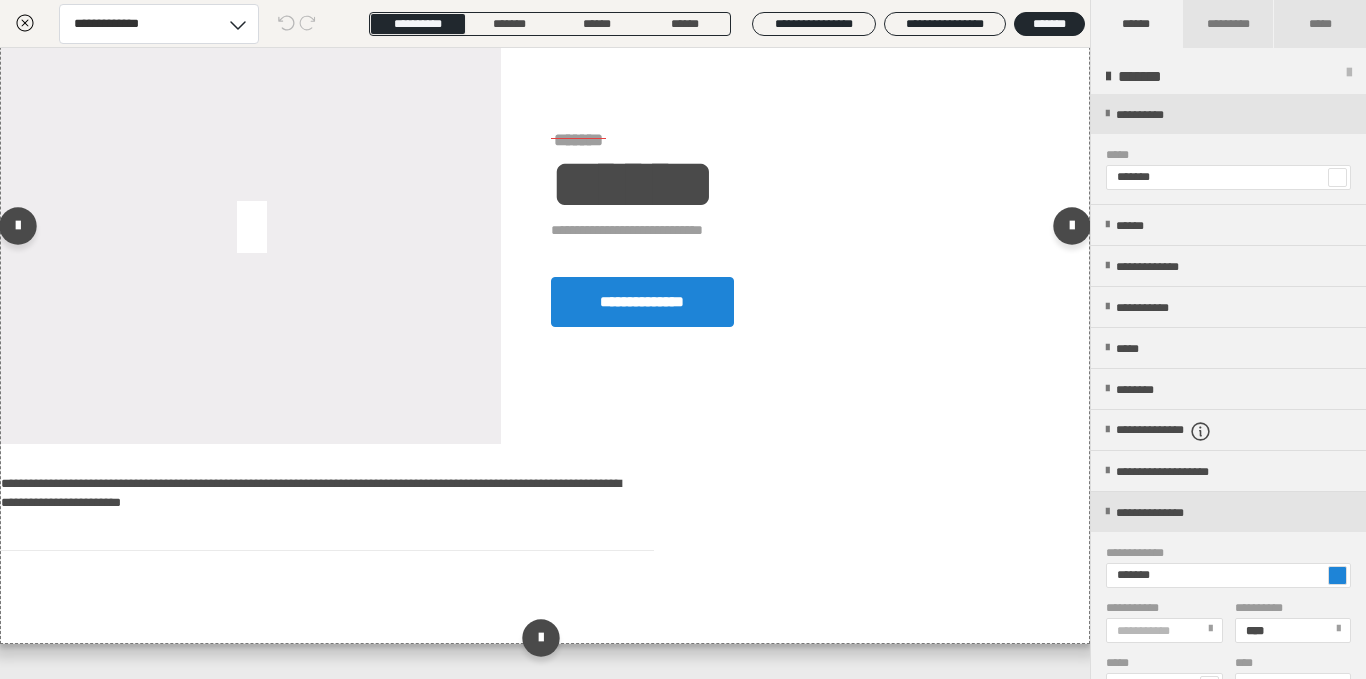scroll, scrollTop: 210, scrollLeft: 0, axis: vertical 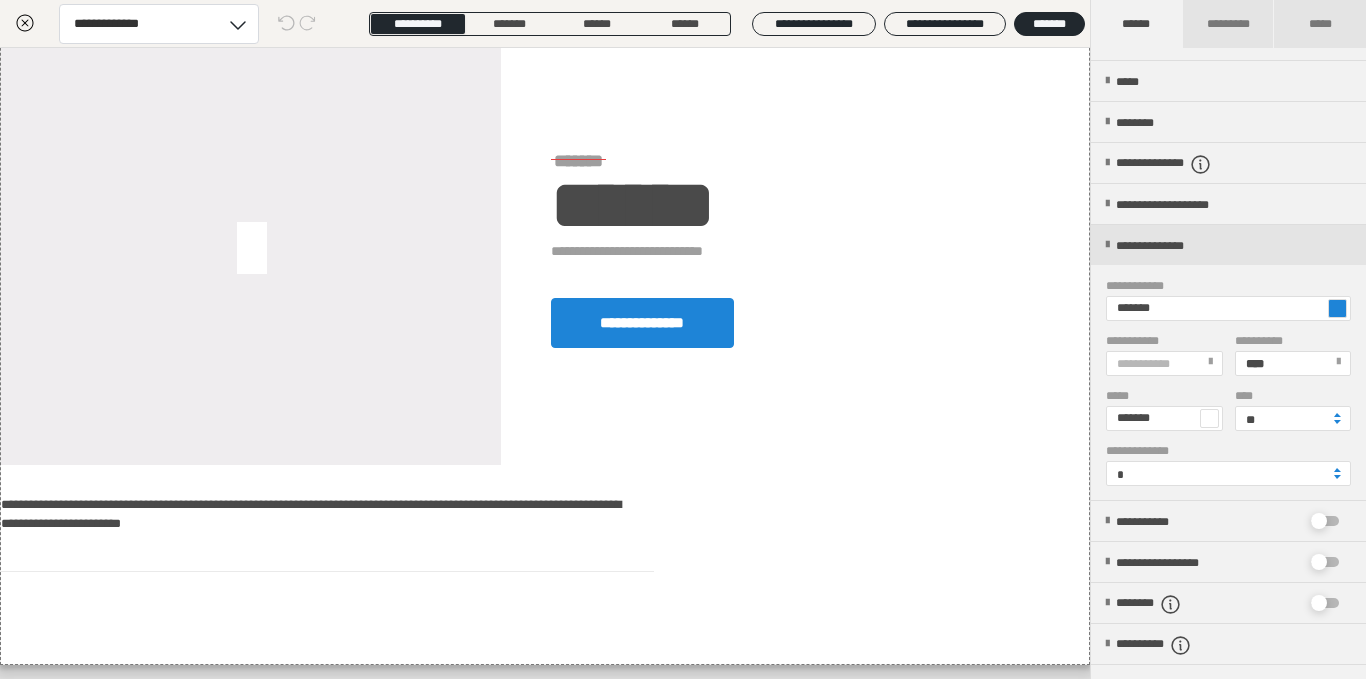 click at bounding box center (1337, 308) 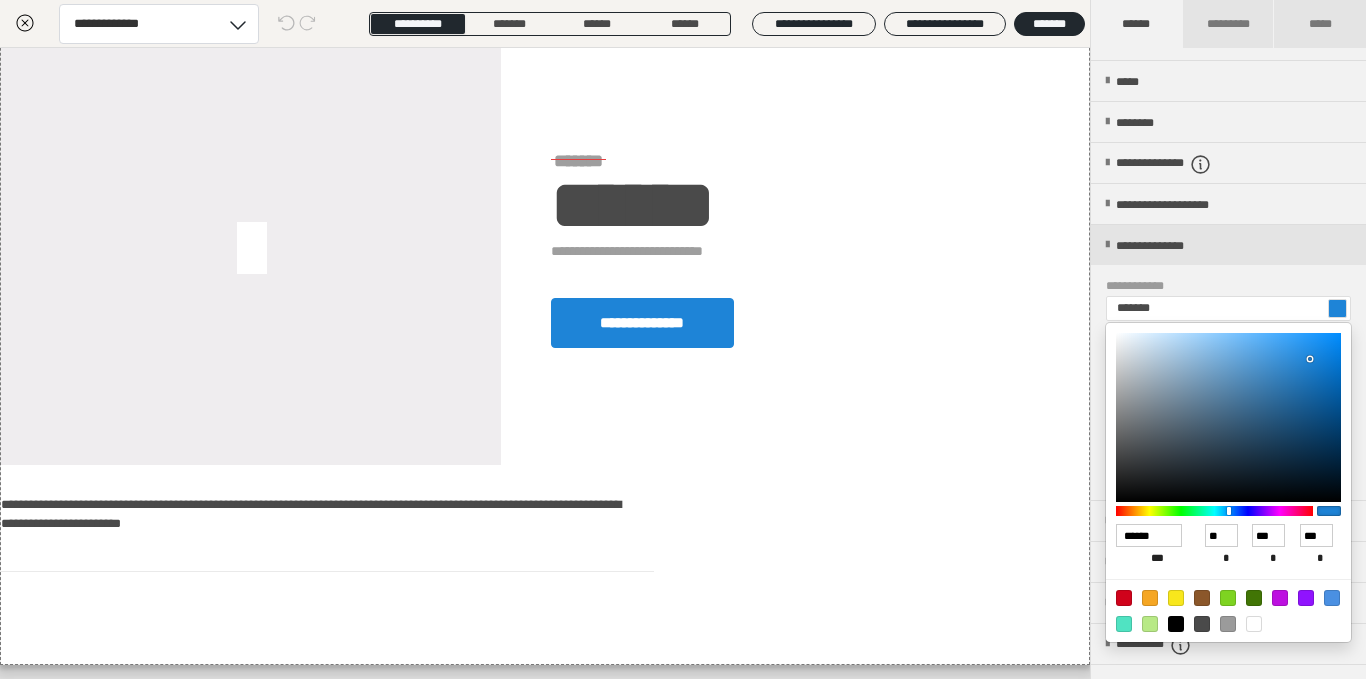 click at bounding box center (1228, 417) 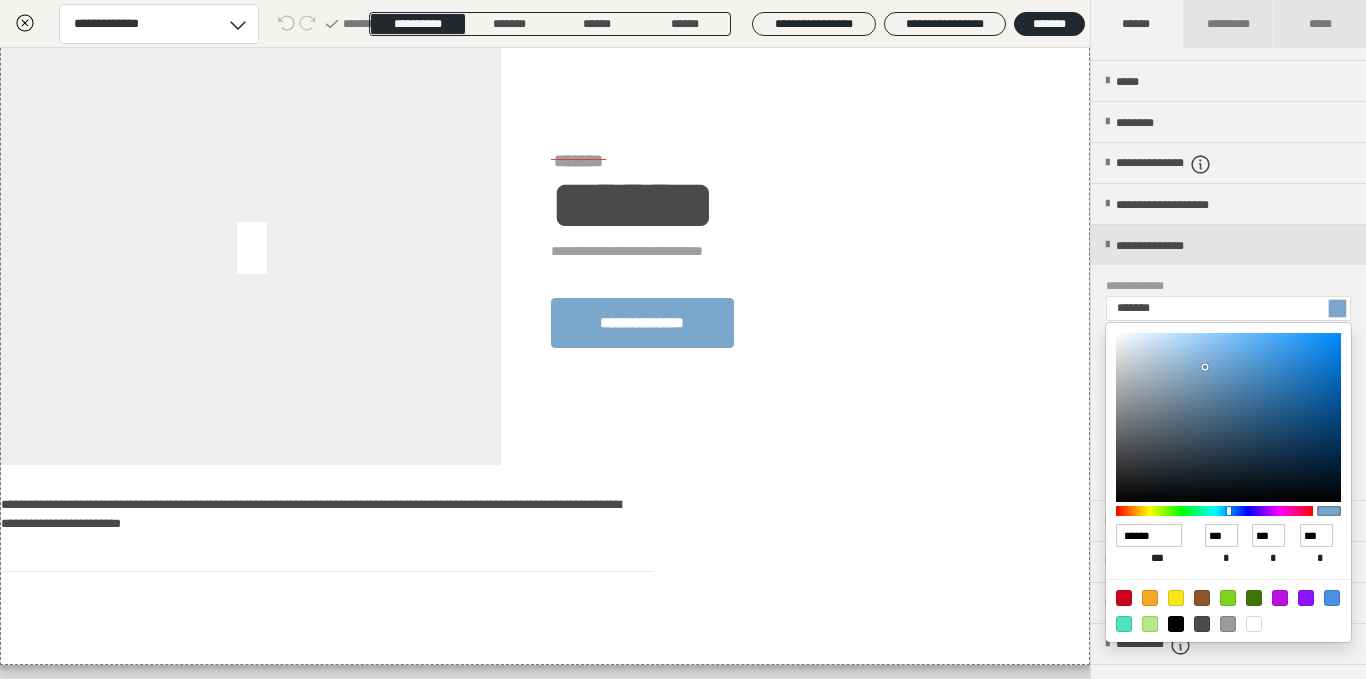 click at bounding box center [1228, 417] 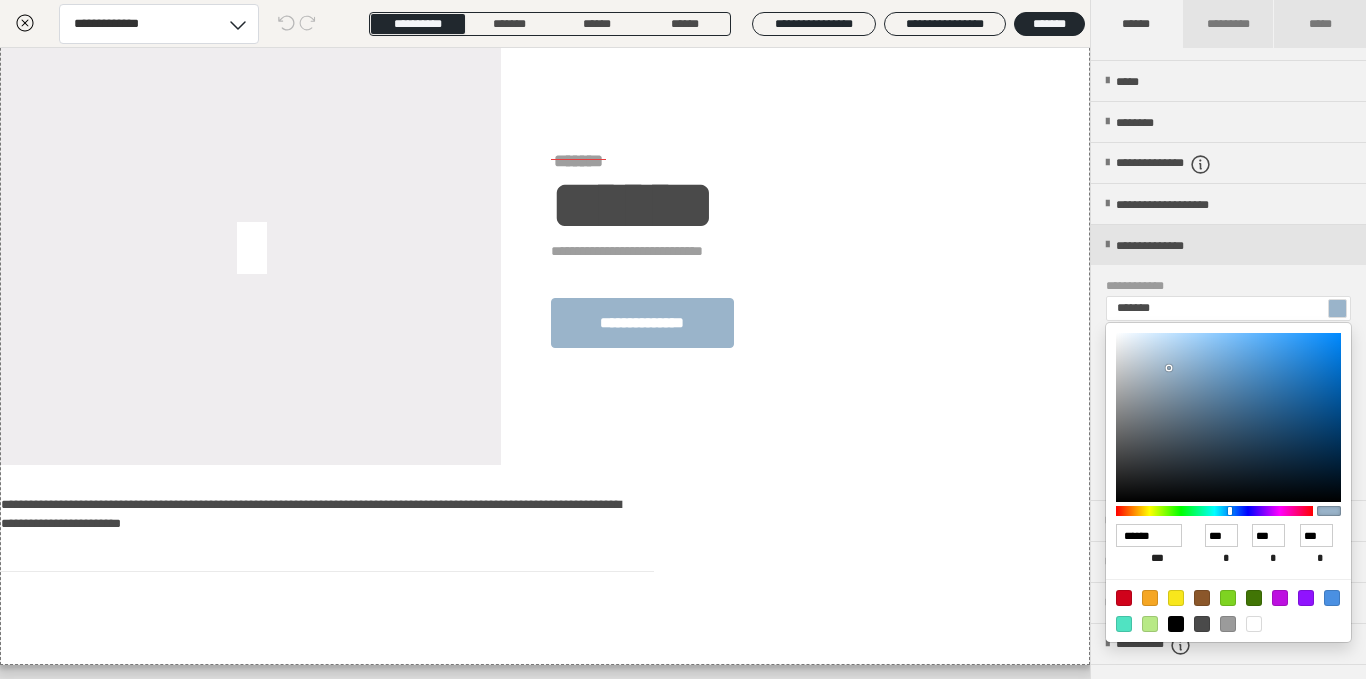 click at bounding box center (1228, 417) 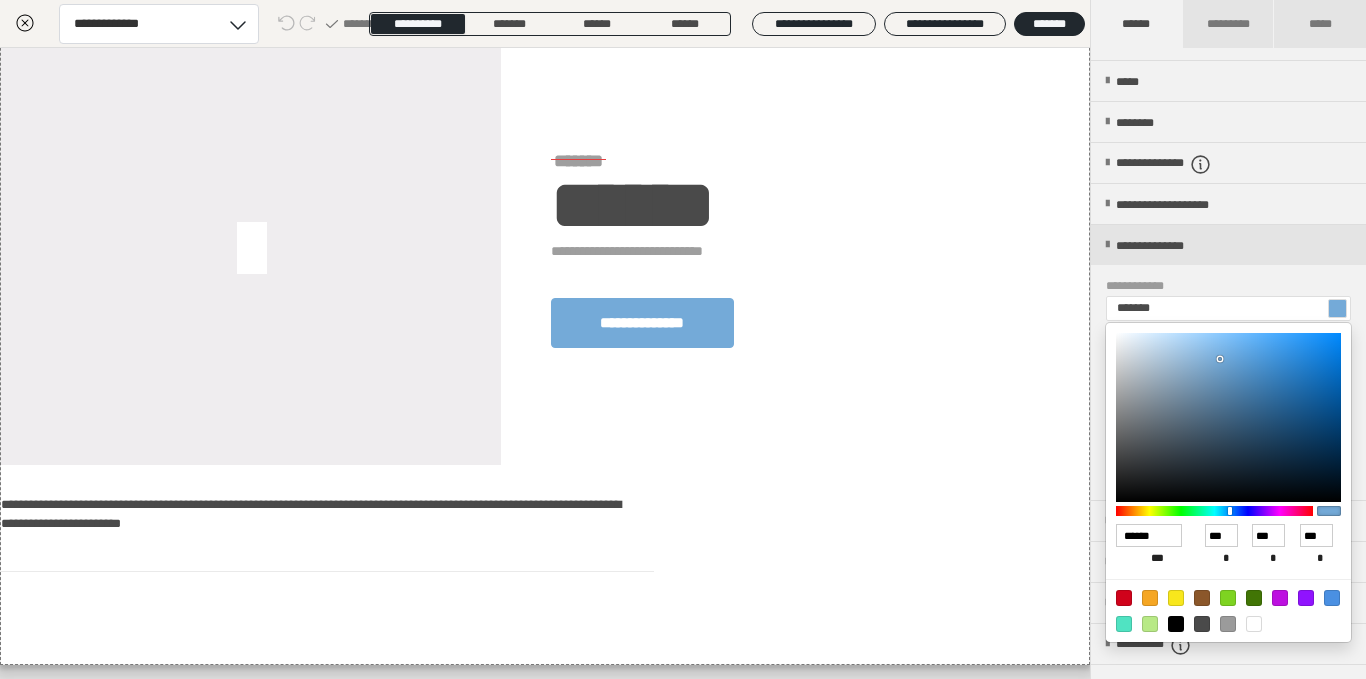click at bounding box center (1228, 417) 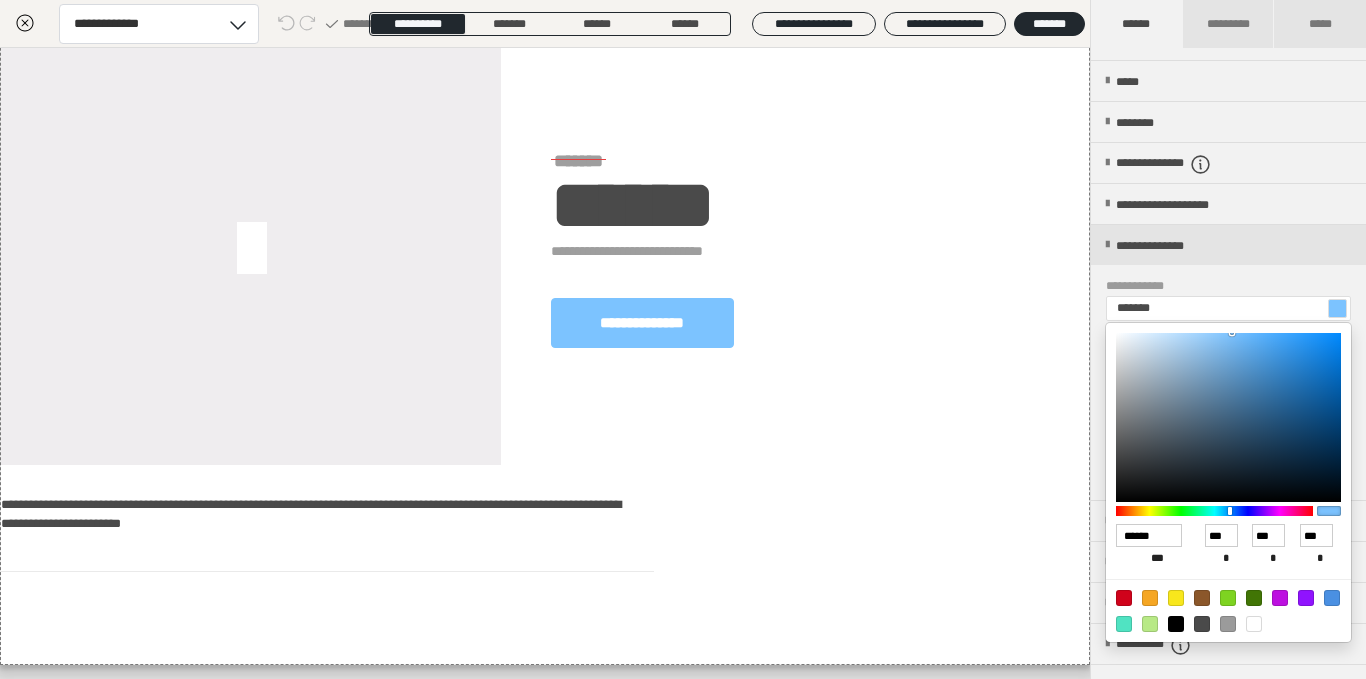 type on "*******" 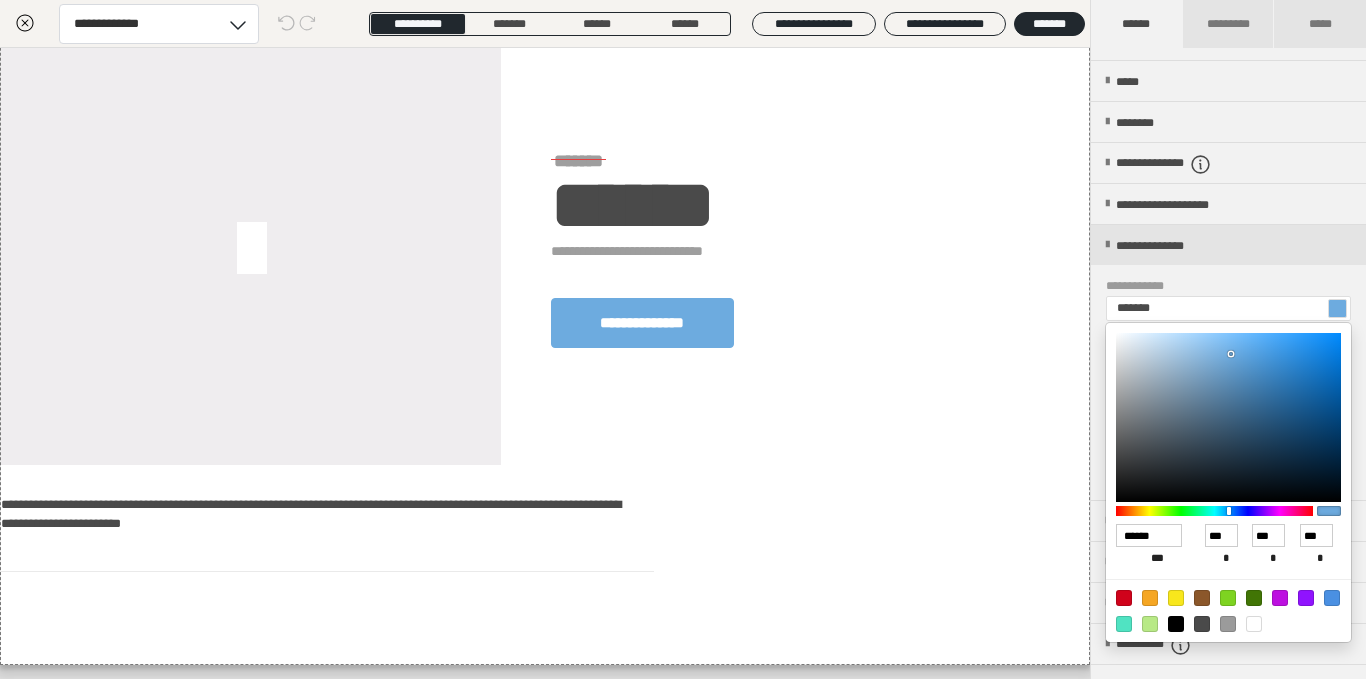 click at bounding box center [1228, 417] 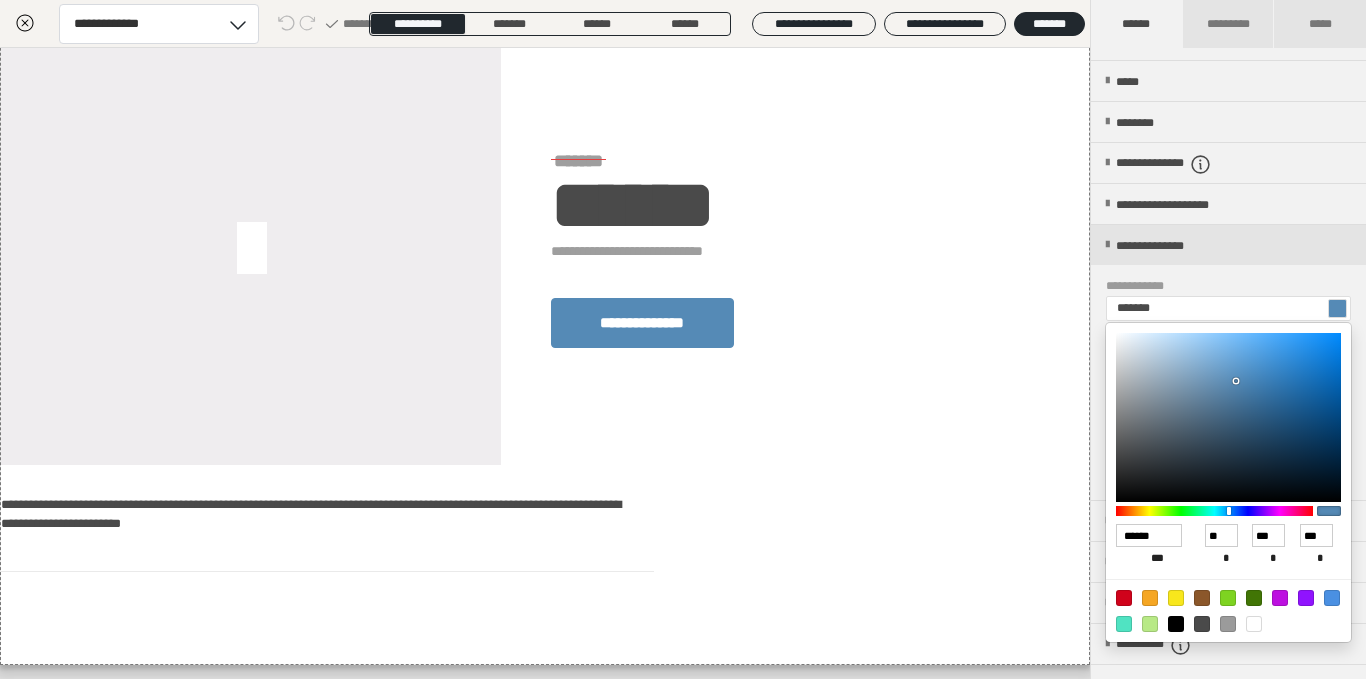 click at bounding box center (1228, 417) 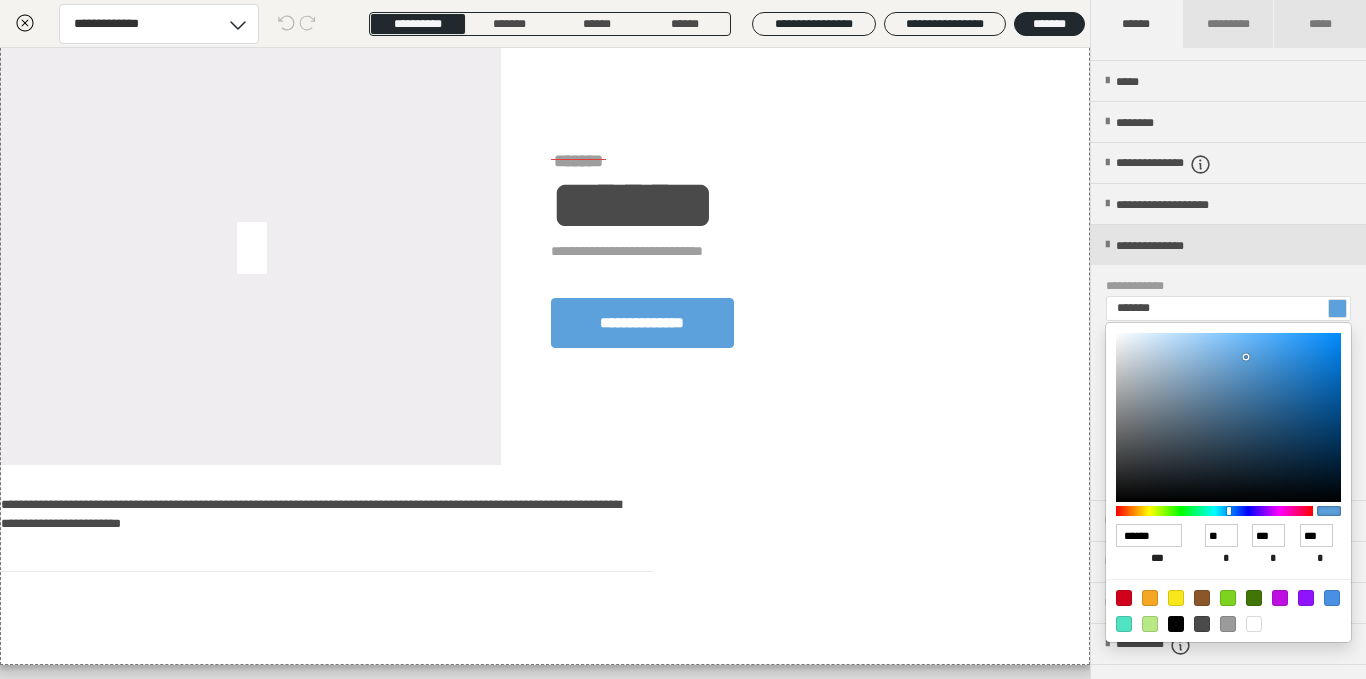 click at bounding box center [683, 339] 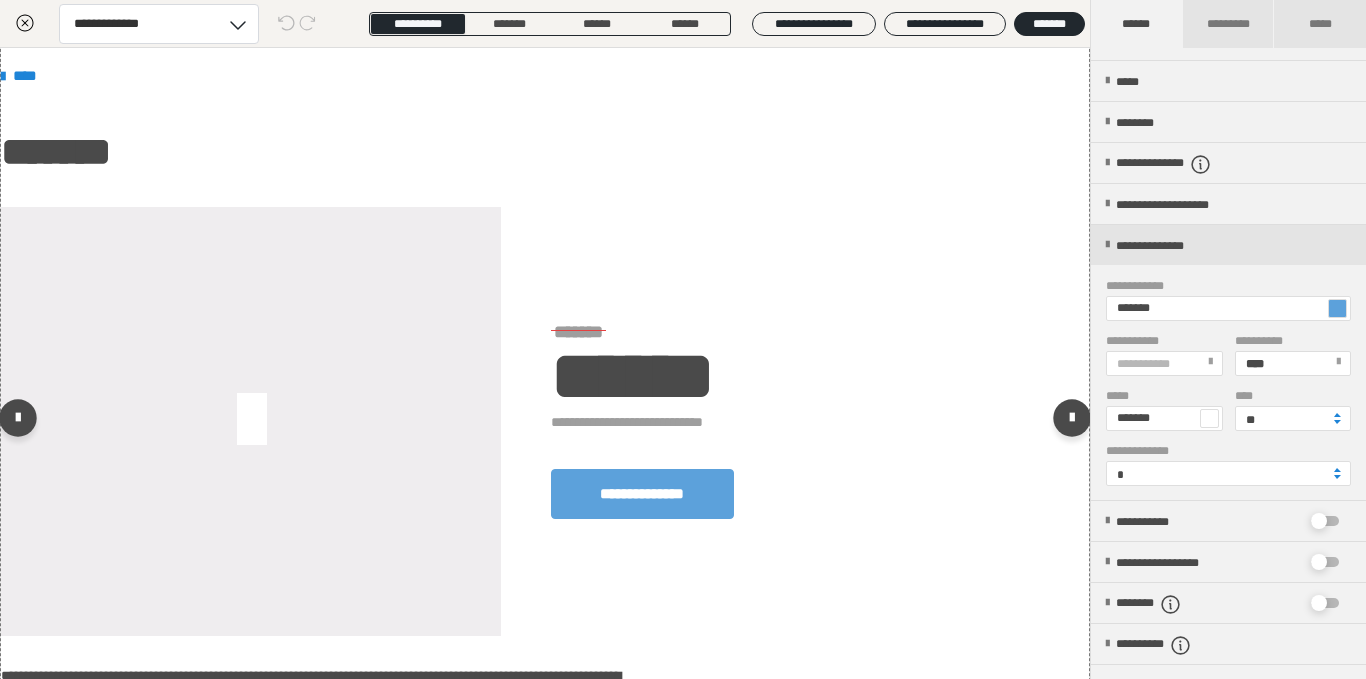 scroll, scrollTop: 40, scrollLeft: 0, axis: vertical 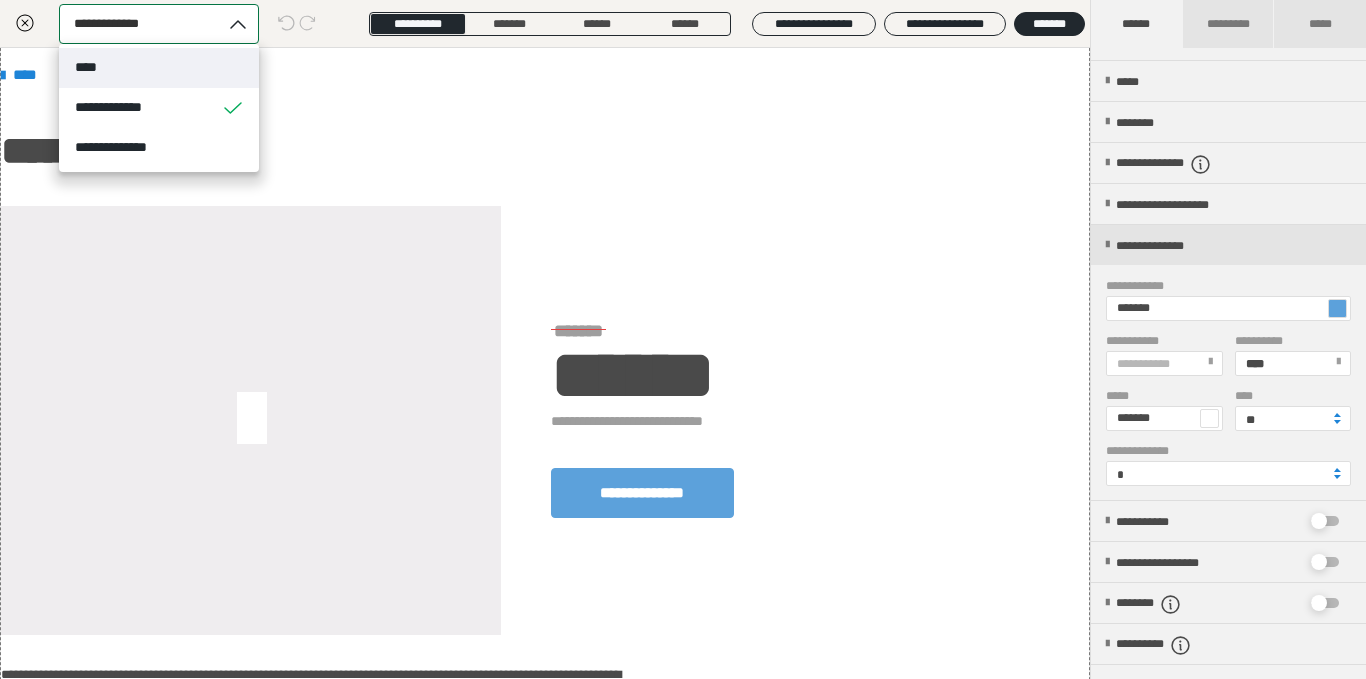 click on "**********" at bounding box center (140, 24) 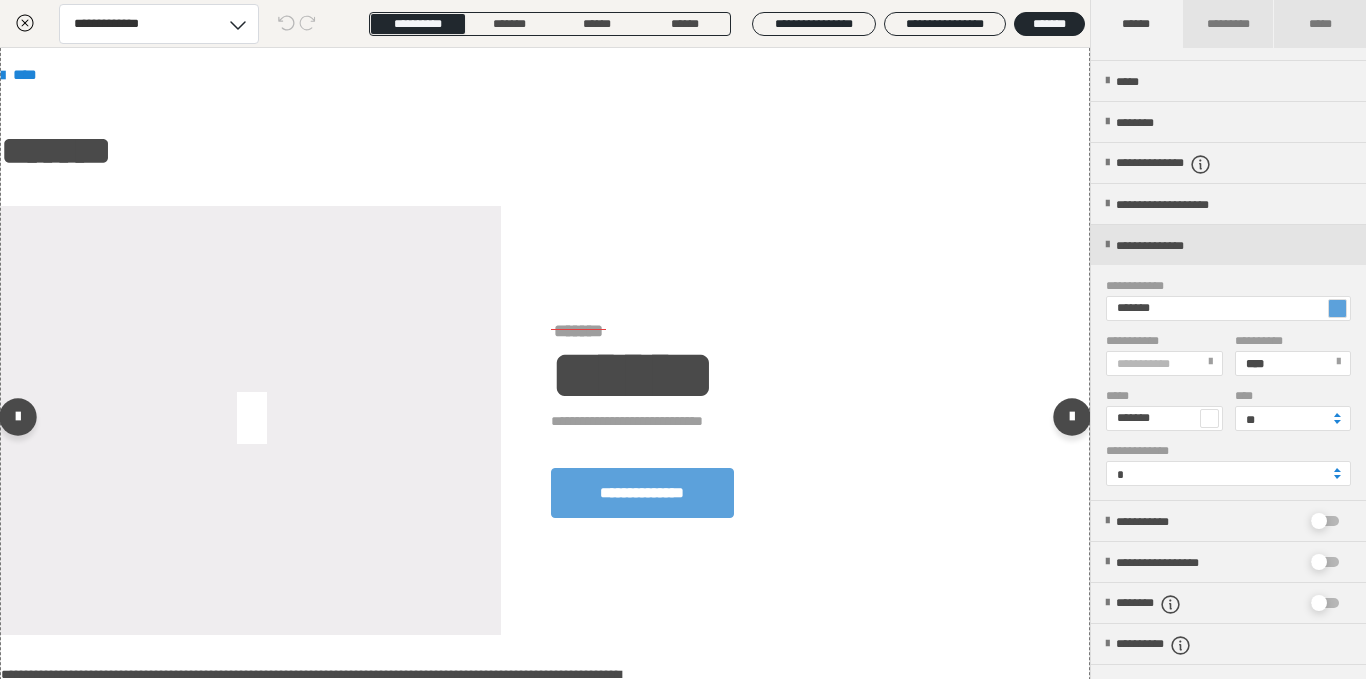 click on "*******" at bounding box center [537, 151] 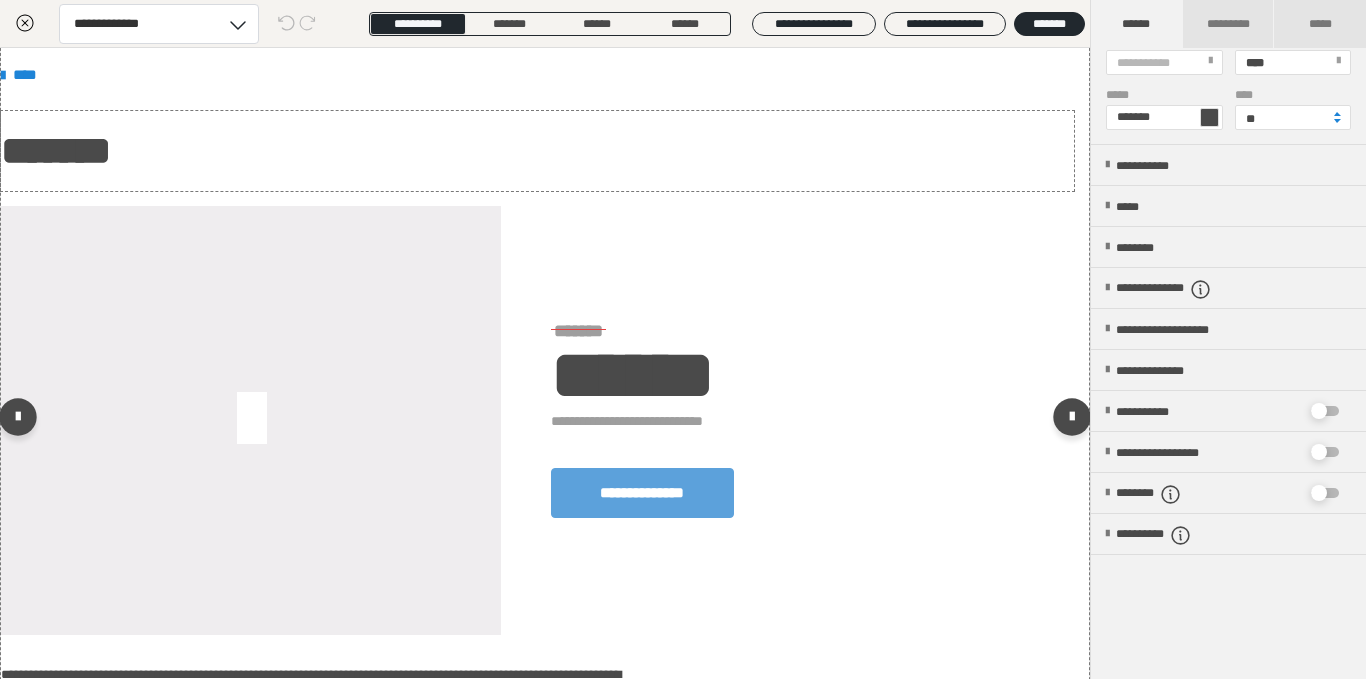 scroll, scrollTop: 392, scrollLeft: 0, axis: vertical 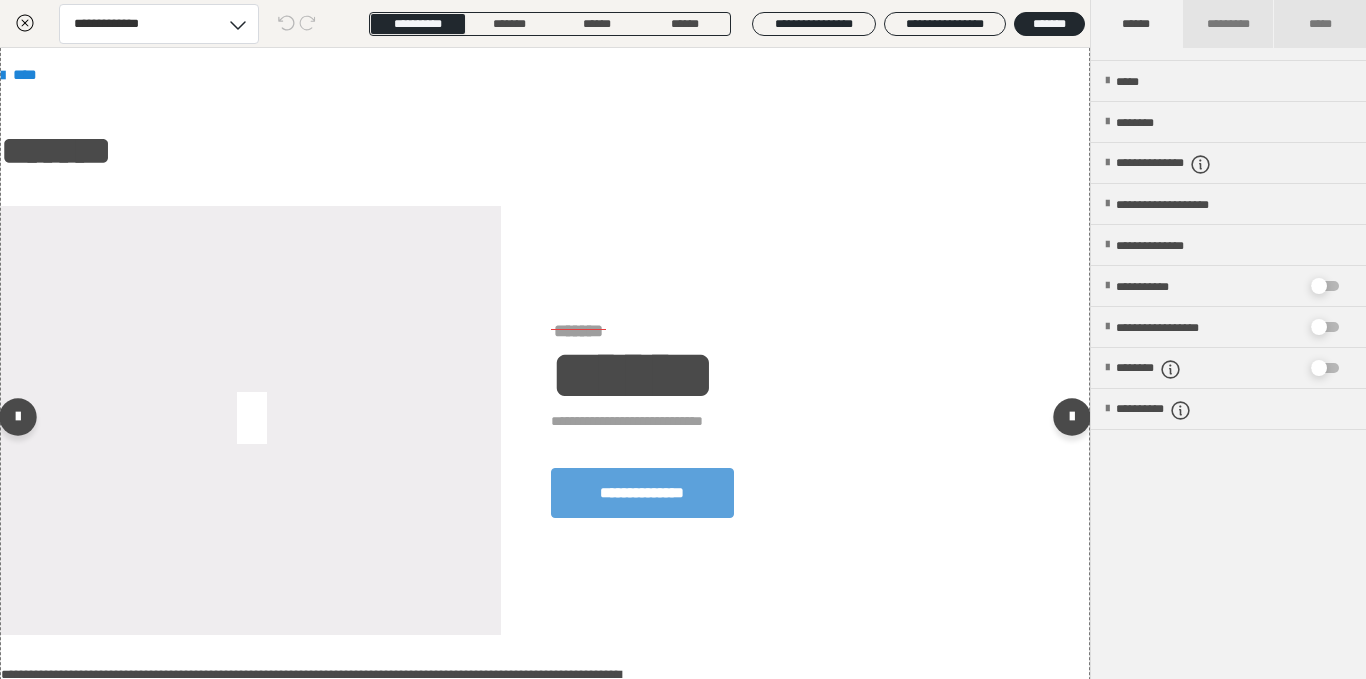 click on "**********" at bounding box center [545, 421] 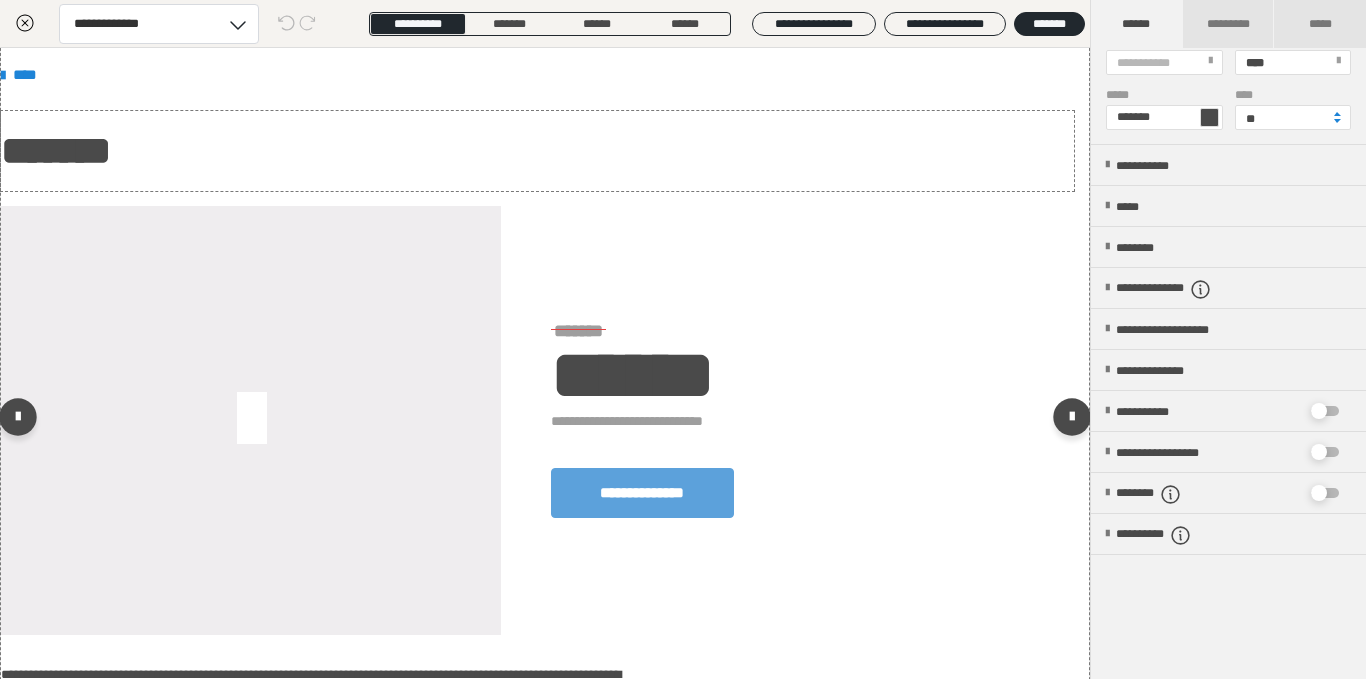 scroll, scrollTop: 392, scrollLeft: 0, axis: vertical 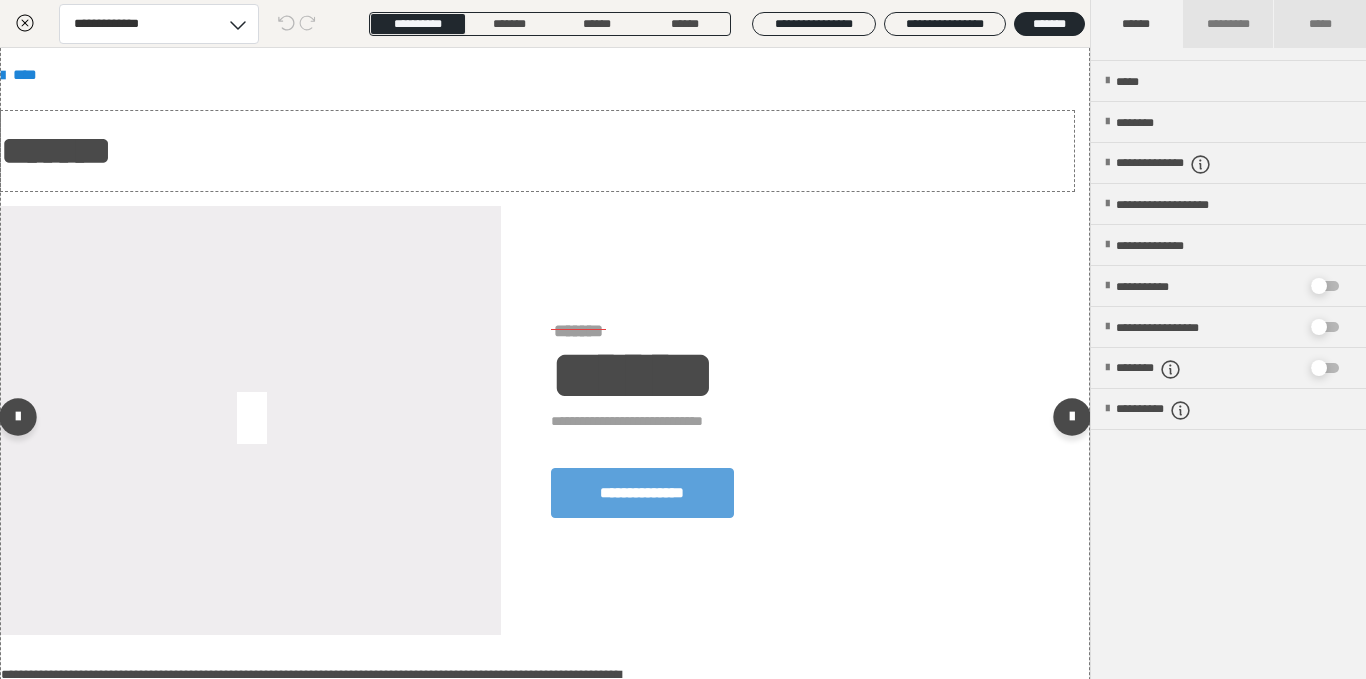 click on "*******" at bounding box center (537, 151) 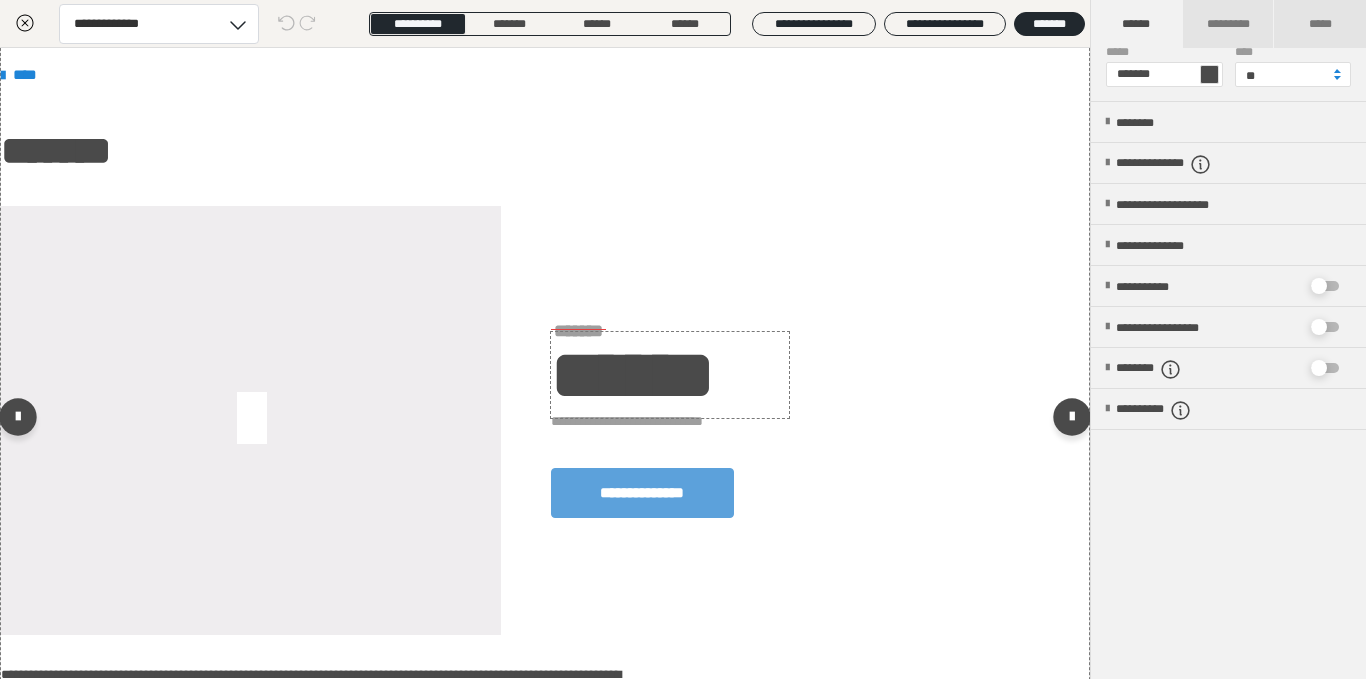 scroll, scrollTop: 267, scrollLeft: 0, axis: vertical 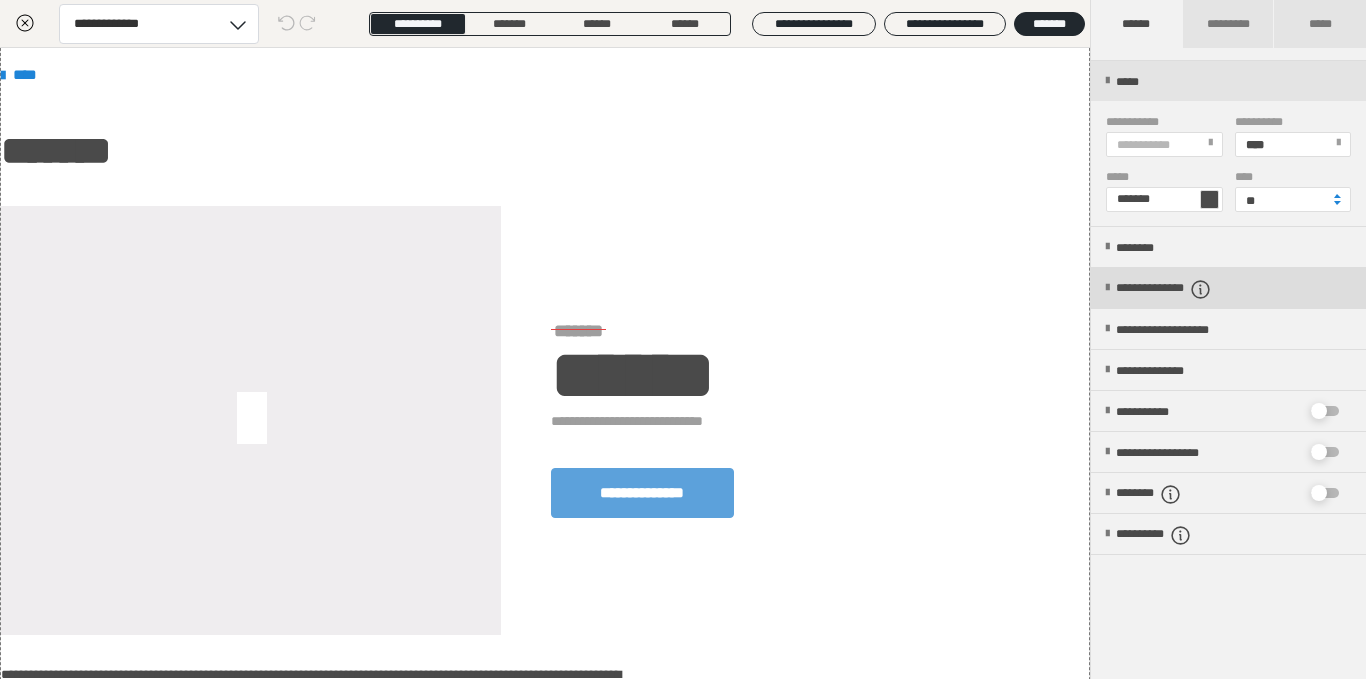click on "**********" at bounding box center [1228, 288] 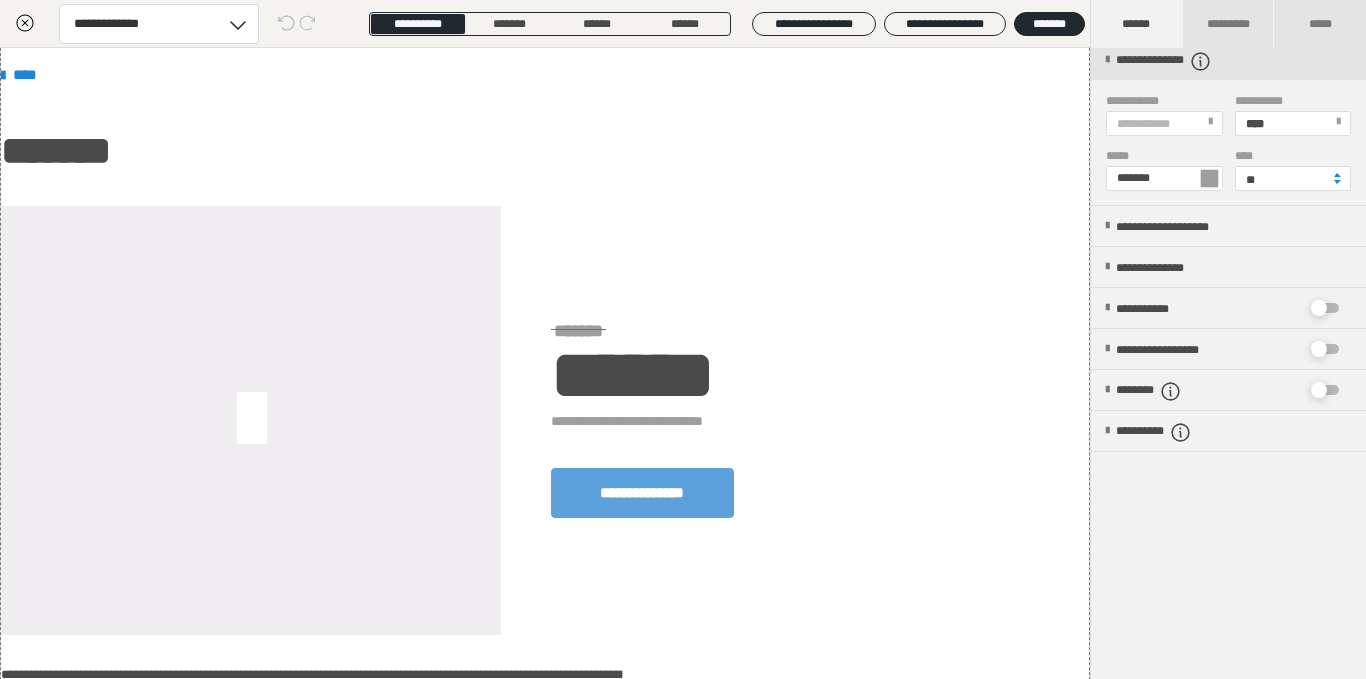 scroll, scrollTop: 519, scrollLeft: 0, axis: vertical 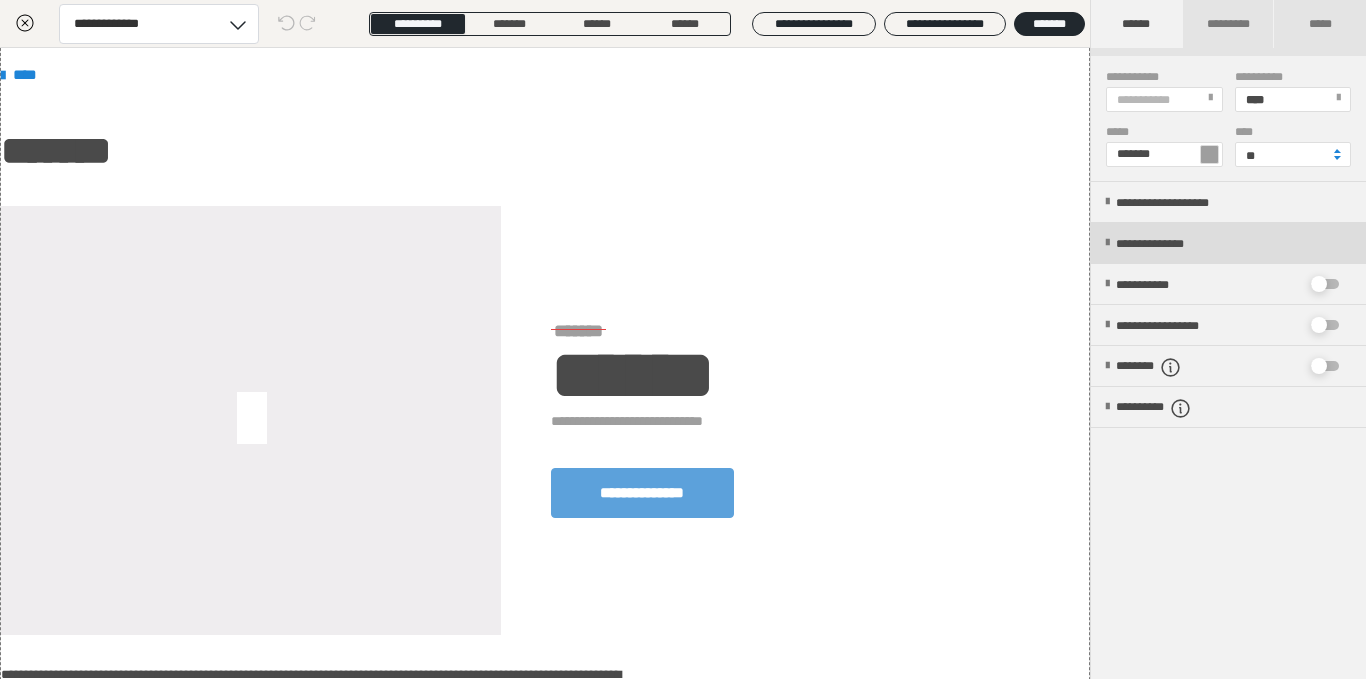 click on "**********" at bounding box center (1228, 243) 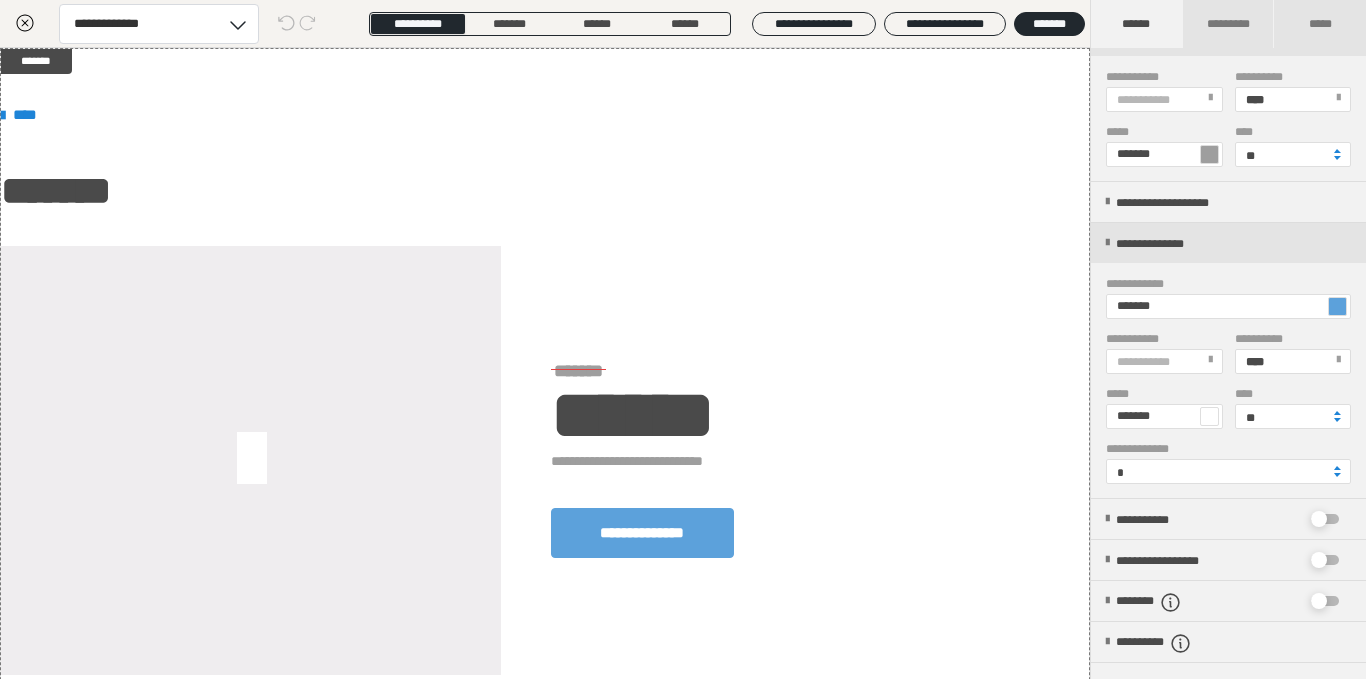 scroll, scrollTop: 1, scrollLeft: 0, axis: vertical 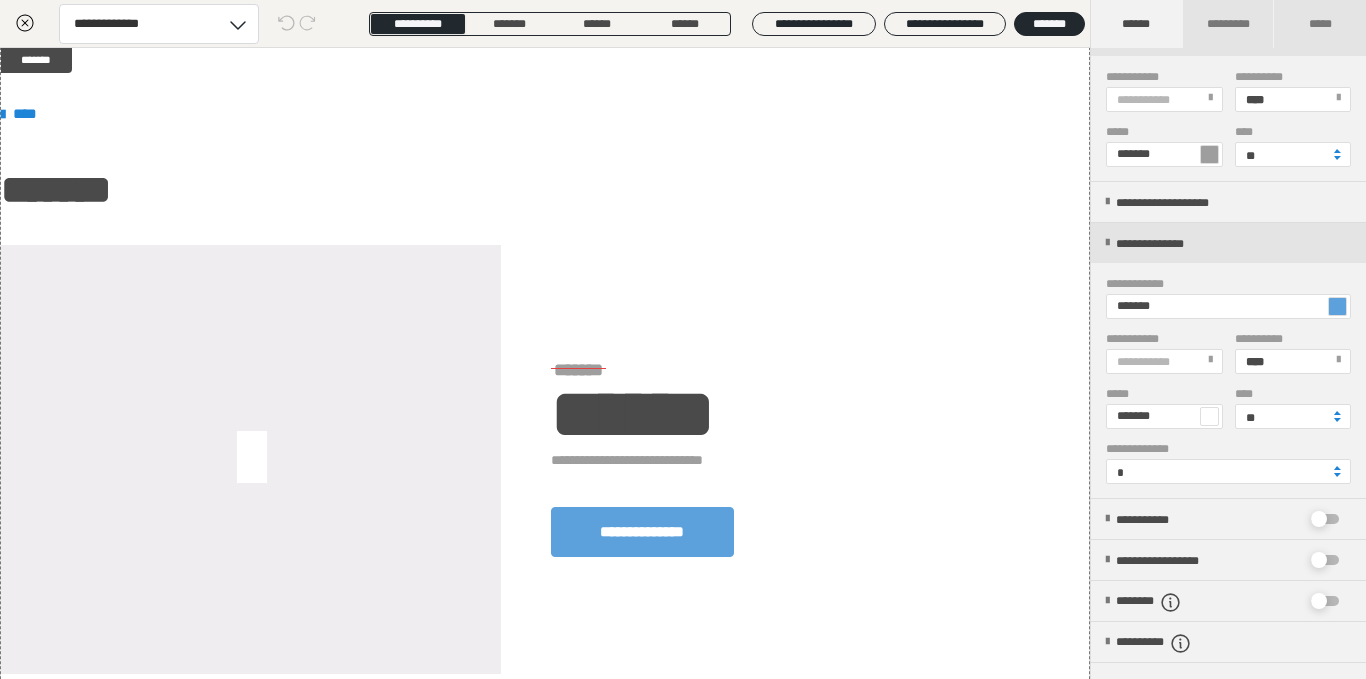 click at bounding box center (1337, 306) 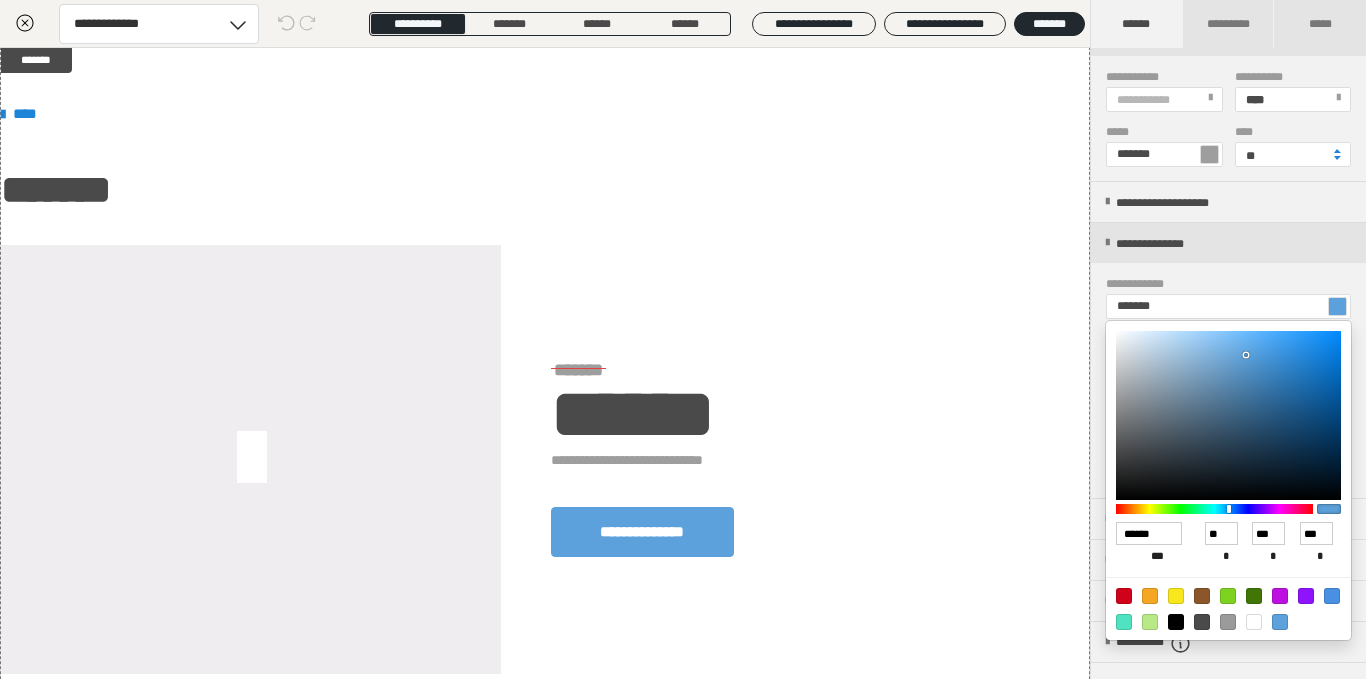 click at bounding box center (1228, 415) 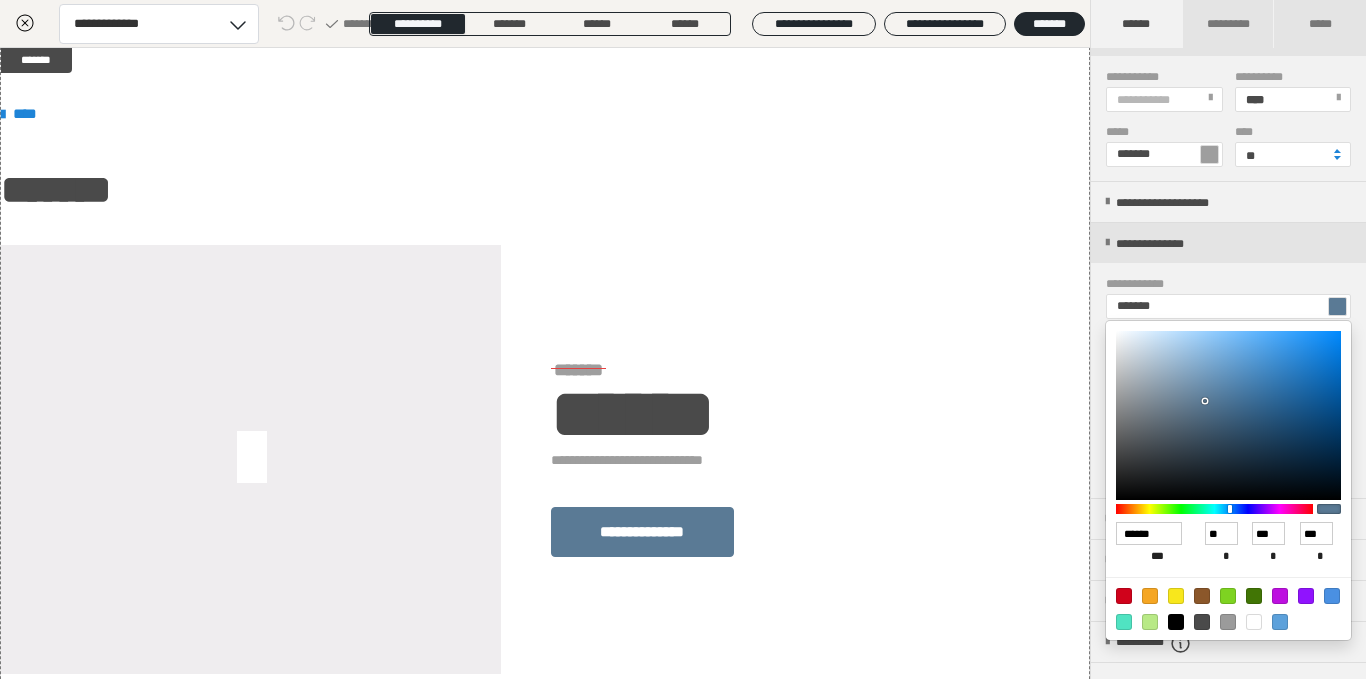 click at bounding box center (1228, 415) 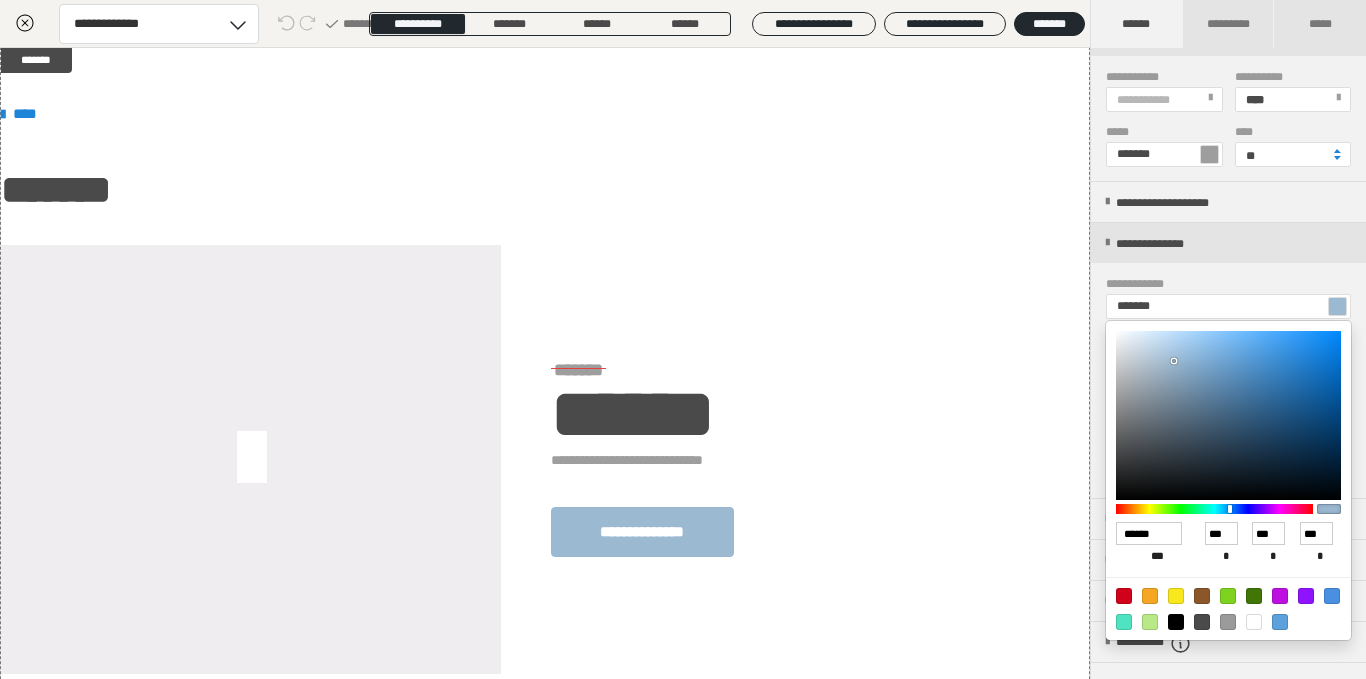 click at bounding box center (1214, 509) 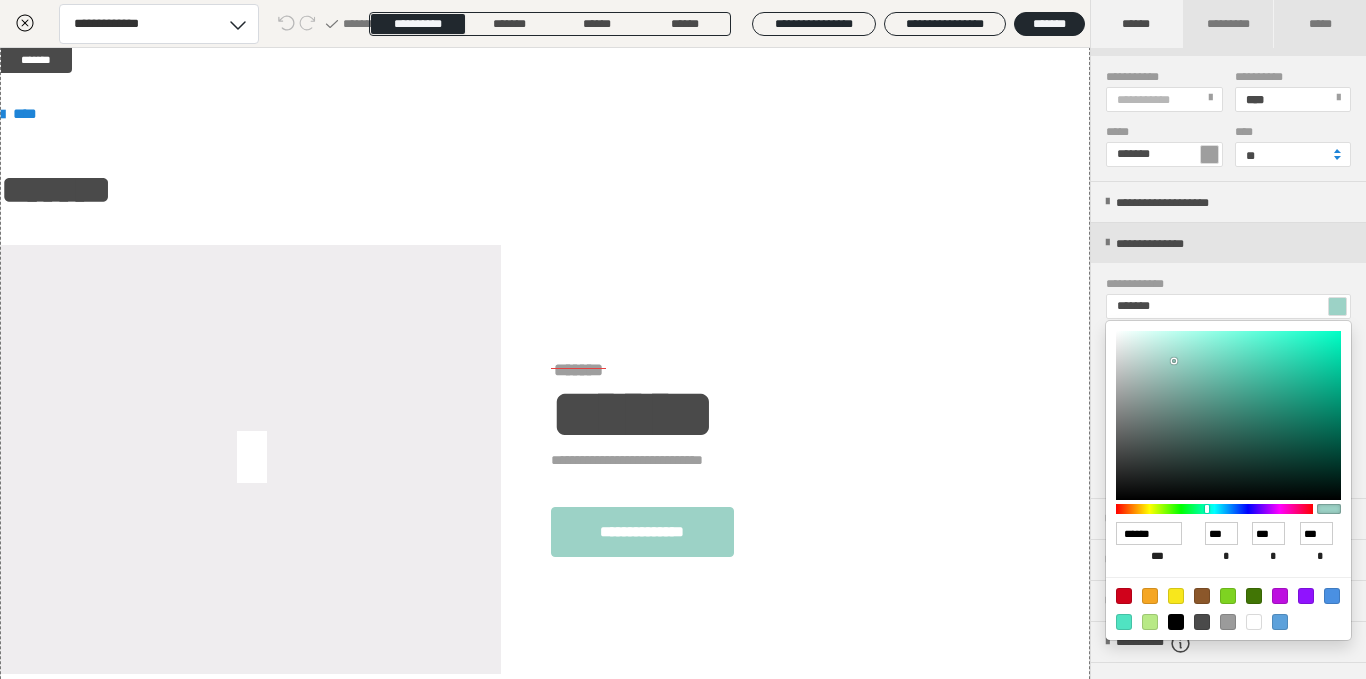 click at bounding box center (1228, 415) 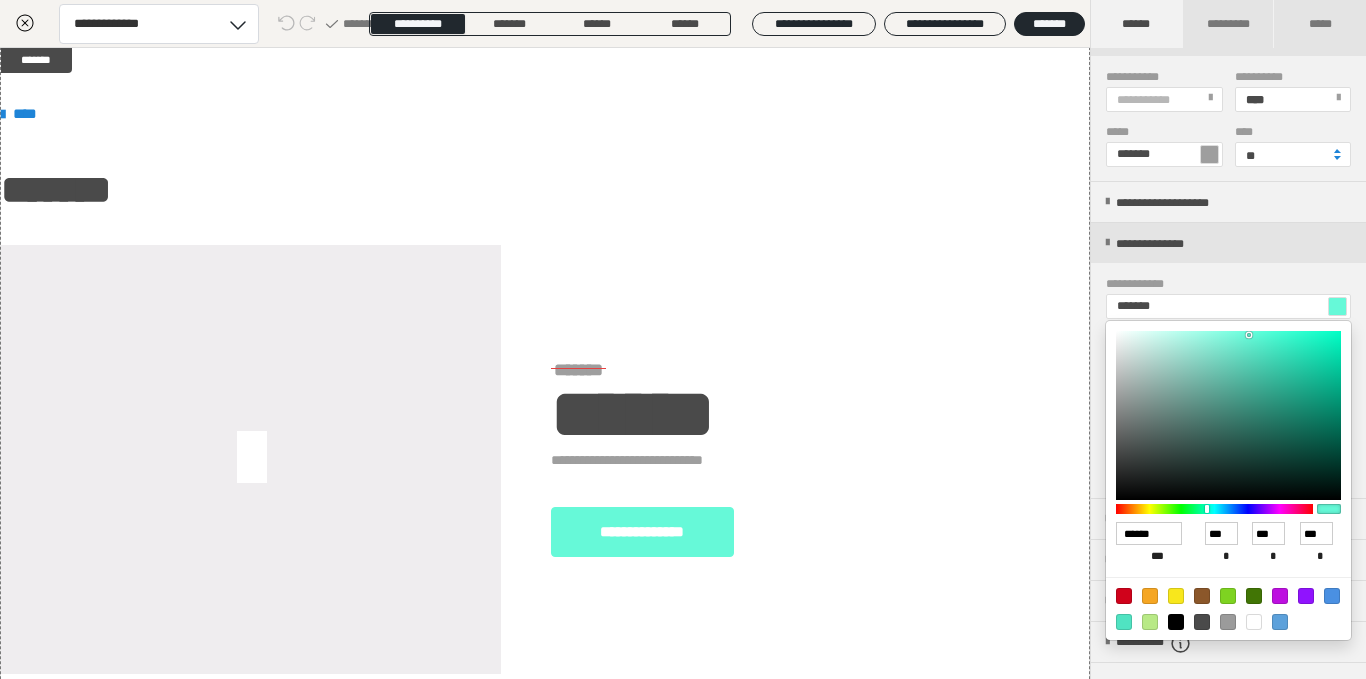 click at bounding box center (1228, 415) 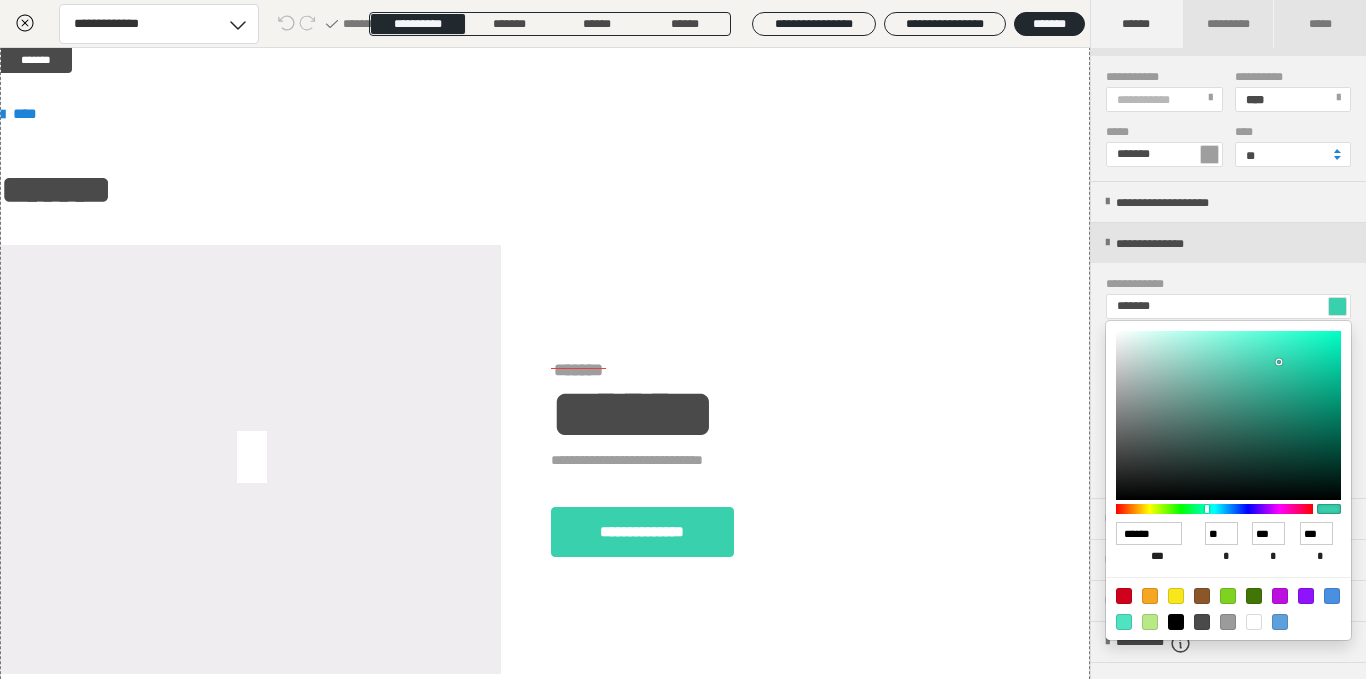 click at bounding box center (1228, 415) 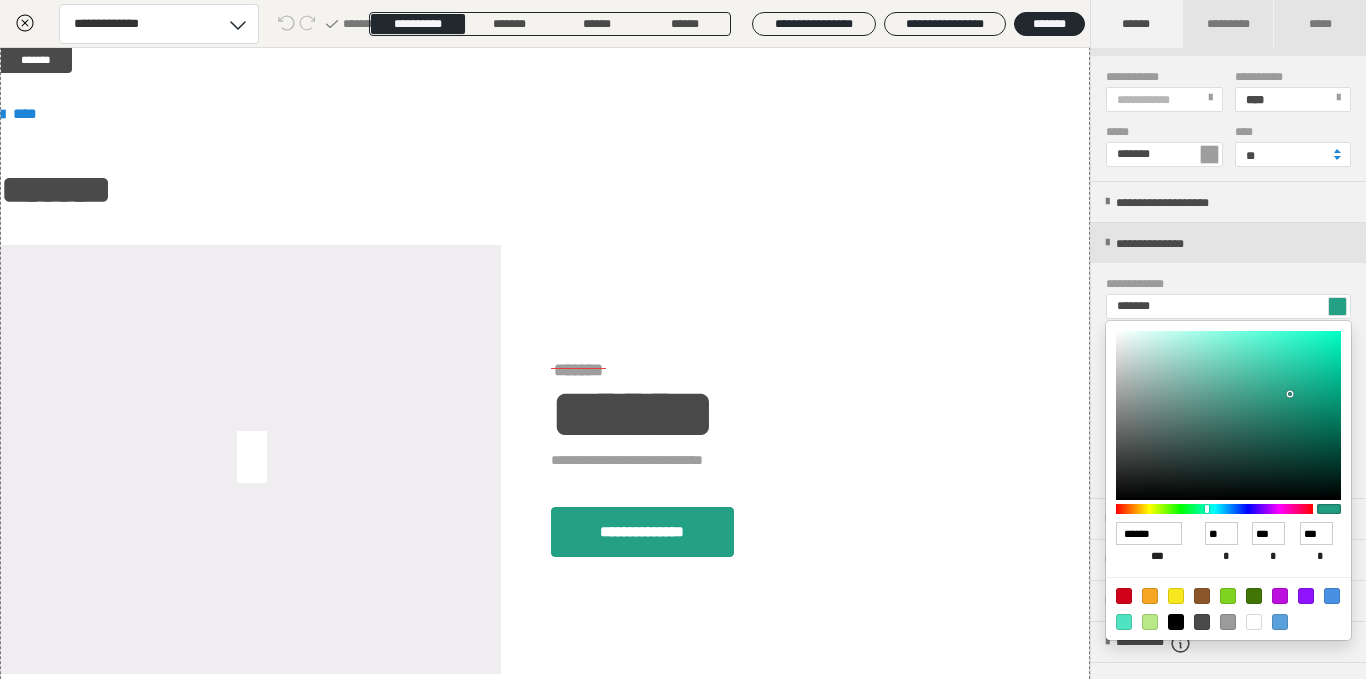 click at bounding box center (1228, 415) 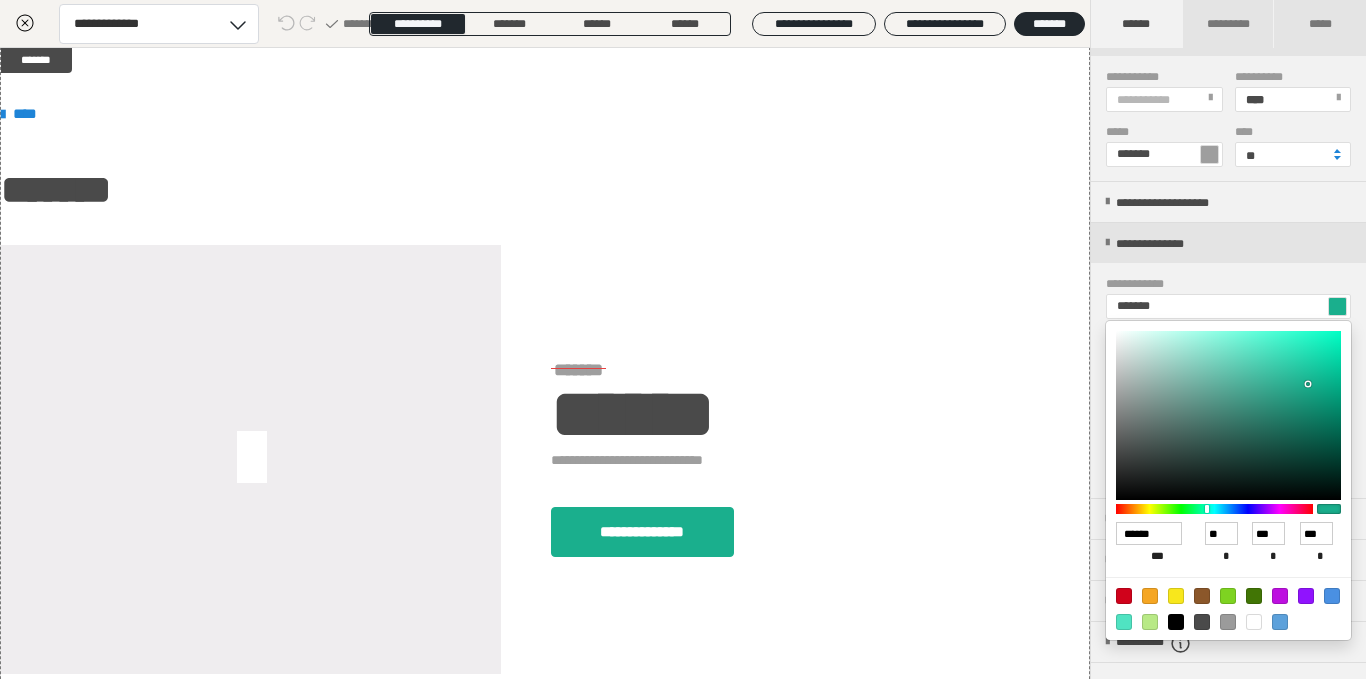 click at bounding box center (1228, 415) 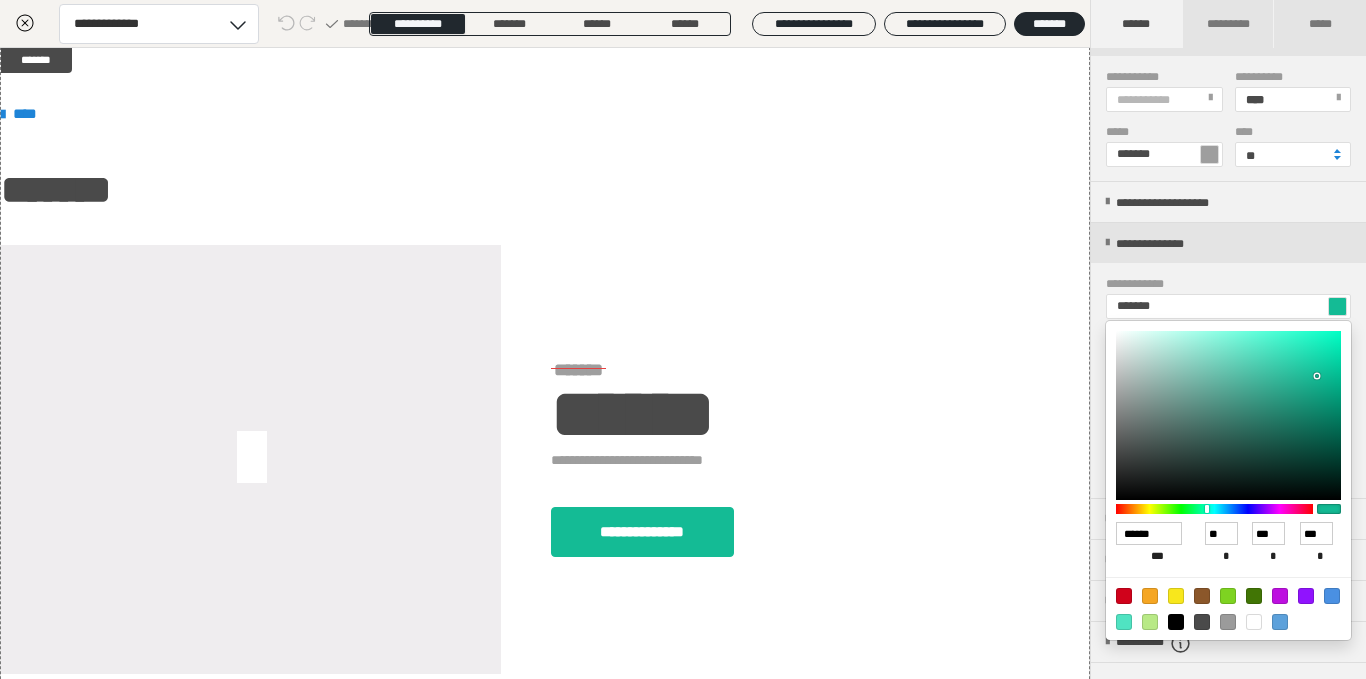 click at bounding box center [1228, 415] 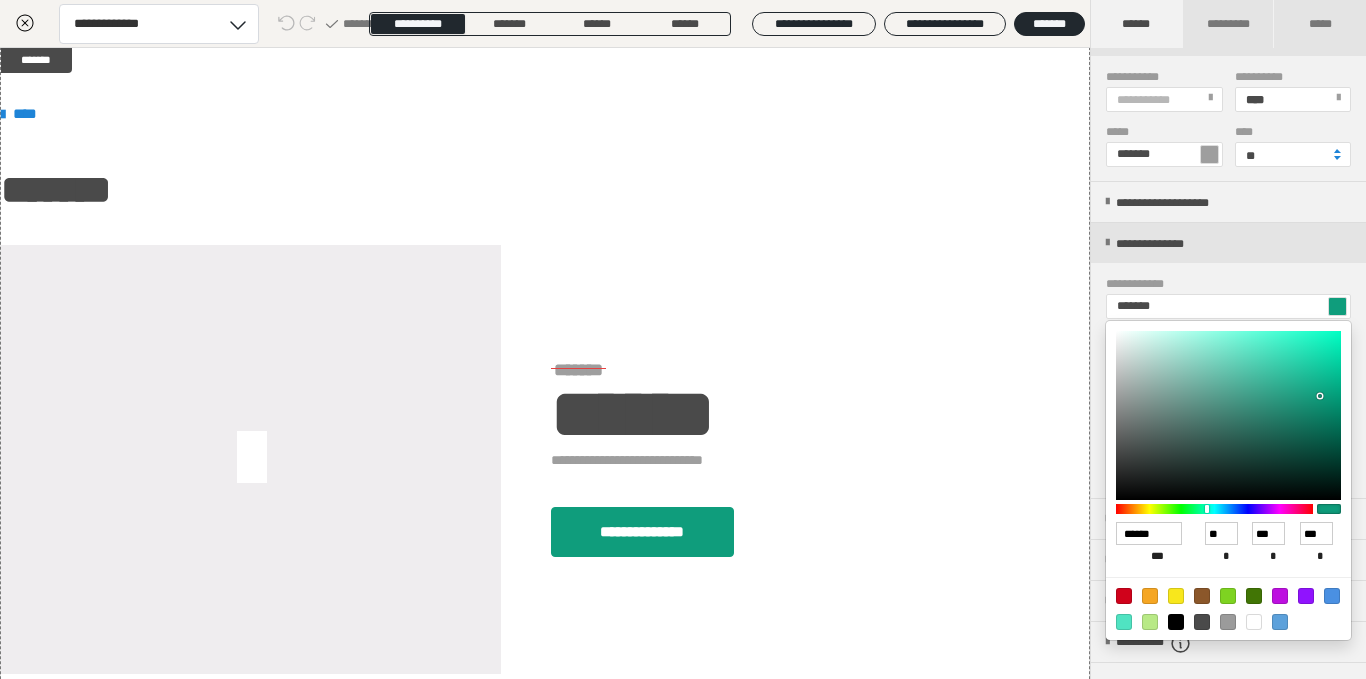 type on "*******" 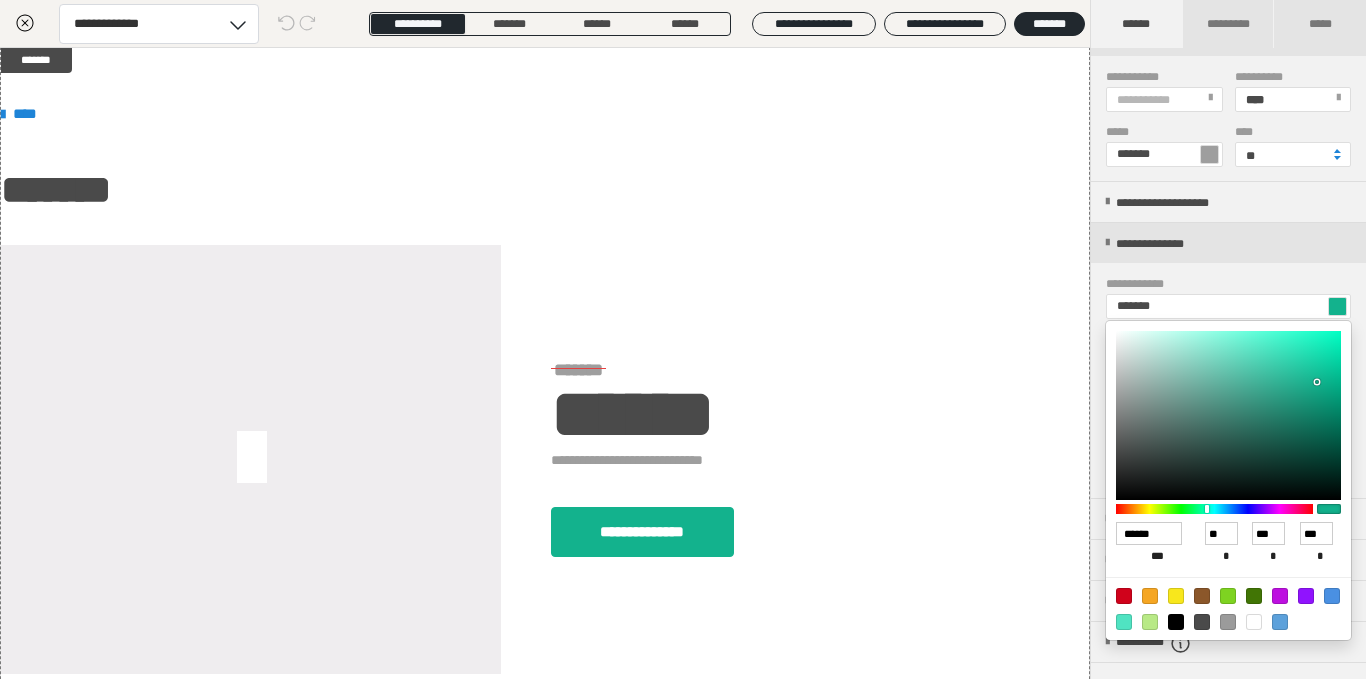 click at bounding box center [1228, 415] 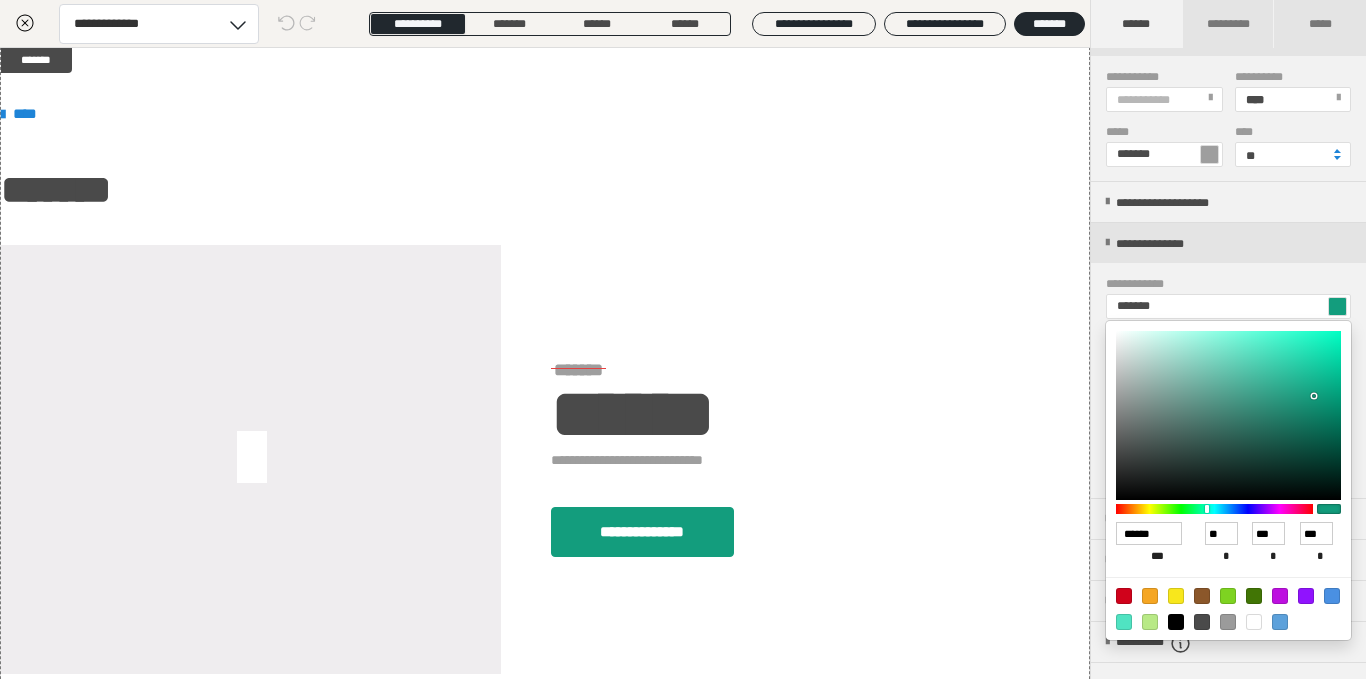 click at bounding box center [683, 339] 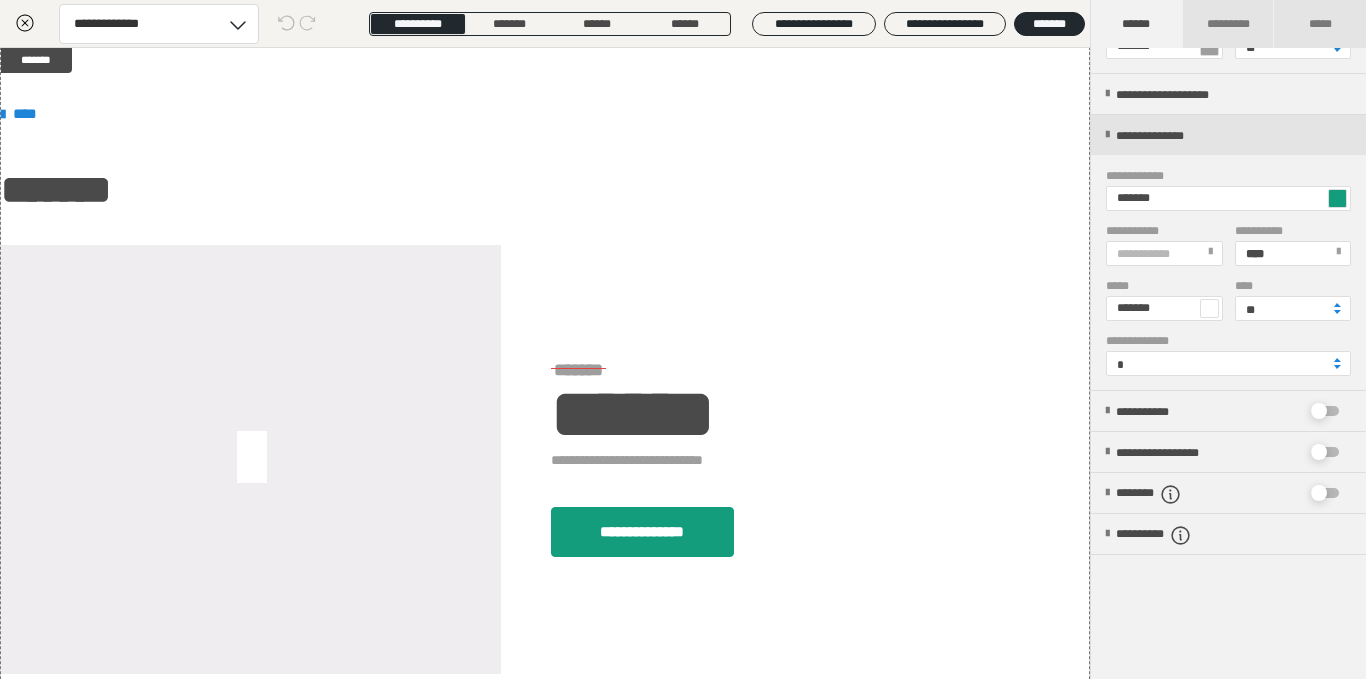 scroll, scrollTop: 637, scrollLeft: 0, axis: vertical 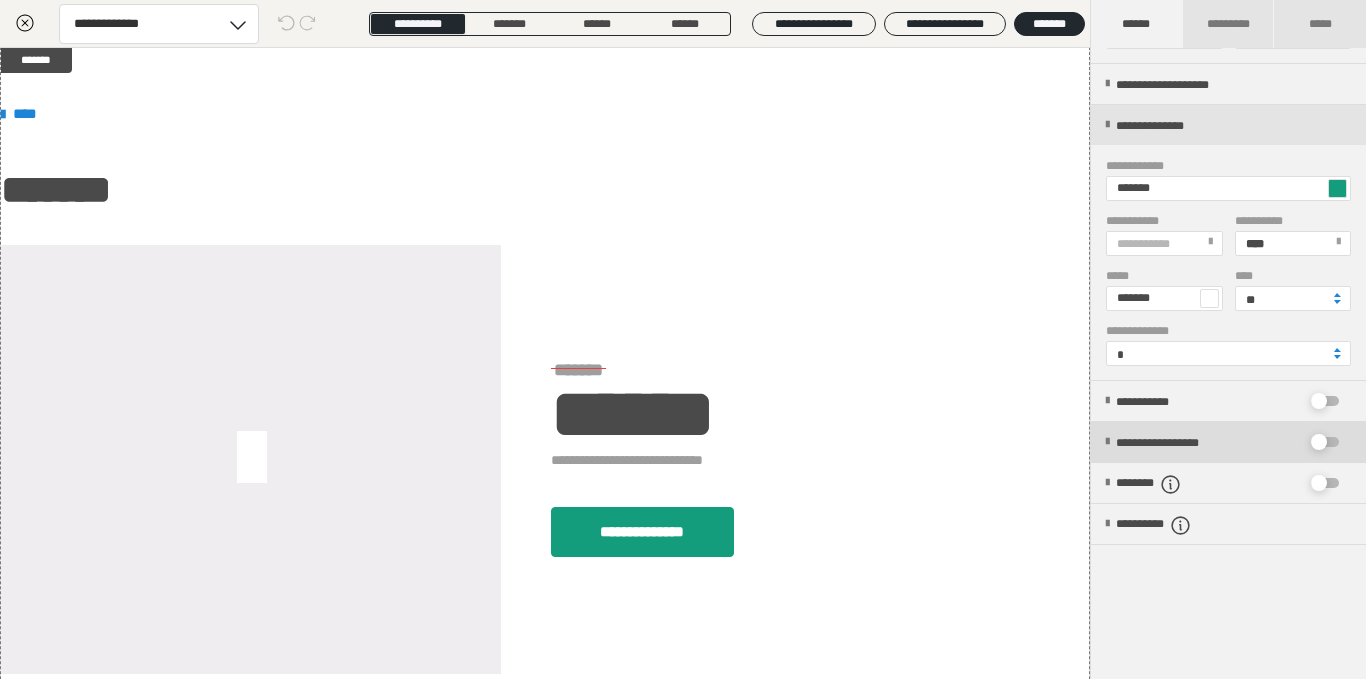 click on "**********" at bounding box center [1228, 442] 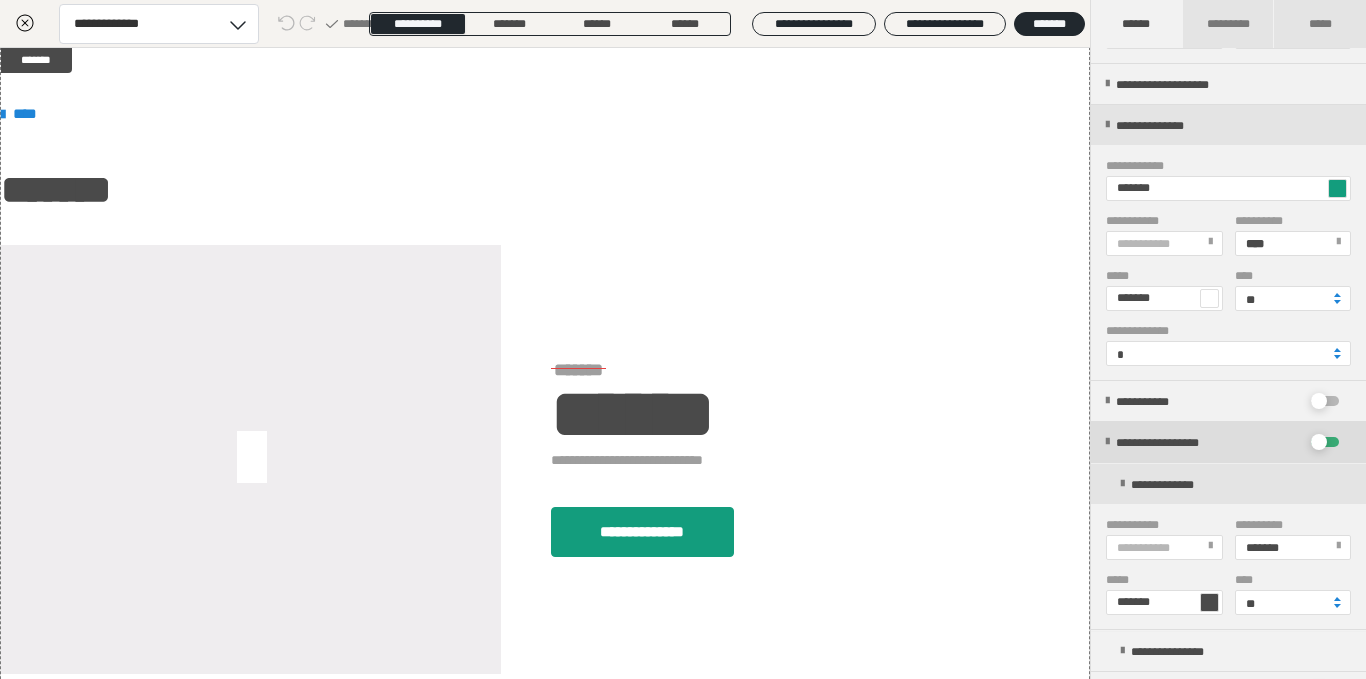 click at bounding box center (1319, 442) 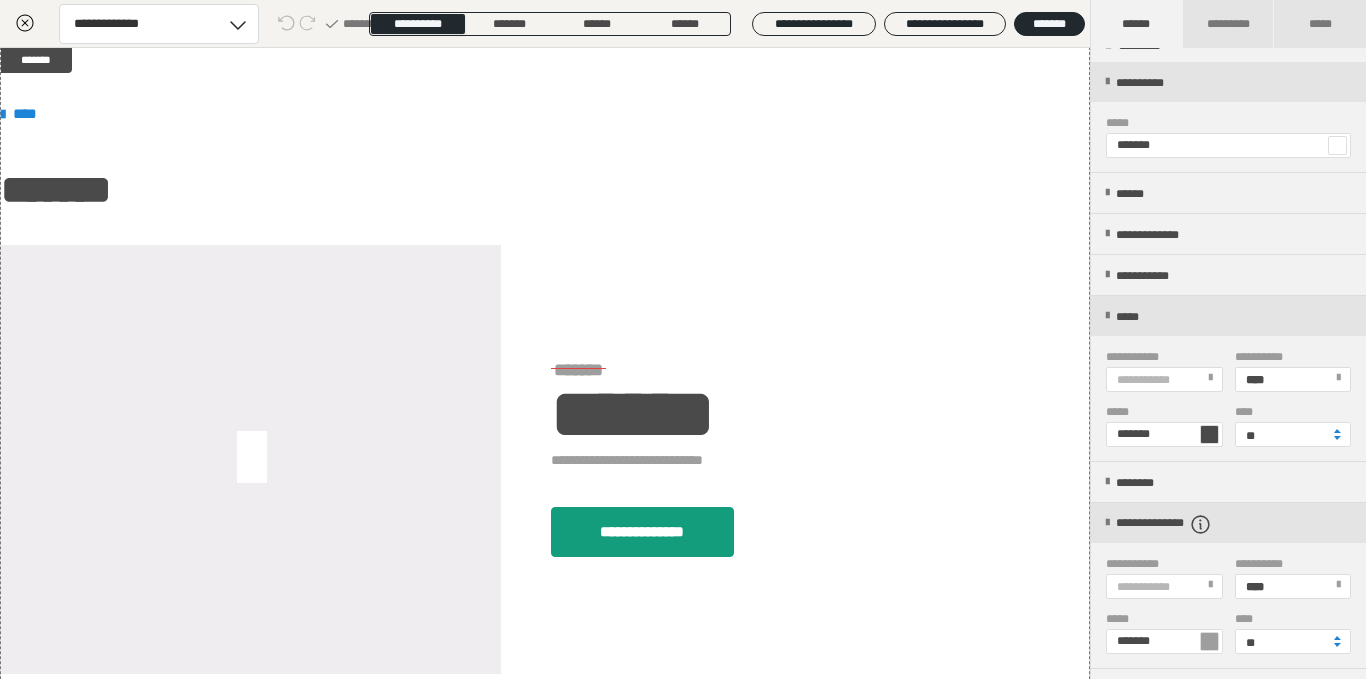 scroll, scrollTop: 0, scrollLeft: 0, axis: both 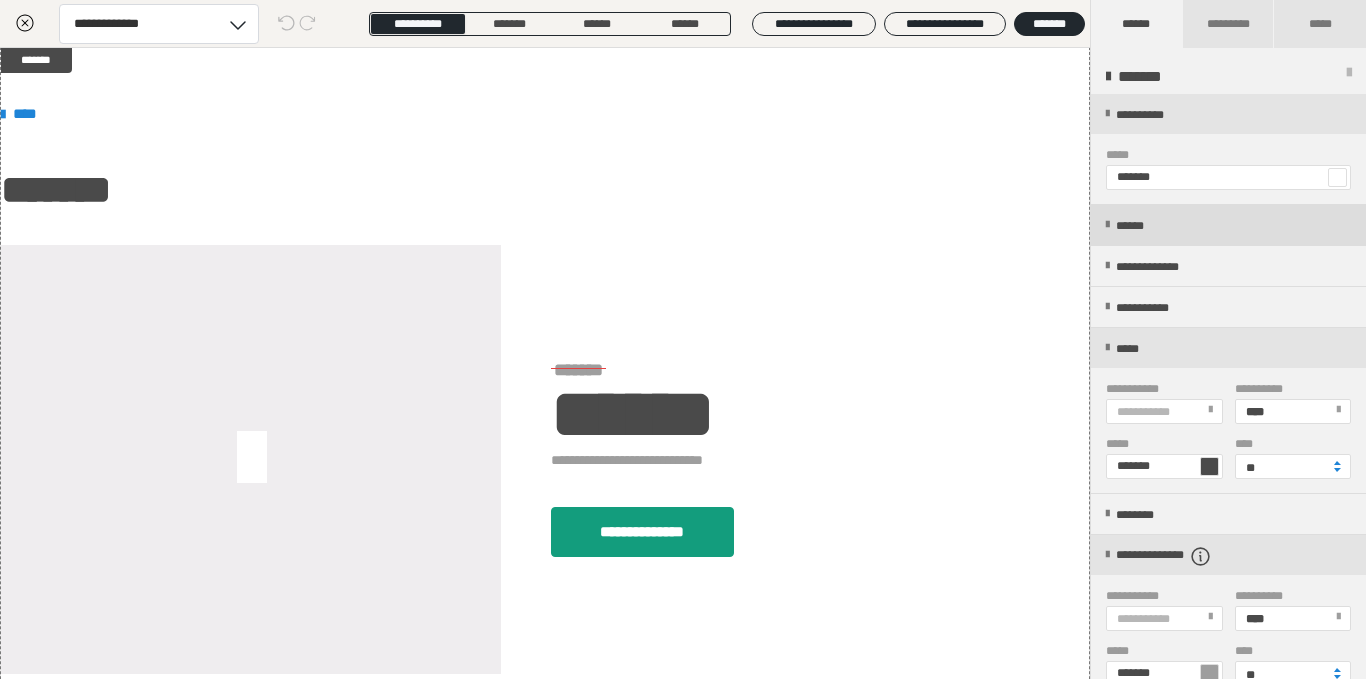 click on "******" at bounding box center [1228, 225] 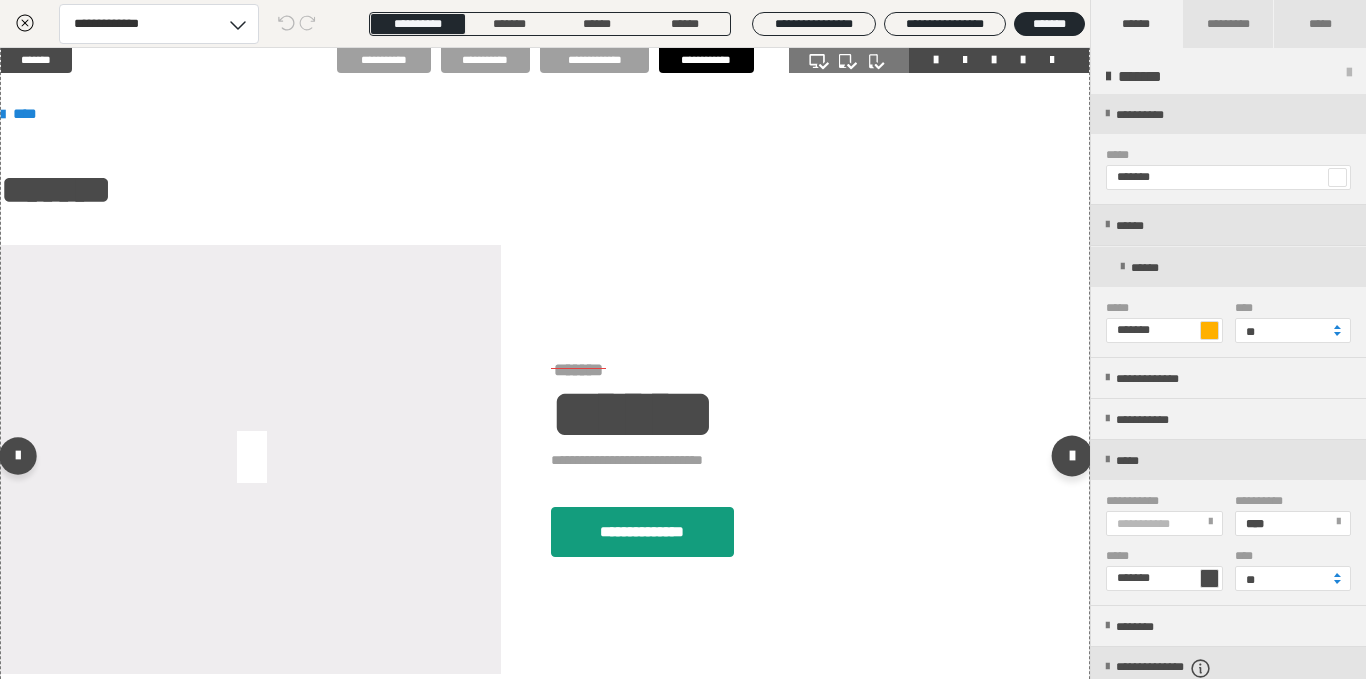 click at bounding box center (1072, 455) 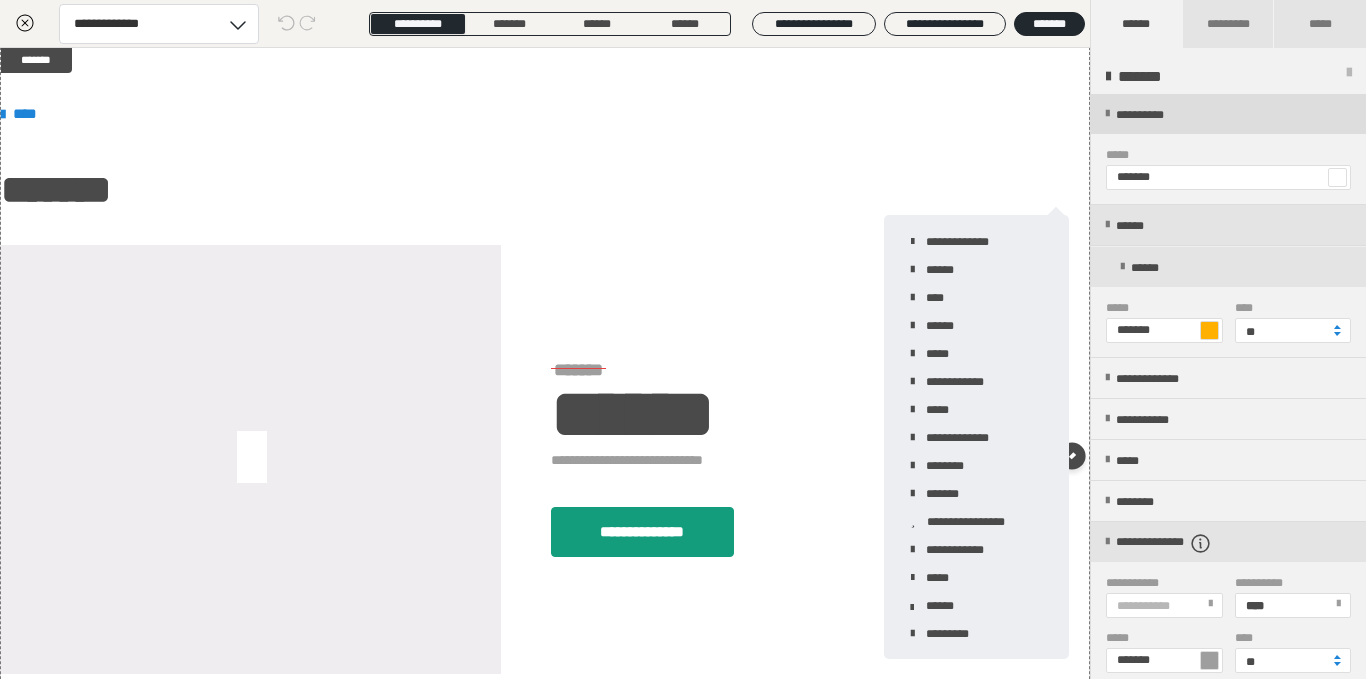 click on "**********" at bounding box center [1228, 114] 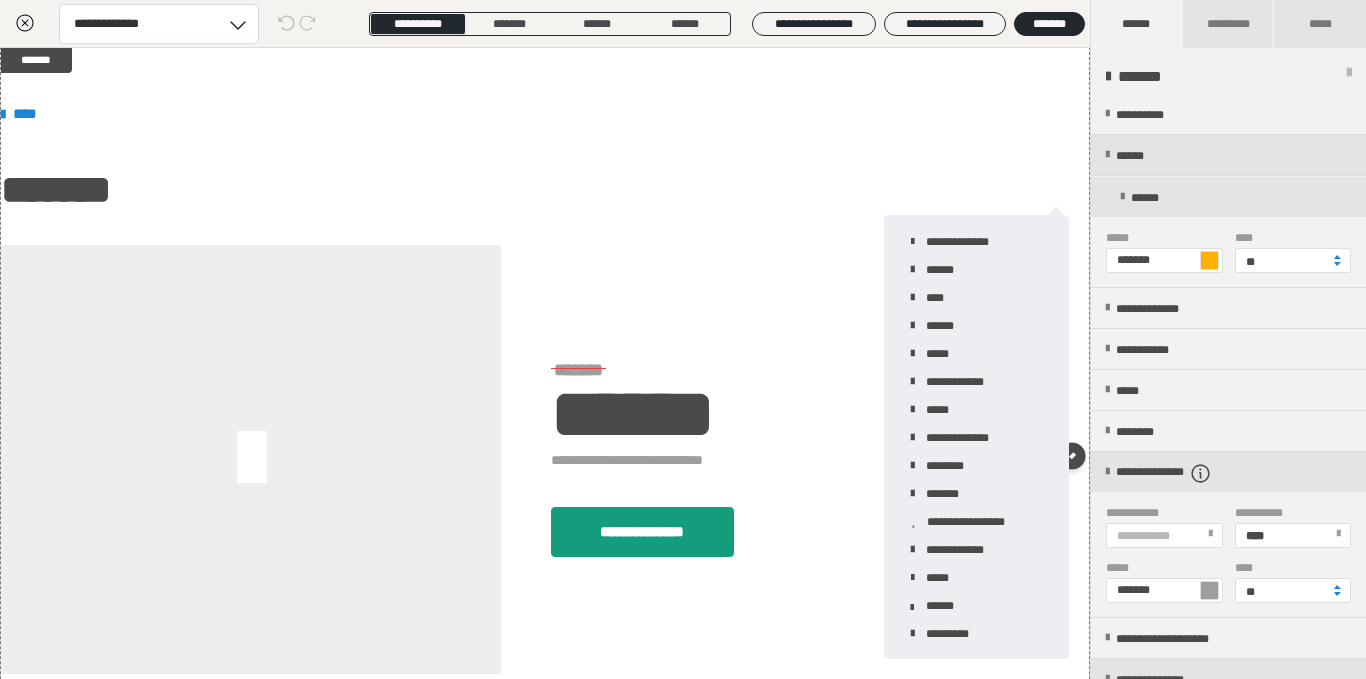 click on "*******" at bounding box center [1228, 77] 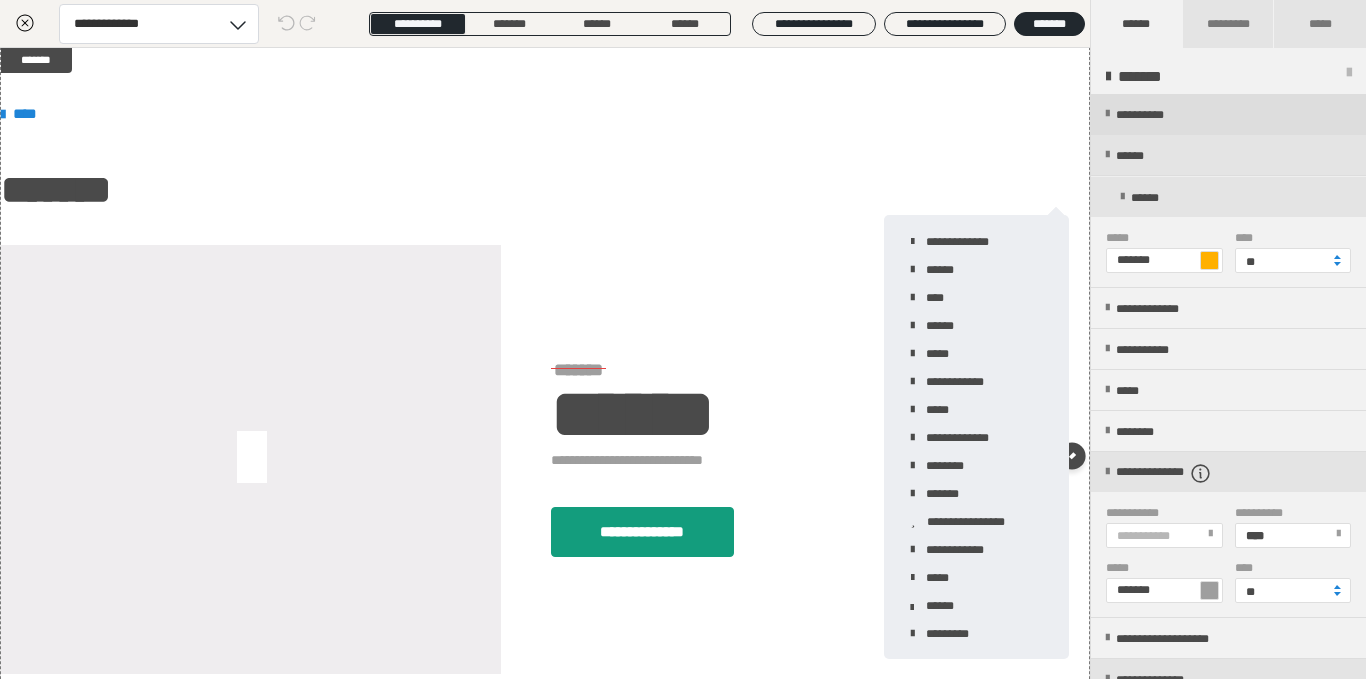 click on "**********" at bounding box center [1162, 115] 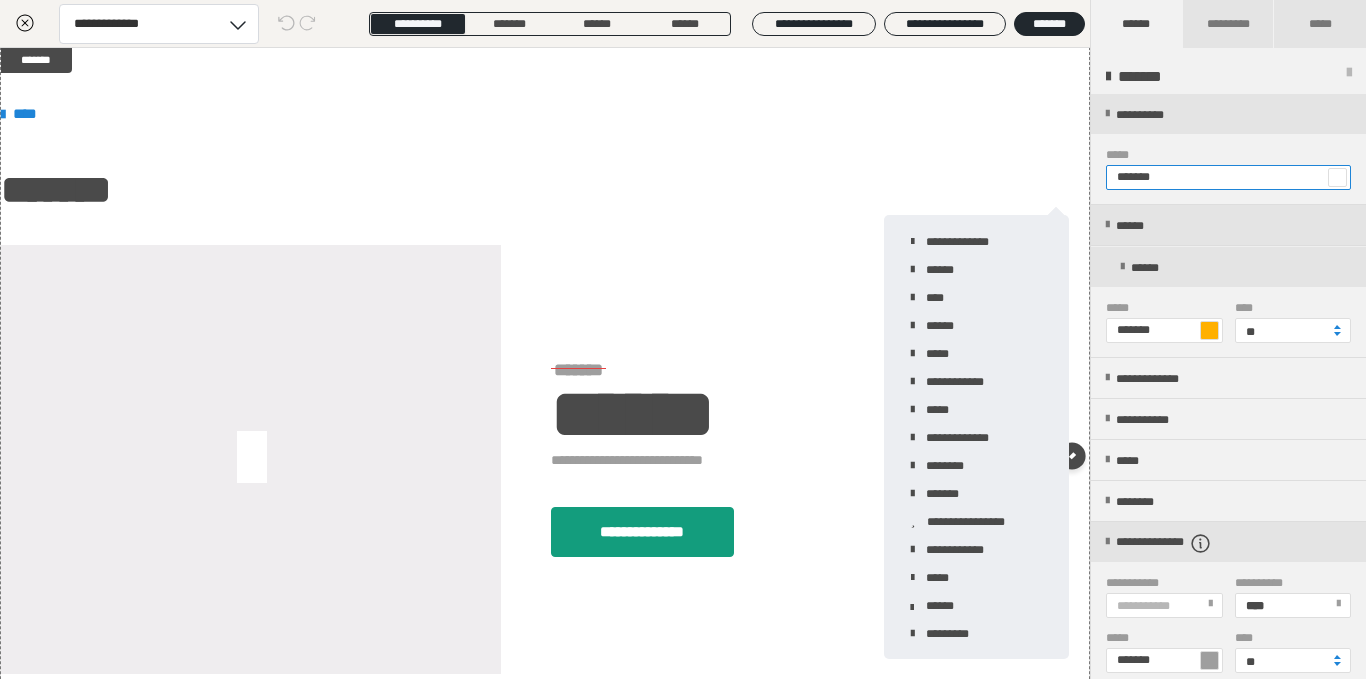 click on "*******" at bounding box center [1228, 177] 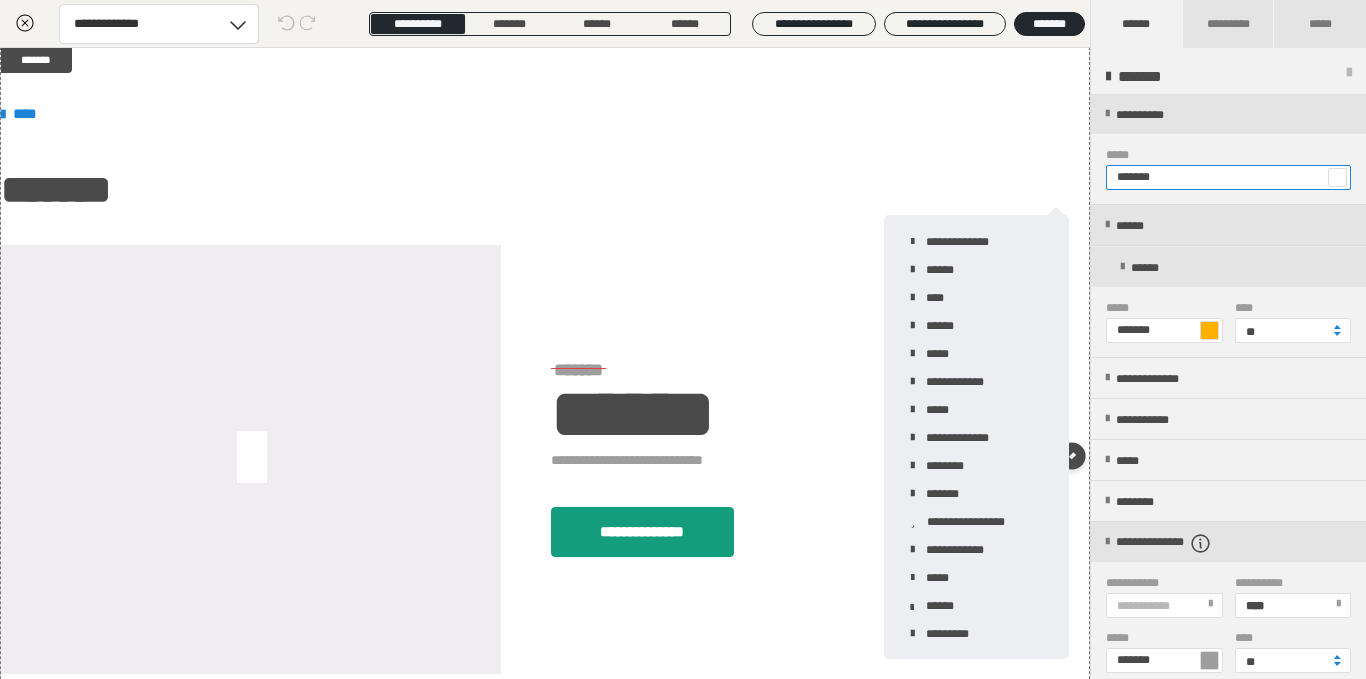 click on "*******" at bounding box center [1228, 177] 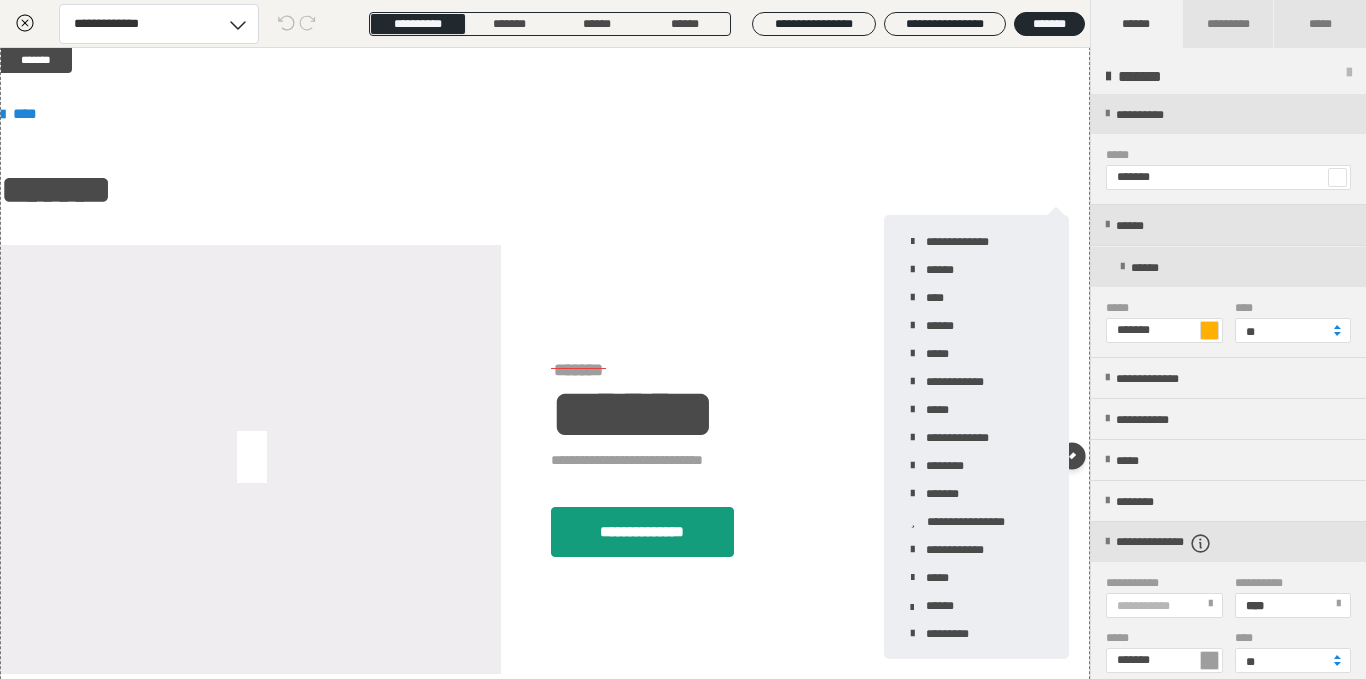 click at bounding box center [1337, 177] 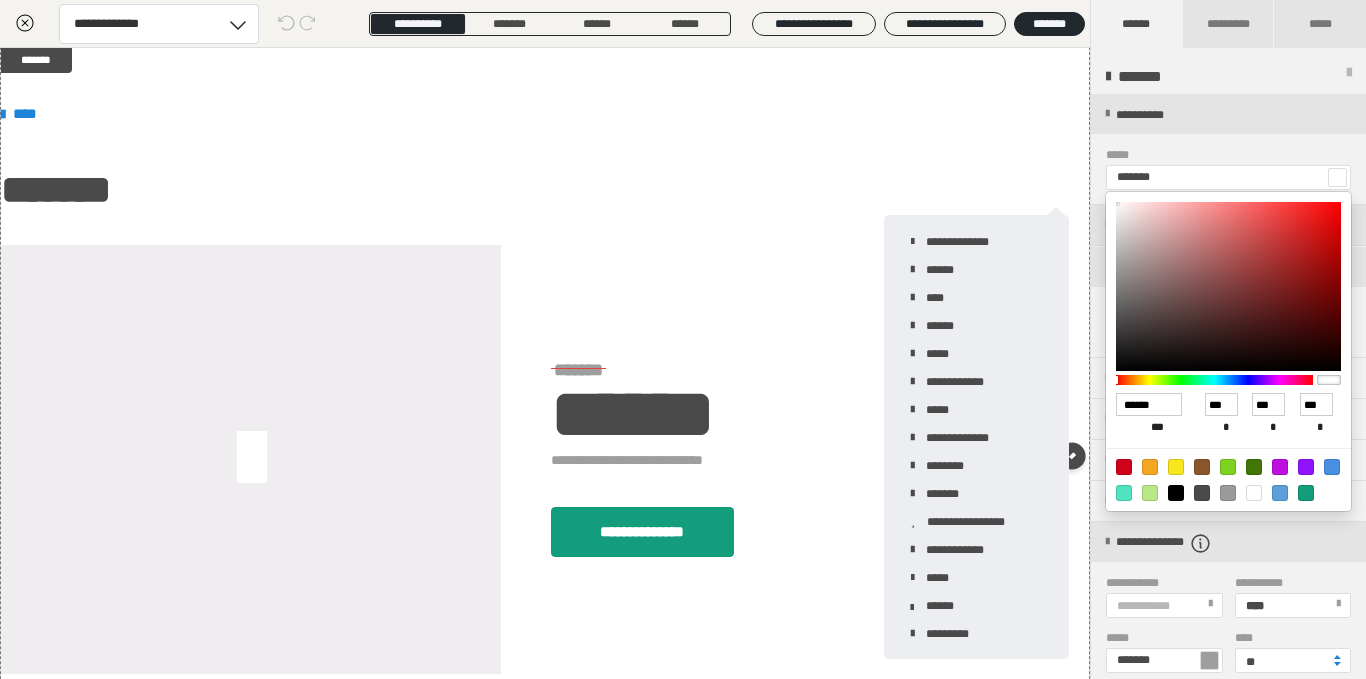 click at bounding box center [1228, 286] 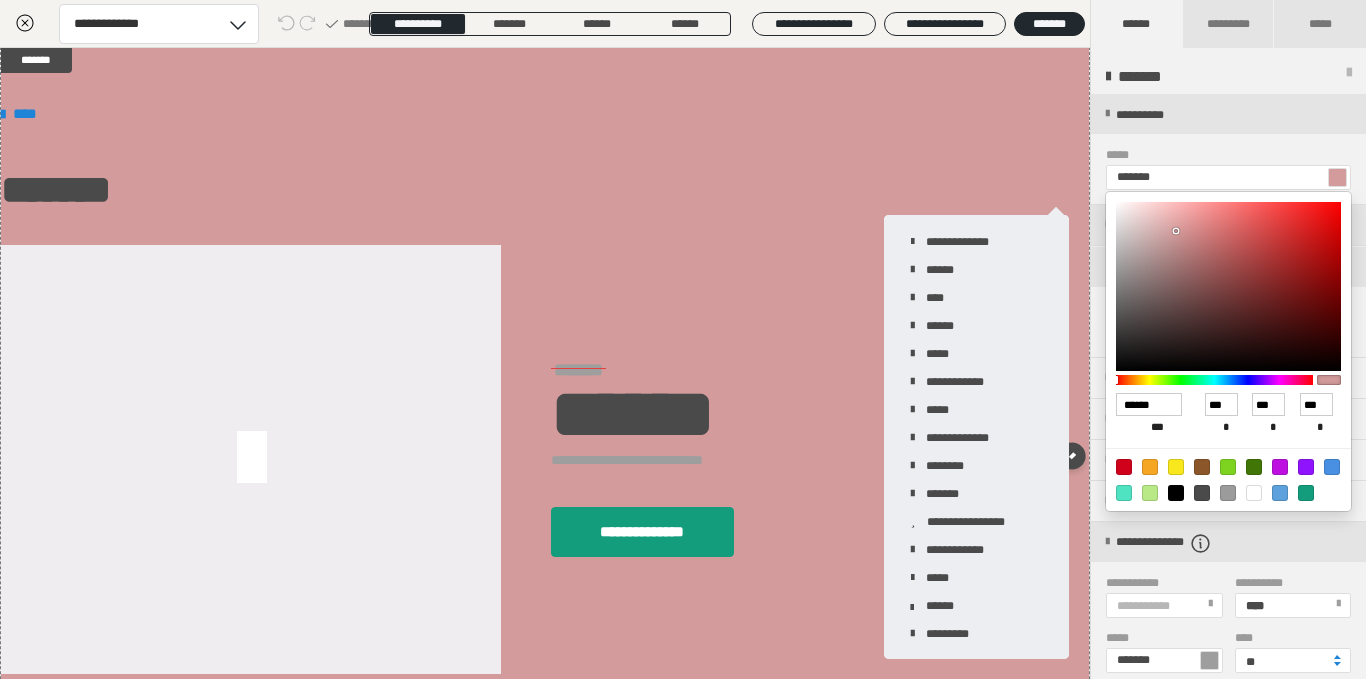 click at bounding box center (1228, 286) 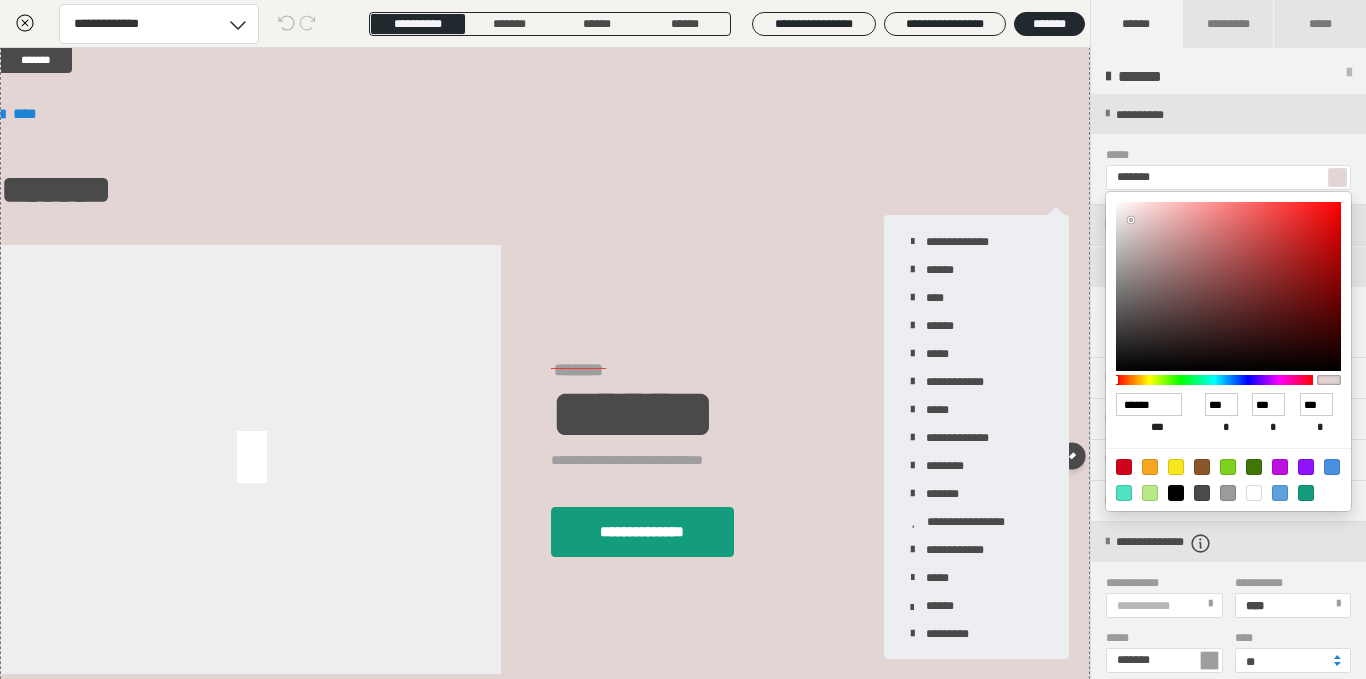 click at bounding box center [1214, 380] 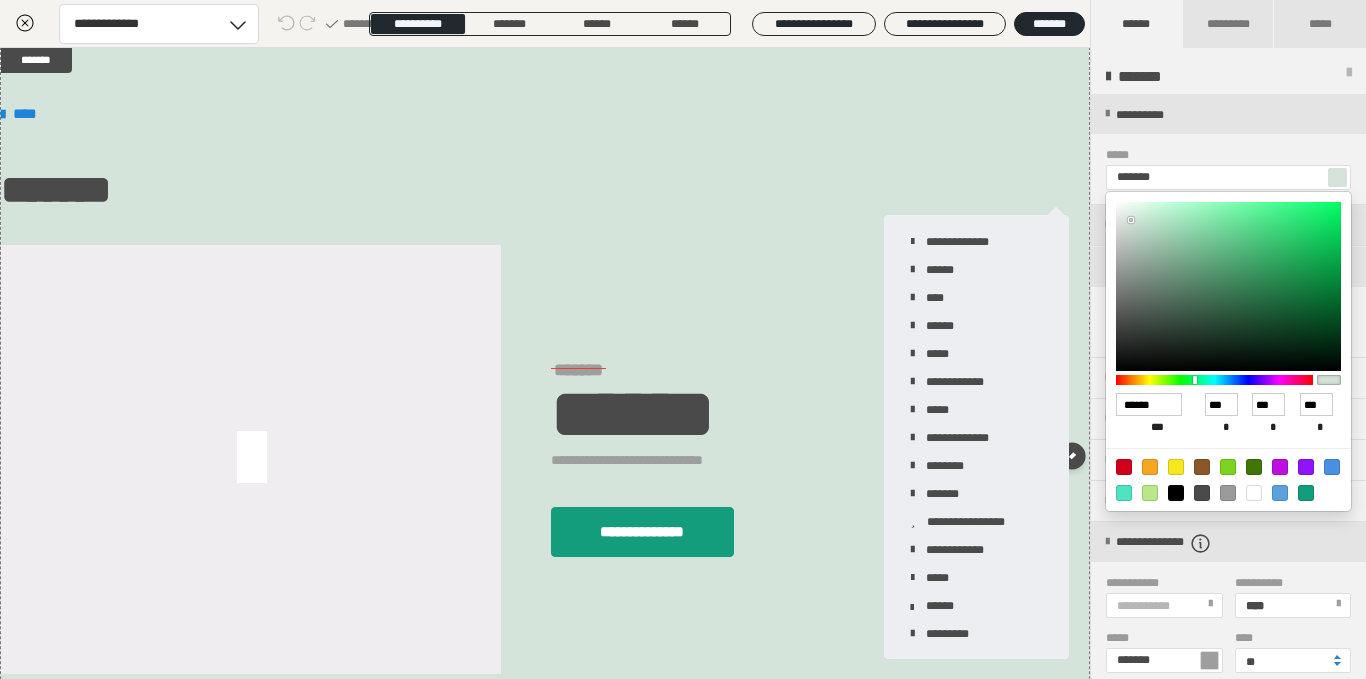 click at bounding box center [1228, 286] 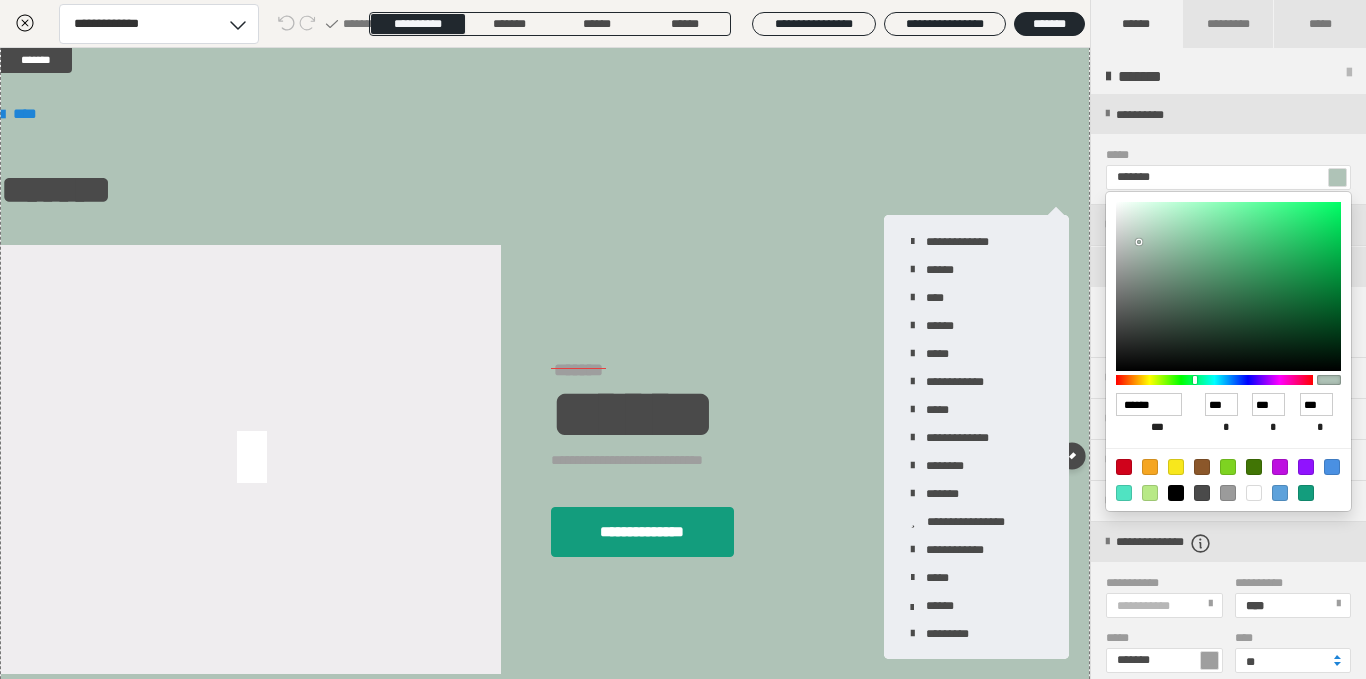 click at bounding box center (1214, 380) 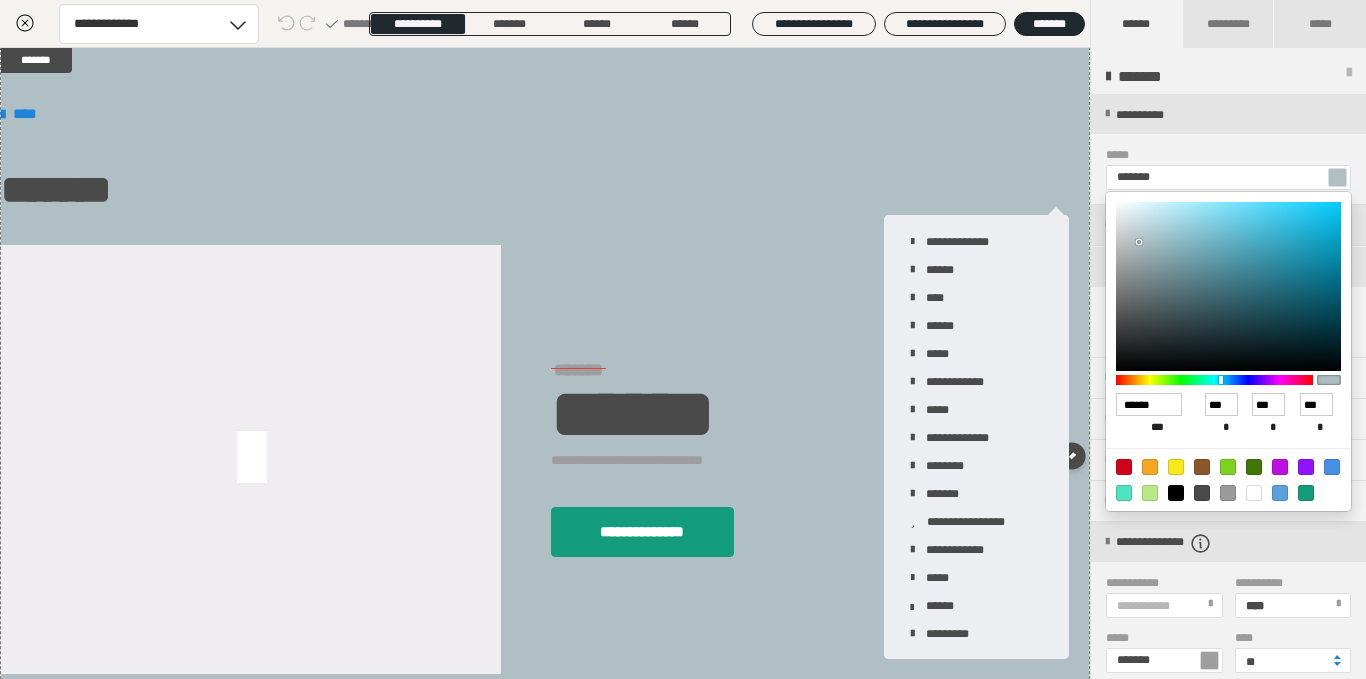 click at bounding box center [1228, 286] 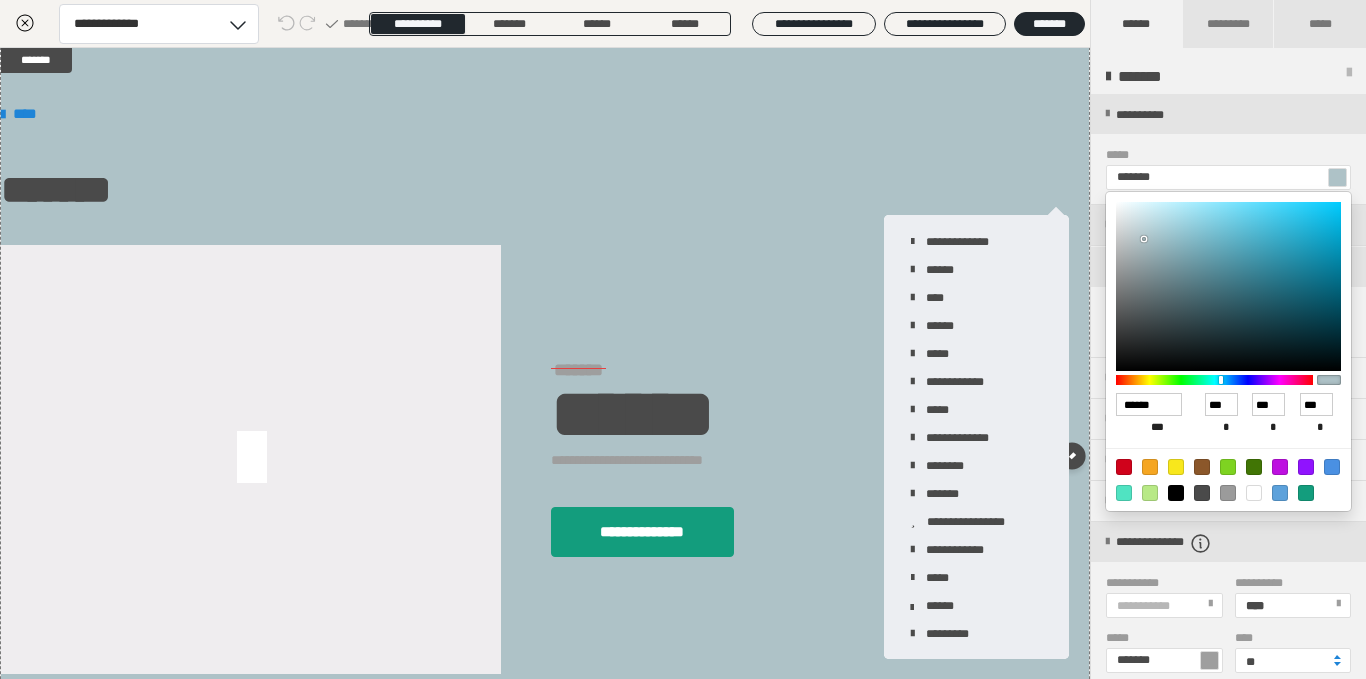 click at bounding box center (1228, 286) 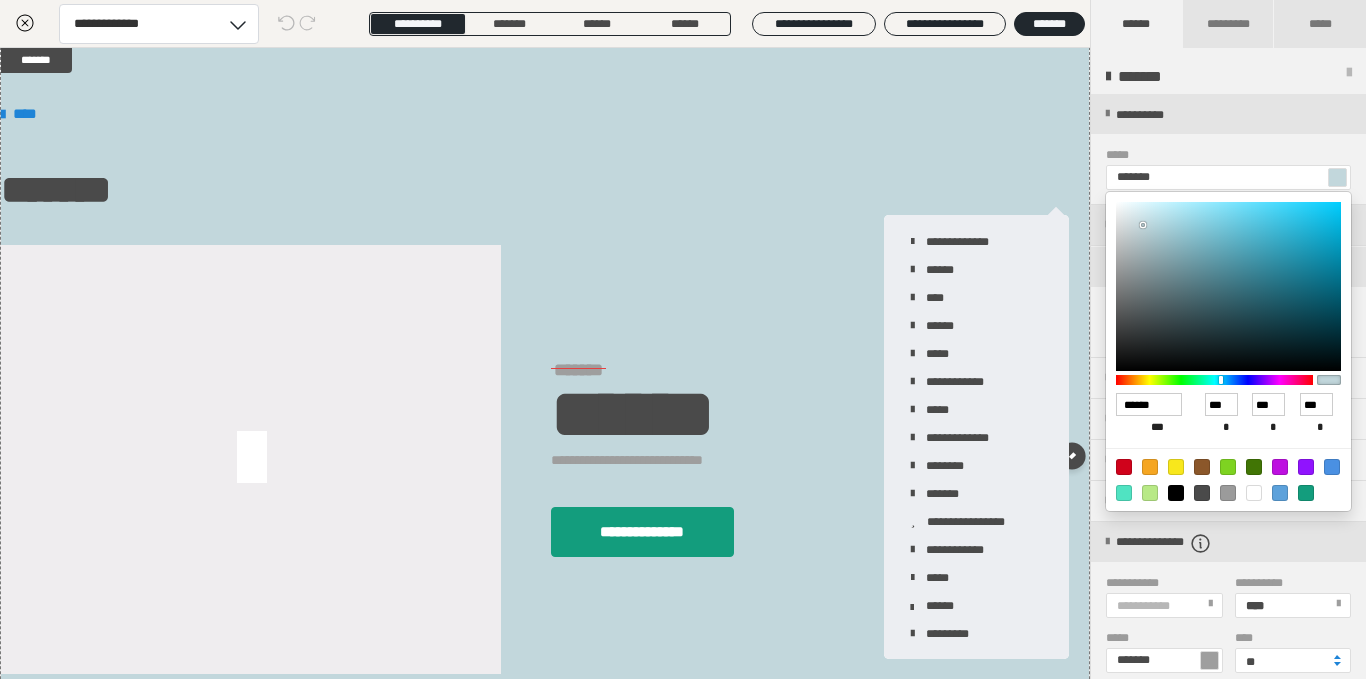 click at bounding box center [683, 339] 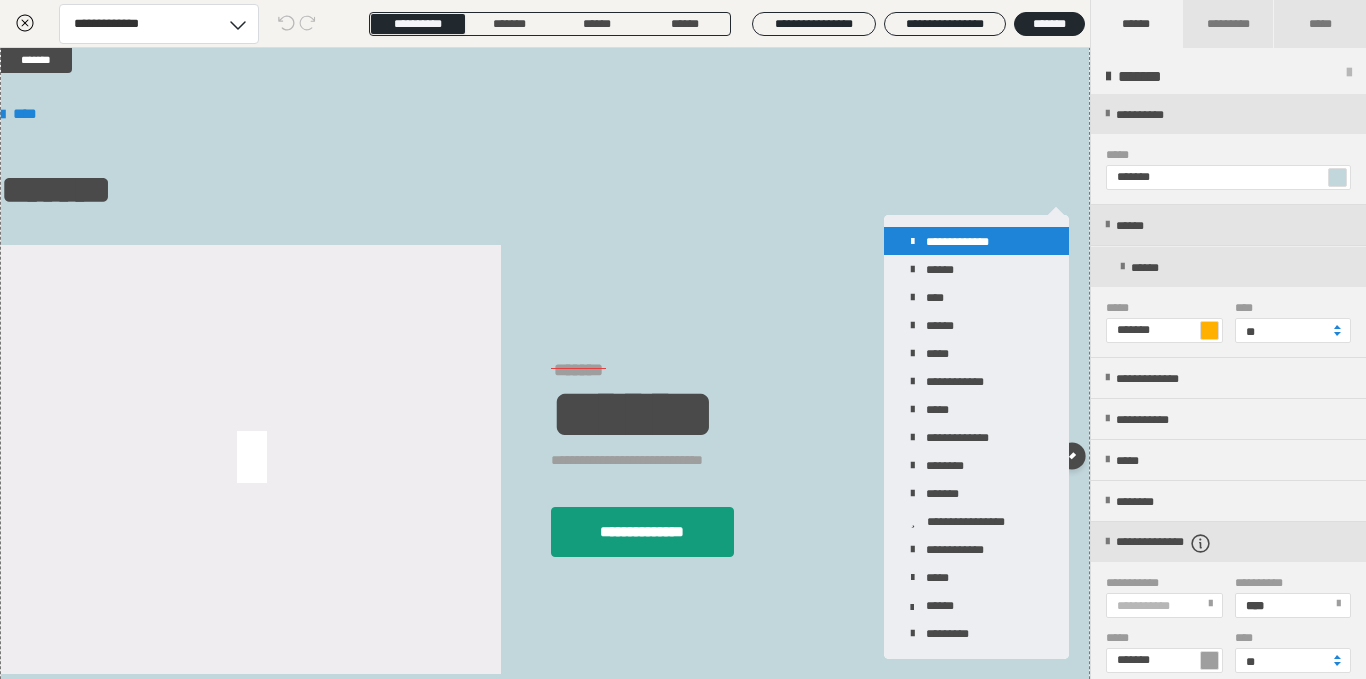 click on "**********" at bounding box center [976, 241] 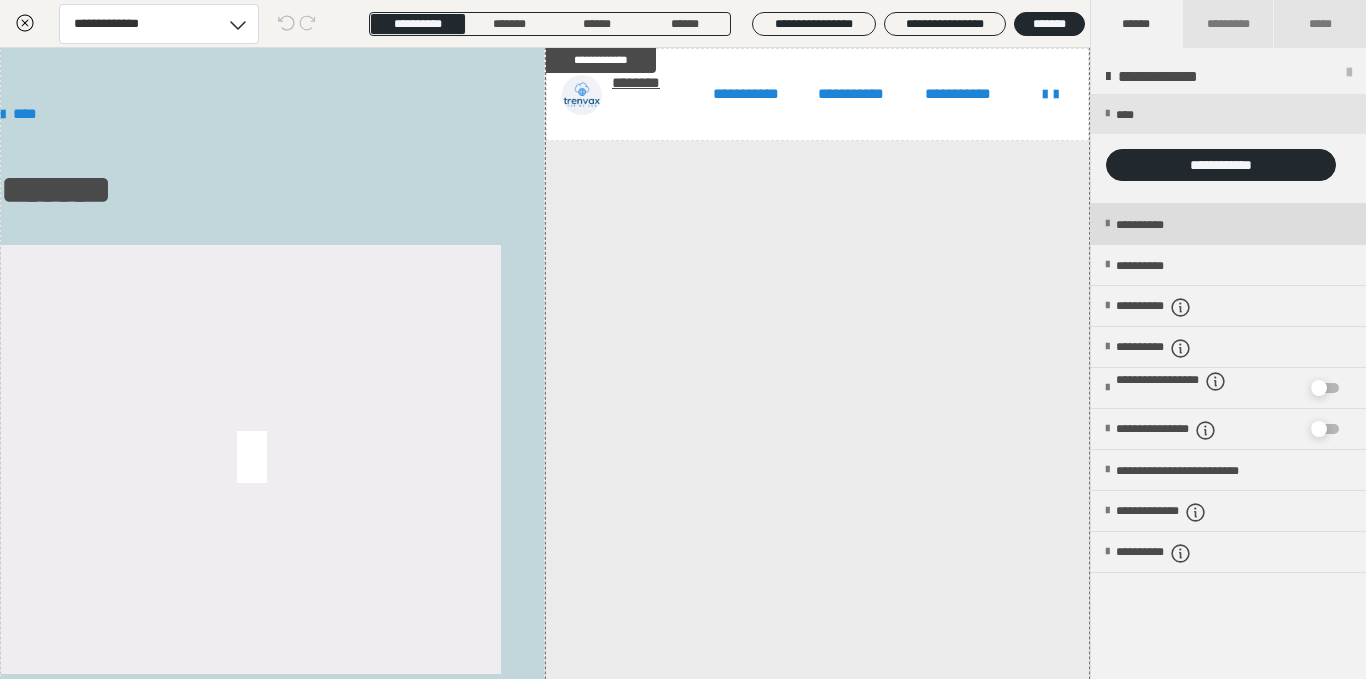 click on "**********" at bounding box center (1162, 225) 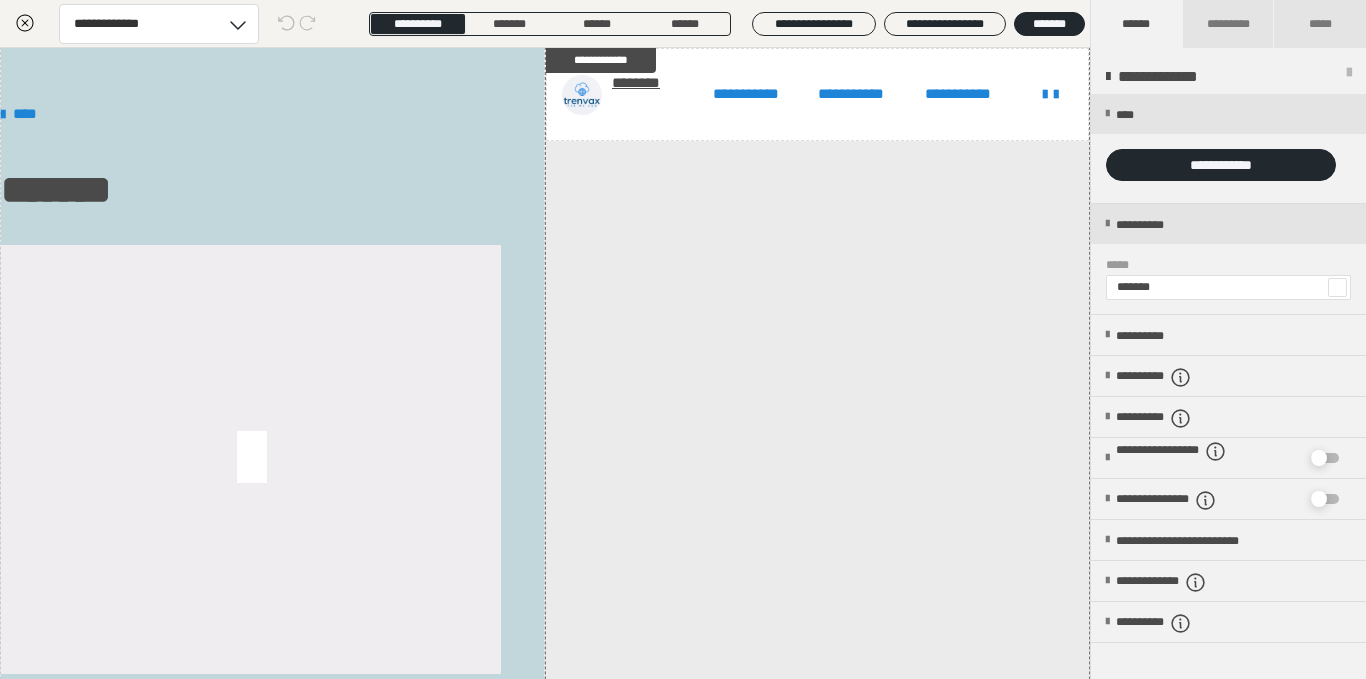 click at bounding box center [1337, 287] 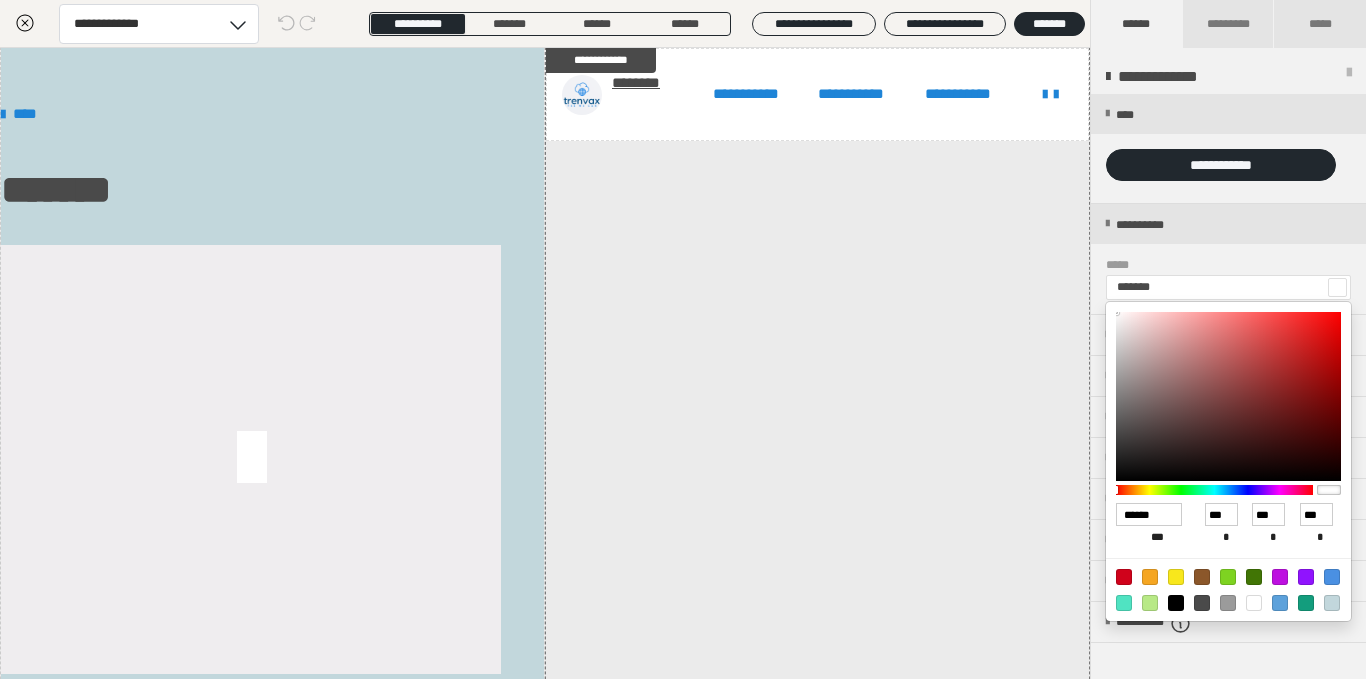 click at bounding box center [1228, 396] 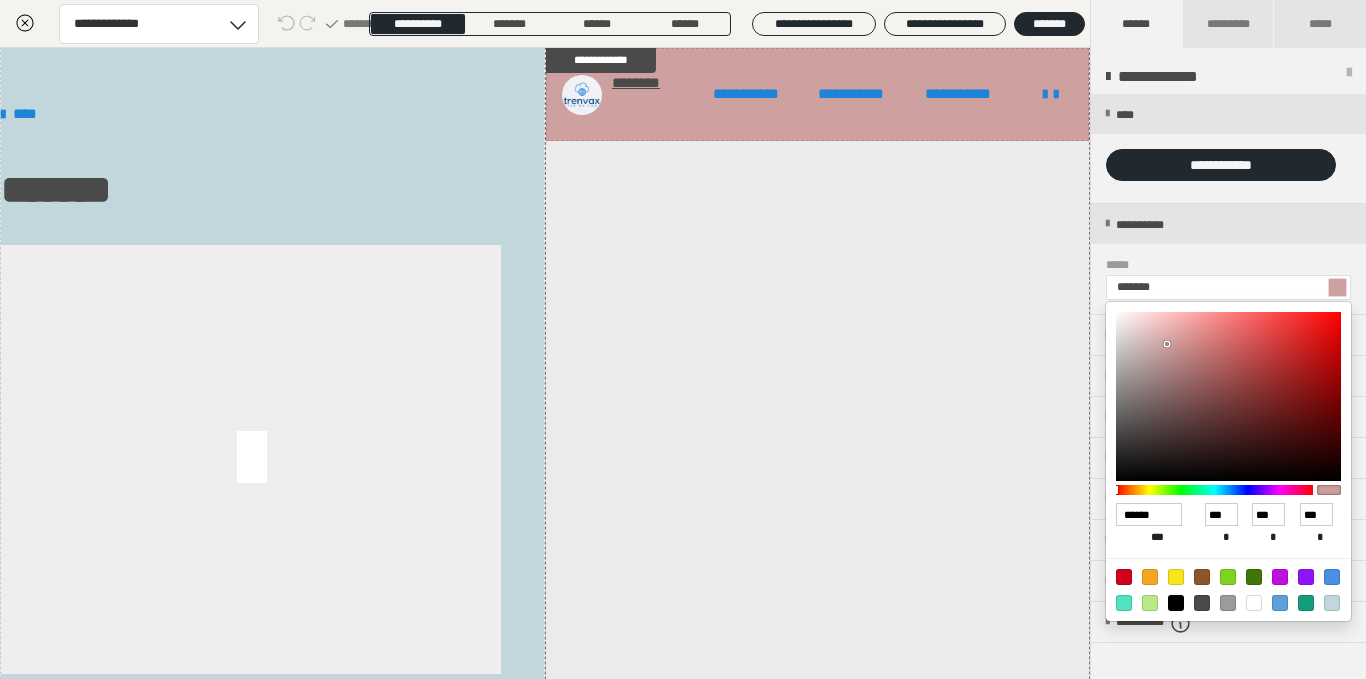click at bounding box center [1214, 490] 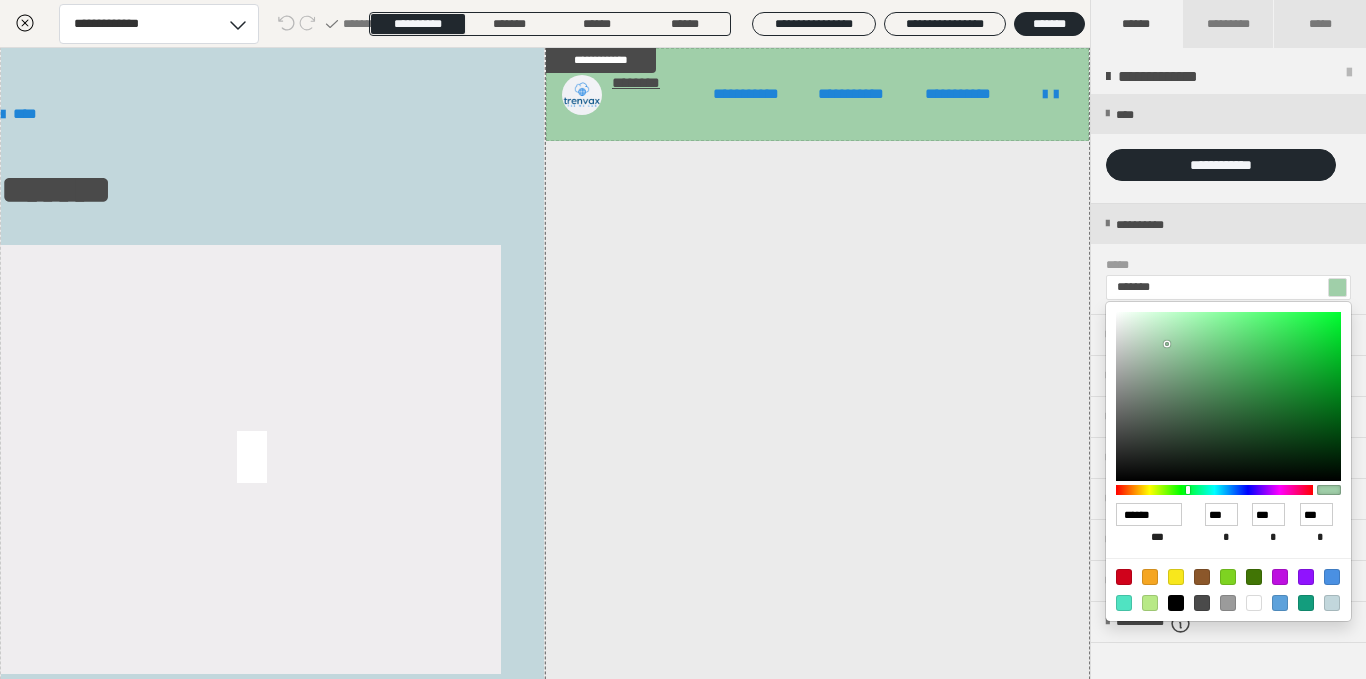 click at bounding box center (1214, 490) 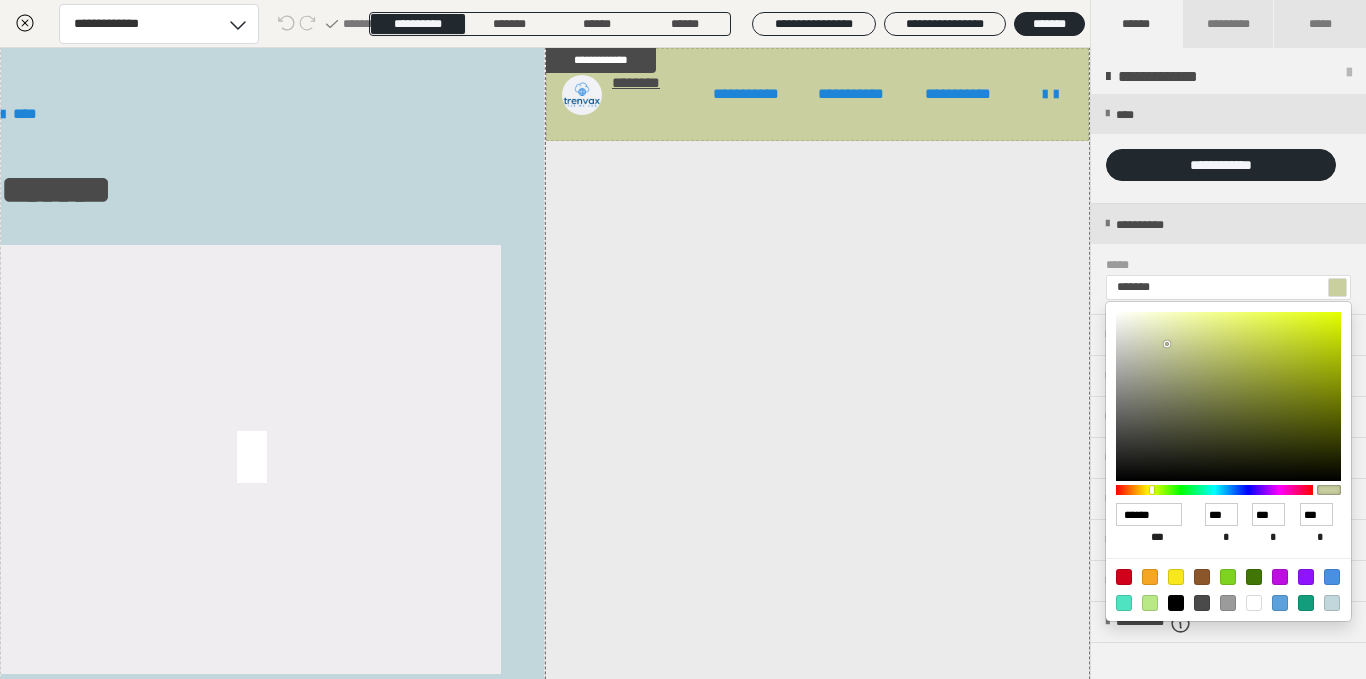 click at bounding box center [1214, 490] 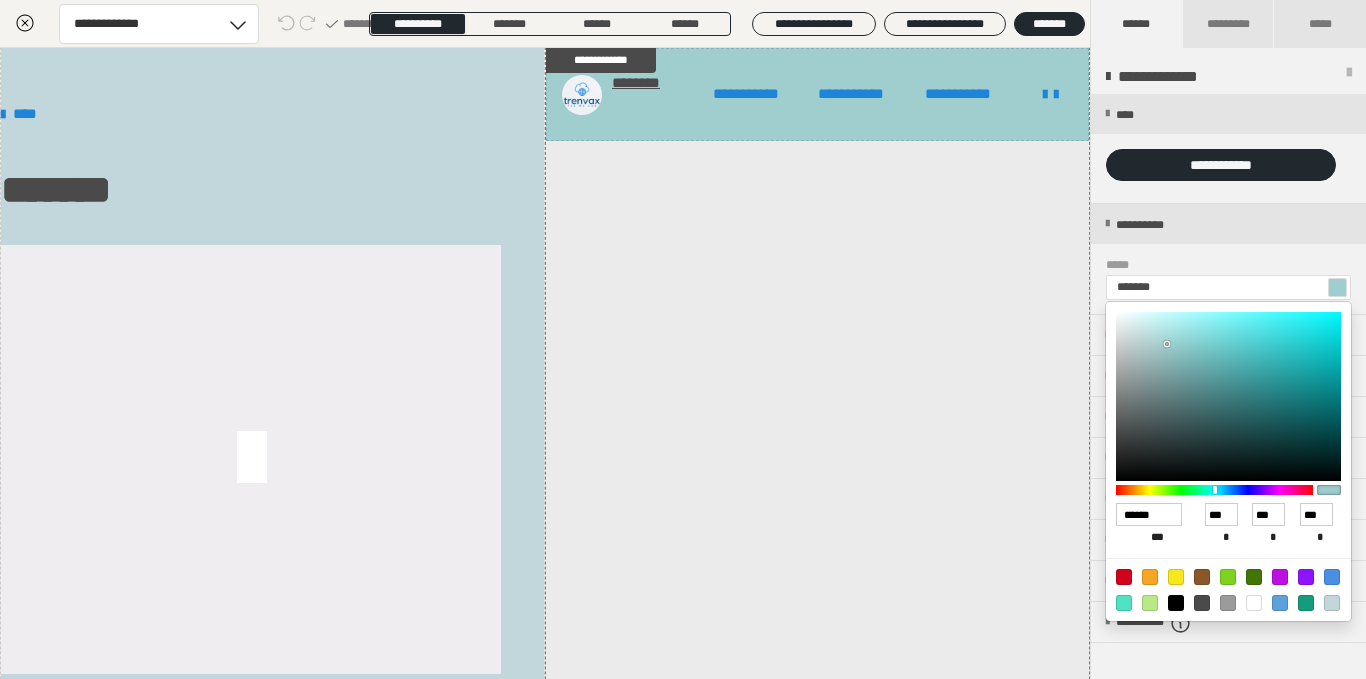 click at bounding box center [1228, 396] 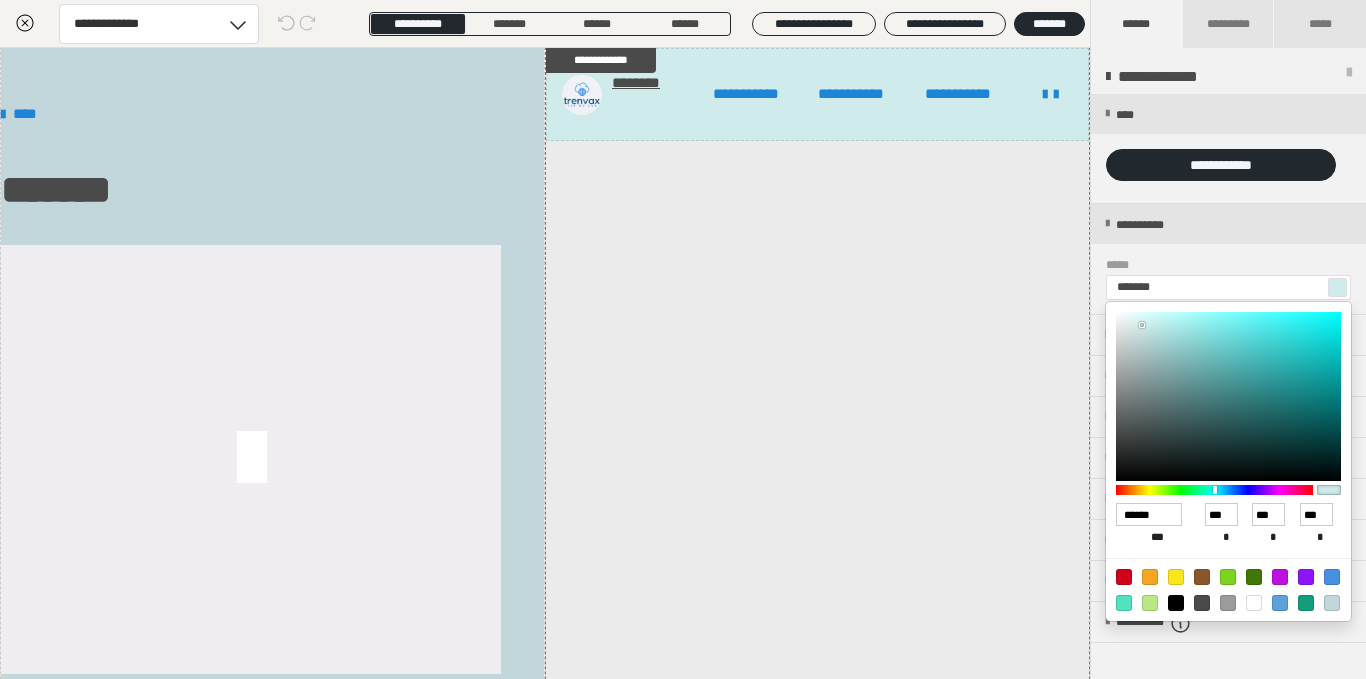 click at bounding box center (1228, 396) 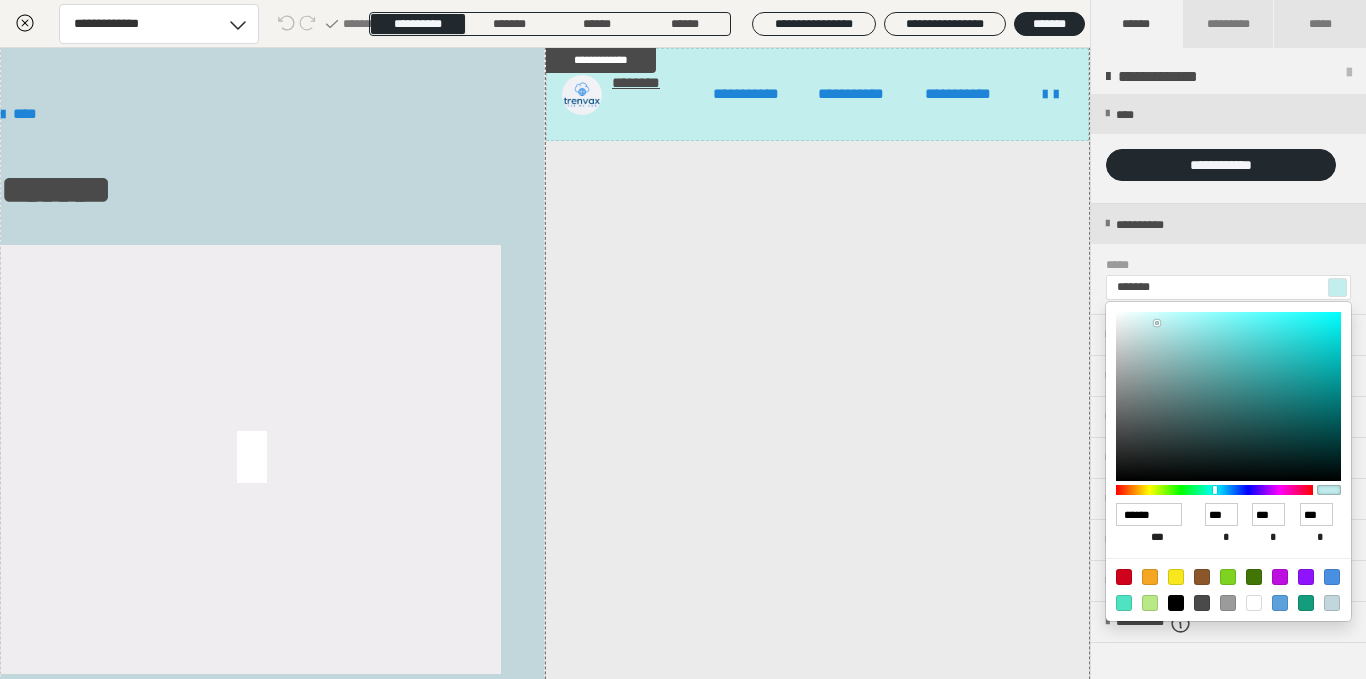 click at bounding box center (1228, 396) 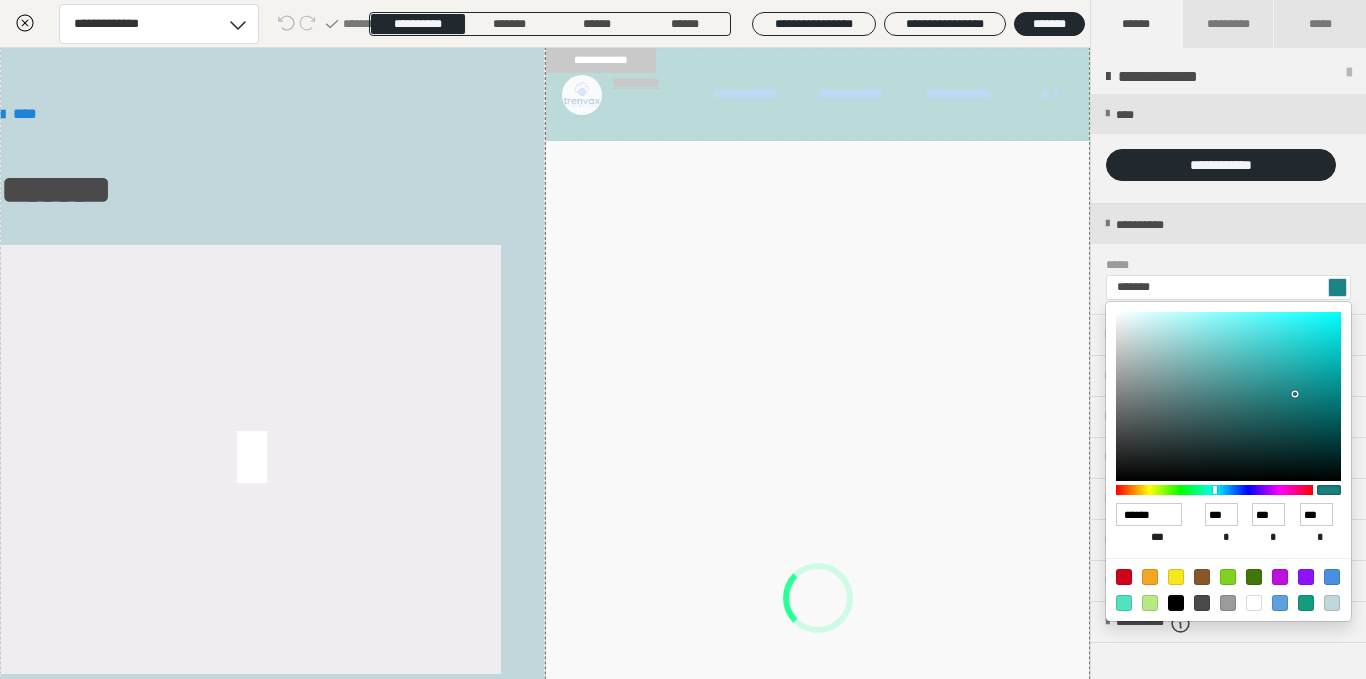 type on "*******" 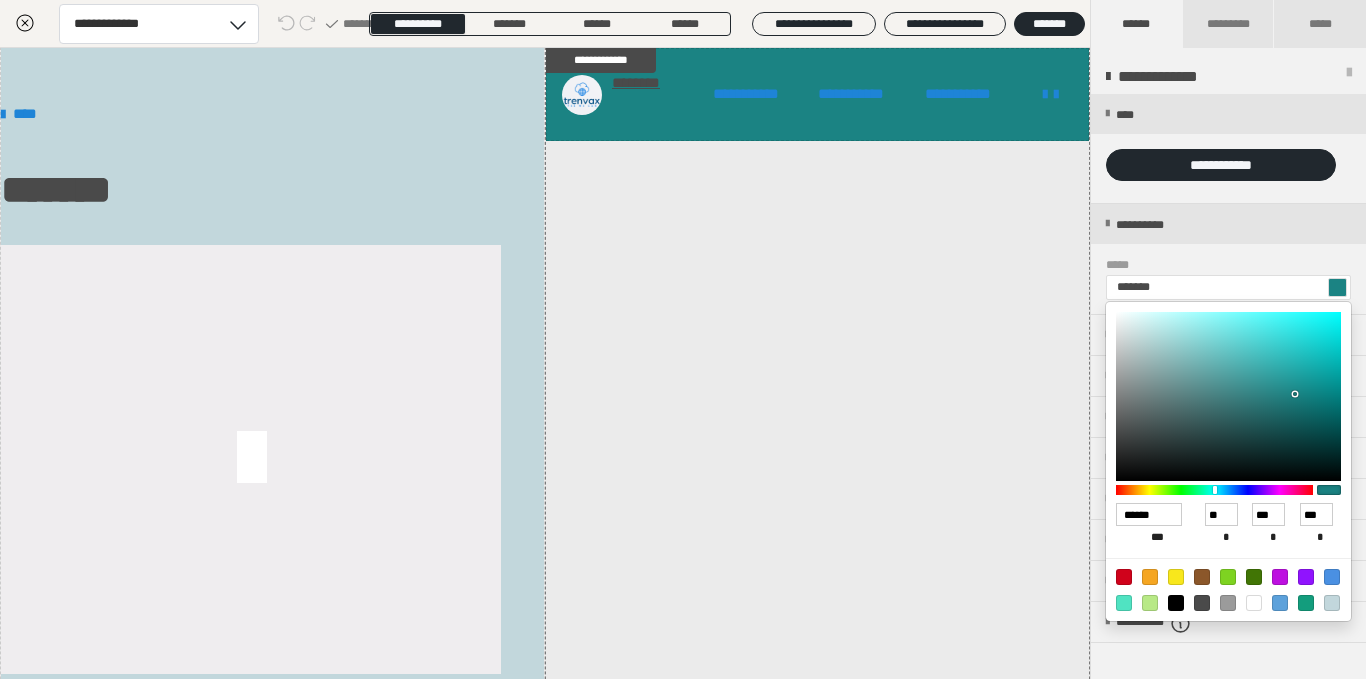 click at bounding box center (1228, 396) 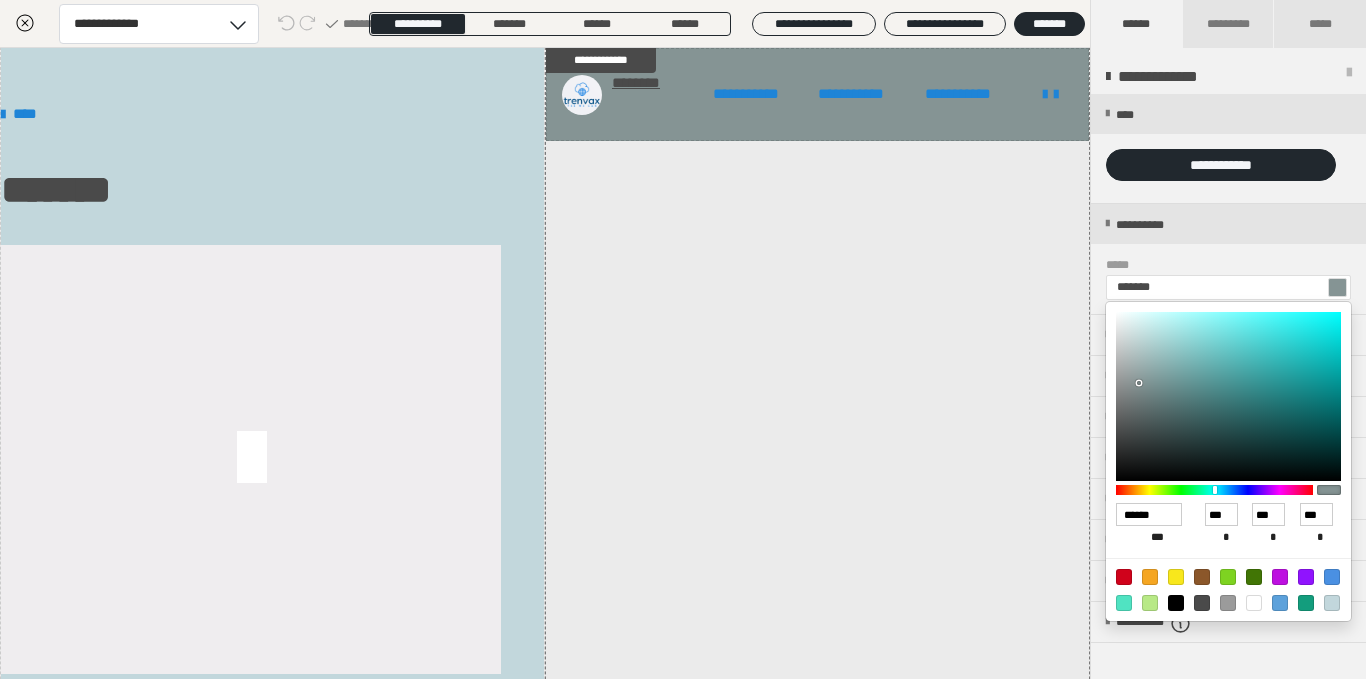 click at bounding box center [1228, 396] 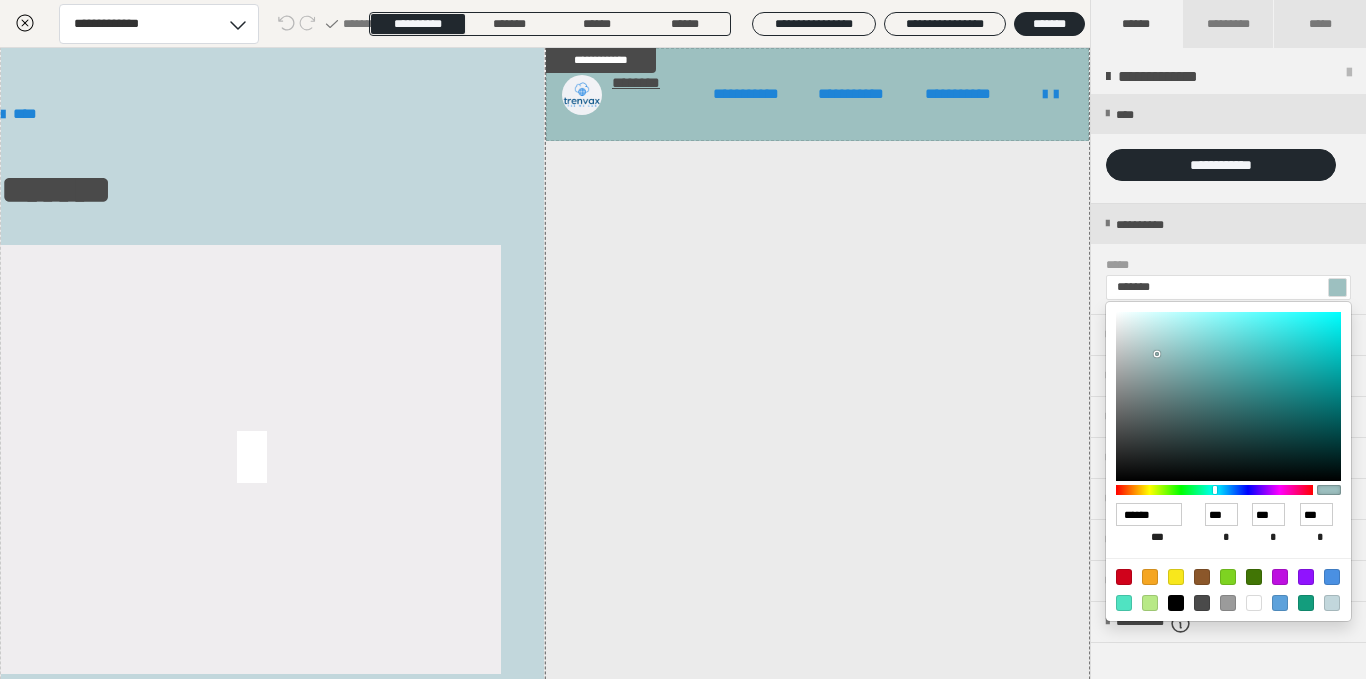 click at bounding box center (1228, 396) 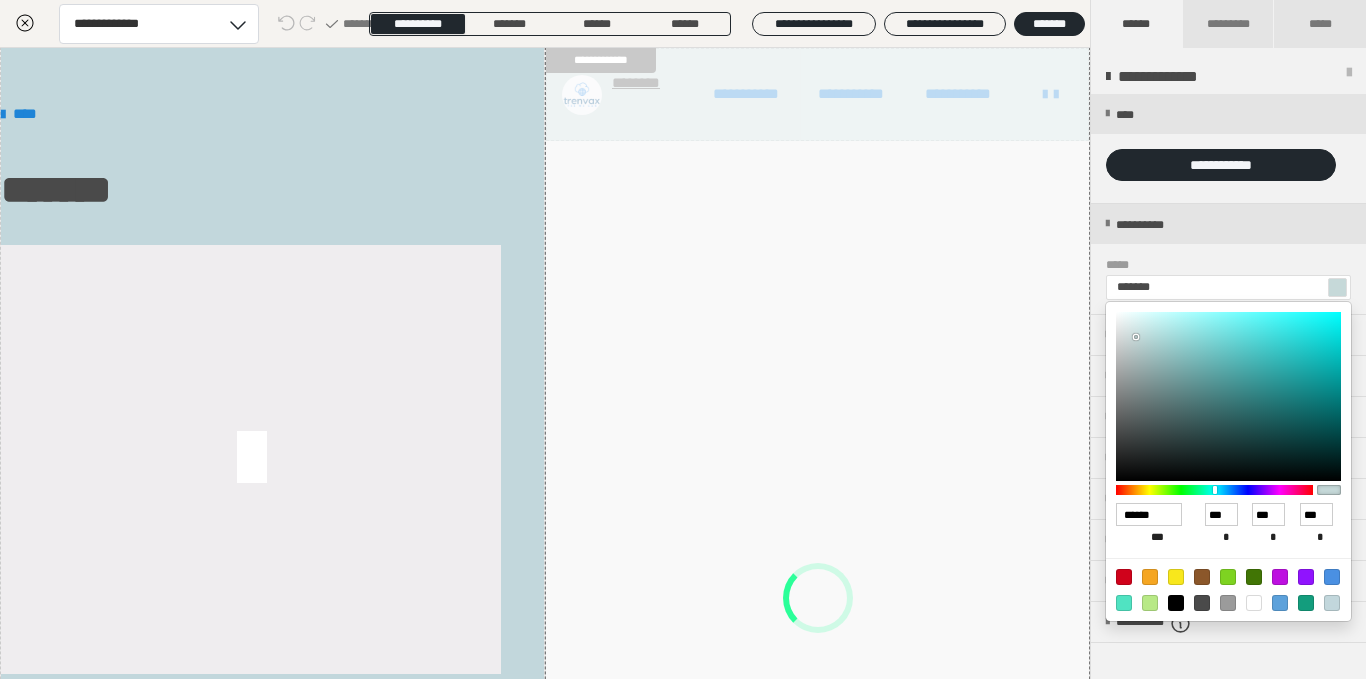 type on "*******" 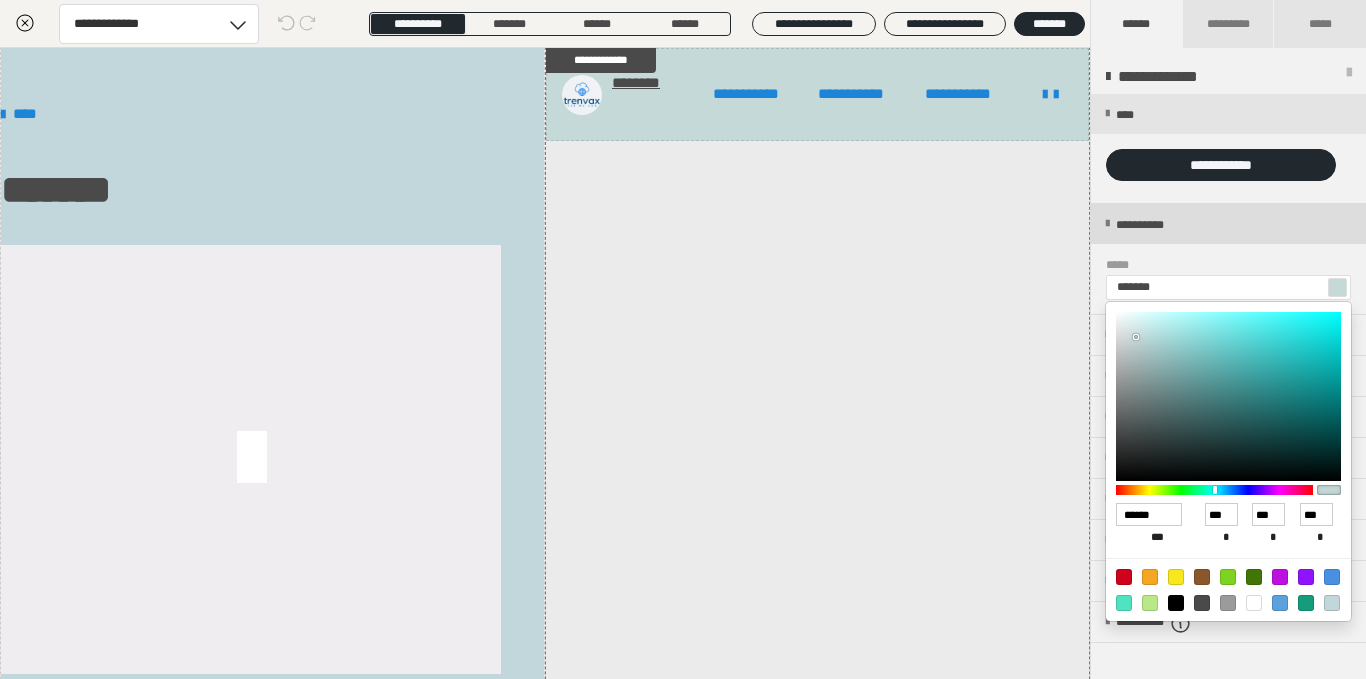 click at bounding box center (683, 339) 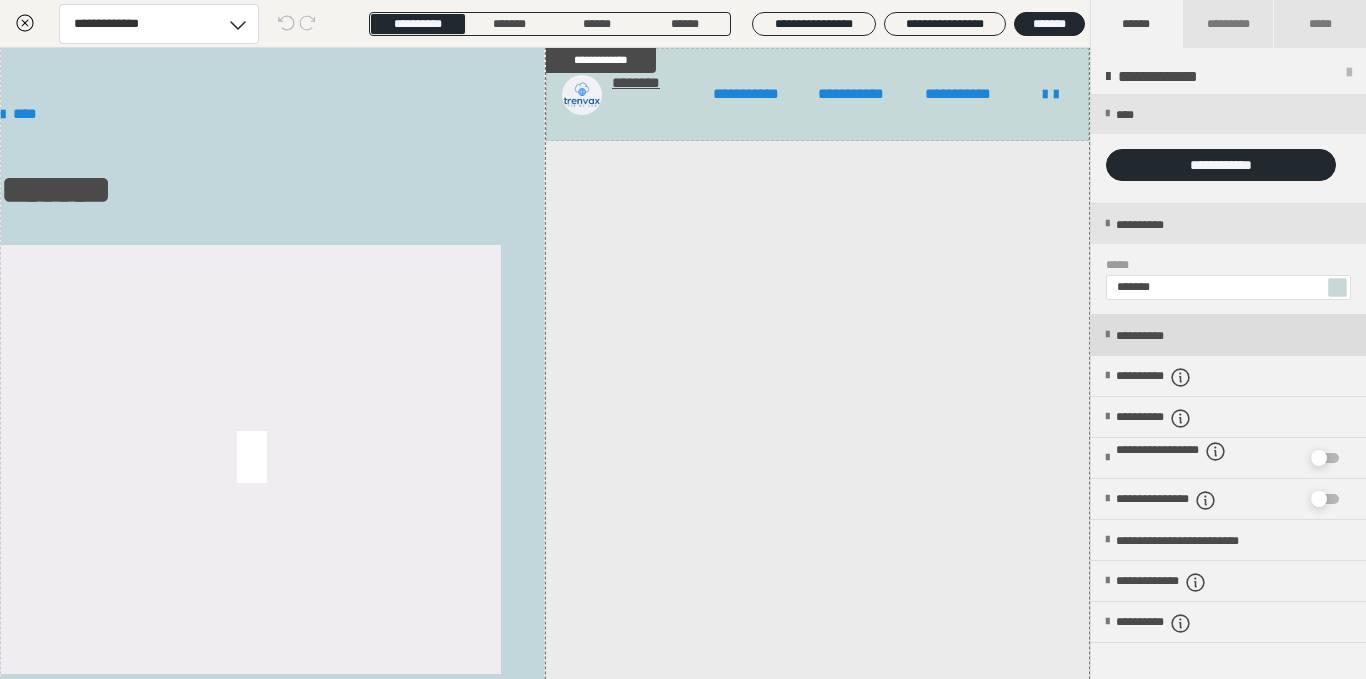 click on "**********" at bounding box center (1228, 335) 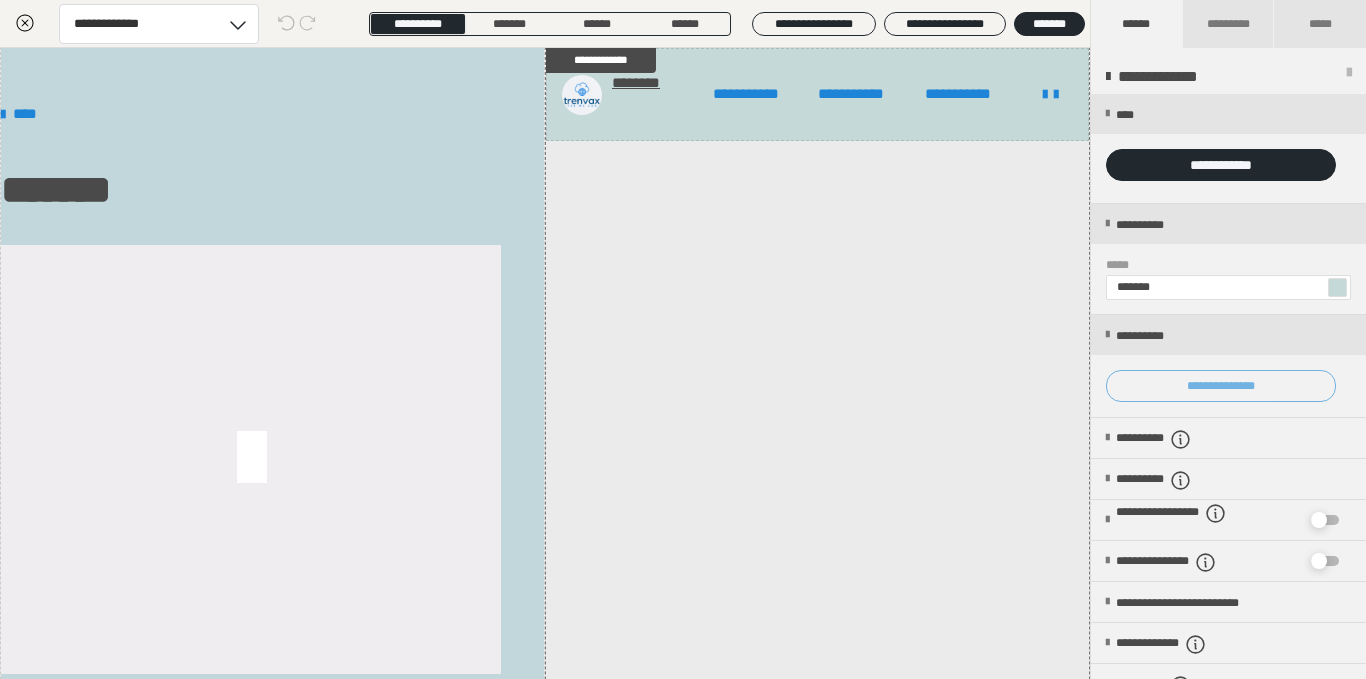 click on "**********" at bounding box center [1221, 386] 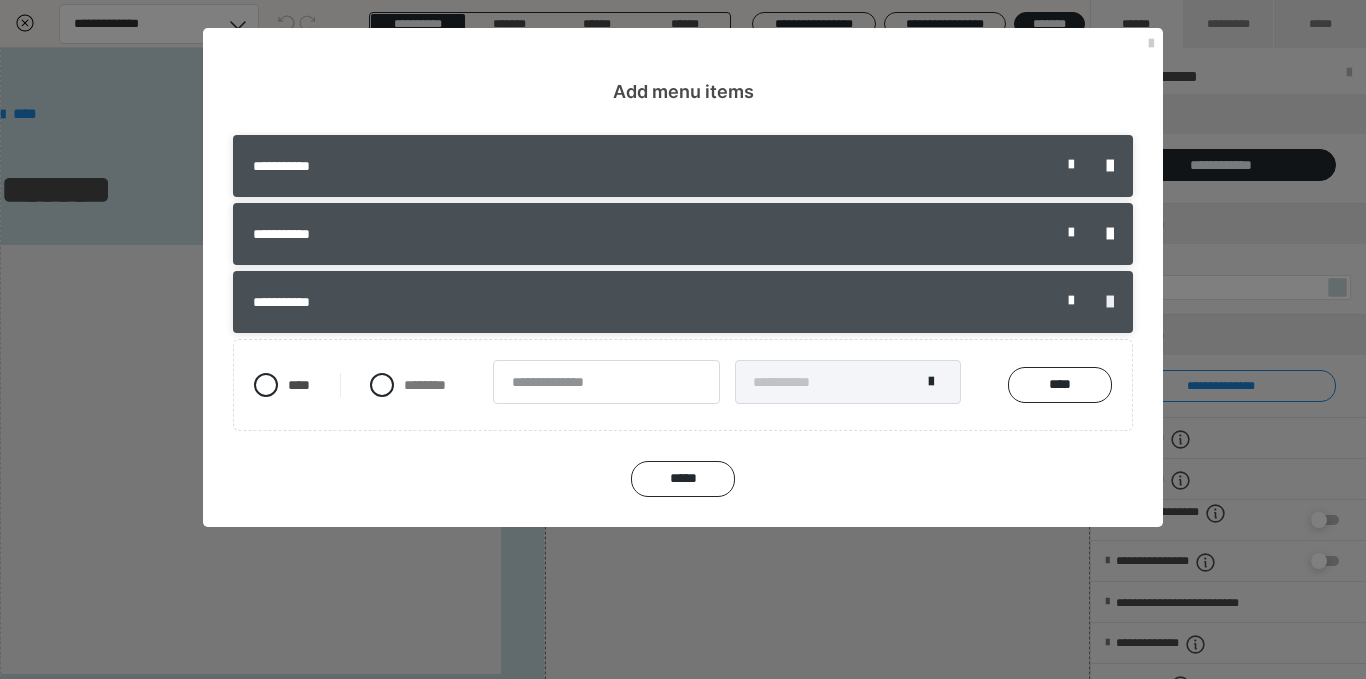 click at bounding box center [1110, 302] 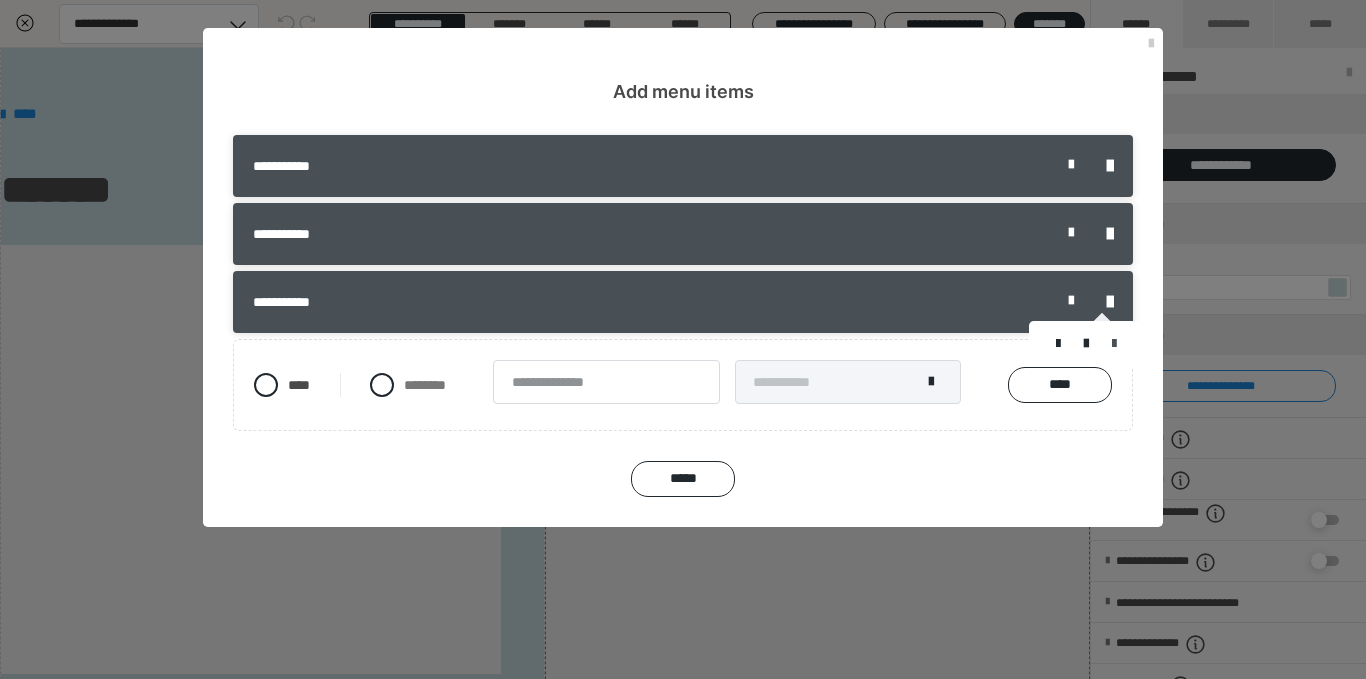click at bounding box center (1114, 344) 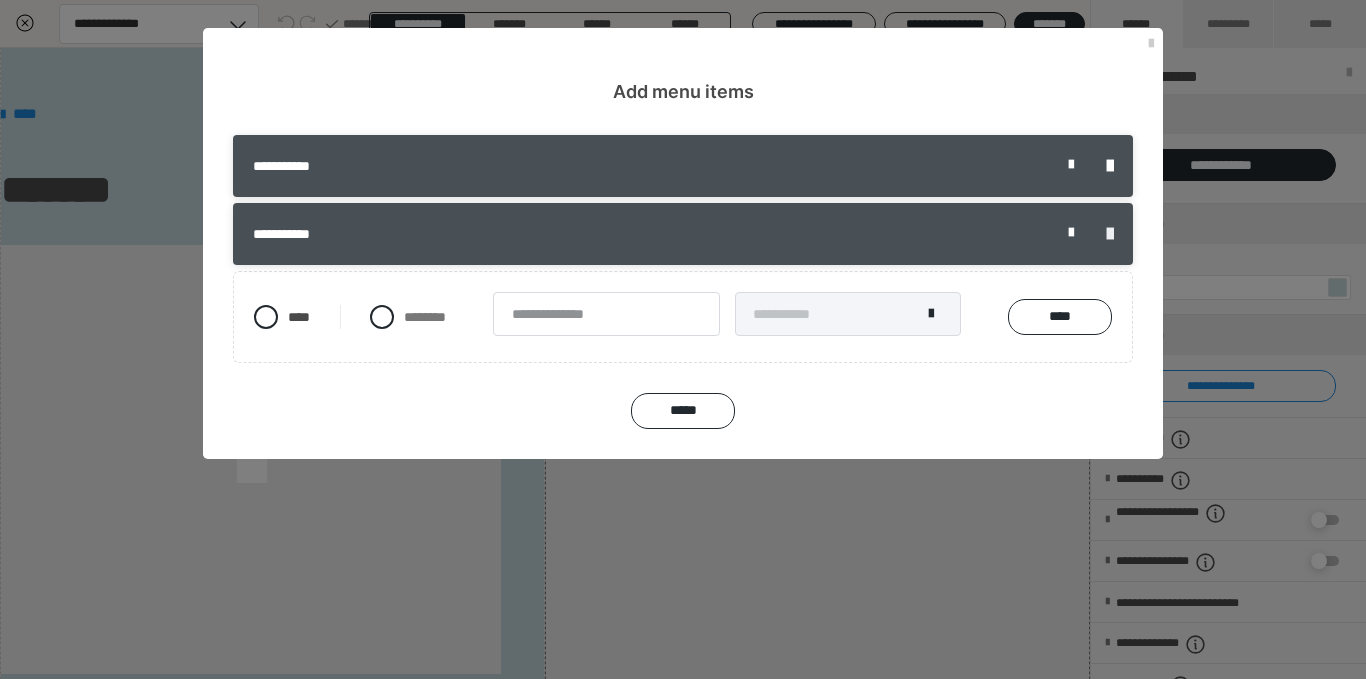 click at bounding box center [1110, 234] 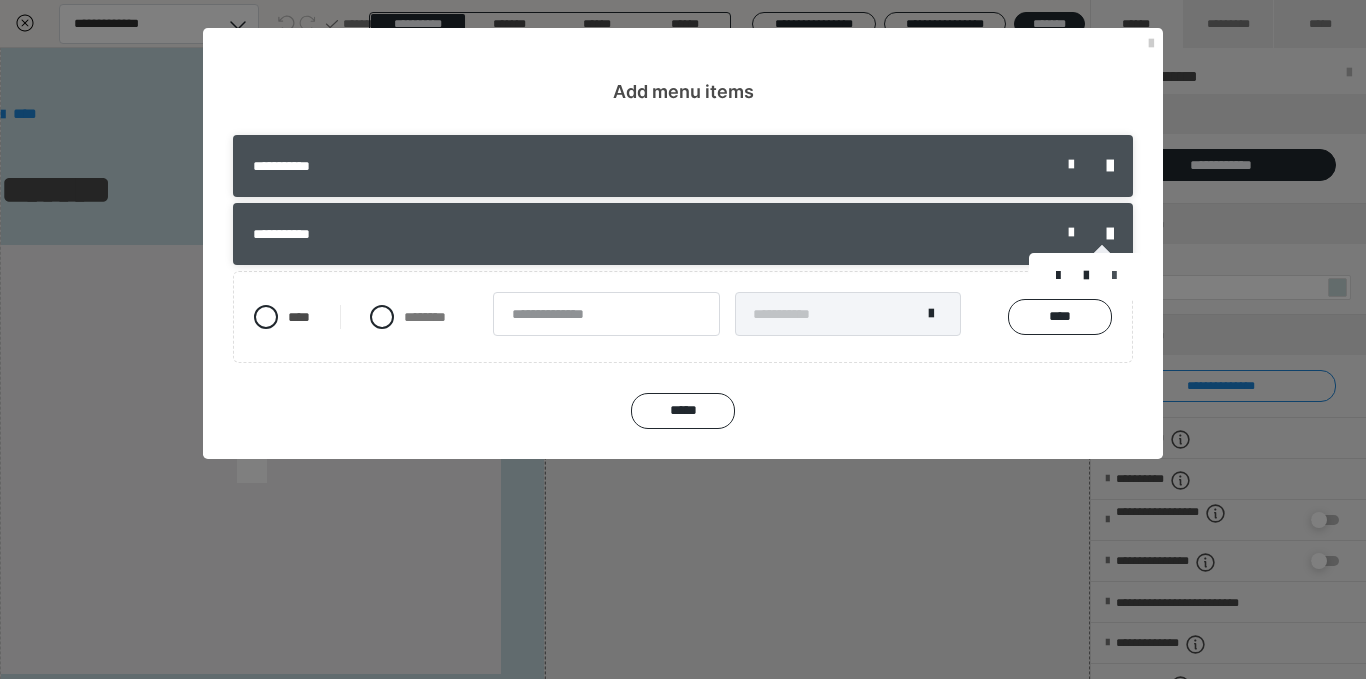 click at bounding box center (1114, 276) 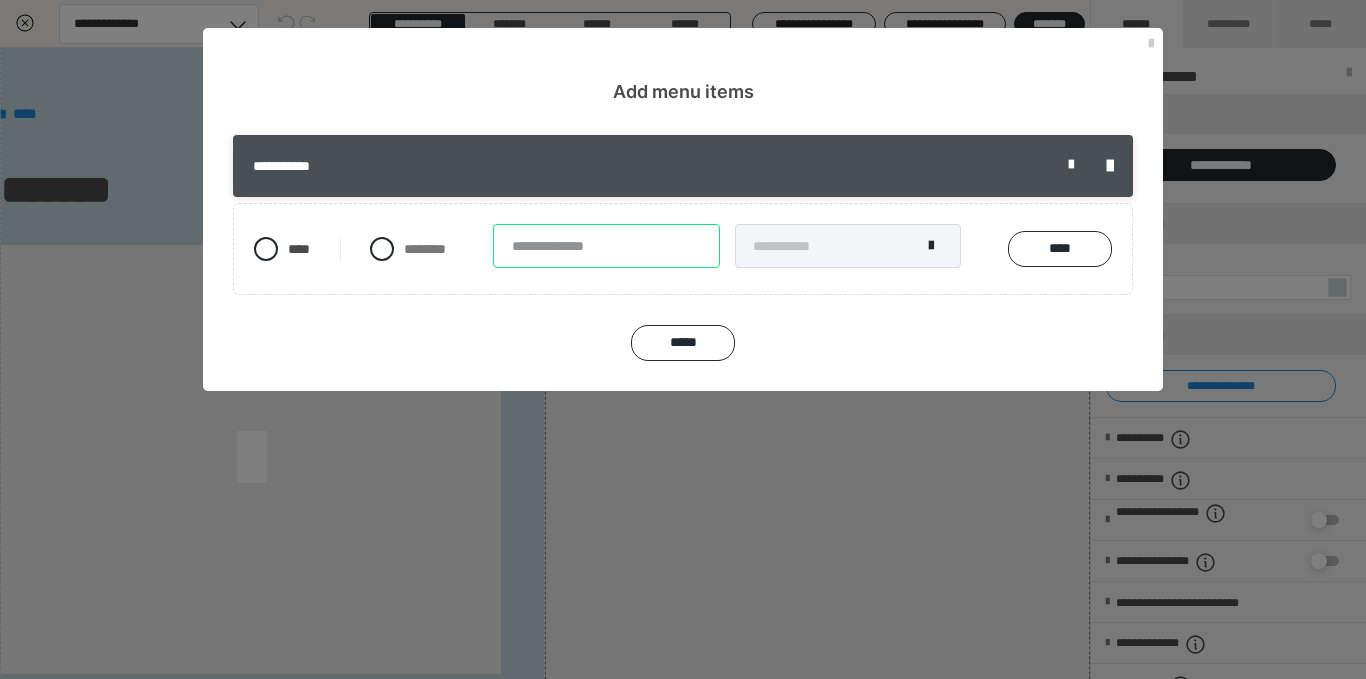 click at bounding box center (606, 246) 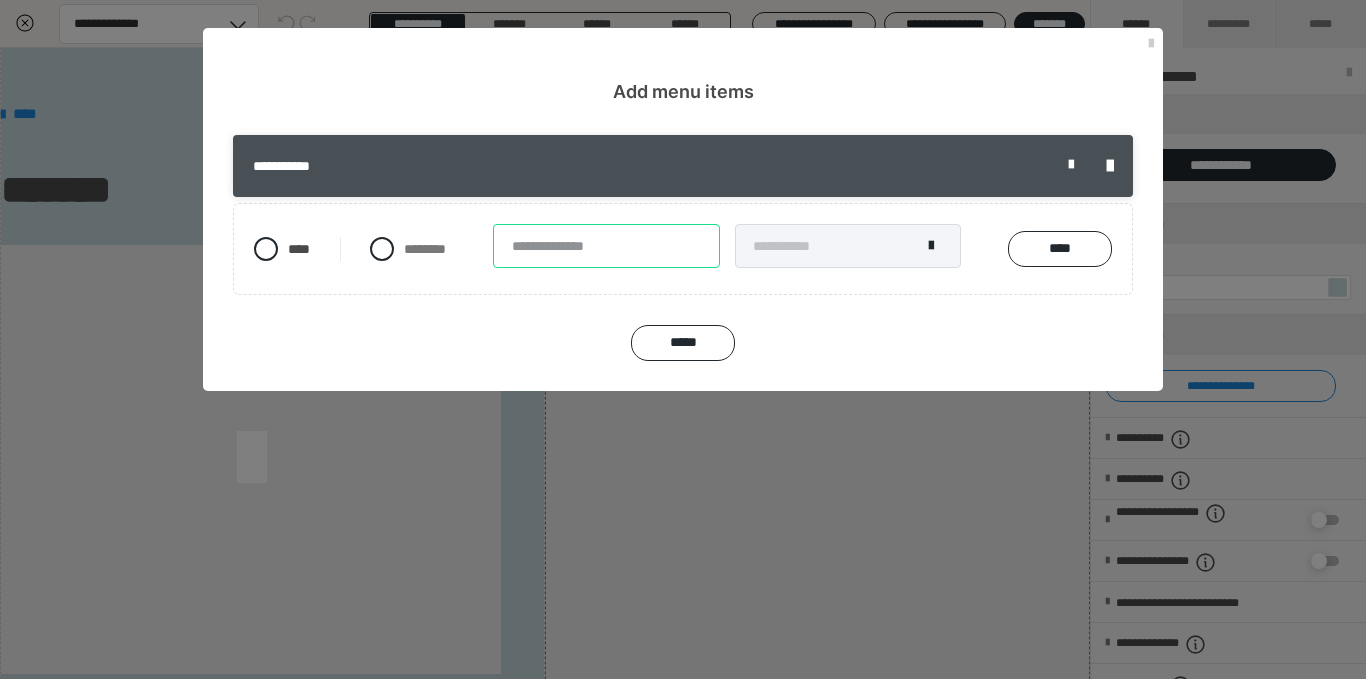 type on "*" 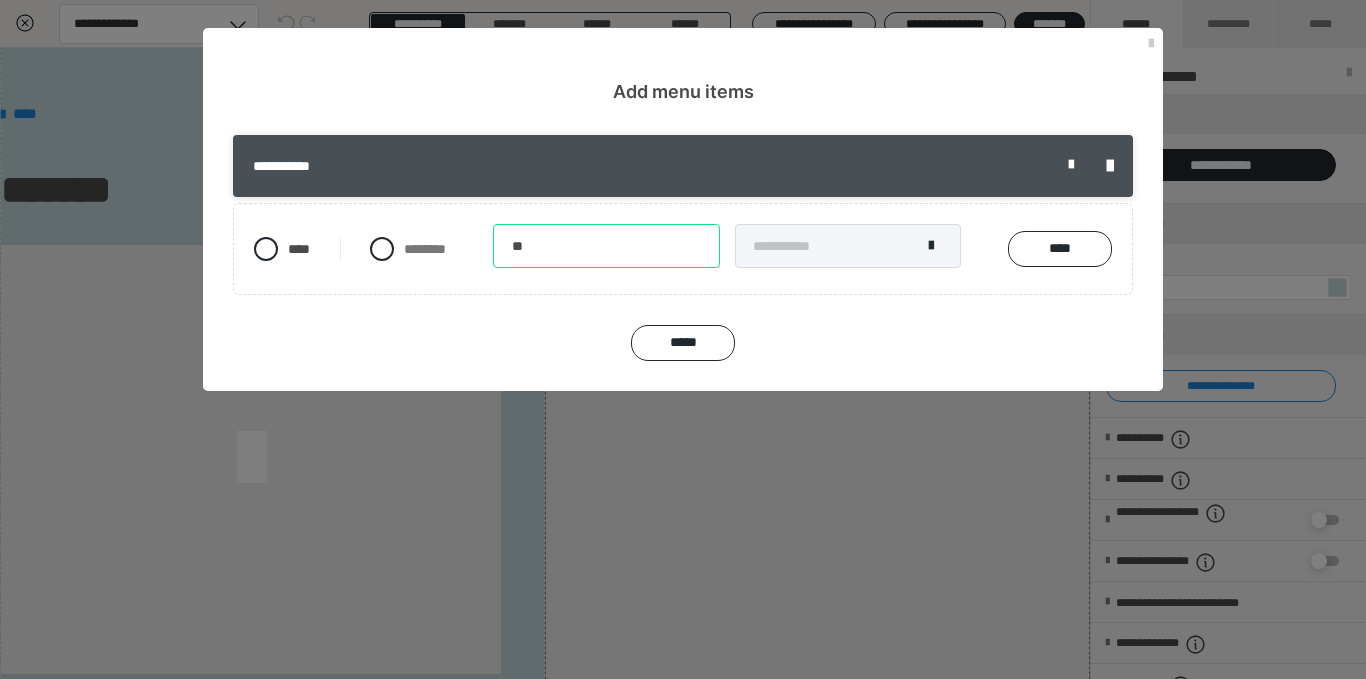 type on "*" 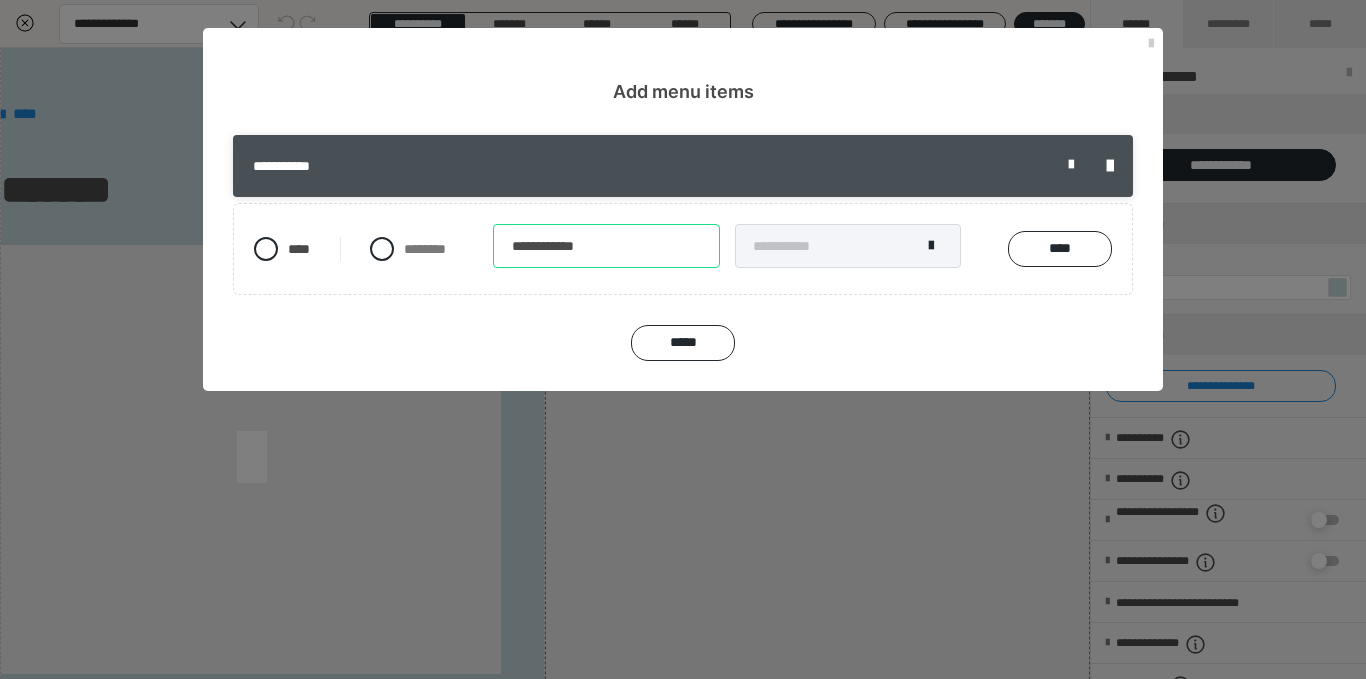 type on "**********" 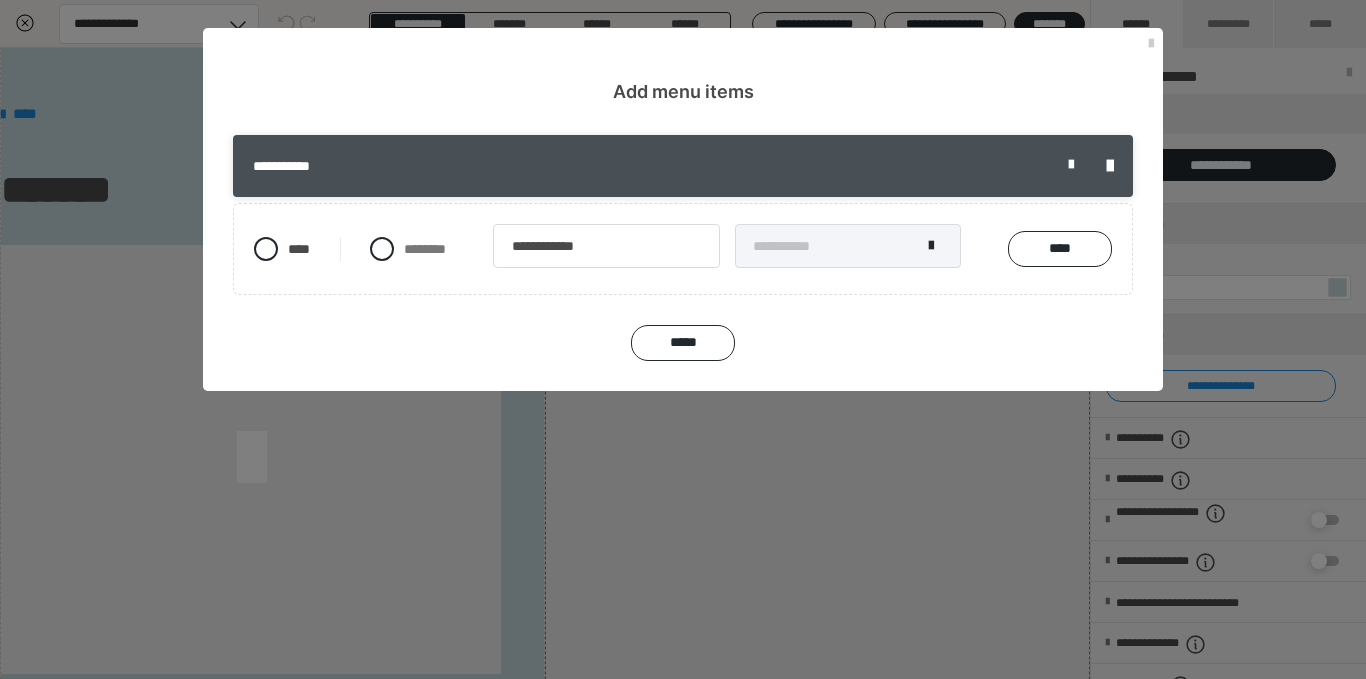 click on "**********" at bounding box center [683, 248] 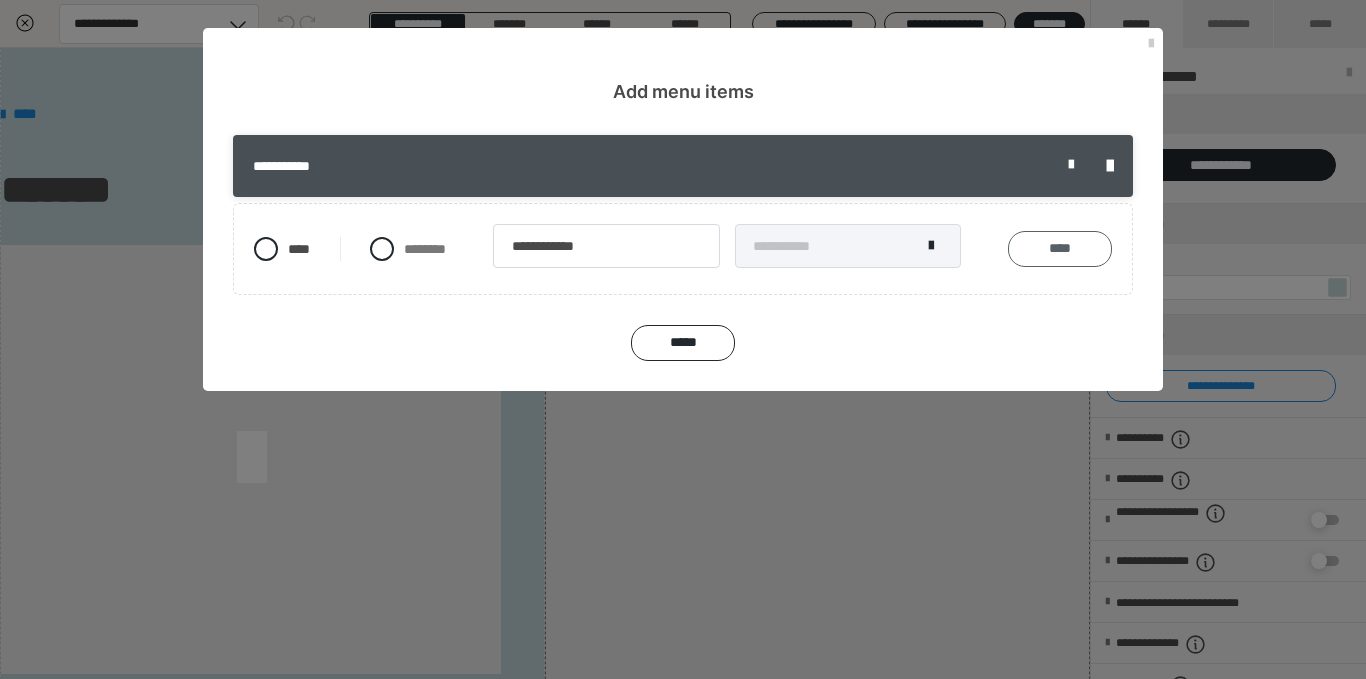 click on "****" at bounding box center [1060, 249] 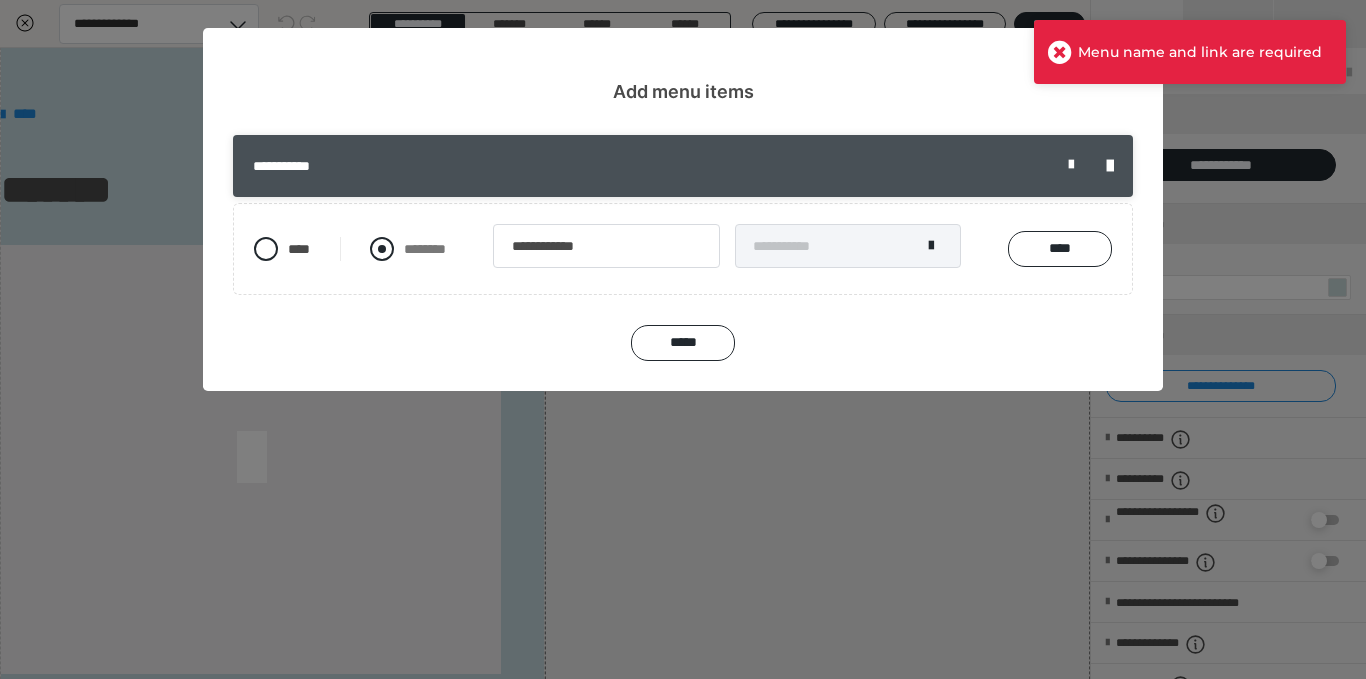 click at bounding box center [382, 249] 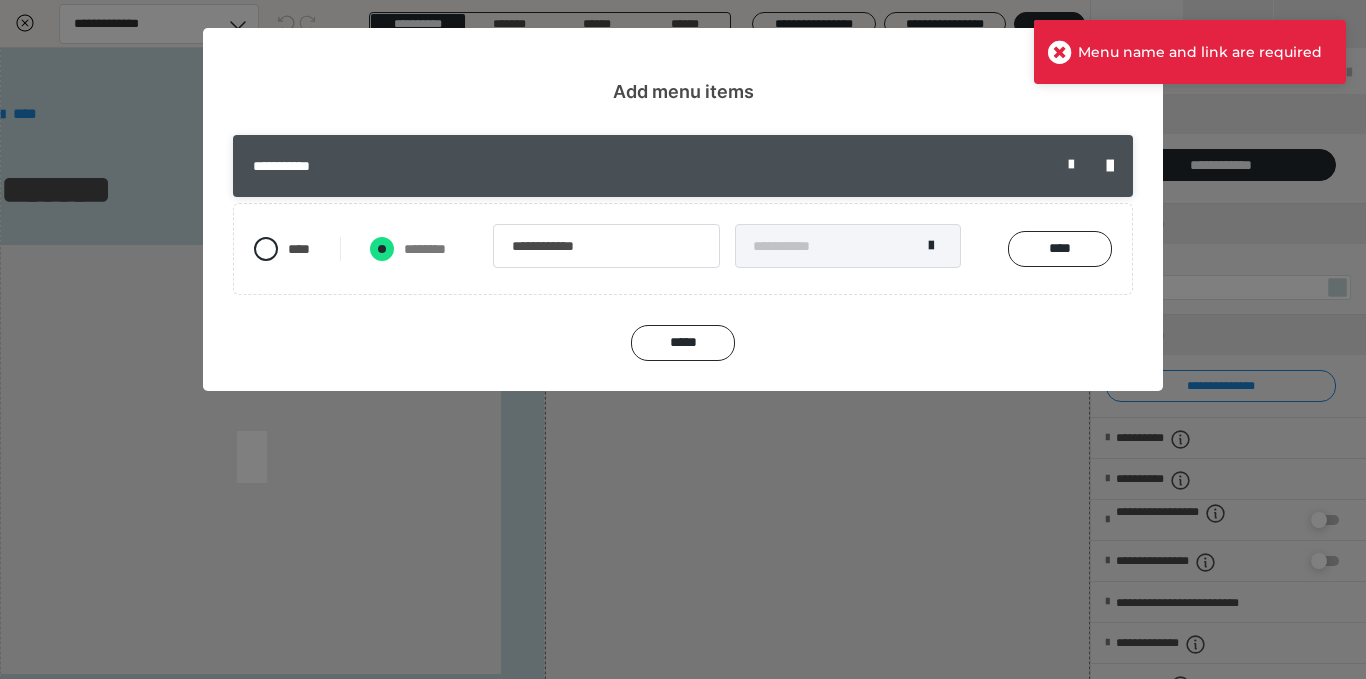 radio on "****" 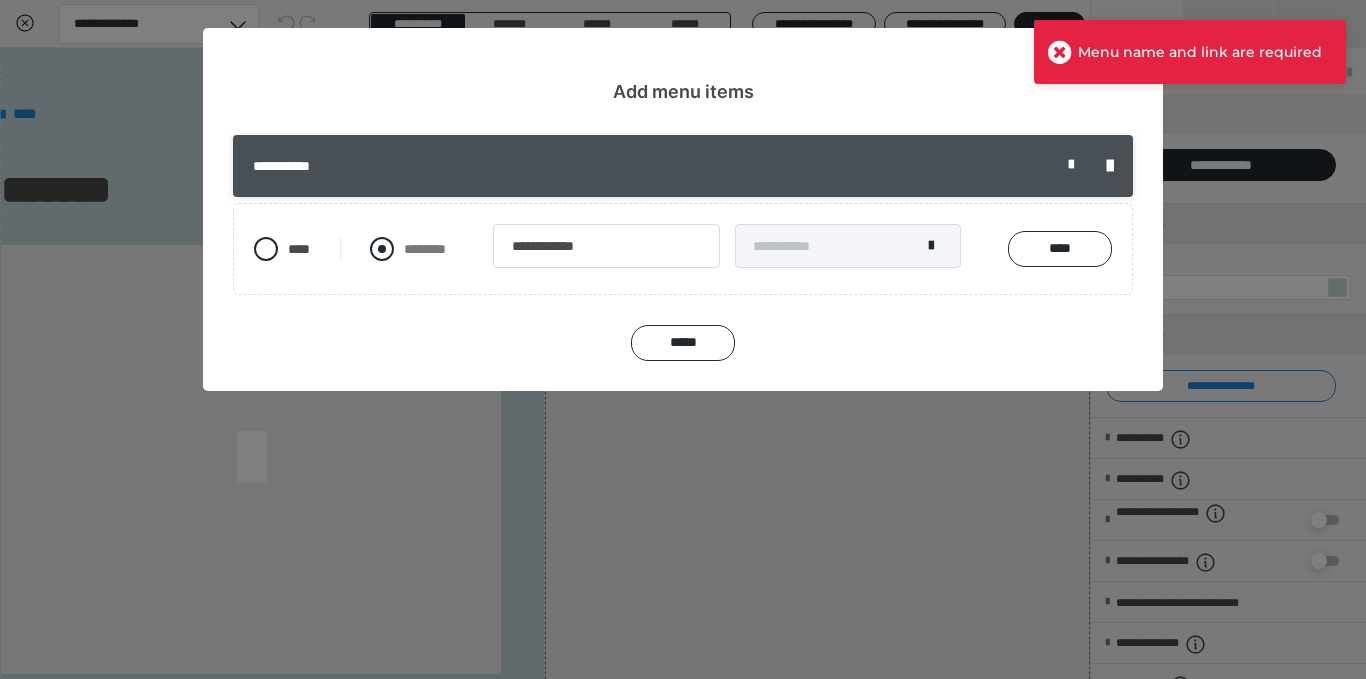 radio on "*****" 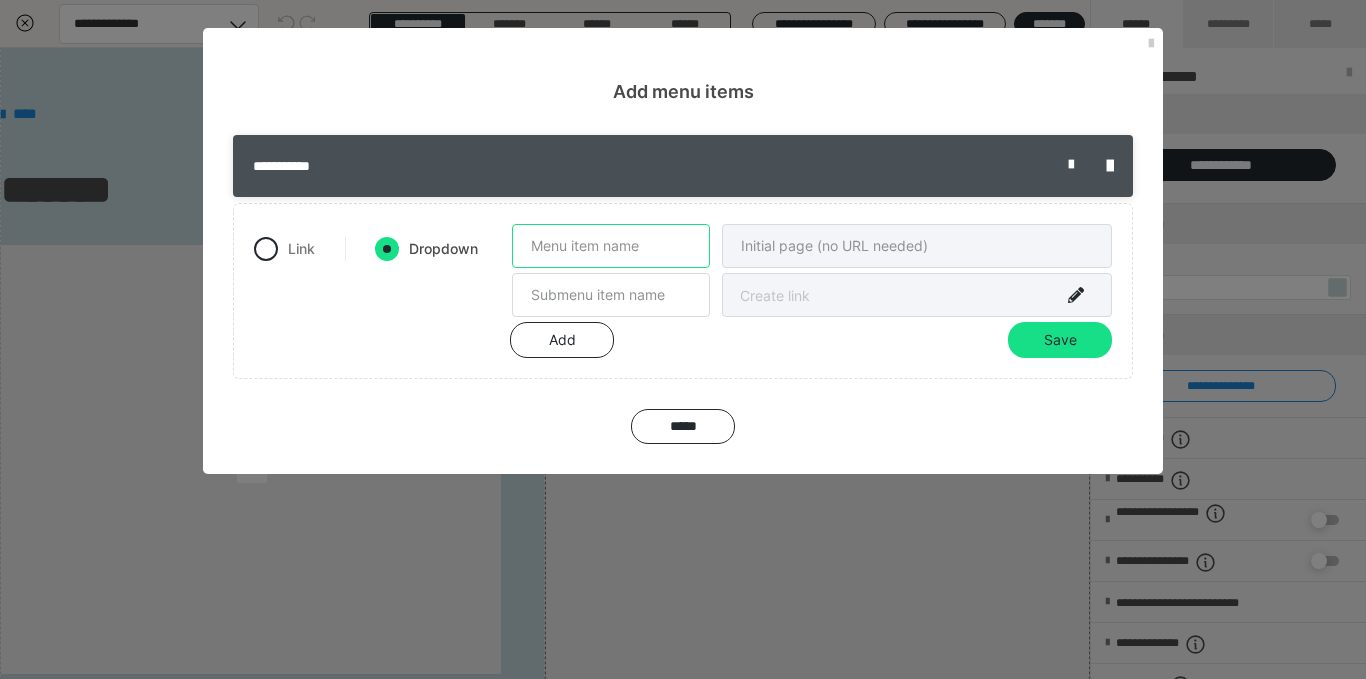 click at bounding box center [611, 246] 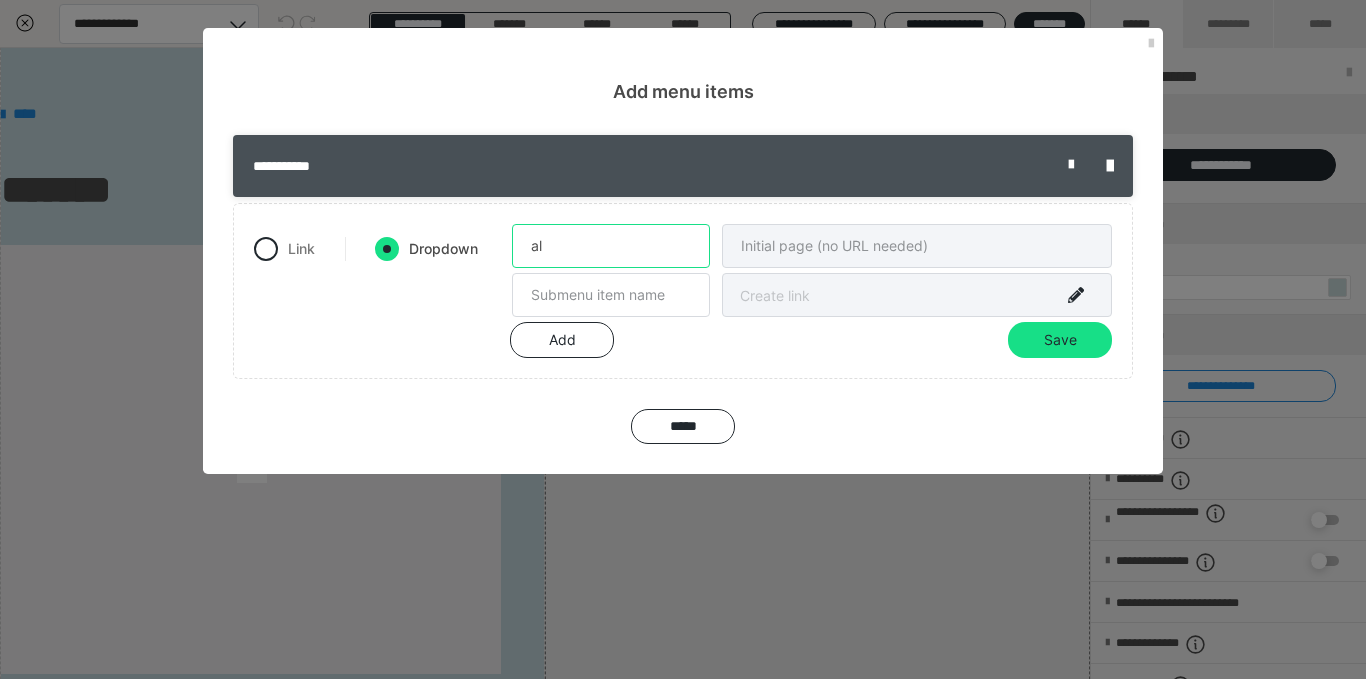 type on "a" 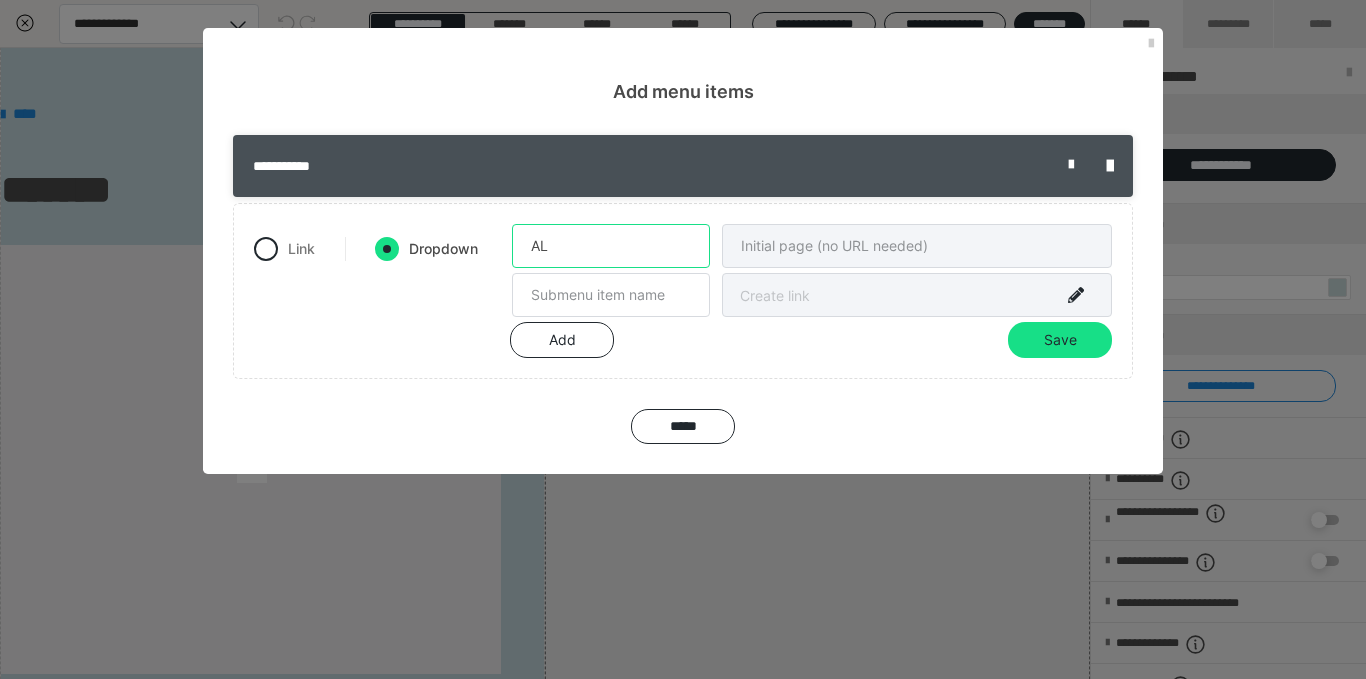 type on "A" 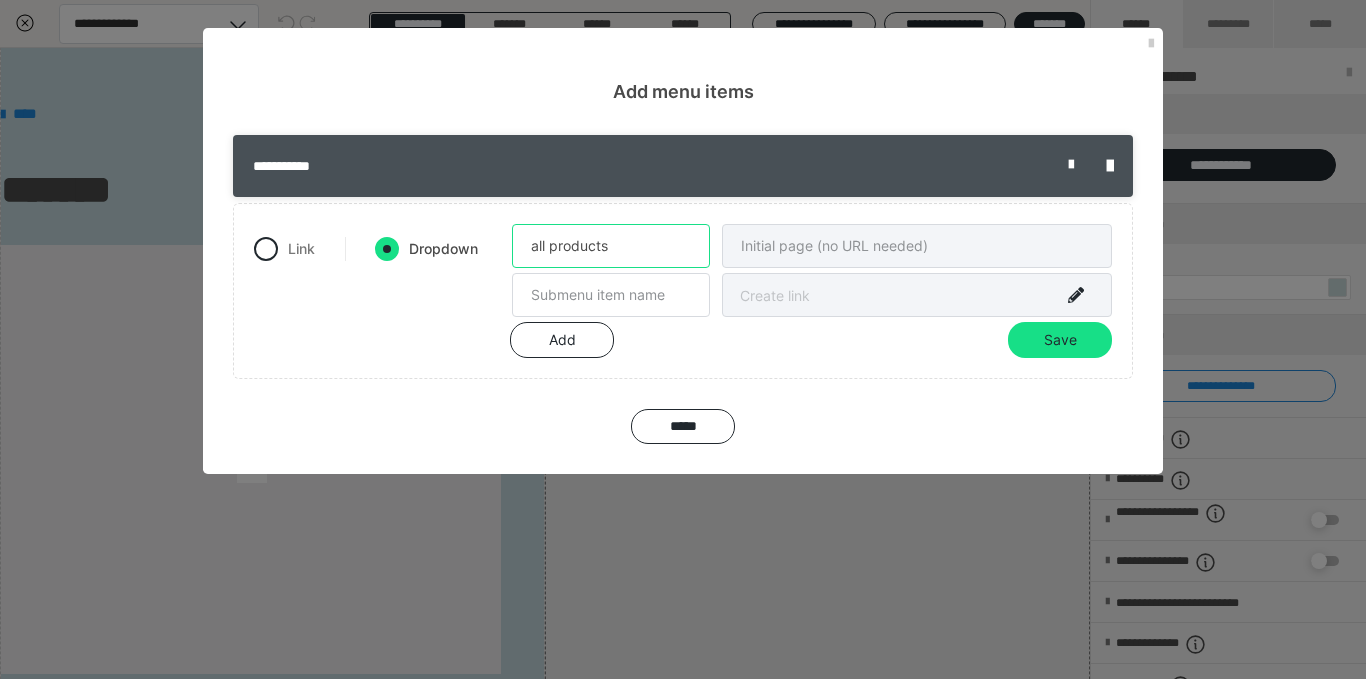 type on "all products" 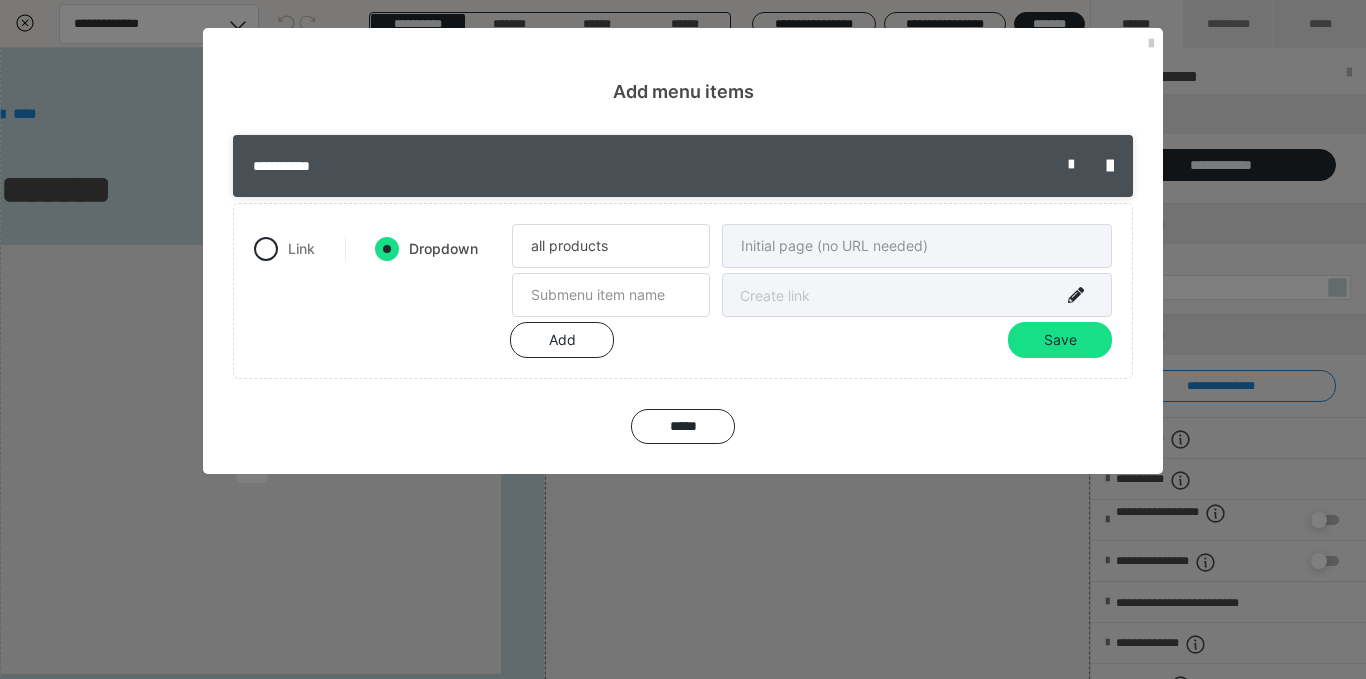 click on "Add Save" at bounding box center (811, 340) 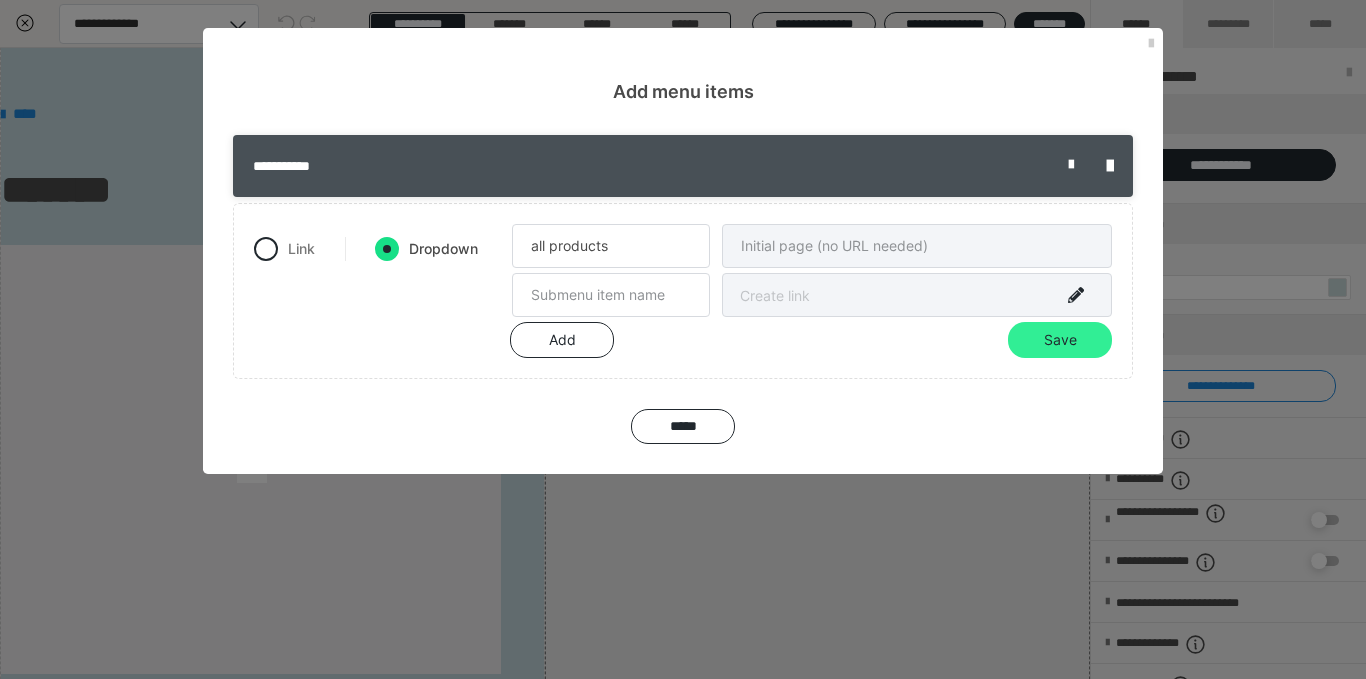 click on "Save" at bounding box center (1060, 340) 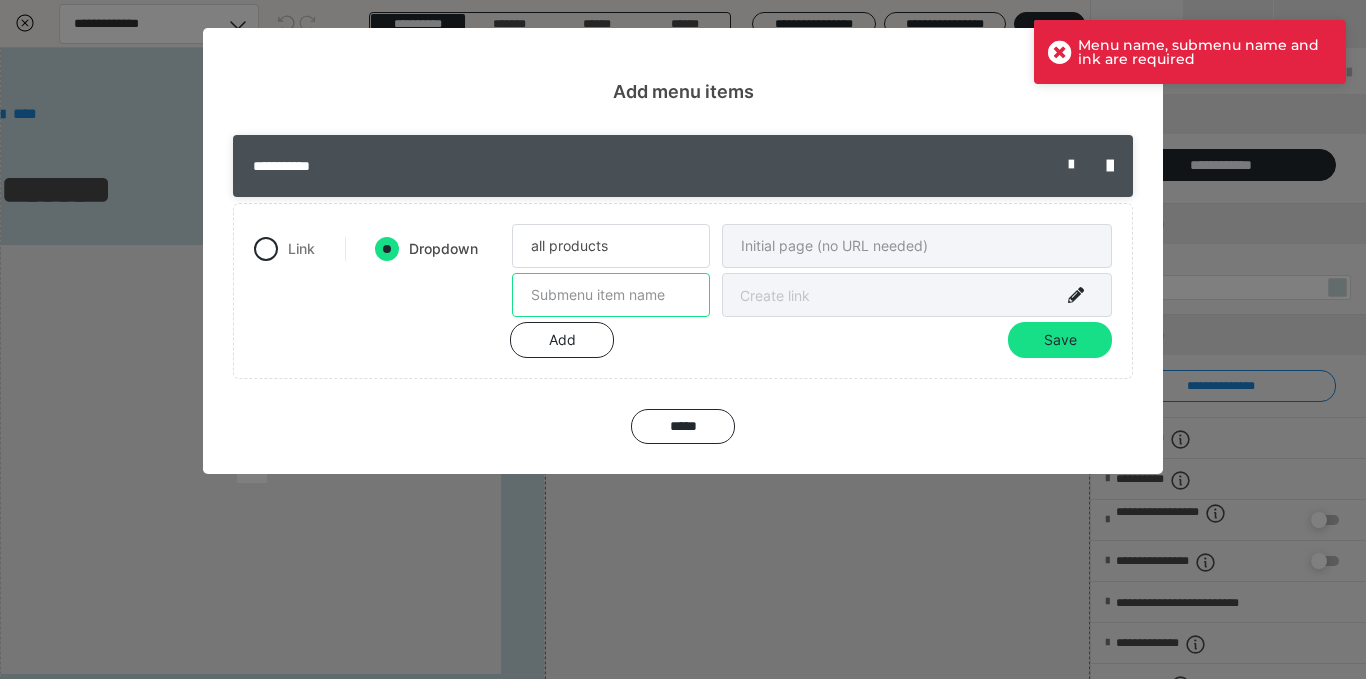 click at bounding box center [611, 295] 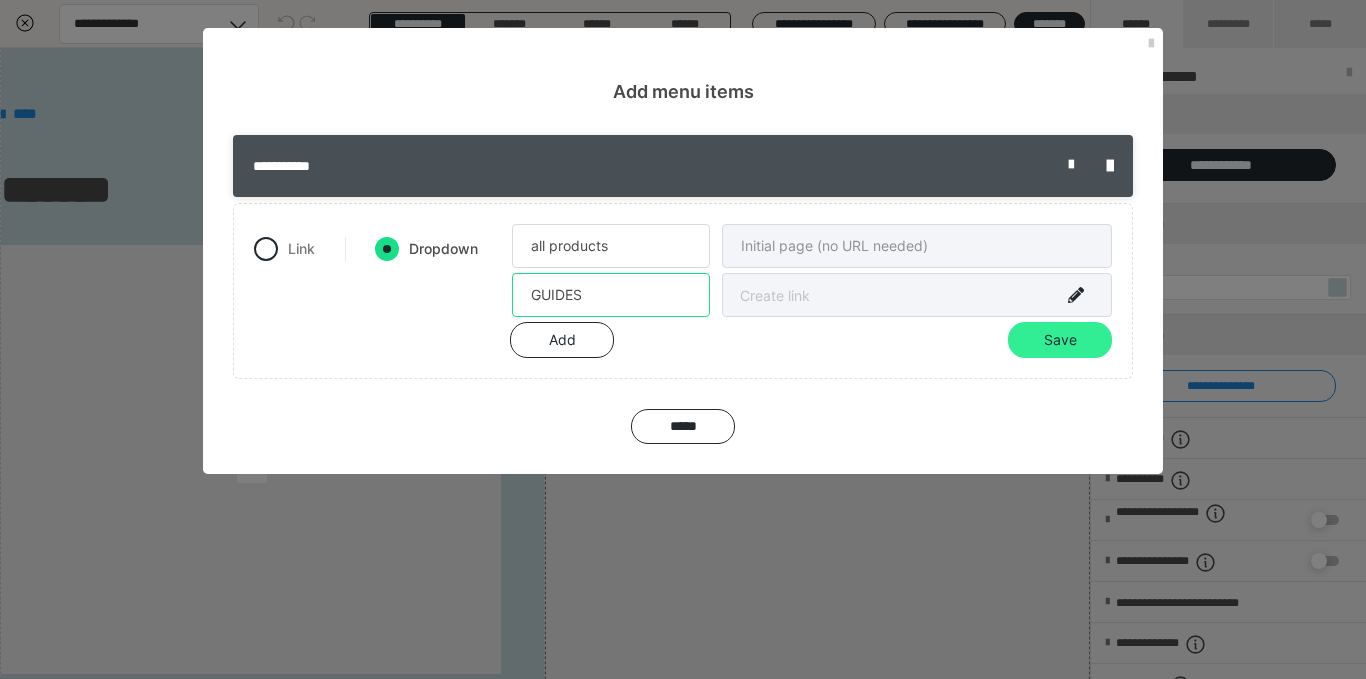 type on "GUIDES" 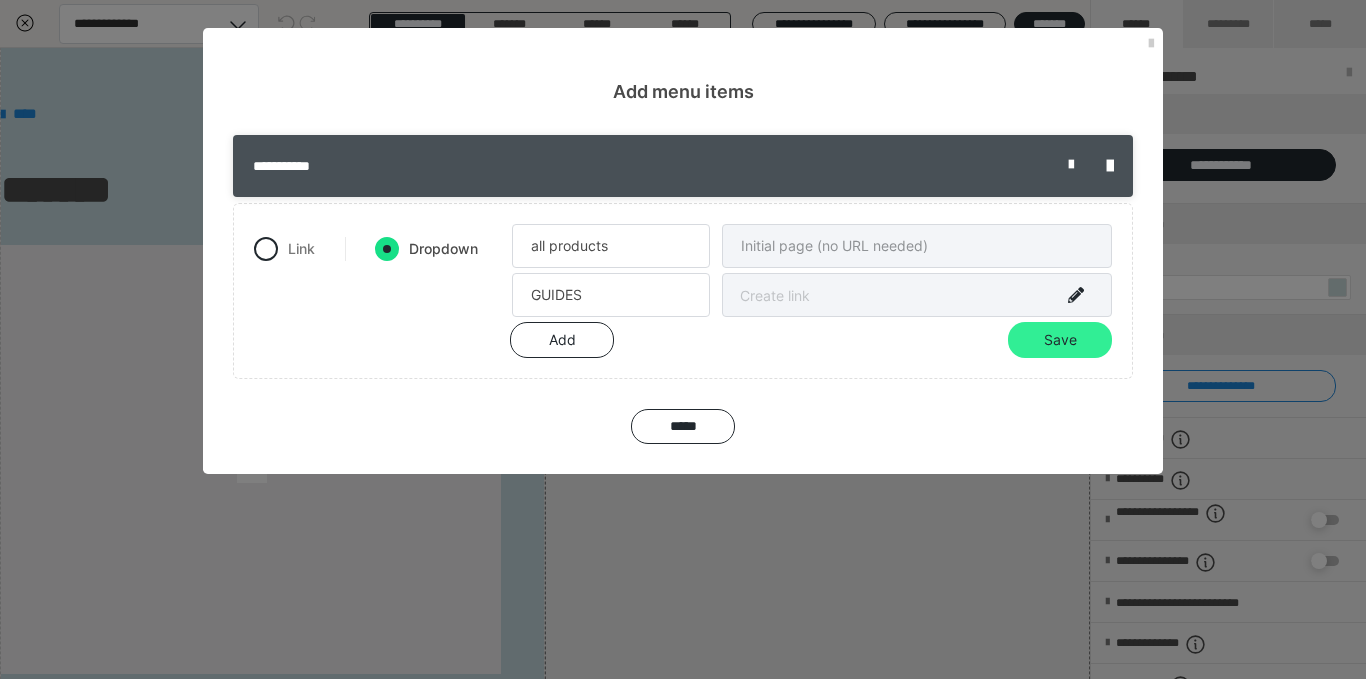 click on "Save" at bounding box center [1060, 340] 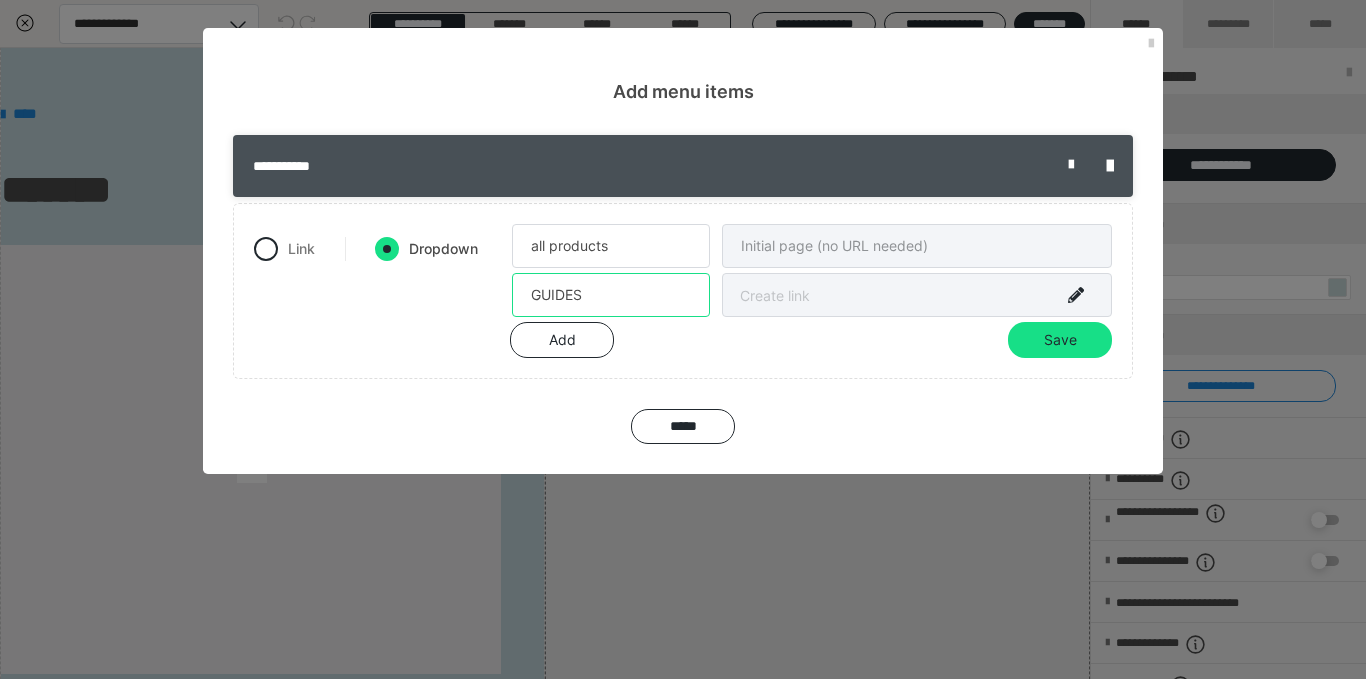 click on "GUIDES" at bounding box center (611, 295) 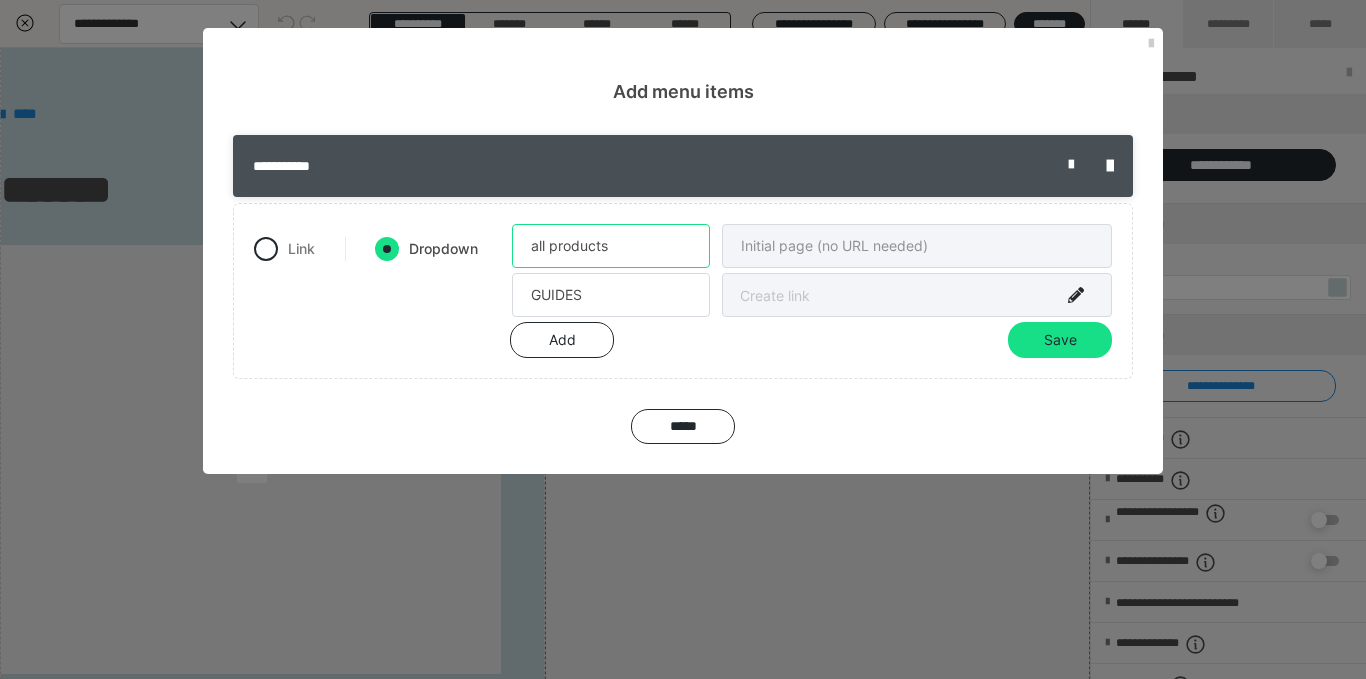 click on "all products" at bounding box center (611, 246) 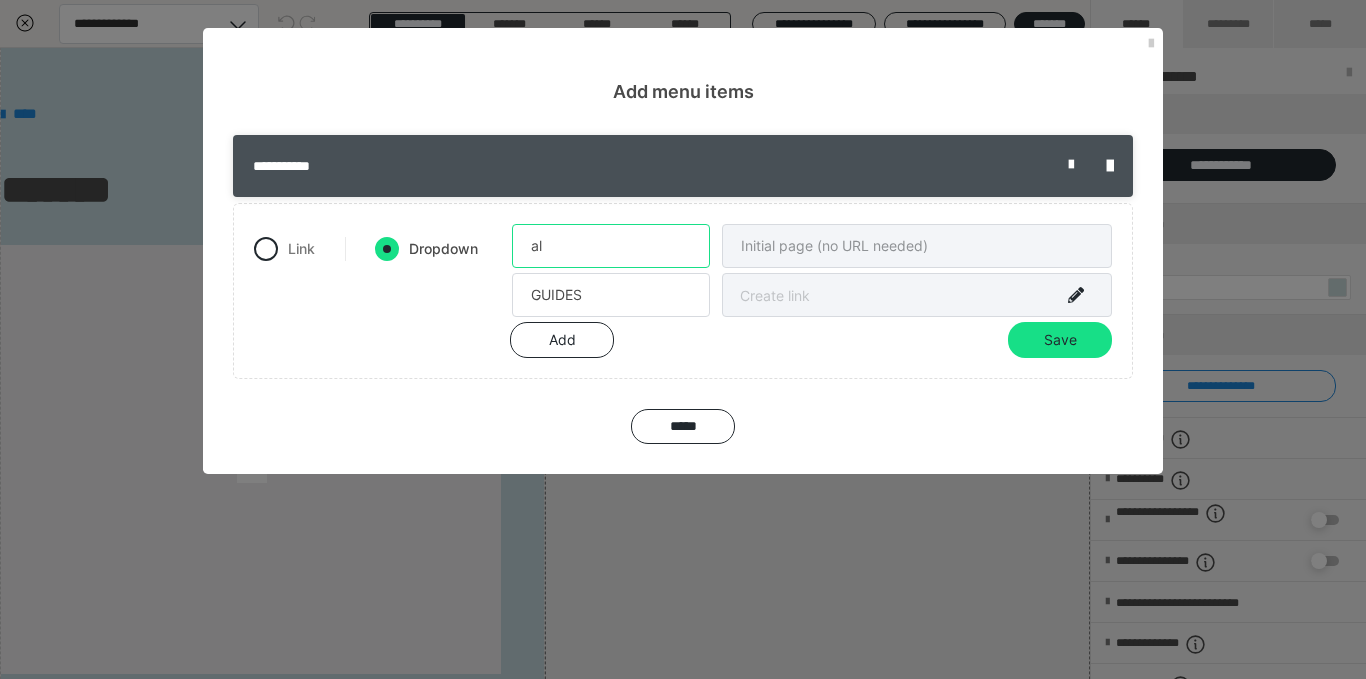 type on "a" 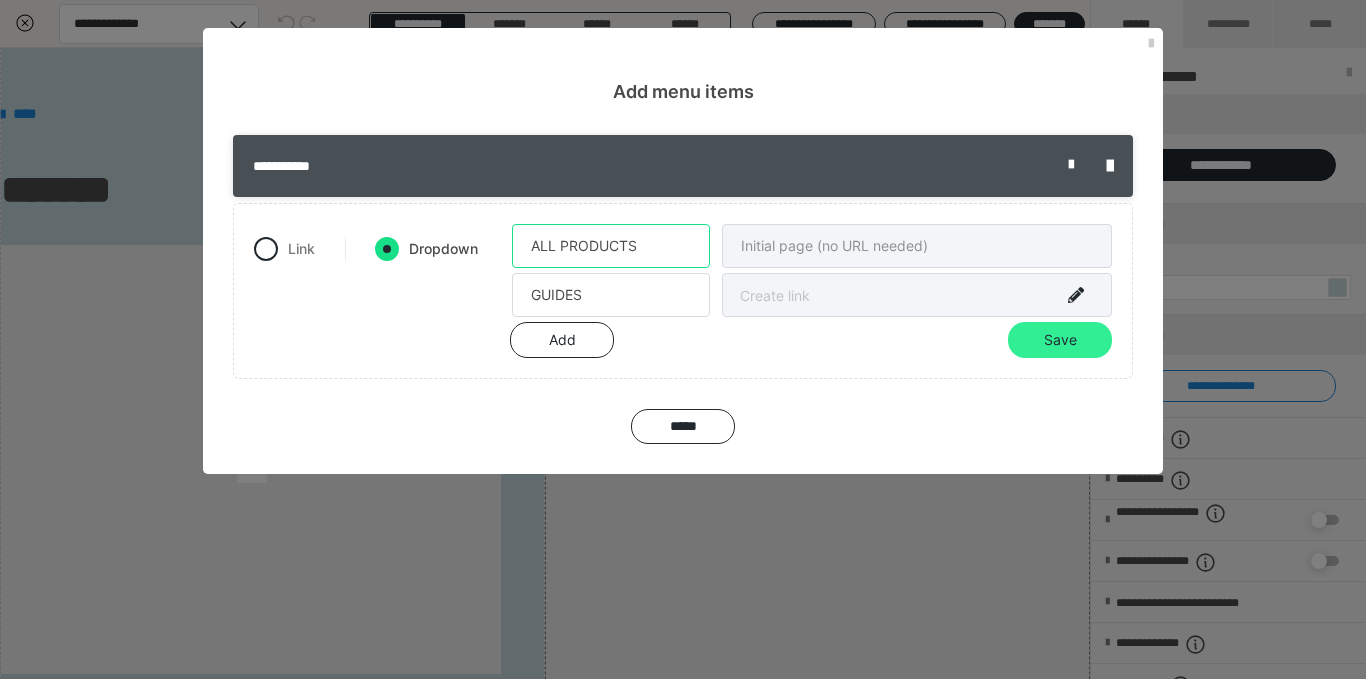 type on "ALL PRODUCTS" 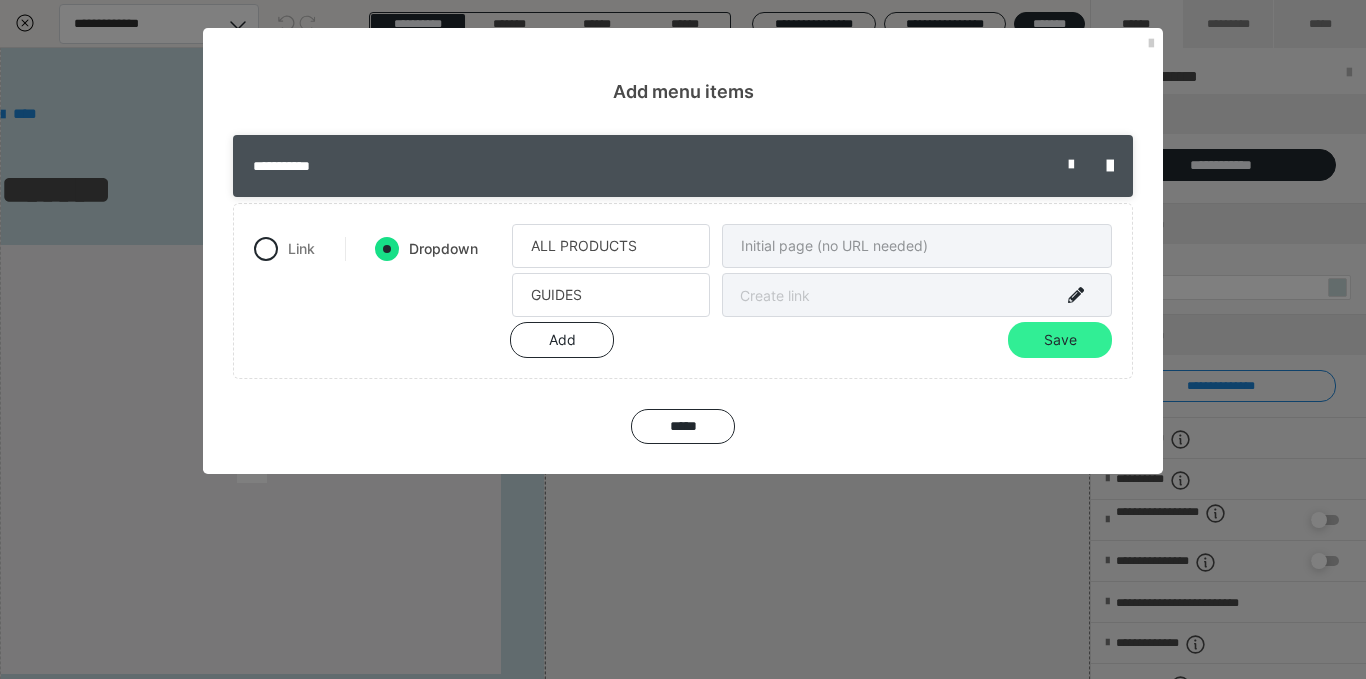 click on "Save" at bounding box center [1060, 340] 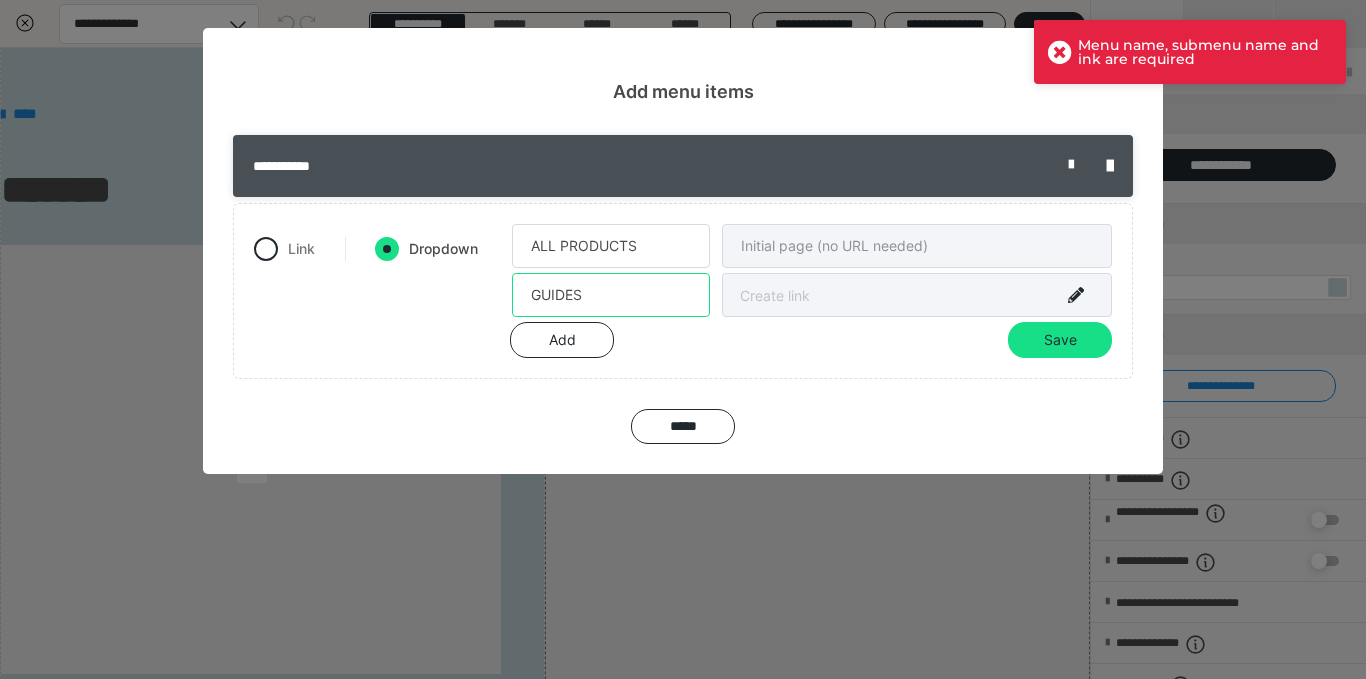 click on "GUIDES" at bounding box center [611, 295] 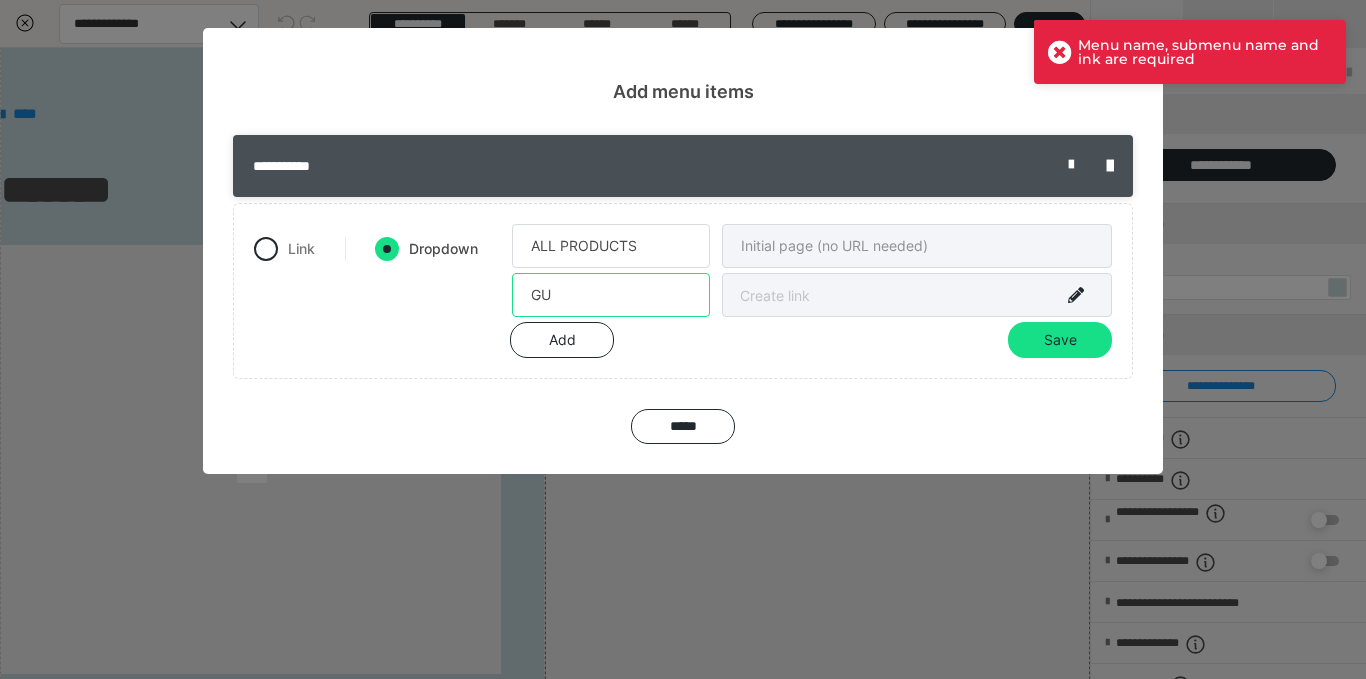 type on "G" 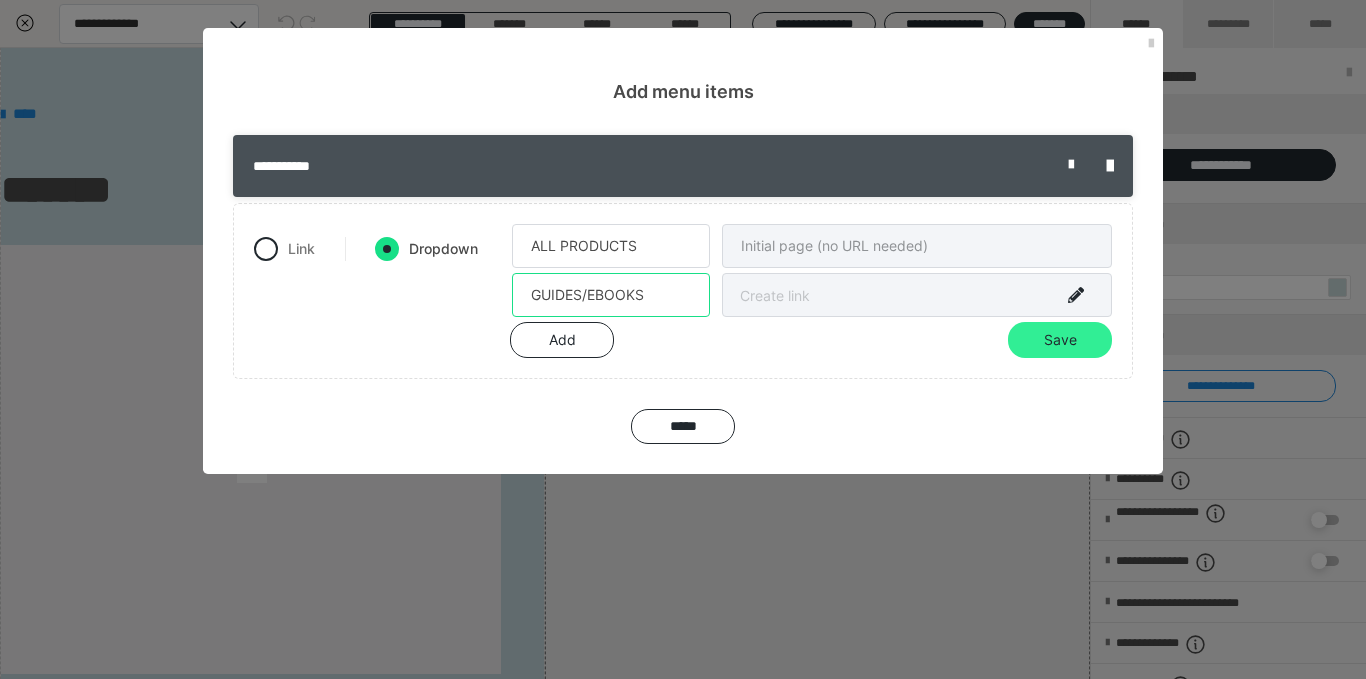 type on "GUIDES/EBOOKS" 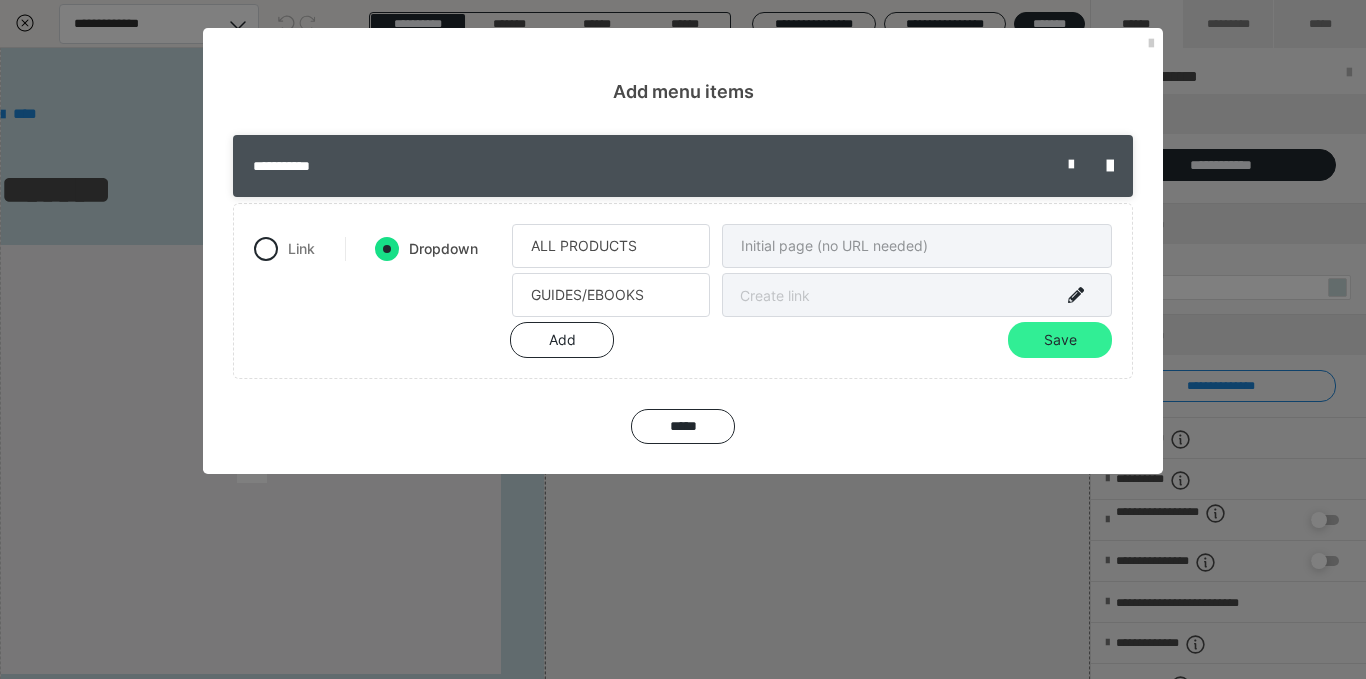 click on "Save" at bounding box center (1060, 340) 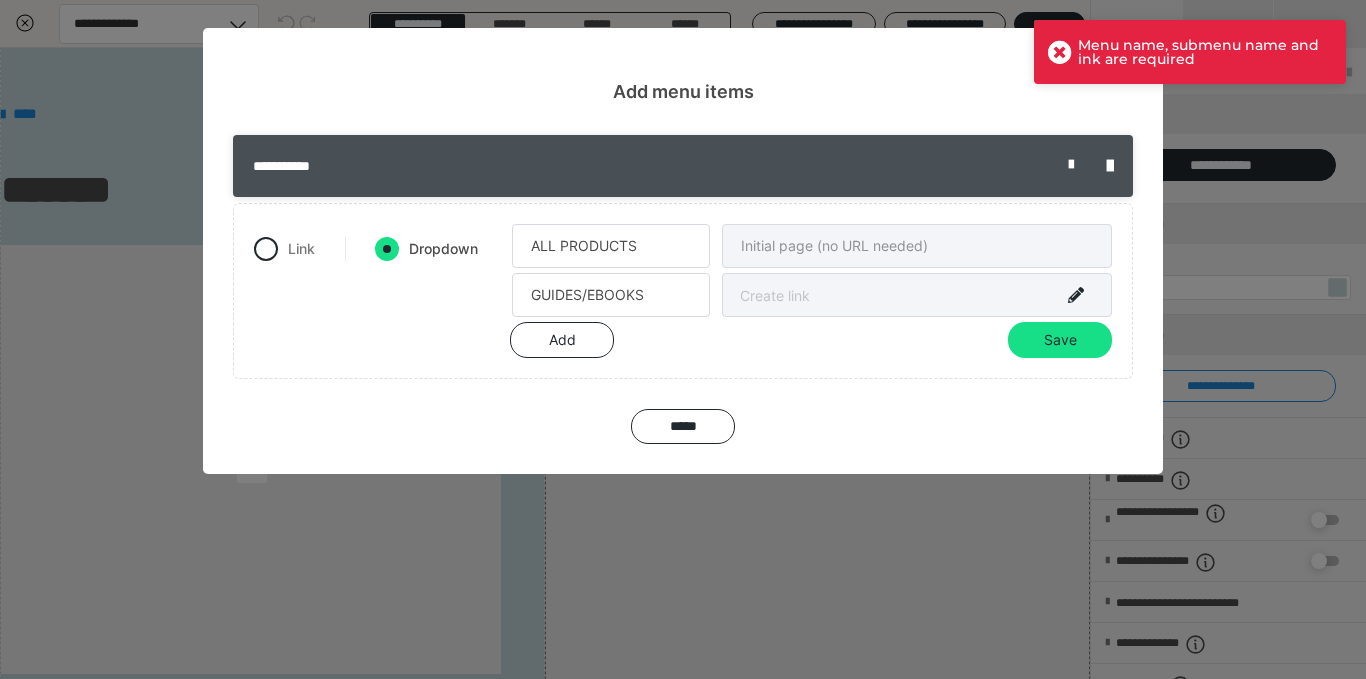 click at bounding box center (917, 295) 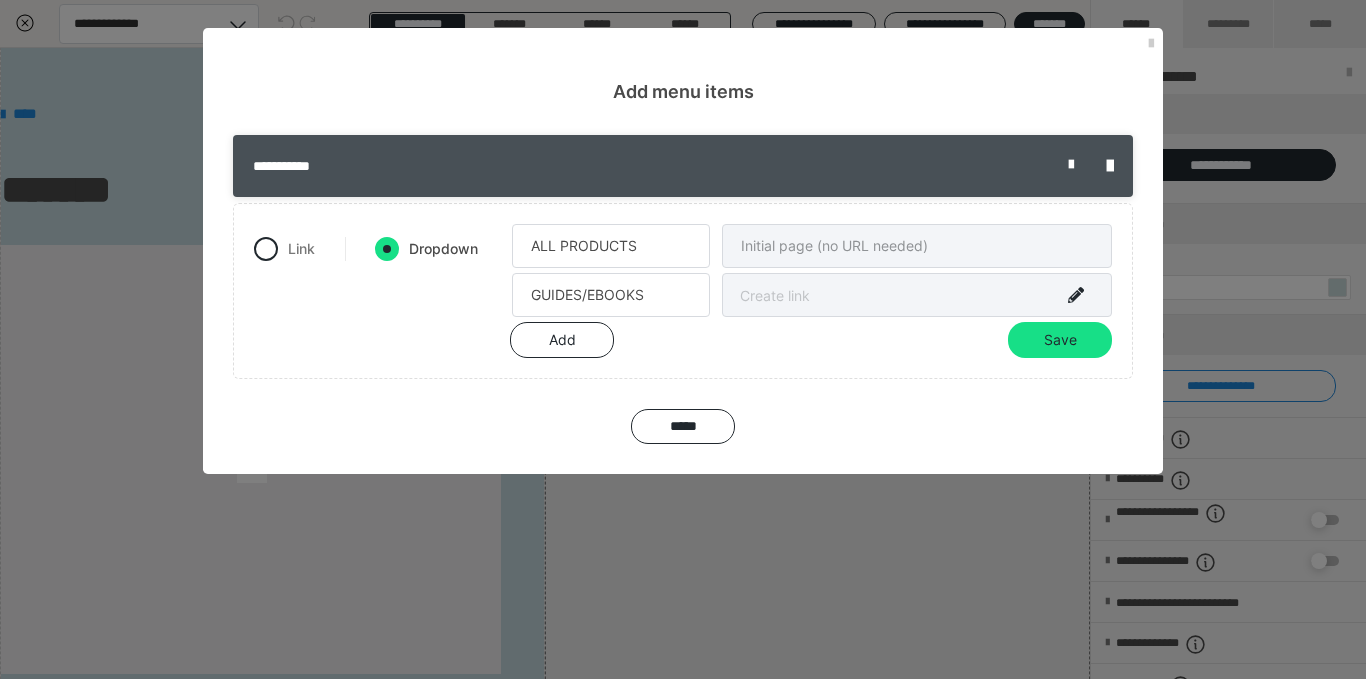 click on "ALL PRODUCTS" at bounding box center (812, 248) 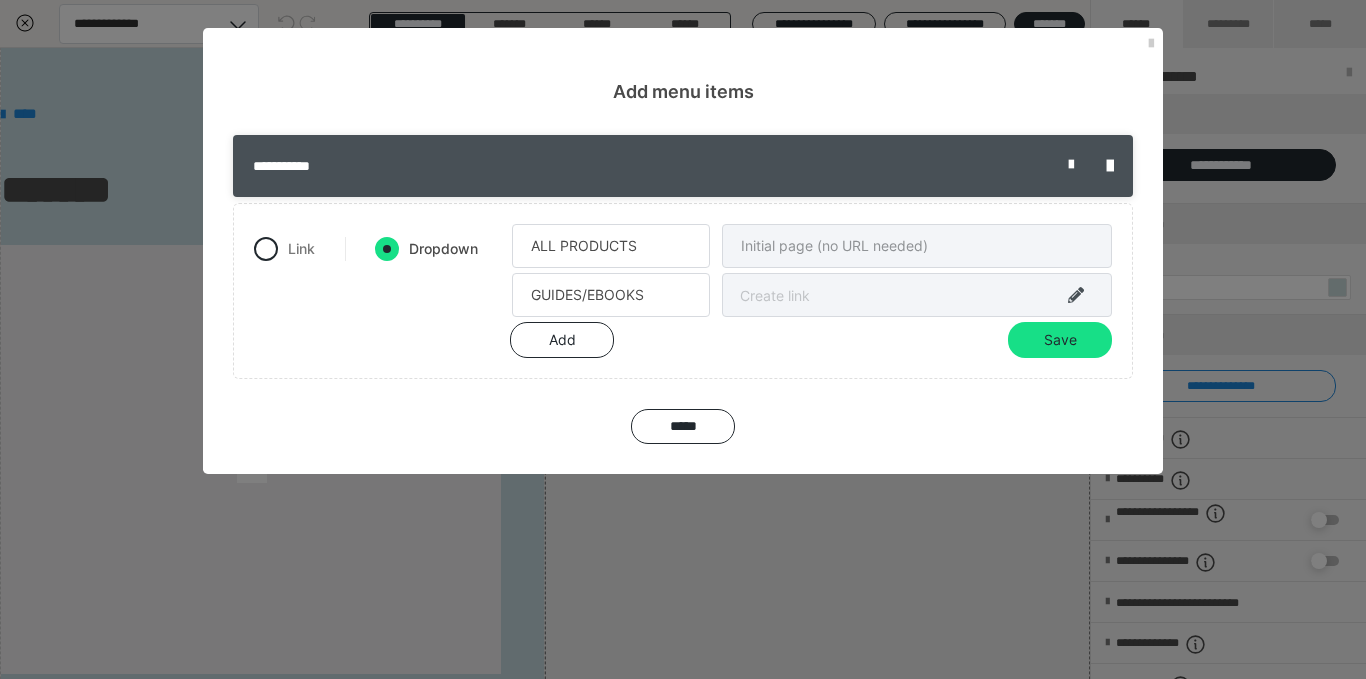 click at bounding box center (1076, 295) 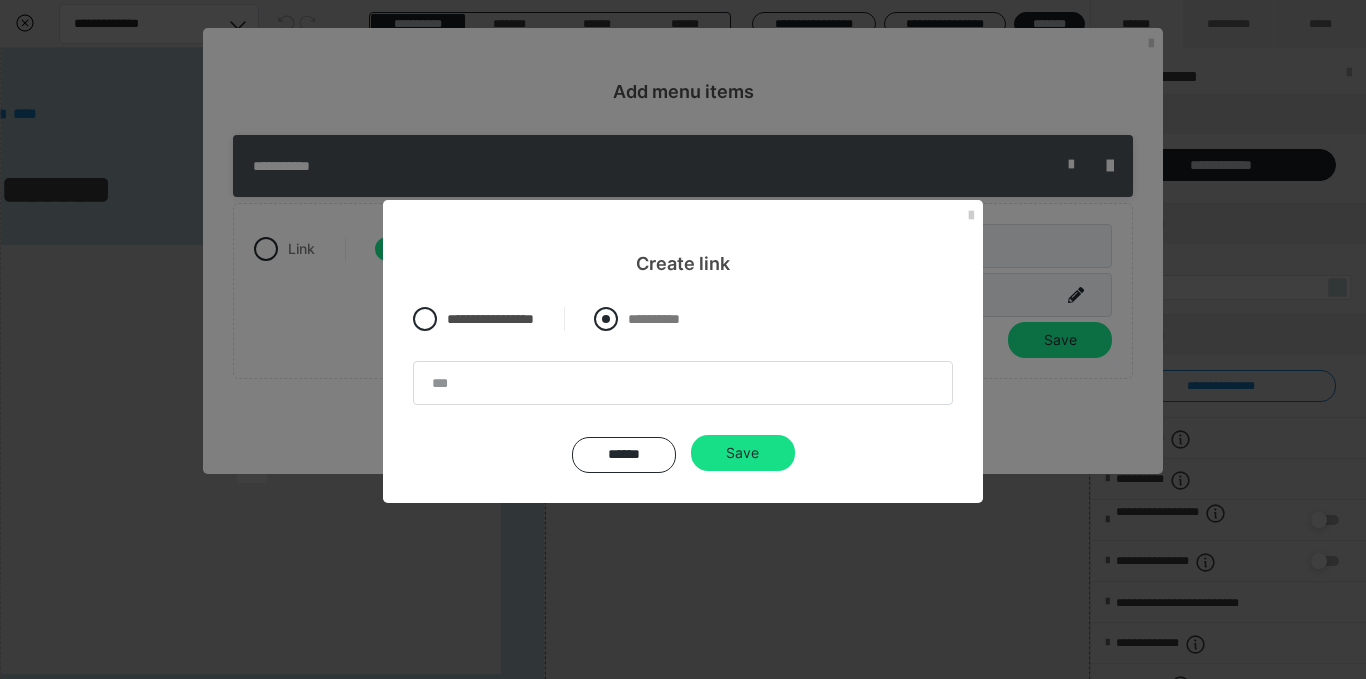 click at bounding box center (606, 319) 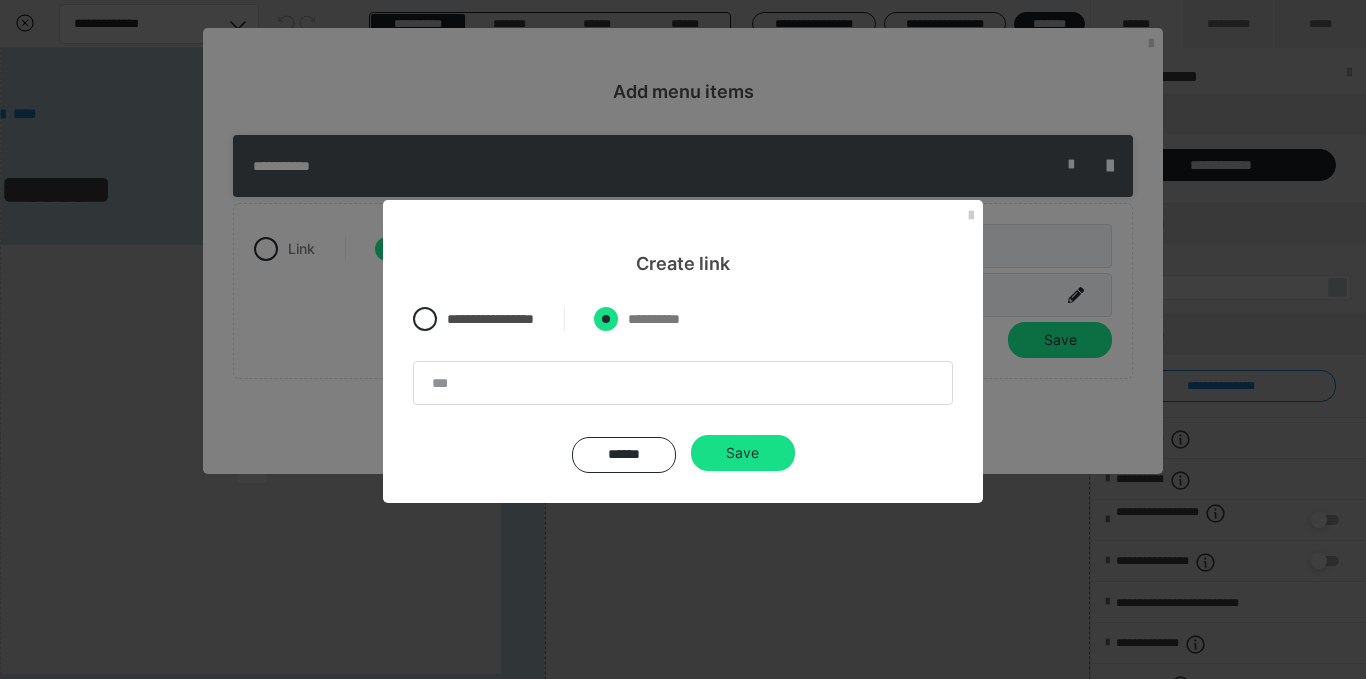 radio on "****" 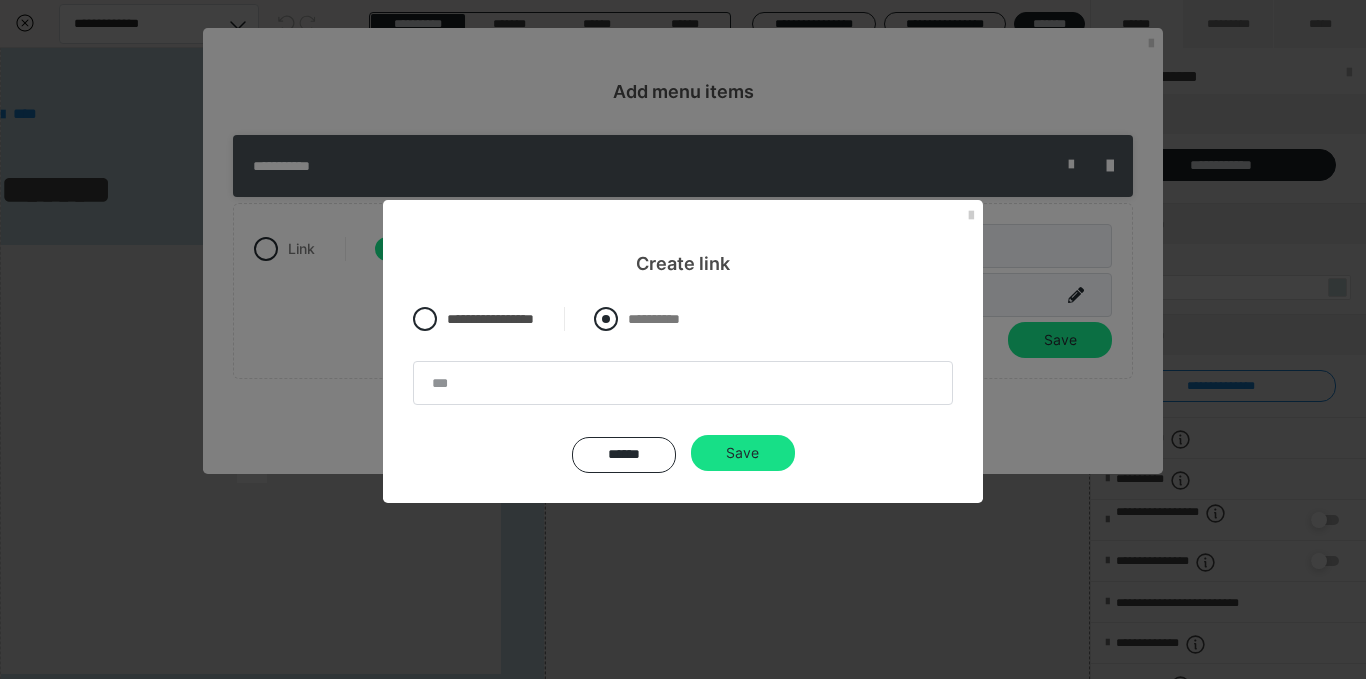 radio on "*****" 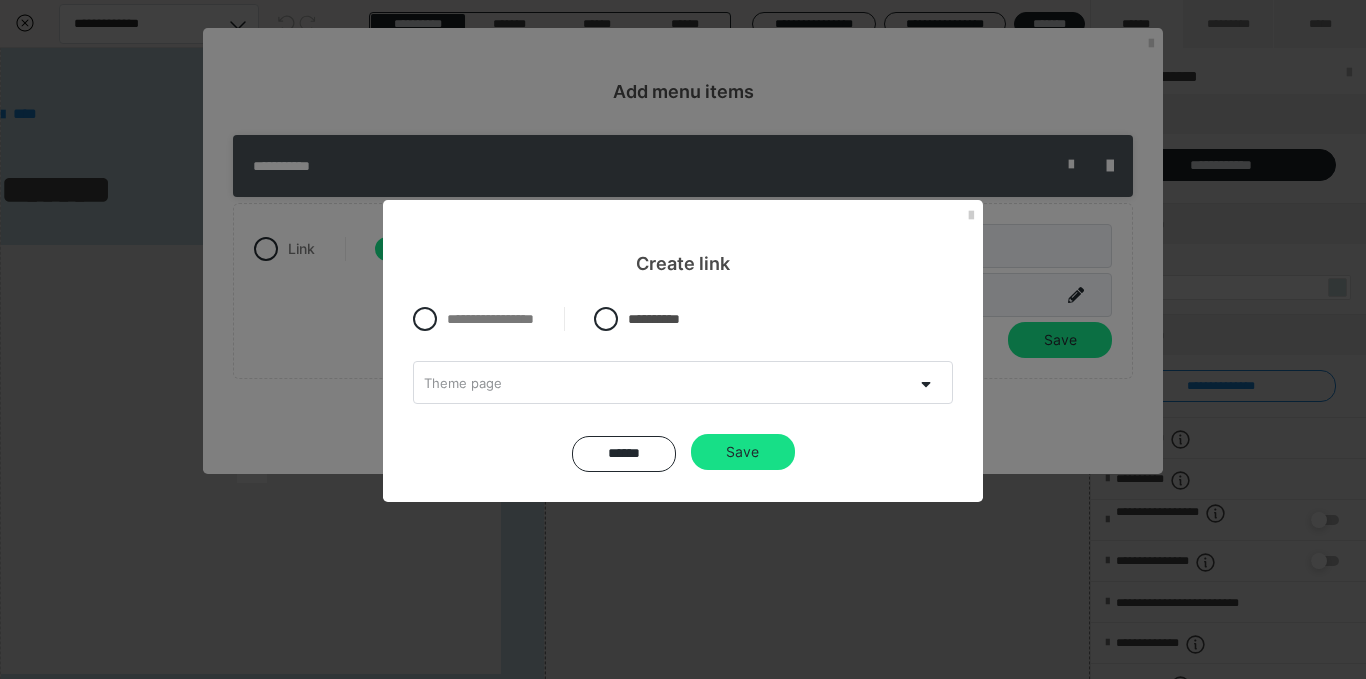 click on "Theme page" at bounding box center [663, 382] 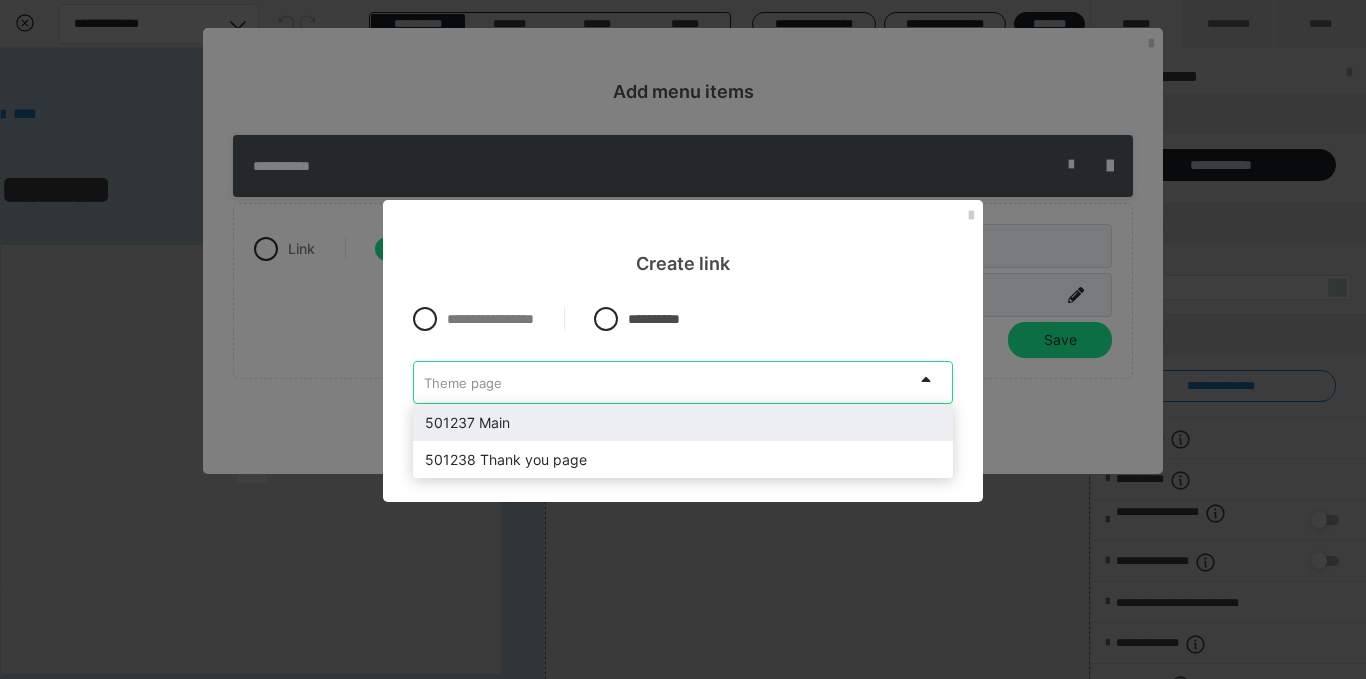 click on "501237 Main" at bounding box center [683, 422] 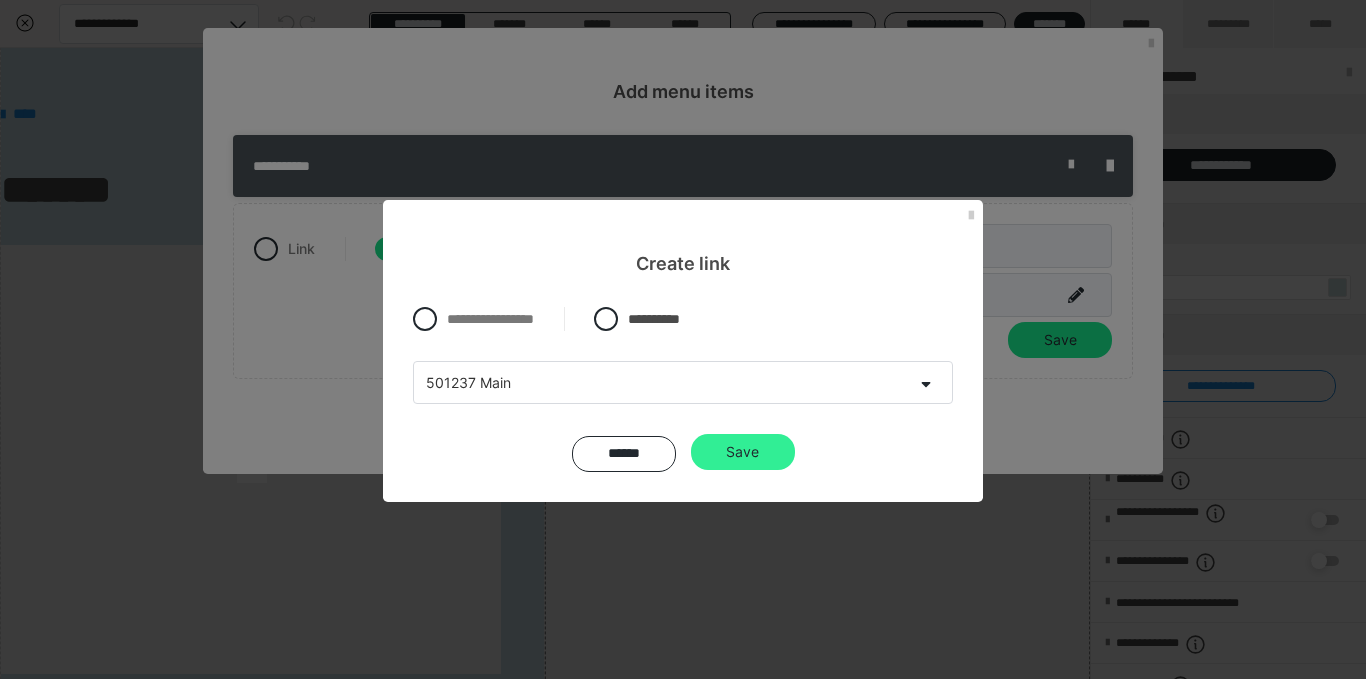 click on "Save" at bounding box center (743, 452) 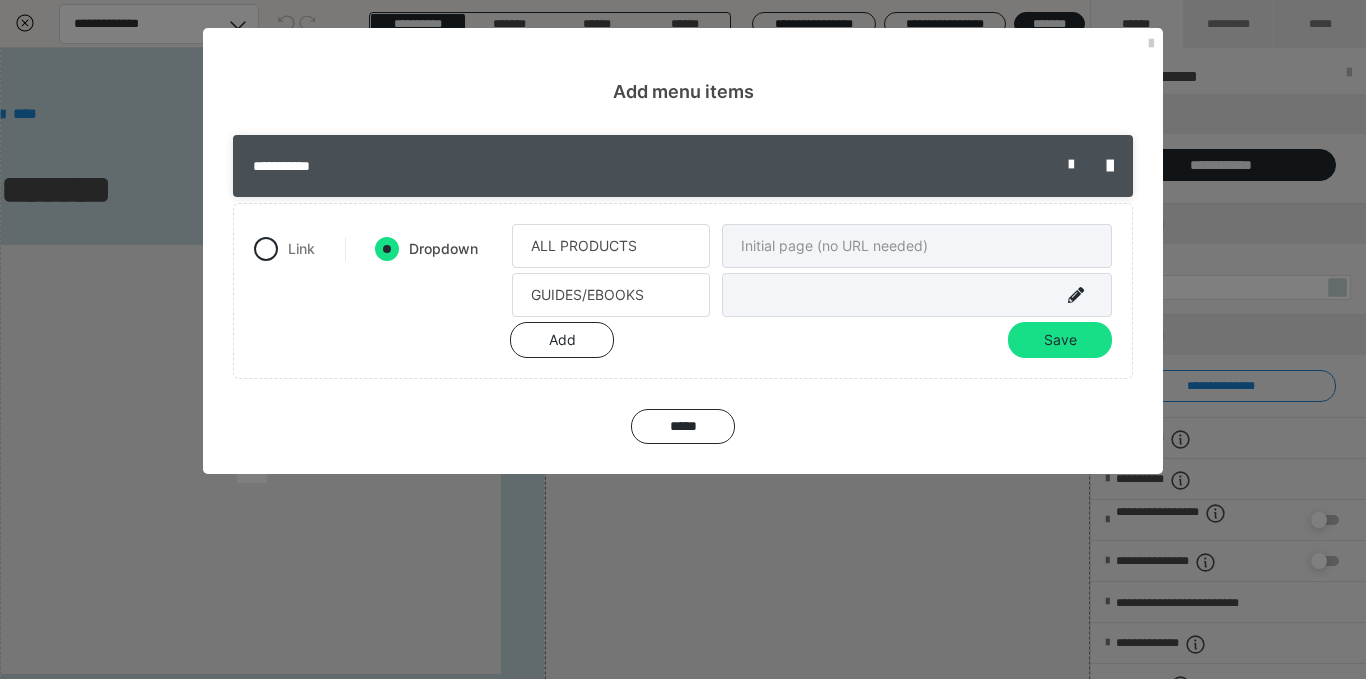 click on "ALL PRODUCTS" at bounding box center [812, 248] 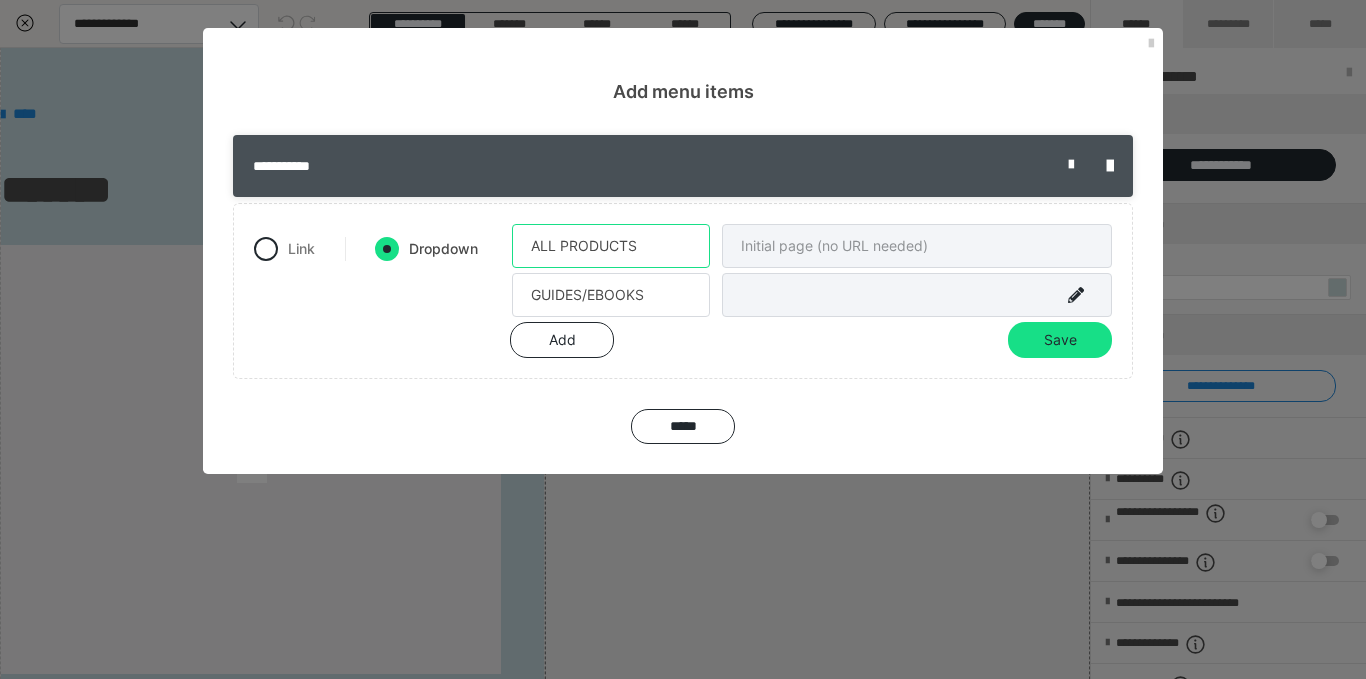 click on "ALL PRODUCTS" at bounding box center [611, 246] 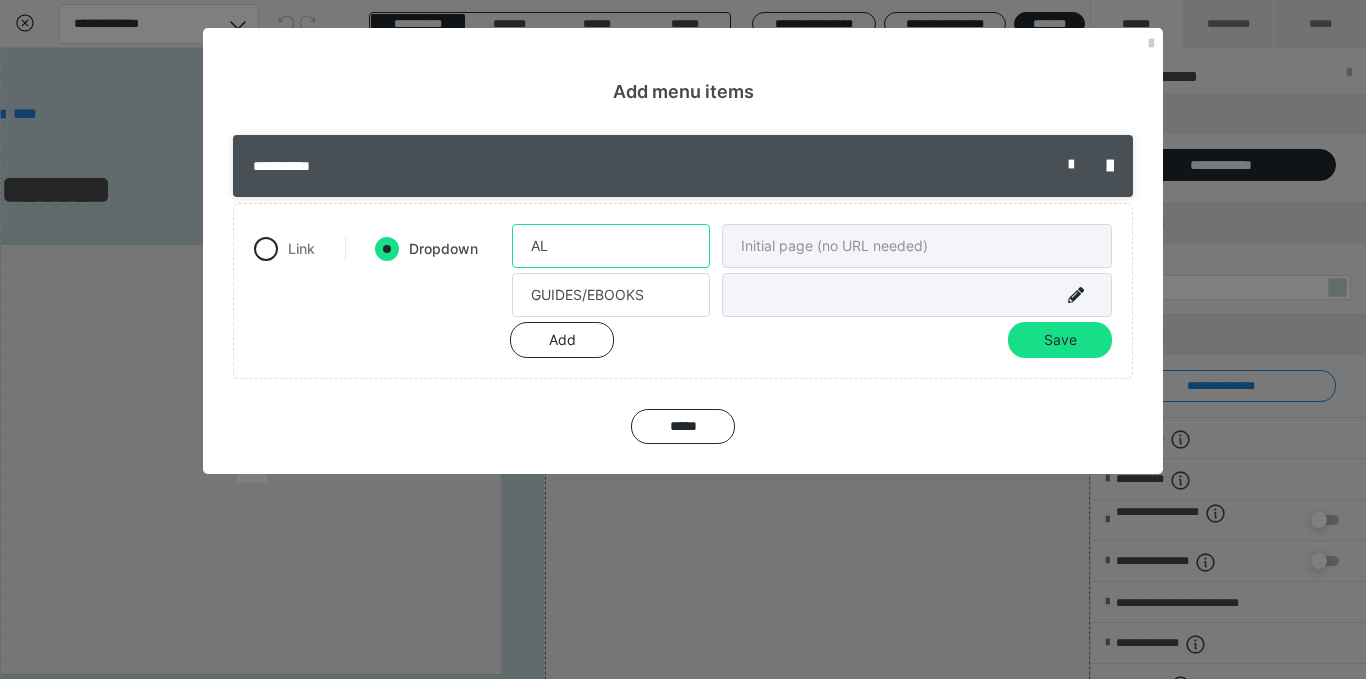 type on "A" 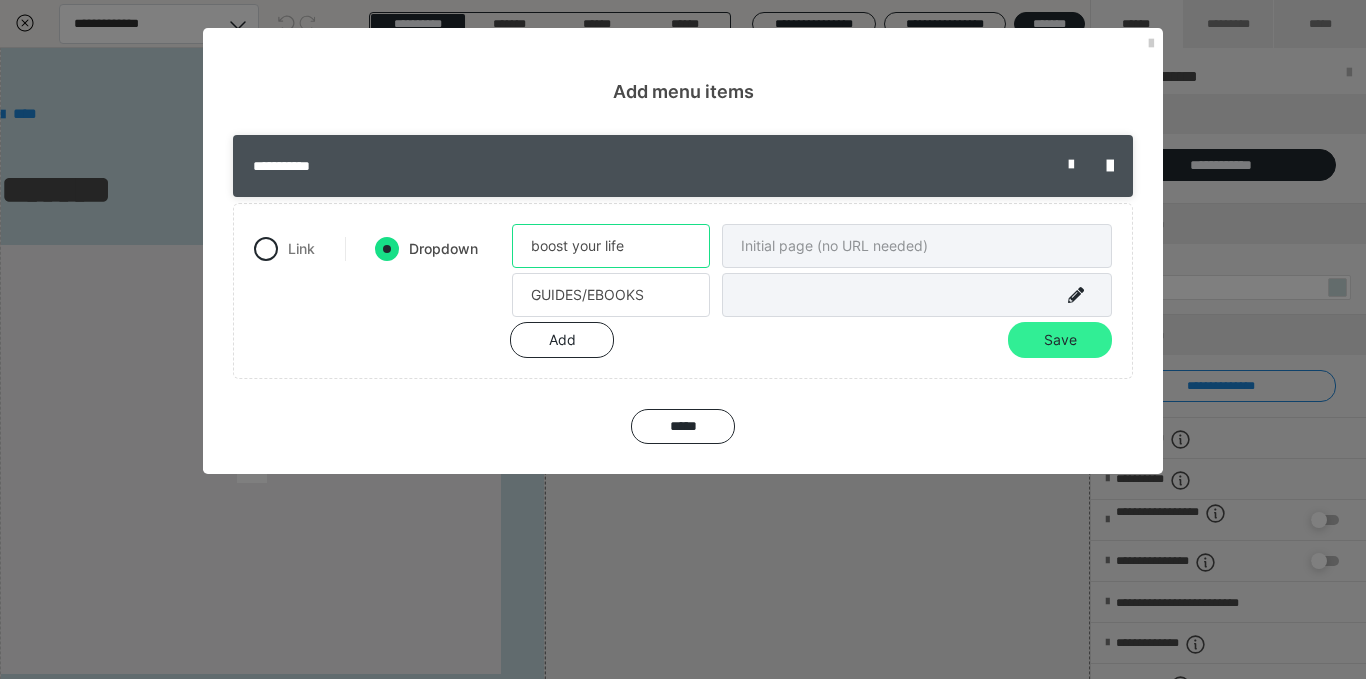 type on "boost your life" 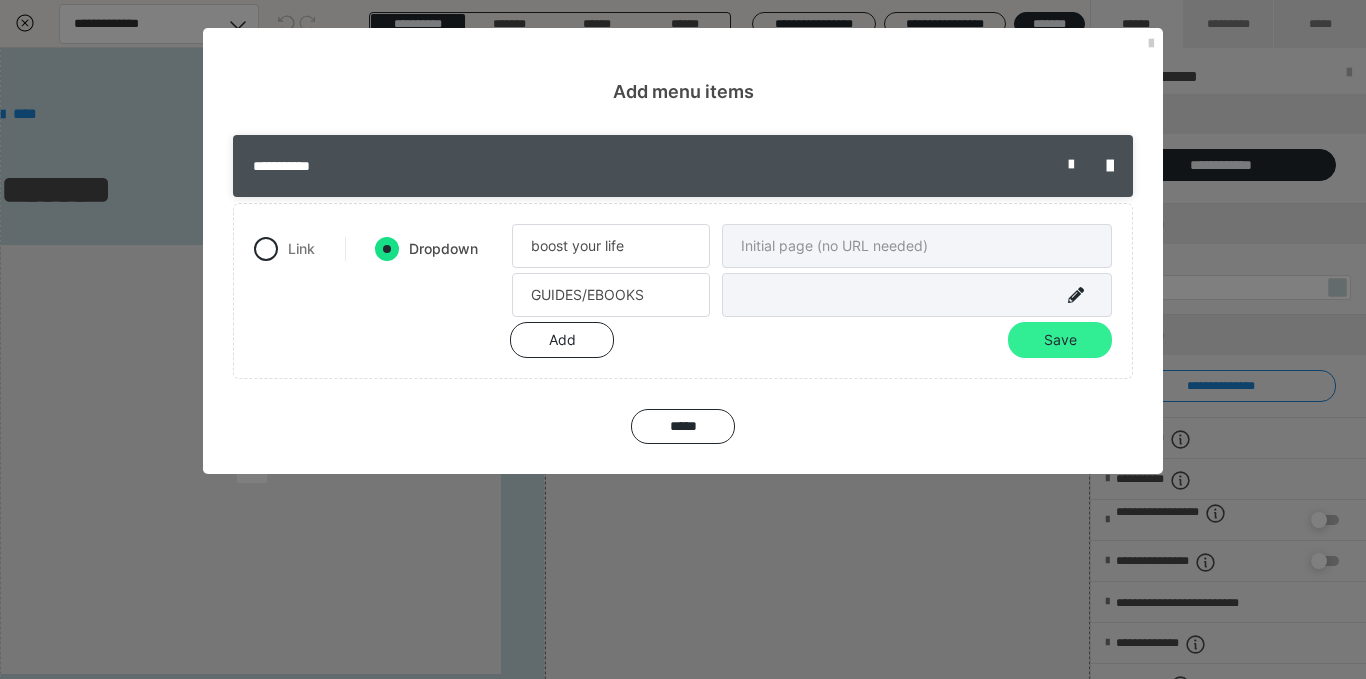 click on "Save" at bounding box center [1060, 340] 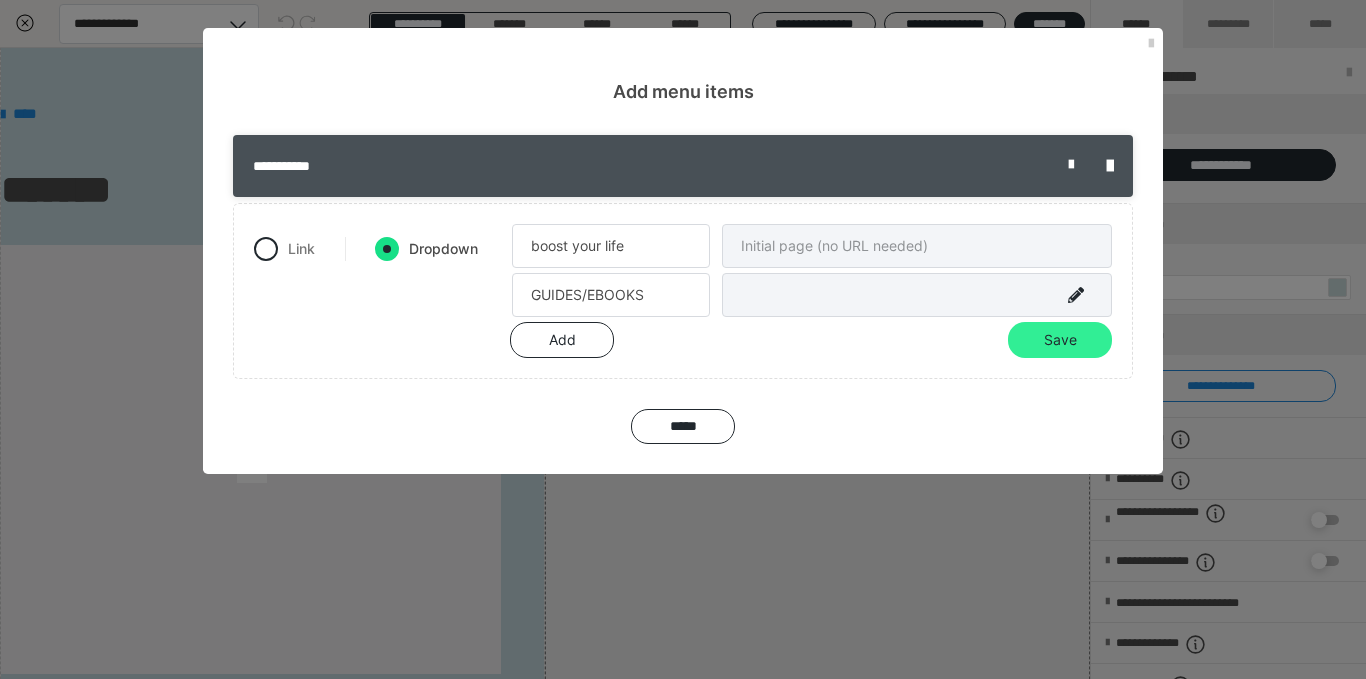 radio on "true" 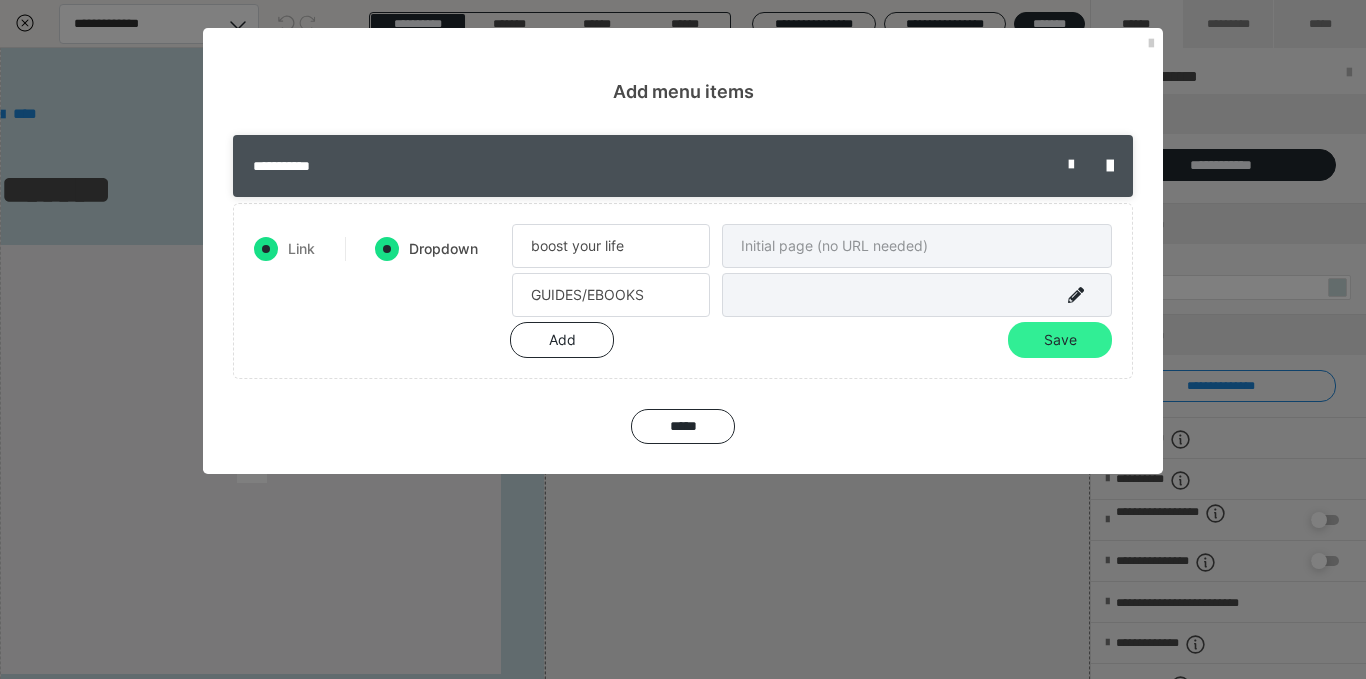 radio on "false" 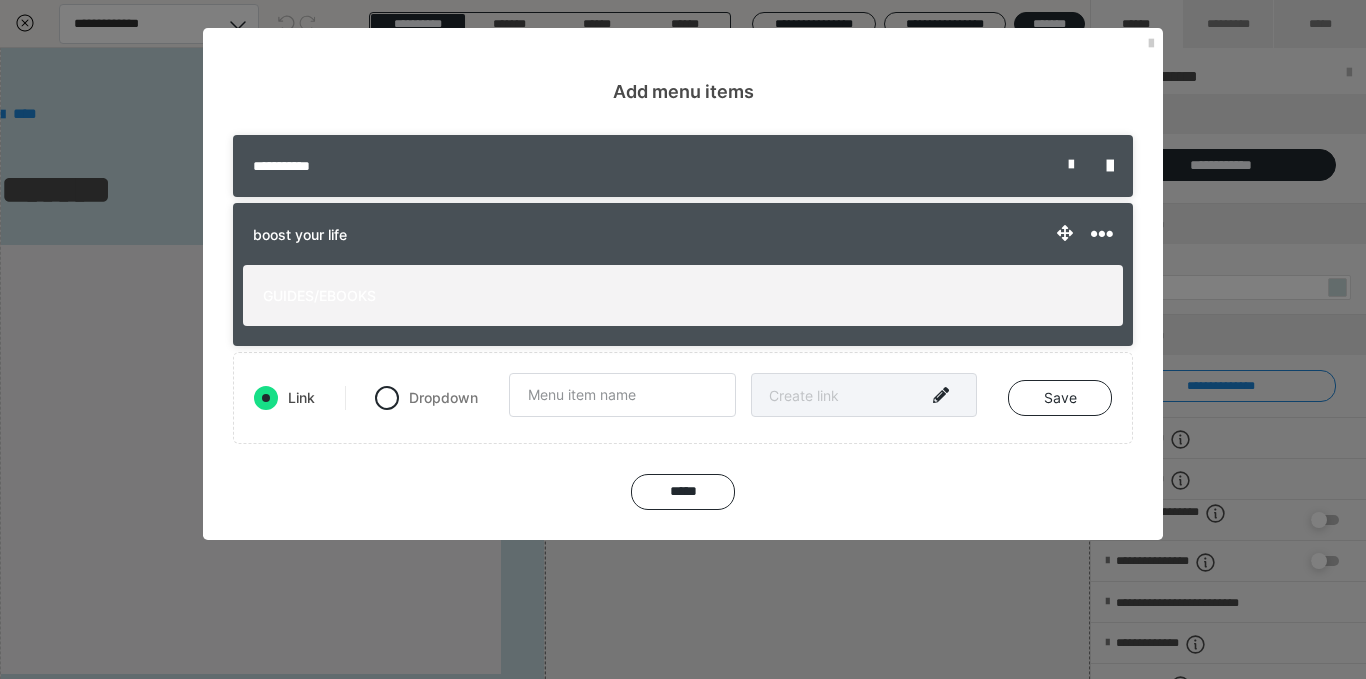 click on "**********" at bounding box center (683, 166) 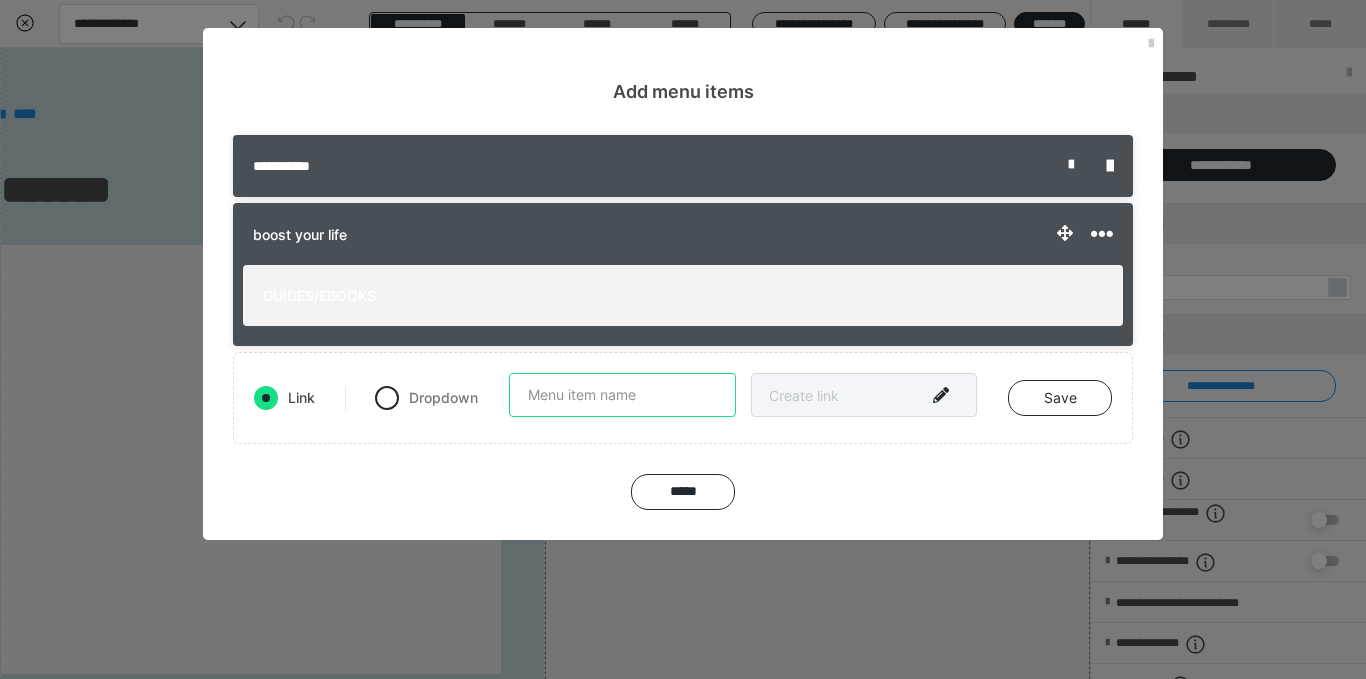 click at bounding box center [622, 395] 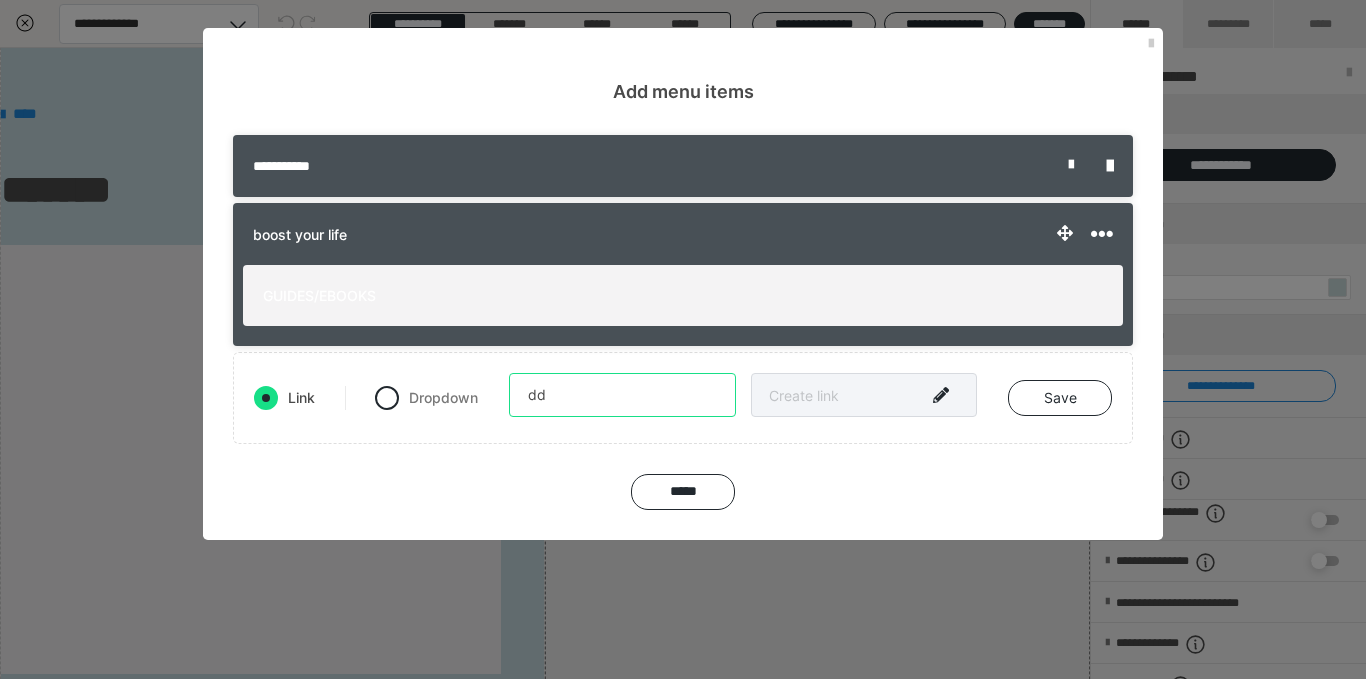 type on "d" 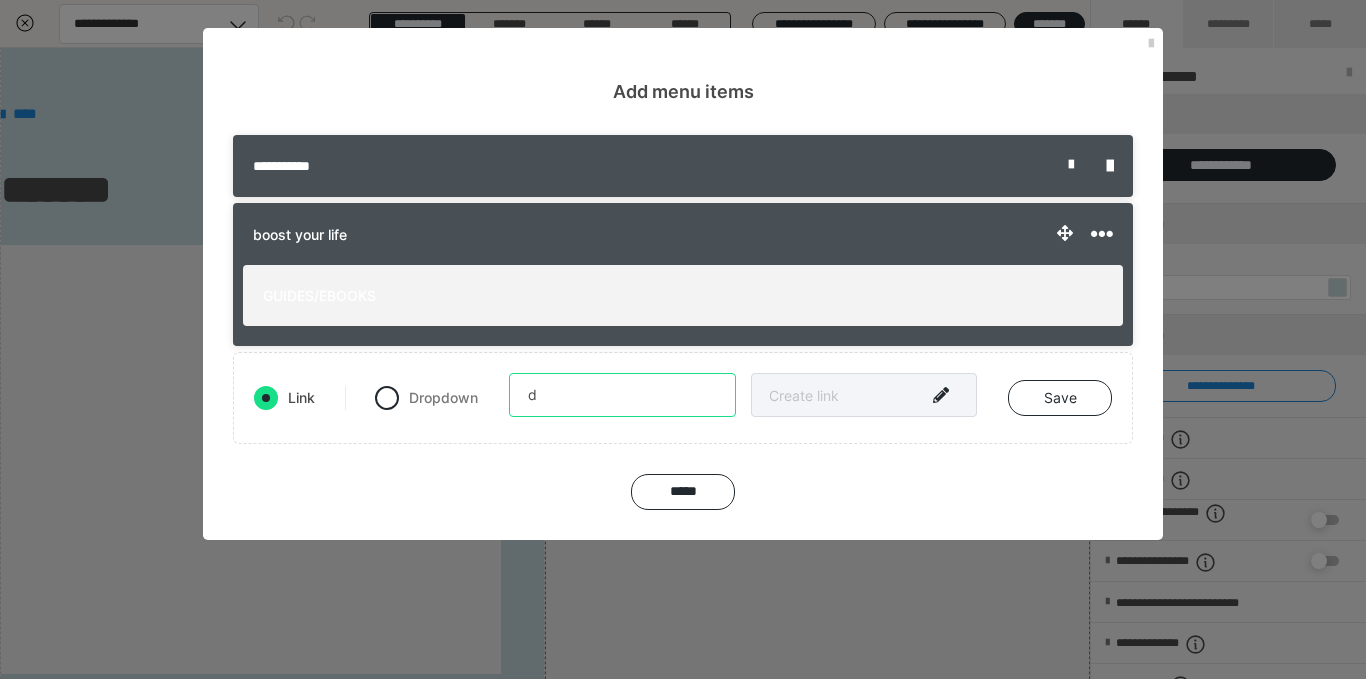 type 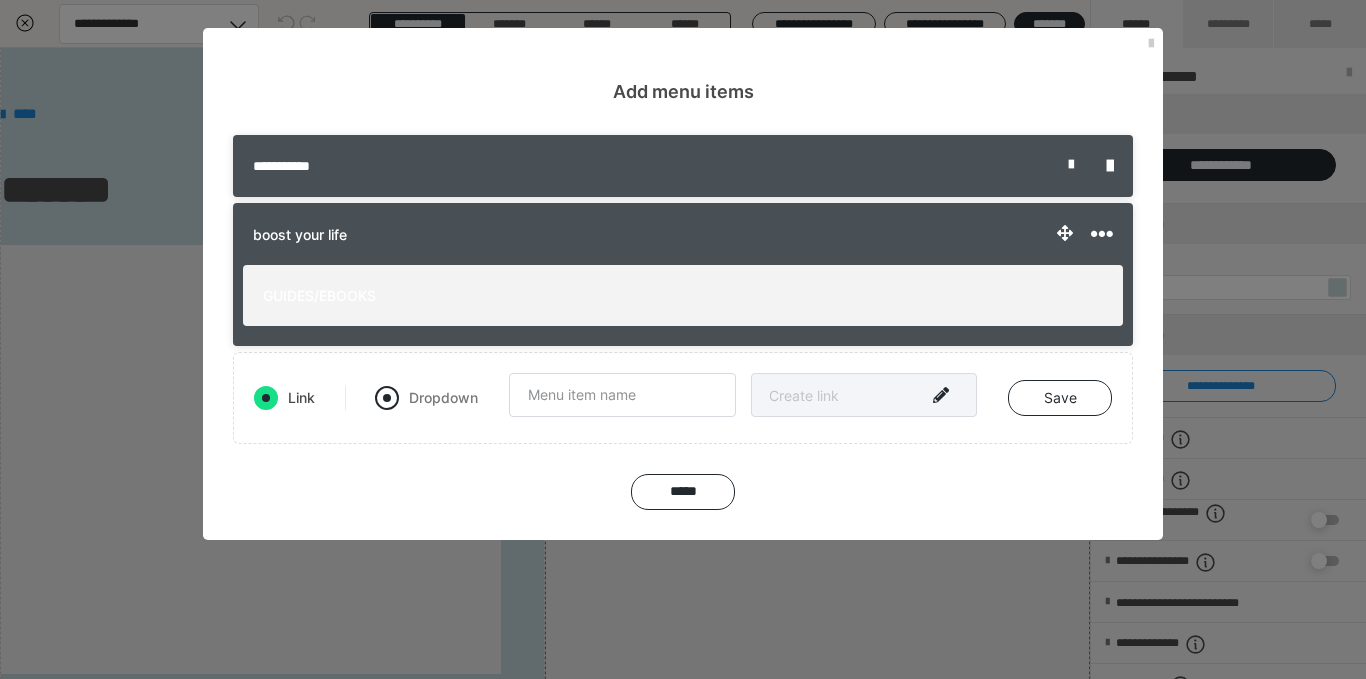 click at bounding box center [387, 398] 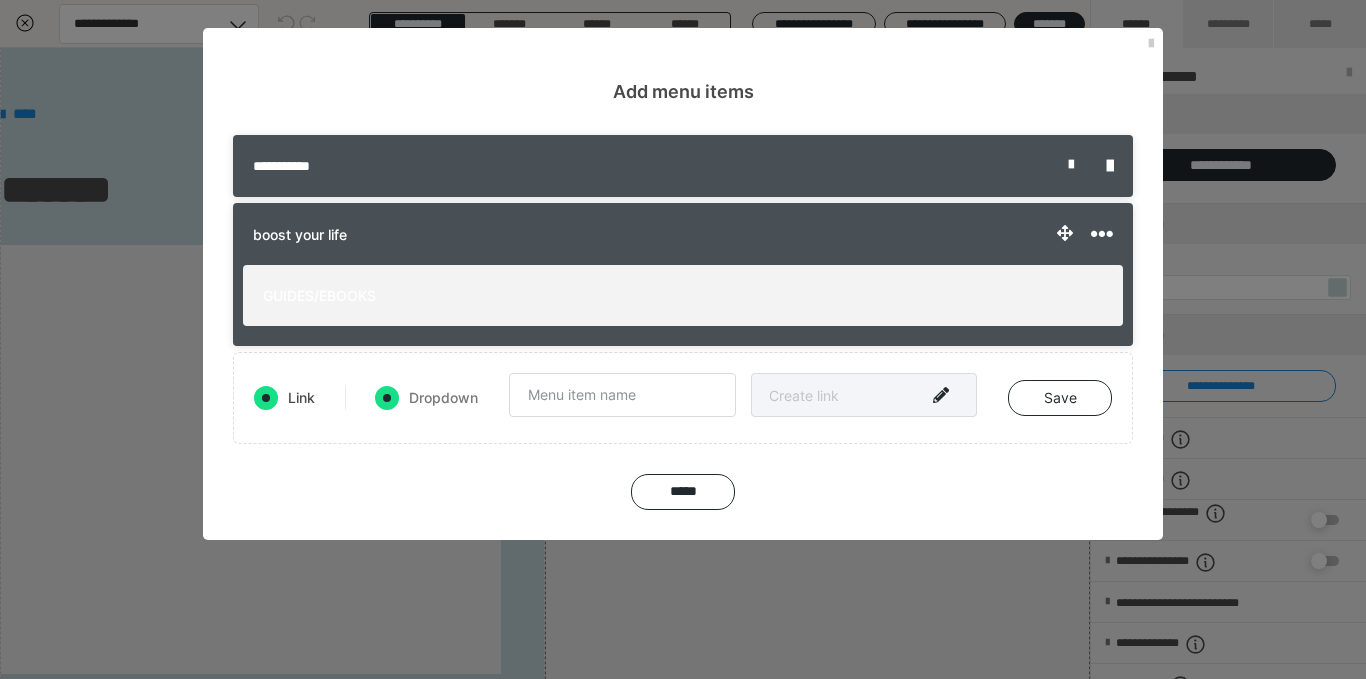 radio on "false" 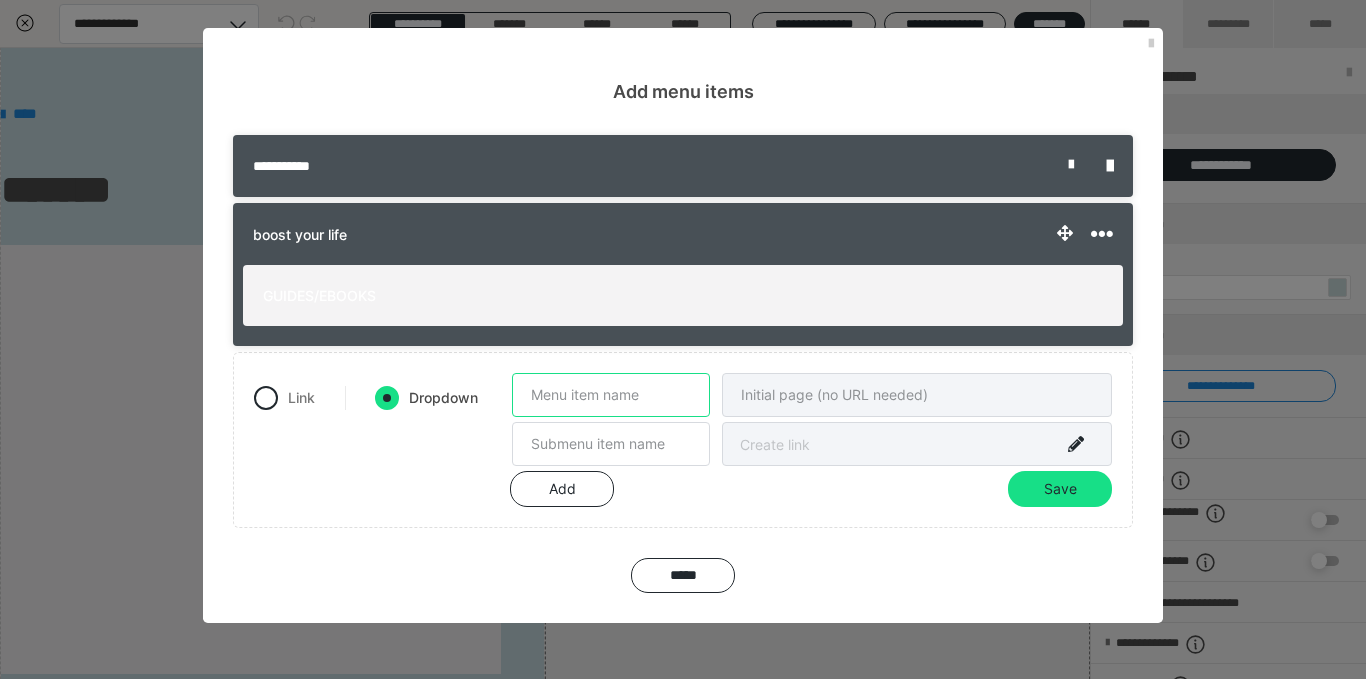 click at bounding box center [611, 395] 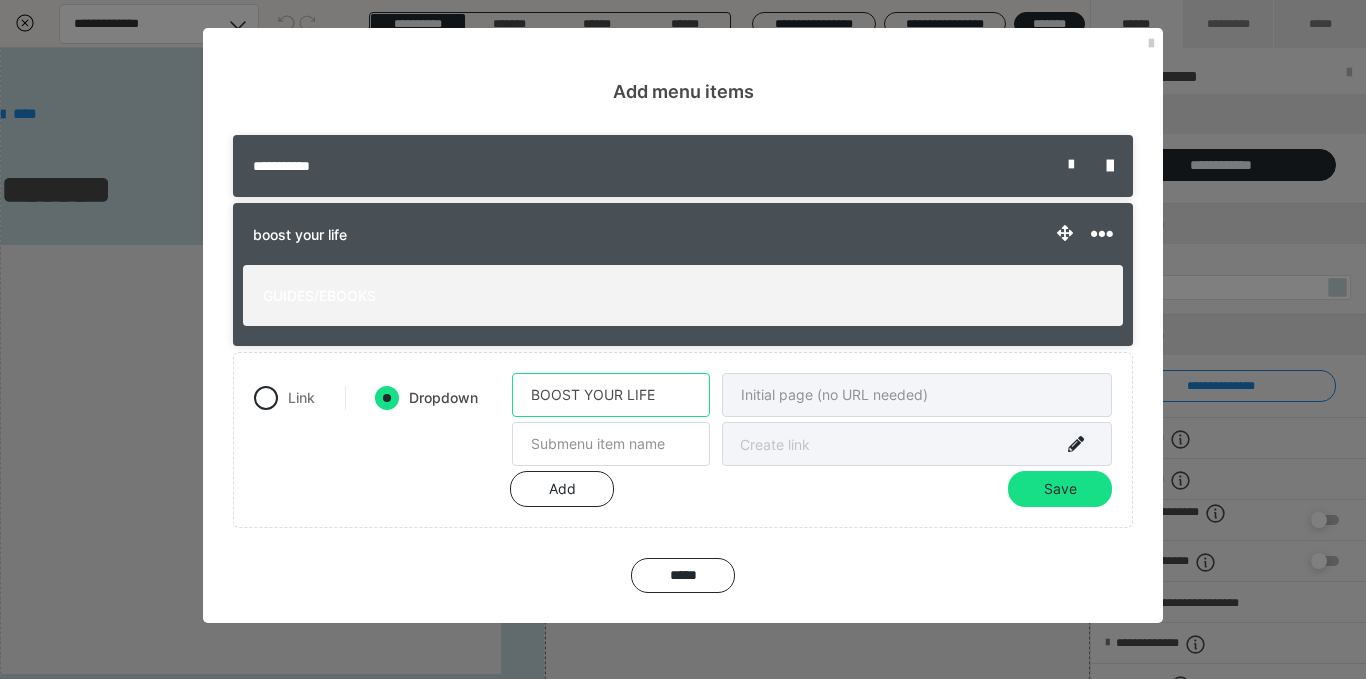 type on "BOOST YOUR LIFE" 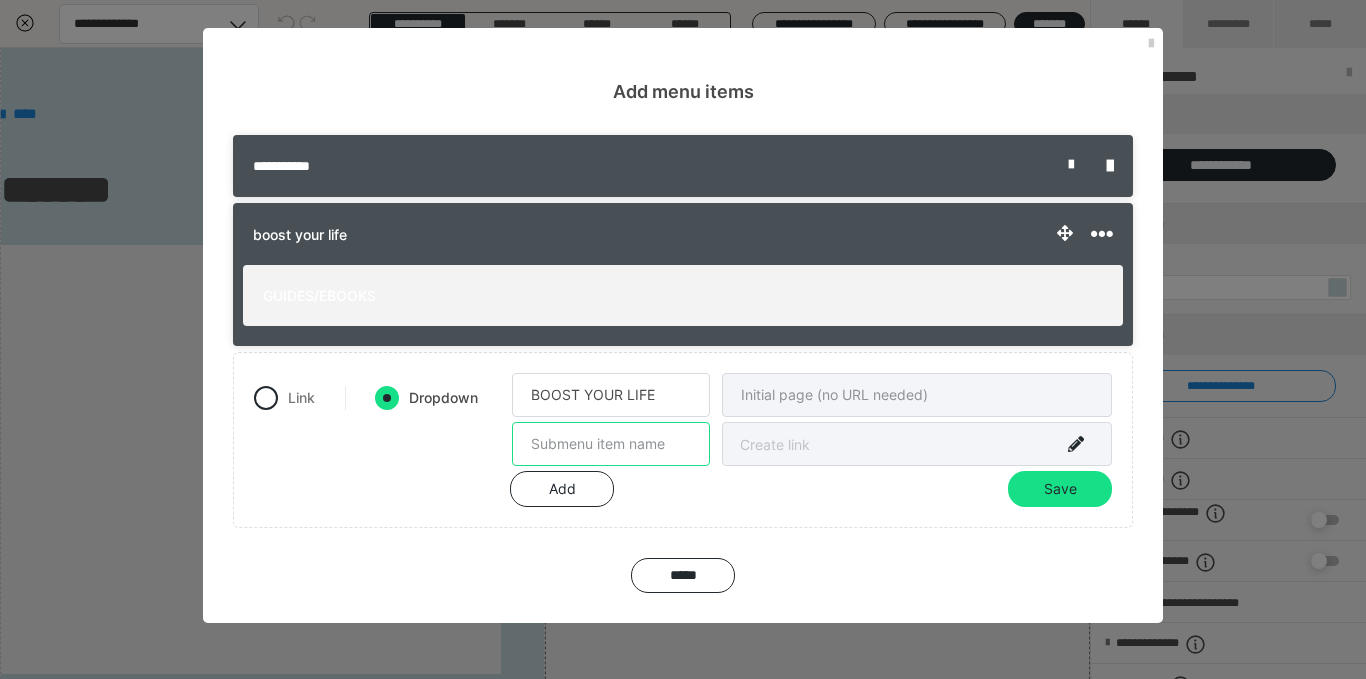 click at bounding box center [611, 444] 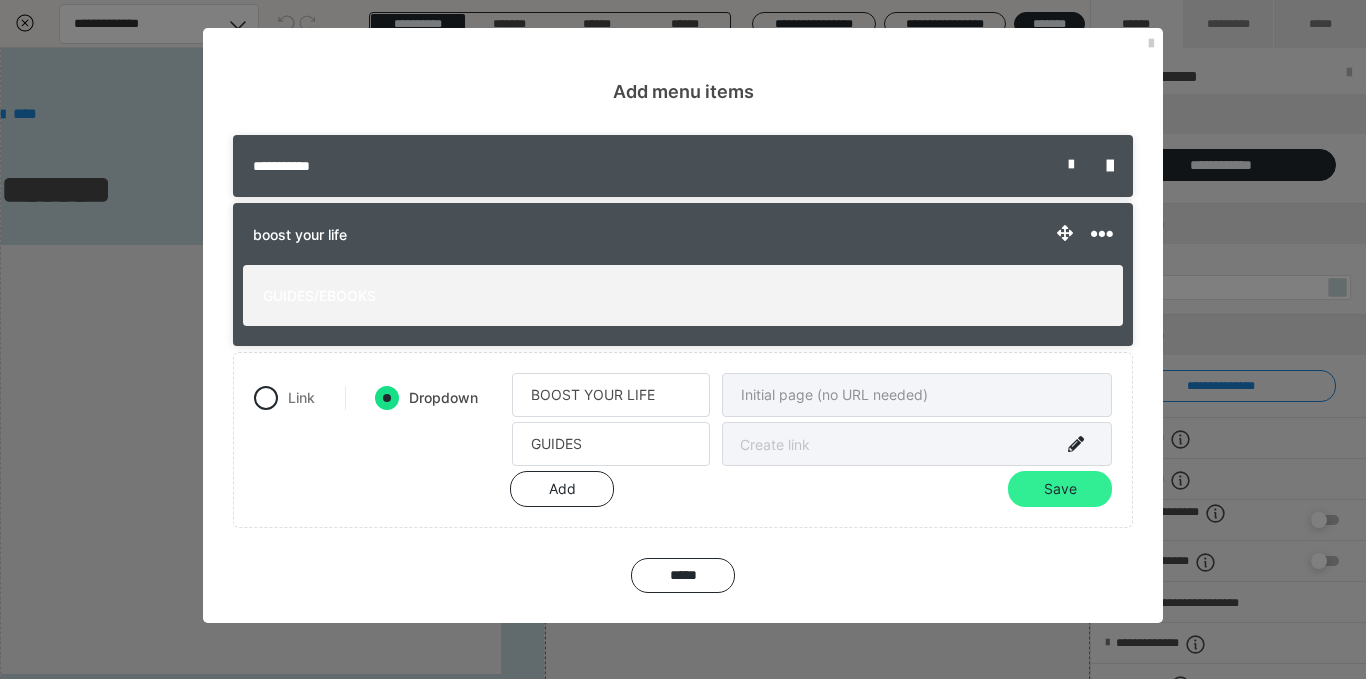 click on "Save" at bounding box center [1060, 489] 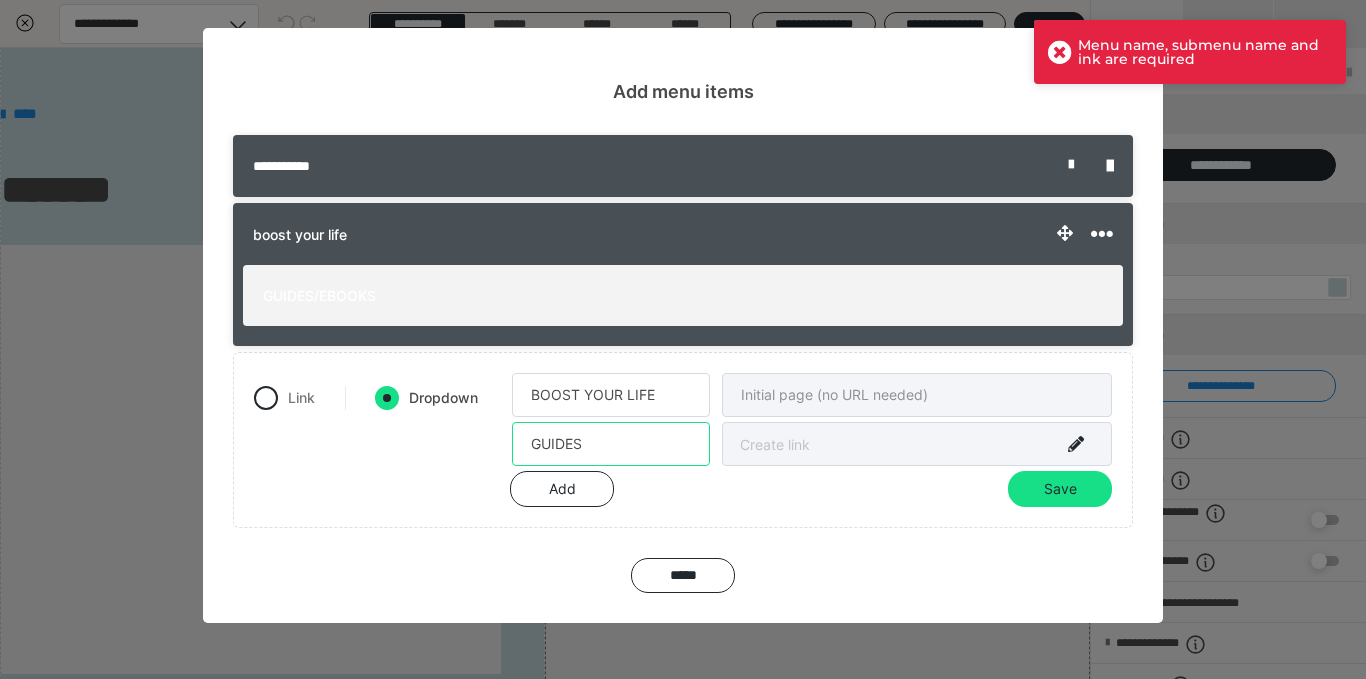 click on "GUIDES" at bounding box center [611, 444] 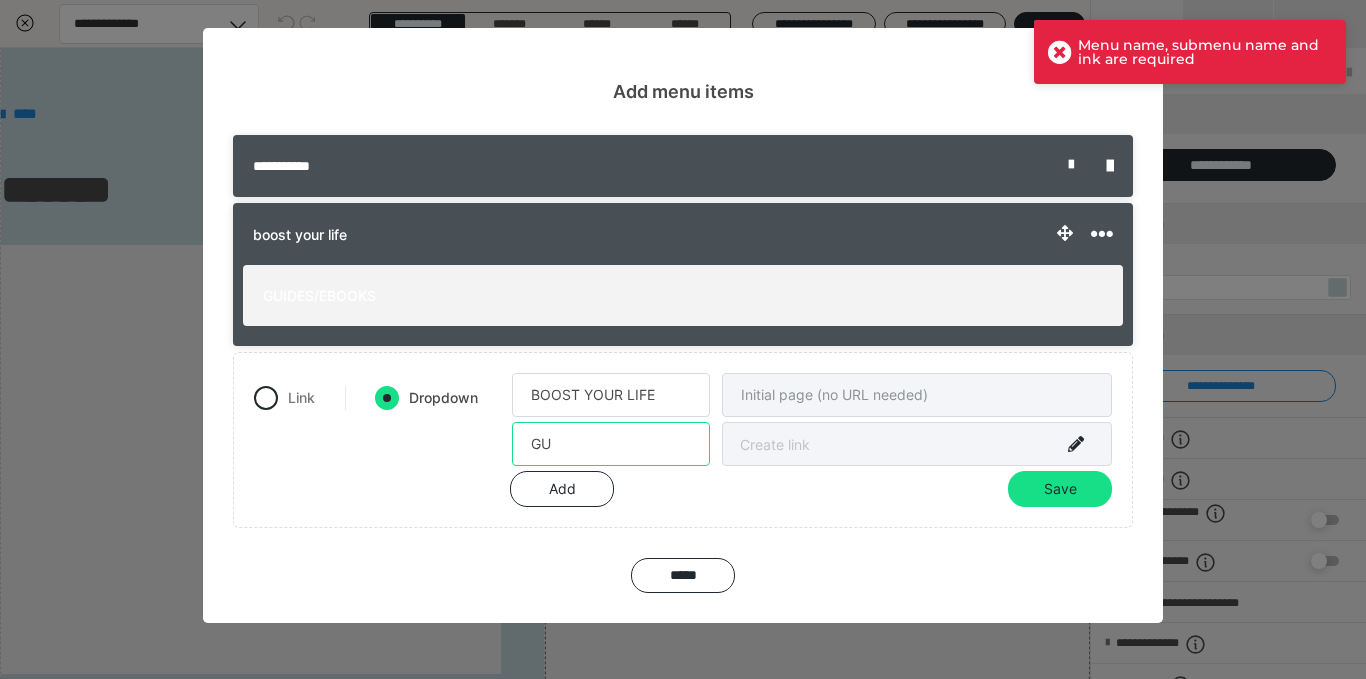 type on "G" 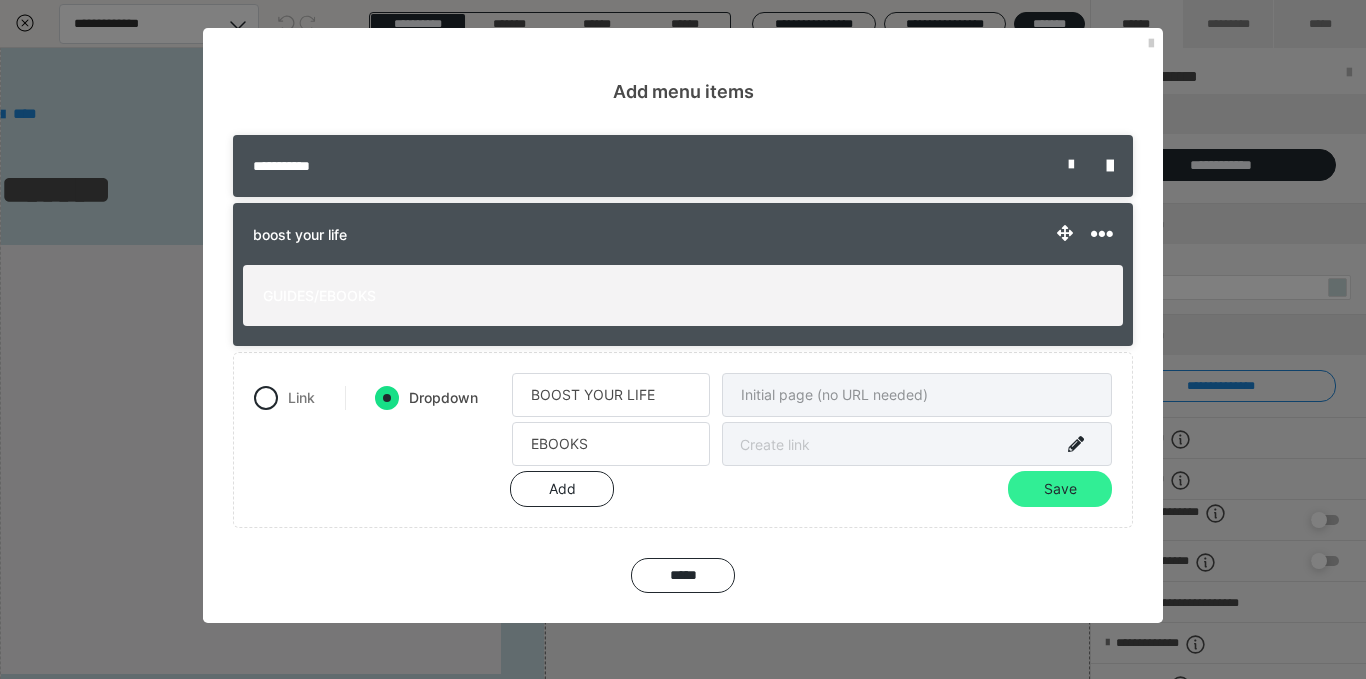 click on "Save" at bounding box center [1060, 489] 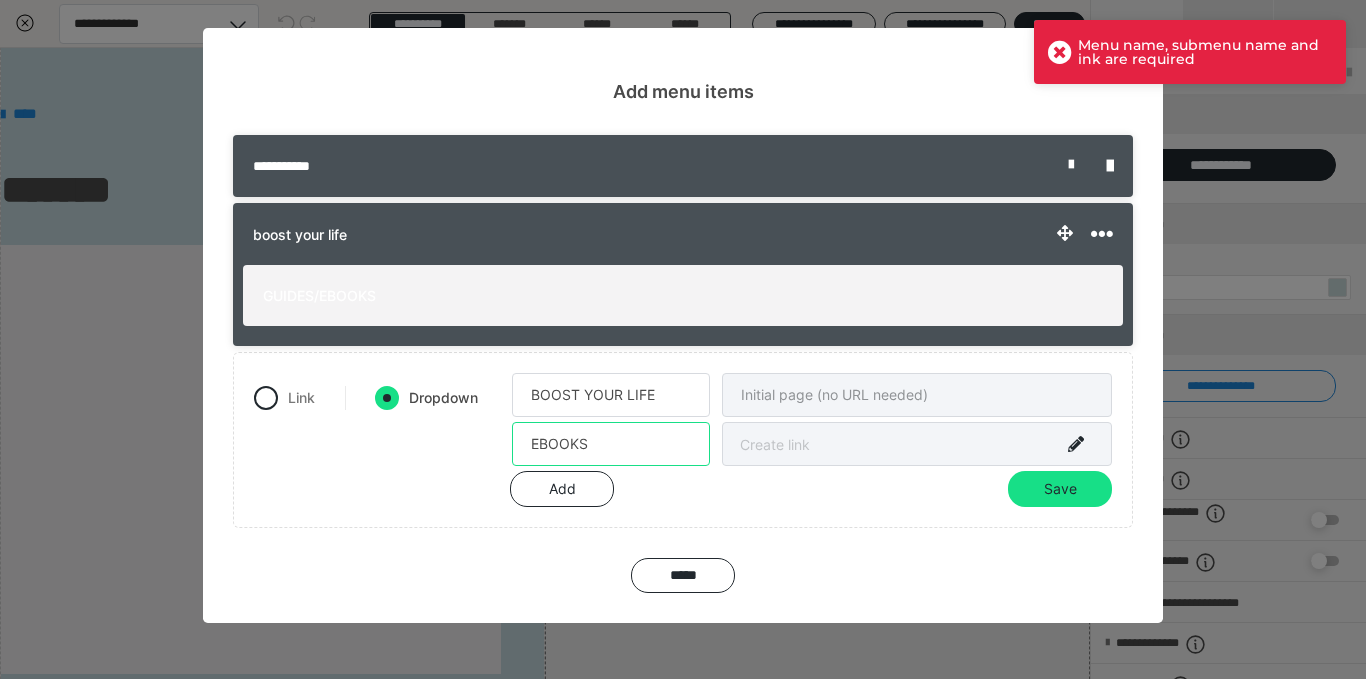 click on "EBOOKS" at bounding box center [611, 444] 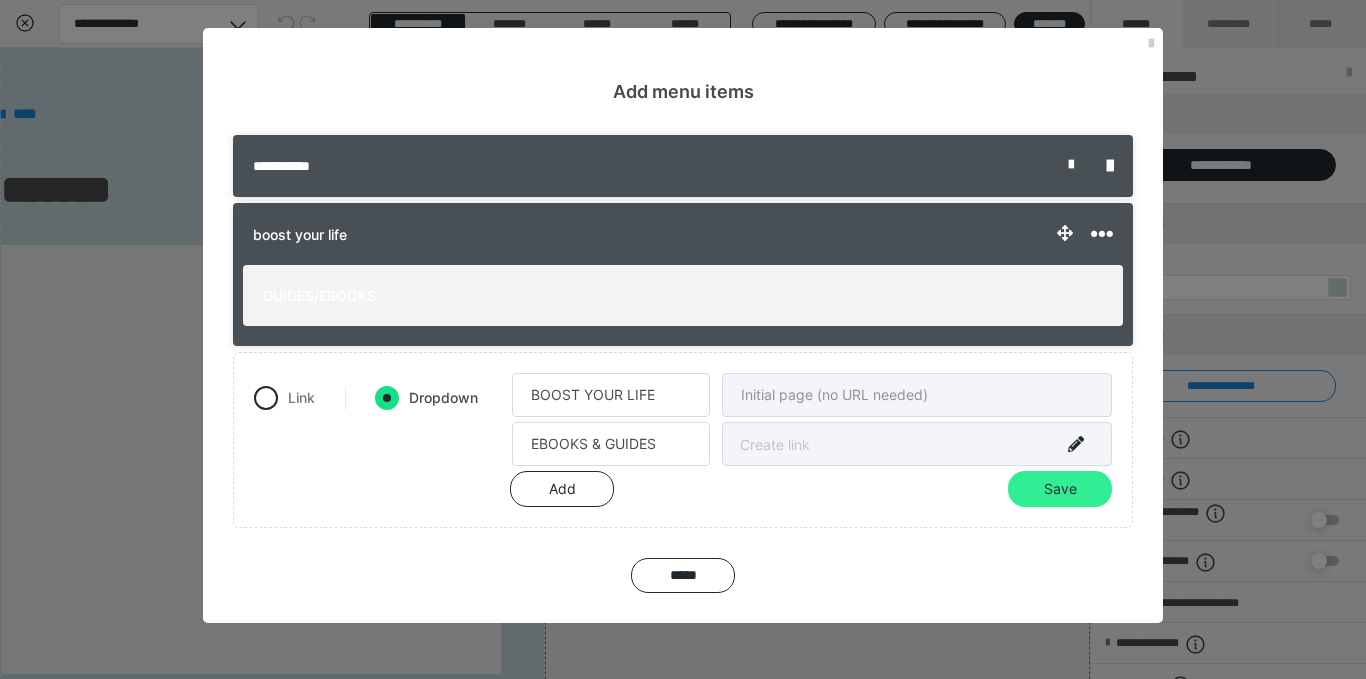 click on "Save" at bounding box center (1060, 489) 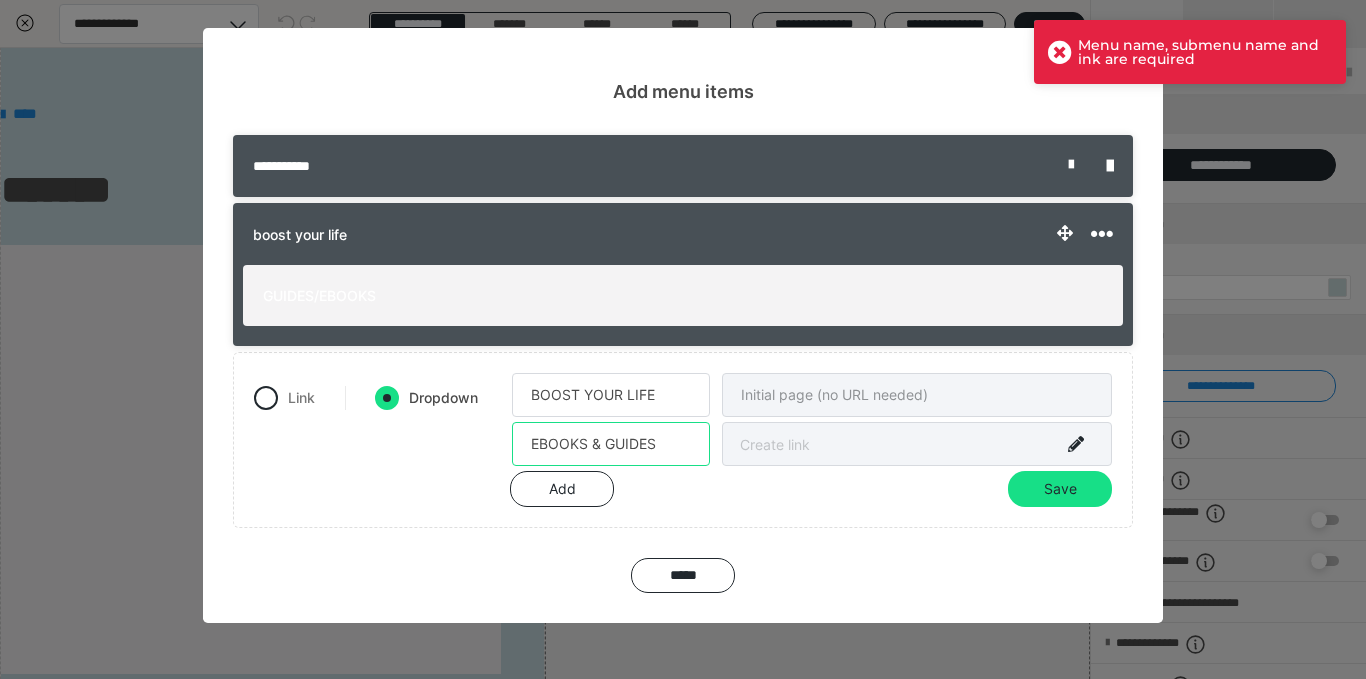 click on "EBOOKS & GUIDES" at bounding box center [611, 444] 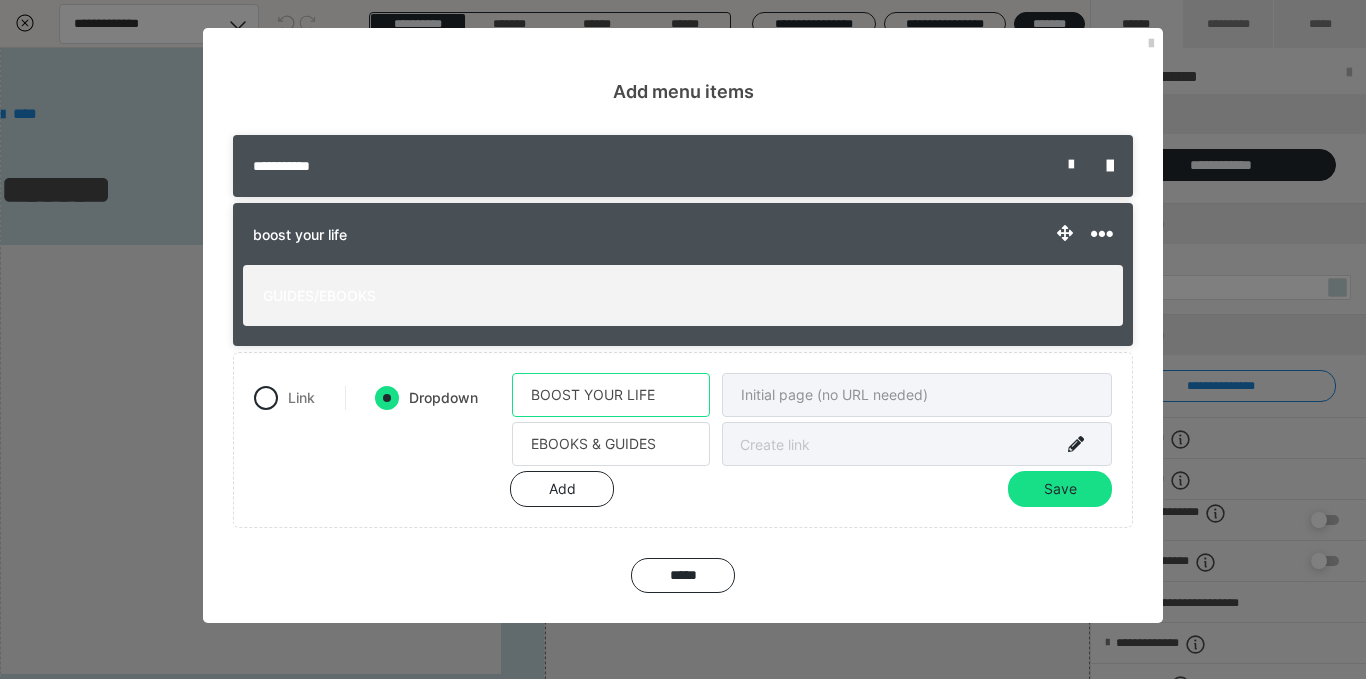 click on "BOOST YOUR LIFE" at bounding box center (611, 395) 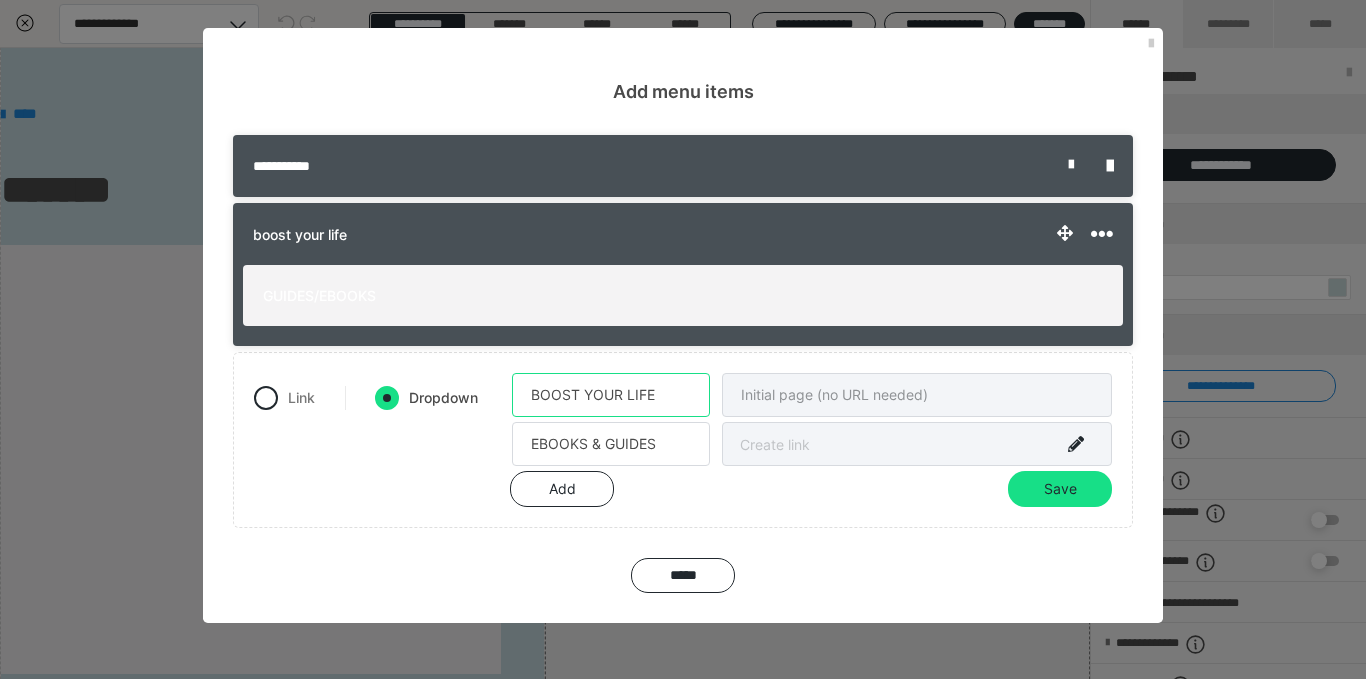click on "BOOST YOUR LIFE" at bounding box center [611, 395] 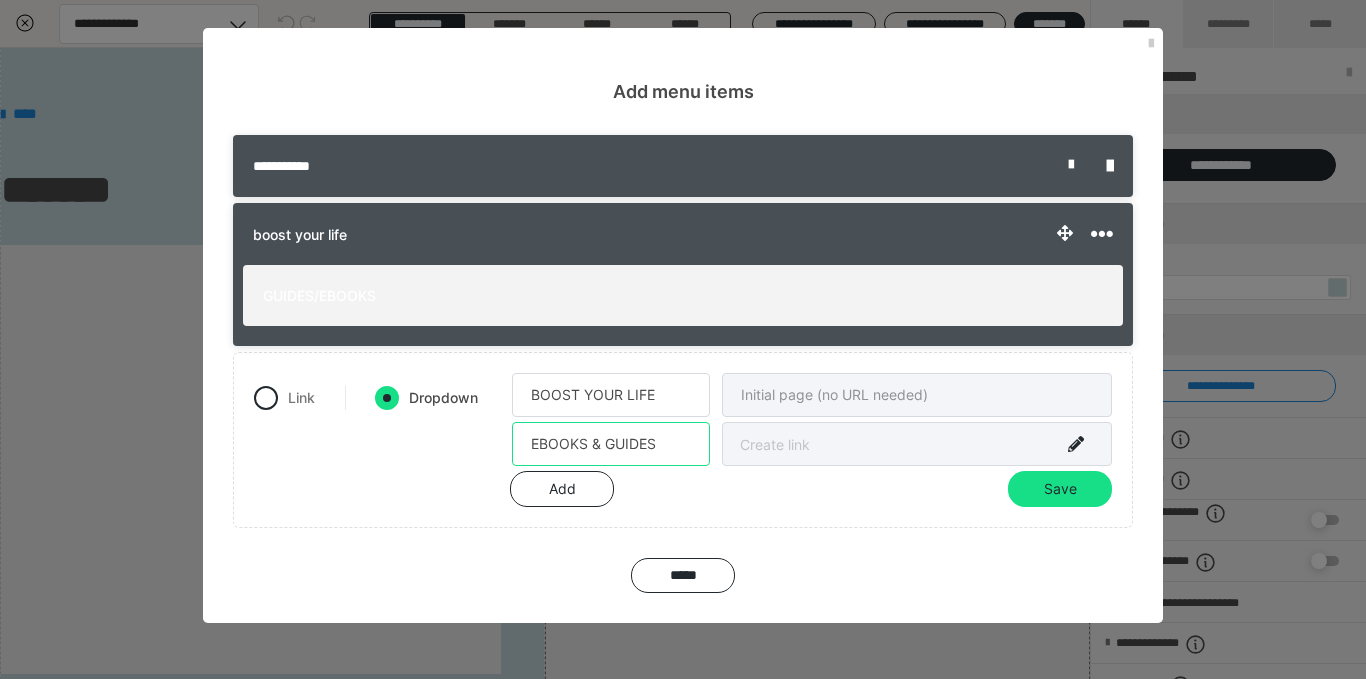 click on "EBOOKS & GUIDES" at bounding box center (611, 444) 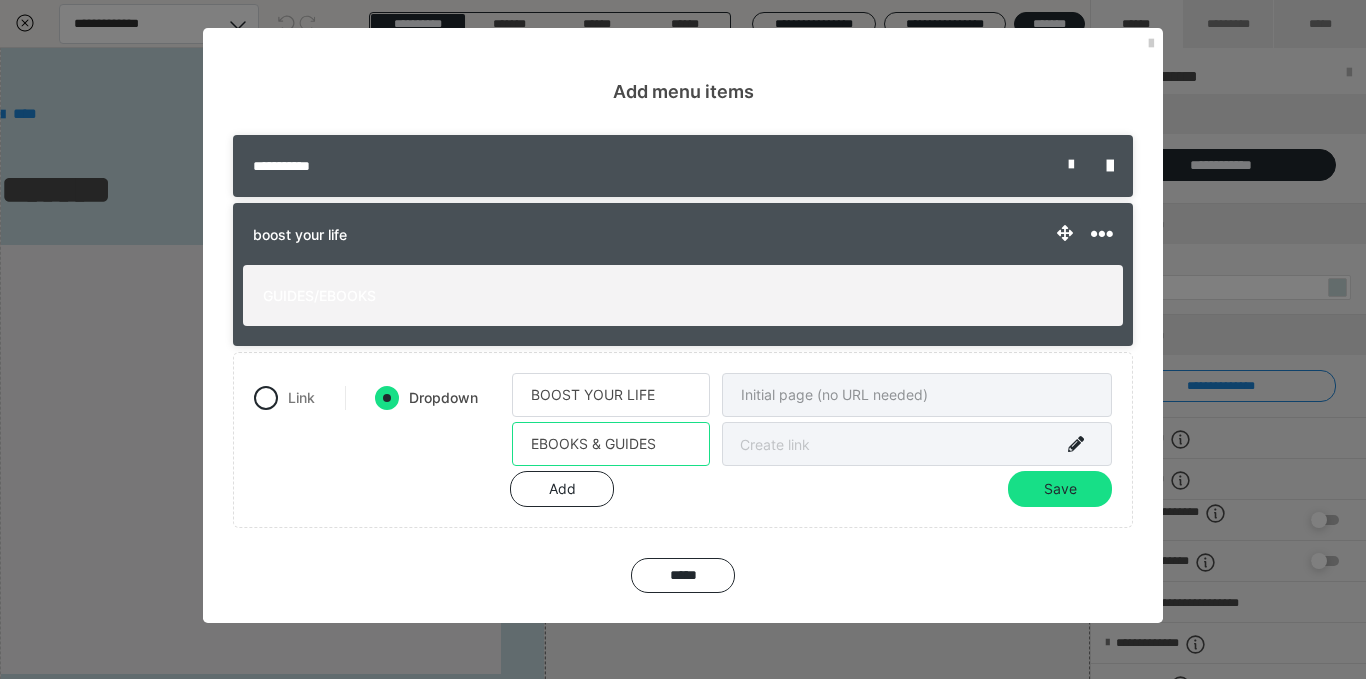 click on "EBOOKS & GUIDES" at bounding box center [611, 444] 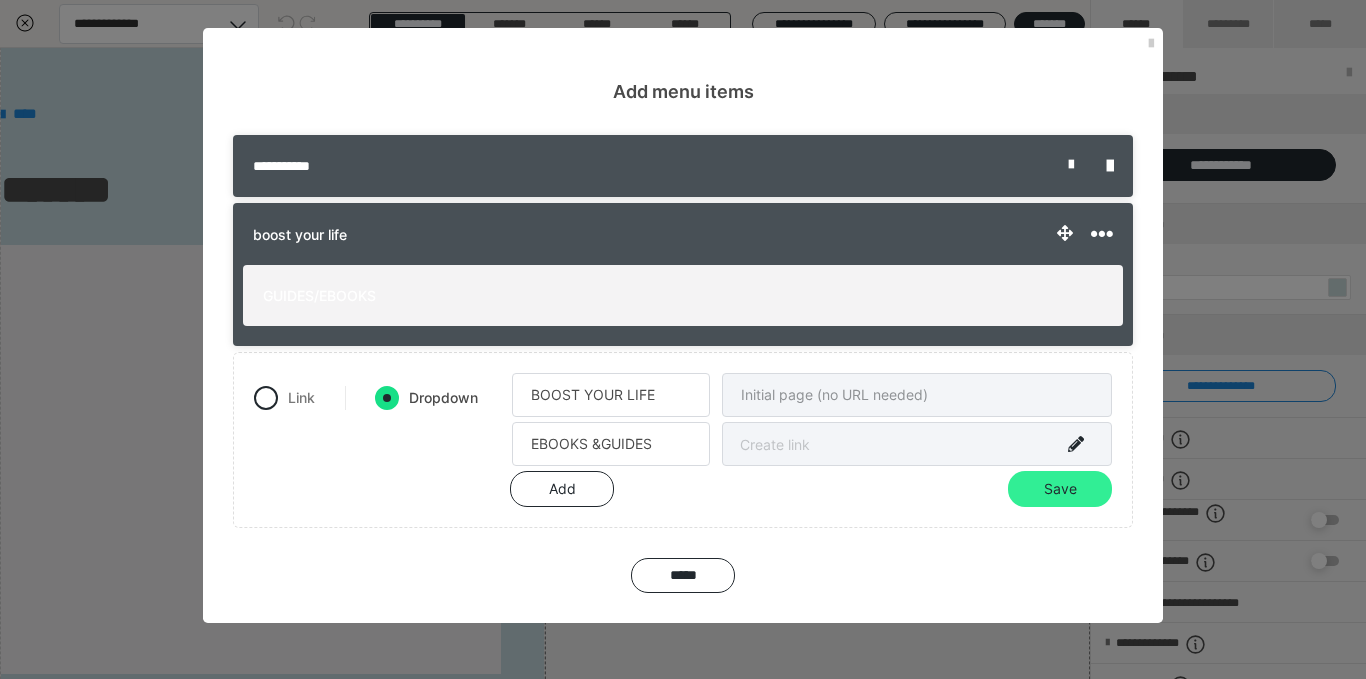 click on "Save" at bounding box center (1060, 489) 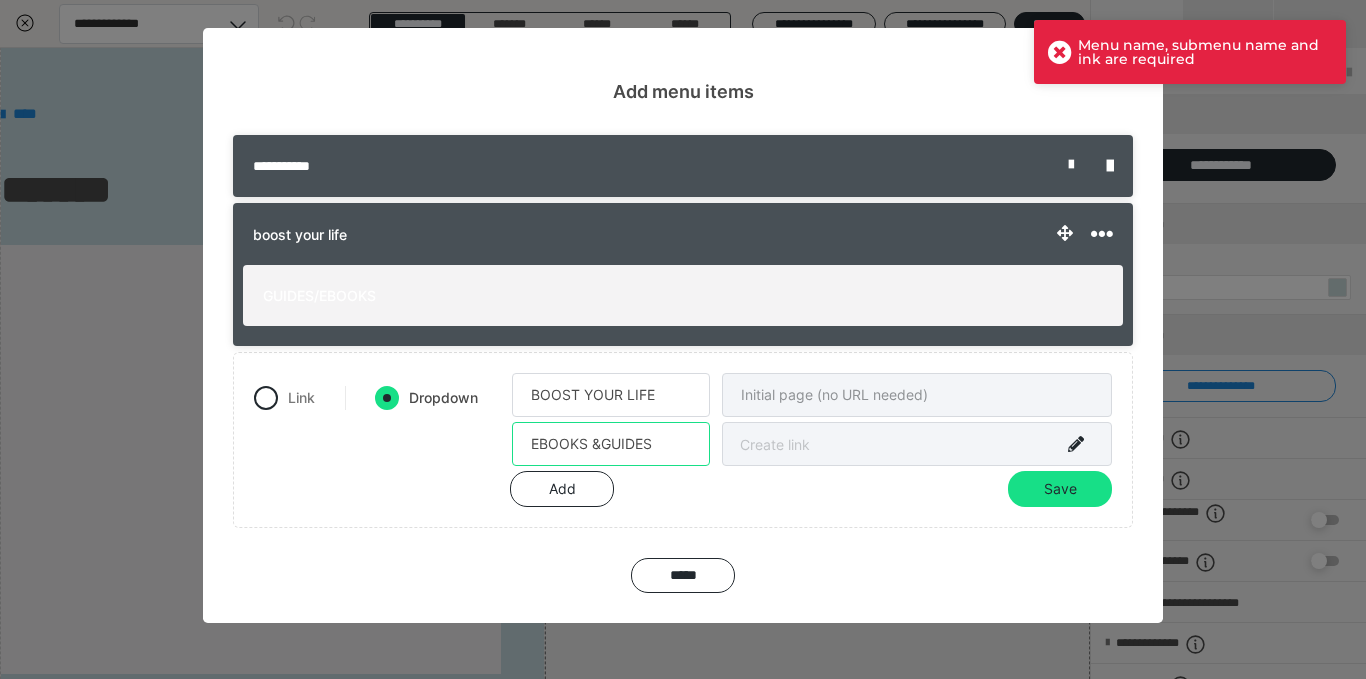click on "EBOOKS &GUIDES" at bounding box center (611, 444) 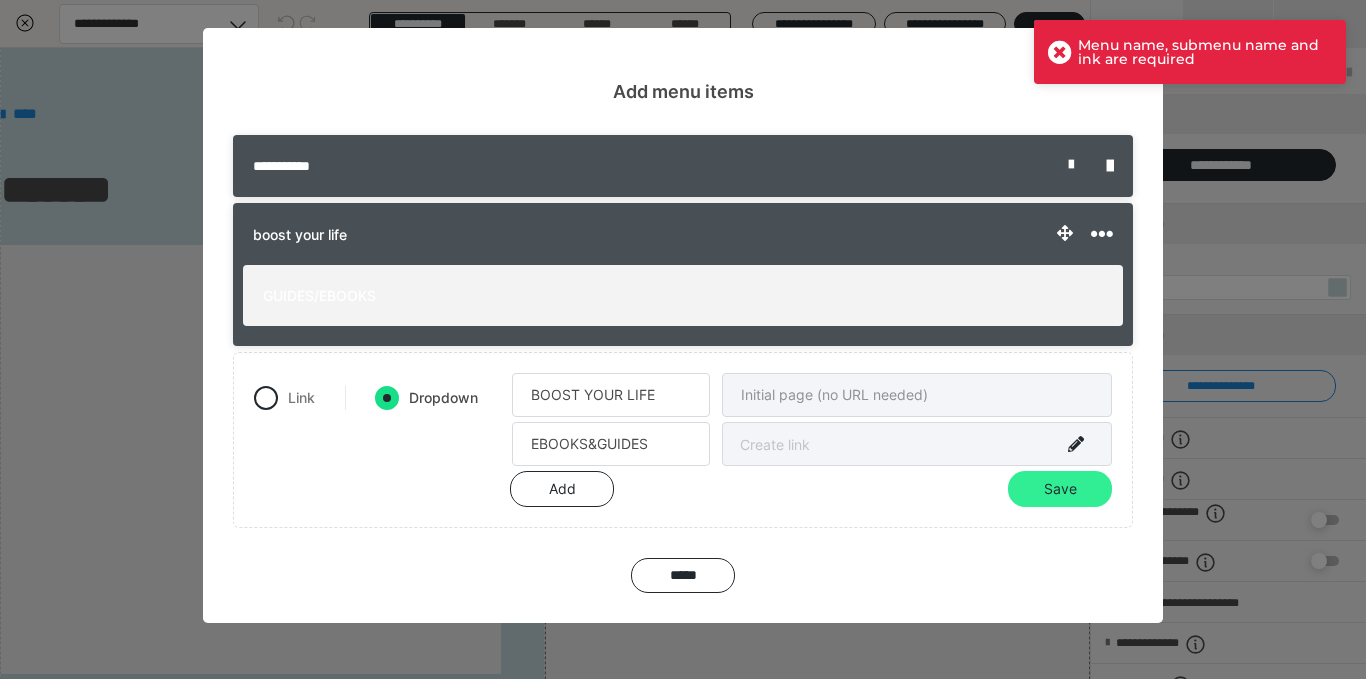 click on "Save" at bounding box center [1060, 489] 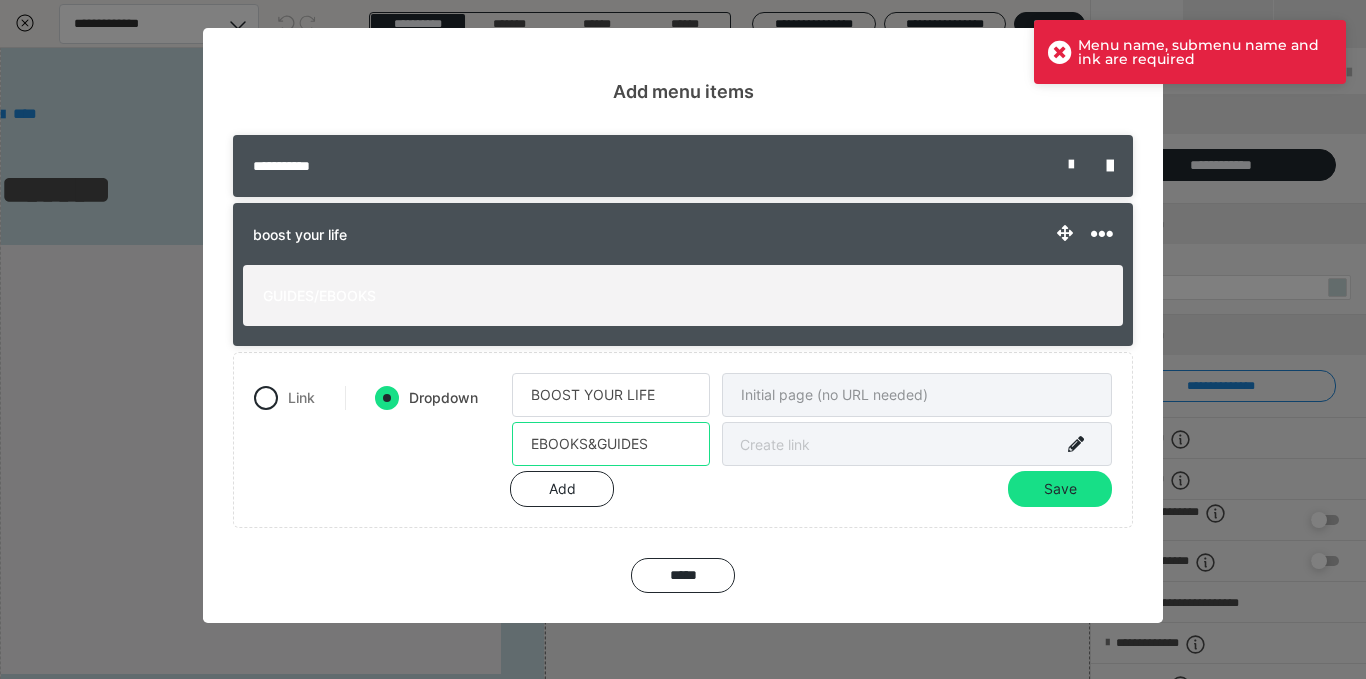 click on "EBOOKS&GUIDES" at bounding box center (611, 444) 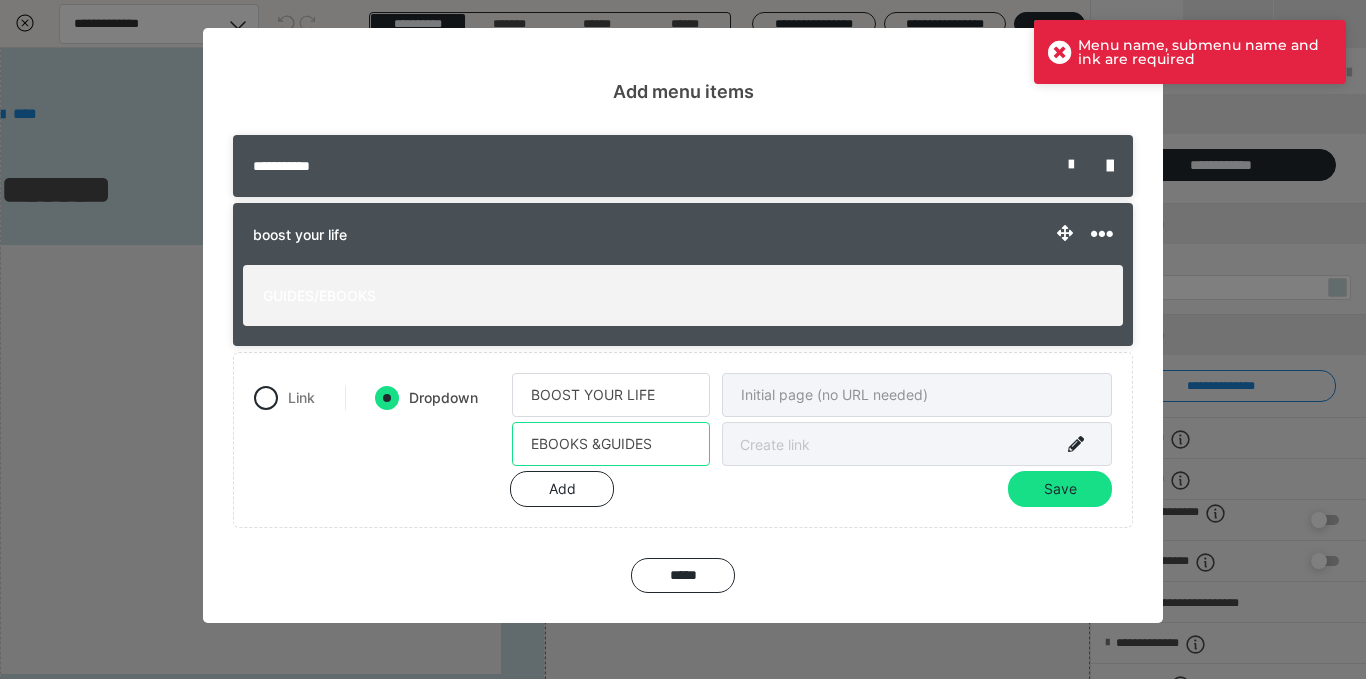 click on "EBOOKS &GUIDES" at bounding box center [611, 444] 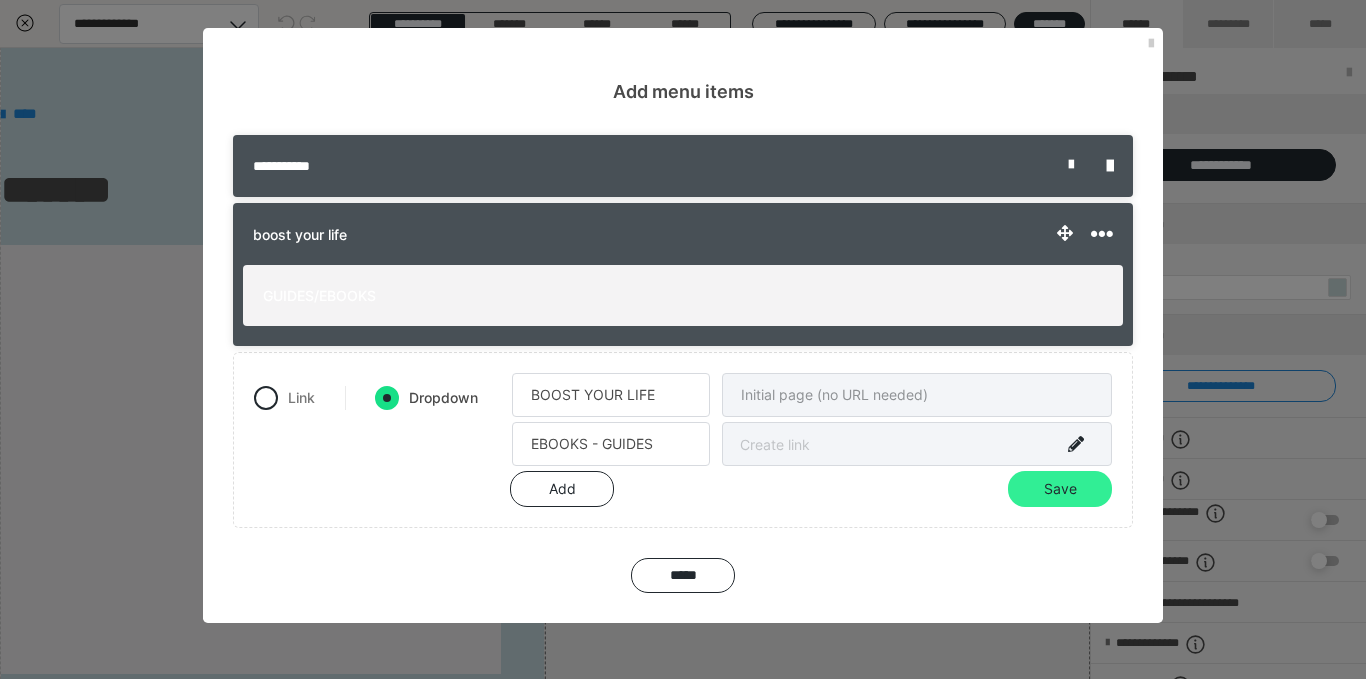 click on "Save" at bounding box center (1060, 489) 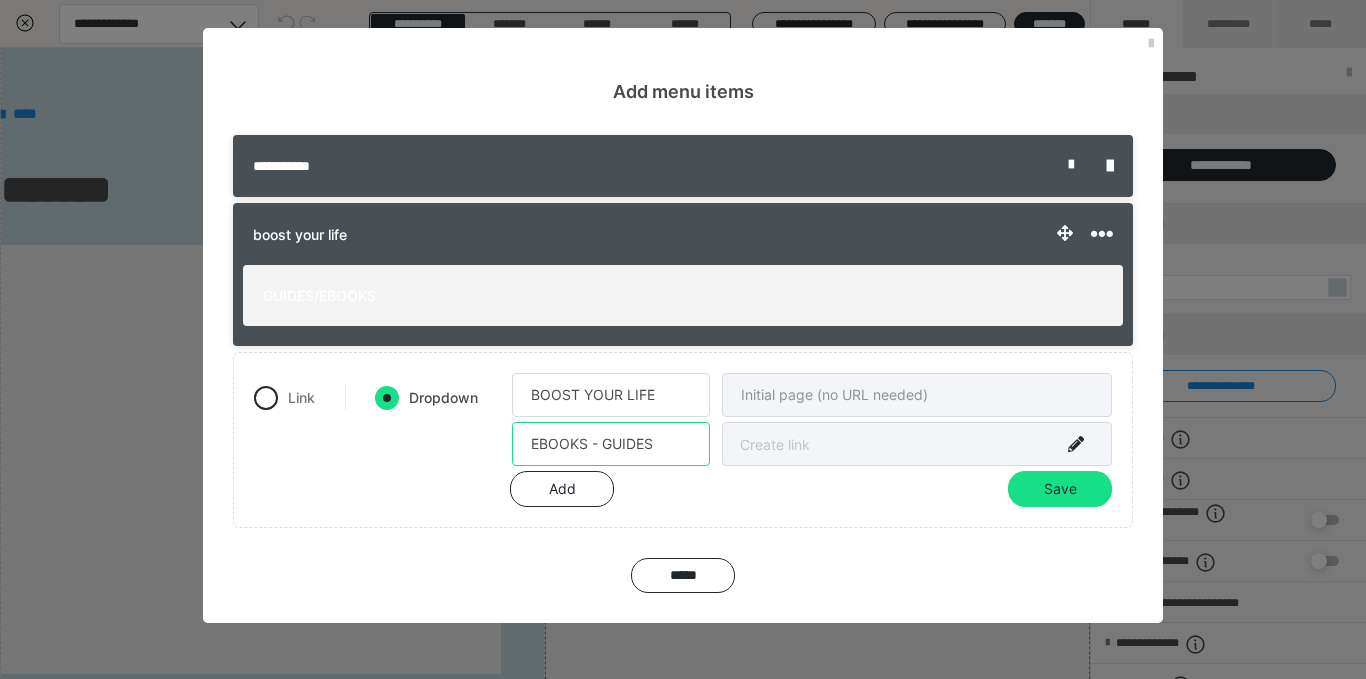 click on "EBOOKS - GUIDES" at bounding box center [611, 444] 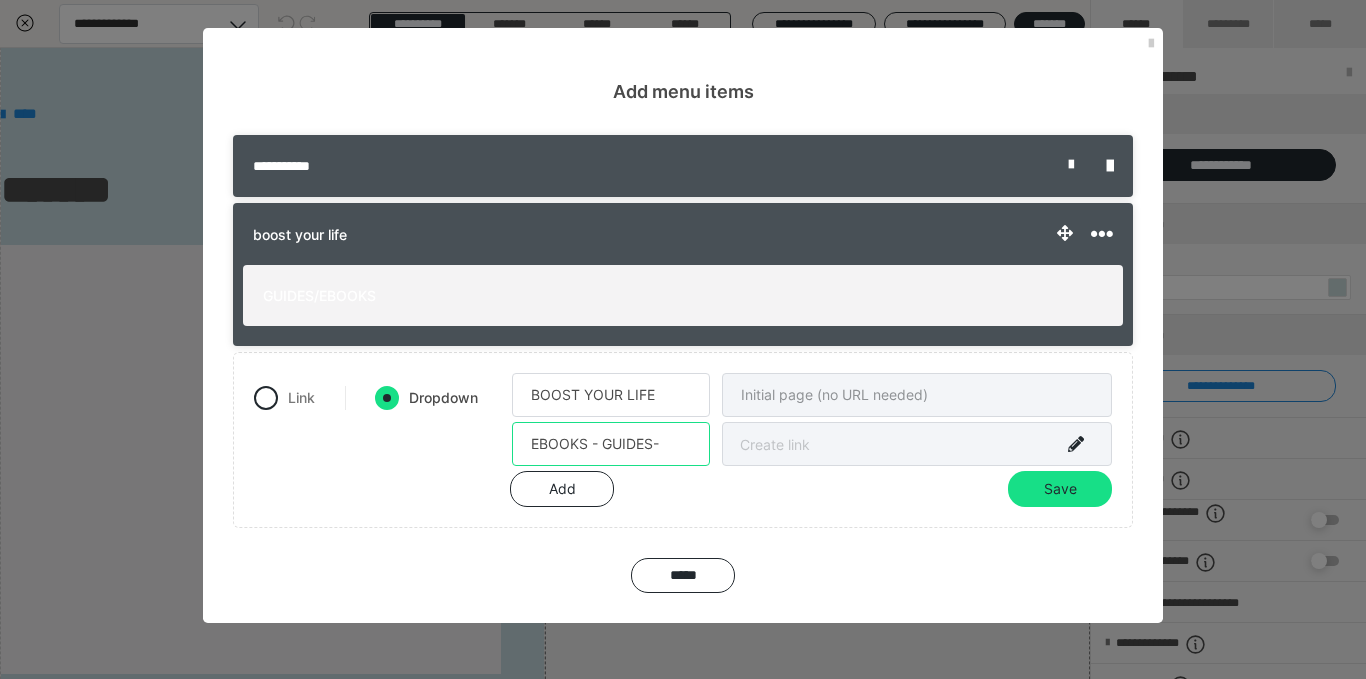 click on "EBOOKS - GUIDES-" at bounding box center (611, 444) 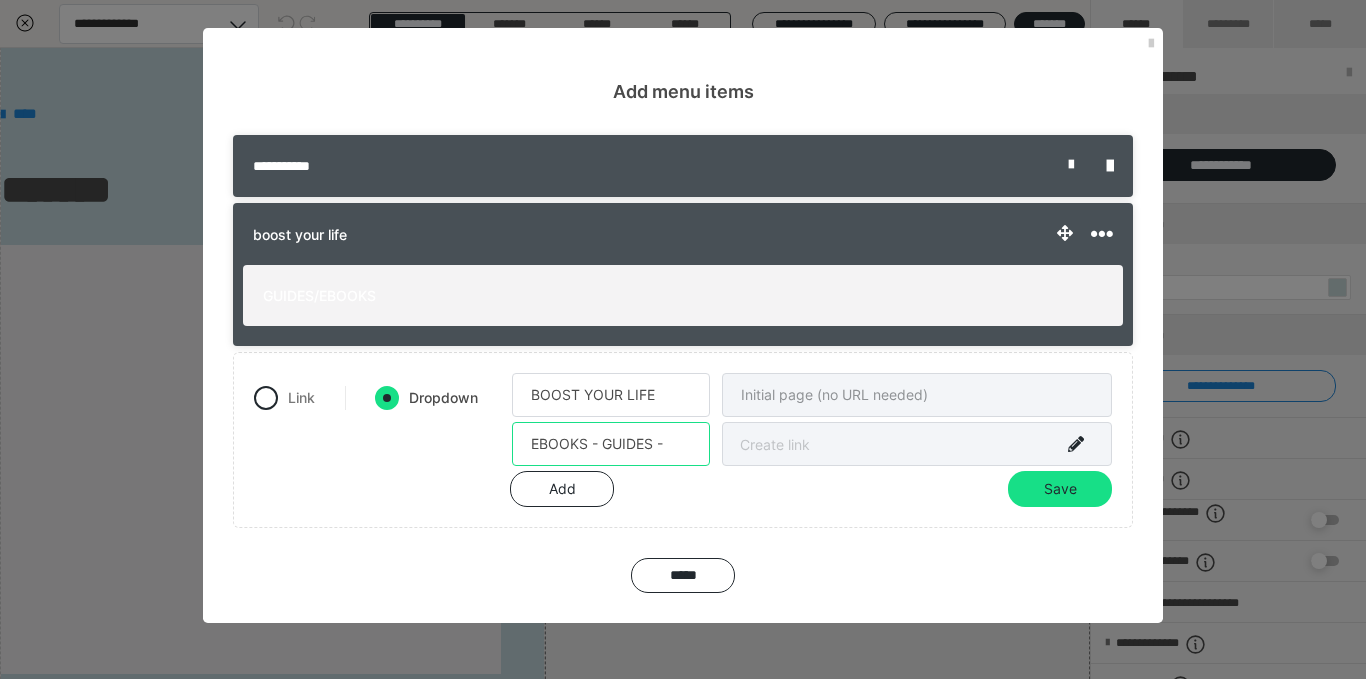 click on "EBOOKS - GUIDES -" at bounding box center (611, 444) 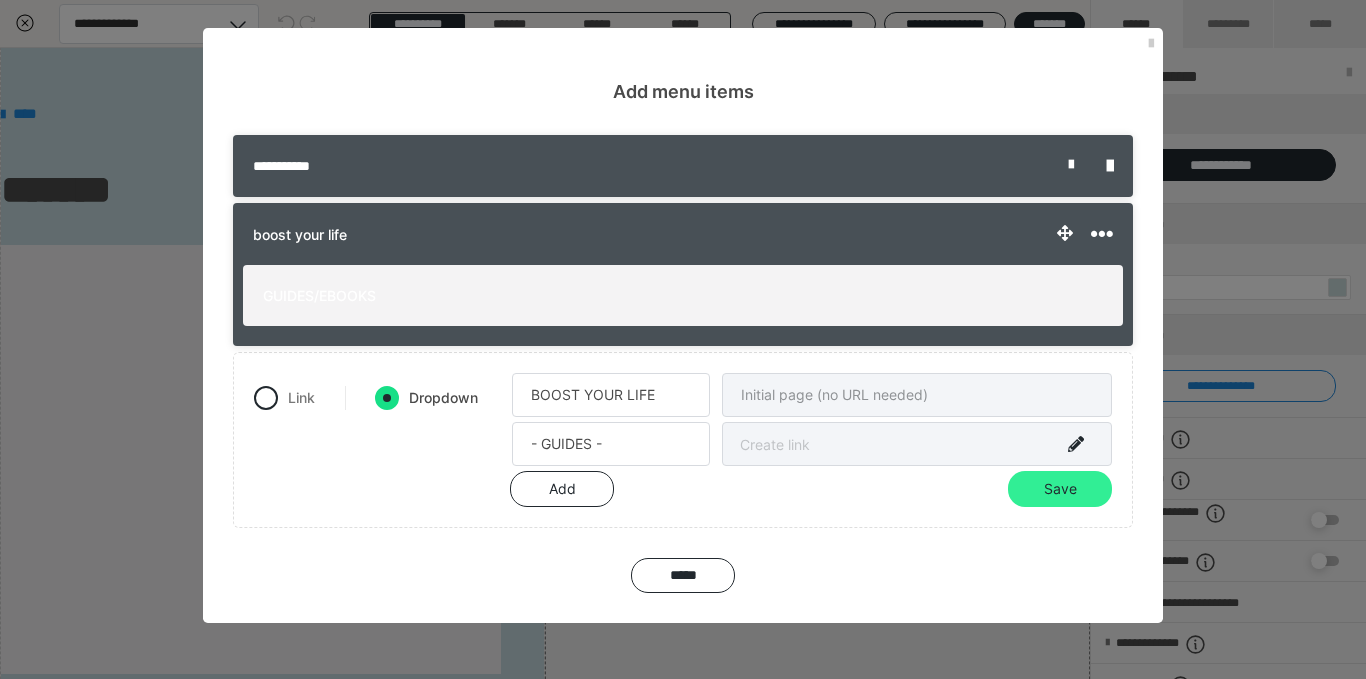 click on "Save" at bounding box center [1060, 489] 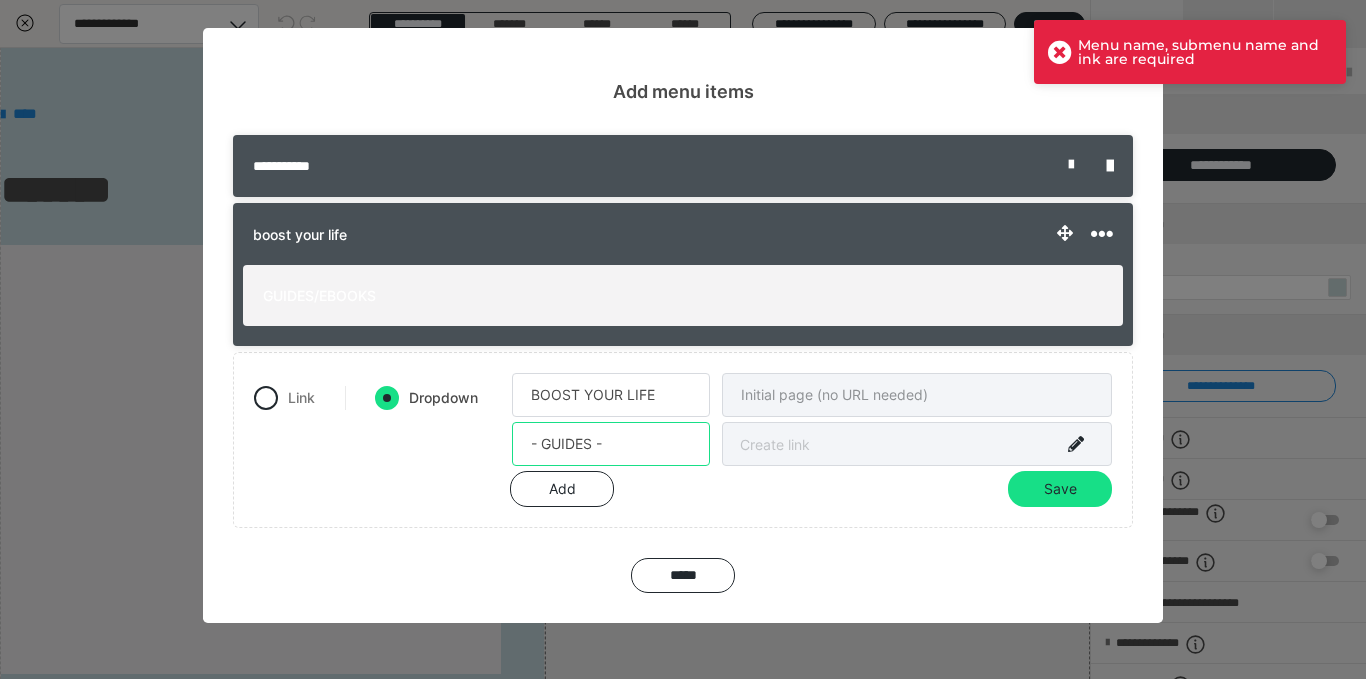 click on "- GUIDES -" at bounding box center (611, 444) 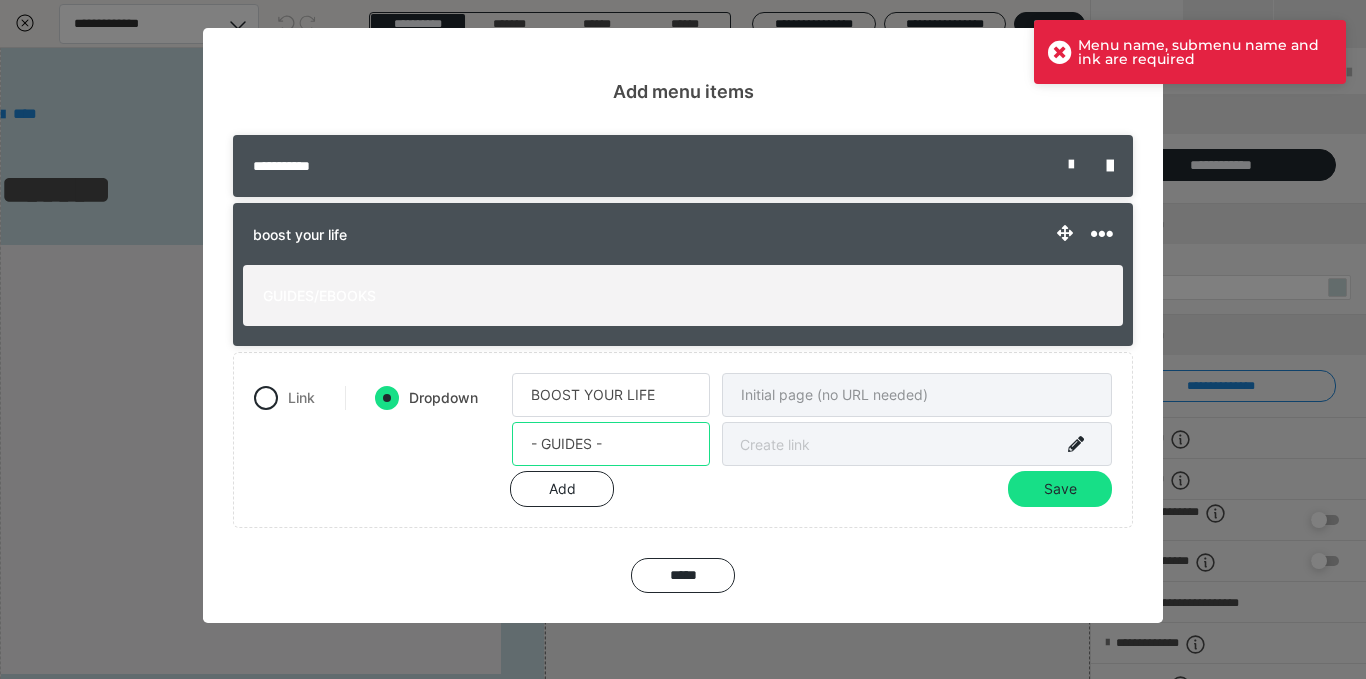 click on "- GUIDES -" at bounding box center [611, 444] 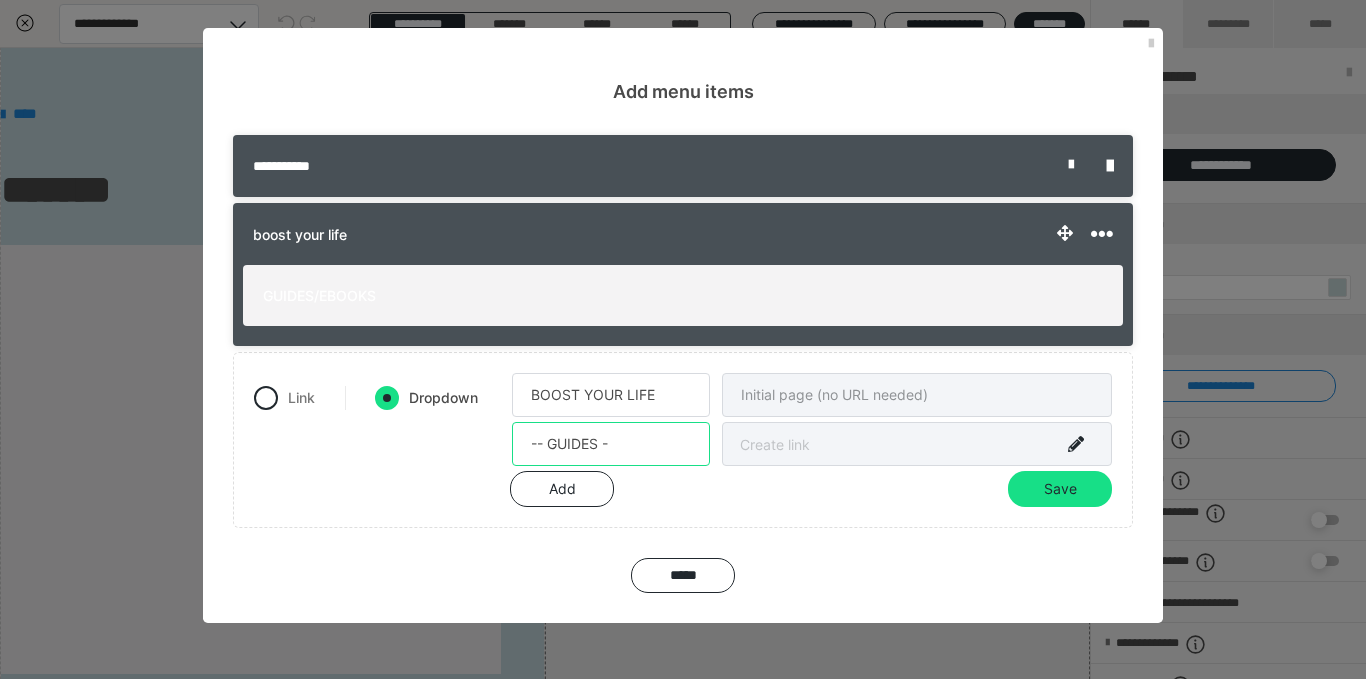 click on "-- GUIDES -" at bounding box center [611, 444] 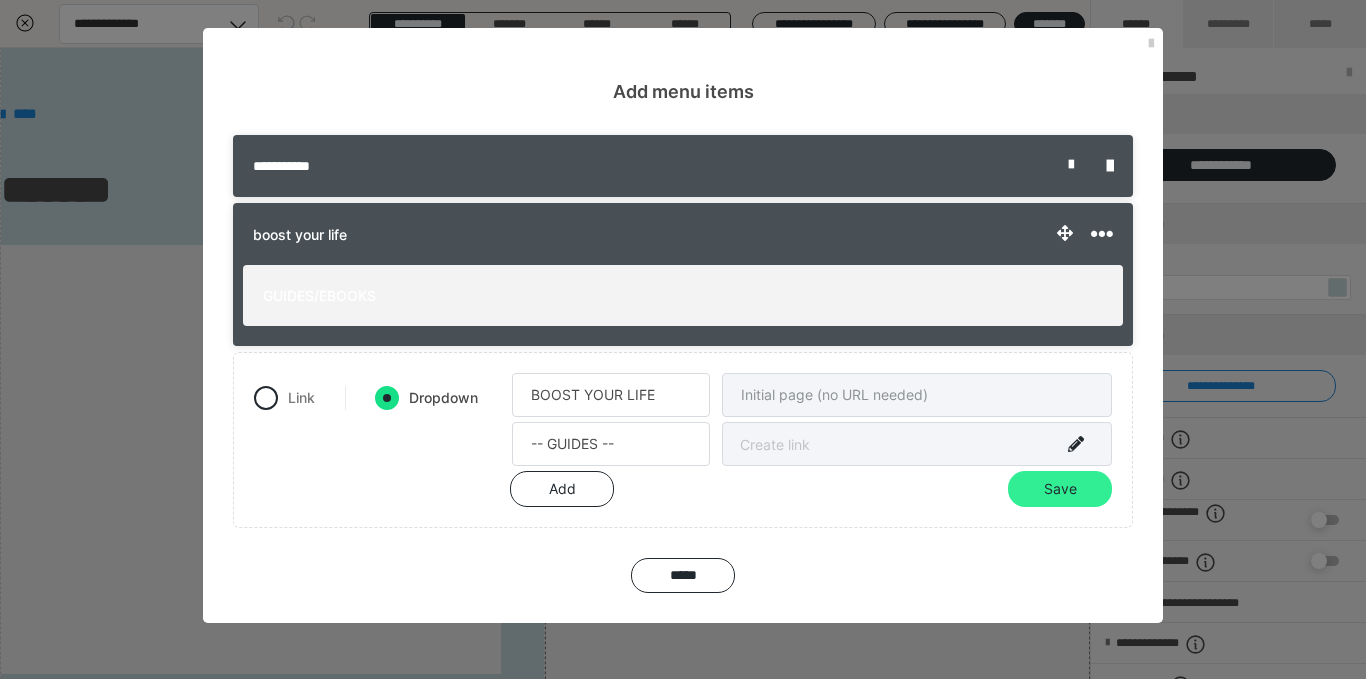click on "Save" at bounding box center (1060, 489) 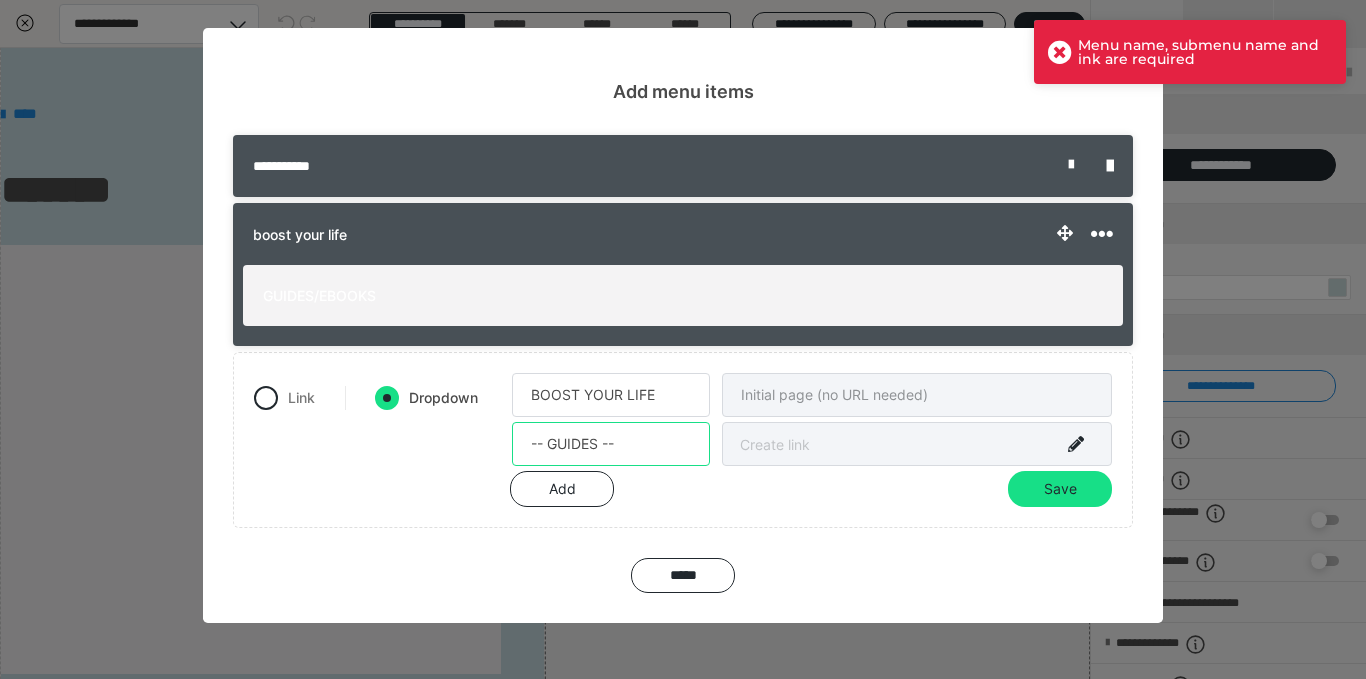 click on "-- GUIDES --" at bounding box center (611, 444) 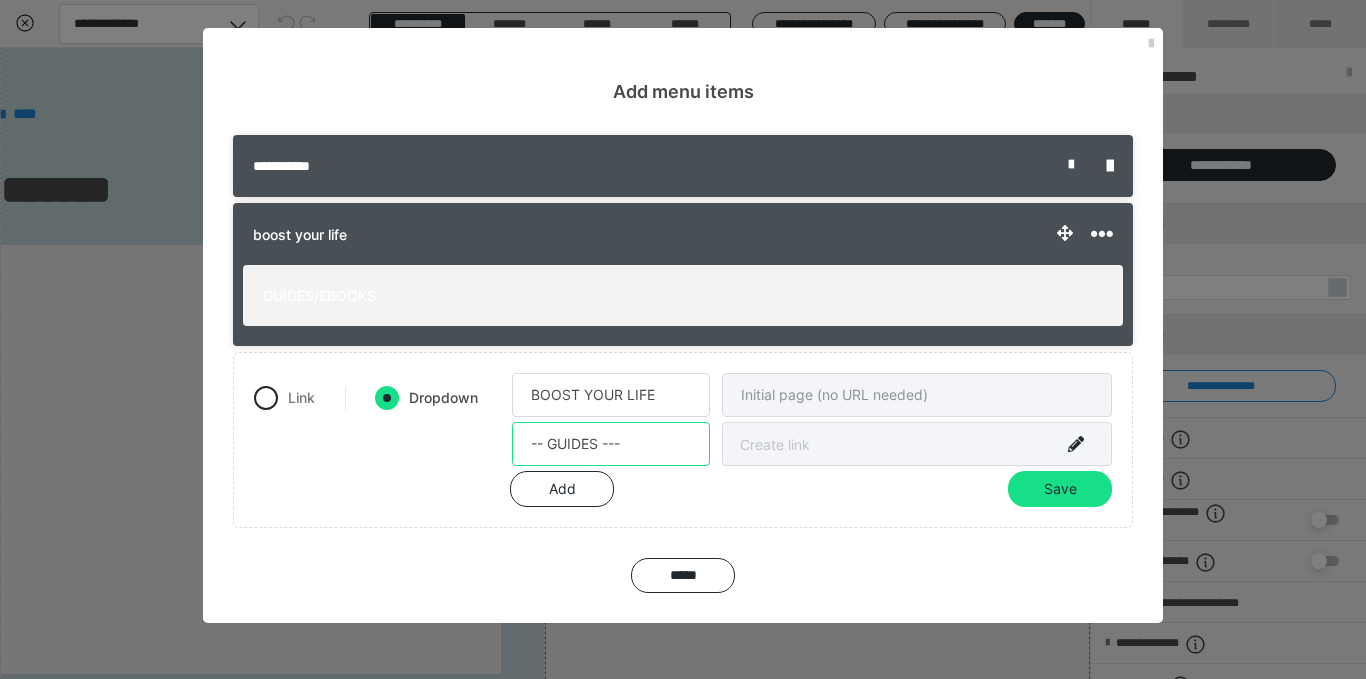 click on "-- GUIDES ---" at bounding box center [611, 444] 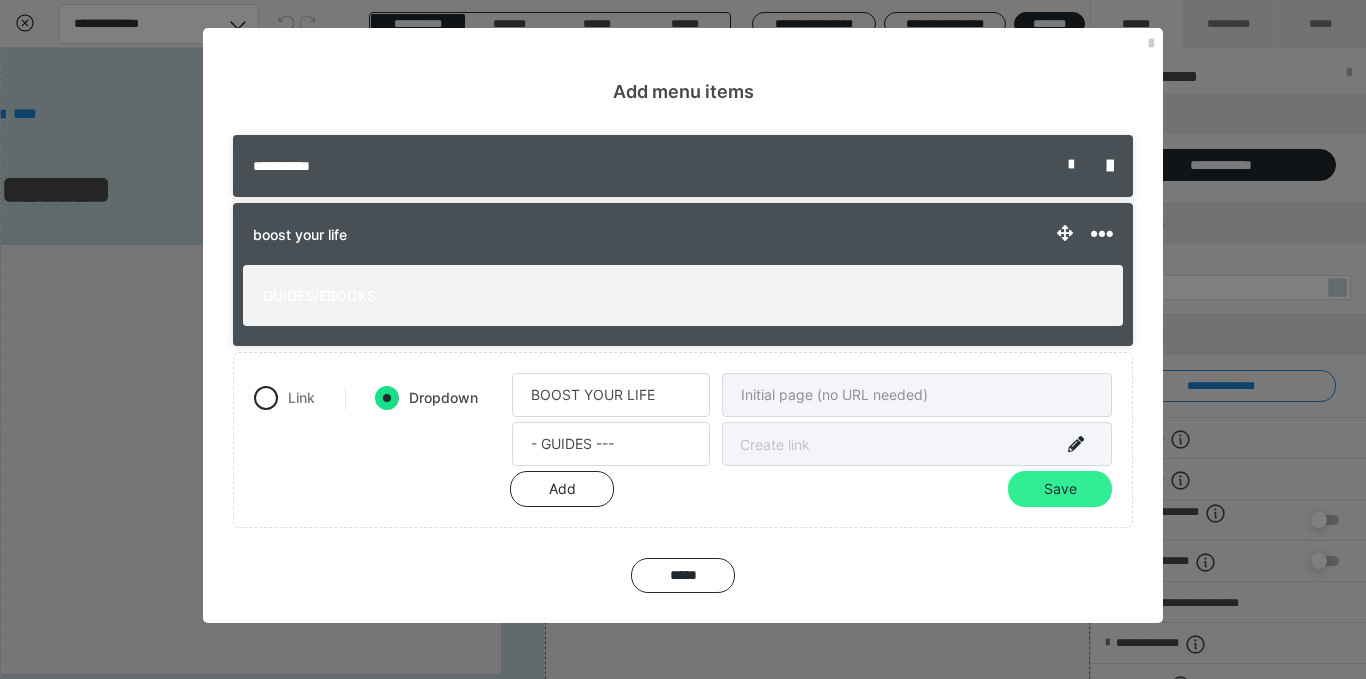 click on "Save" at bounding box center (1060, 489) 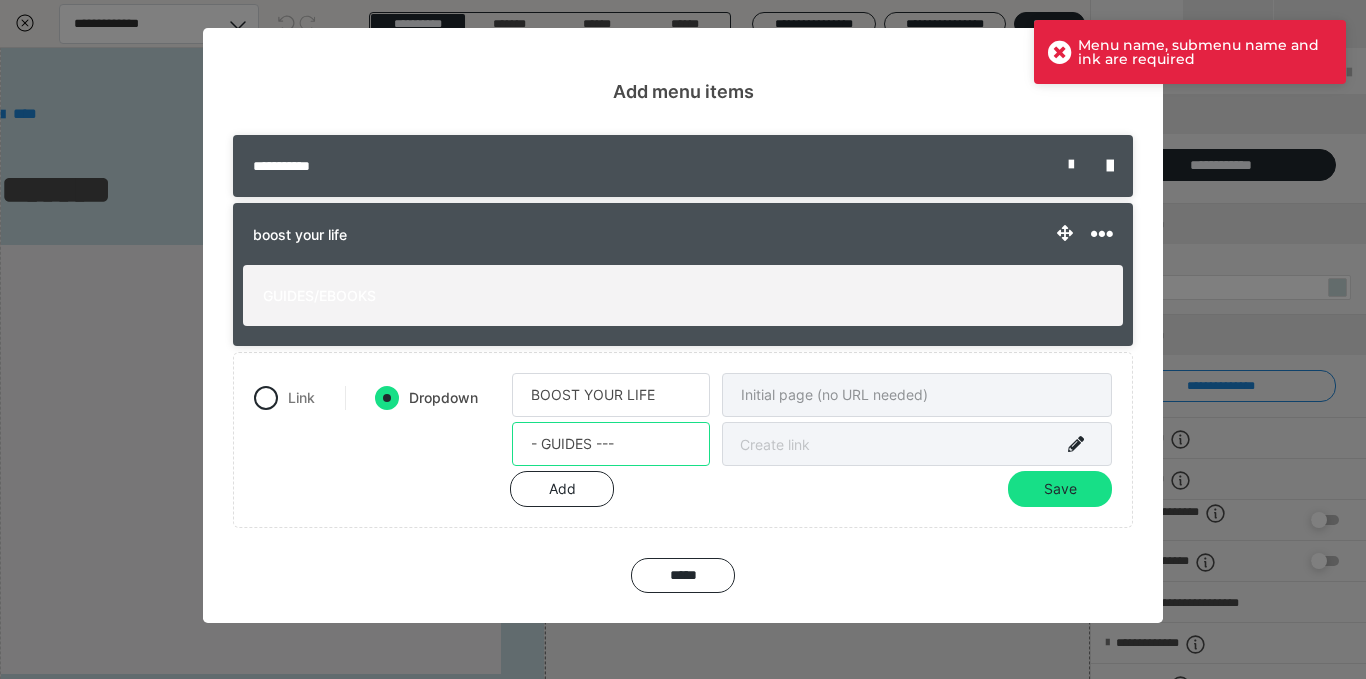 click on "- GUIDES ---" at bounding box center (611, 444) 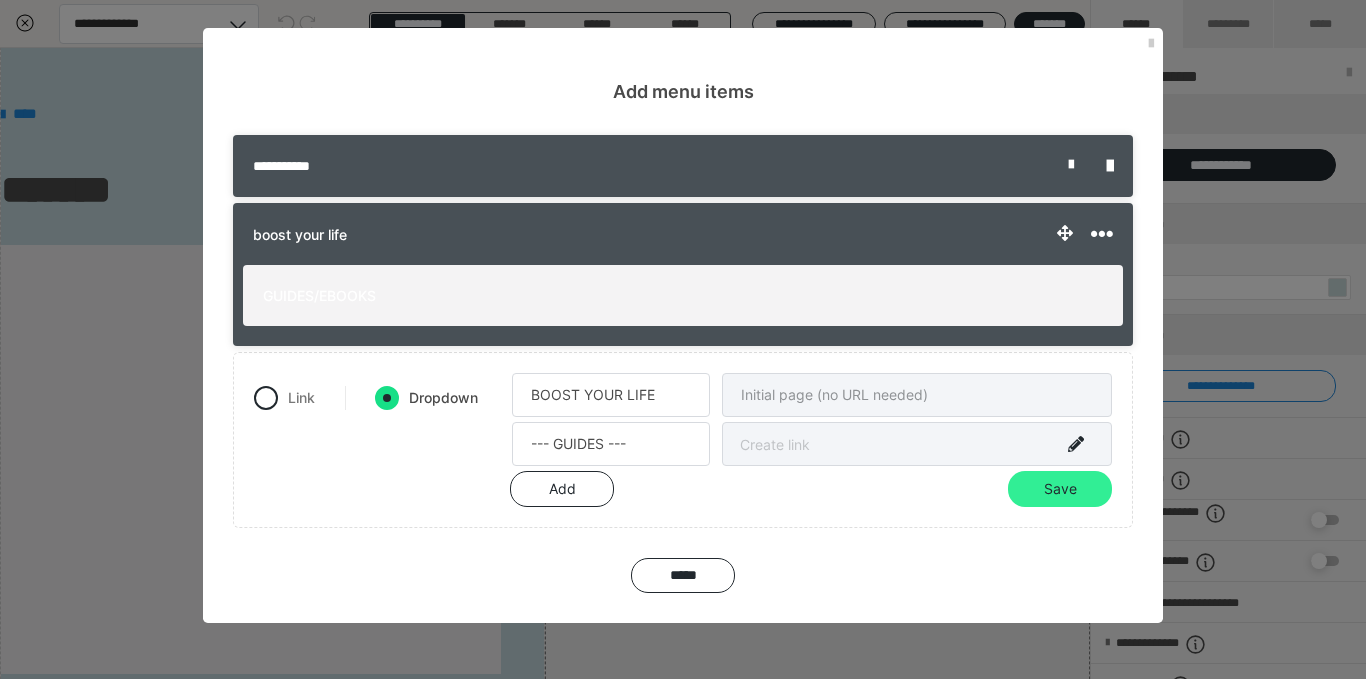 click on "Save" at bounding box center (1060, 489) 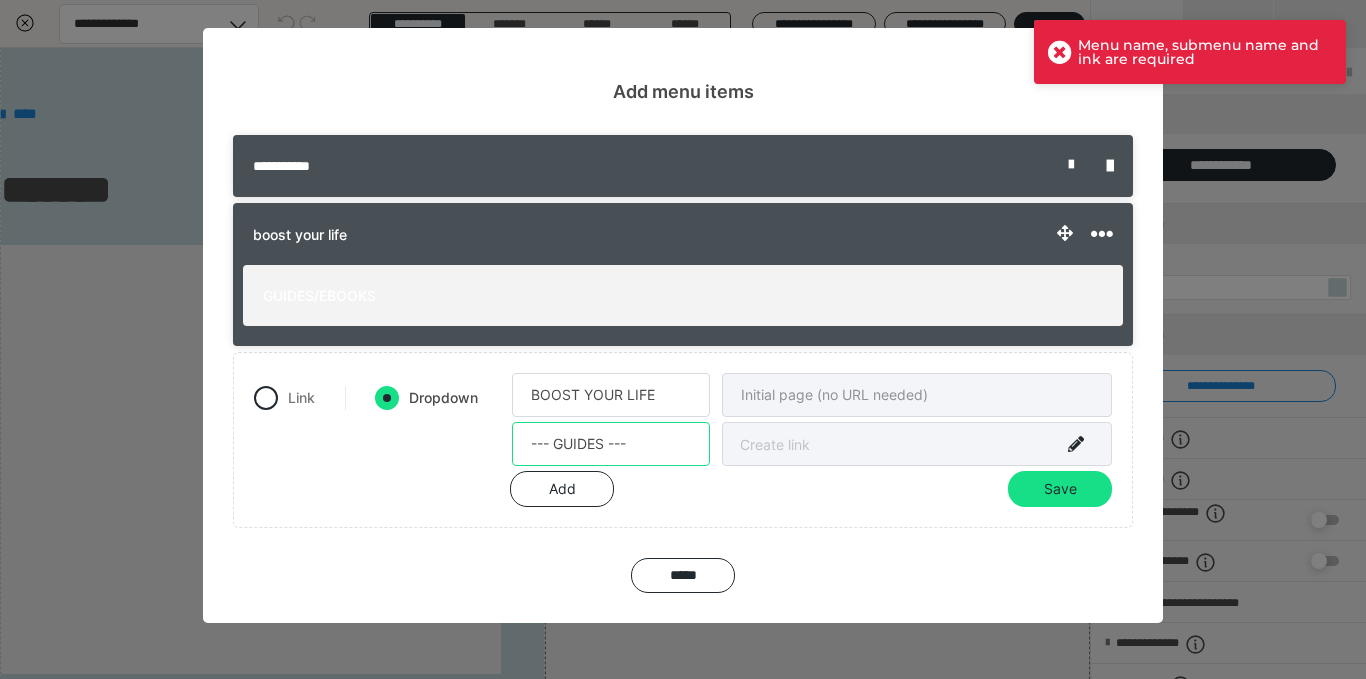 click on "--- GUIDES ---" at bounding box center (611, 444) 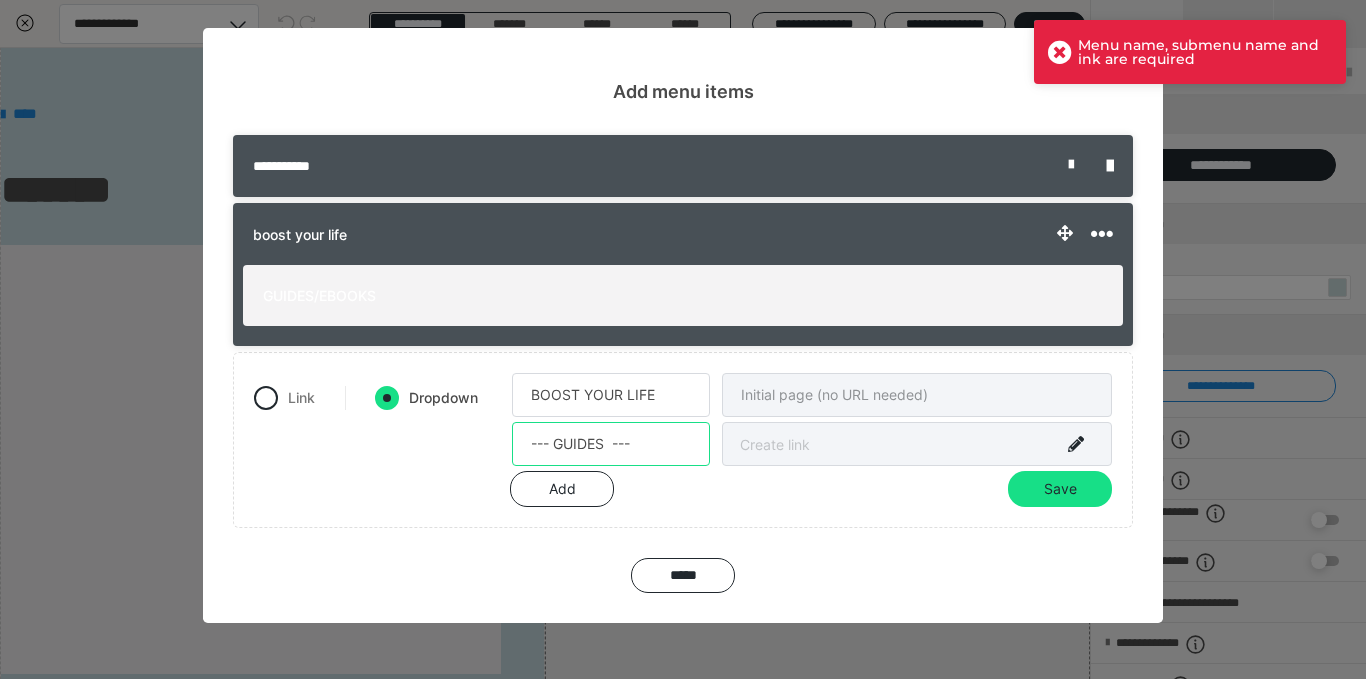 click on "--- GUIDES  ---" at bounding box center (611, 444) 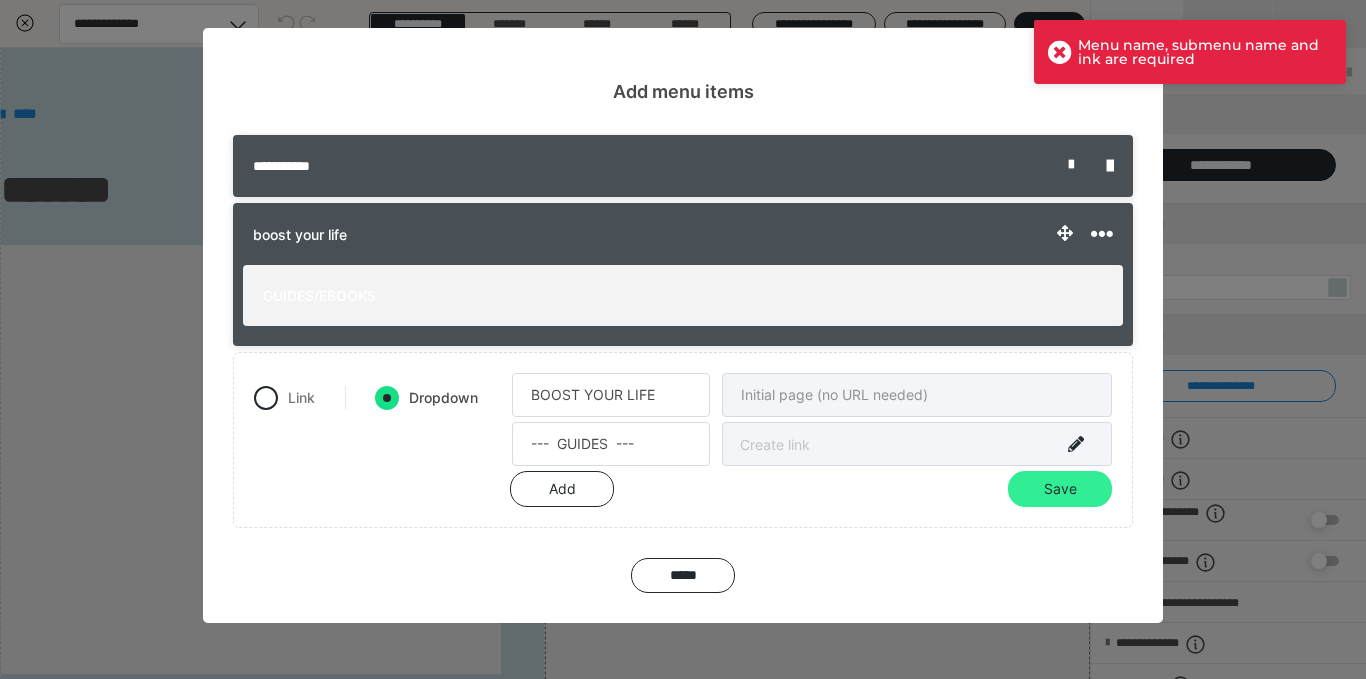 click on "Save" at bounding box center (1060, 489) 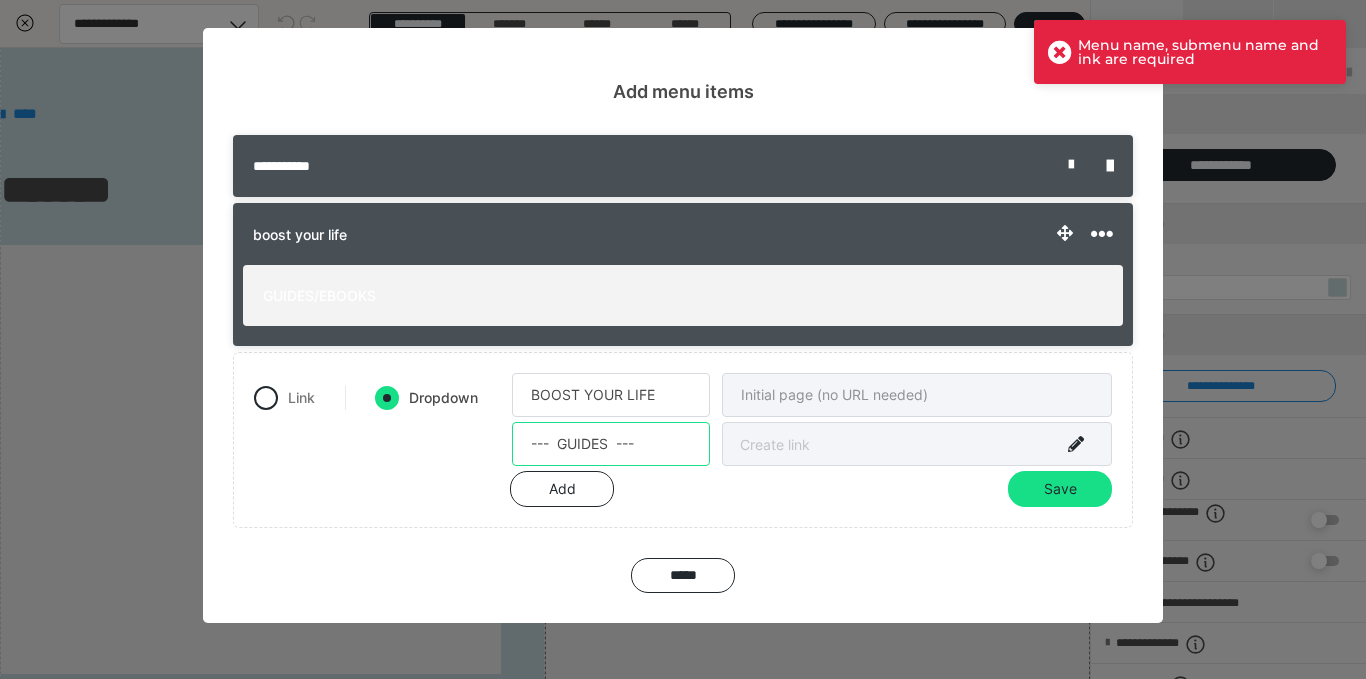 click on "---  GUIDES  ---" at bounding box center [611, 444] 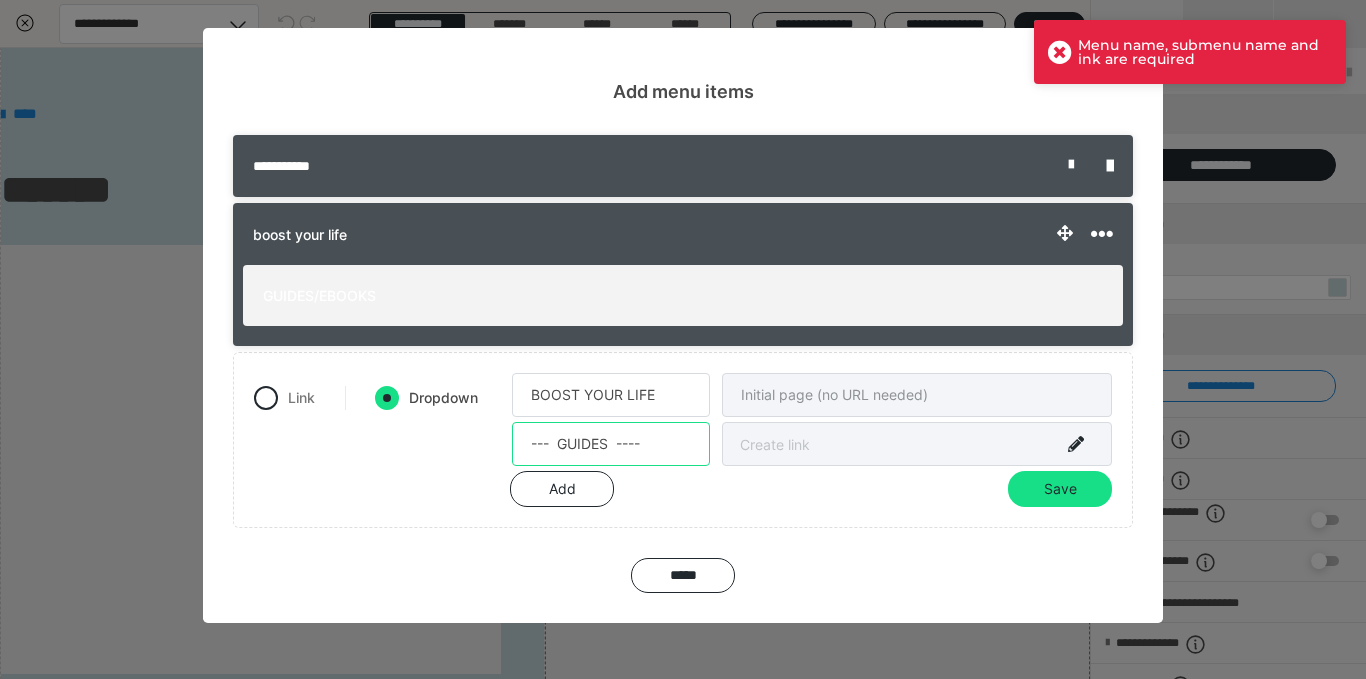 click on "---  GUIDES  ----" at bounding box center (611, 444) 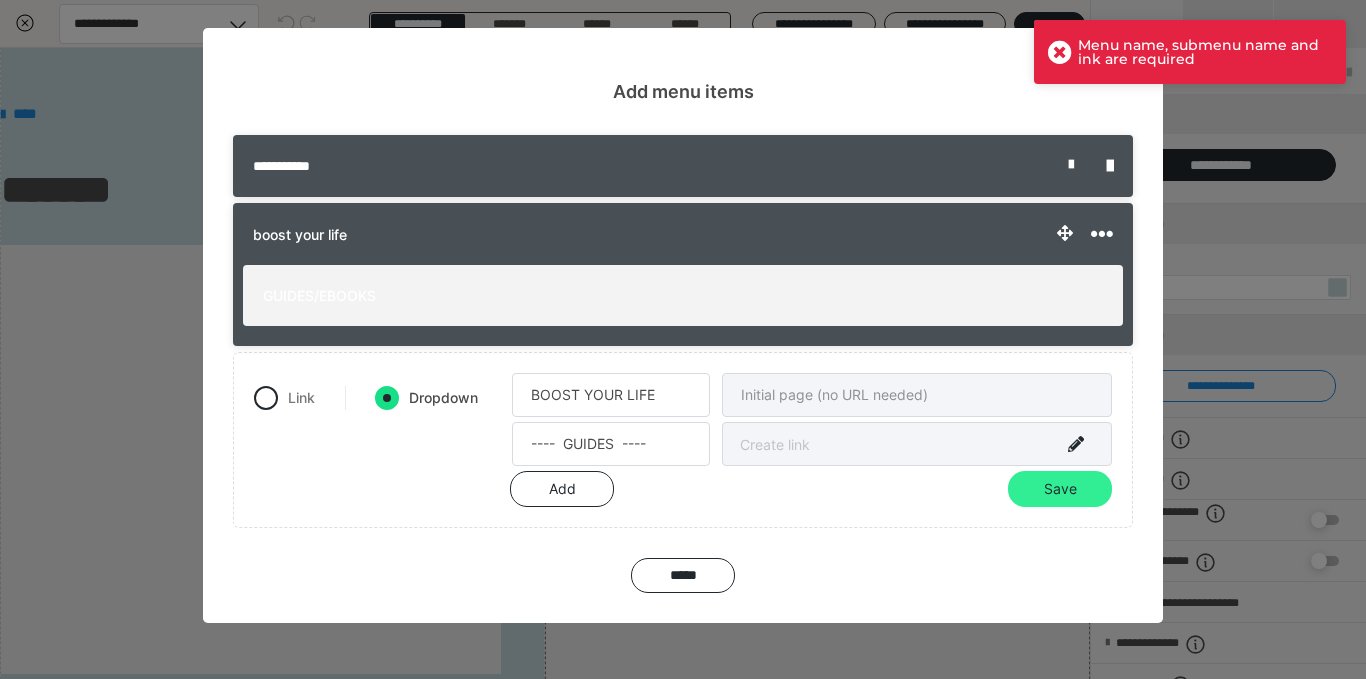 click on "Save" at bounding box center (1060, 489) 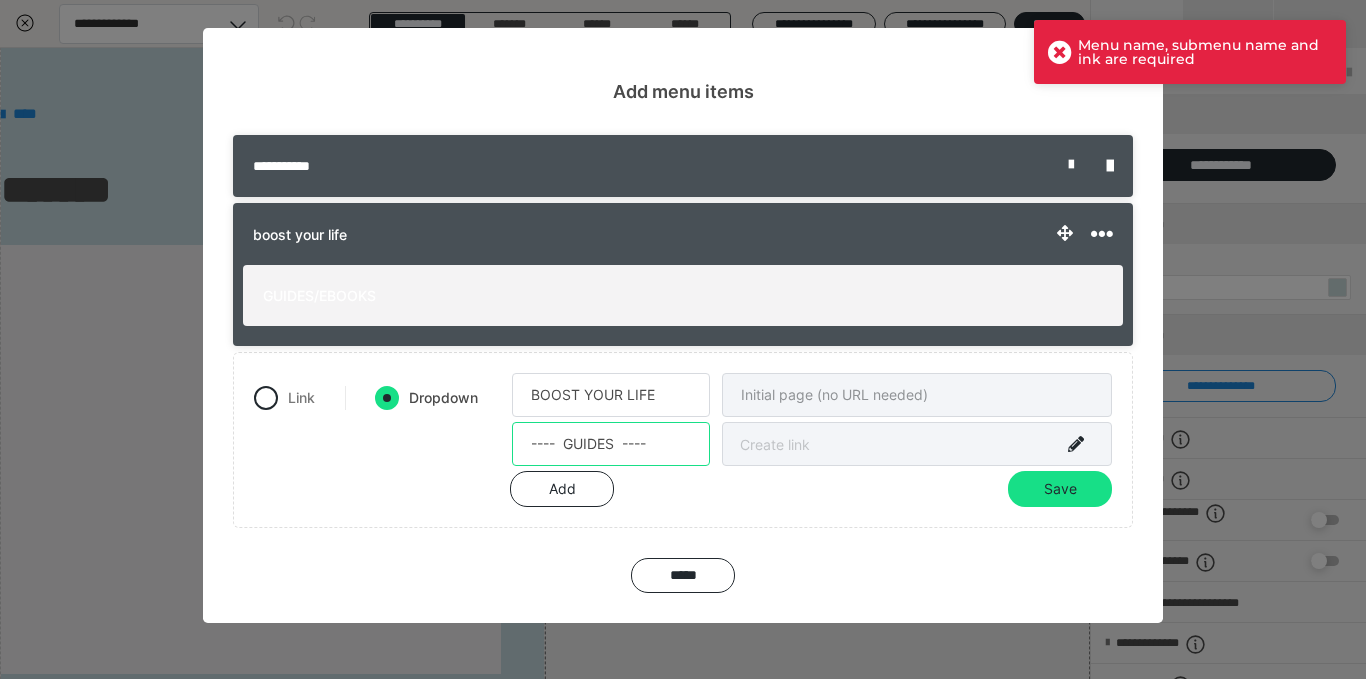 click on "----  GUIDES  ----" at bounding box center (611, 444) 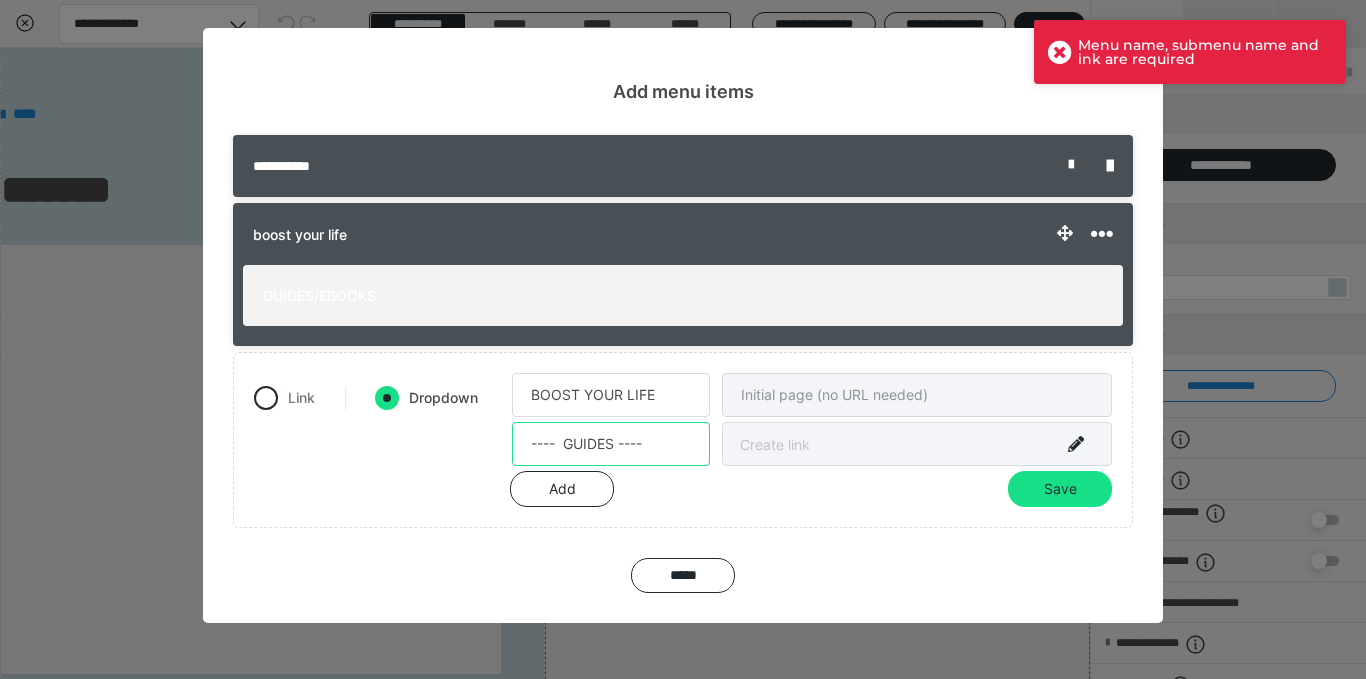 click on "----  GUIDES ----" at bounding box center (611, 444) 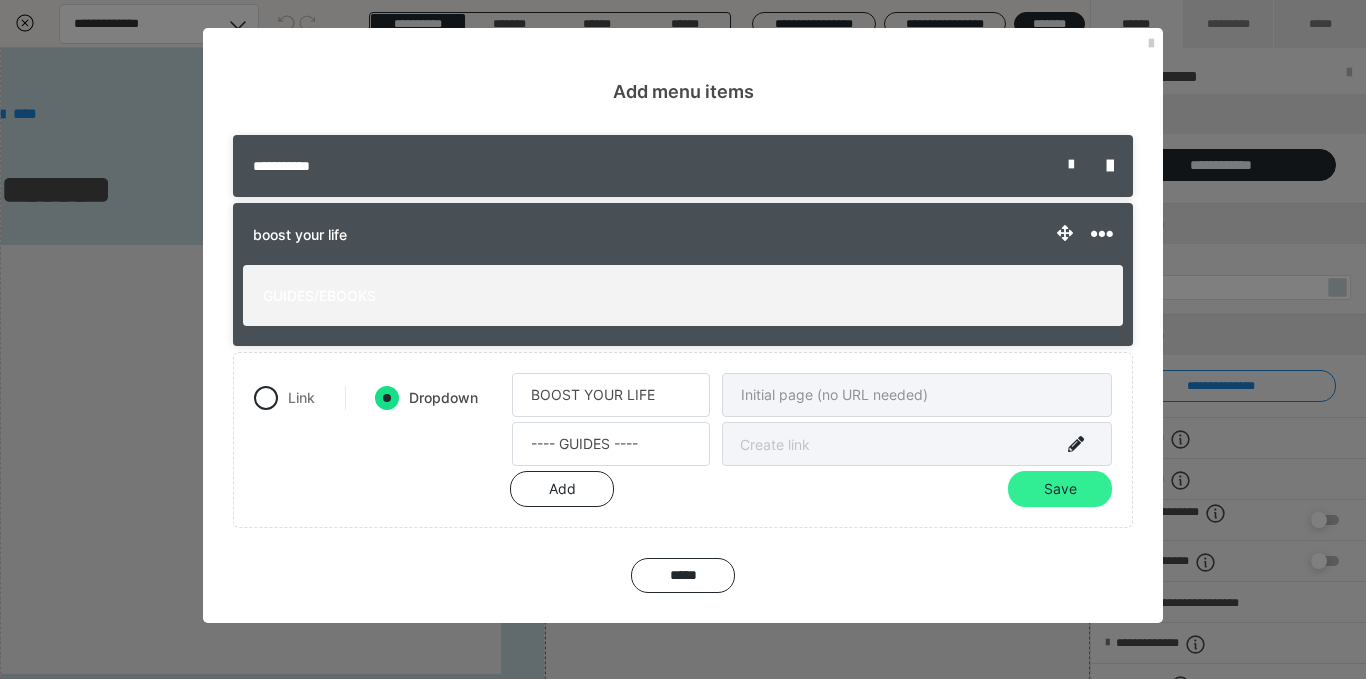 click on "Save" at bounding box center [1060, 489] 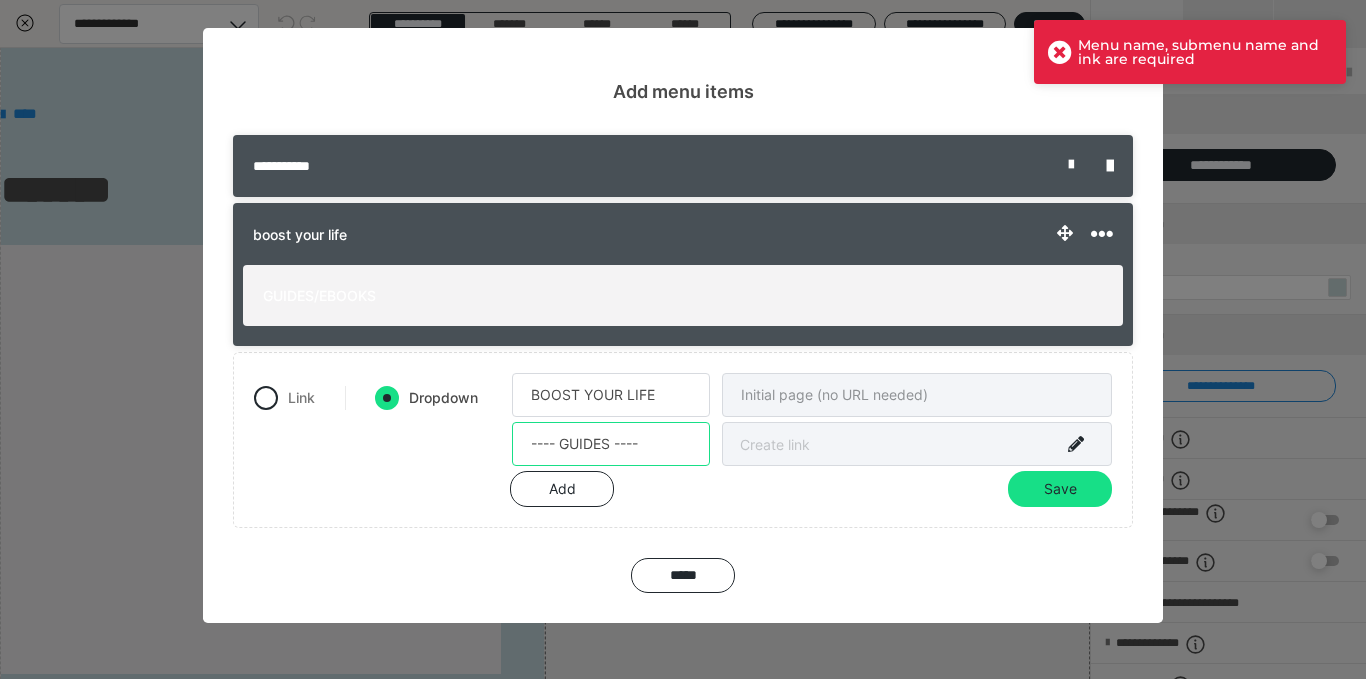 click on "---- GUIDES ----" at bounding box center (611, 444) 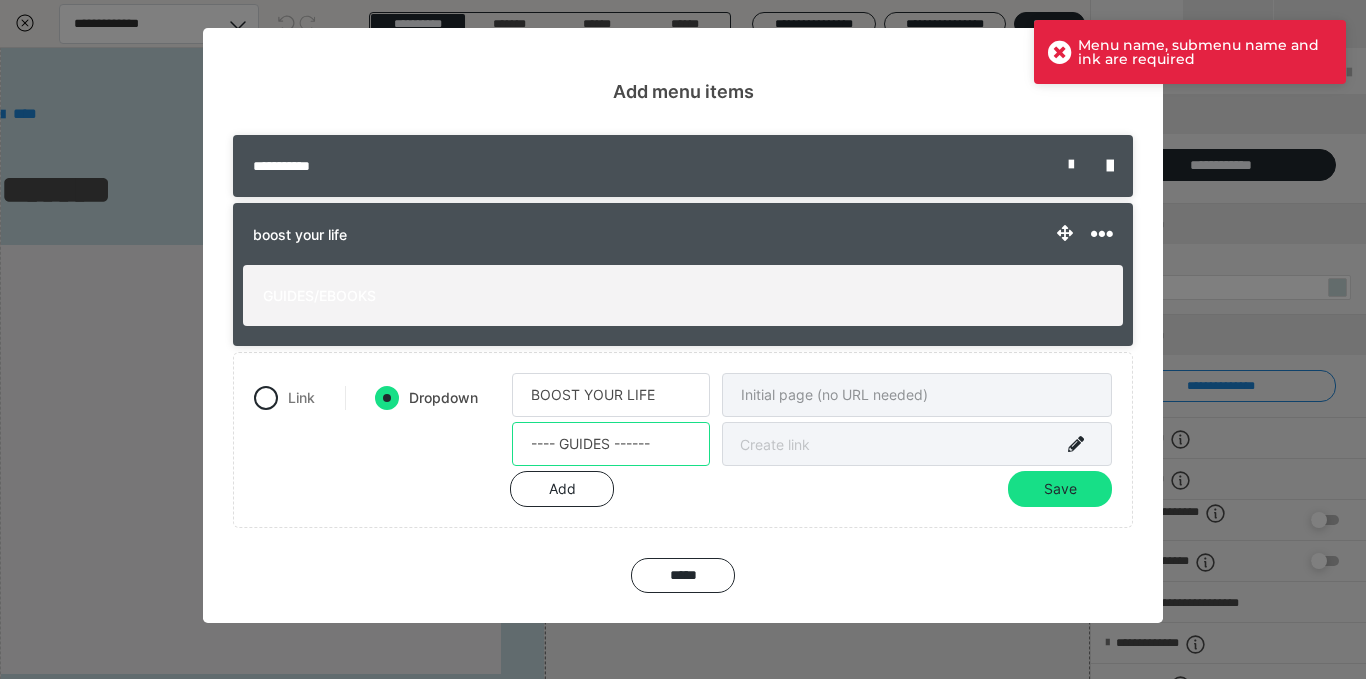 click on "---- GUIDES ------" at bounding box center [611, 444] 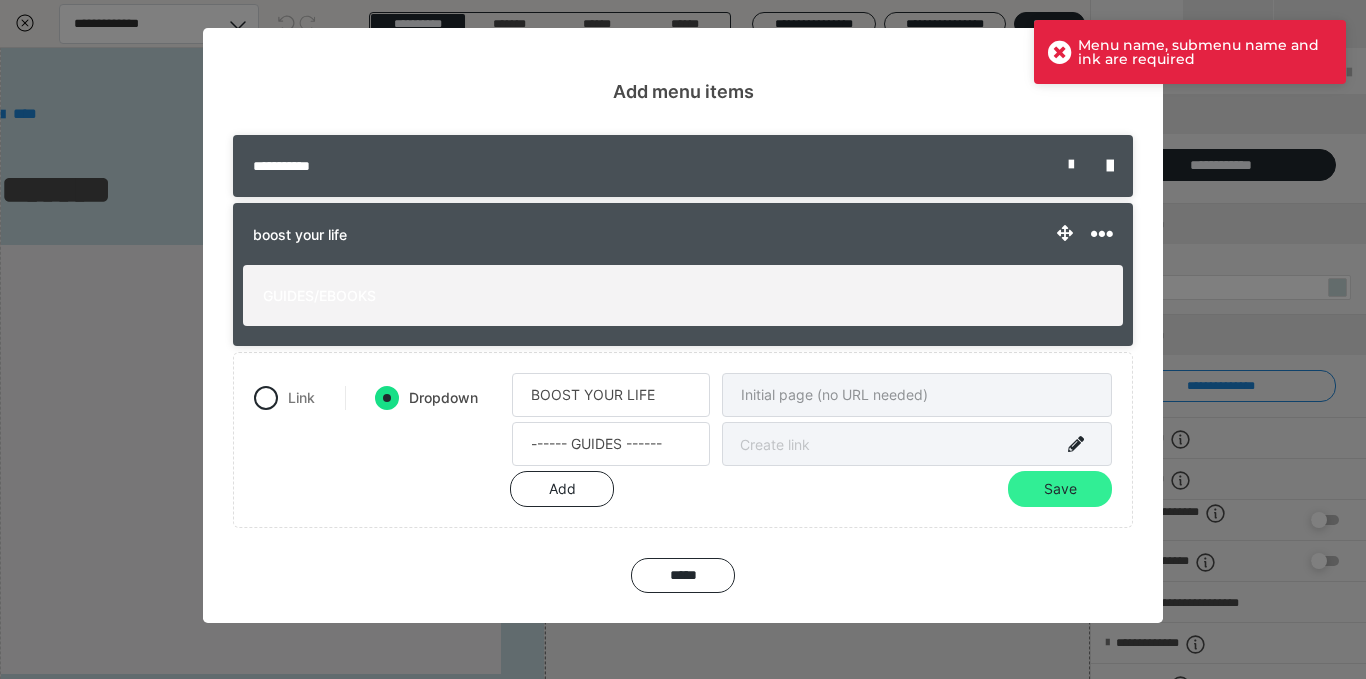 click on "Save" at bounding box center (1060, 489) 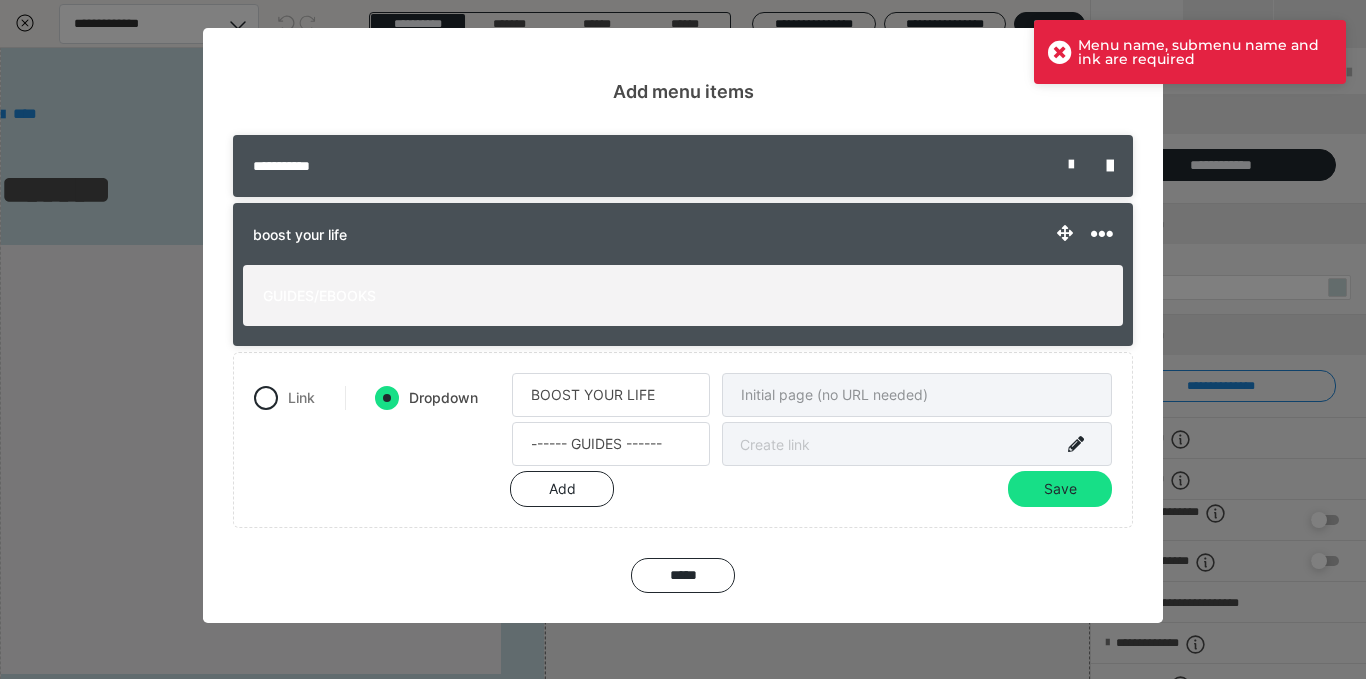 click on "------ GUIDES ------" at bounding box center (812, 446) 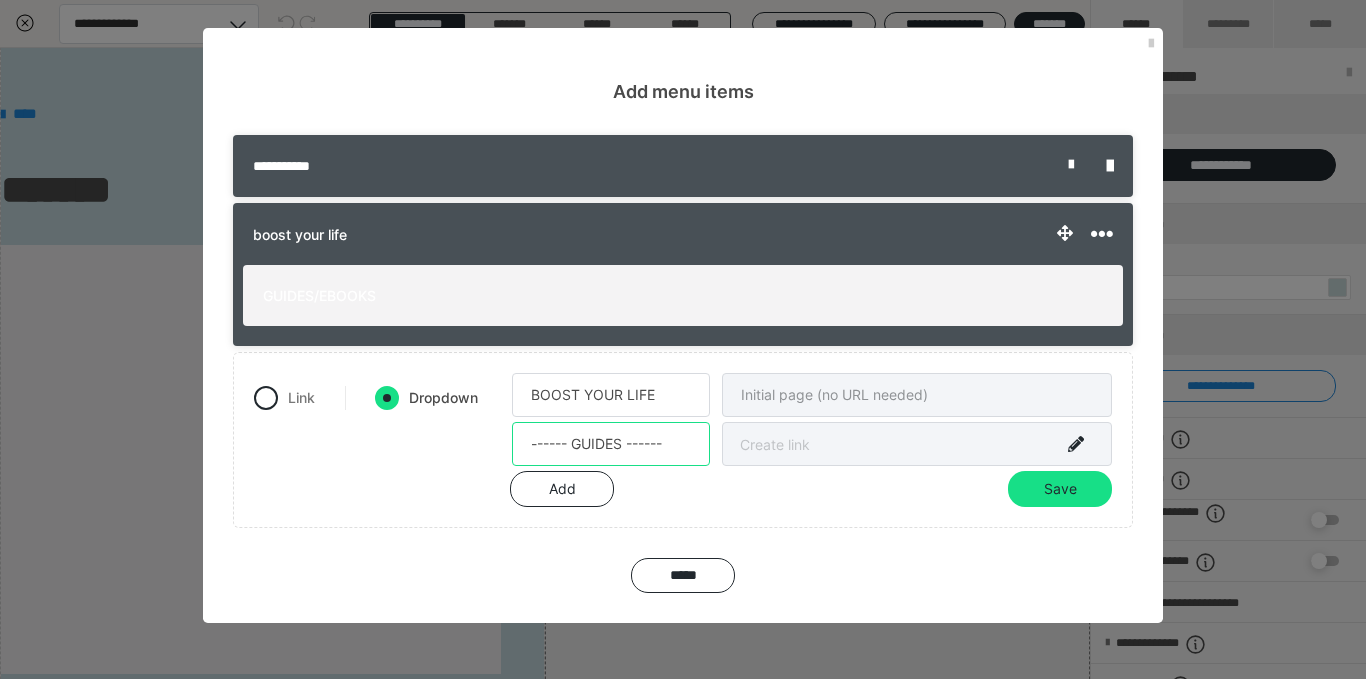 click on "------ GUIDES ------" at bounding box center [611, 444] 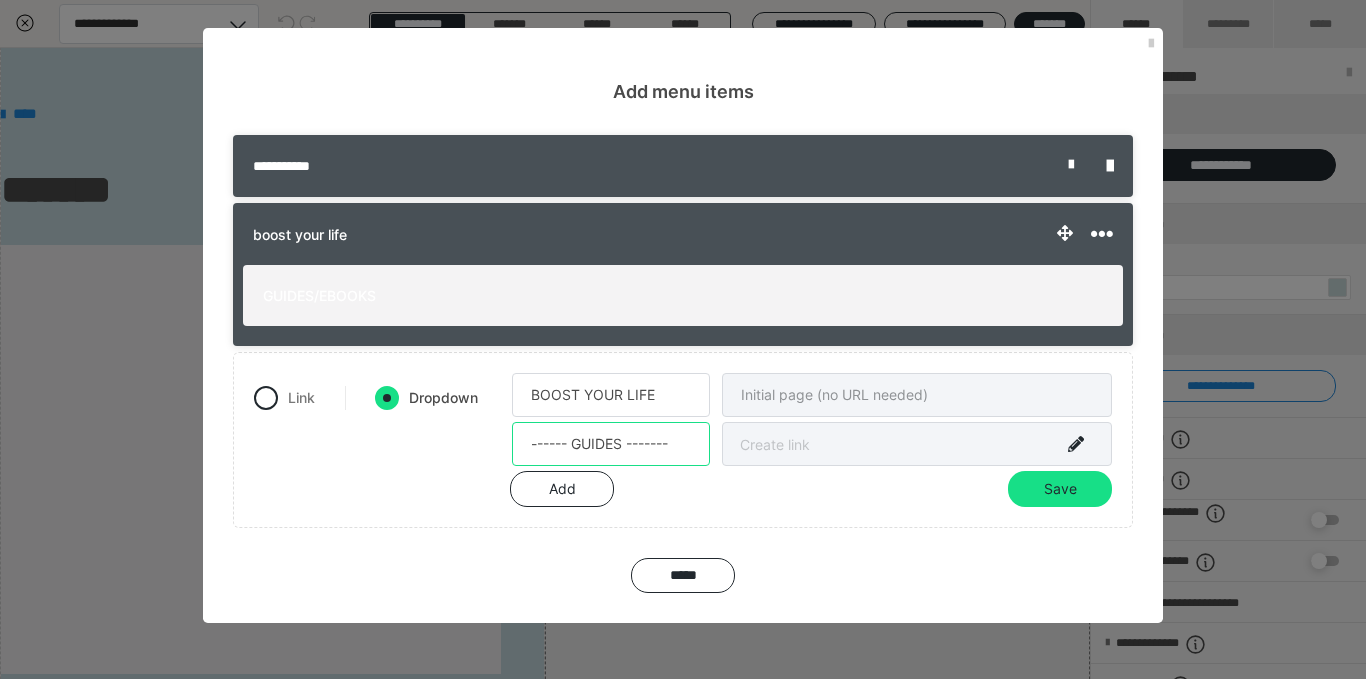 drag, startPoint x: 530, startPoint y: 444, endPoint x: 556, endPoint y: 446, distance: 26.076809 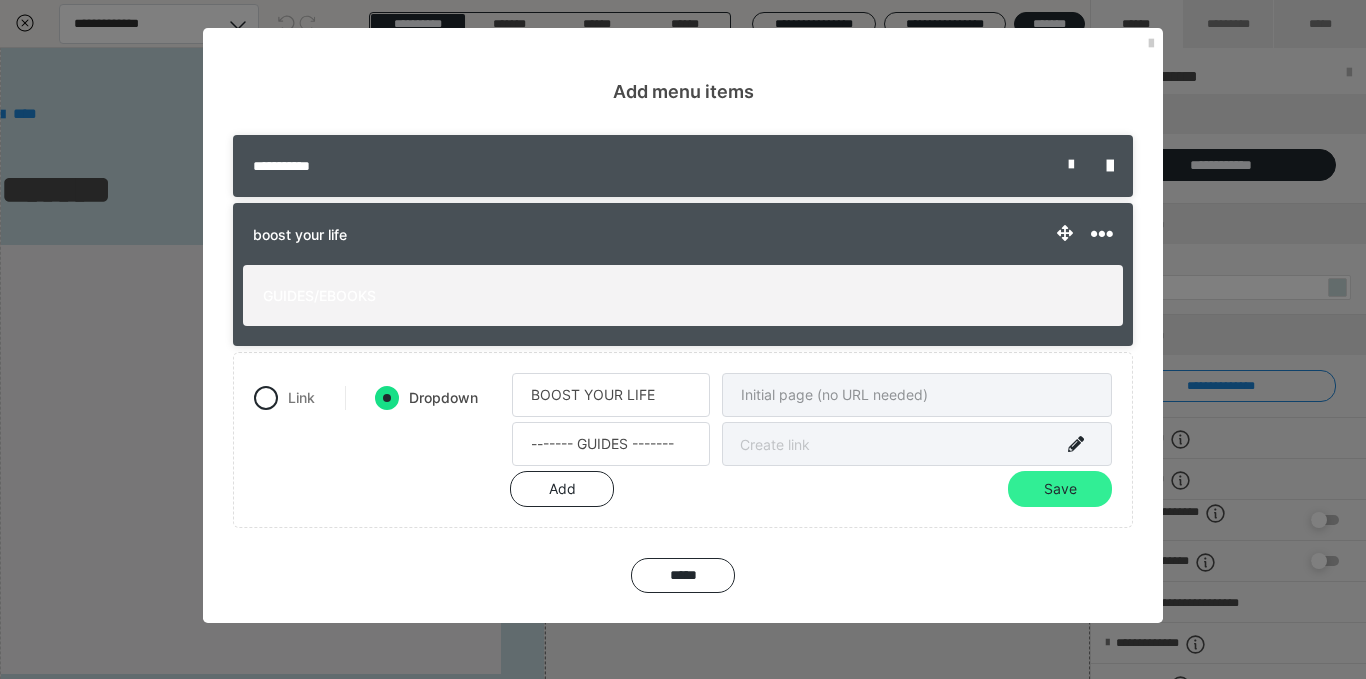 click on "Save" at bounding box center (1060, 489) 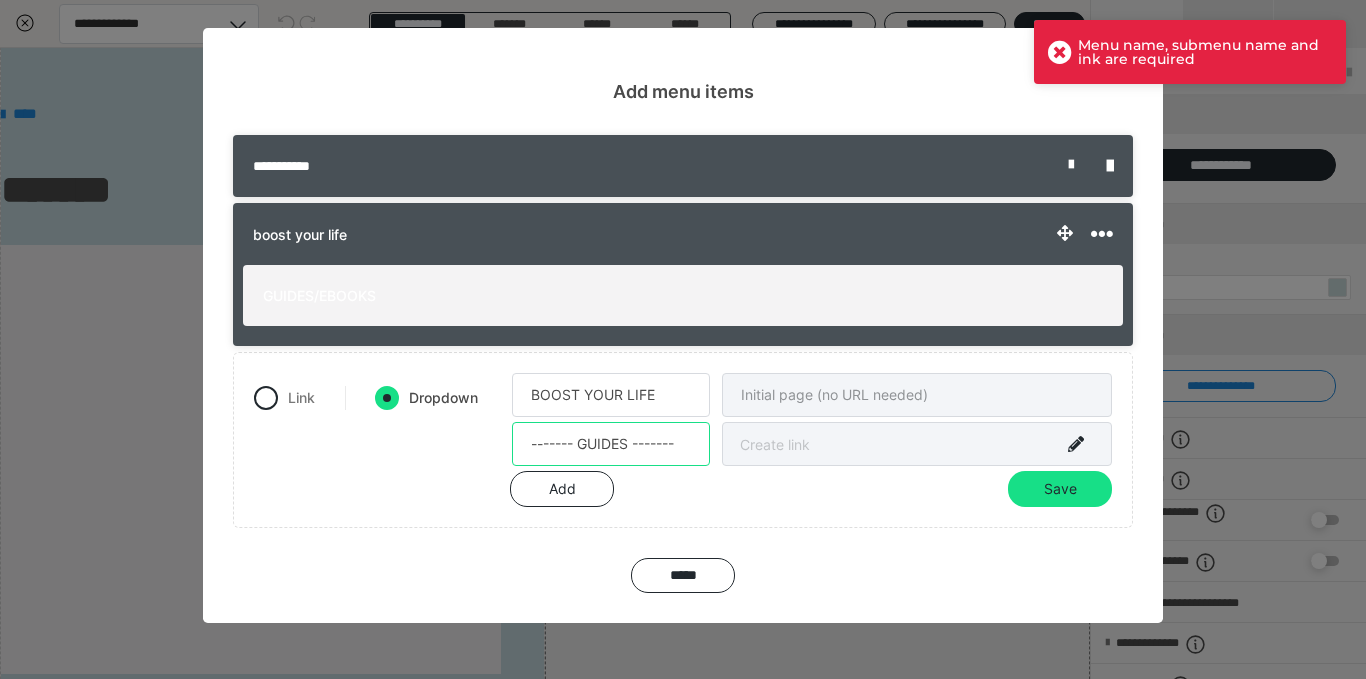 click on "------- GUIDES -------" at bounding box center (611, 444) 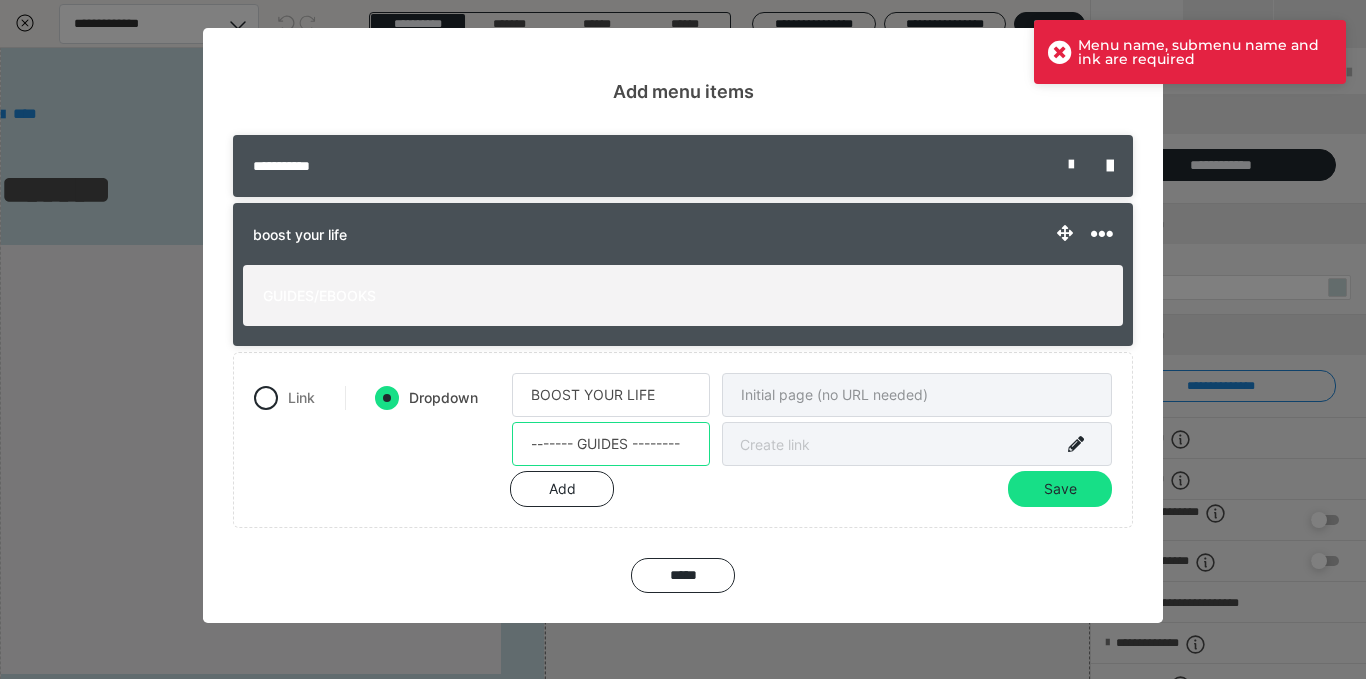 click on "------- GUIDES --------" at bounding box center [611, 444] 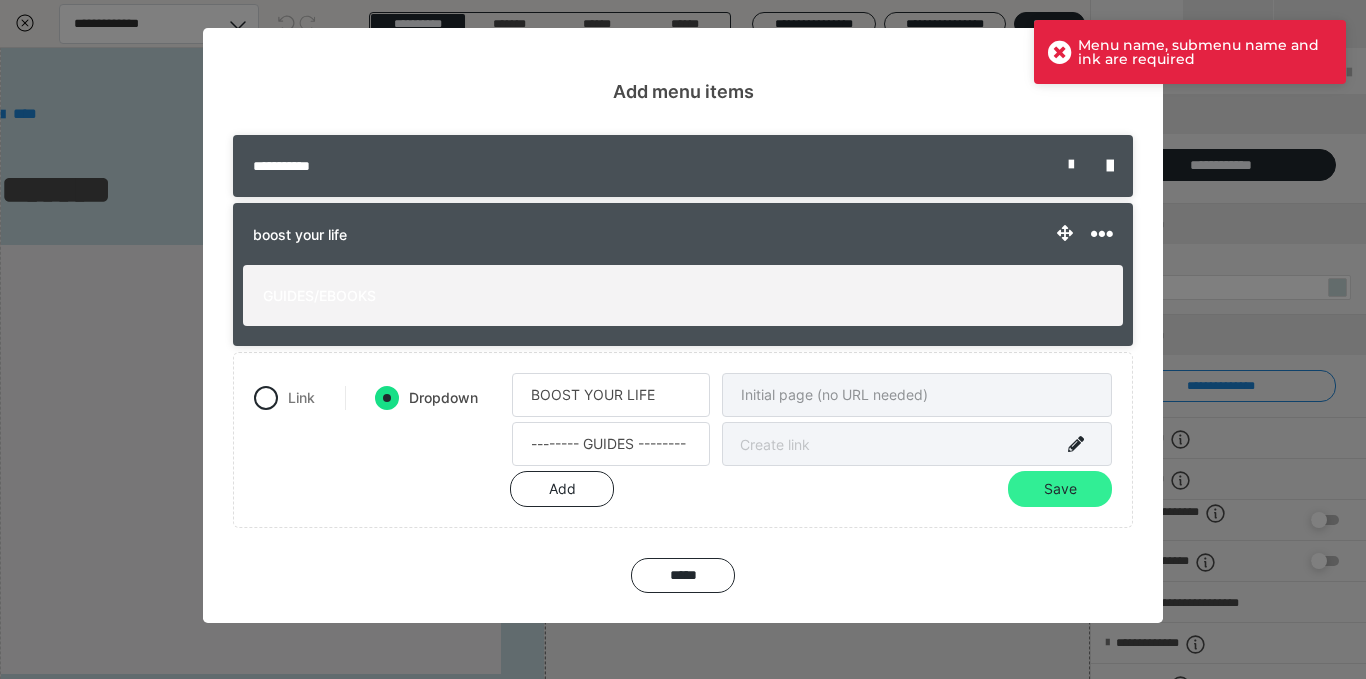 click on "Save" at bounding box center [1060, 489] 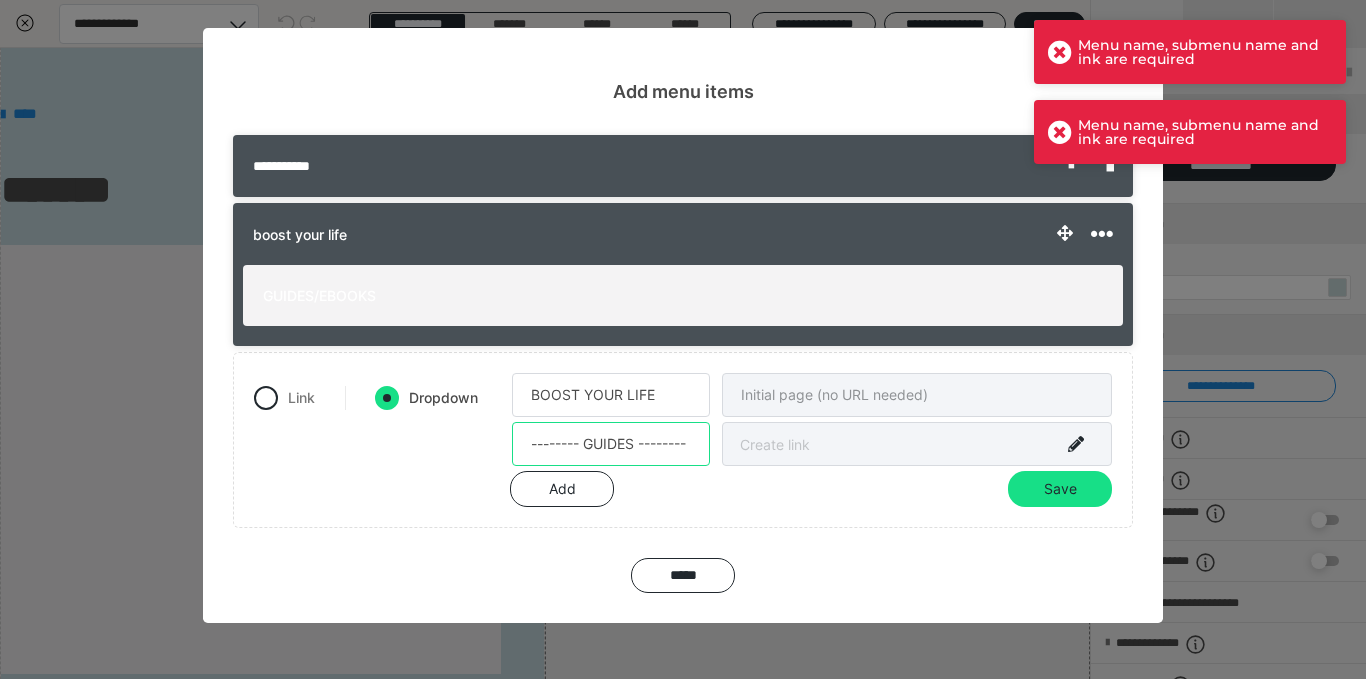 click on "-------- GUIDES --------" at bounding box center [611, 444] 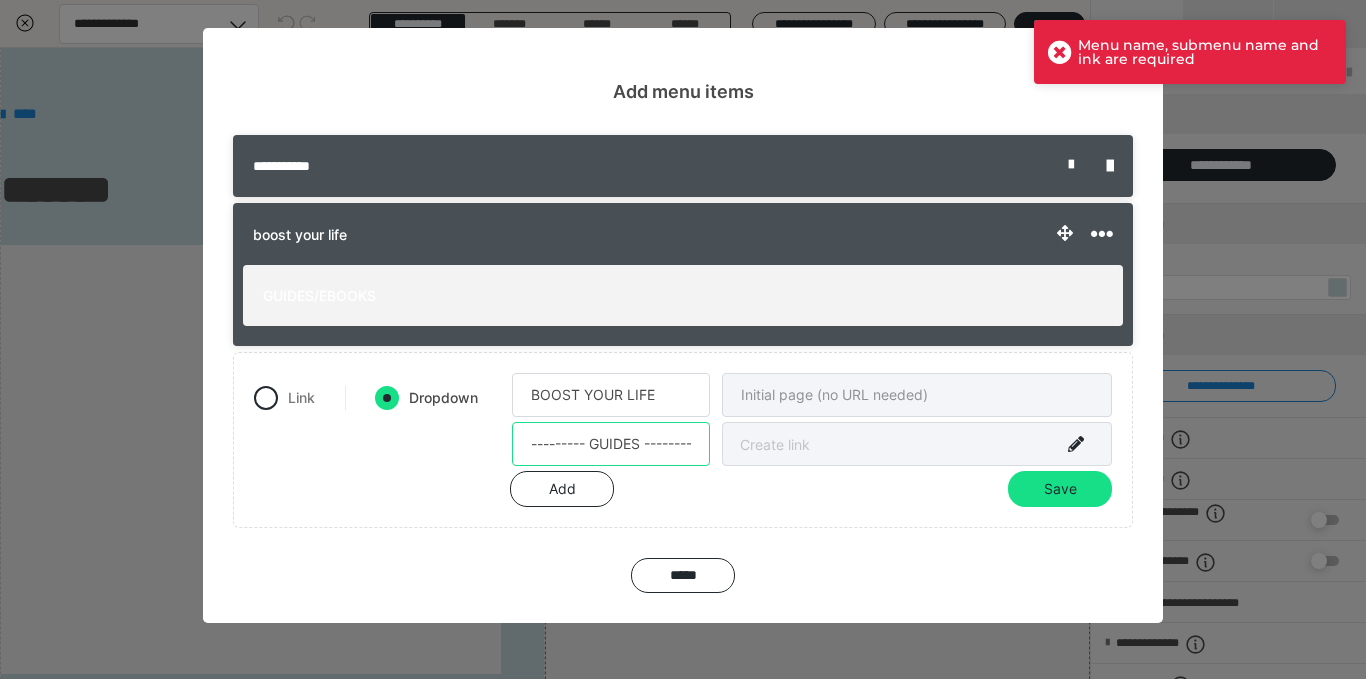 click on "--------- GUIDES --------" at bounding box center [611, 444] 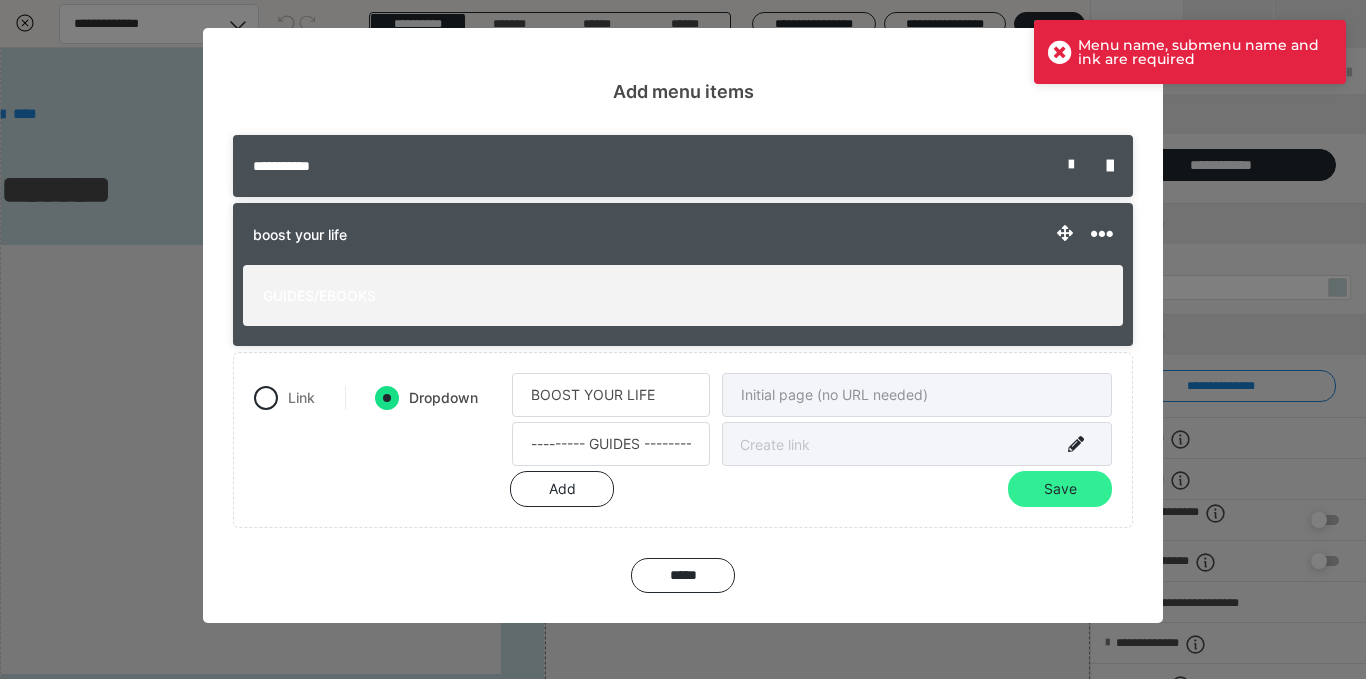 click on "Save" at bounding box center (1060, 489) 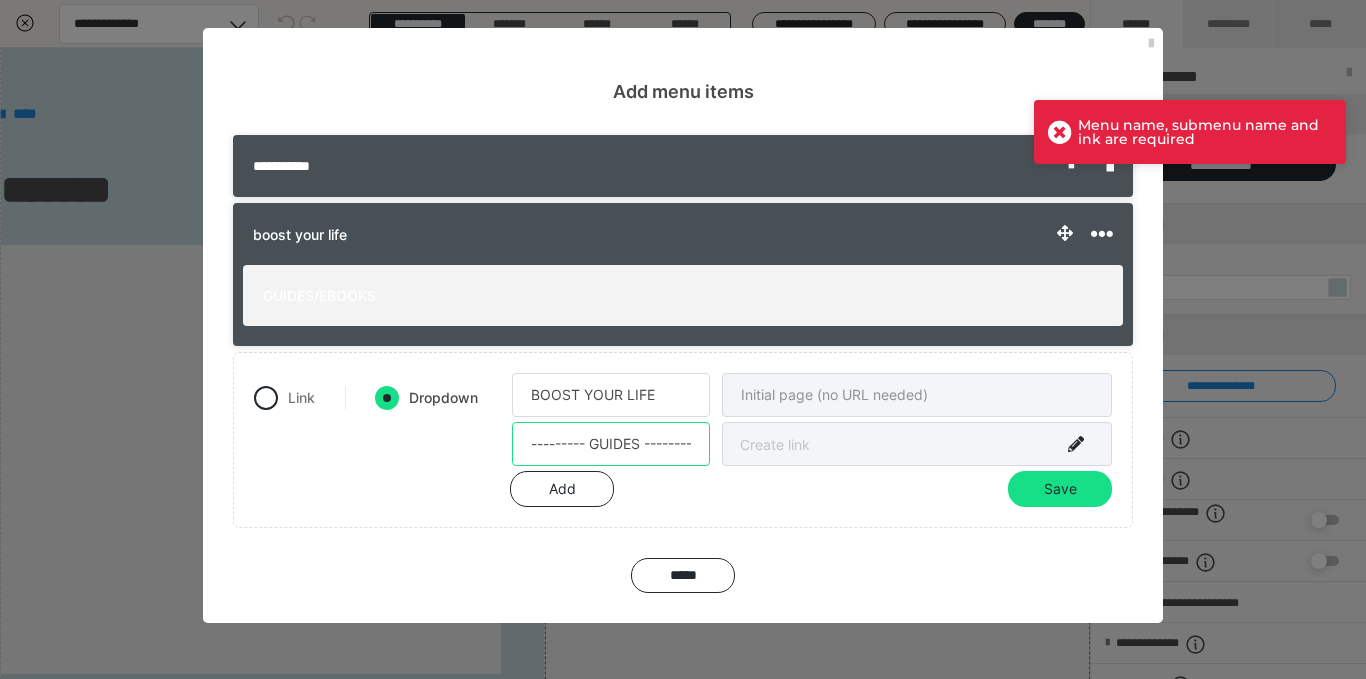 click on "--------- GUIDES ---------" at bounding box center (611, 444) 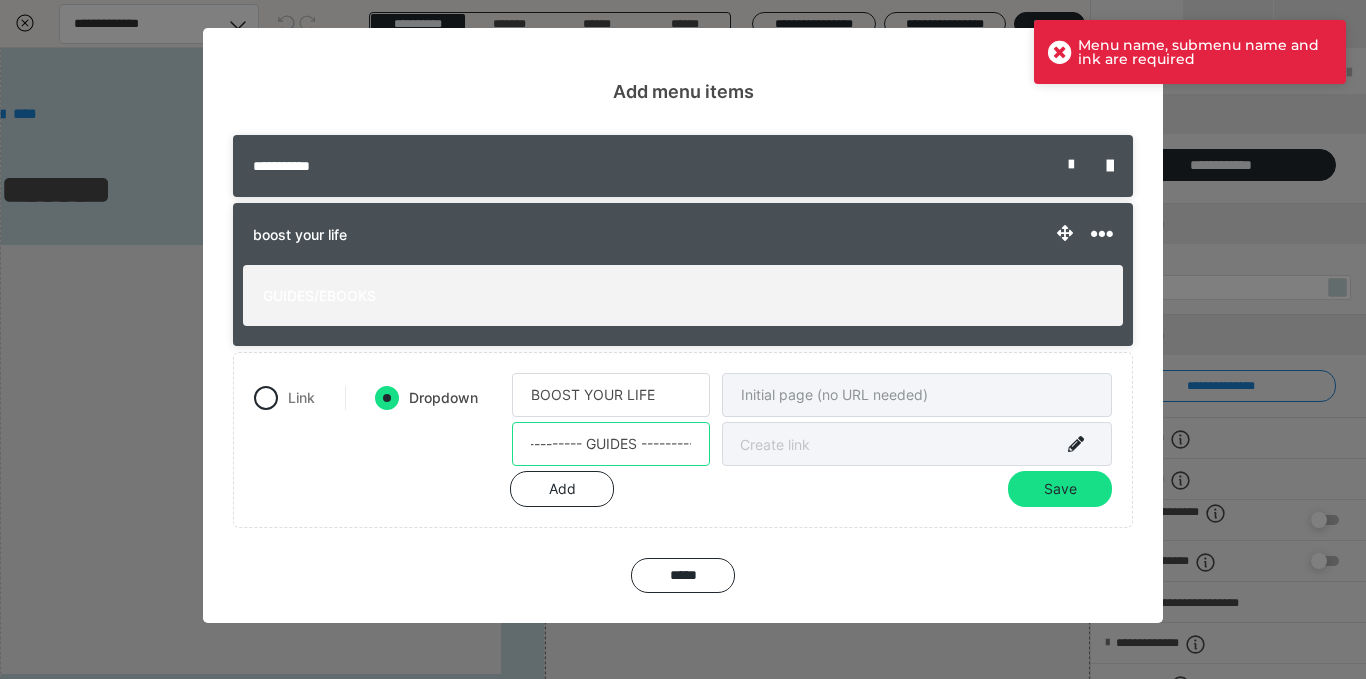 scroll, scrollTop: 0, scrollLeft: 10, axis: horizontal 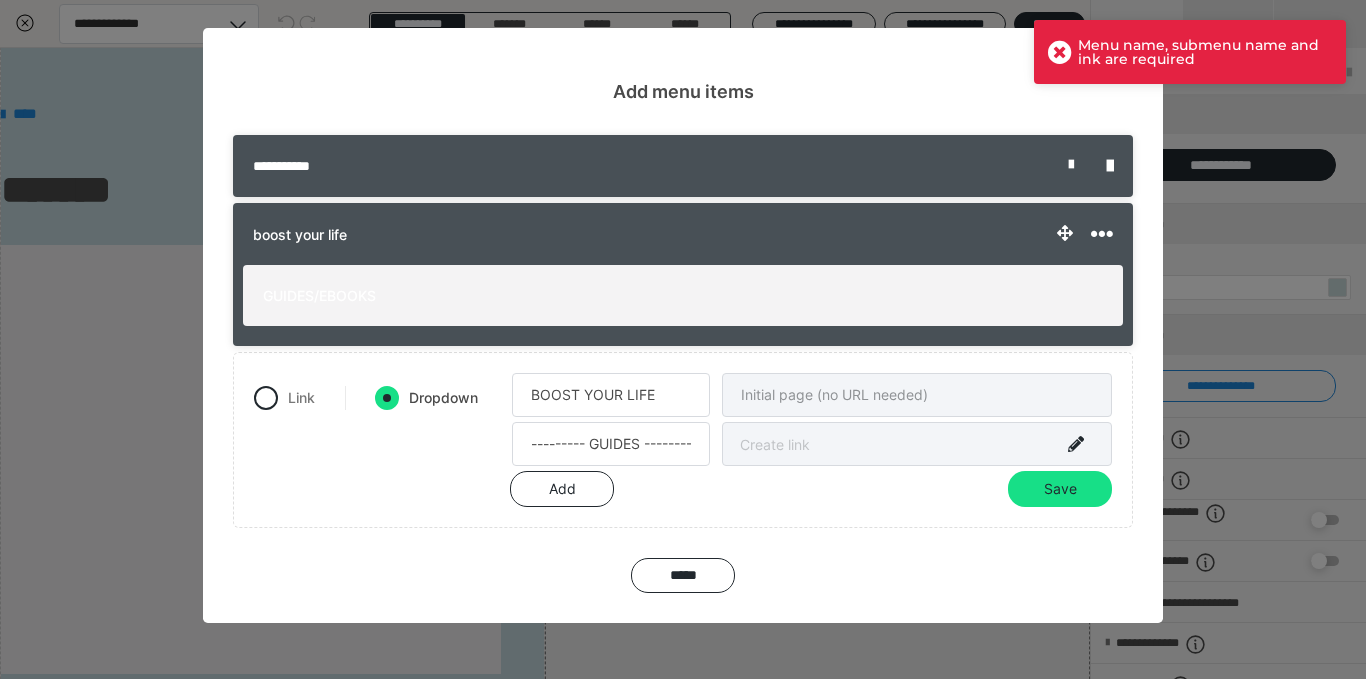 click on "Link Dropdown BOOST YOUR LIFE --------- GUIDES ----------- Add Save" at bounding box center (683, 440) 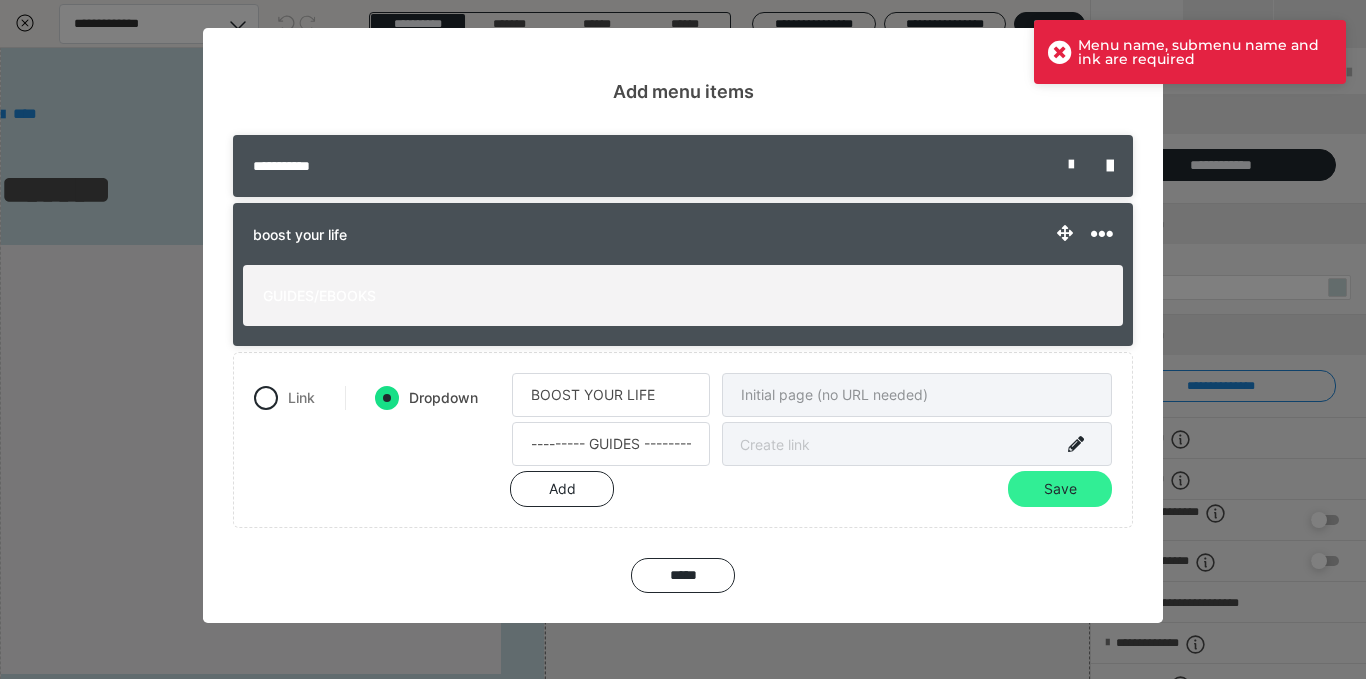 click on "Save" at bounding box center [1060, 489] 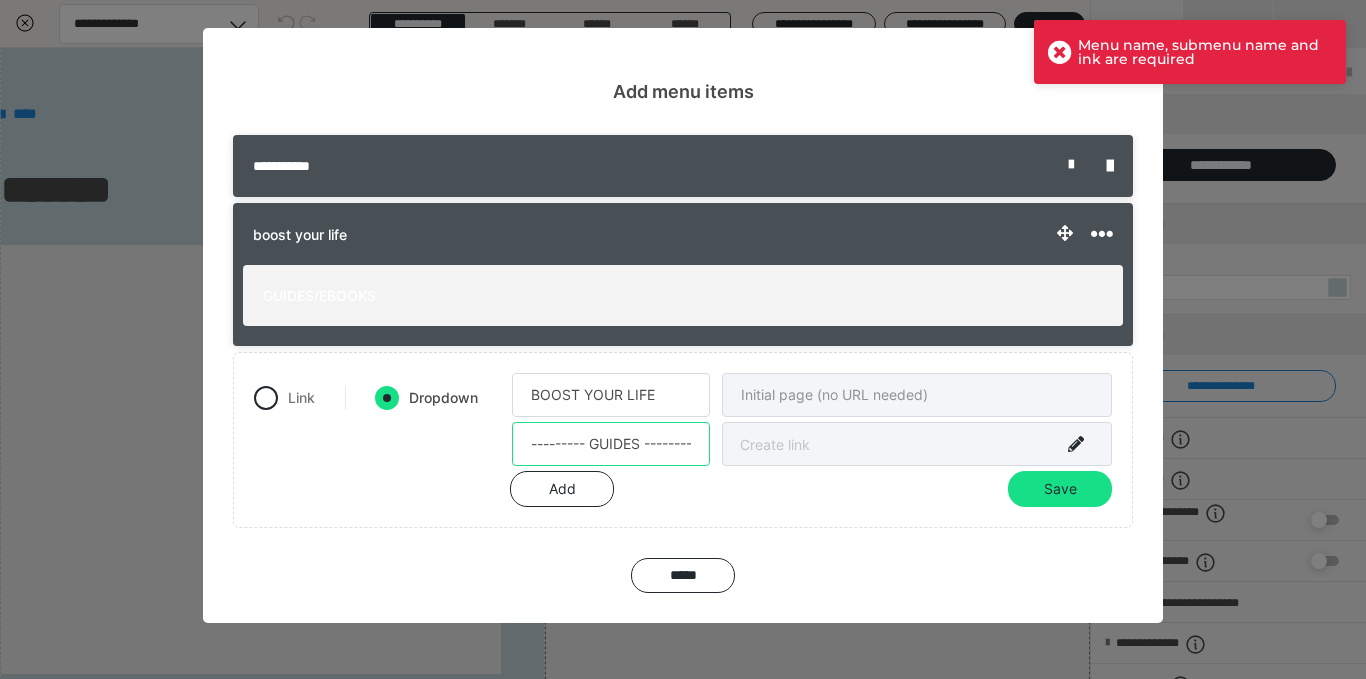 click on "--------- GUIDES -----------" at bounding box center (611, 444) 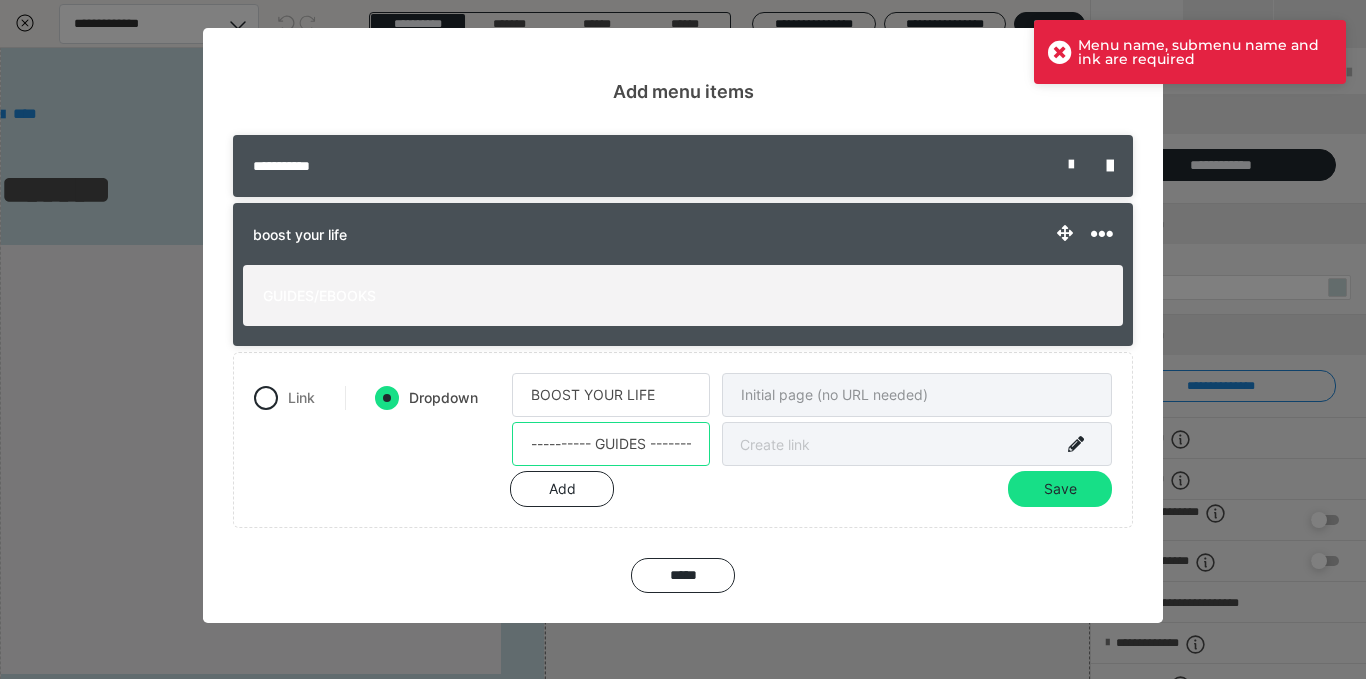 click on "---------- GUIDES -----------" at bounding box center [611, 444] 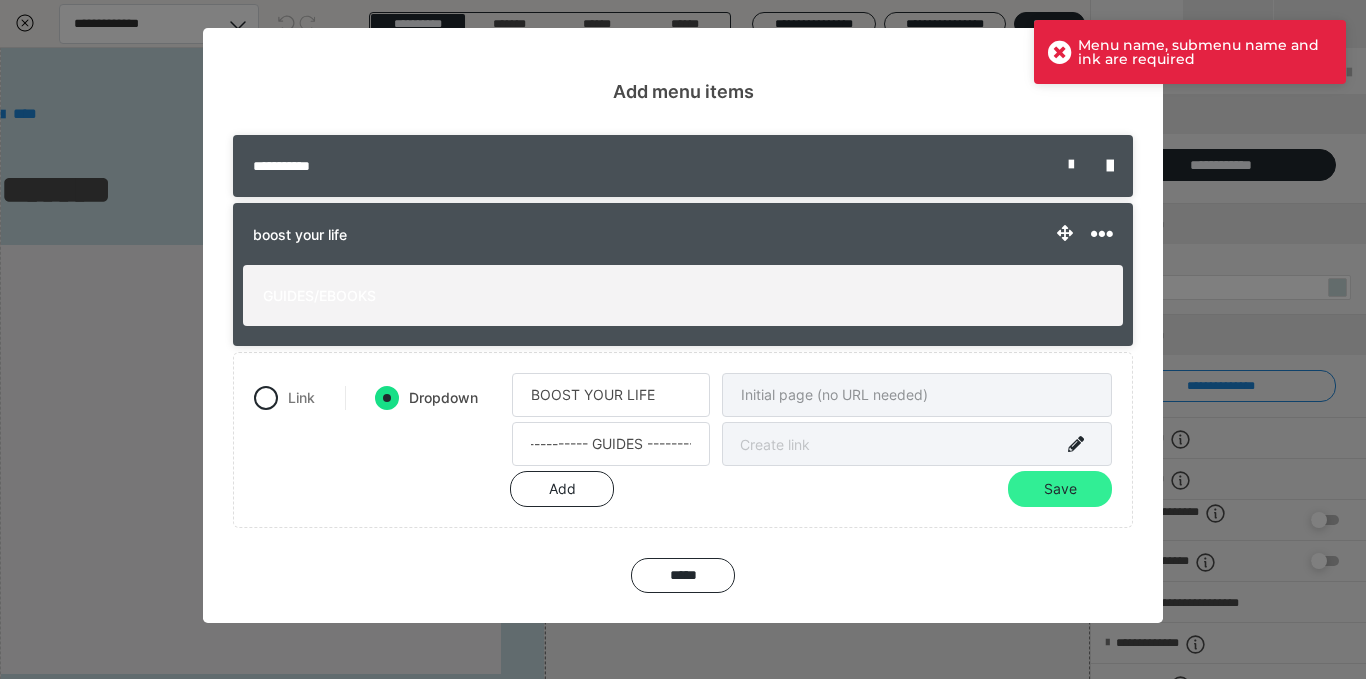 scroll, scrollTop: 0, scrollLeft: 0, axis: both 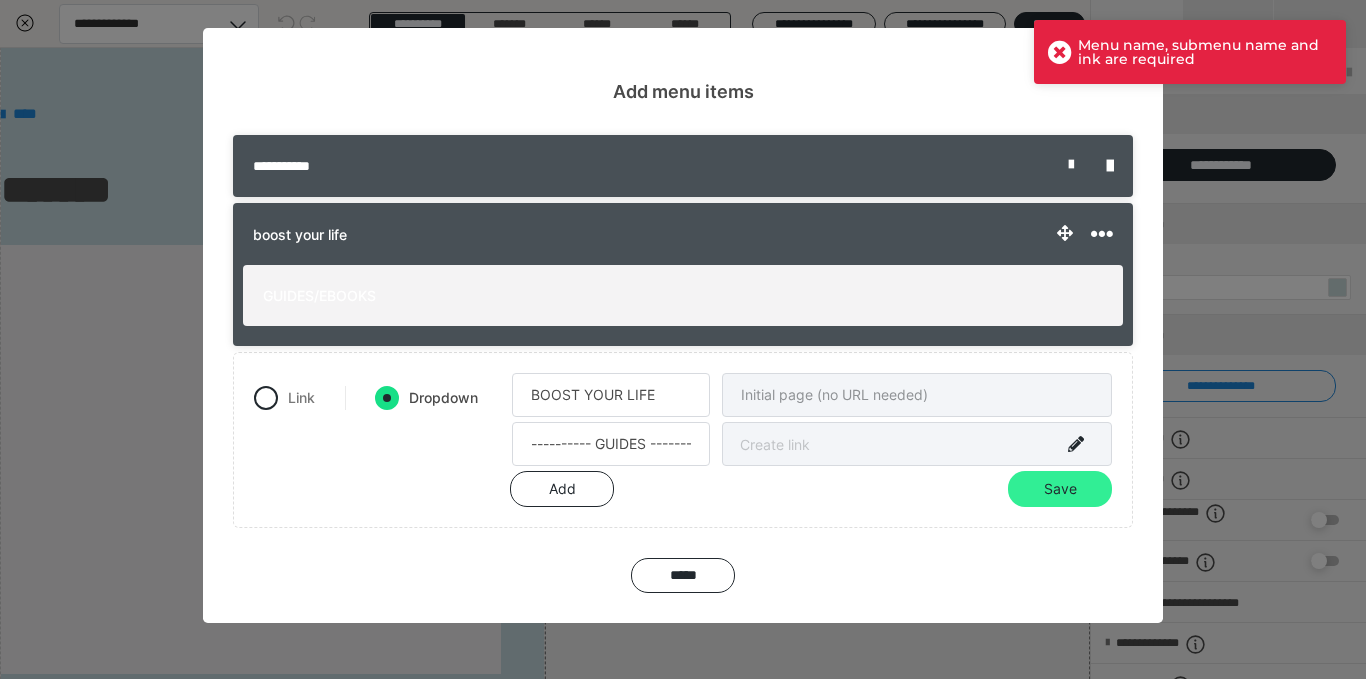 click on "Save" at bounding box center (1060, 489) 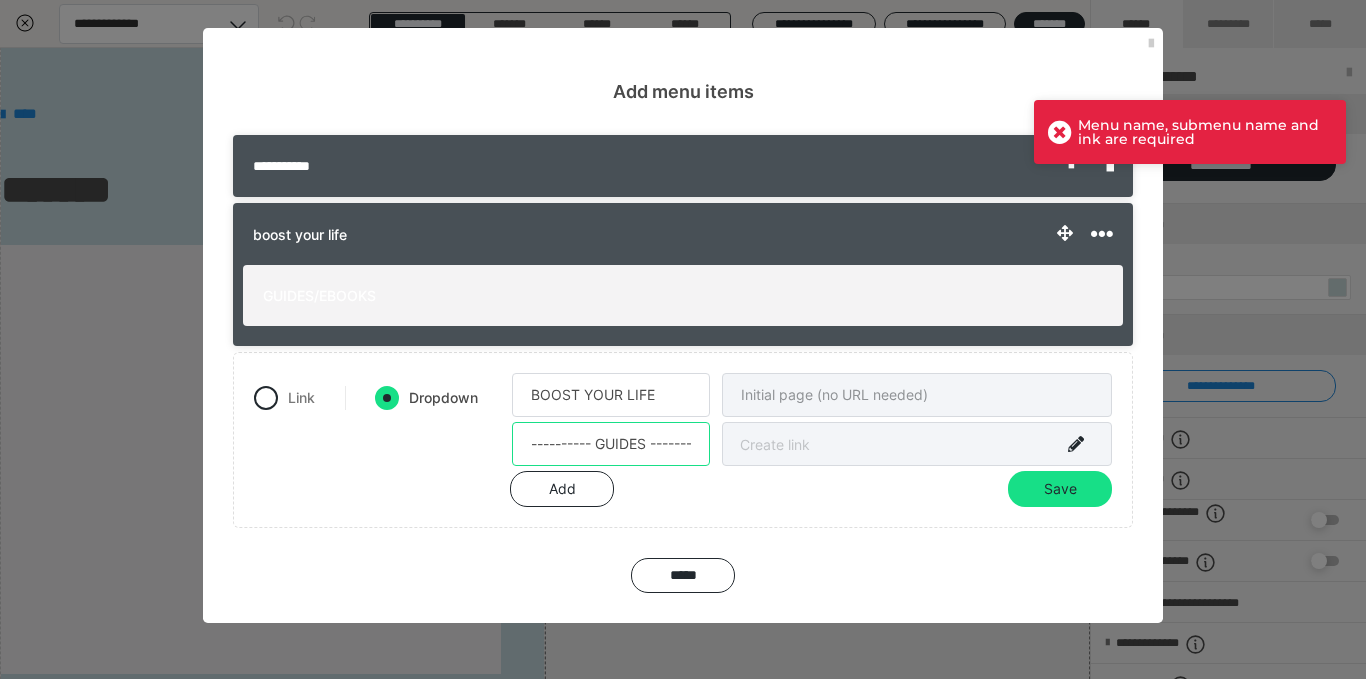 click on "---------- GUIDES ------------" at bounding box center [611, 444] 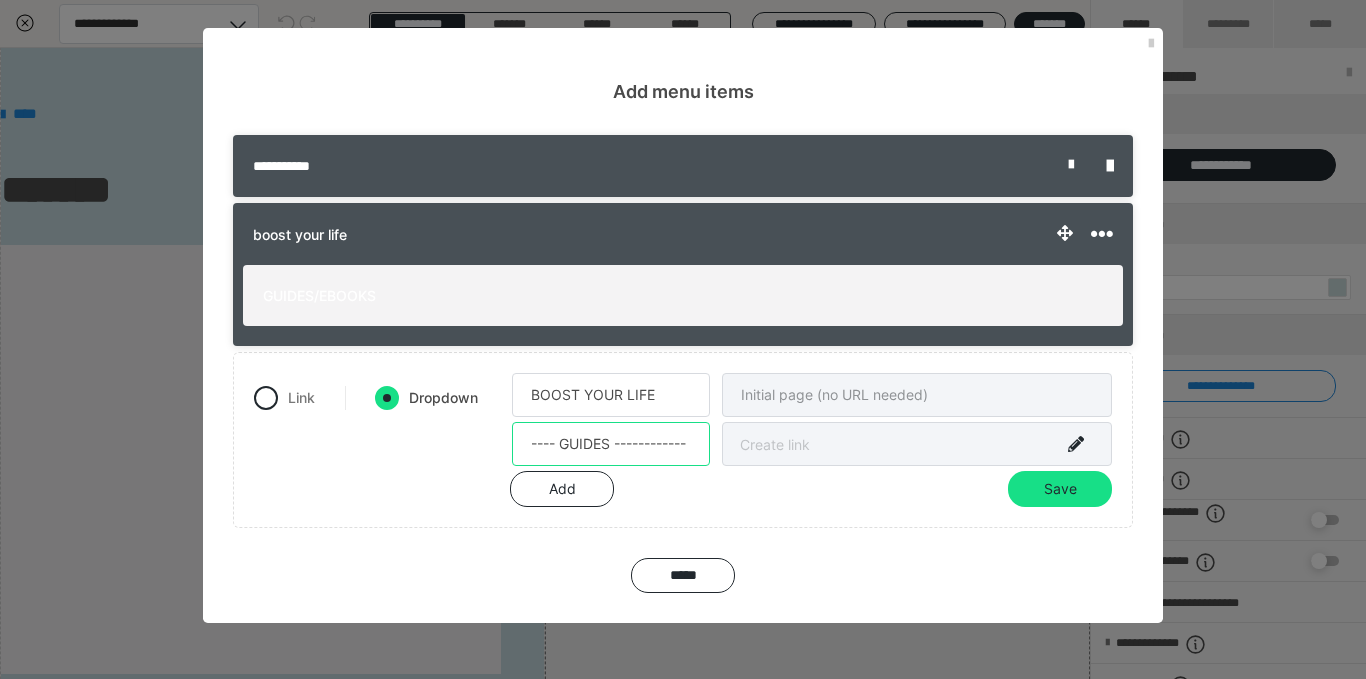 click on "---- GUIDES ------------" at bounding box center (611, 444) 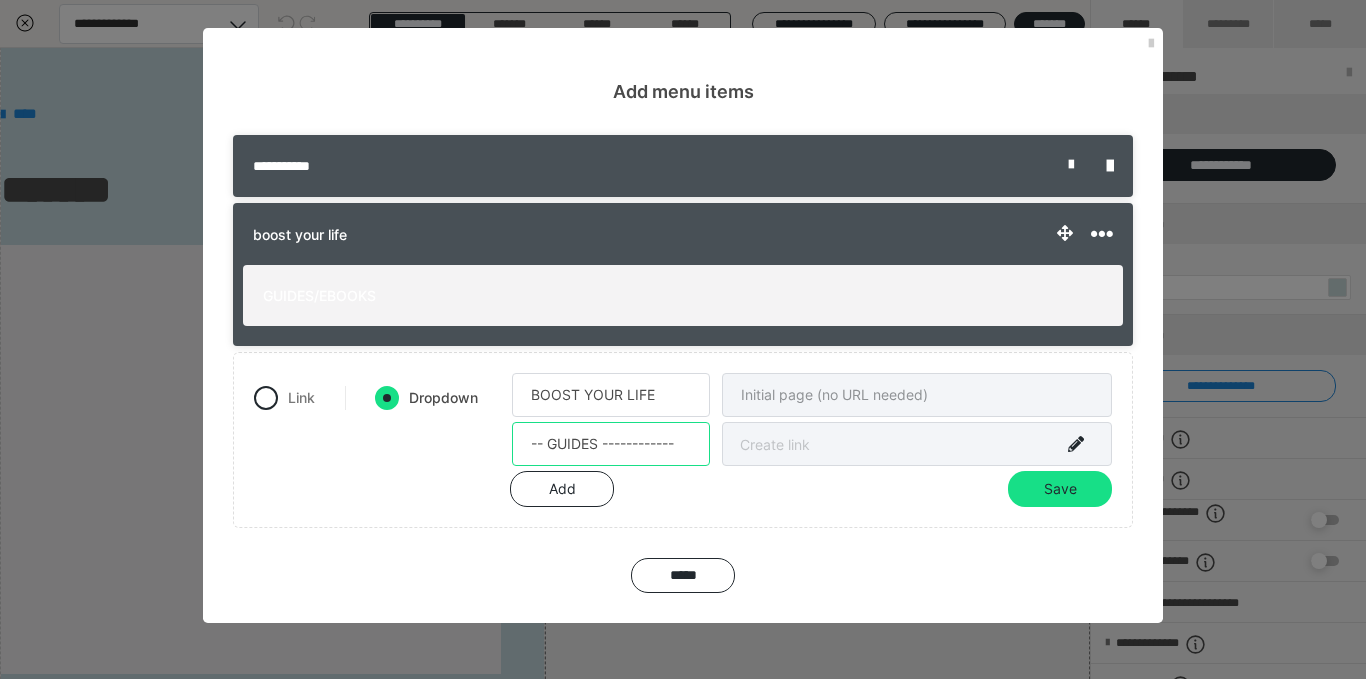click on "-- GUIDES ------------" at bounding box center (611, 444) 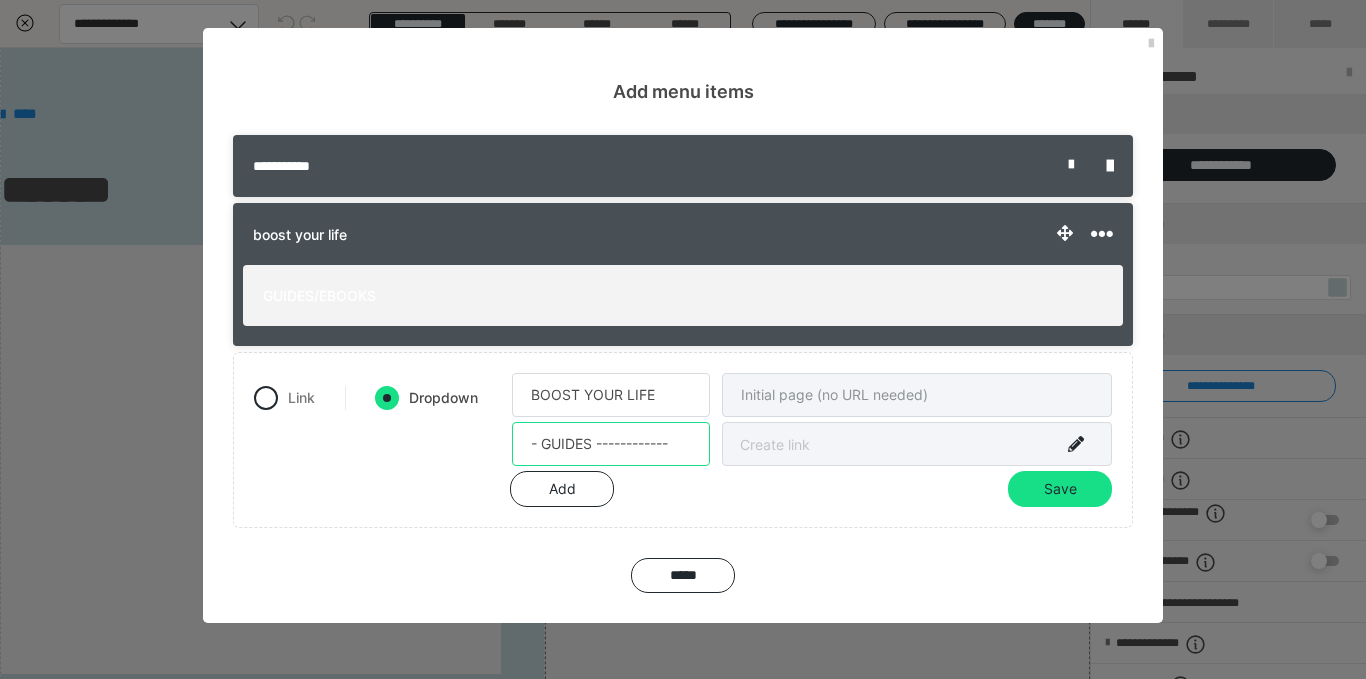 click on "- GUIDES ------------" at bounding box center [611, 444] 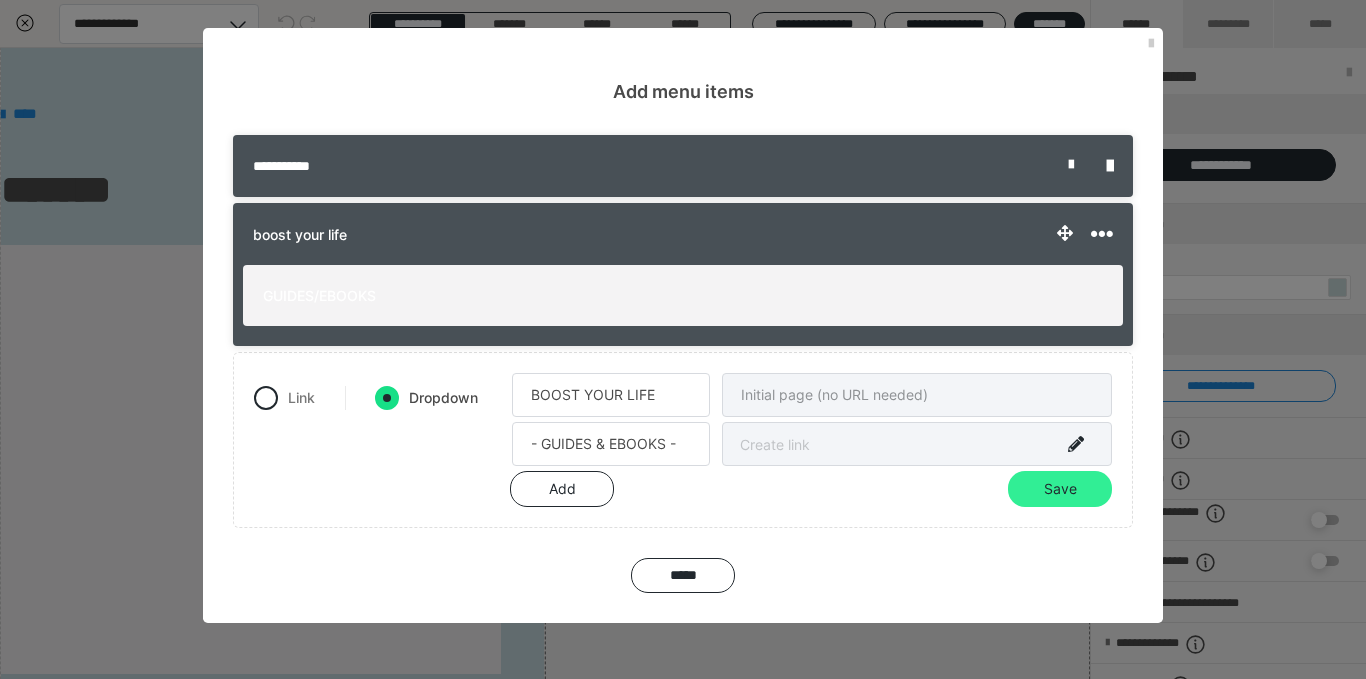 click on "Save" at bounding box center [1060, 489] 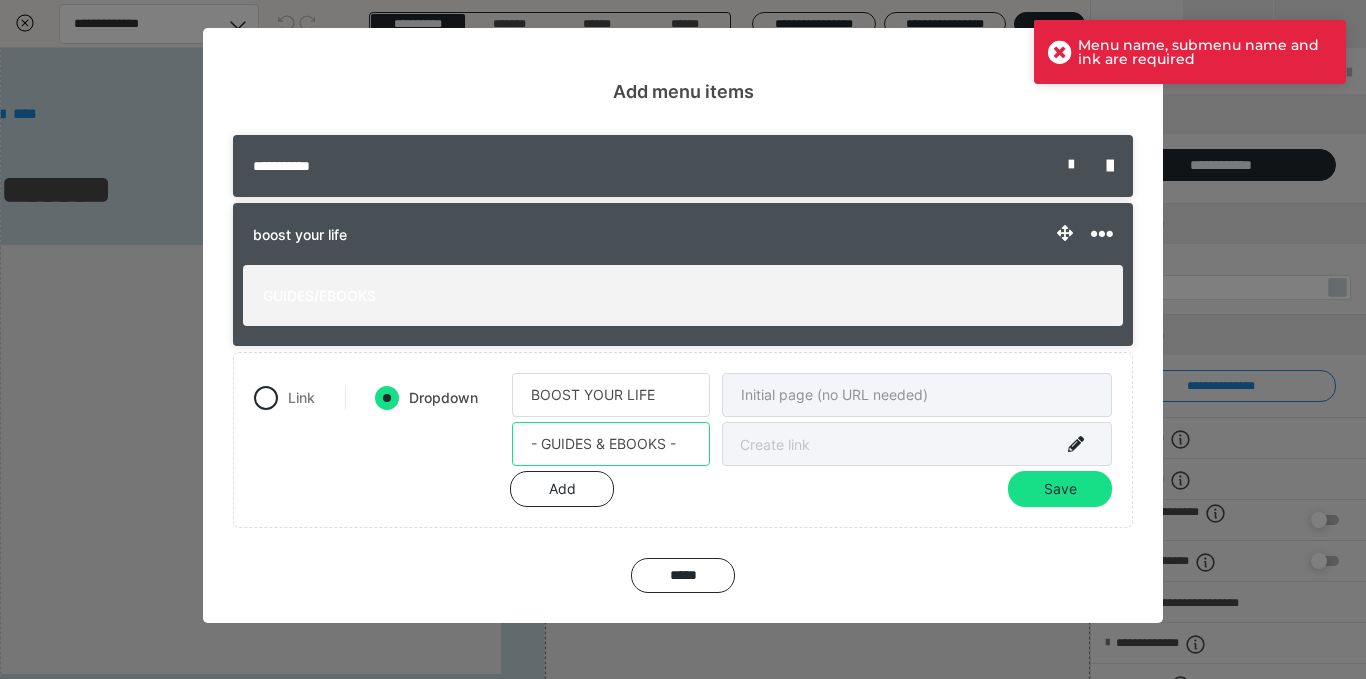 click on "- GUIDES & EBOOKS -" at bounding box center [611, 444] 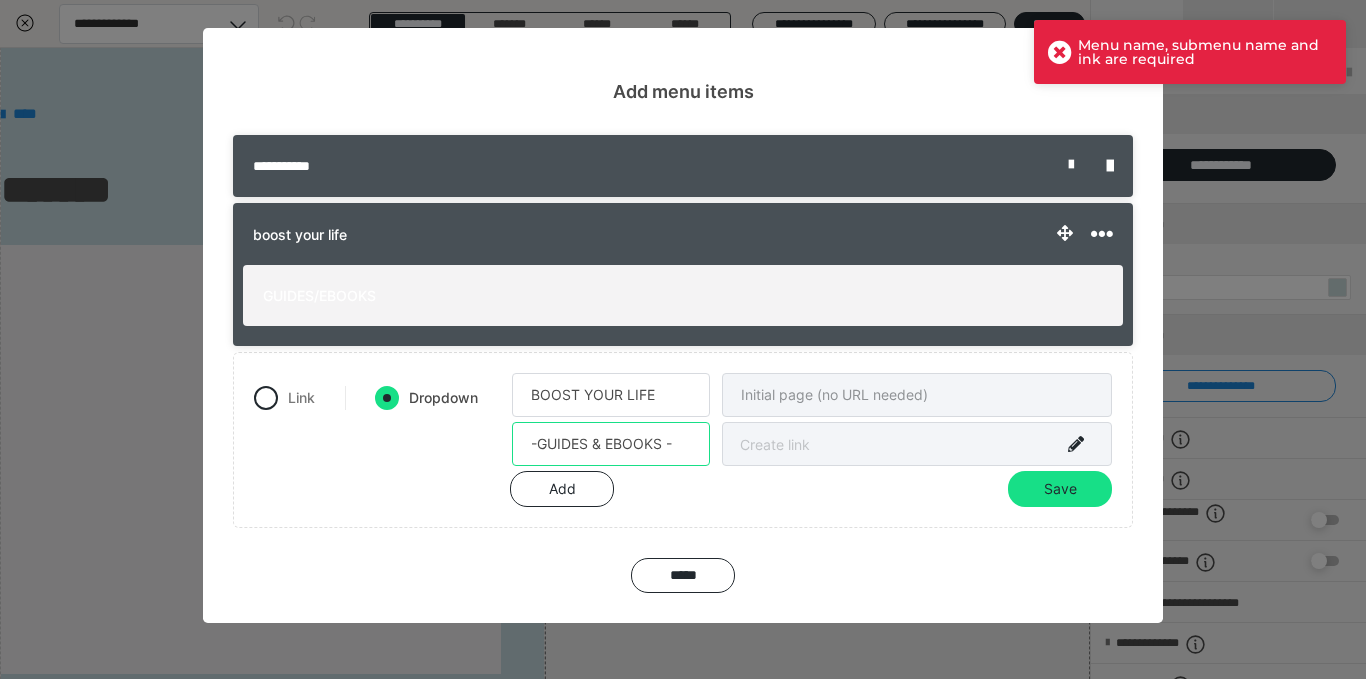 click on "-GUIDES & EBOOKS -" at bounding box center [611, 444] 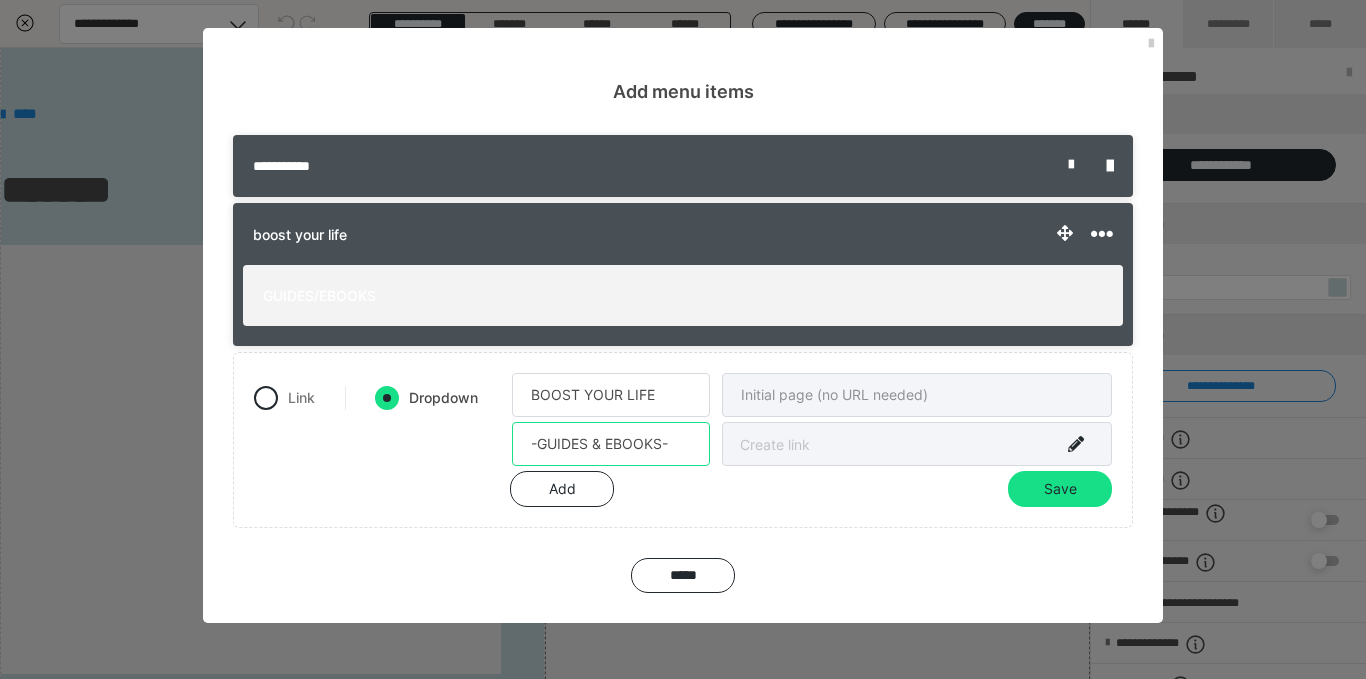 click on "-GUIDES & EBOOKS-" at bounding box center [611, 444] 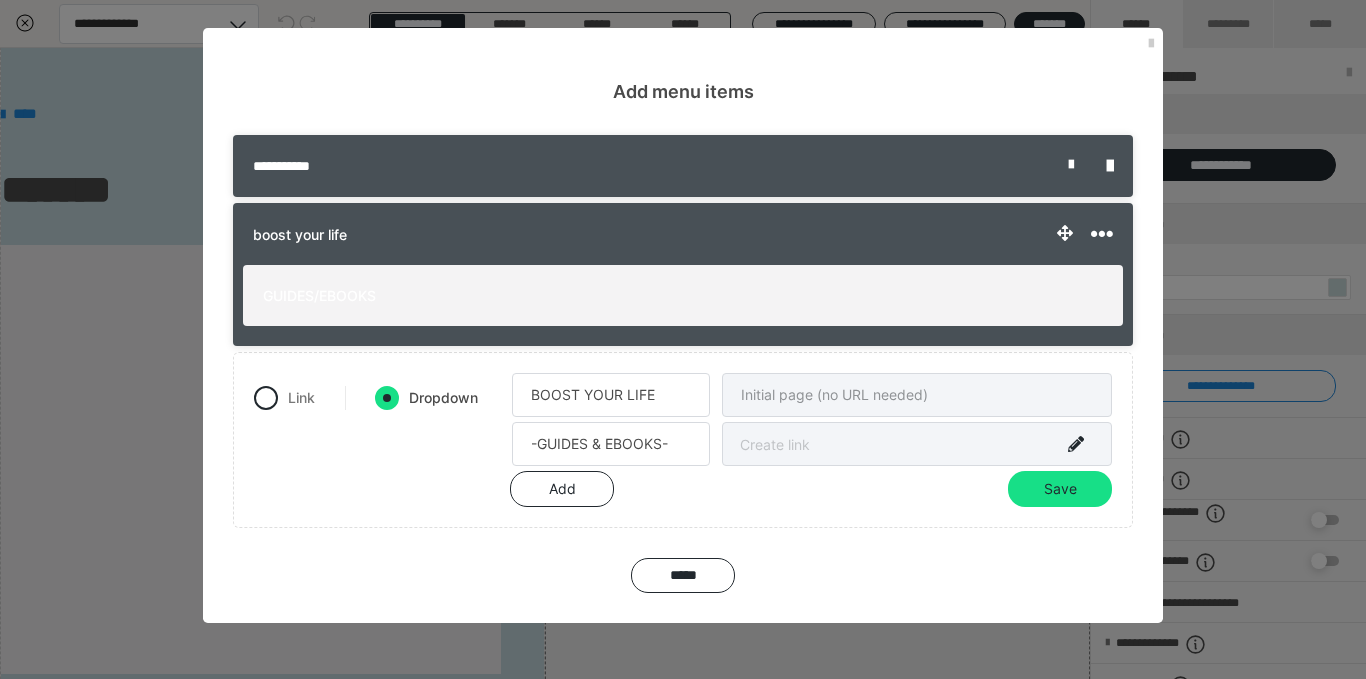 click on "-GUIDES & EBOOKS-" at bounding box center (812, 446) 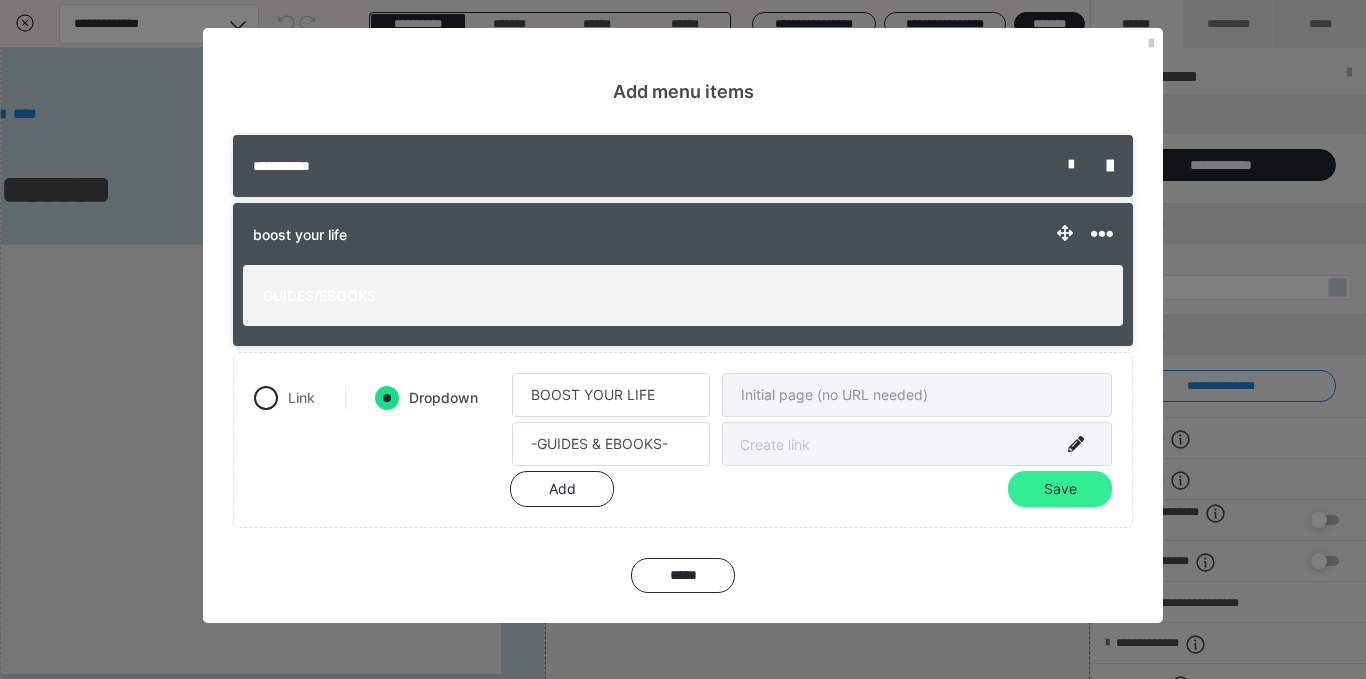 click on "Save" at bounding box center (1060, 489) 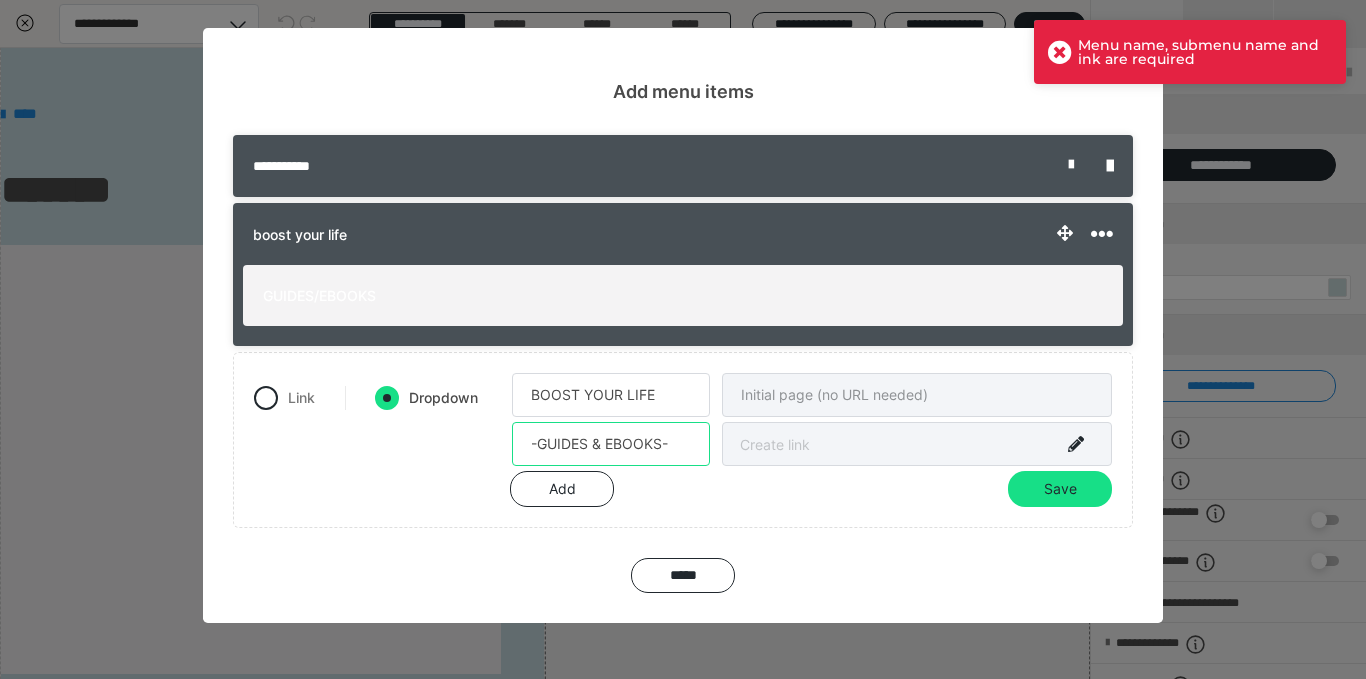 click on "-GUIDES & EBOOKS-" at bounding box center [611, 444] 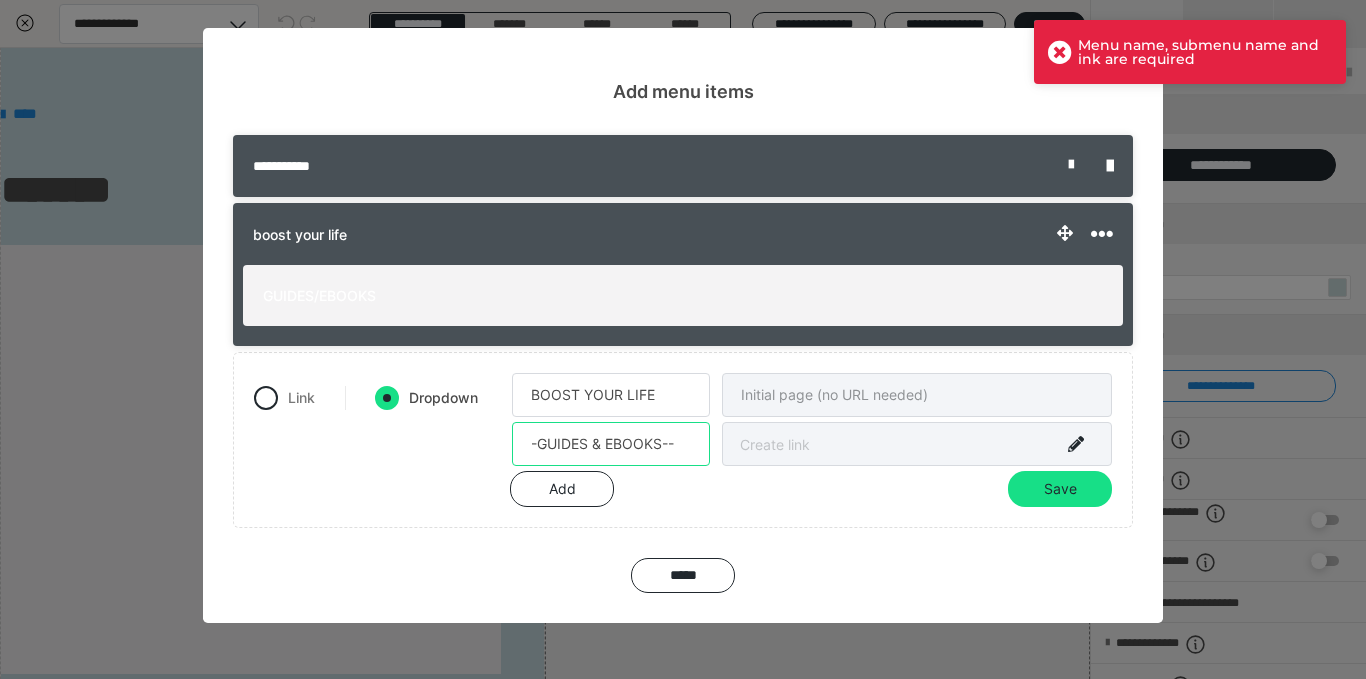 click on "-GUIDES & EBOOKS--" at bounding box center (611, 444) 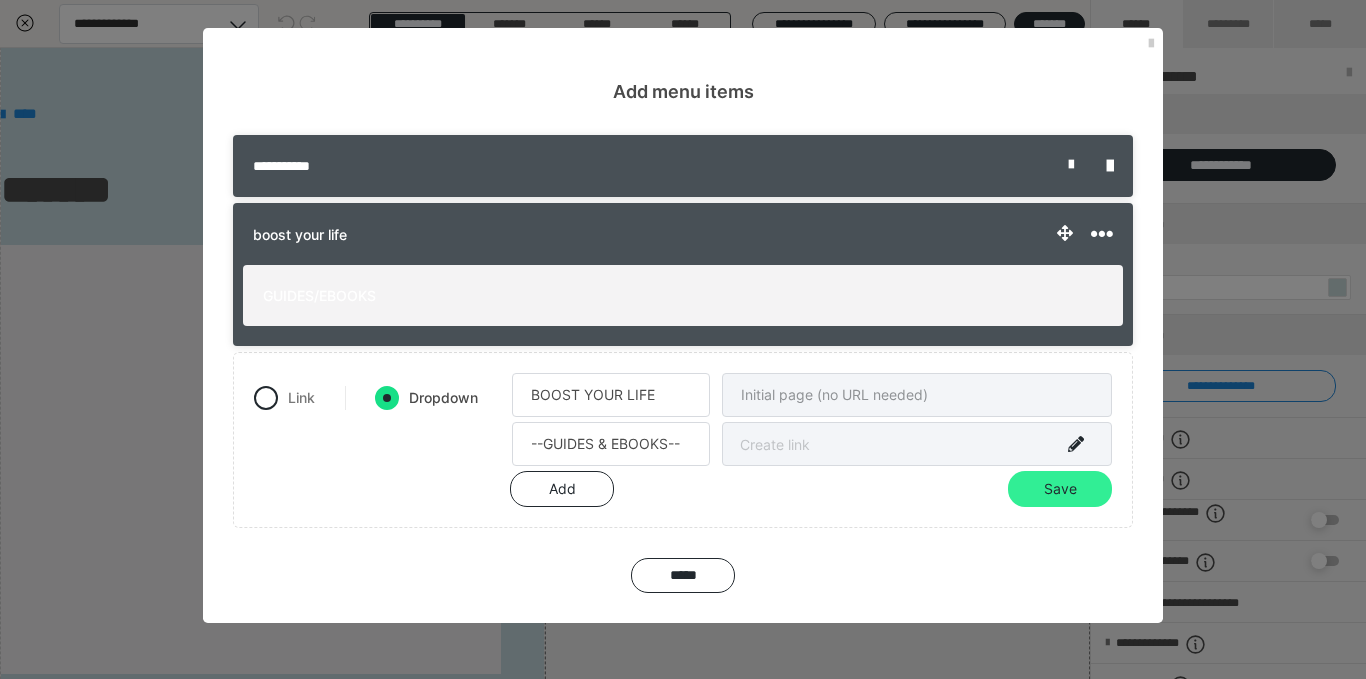click on "Save" at bounding box center (1060, 489) 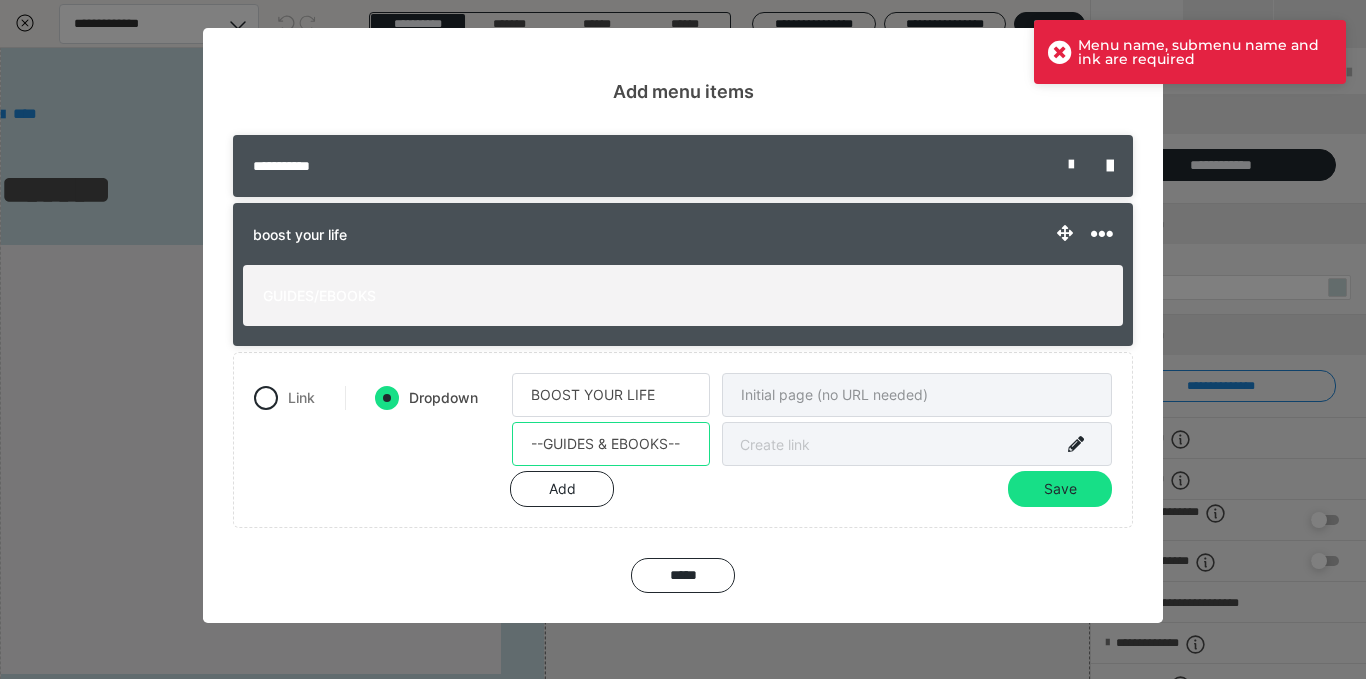 click on "--GUIDES & EBOOKS--" at bounding box center [611, 444] 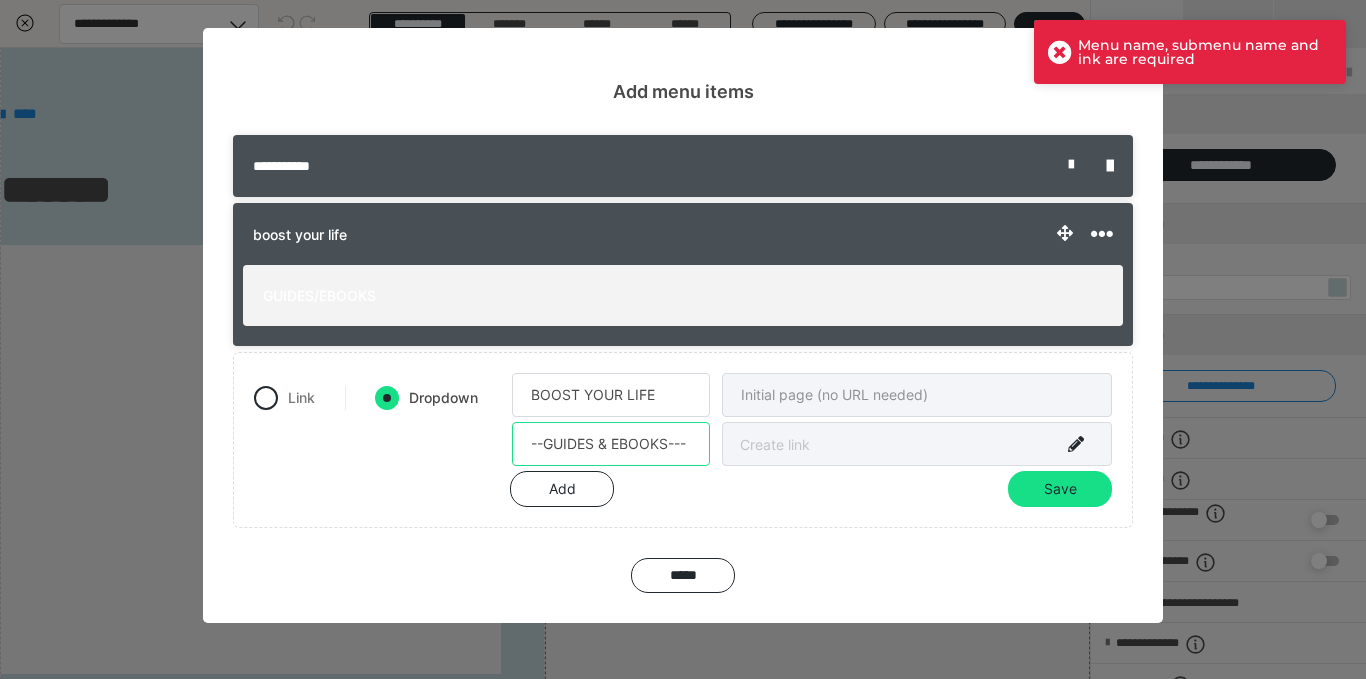 click on "--GUIDES & EBOOKS---" at bounding box center (611, 444) 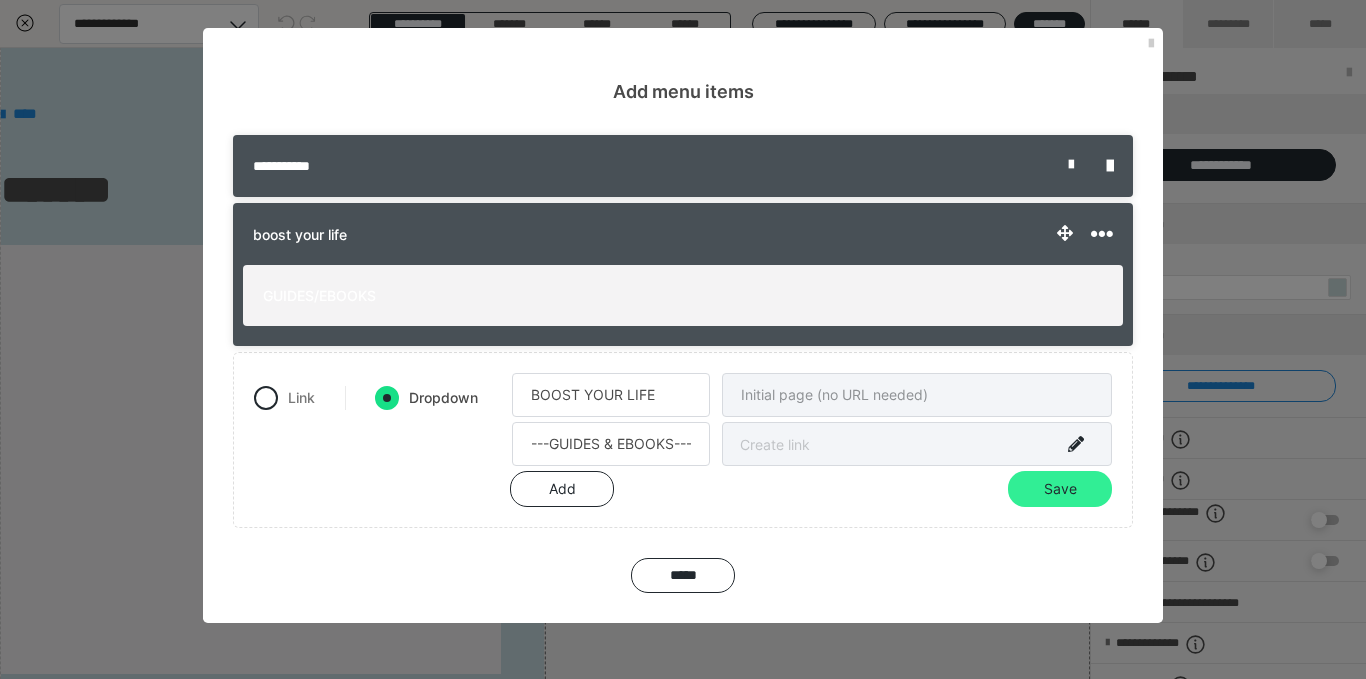 click on "Save" at bounding box center (1060, 489) 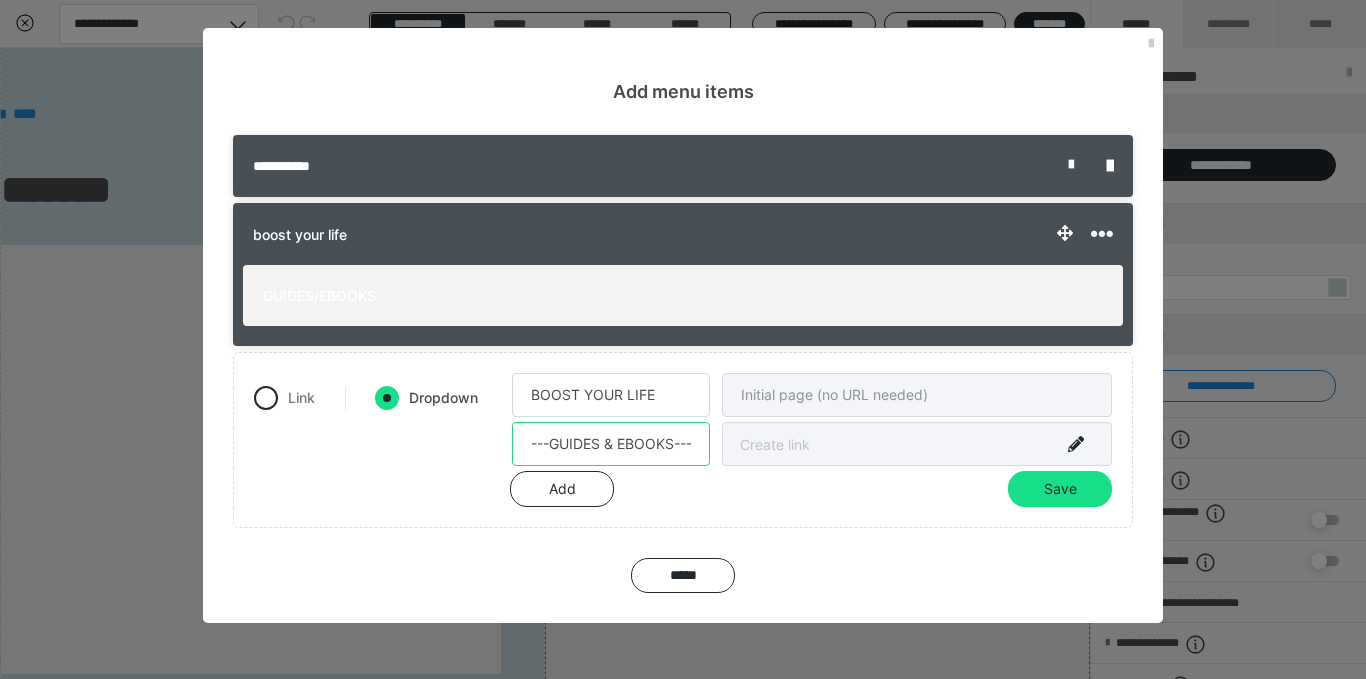 click on "---GUIDES & EBOOKS---" at bounding box center (611, 444) 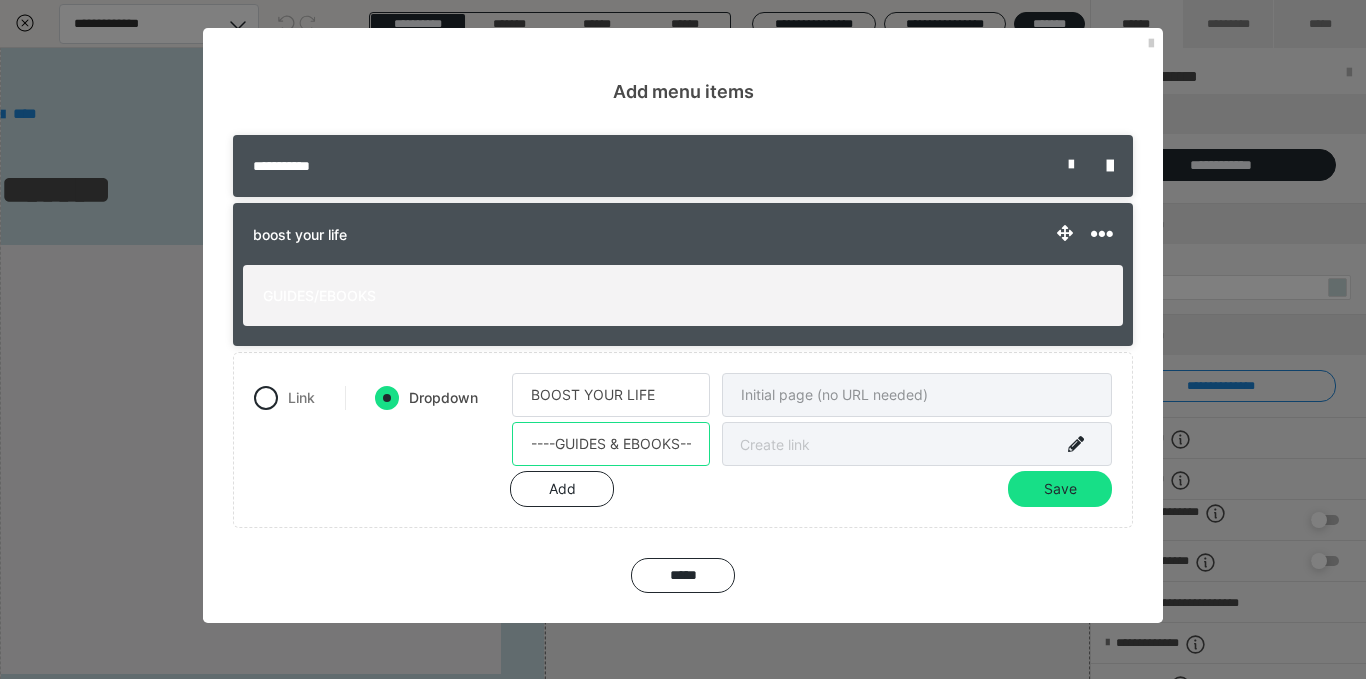 click on "----GUIDES & EBOOKS---" at bounding box center (611, 444) 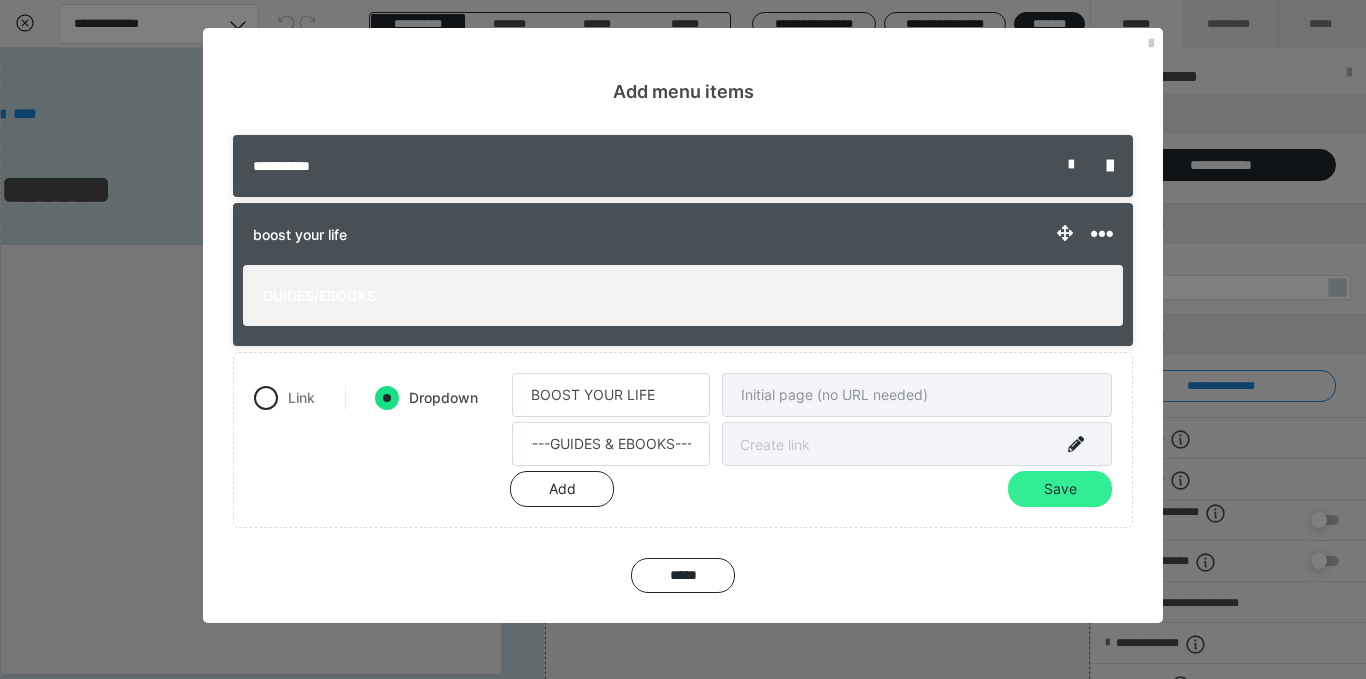 scroll, scrollTop: 0, scrollLeft: 0, axis: both 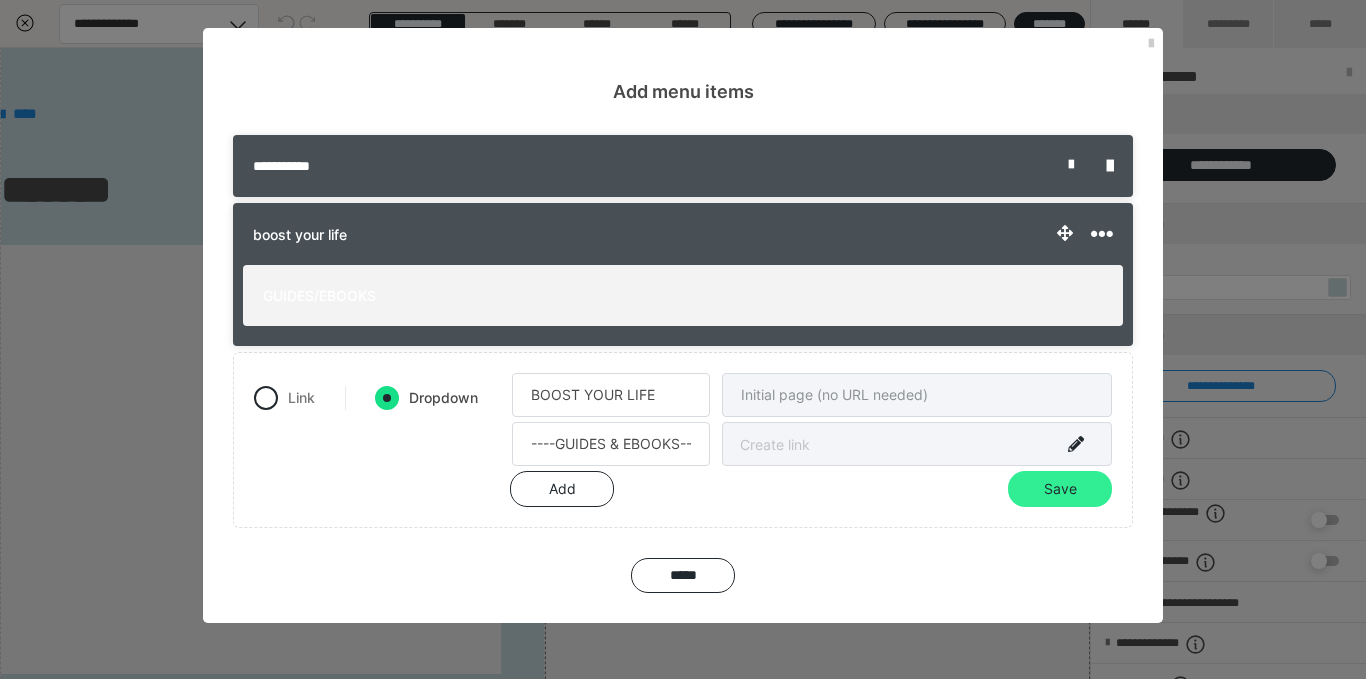 click on "Save" at bounding box center [1060, 489] 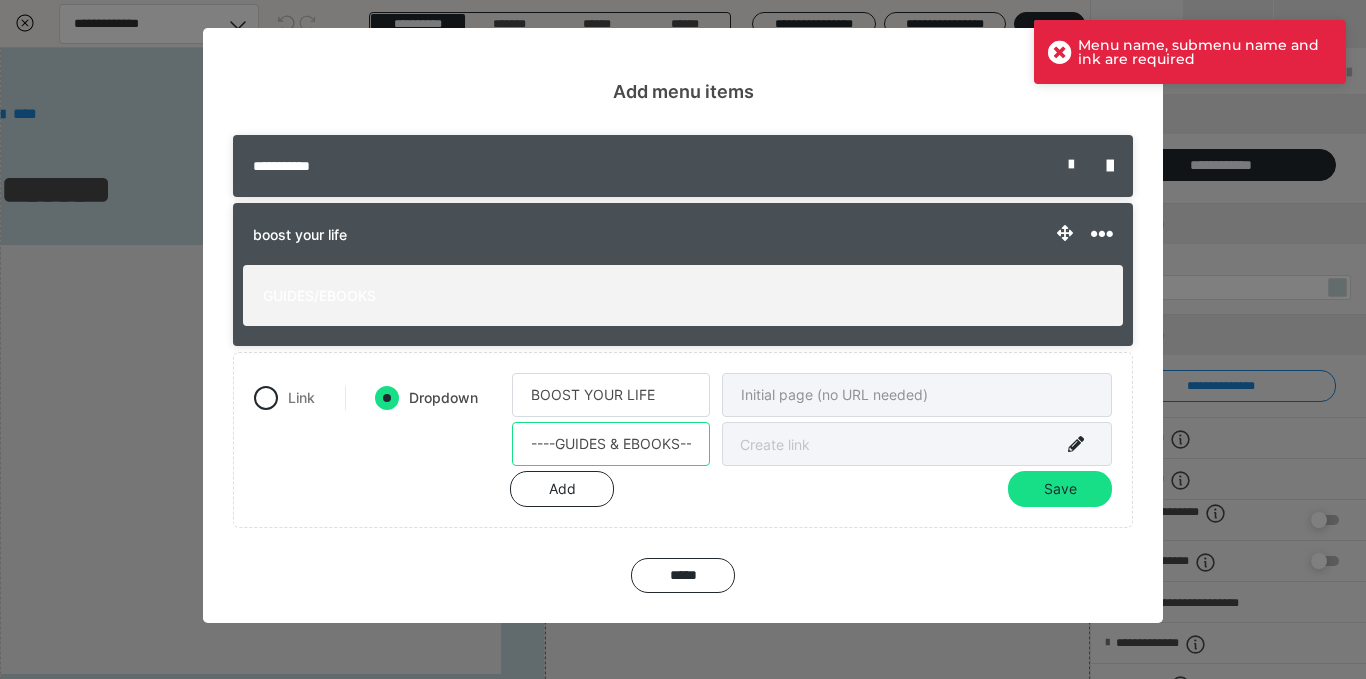 click on "----GUIDES & EBOOKS----" at bounding box center (611, 444) 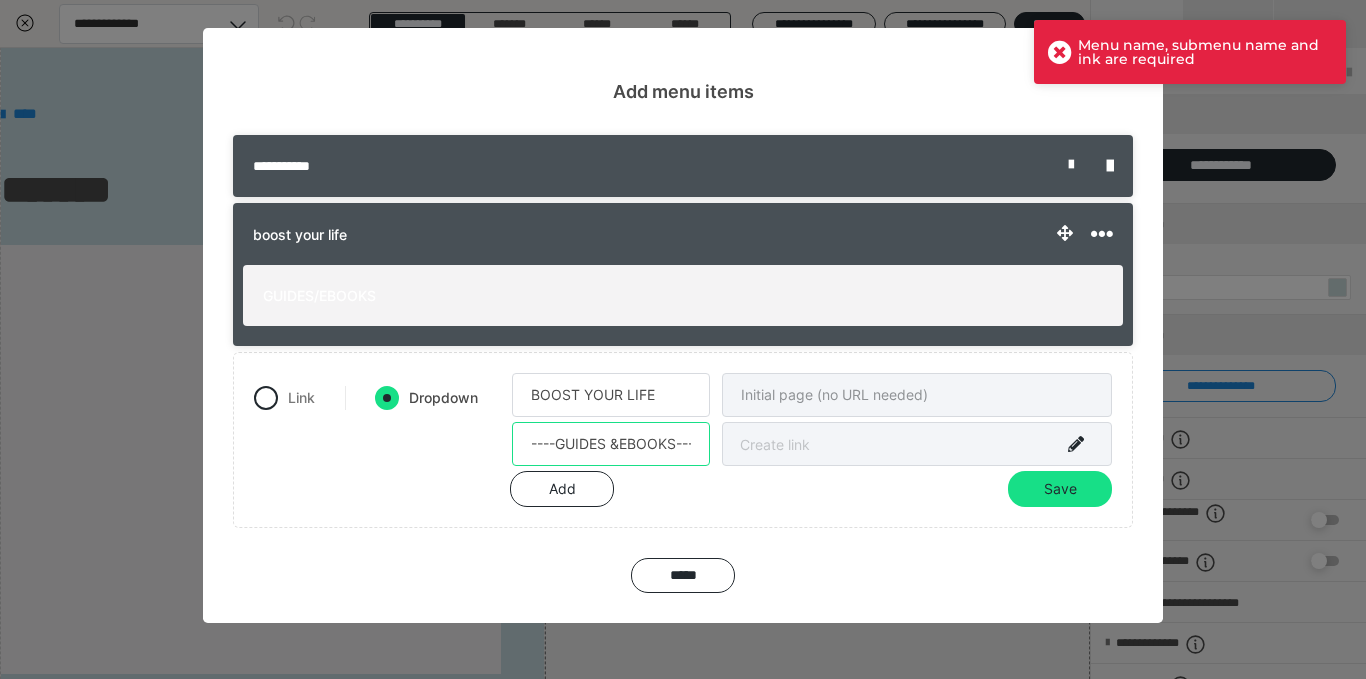 click on "----GUIDES &EBOOKS----" at bounding box center (611, 444) 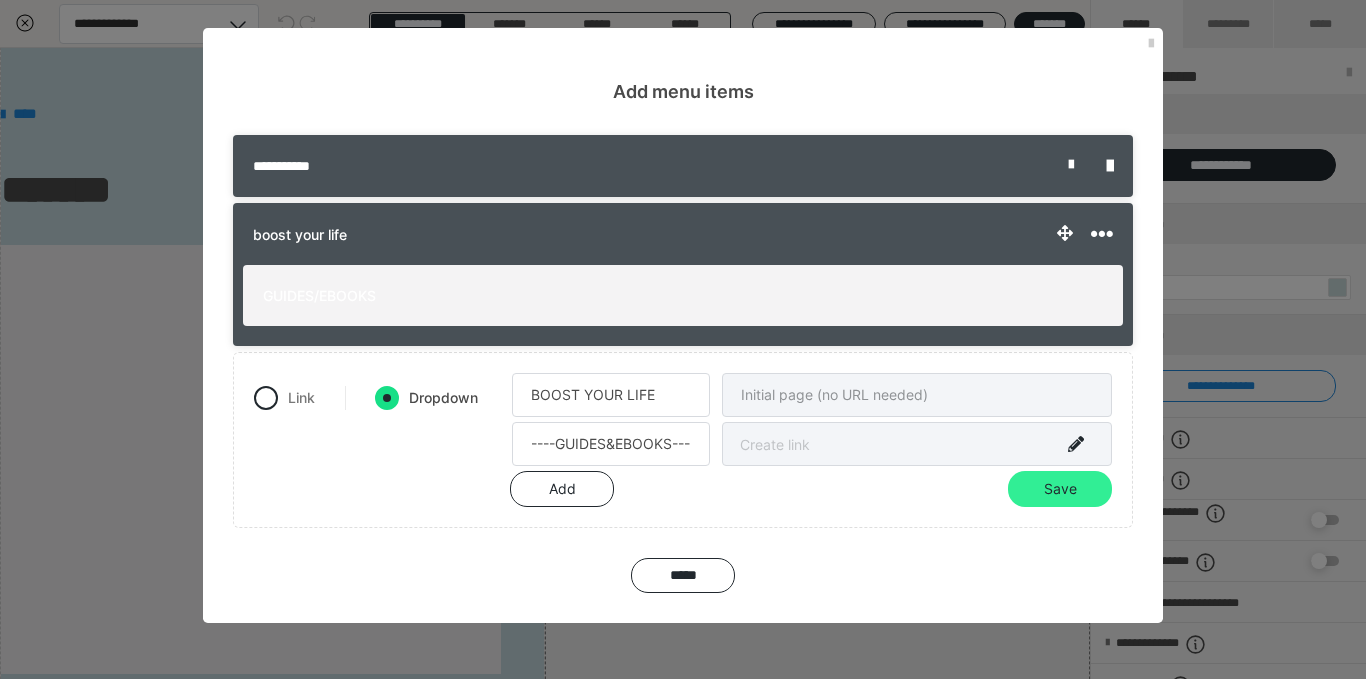 click on "Save" at bounding box center (1060, 489) 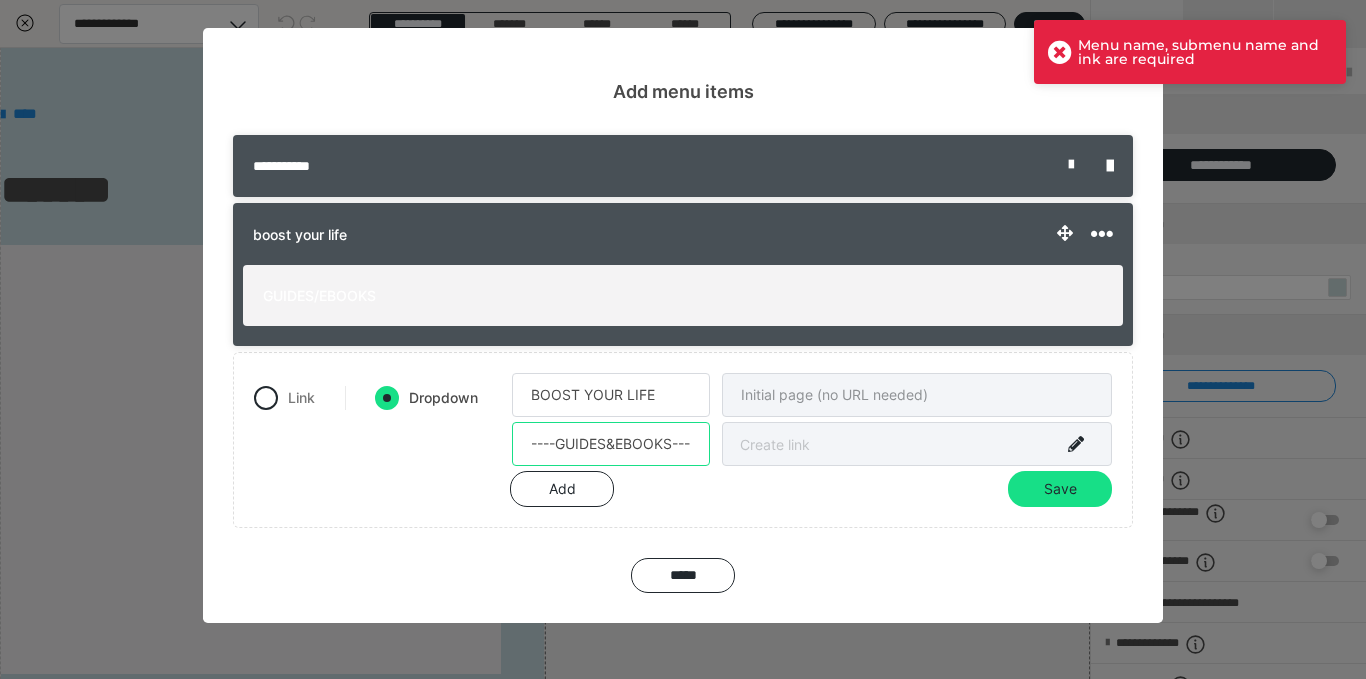 click on "----GUIDES&EBOOKS----" at bounding box center (611, 444) 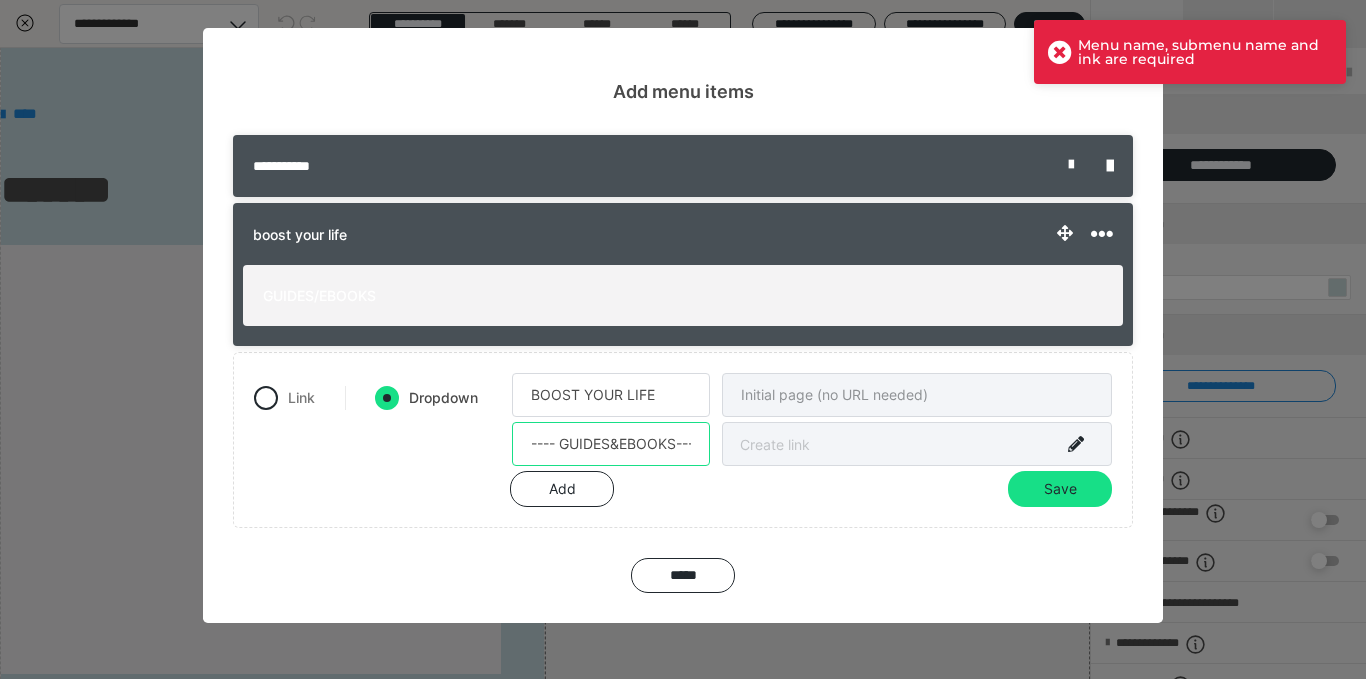 click on "---- GUIDES&EBOOKS----" at bounding box center [611, 444] 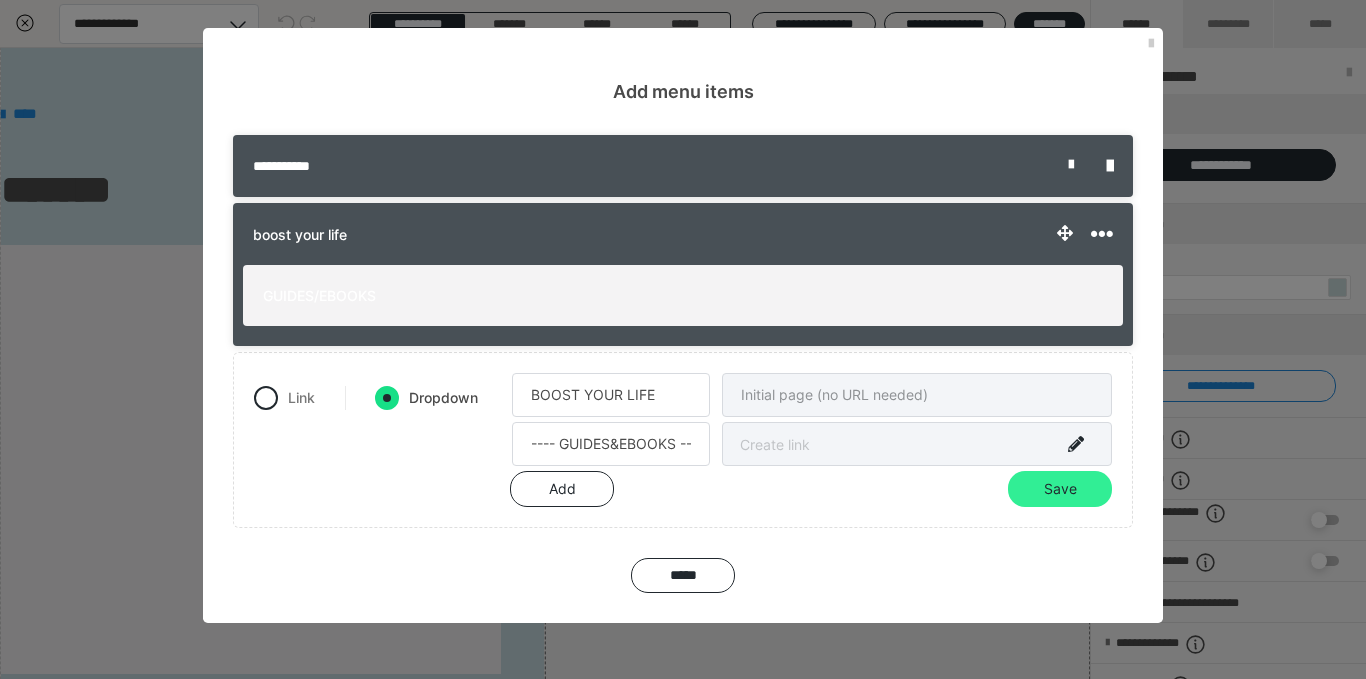click on "Save" at bounding box center [1060, 489] 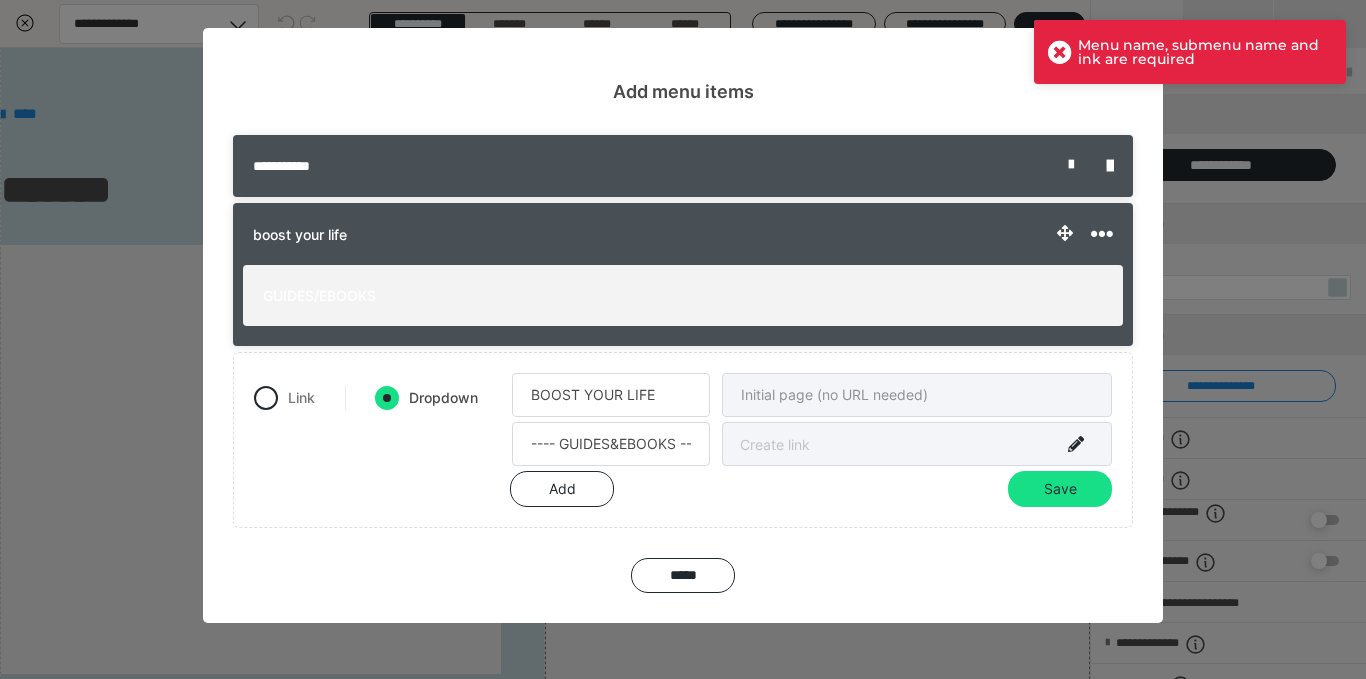 click on "GUIDES/EBOOKS" at bounding box center [683, 295] 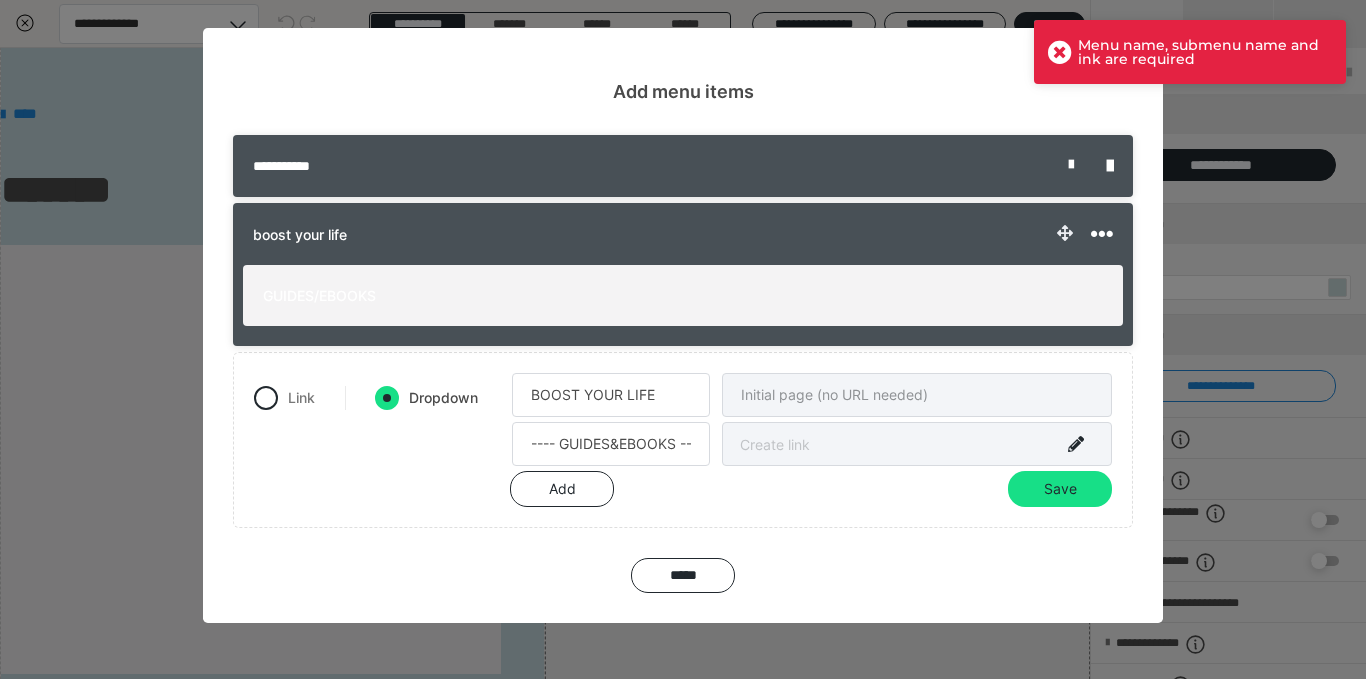 click on "**********" at bounding box center [683, 240] 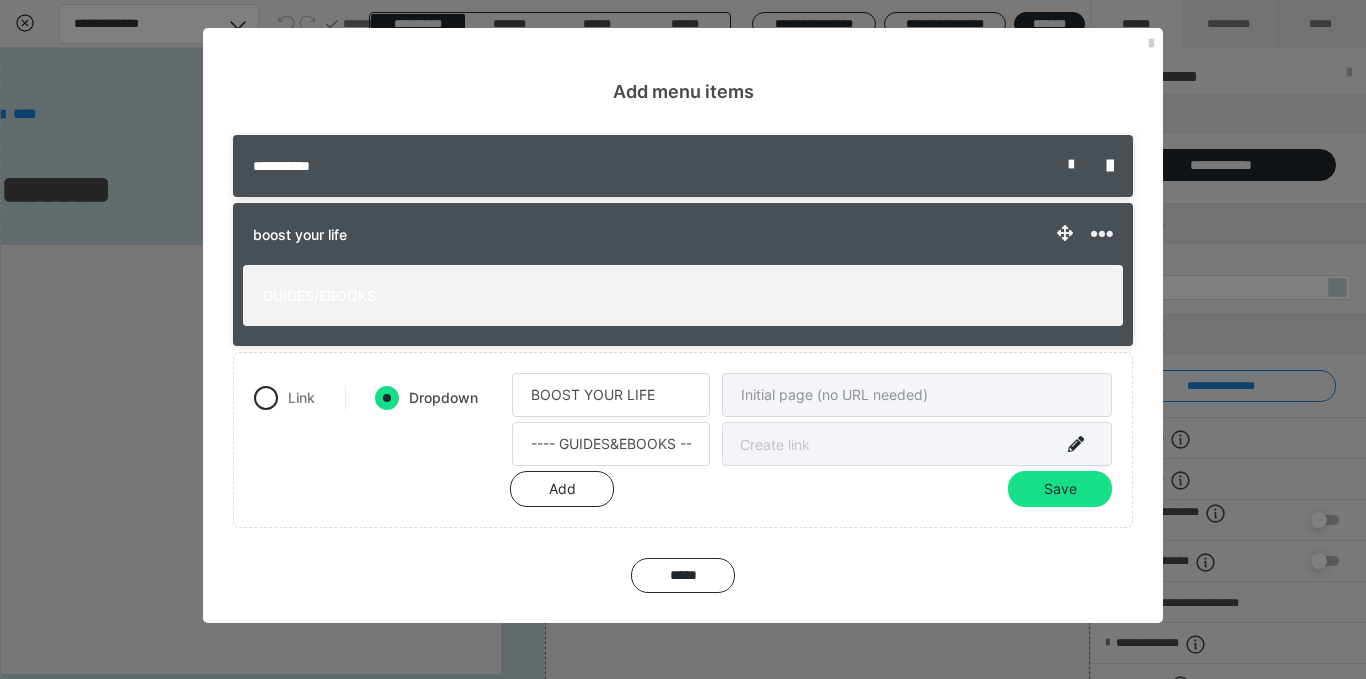 click at bounding box center [1102, 234] 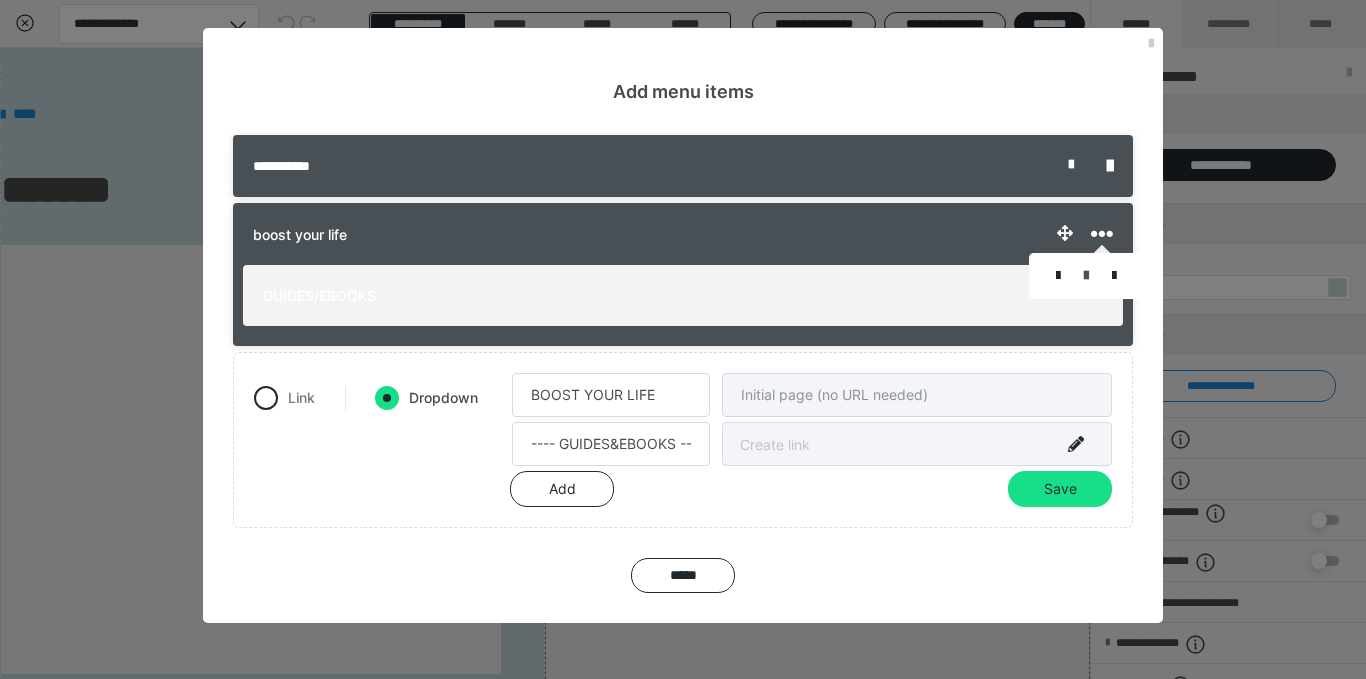 click at bounding box center (1086, 276) 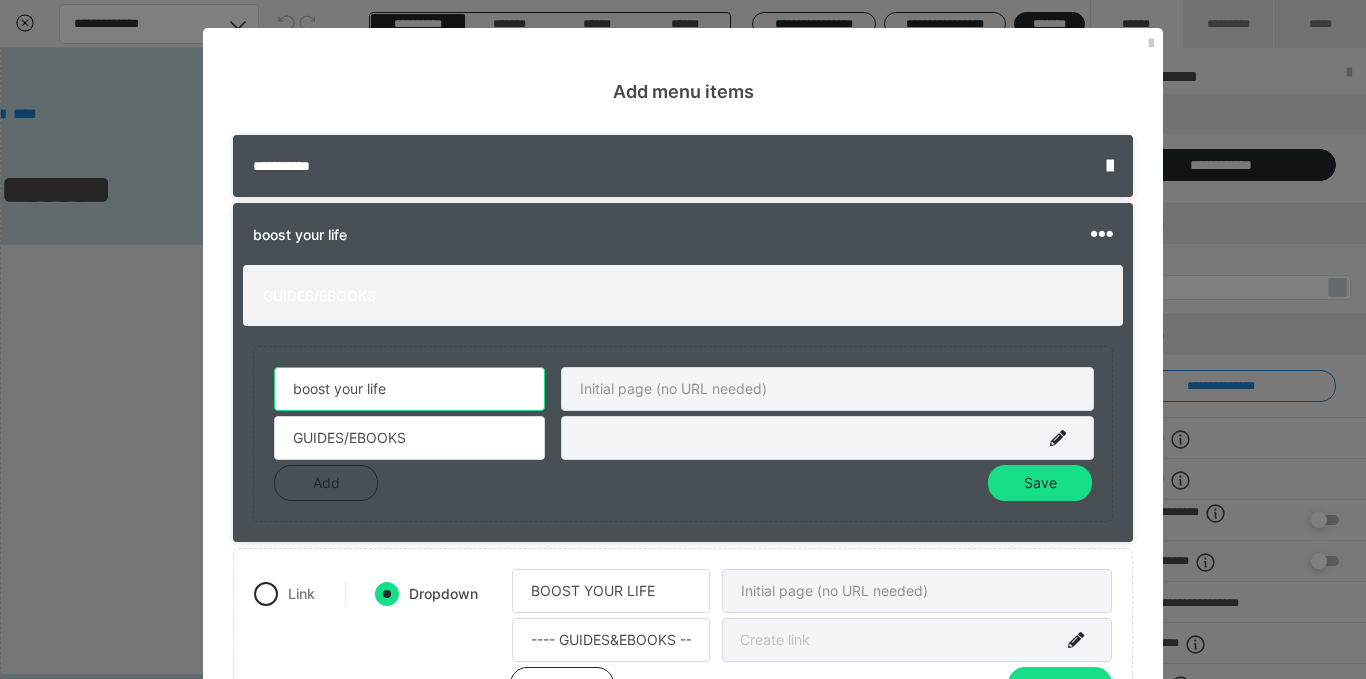 click on "boost your life" at bounding box center (409, 389) 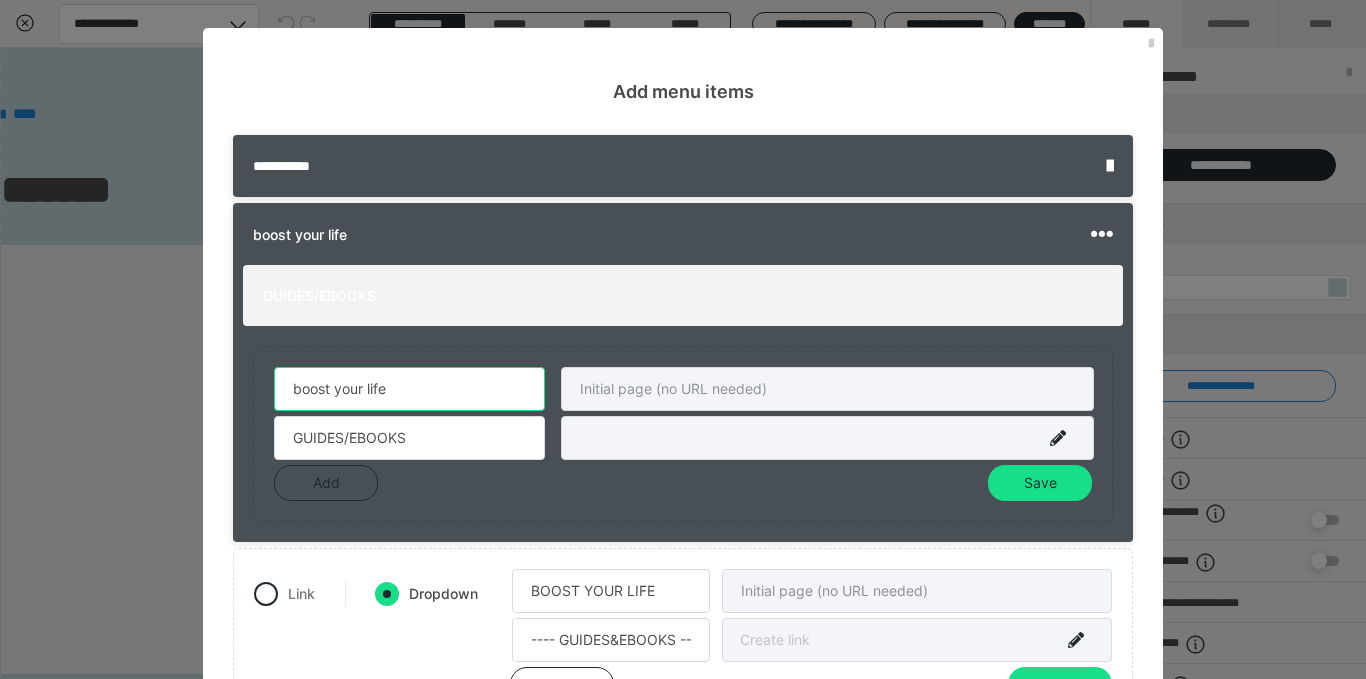 scroll, scrollTop: 73, scrollLeft: 0, axis: vertical 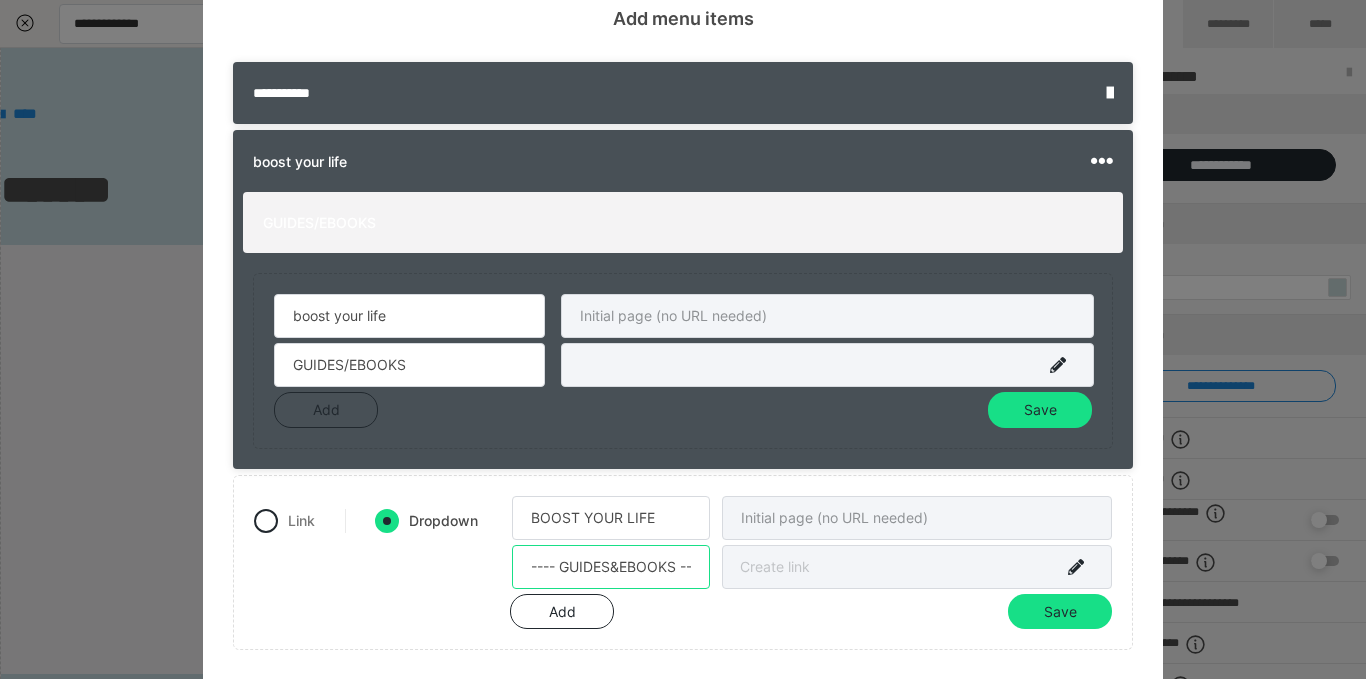click on "---- GUIDES&EBOOKS ----" at bounding box center (611, 567) 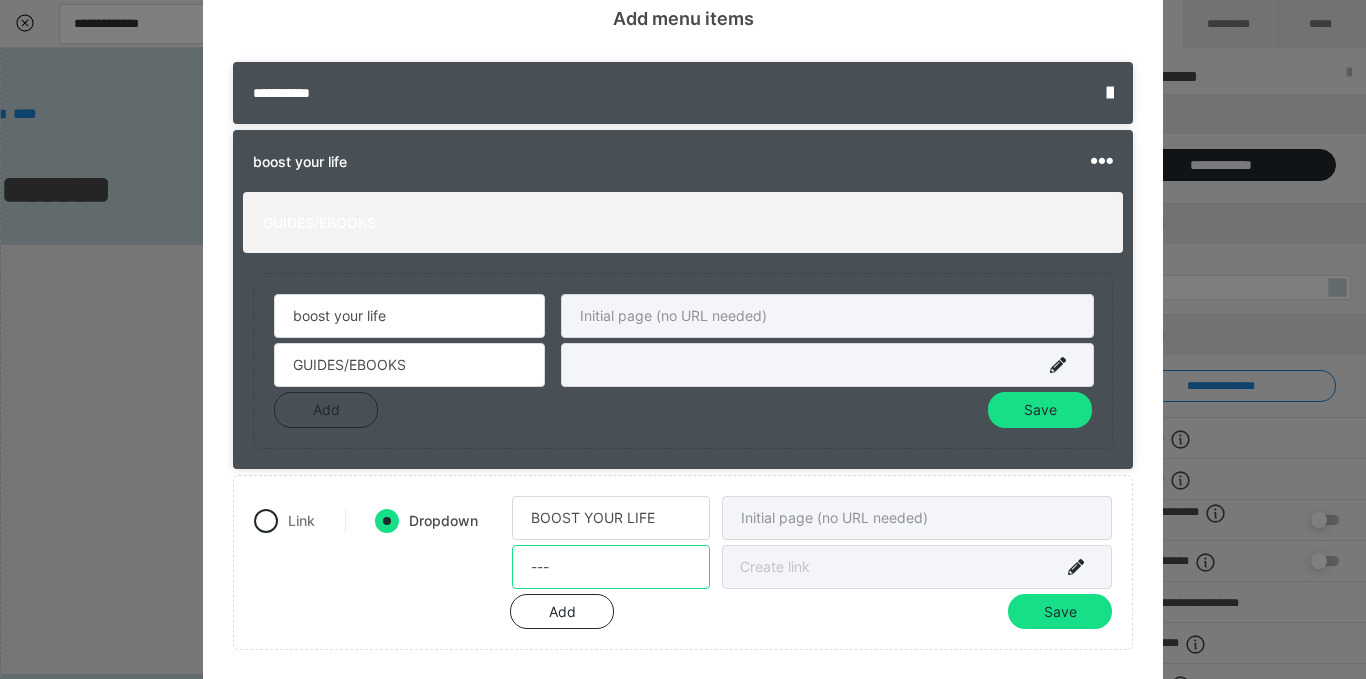 click on "---" at bounding box center [611, 567] 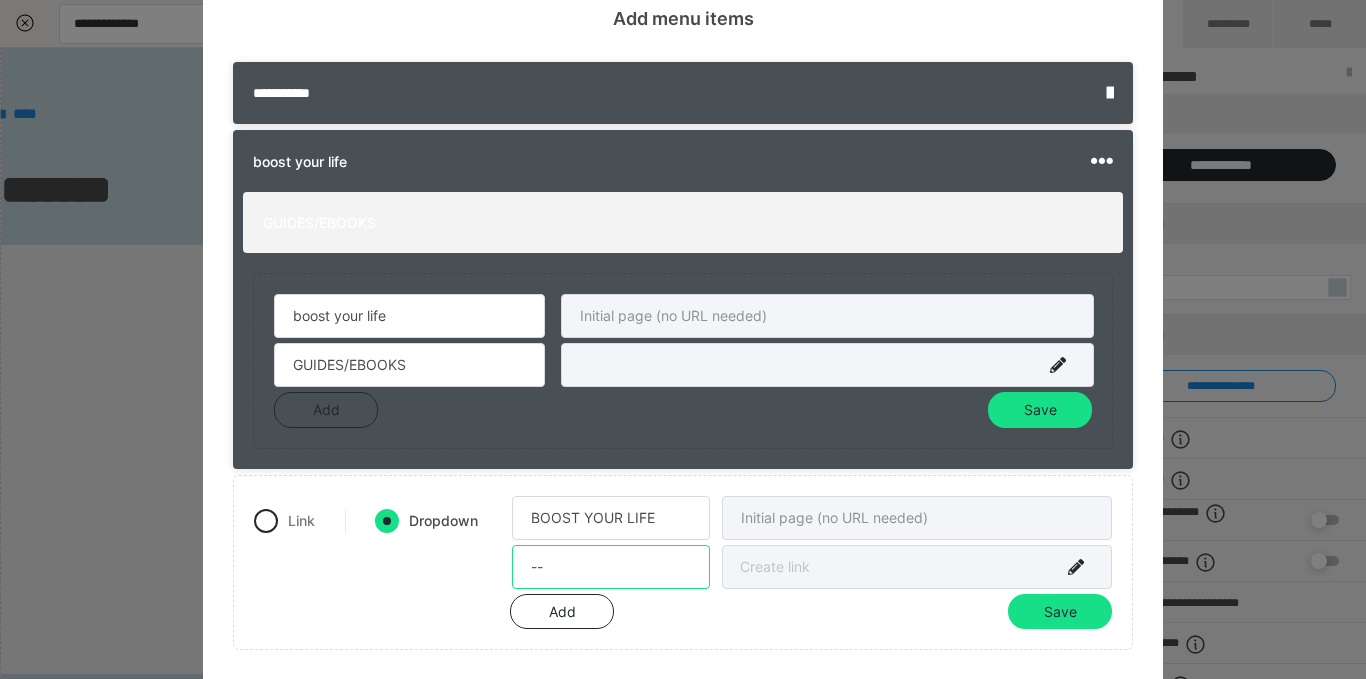 type 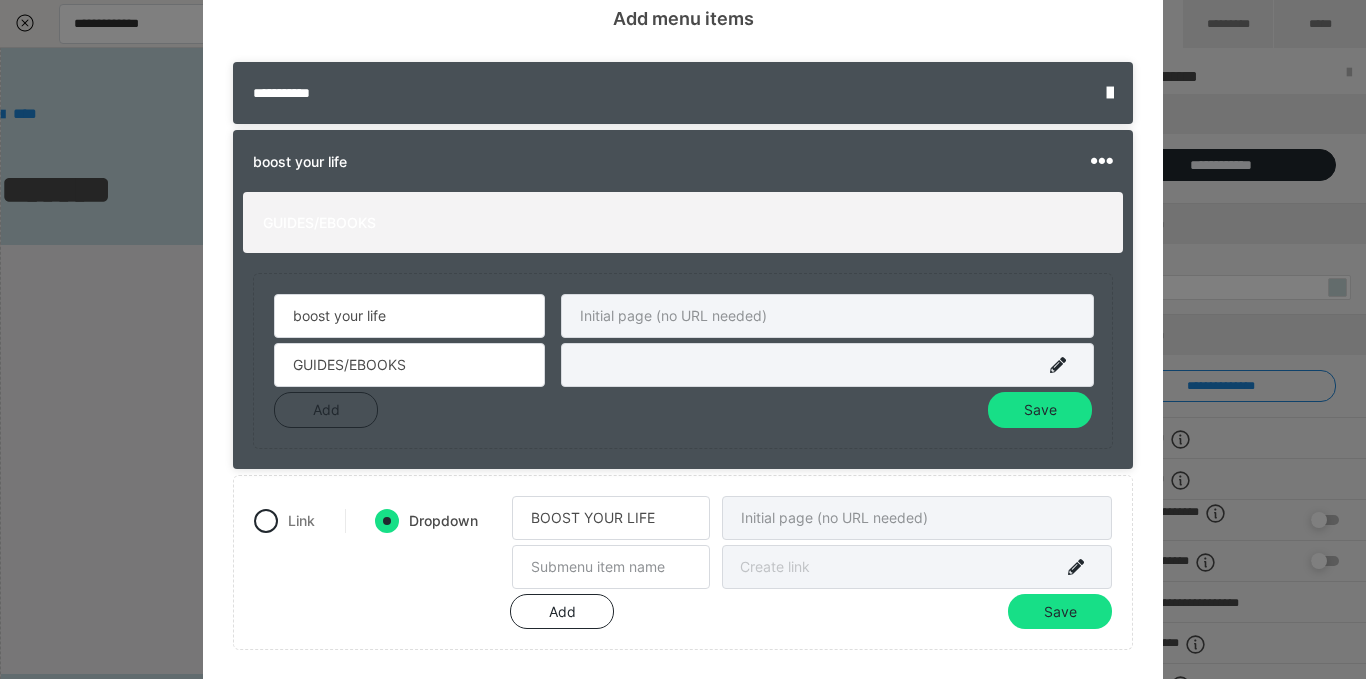 click on "Link Dropdown BOOST YOUR LIFE" at bounding box center [683, 545] 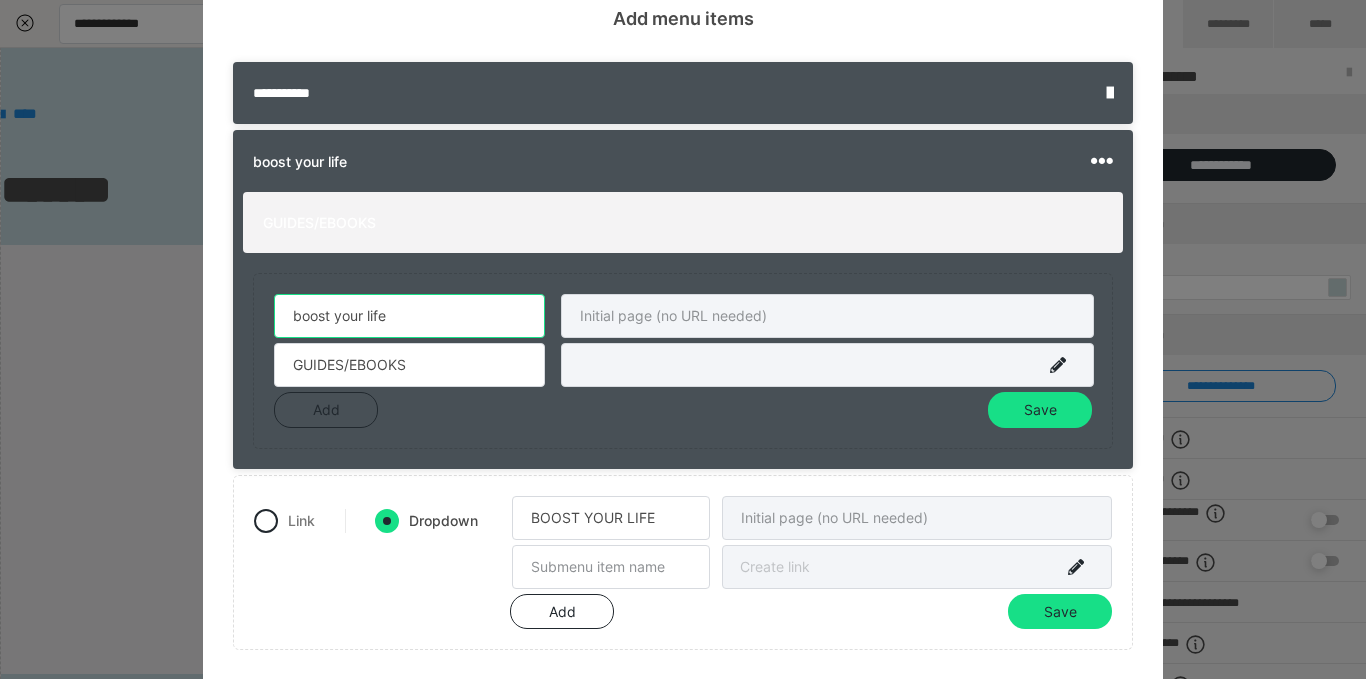 click on "boost your life" at bounding box center [409, 316] 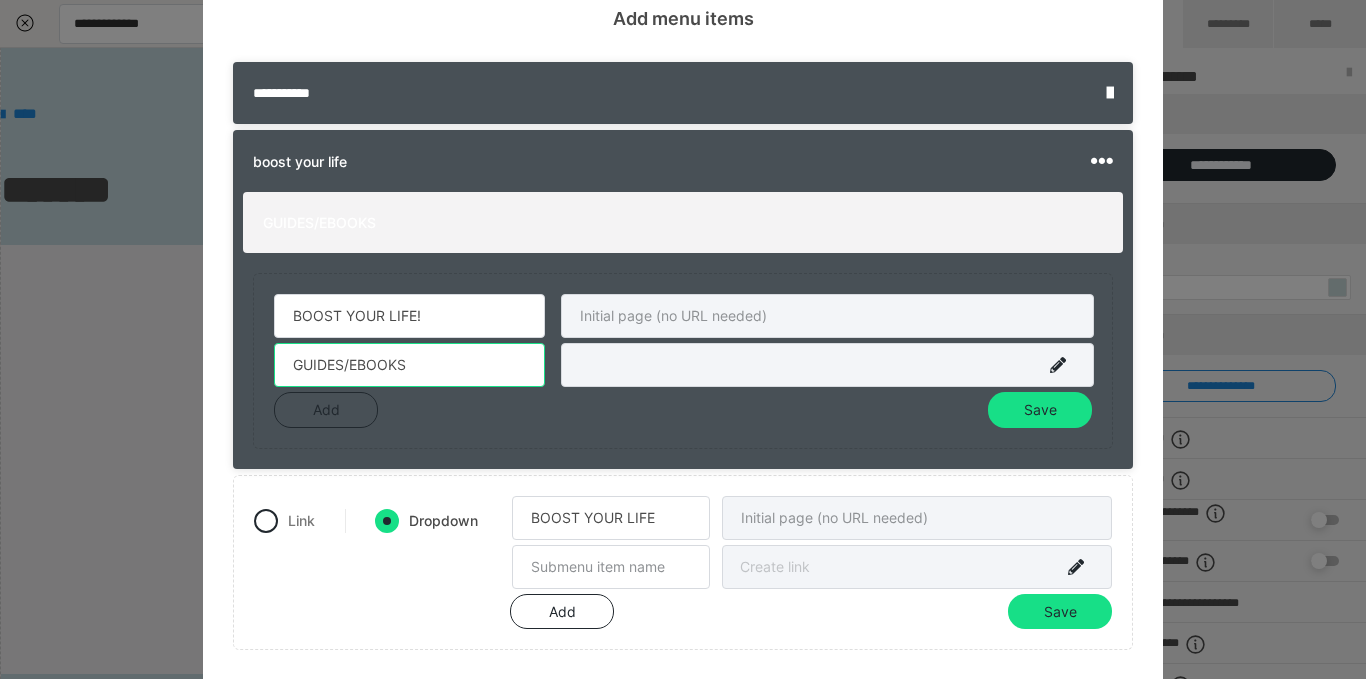 click on "GUIDES/EBOOKS" at bounding box center (409, 365) 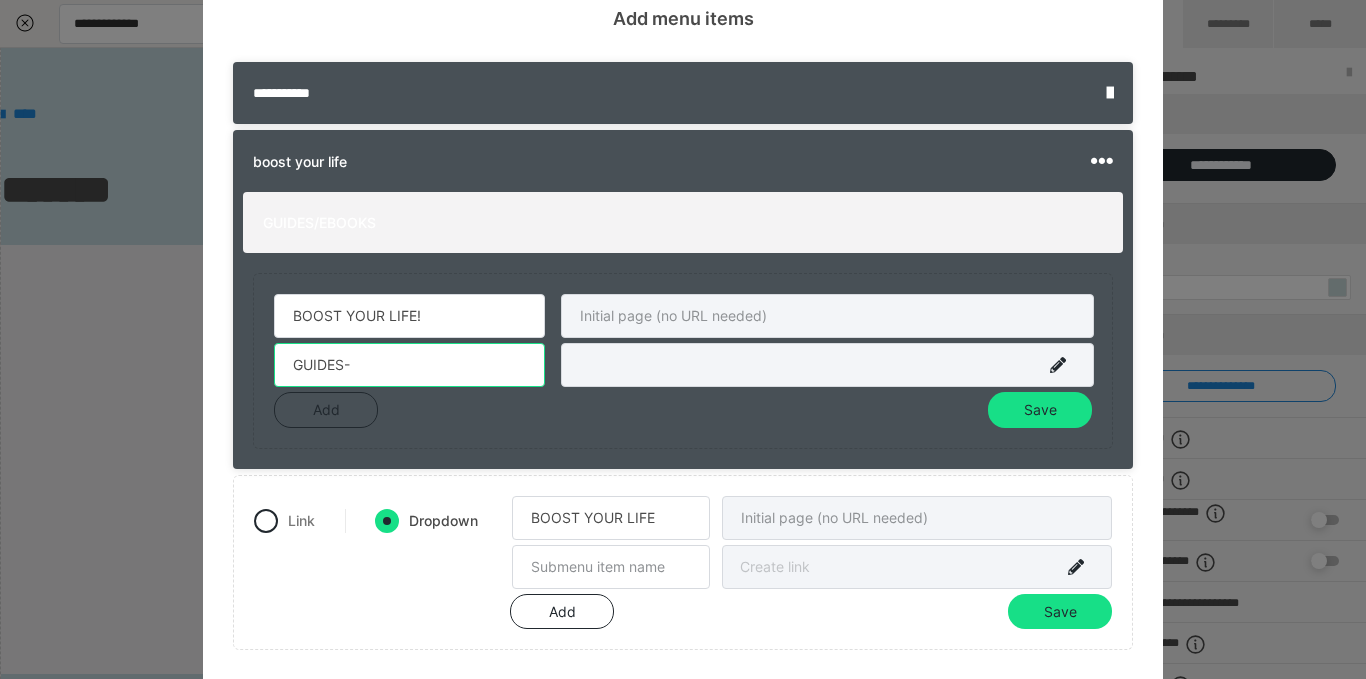 click on "GUIDES-" at bounding box center [409, 365] 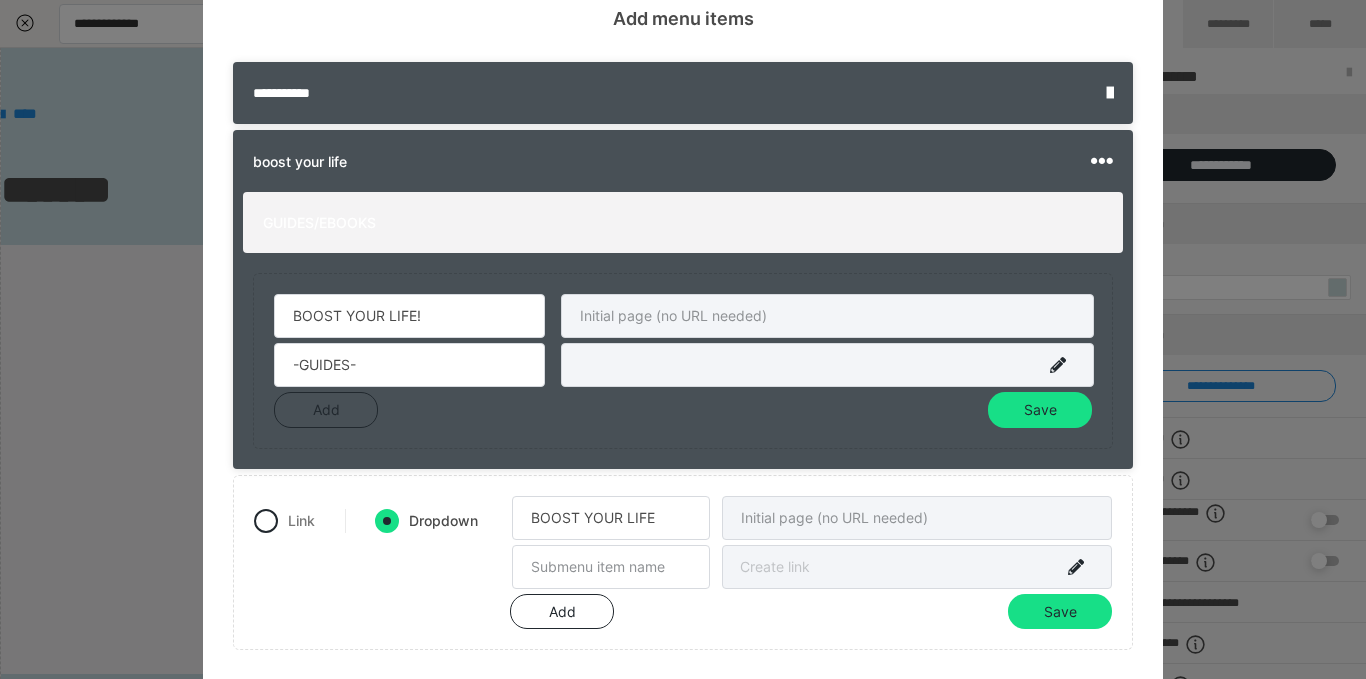 click at bounding box center [827, 365] 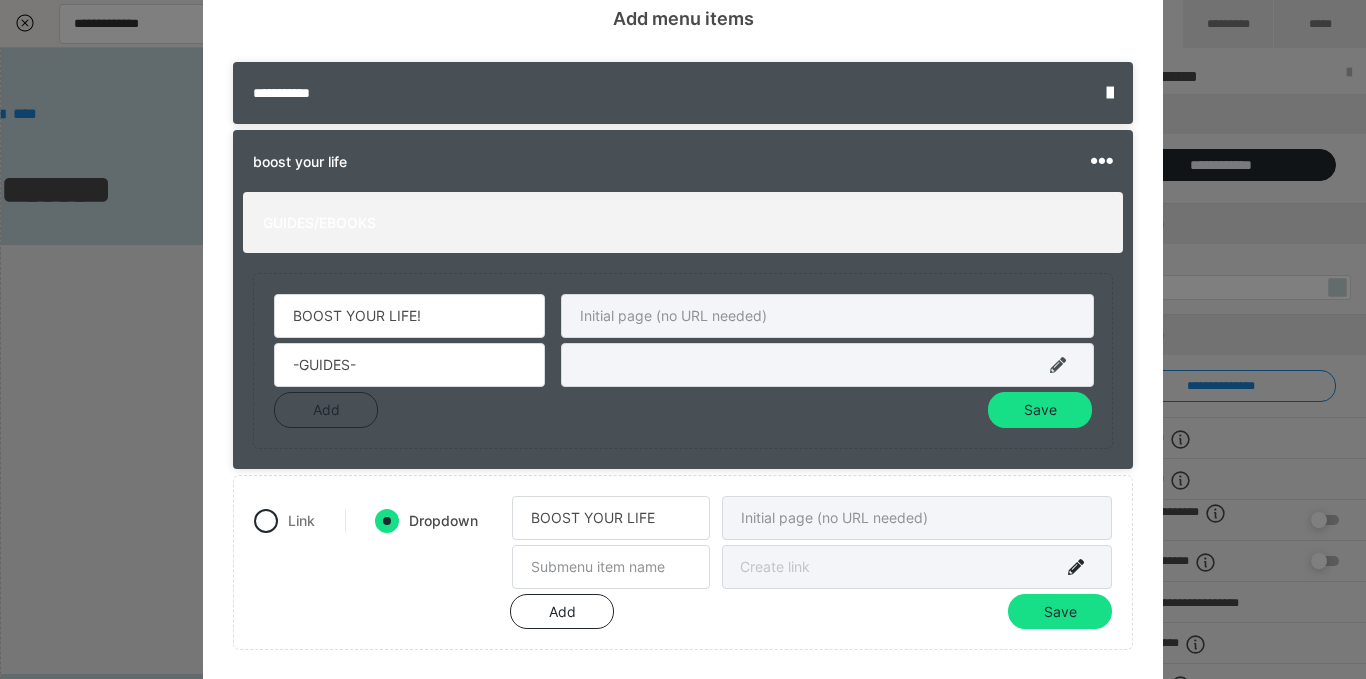 click at bounding box center (1058, 365) 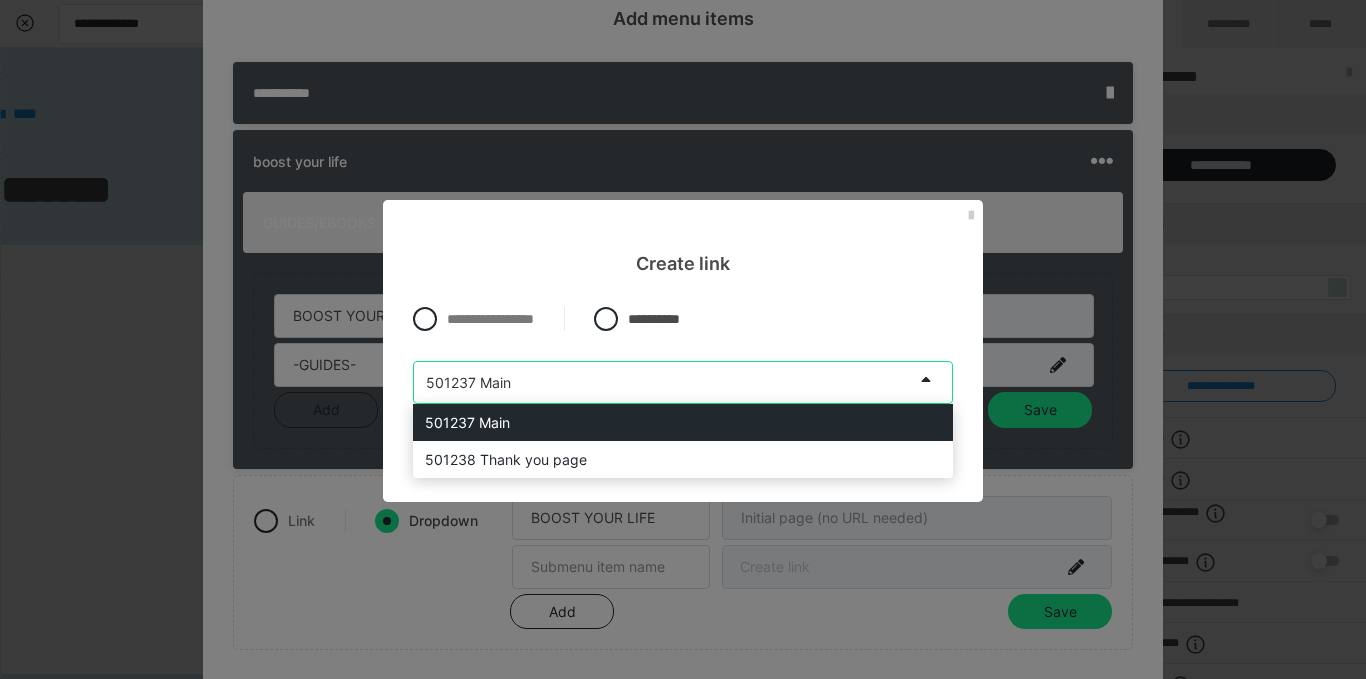 click on "501237 Main" at bounding box center (663, 382) 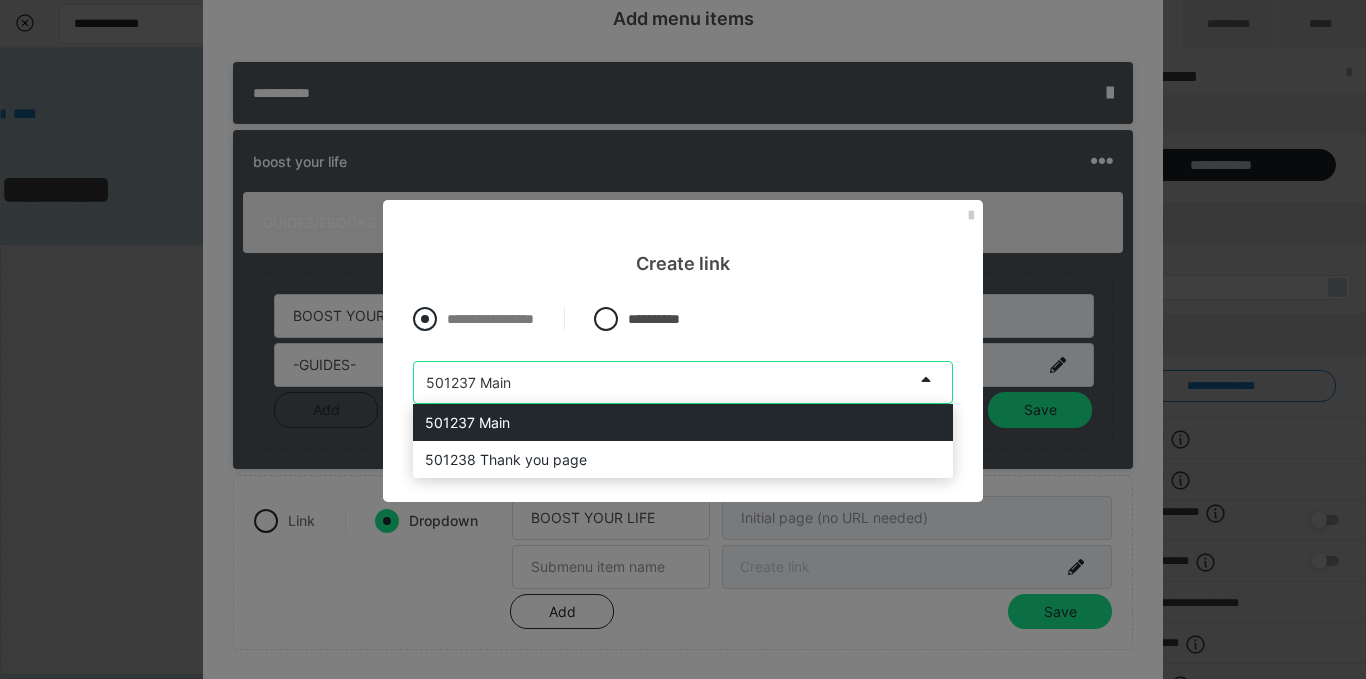 click on "**********" at bounding box center [490, 319] 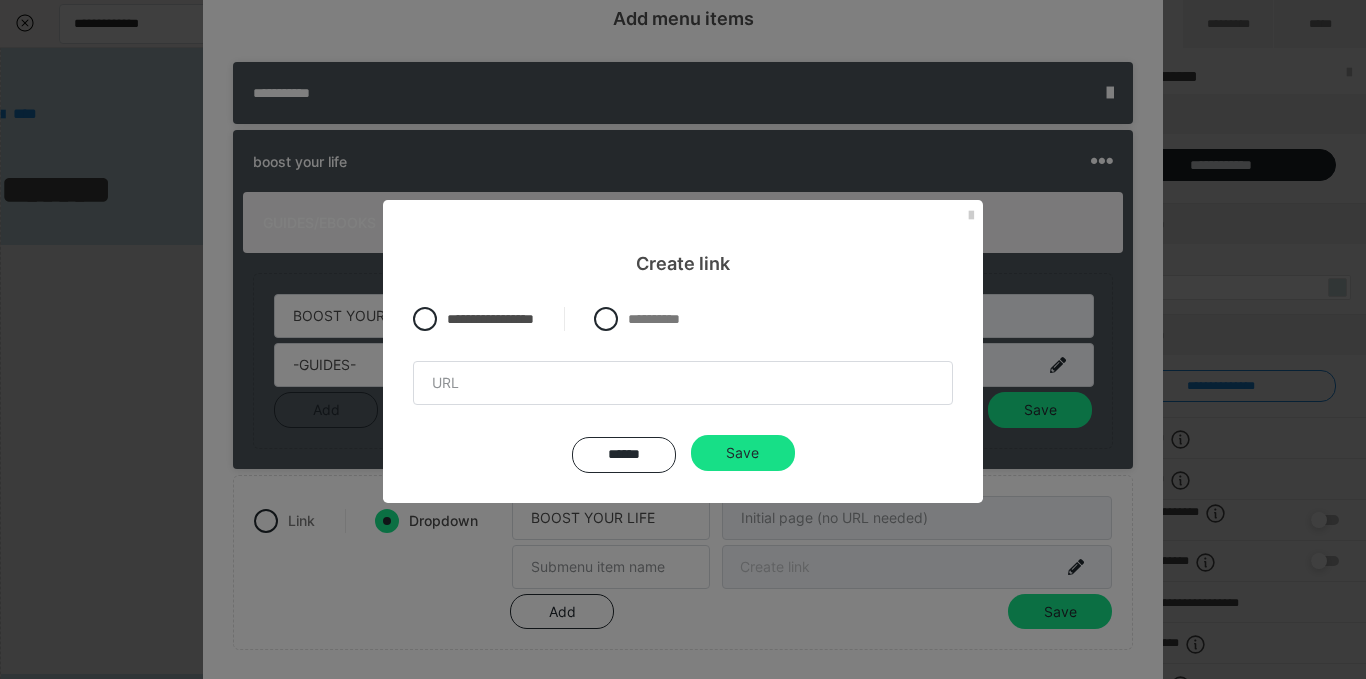 click on "**********" at bounding box center (683, 339) 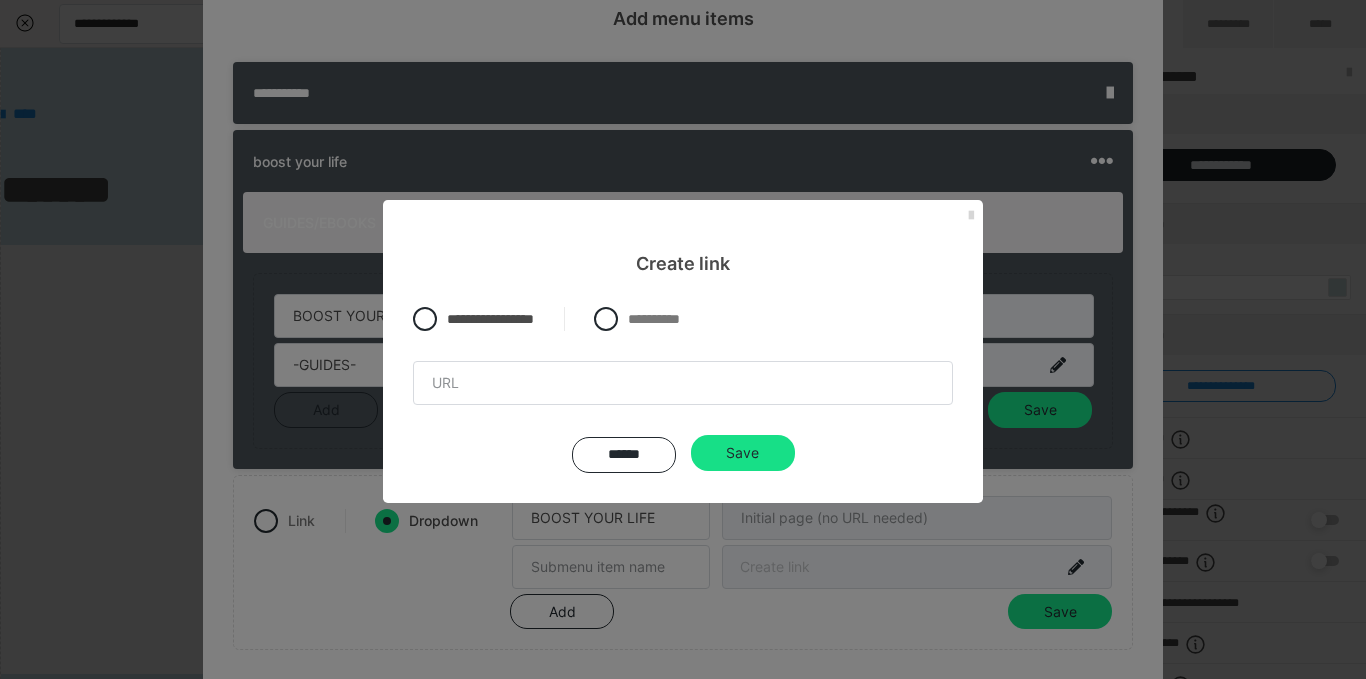 click at bounding box center (971, 216) 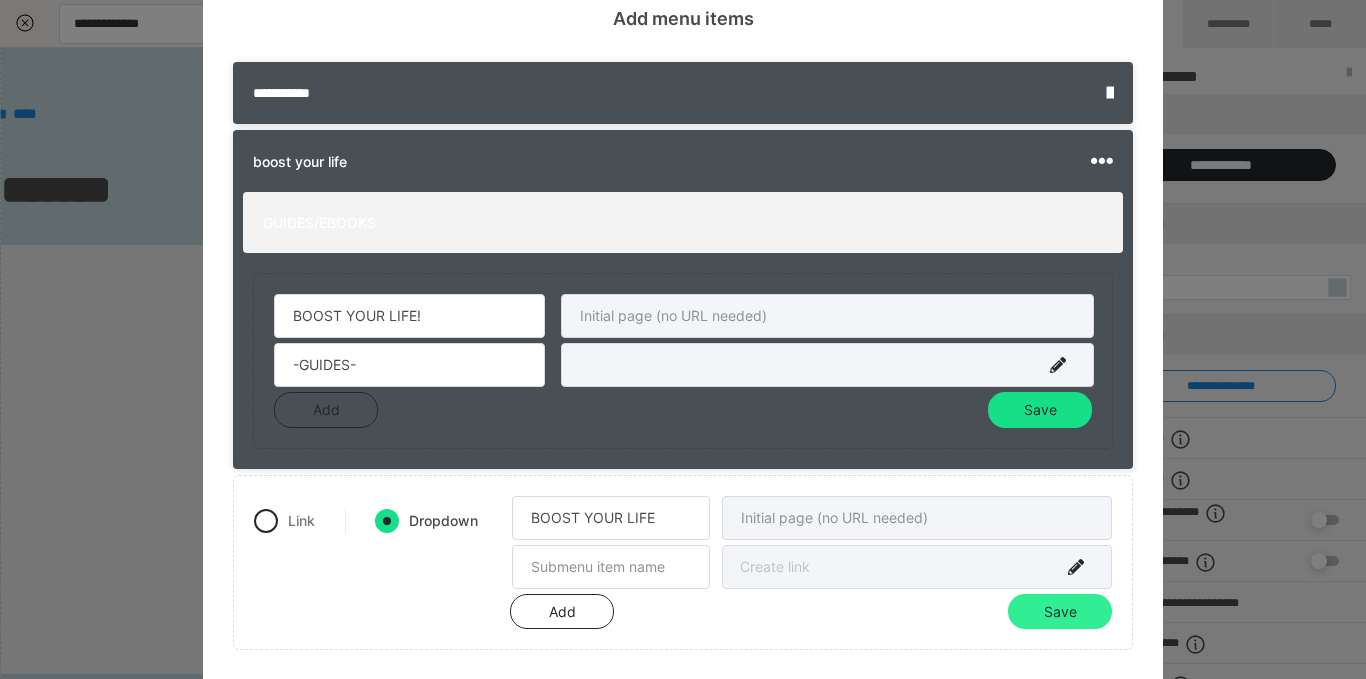 click on "Save" at bounding box center (1060, 612) 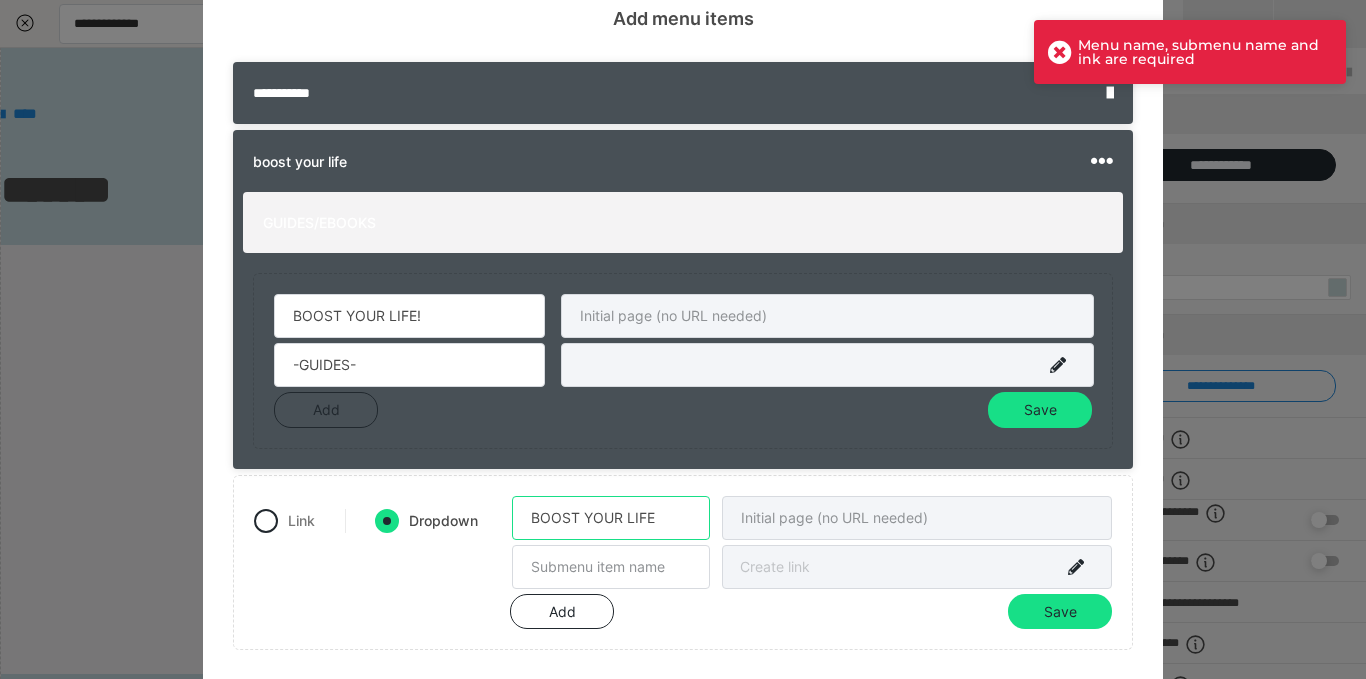 click on "BOOST YOUR LIFE" at bounding box center (611, 518) 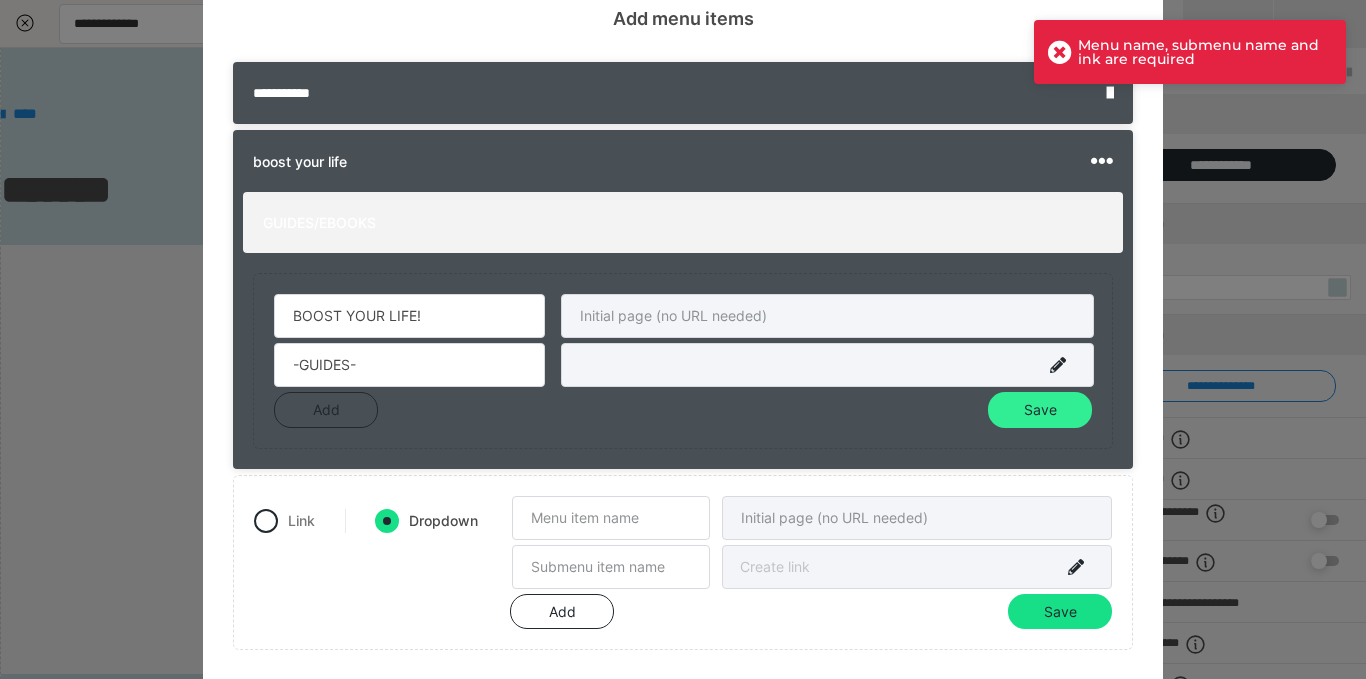click on "Save" at bounding box center [1040, 410] 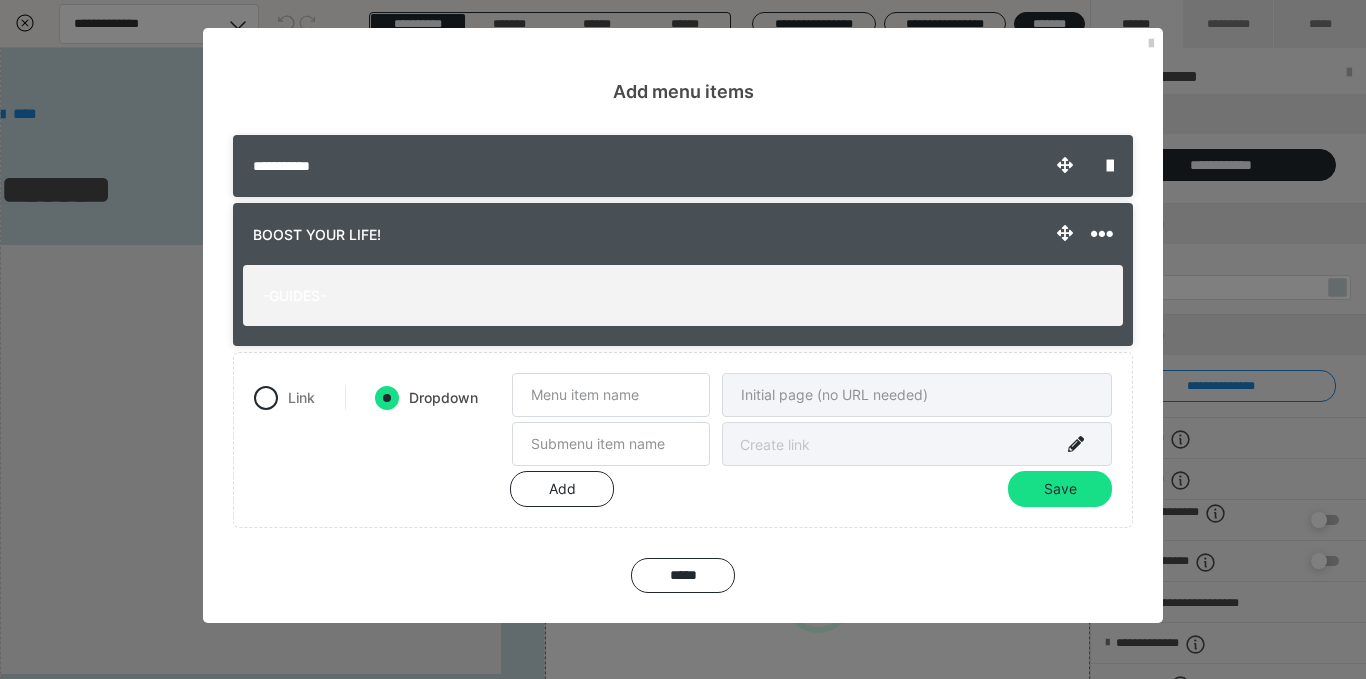 scroll, scrollTop: 0, scrollLeft: 0, axis: both 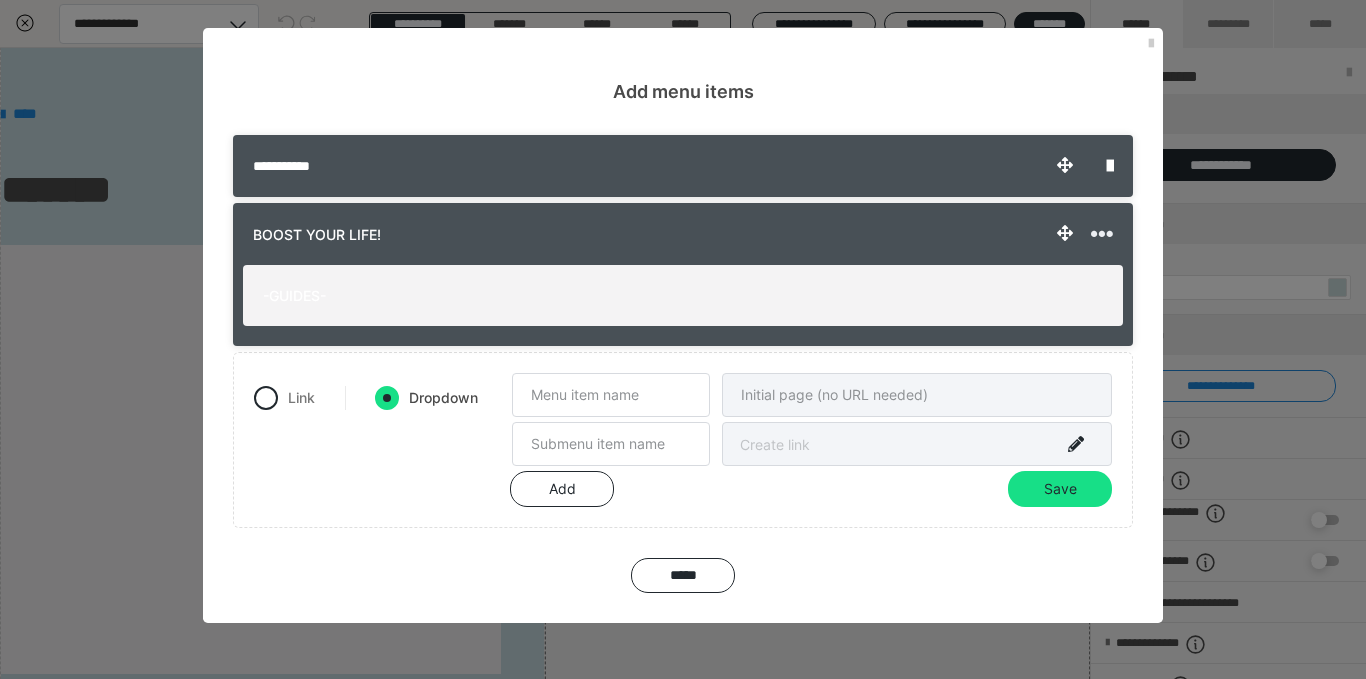 click at bounding box center [1102, 234] 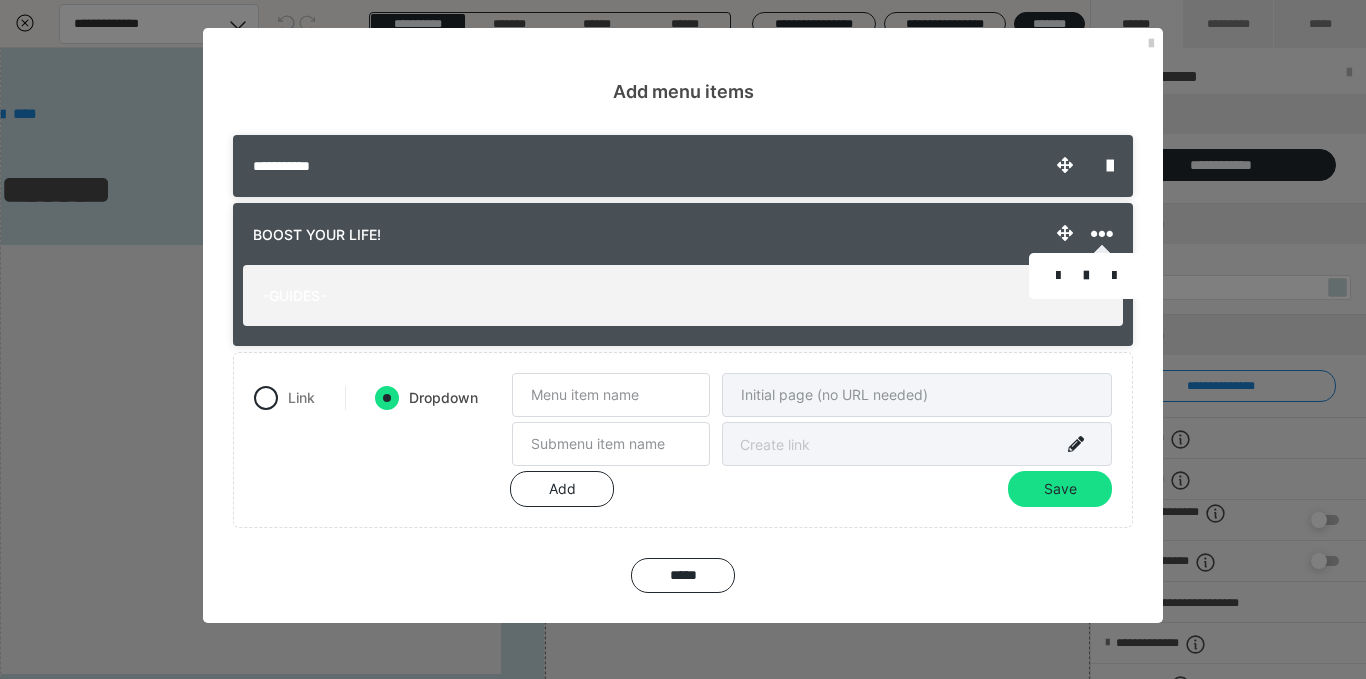 click at bounding box center [1086, 276] 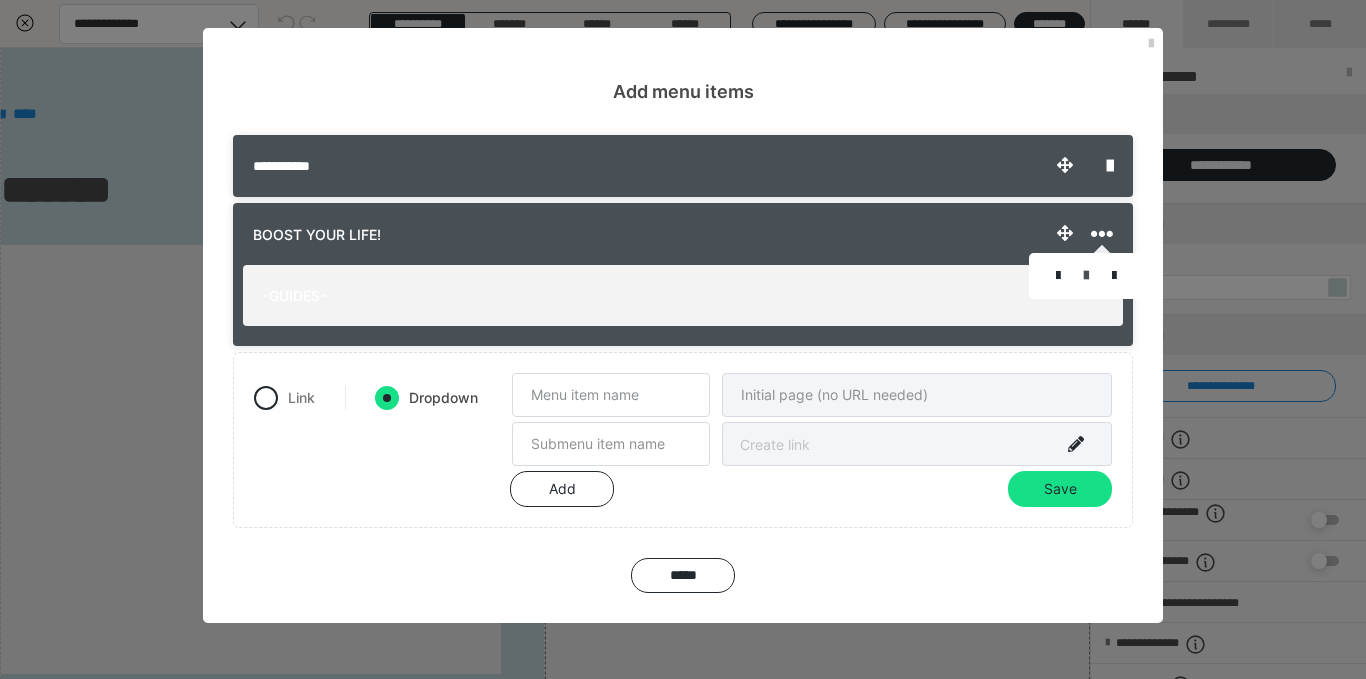 click at bounding box center (1086, 276) 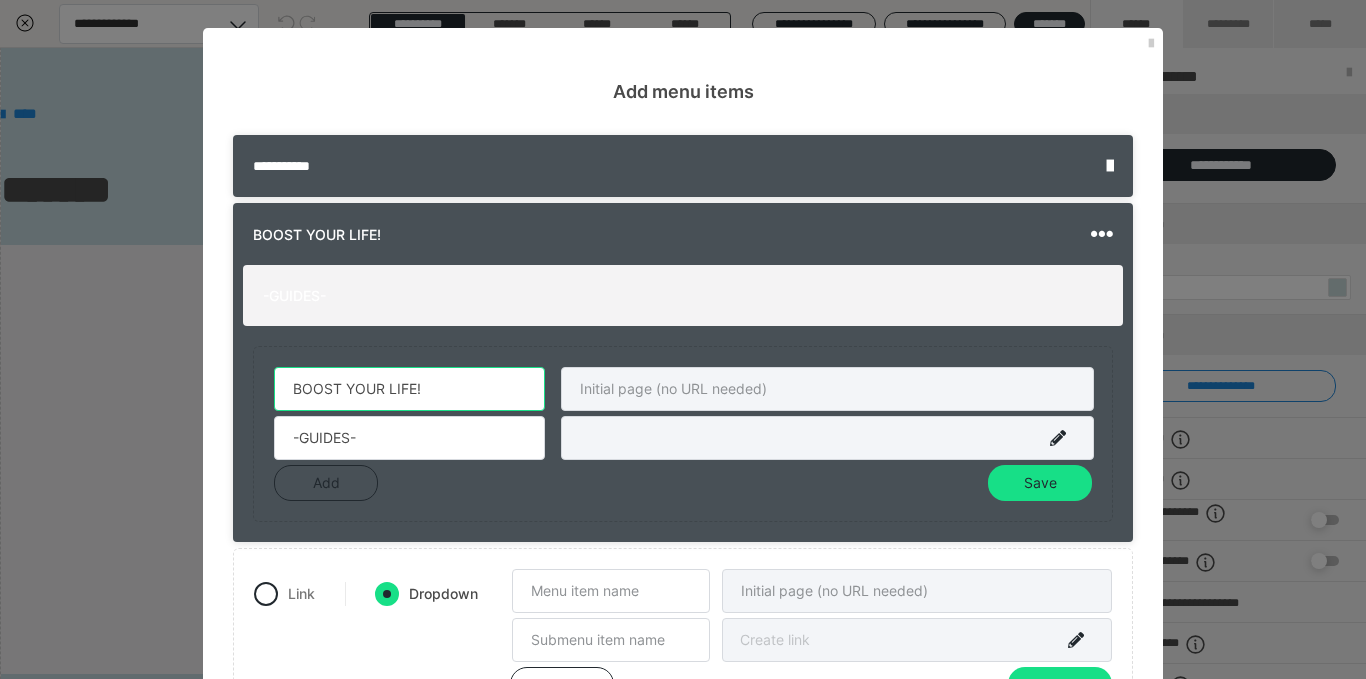 click on "BOOST YOUR LIFE!" at bounding box center (409, 389) 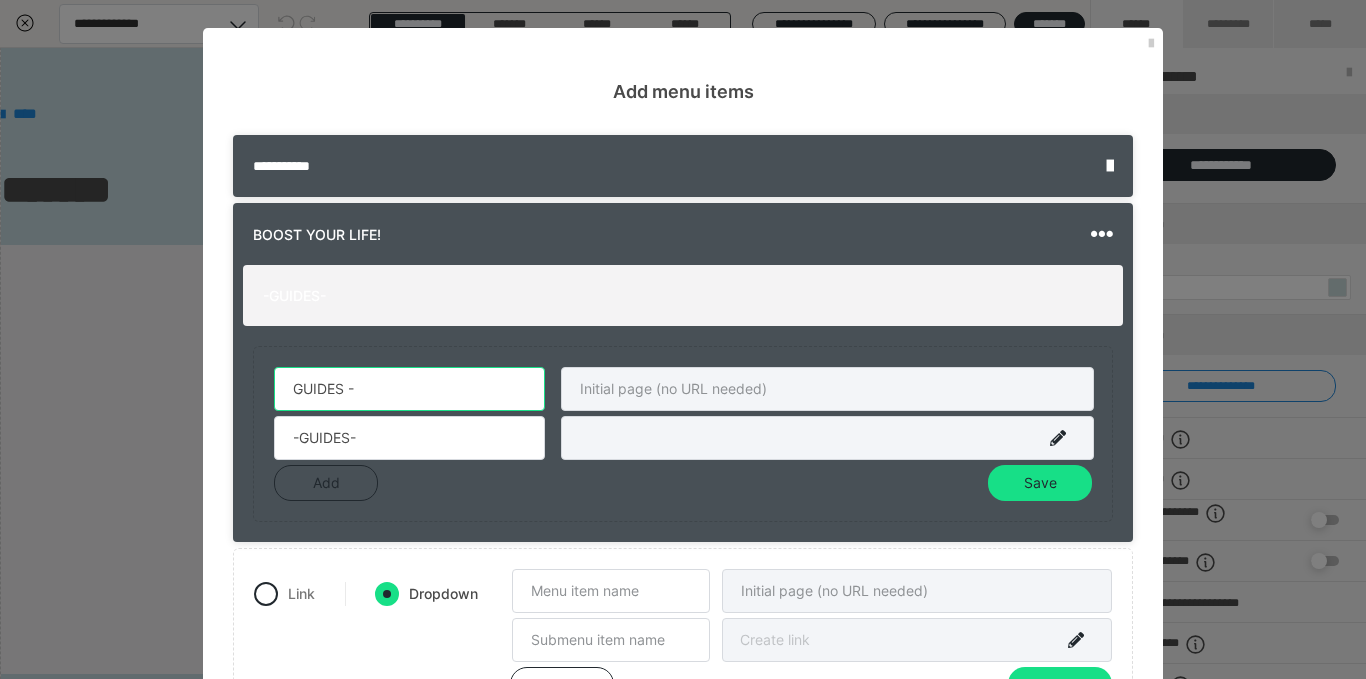 click on "GUIDES -" at bounding box center [409, 389] 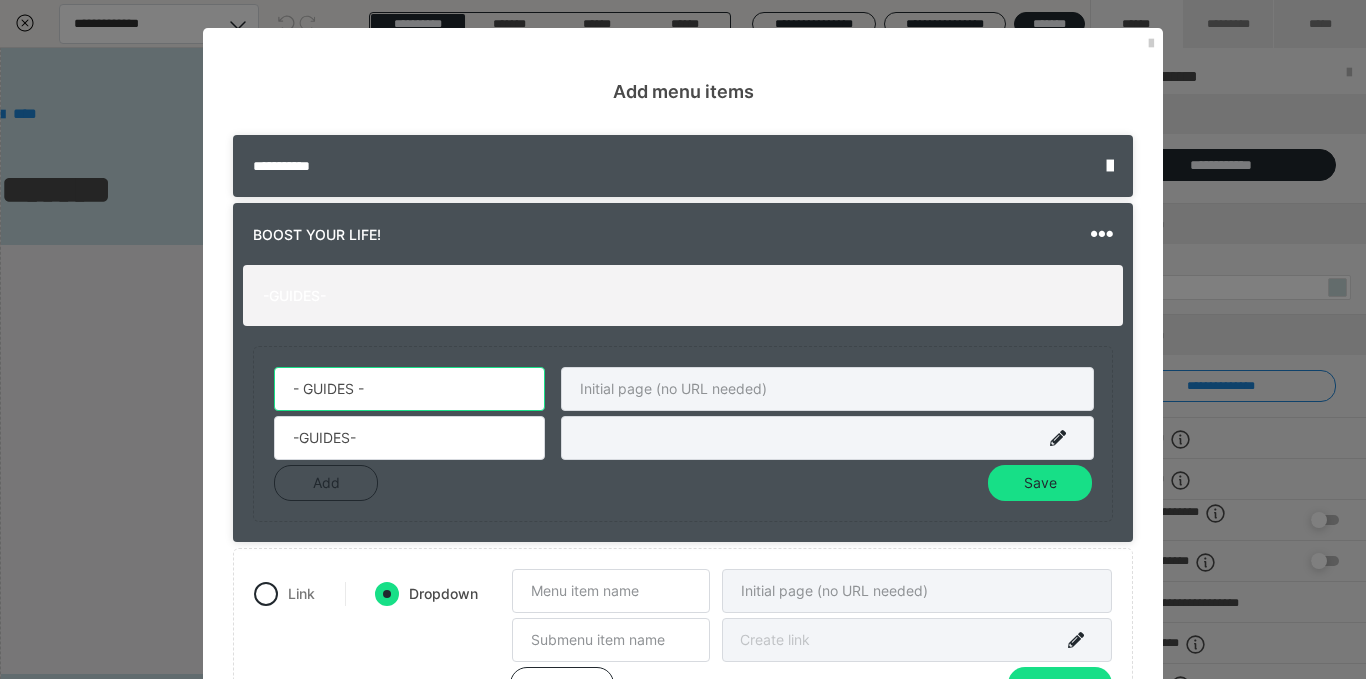 click on "- GUIDES -" at bounding box center (409, 389) 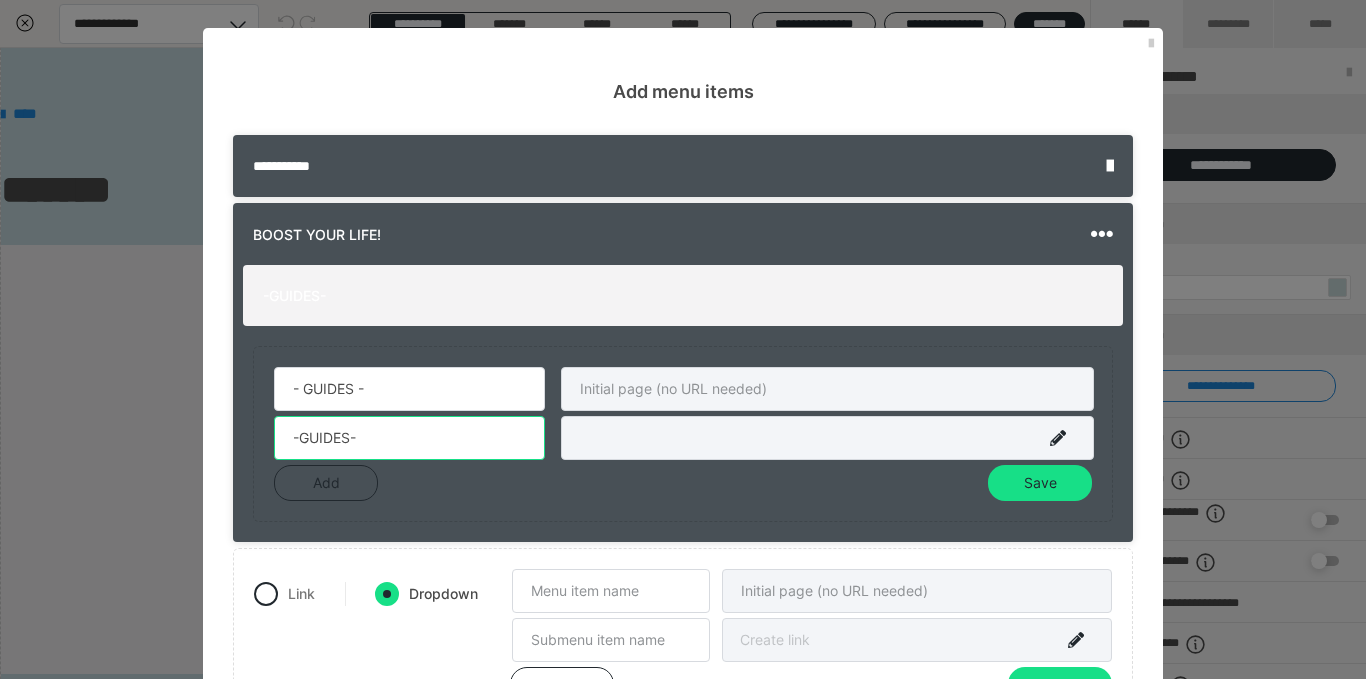 click on "-GUIDES-" at bounding box center [409, 438] 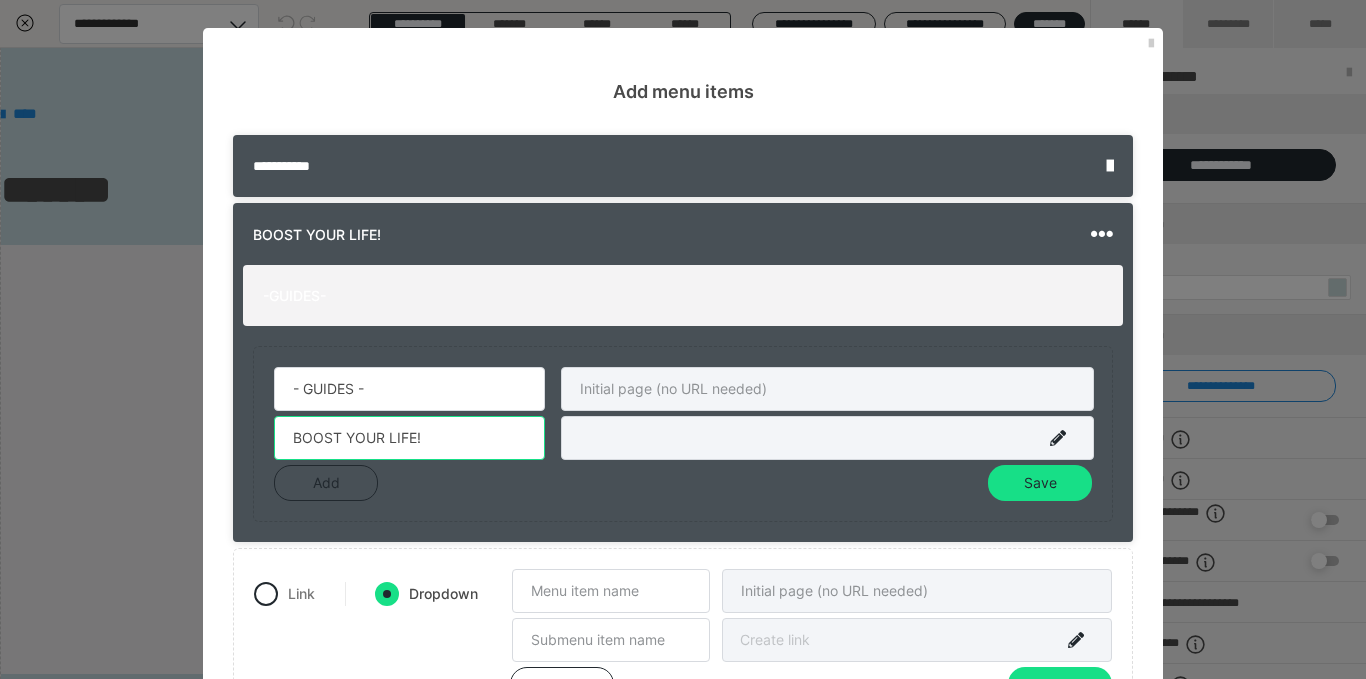 scroll, scrollTop: 168, scrollLeft: 0, axis: vertical 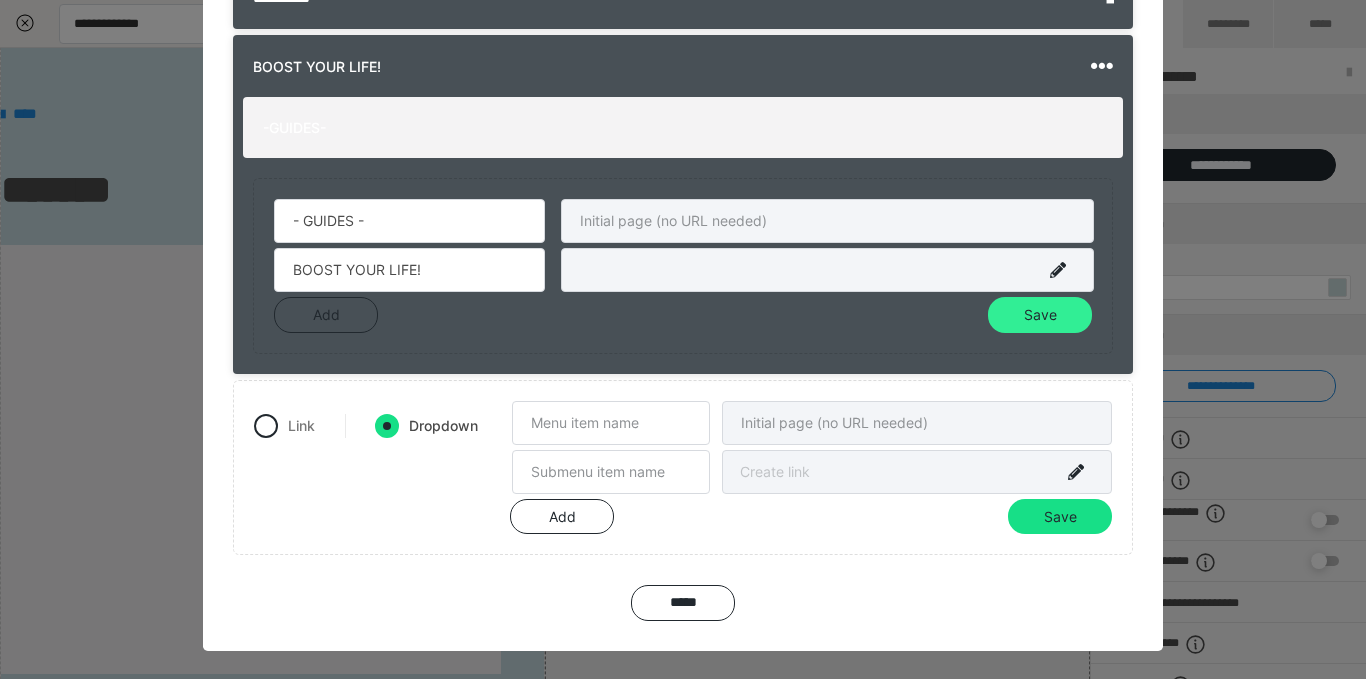 click on "Save" at bounding box center (1040, 315) 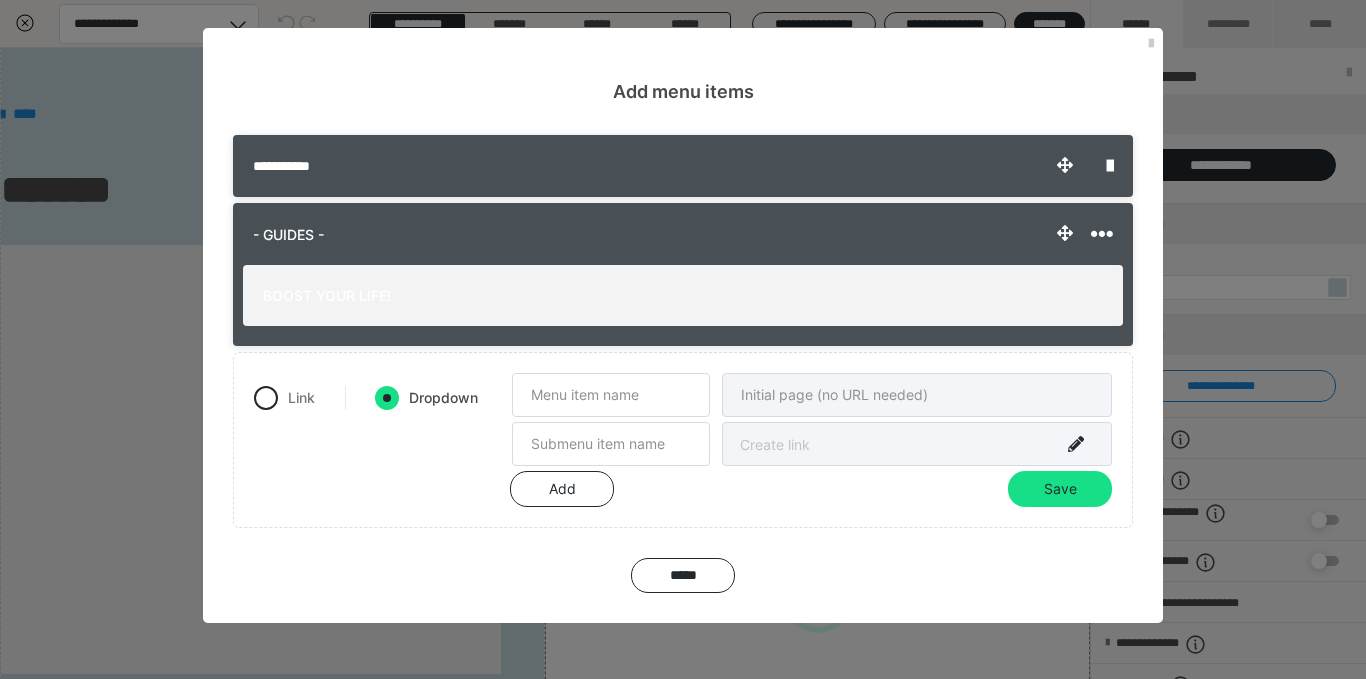 scroll, scrollTop: 0, scrollLeft: 0, axis: both 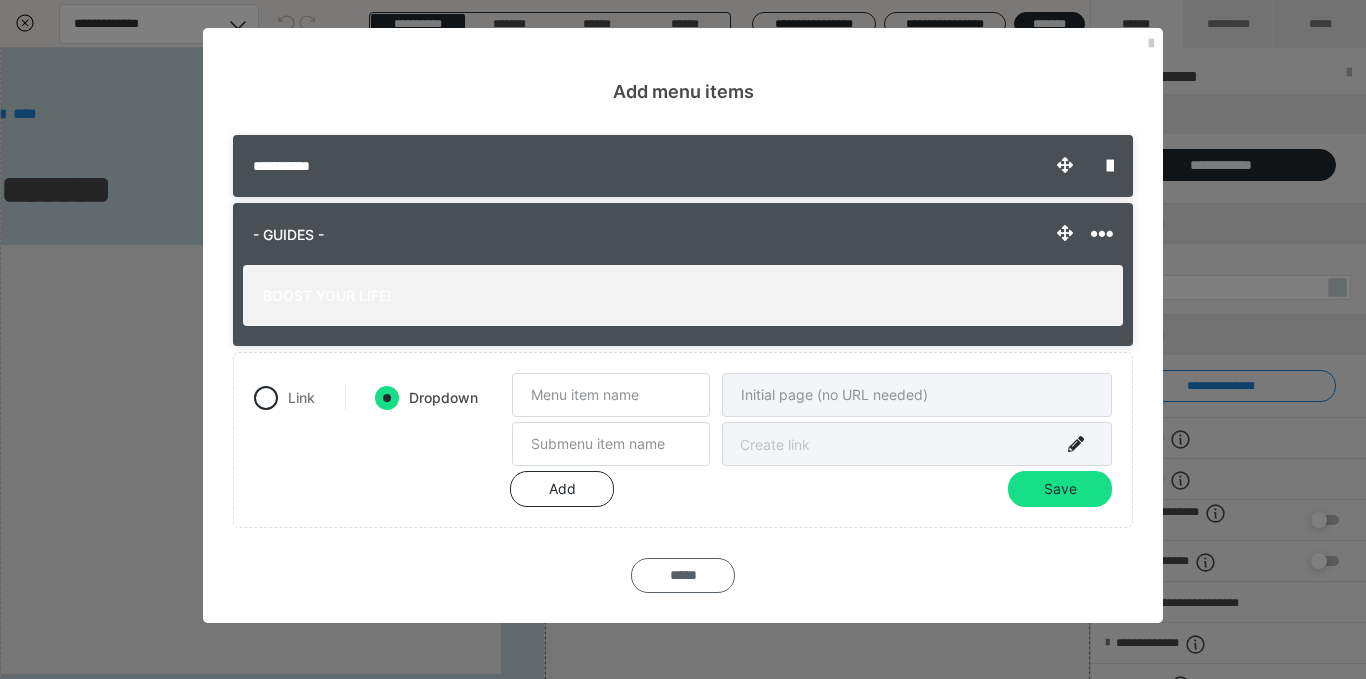click on "*****" at bounding box center [683, 576] 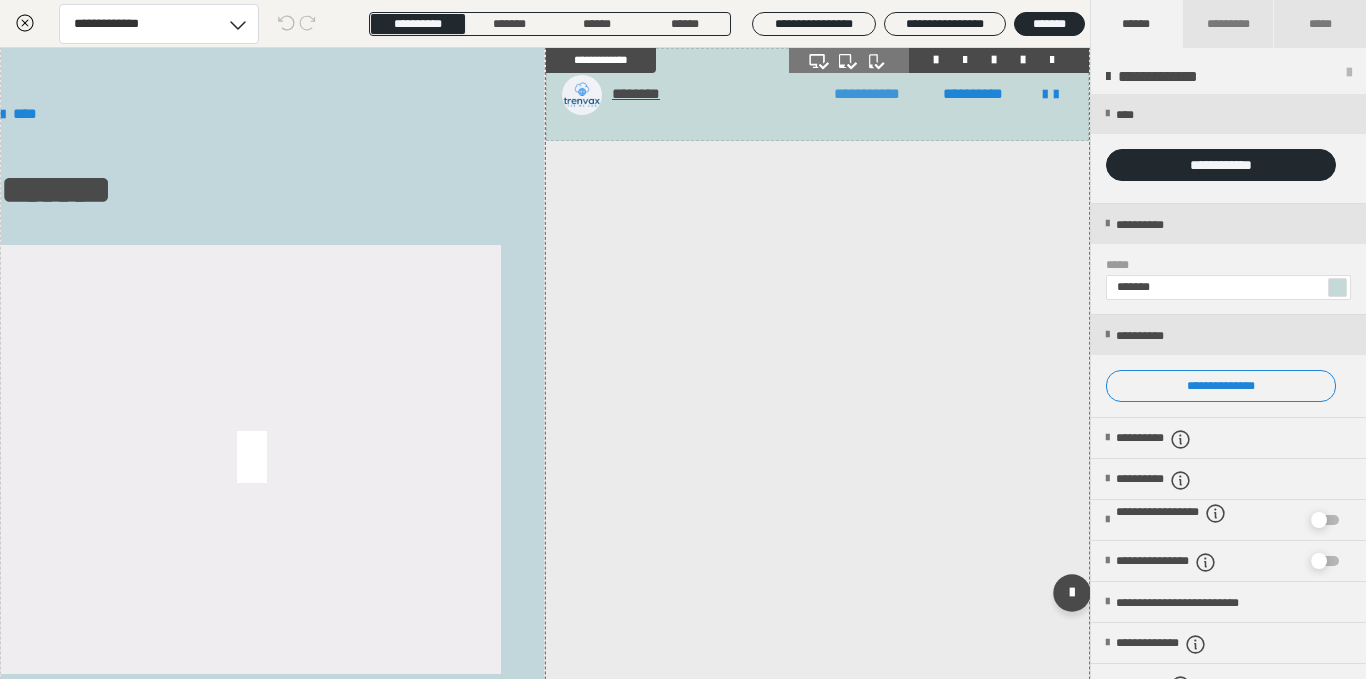 click on "**********" at bounding box center [867, 94] 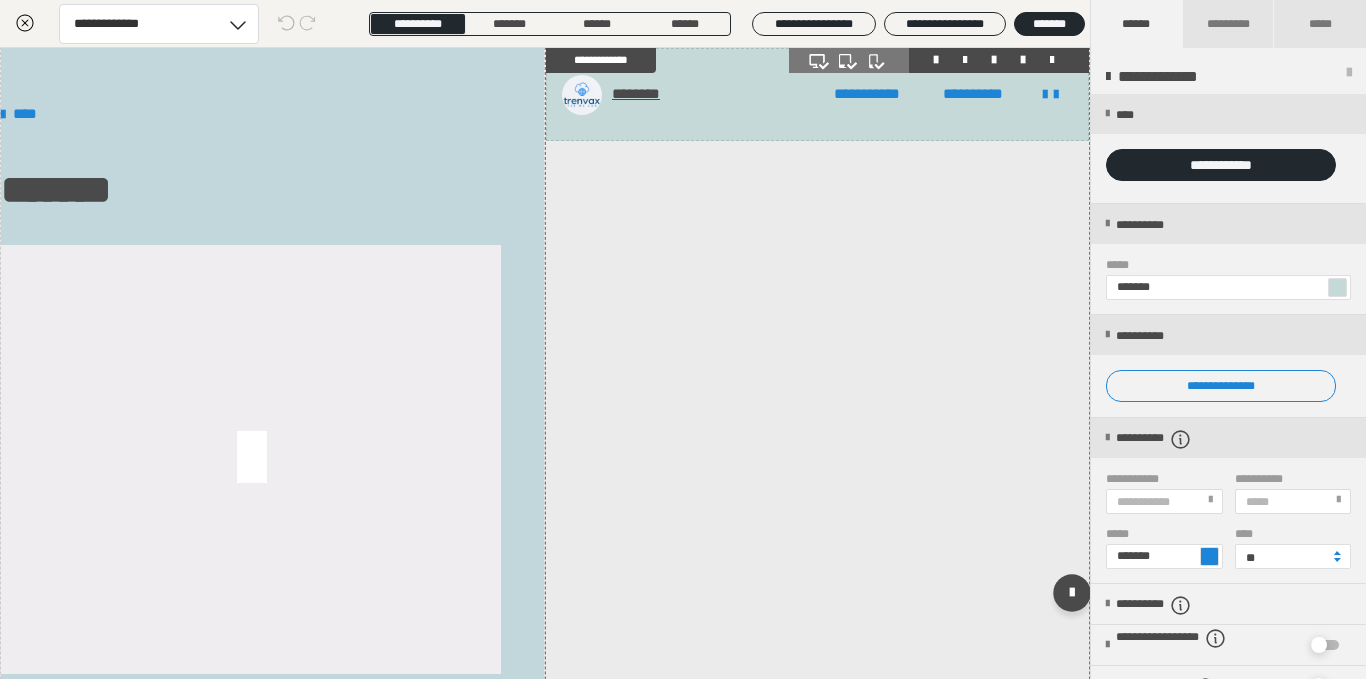 click at bounding box center (1052, 60) 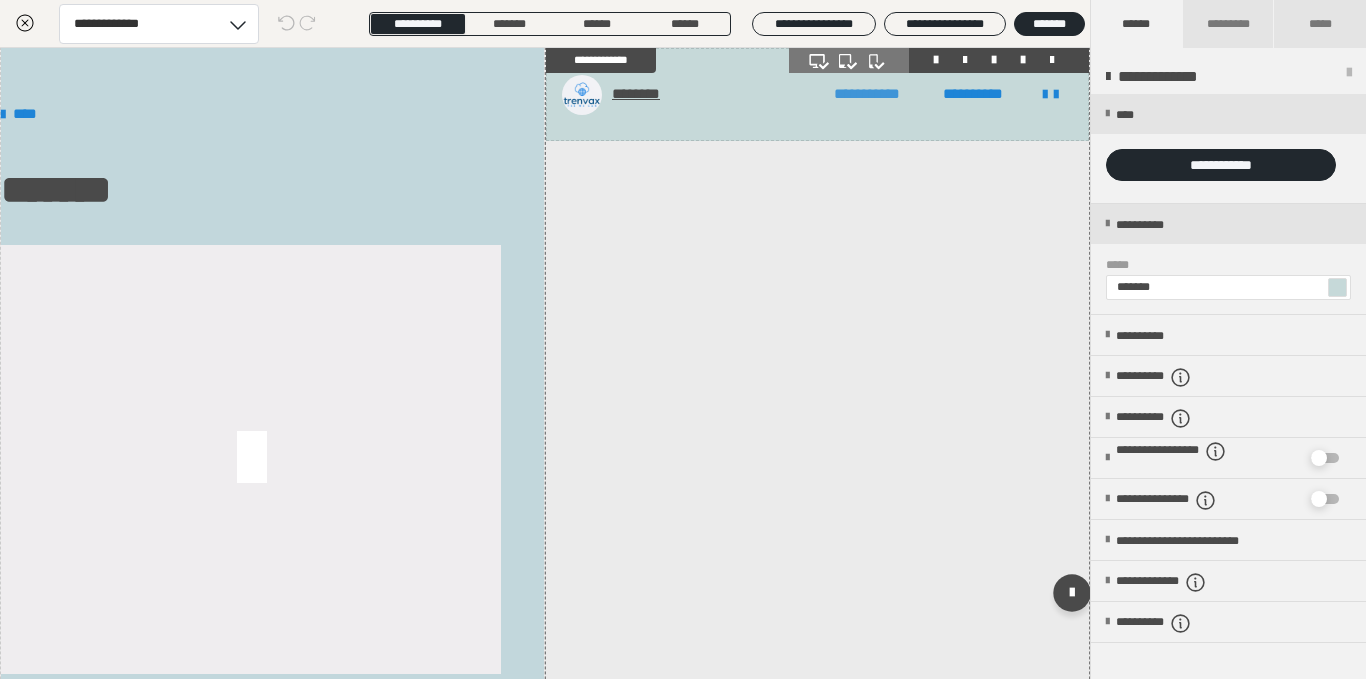 click on "**********" at bounding box center [867, 94] 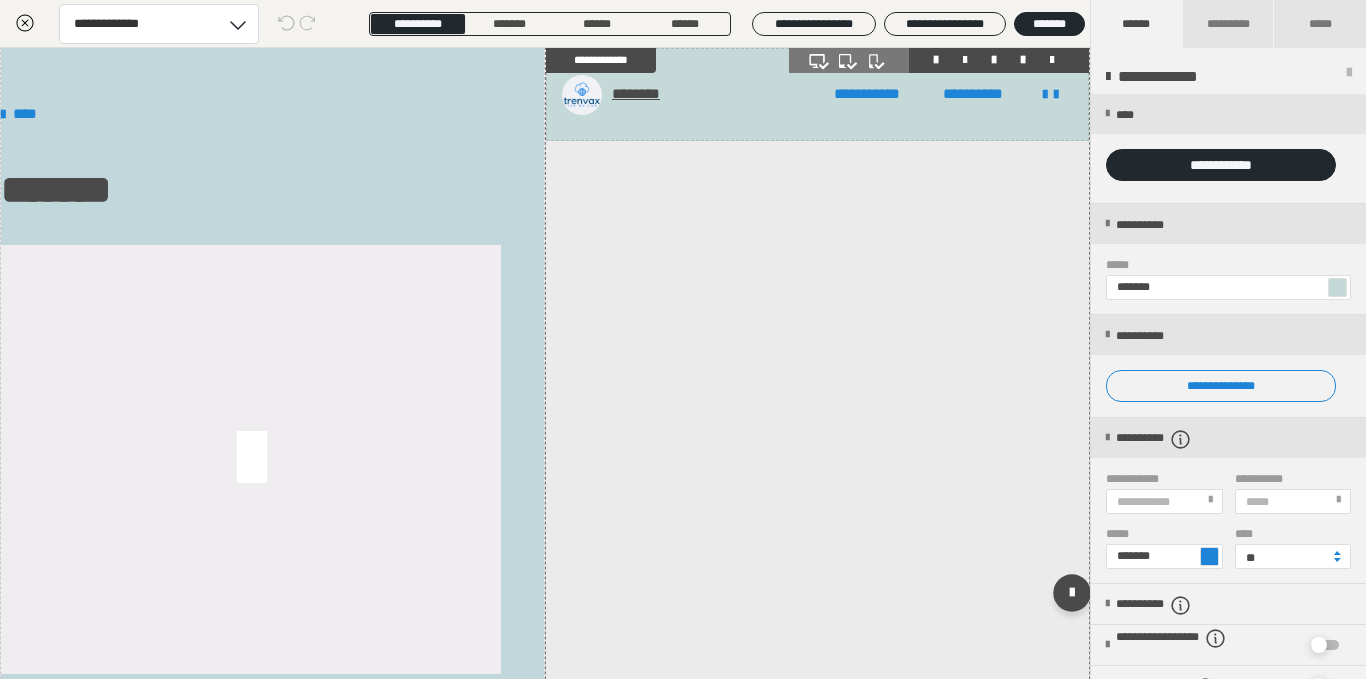 drag, startPoint x: 832, startPoint y: 93, endPoint x: 856, endPoint y: 121, distance: 36.878178 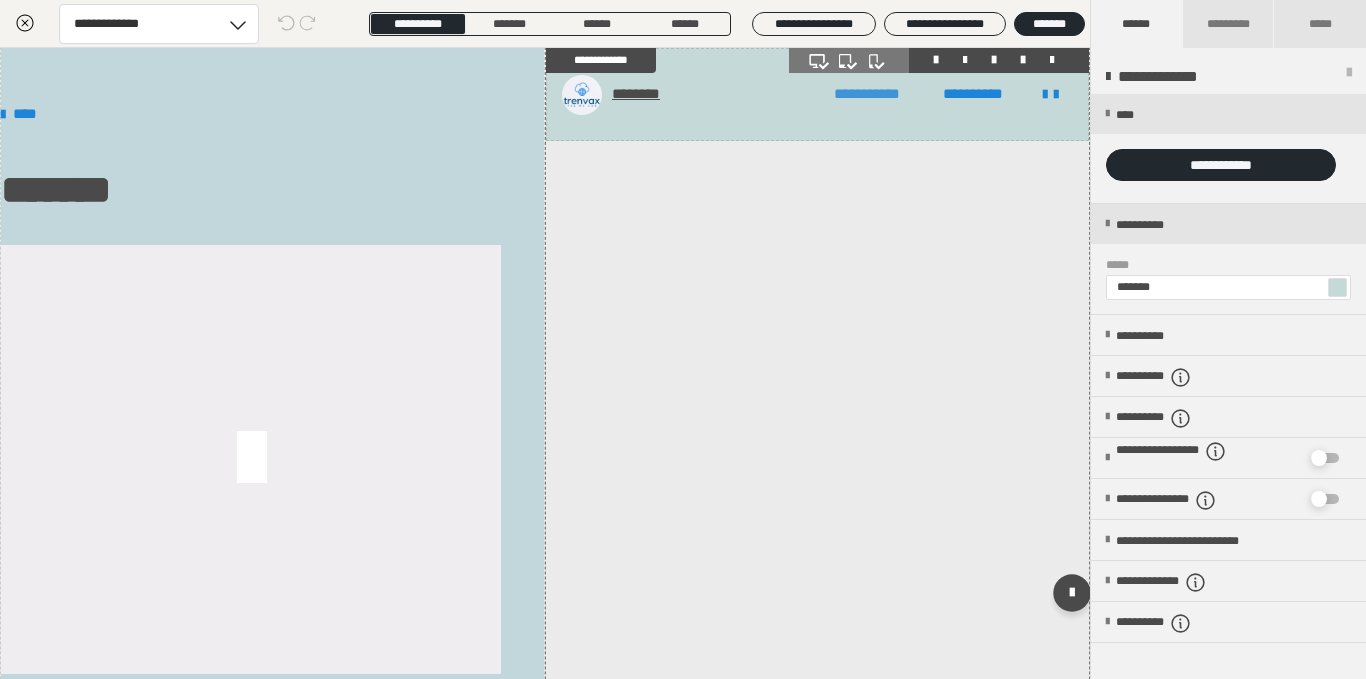 click on "**********" at bounding box center [867, 94] 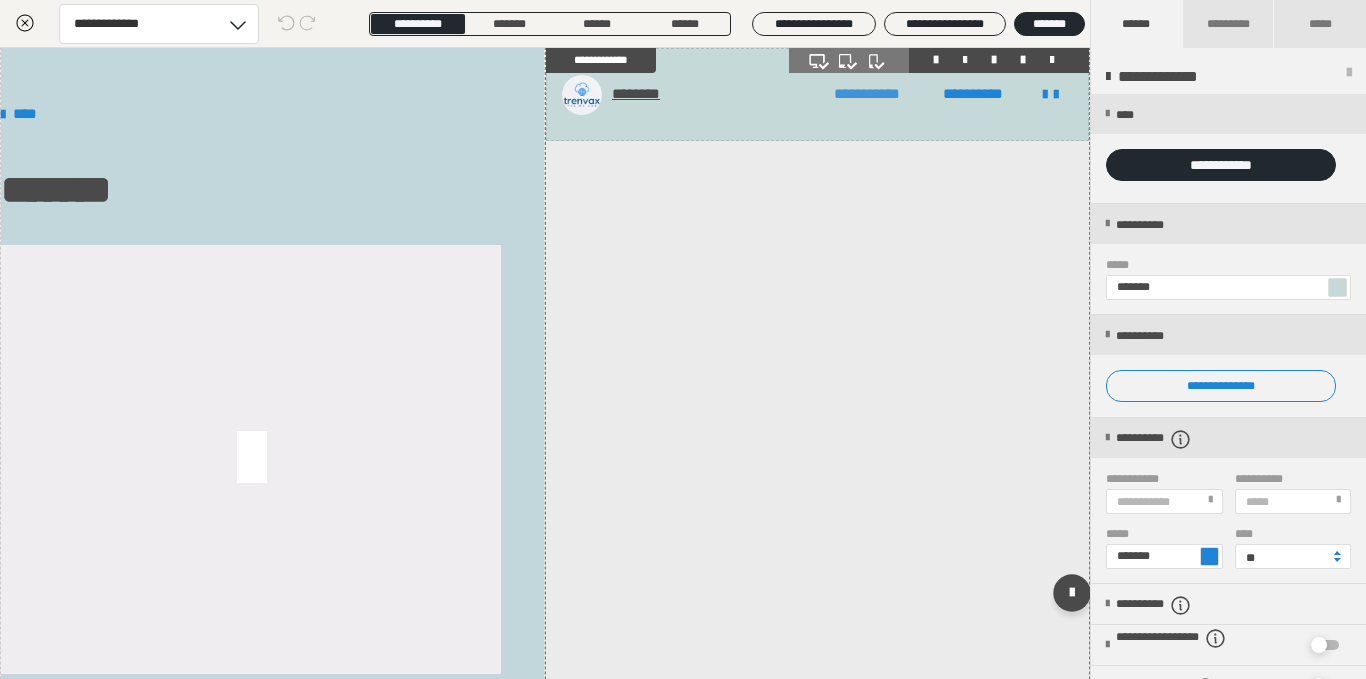 drag, startPoint x: 848, startPoint y: 91, endPoint x: 835, endPoint y: 91, distance: 13 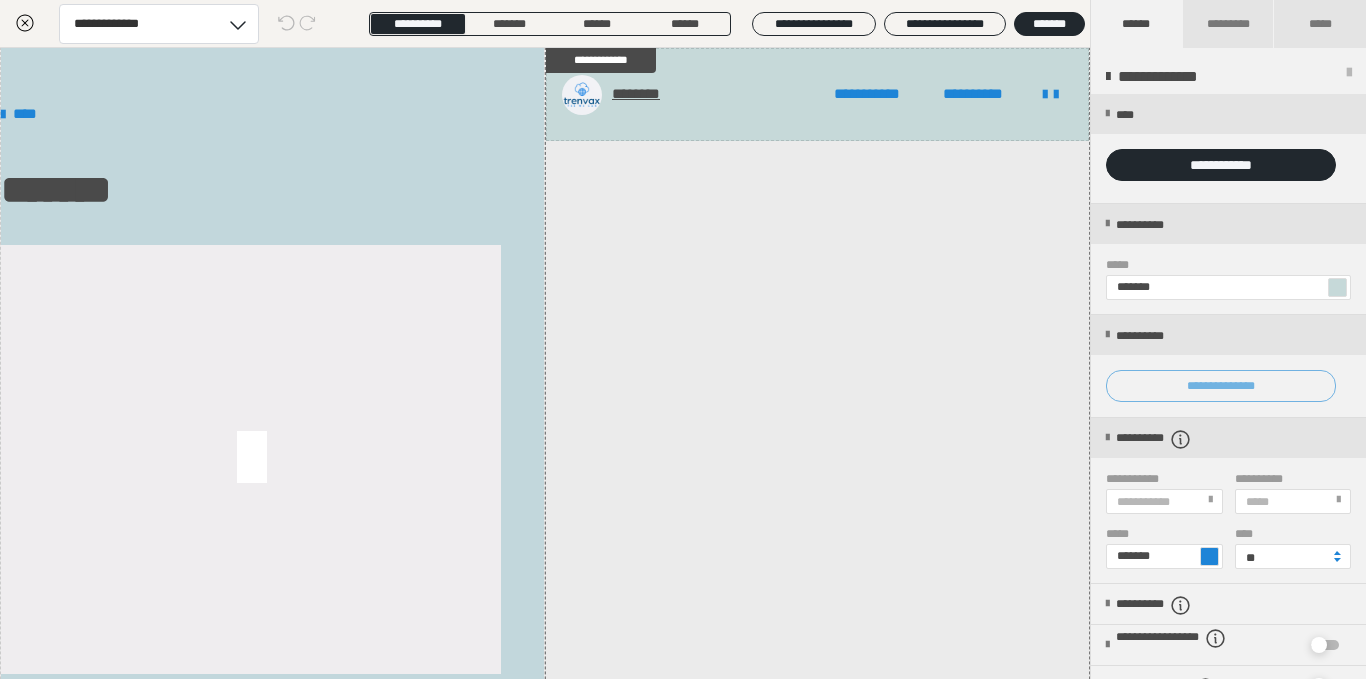 click on "**********" at bounding box center [1221, 386] 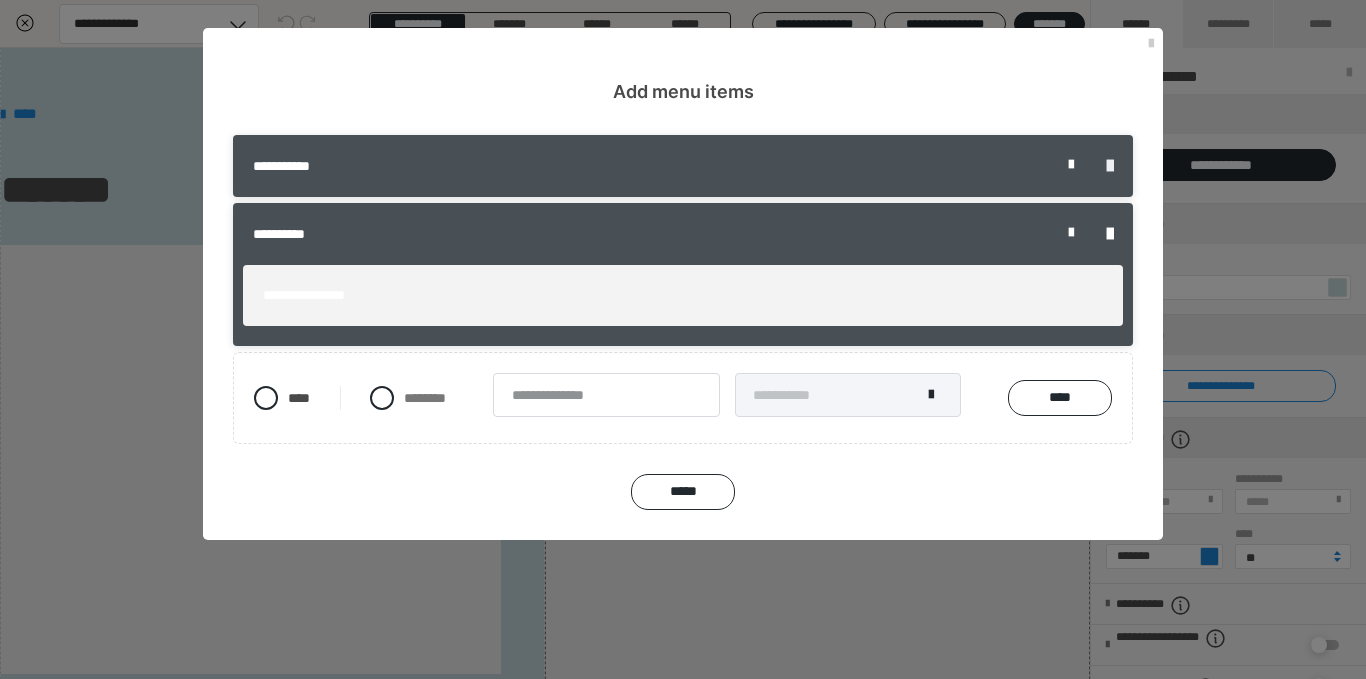 click at bounding box center [1110, 166] 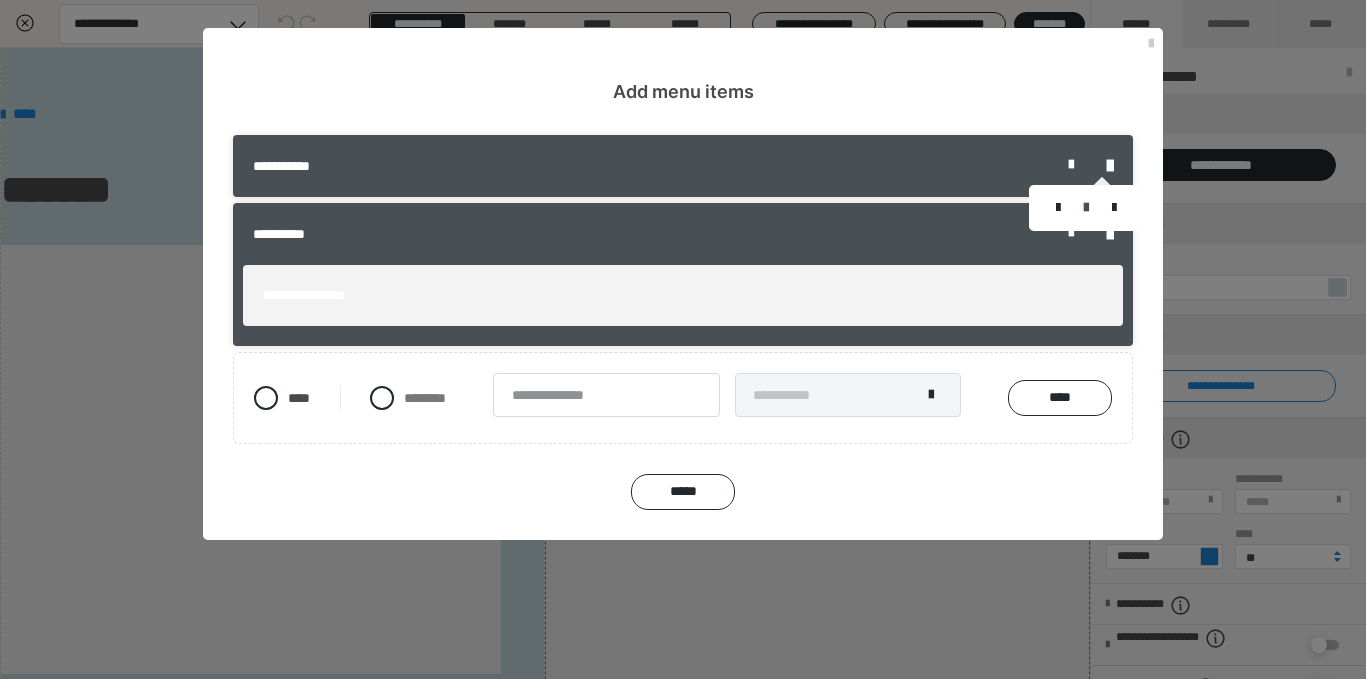 click at bounding box center (1086, 208) 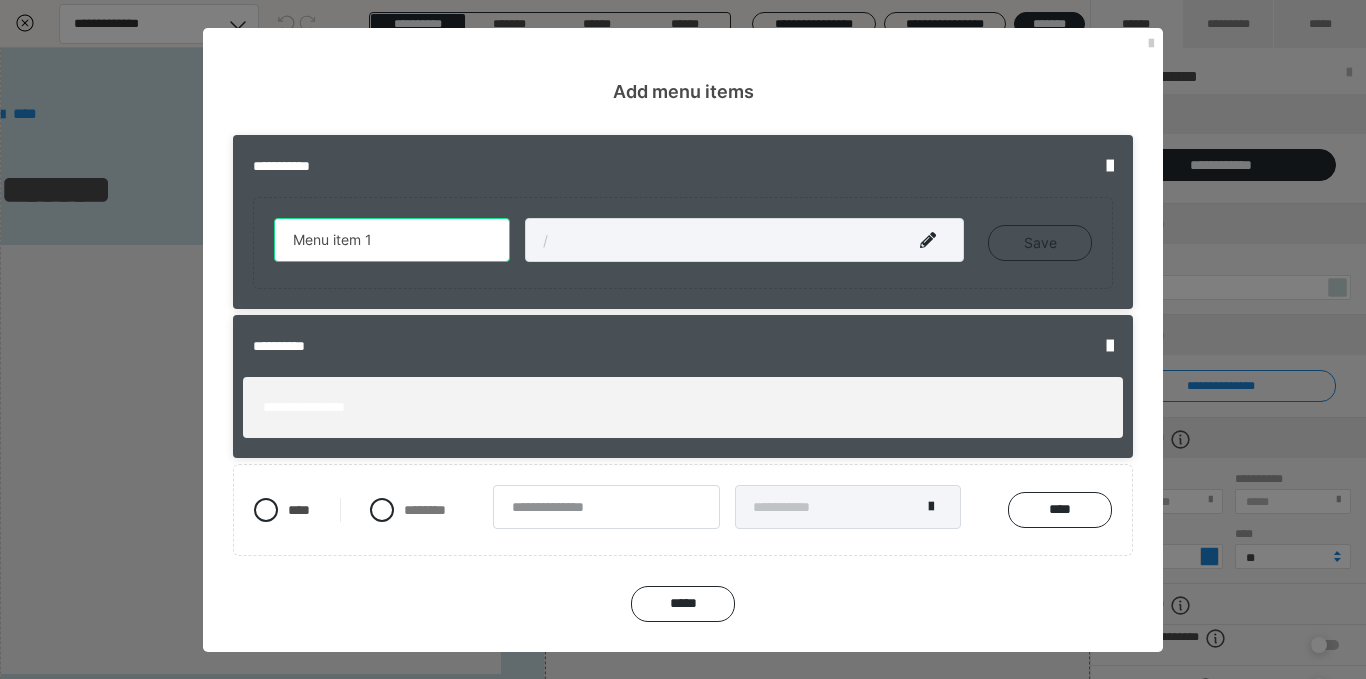 click on "Menu item 1" at bounding box center (392, 240) 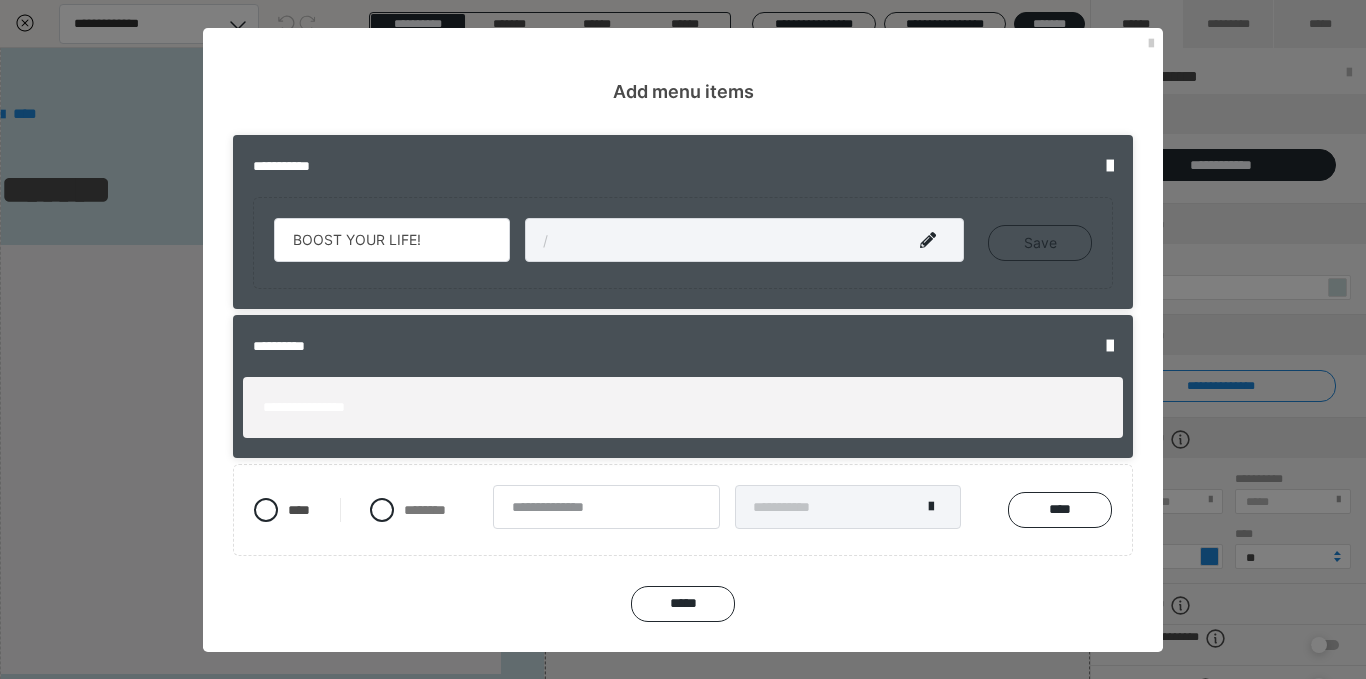 click at bounding box center (744, 240) 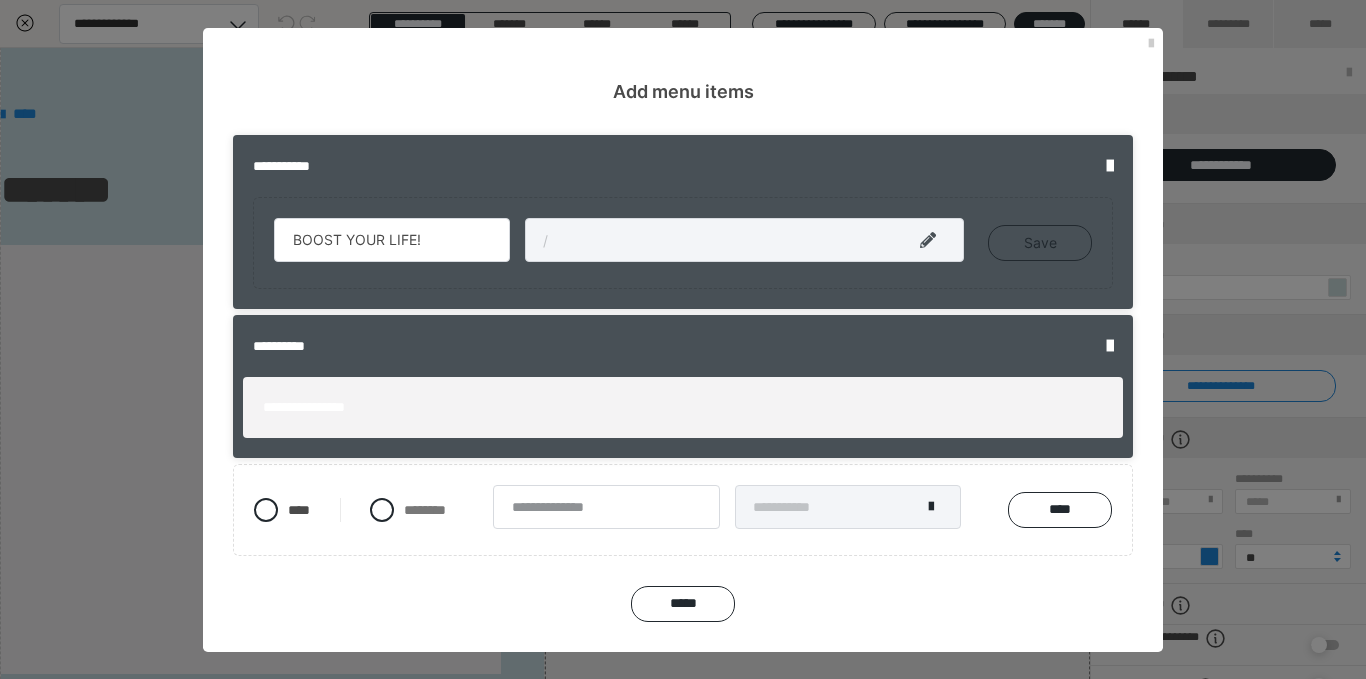 click at bounding box center (928, 240) 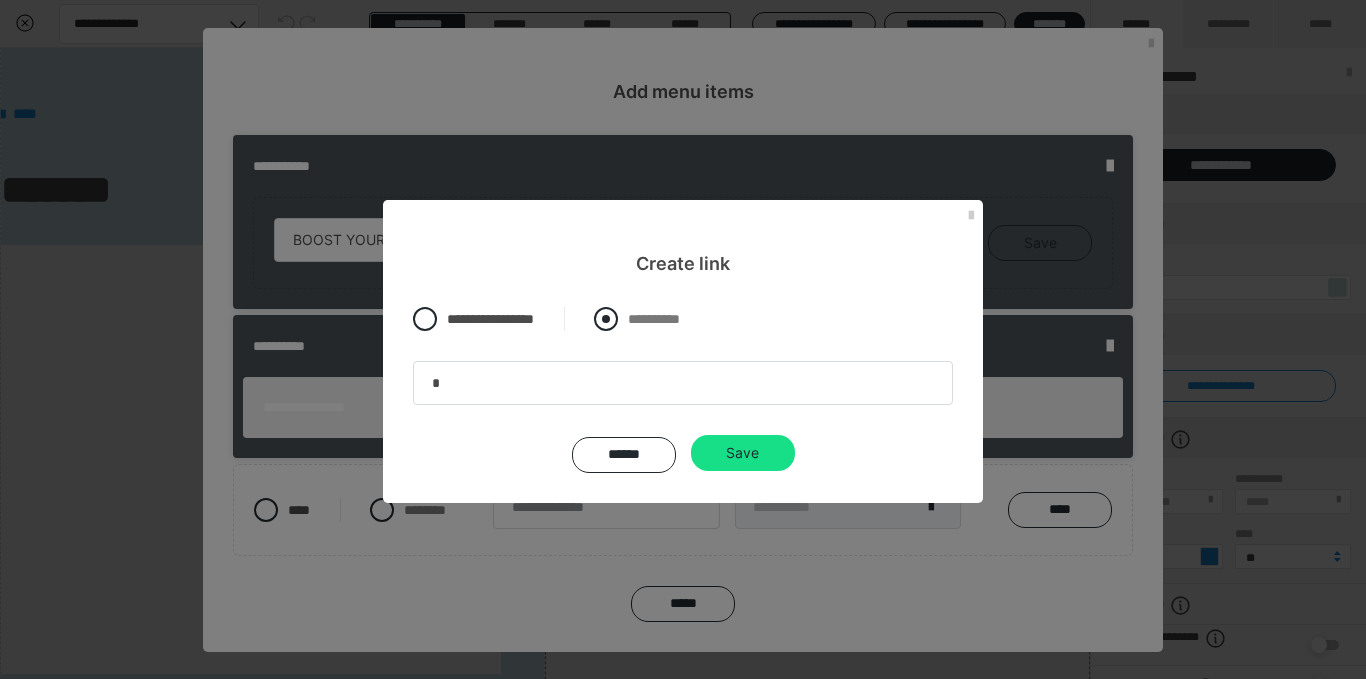 click at bounding box center (606, 319) 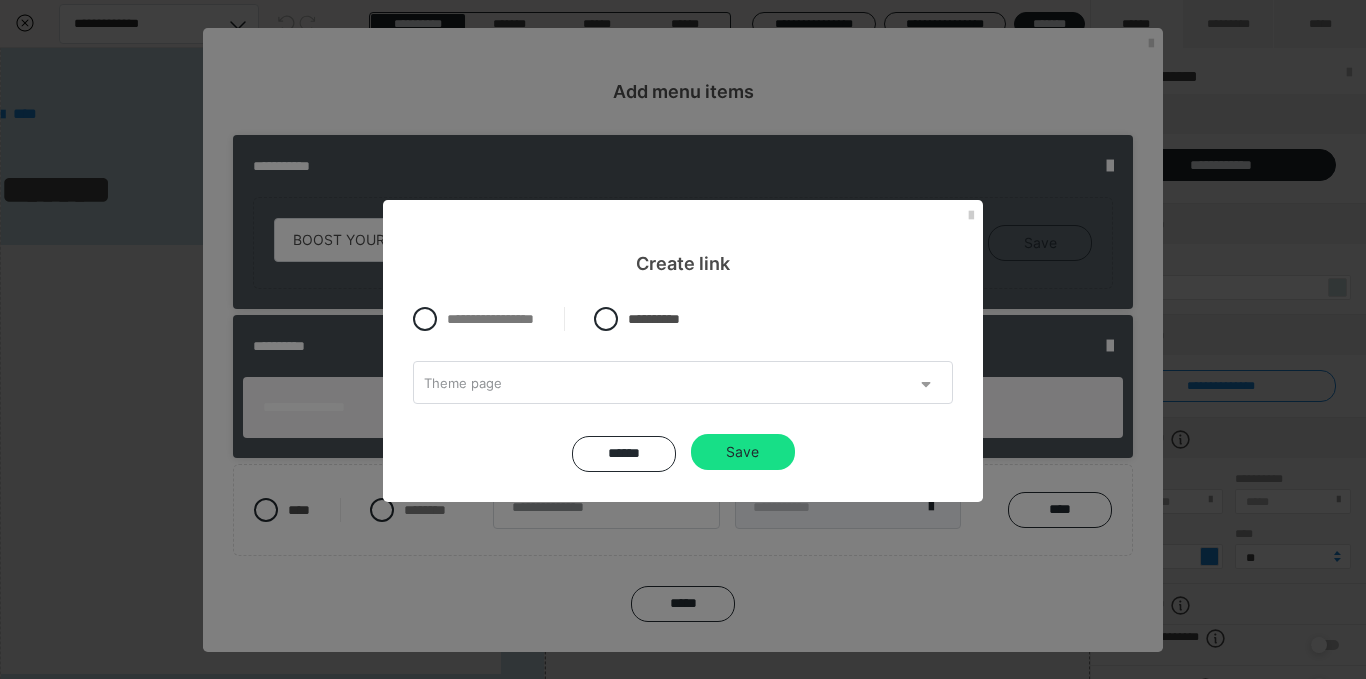 click at bounding box center (926, 381) 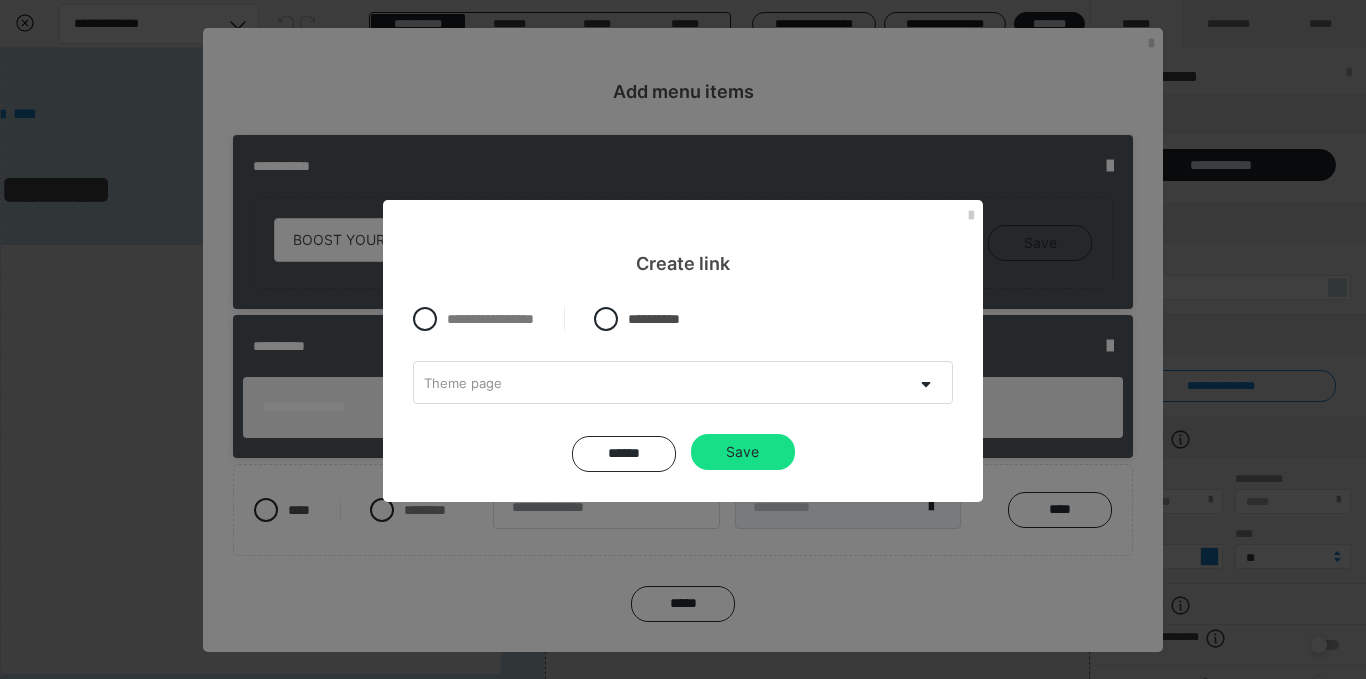 click on "**********" at bounding box center [683, 334] 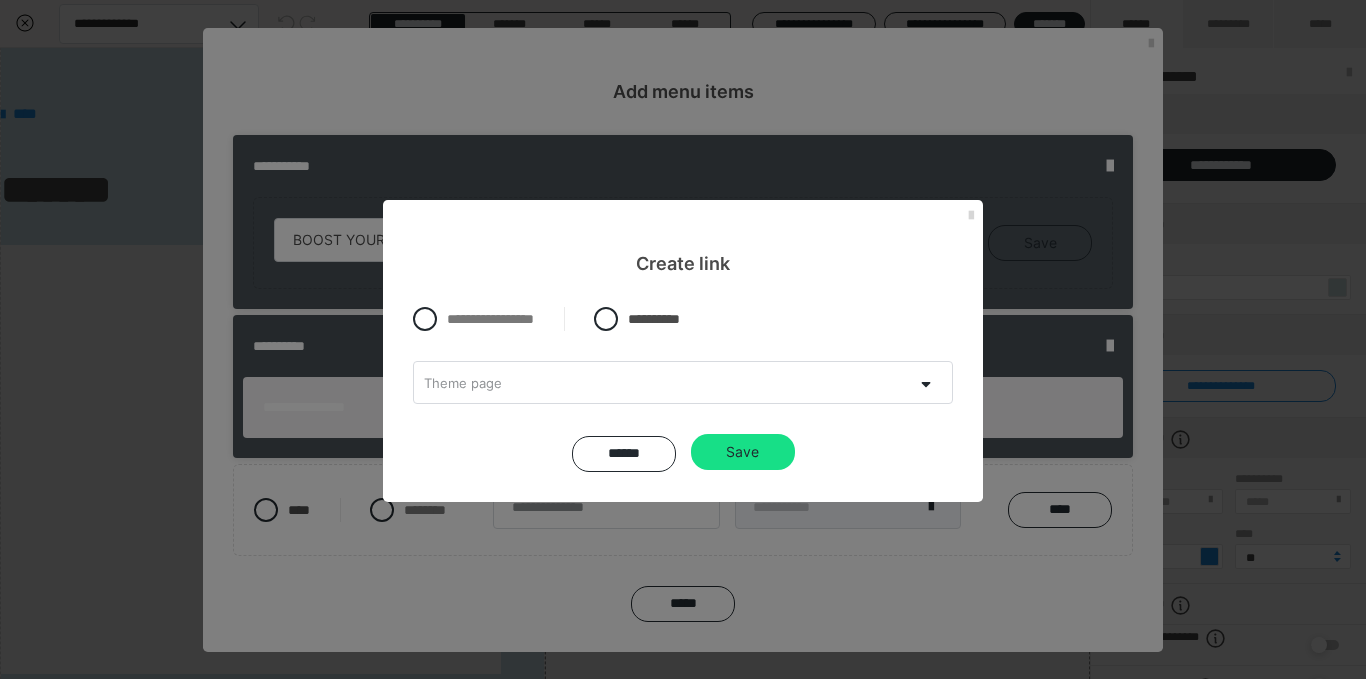click at bounding box center [971, 216] 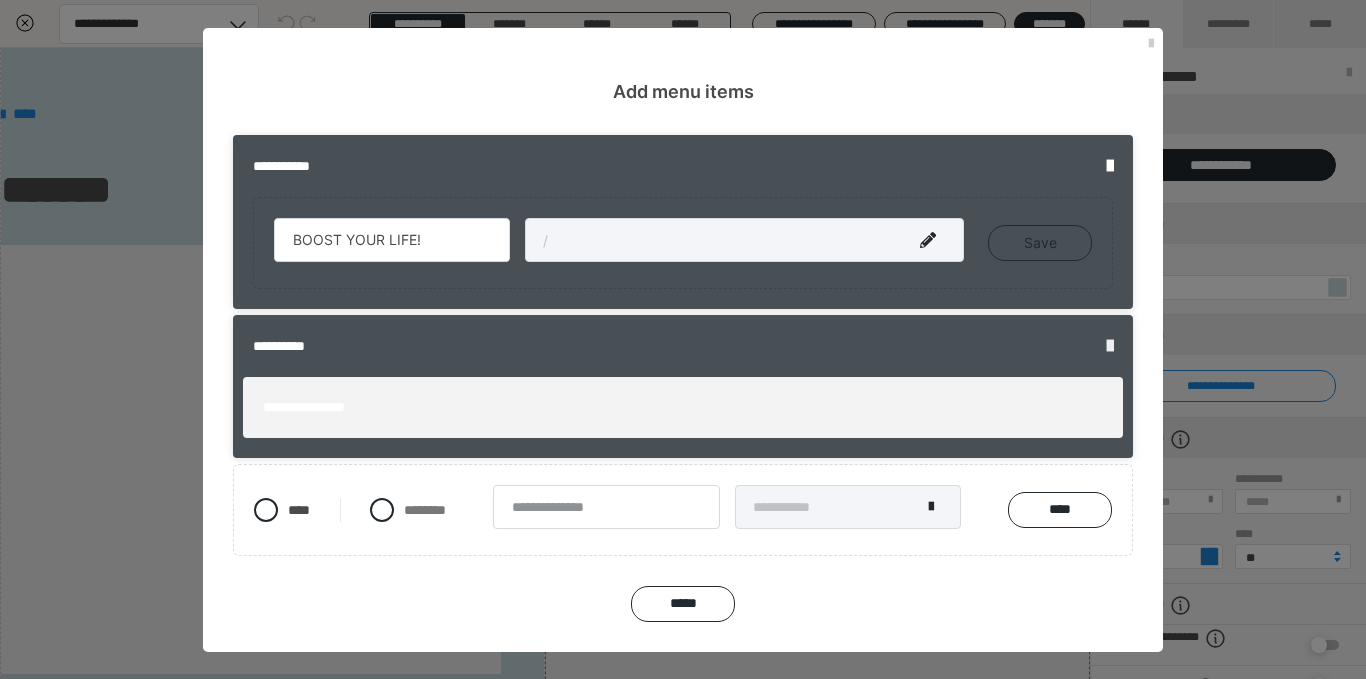 click at bounding box center [1110, 346] 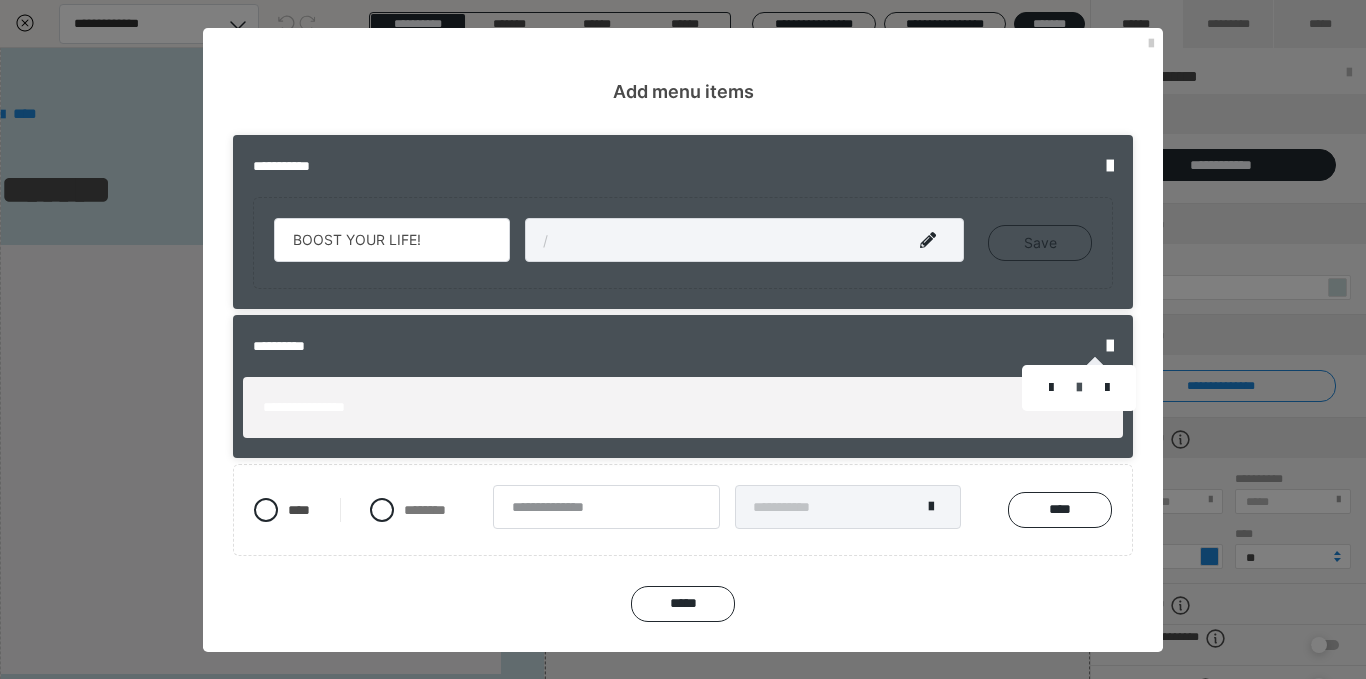 click at bounding box center [1079, 388] 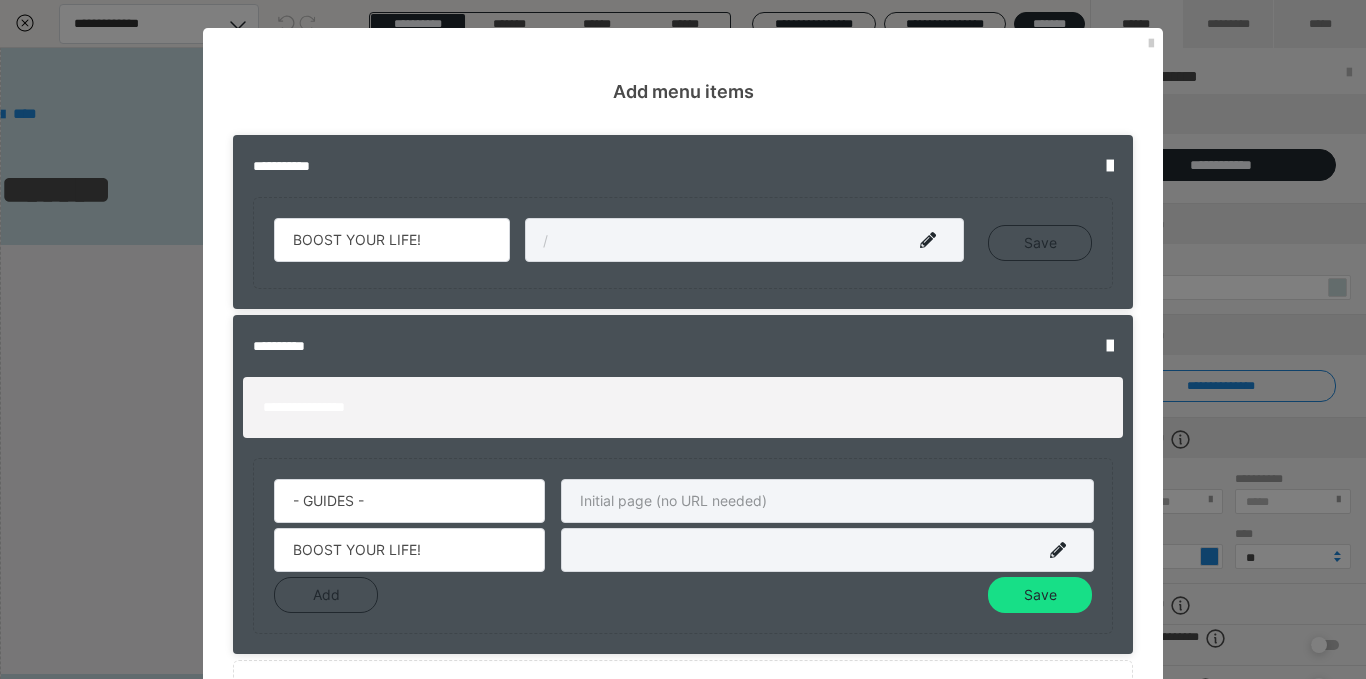 click on "**********" at bounding box center (683, 407) 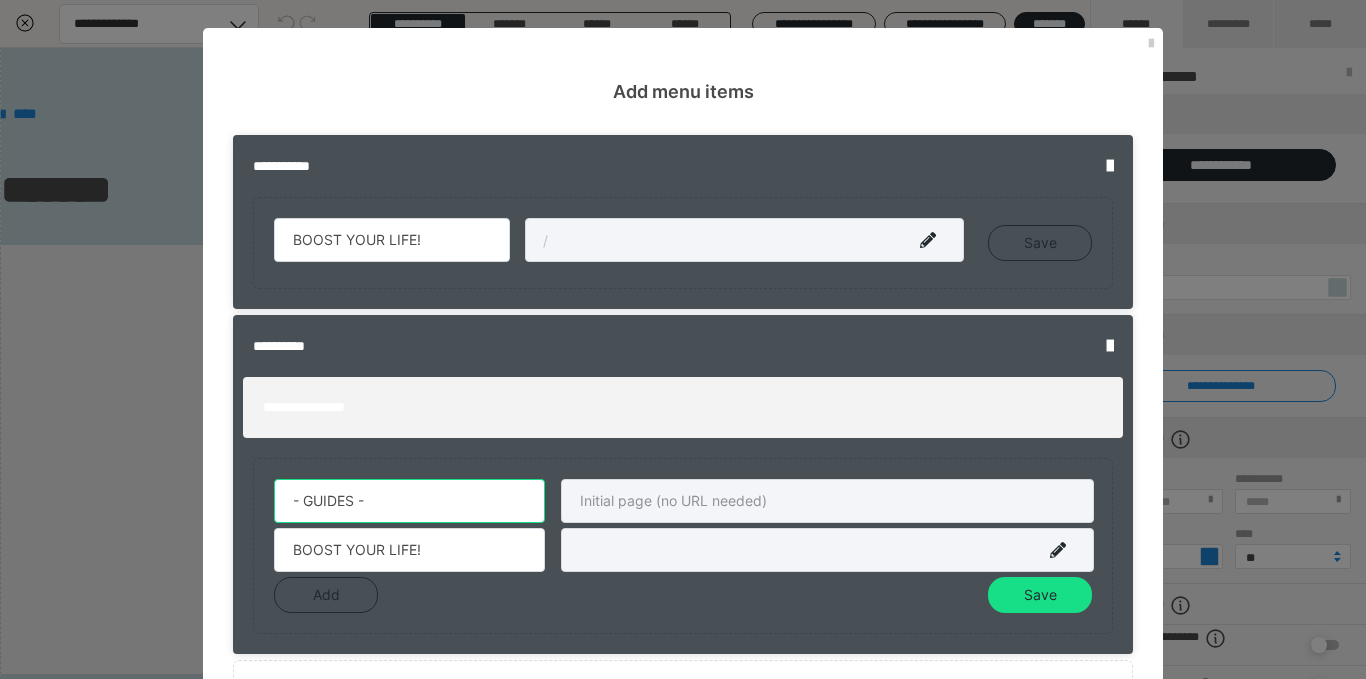 drag, startPoint x: 454, startPoint y: 504, endPoint x: 454, endPoint y: 516, distance: 12 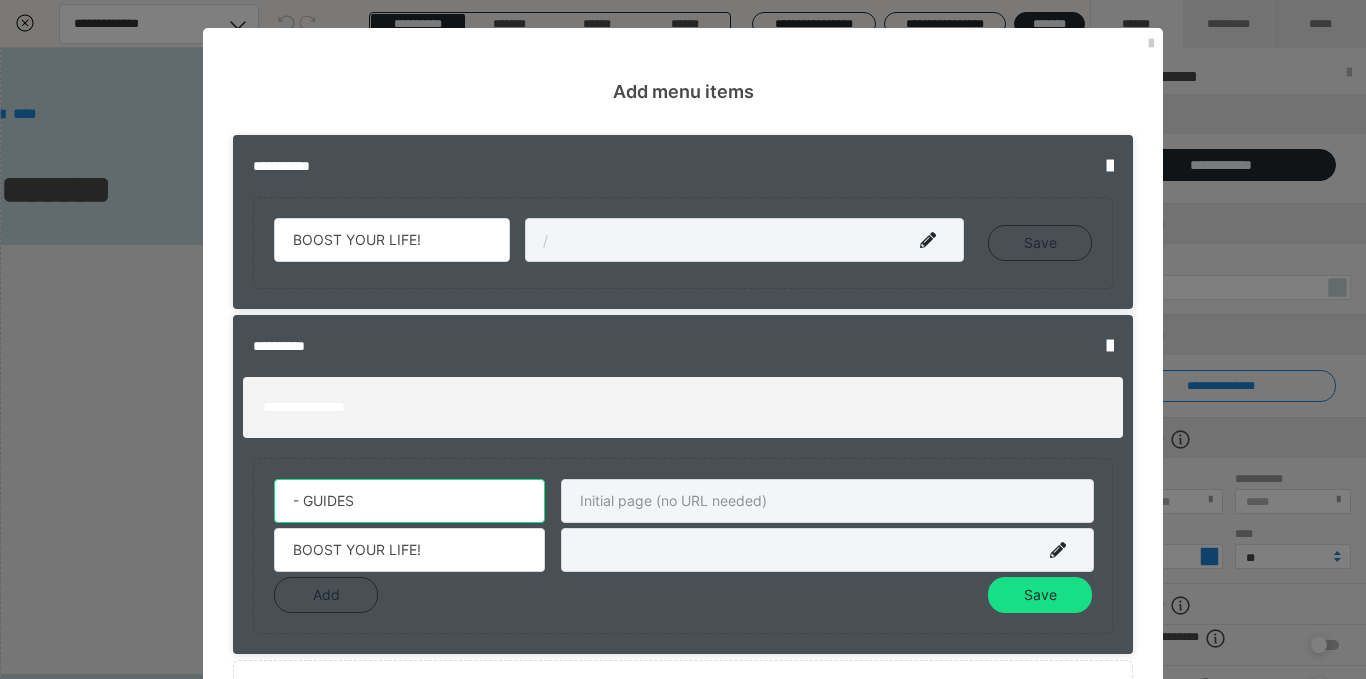 click on "- GUIDES" at bounding box center (409, 501) 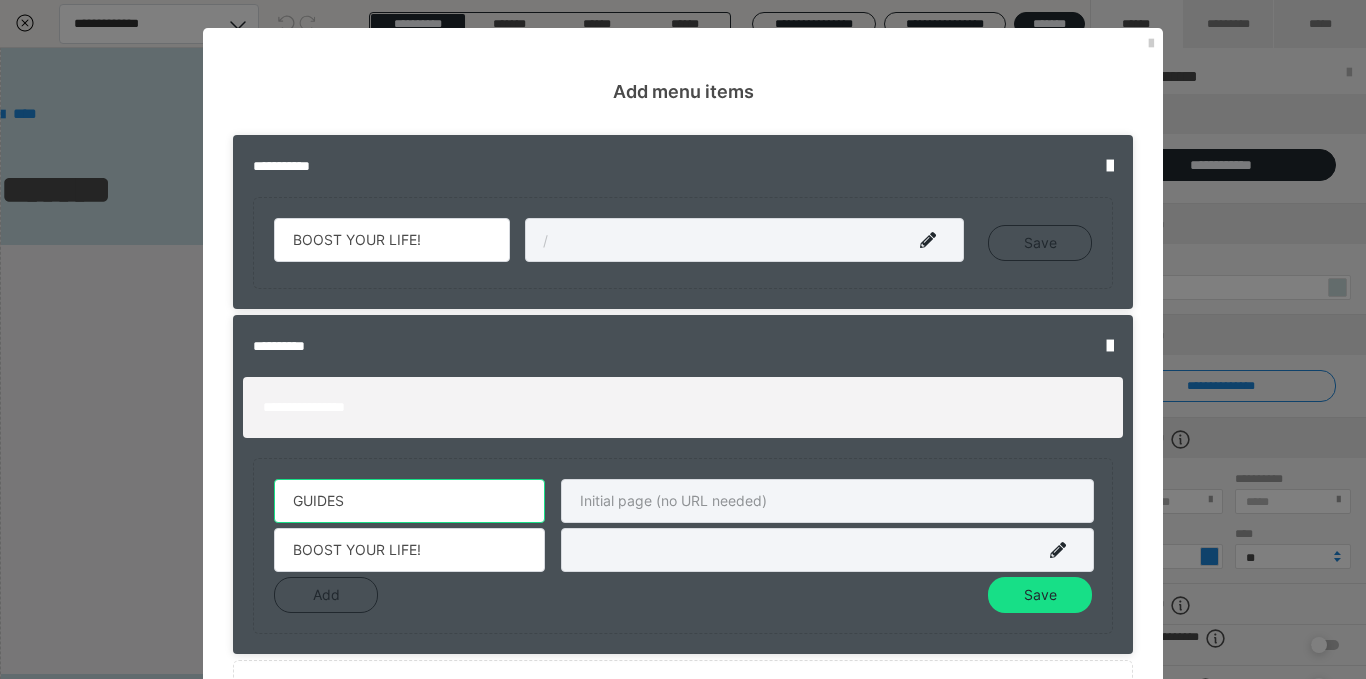 click on "GUIDES" at bounding box center [409, 501] 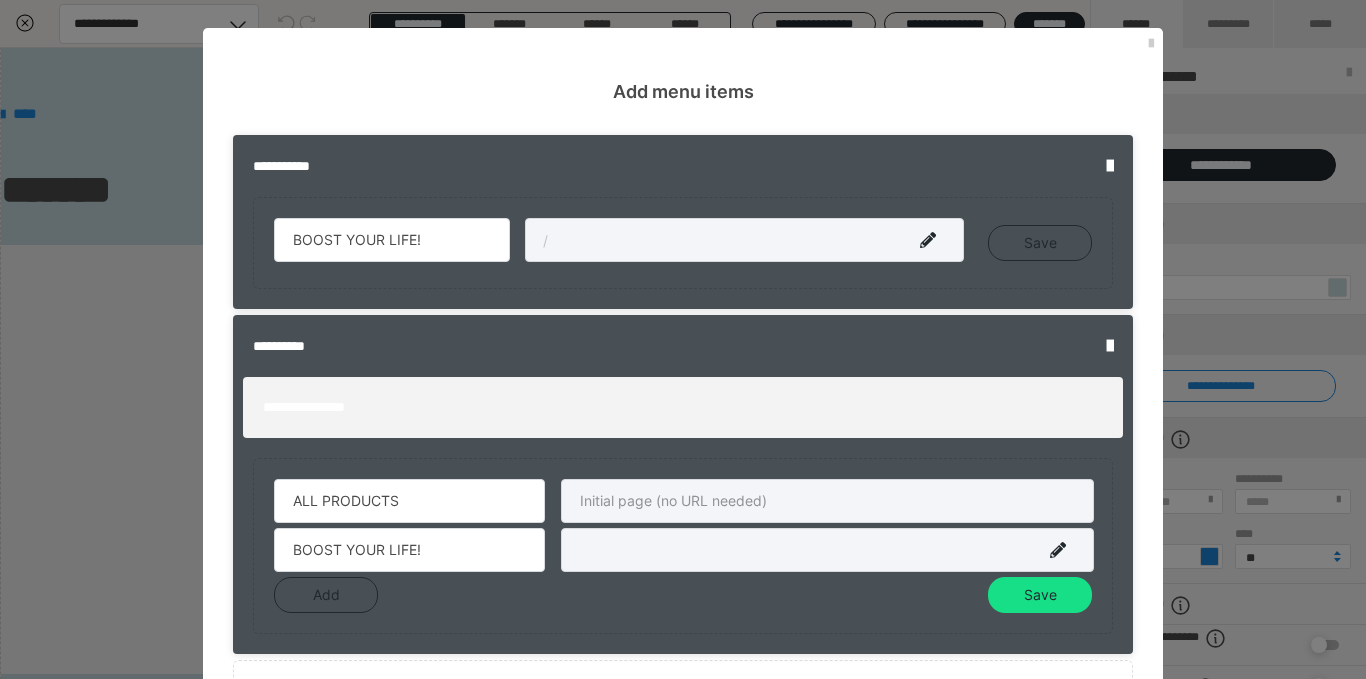 click on "Add Save" at bounding box center [683, 595] 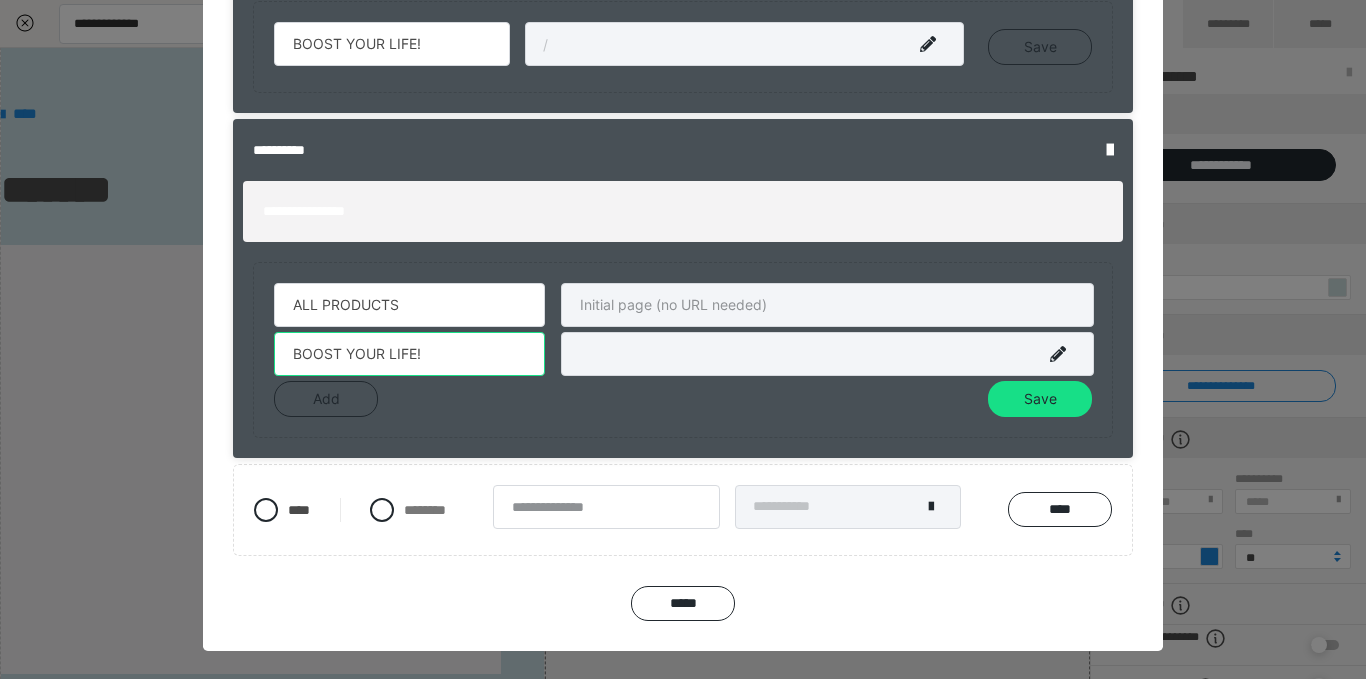 click on "BOOST YOUR LIFE!" at bounding box center [409, 354] 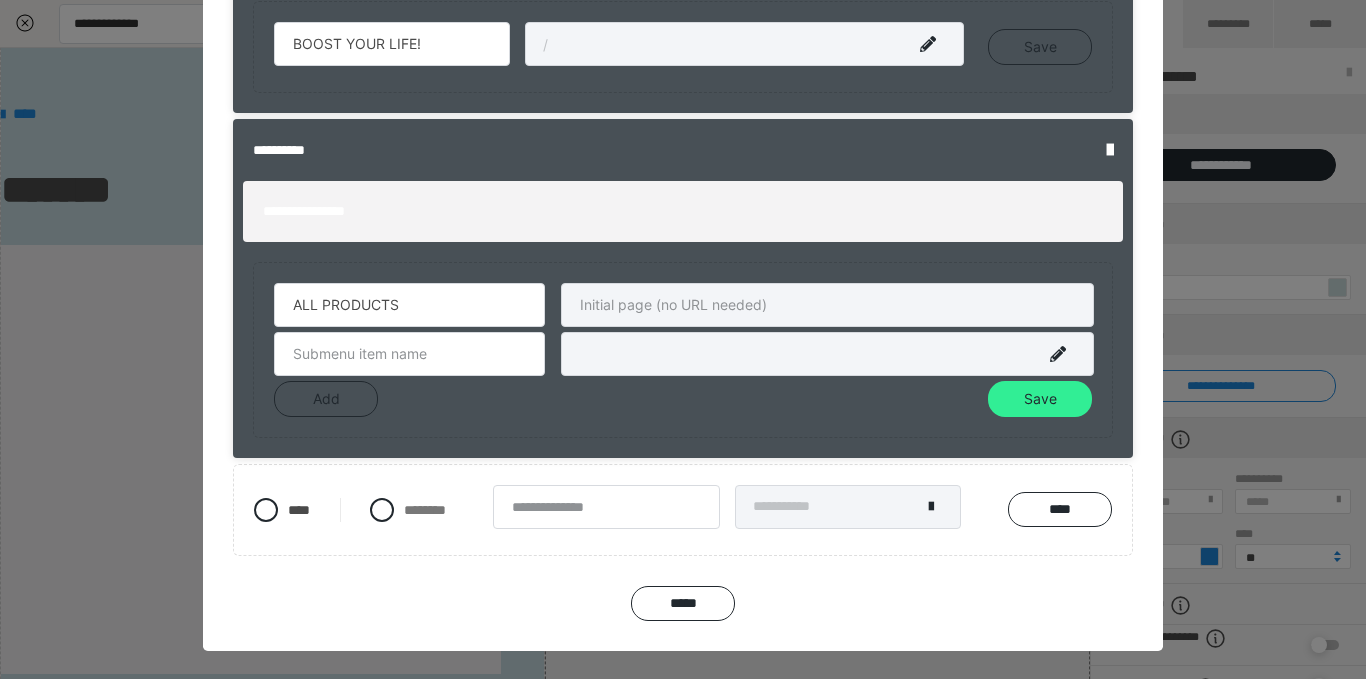 click on "Save" at bounding box center [1040, 399] 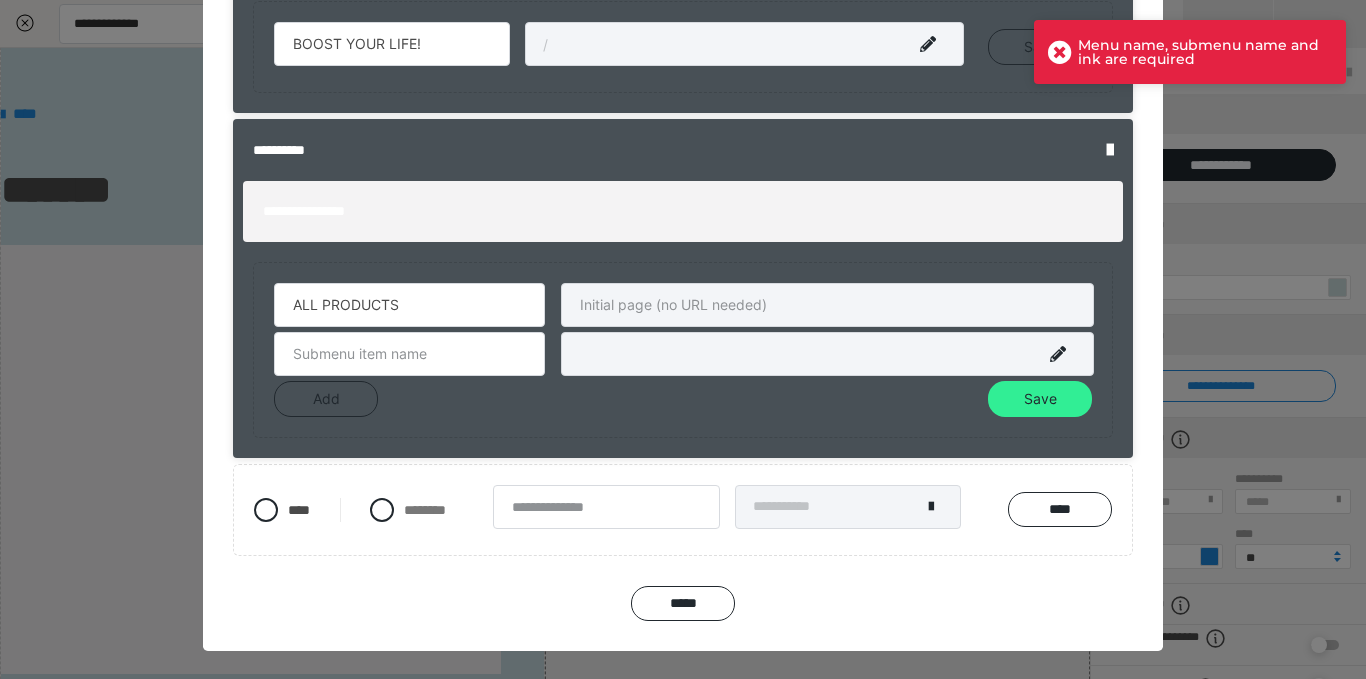 click on "Save" at bounding box center [1040, 399] 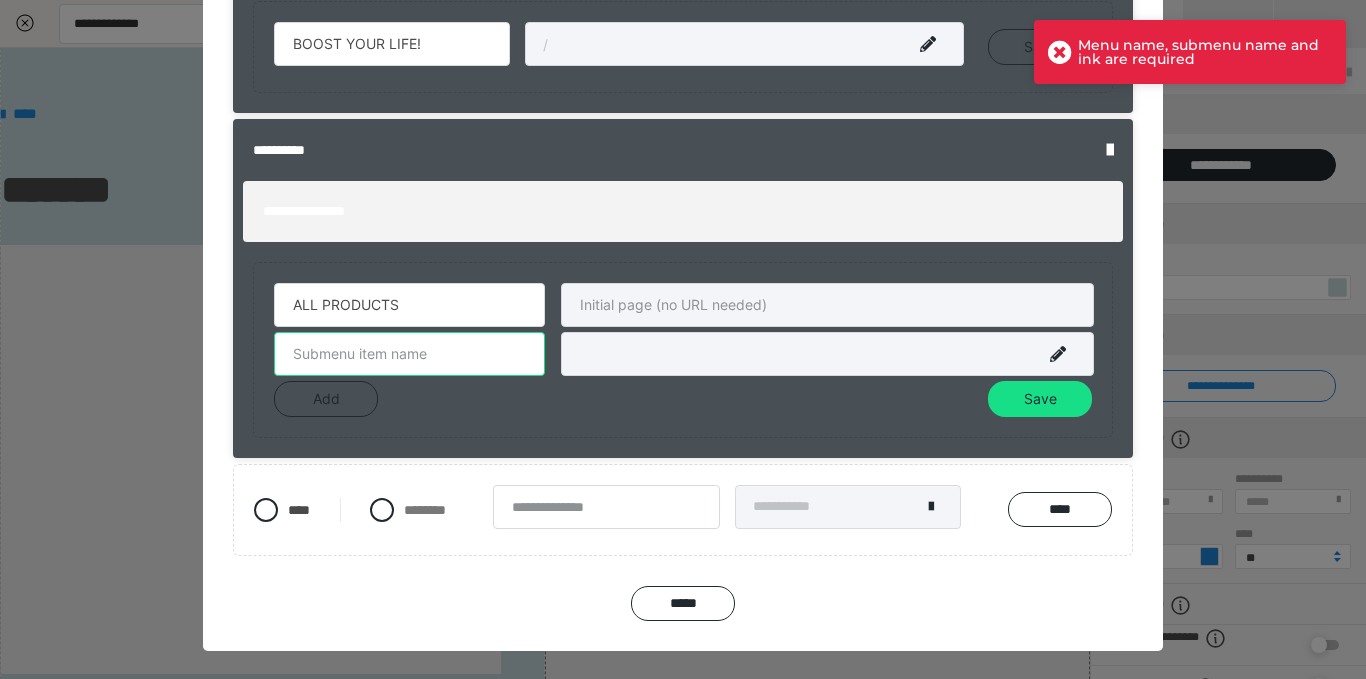 click at bounding box center (409, 354) 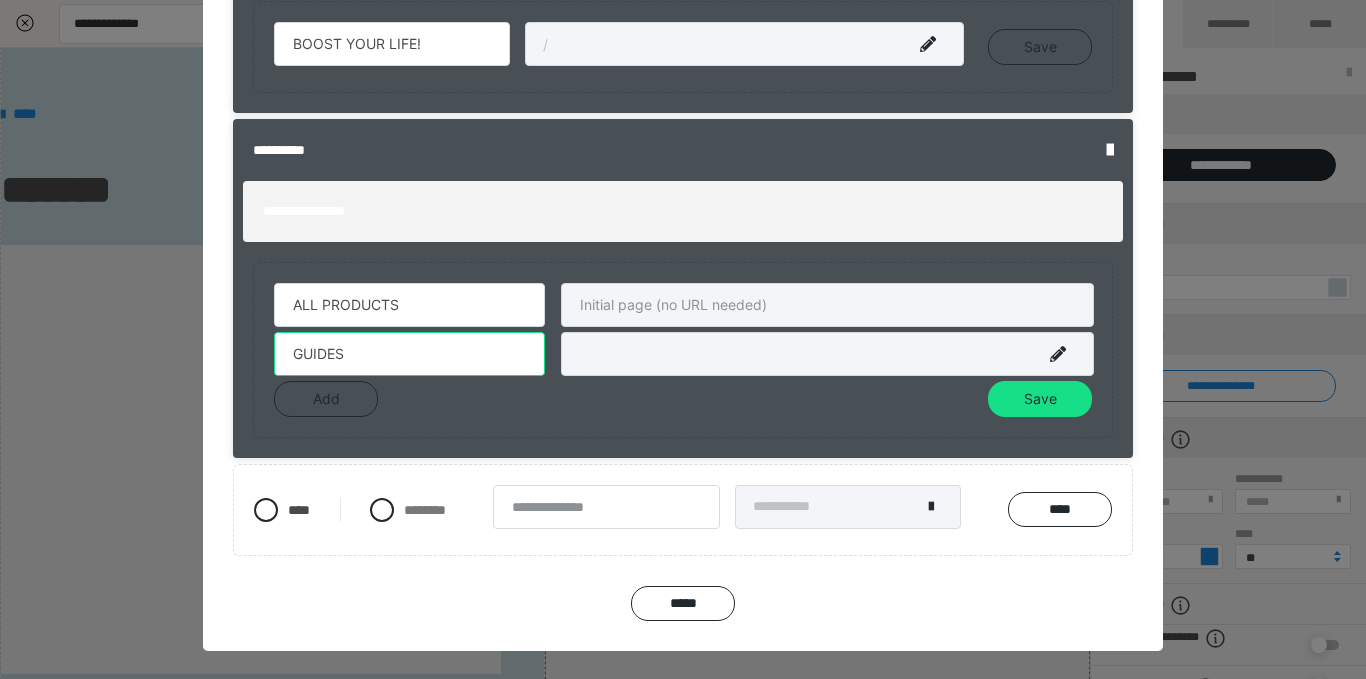 click on "GUIDES" at bounding box center [409, 354] 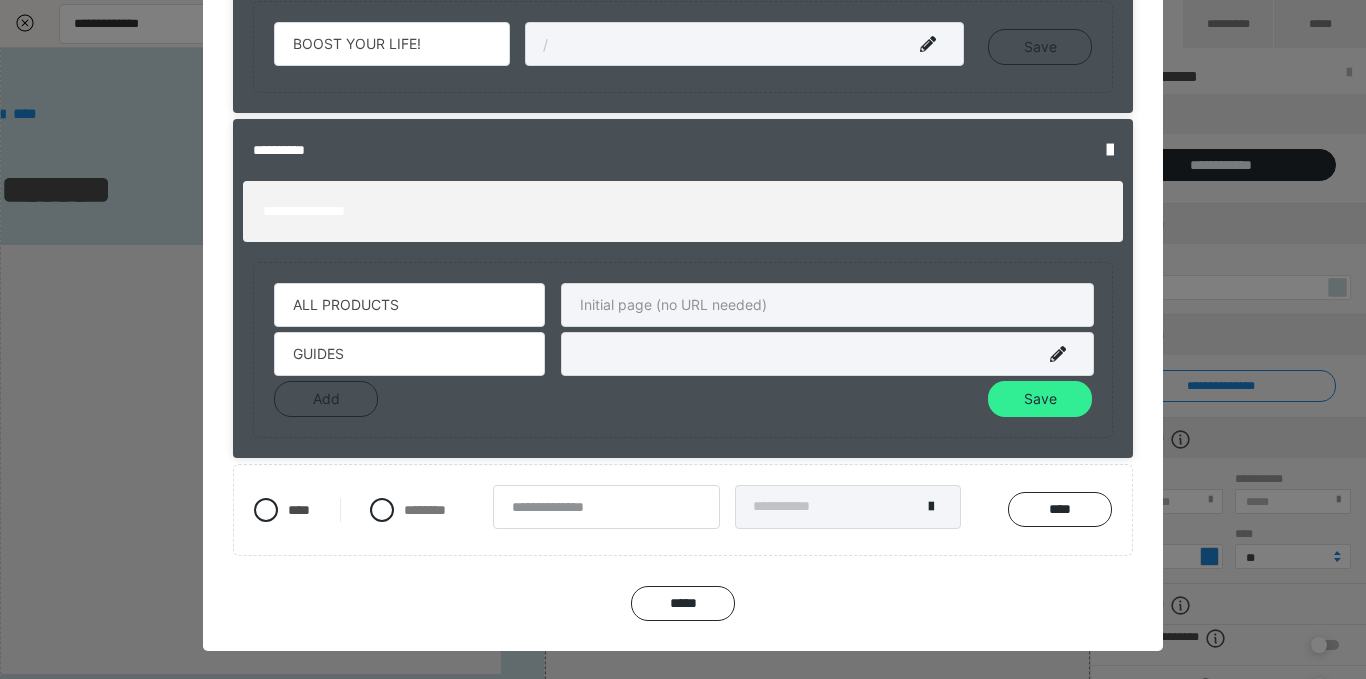 click on "Save" at bounding box center [1040, 399] 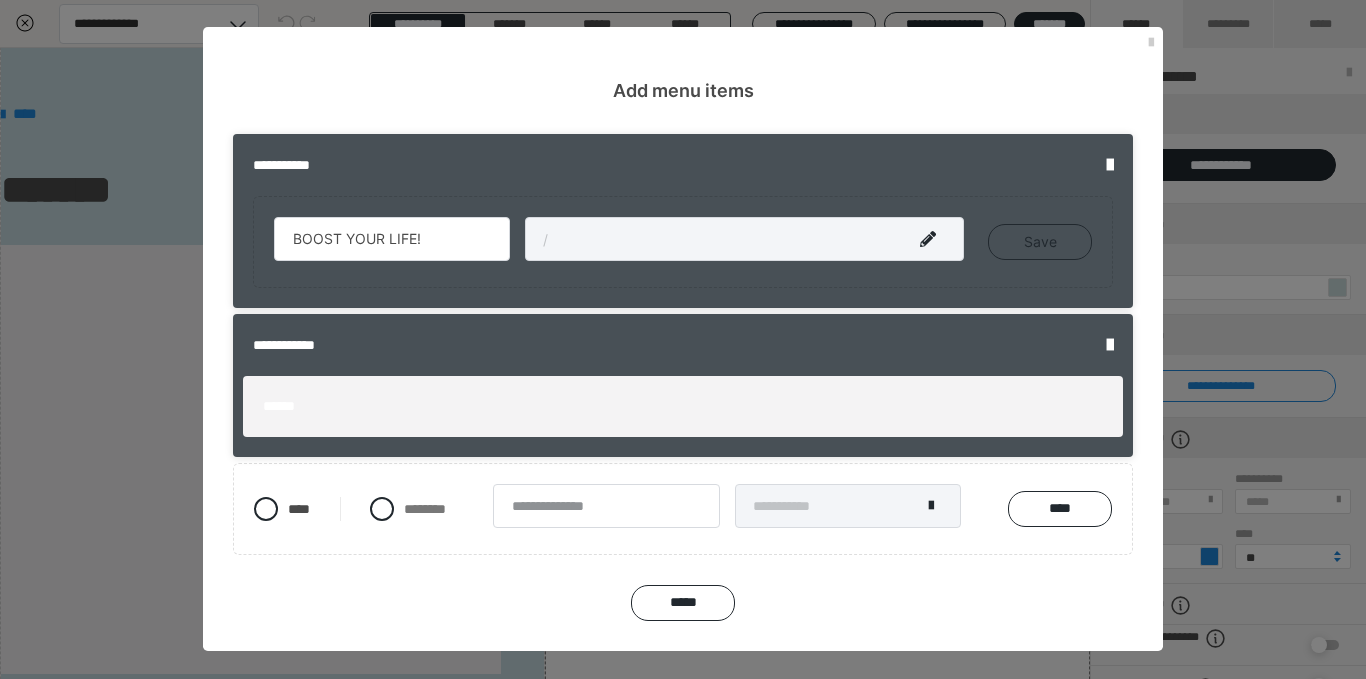 scroll, scrollTop: 1, scrollLeft: 0, axis: vertical 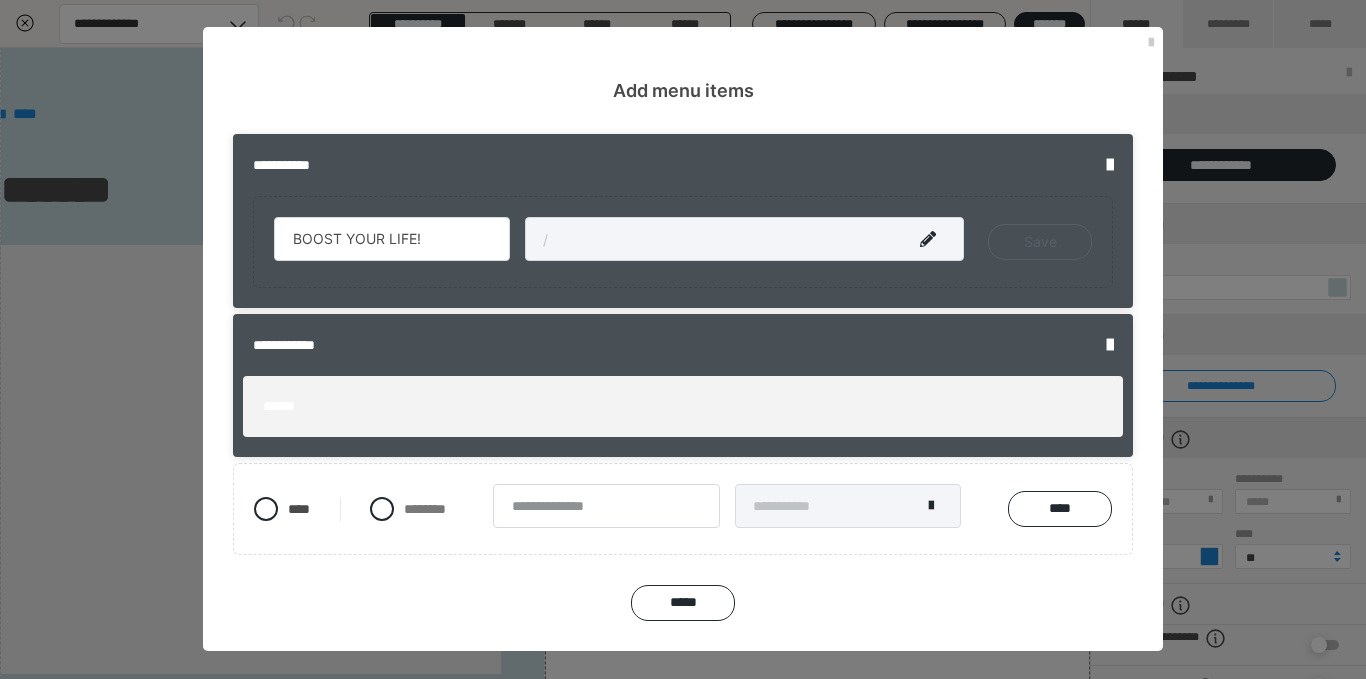 click on "Save" at bounding box center (1040, 242) 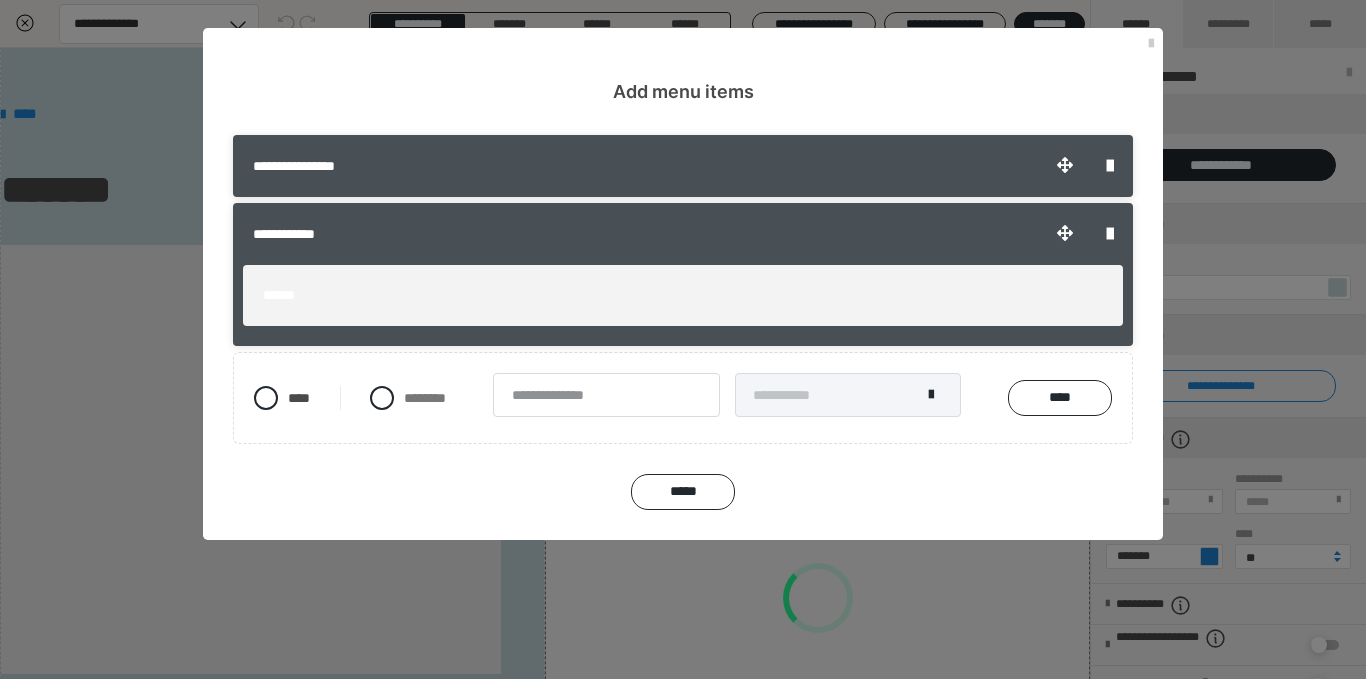 scroll, scrollTop: 0, scrollLeft: 0, axis: both 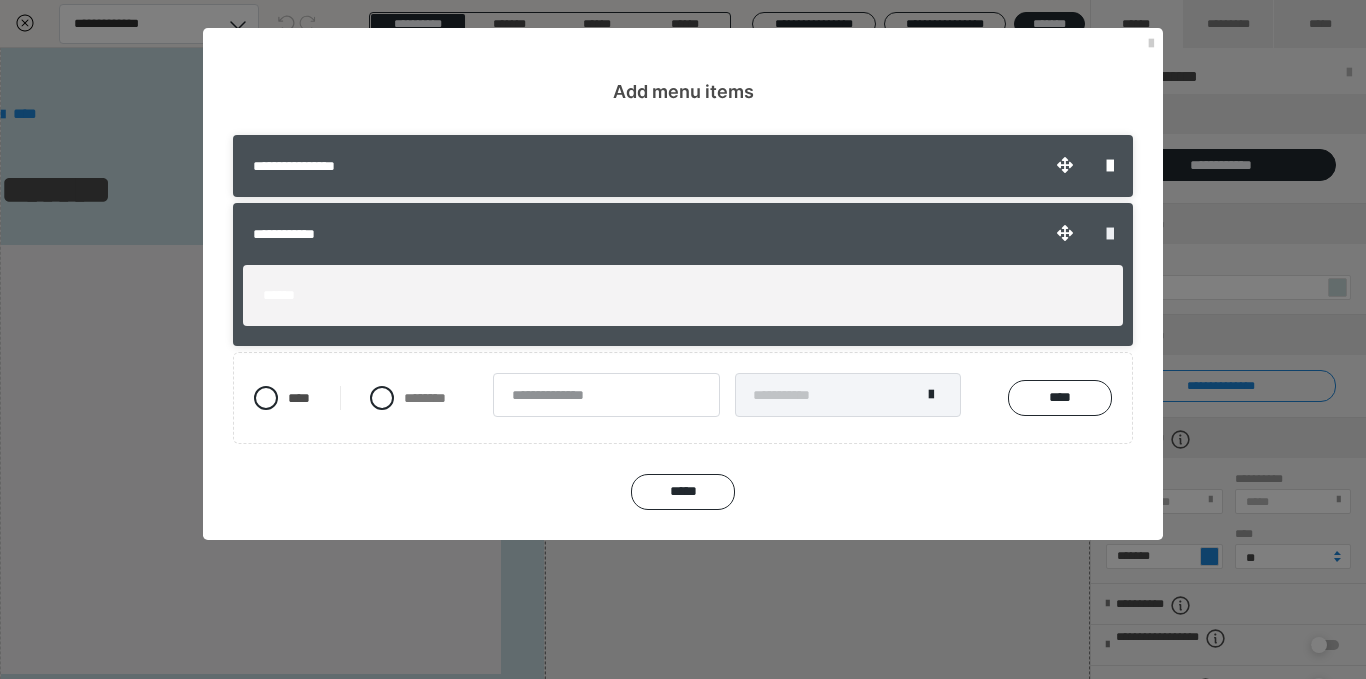 click at bounding box center (1110, 234) 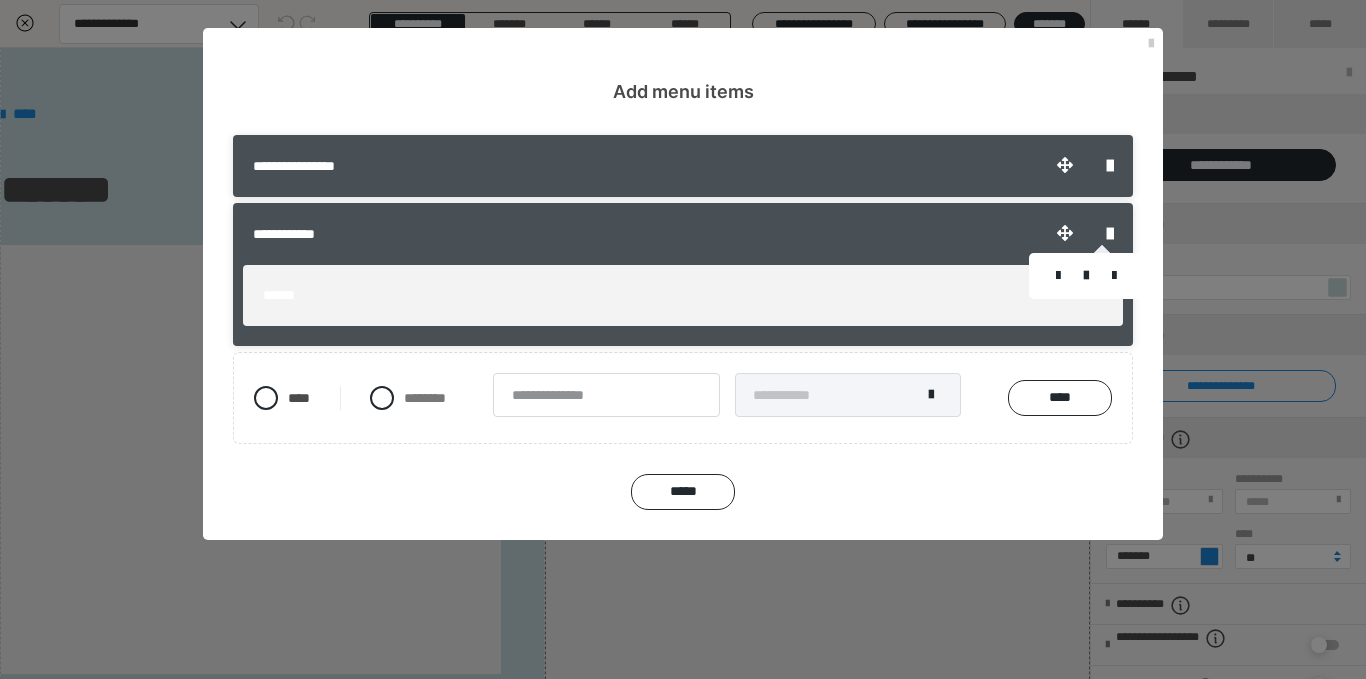 click at bounding box center [683, 339] 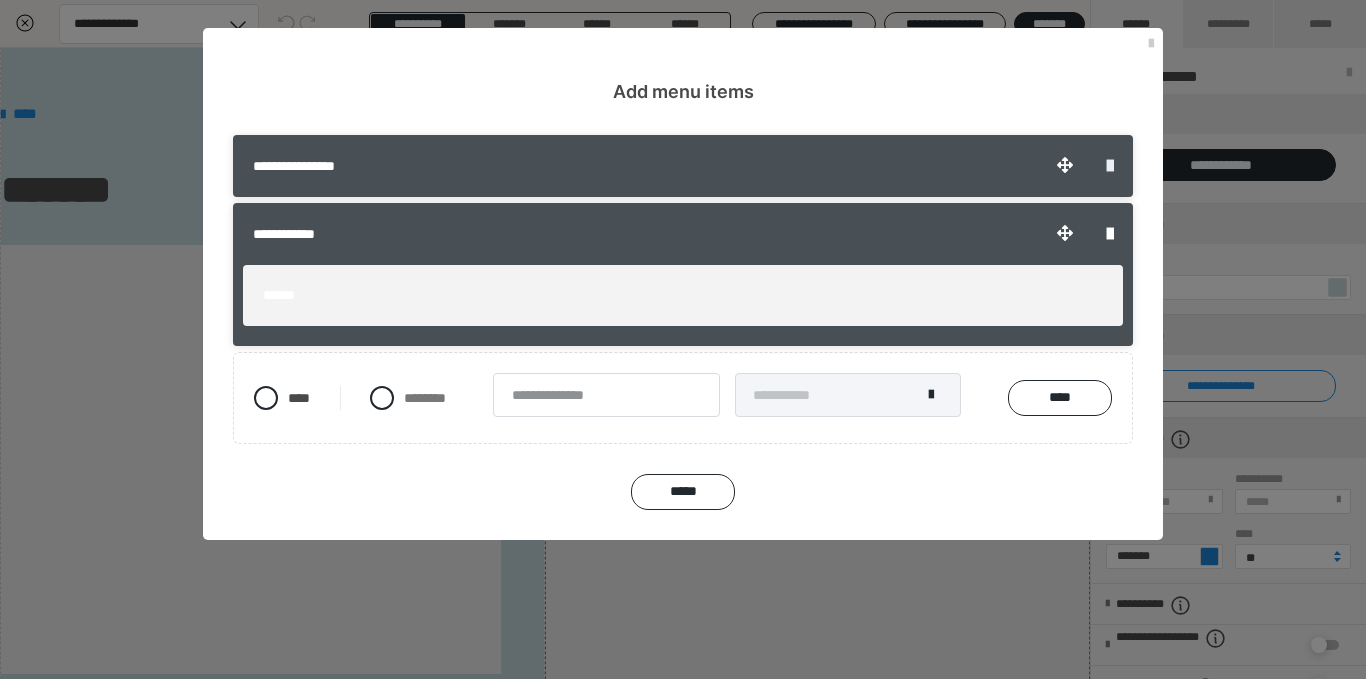click at bounding box center [1110, 166] 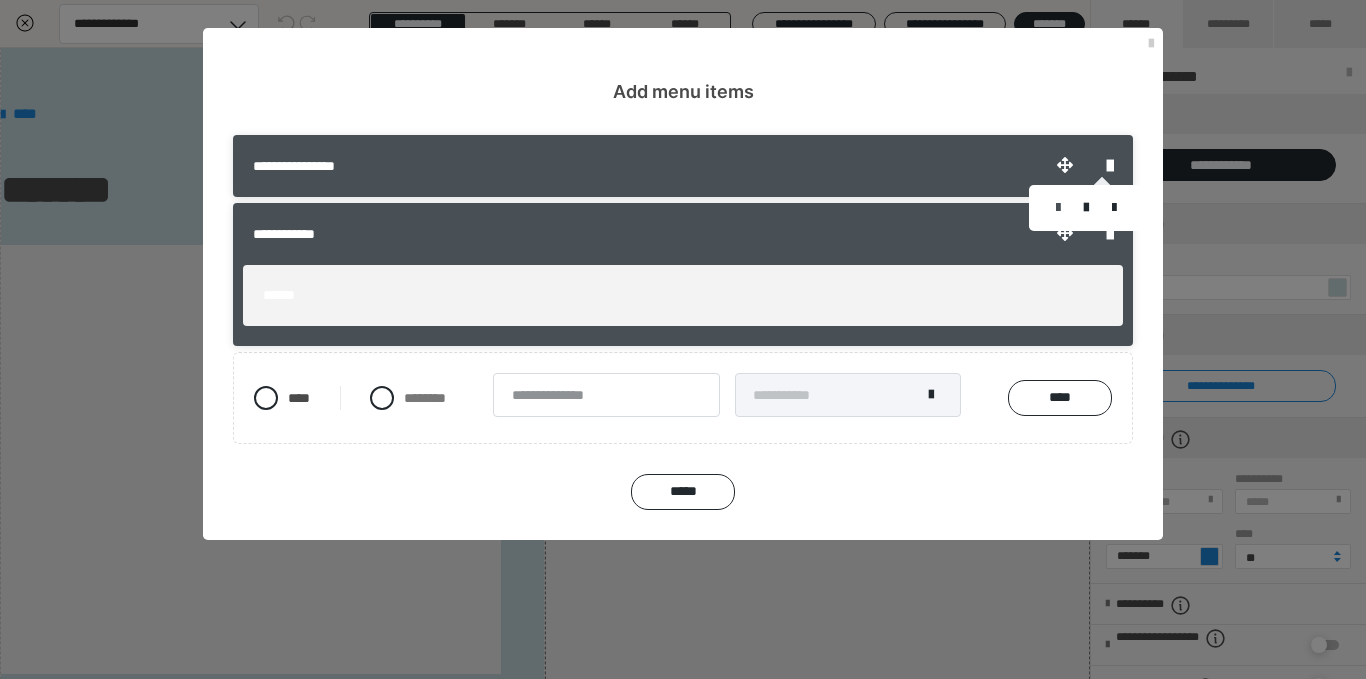 click at bounding box center [1058, 208] 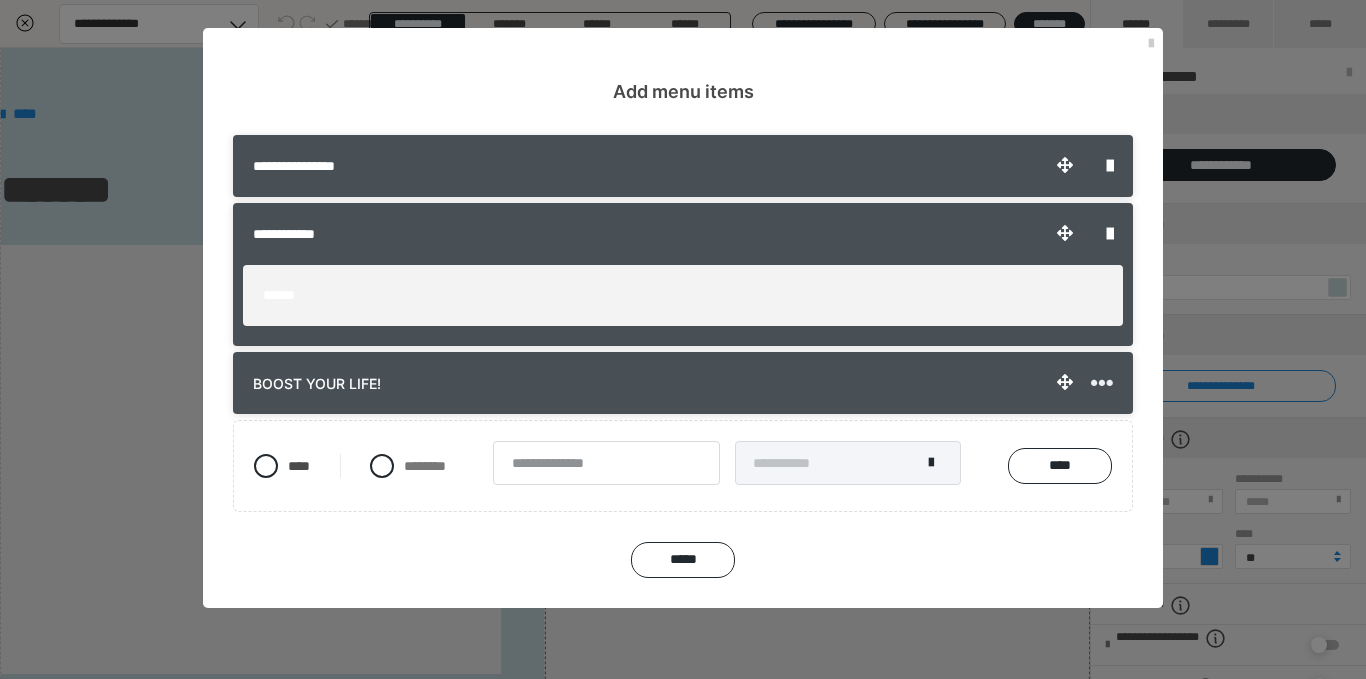 click at bounding box center (1102, 383) 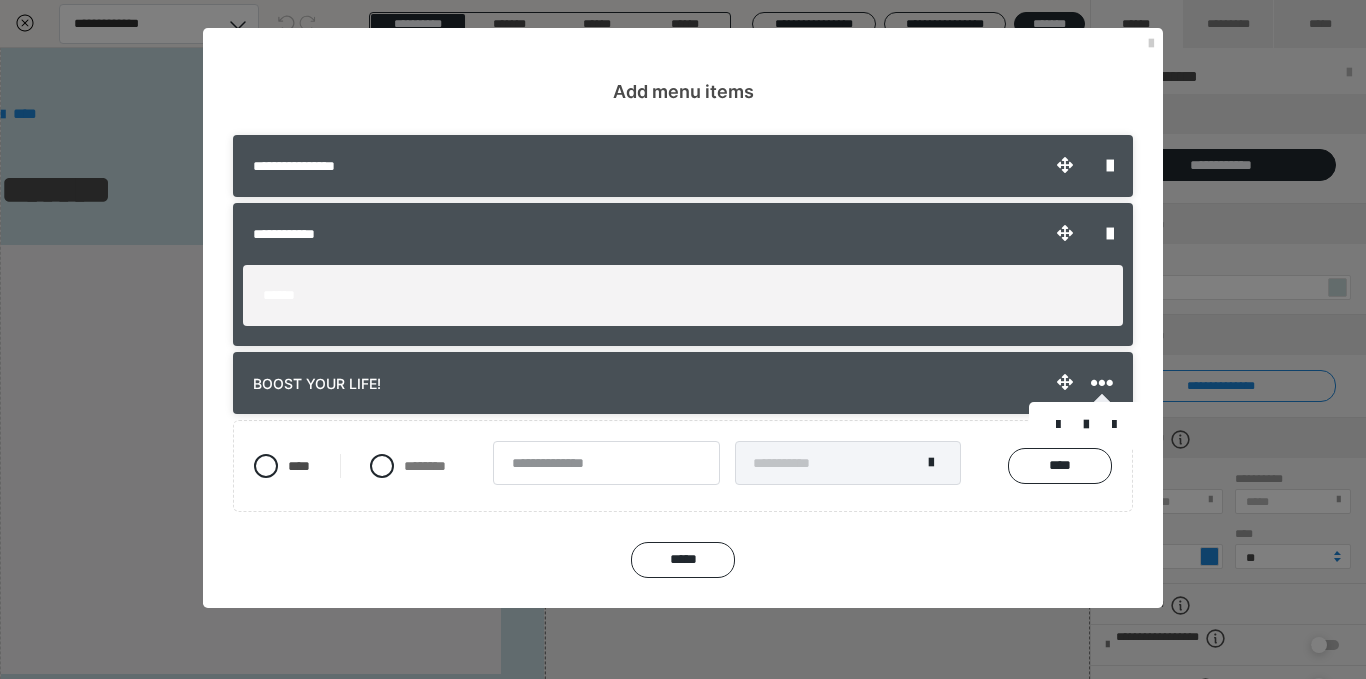 click at bounding box center [1086, 425] 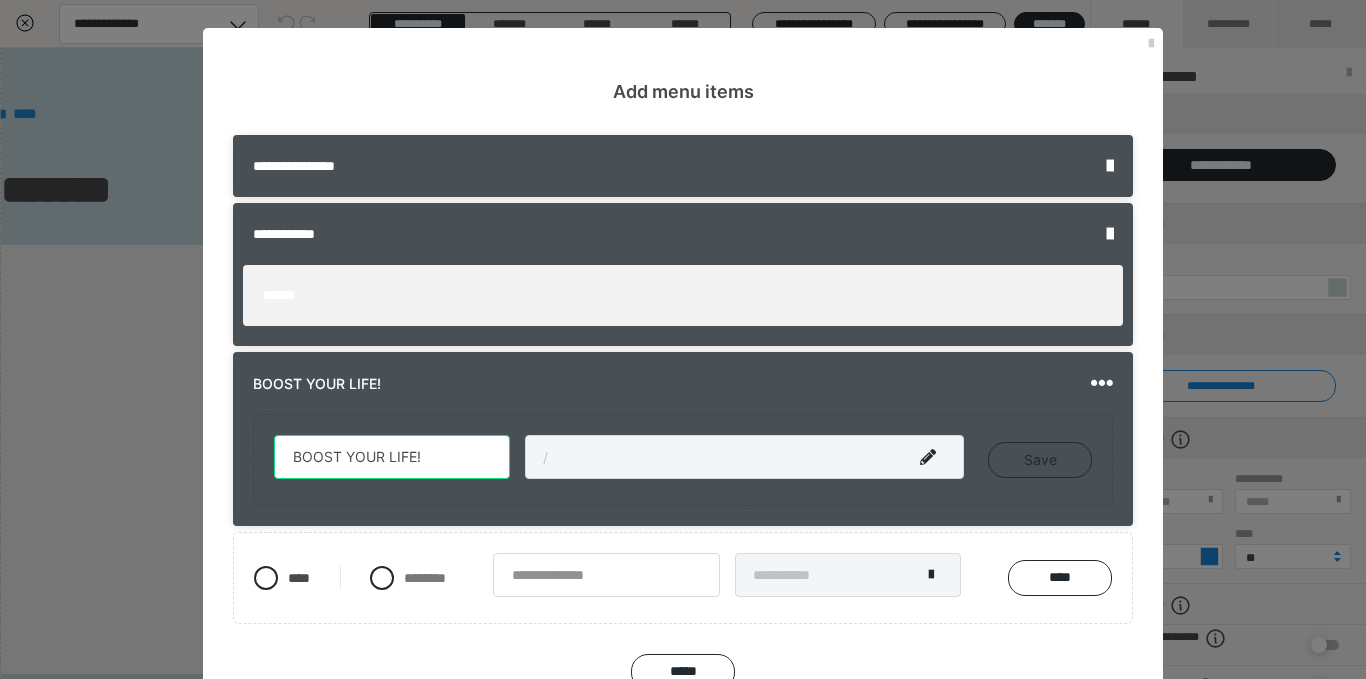 click on "BOOST YOUR LIFE!" at bounding box center (392, 457) 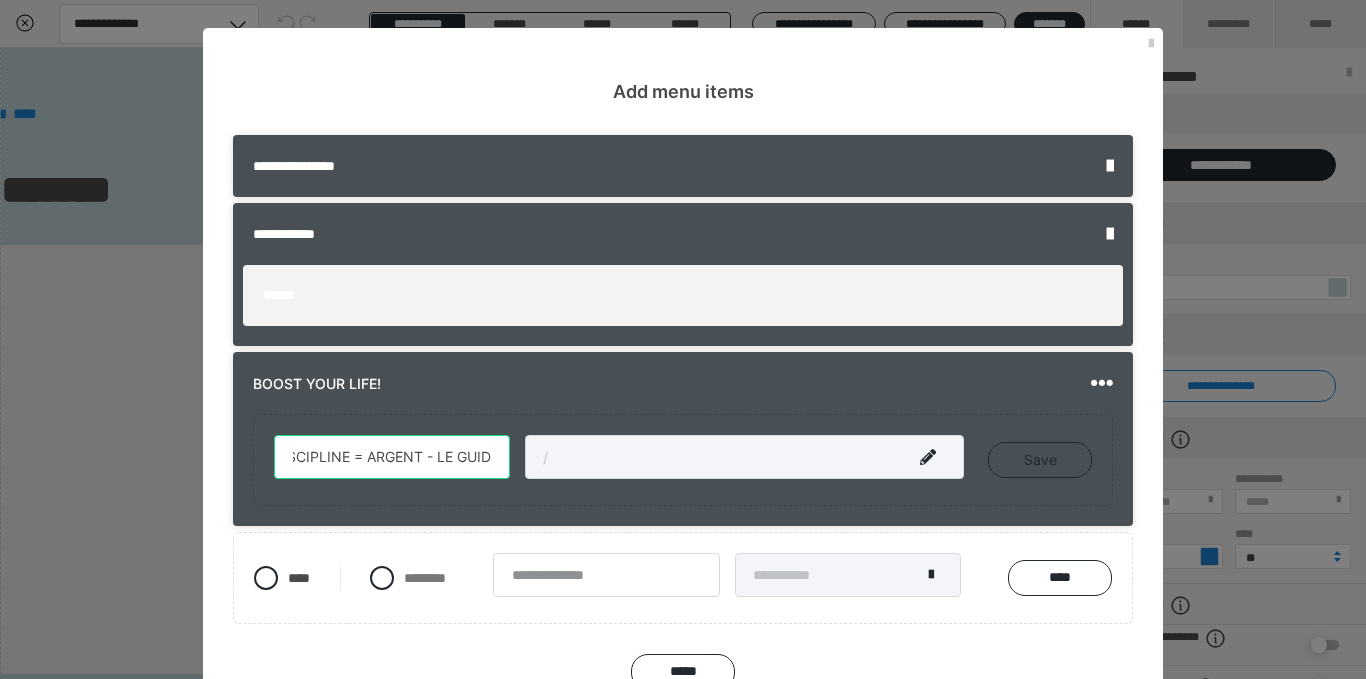 scroll, scrollTop: 0, scrollLeft: 29, axis: horizontal 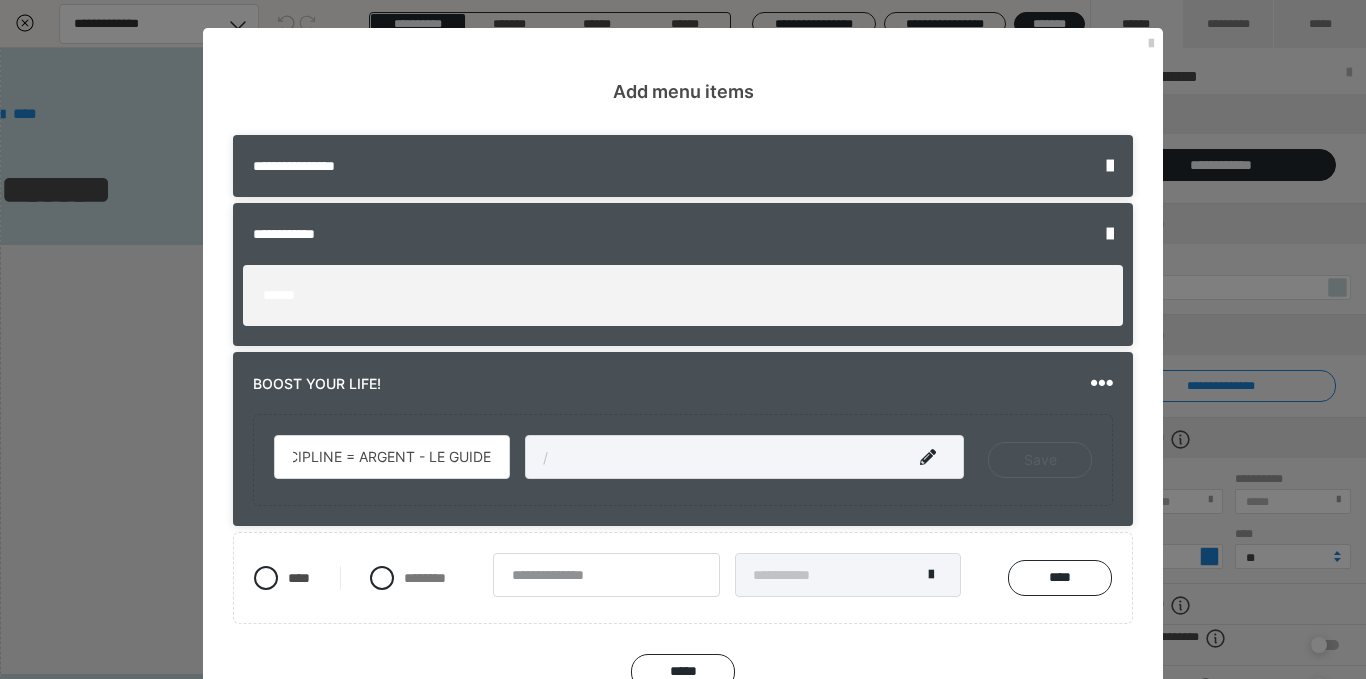 click on "Save" at bounding box center [1040, 460] 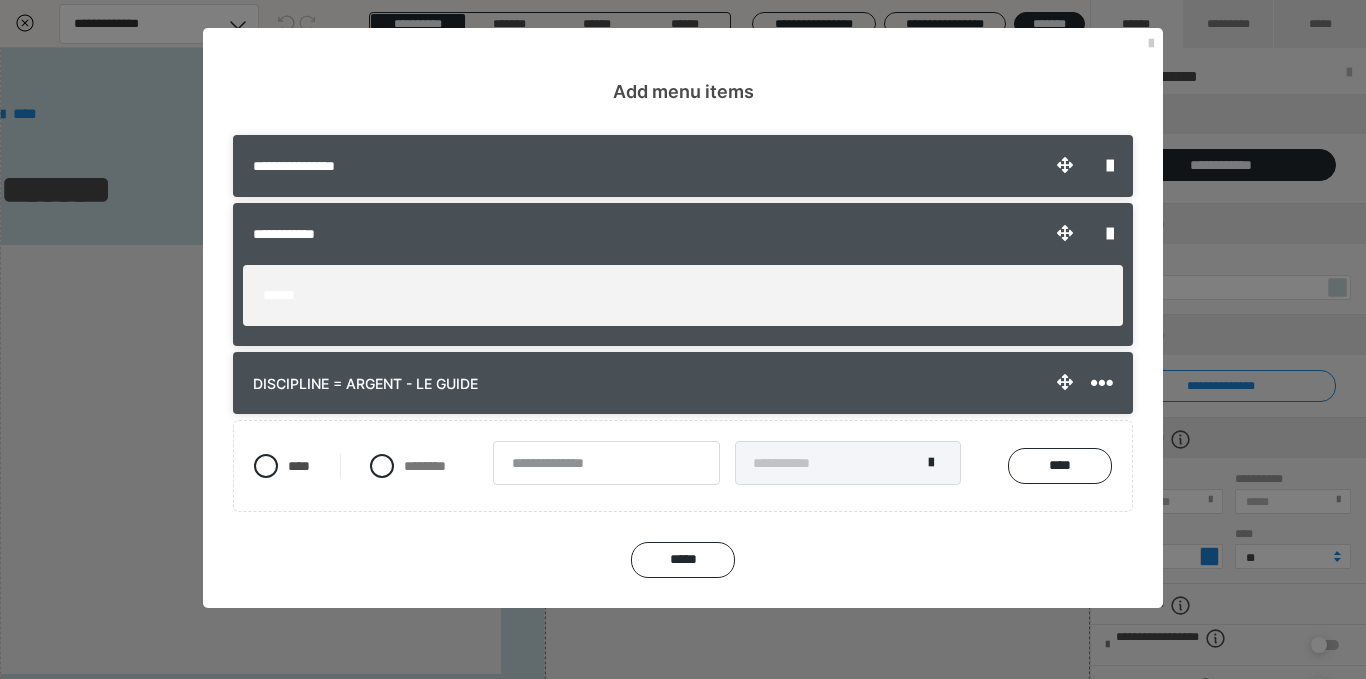 click on "******" at bounding box center [683, 295] 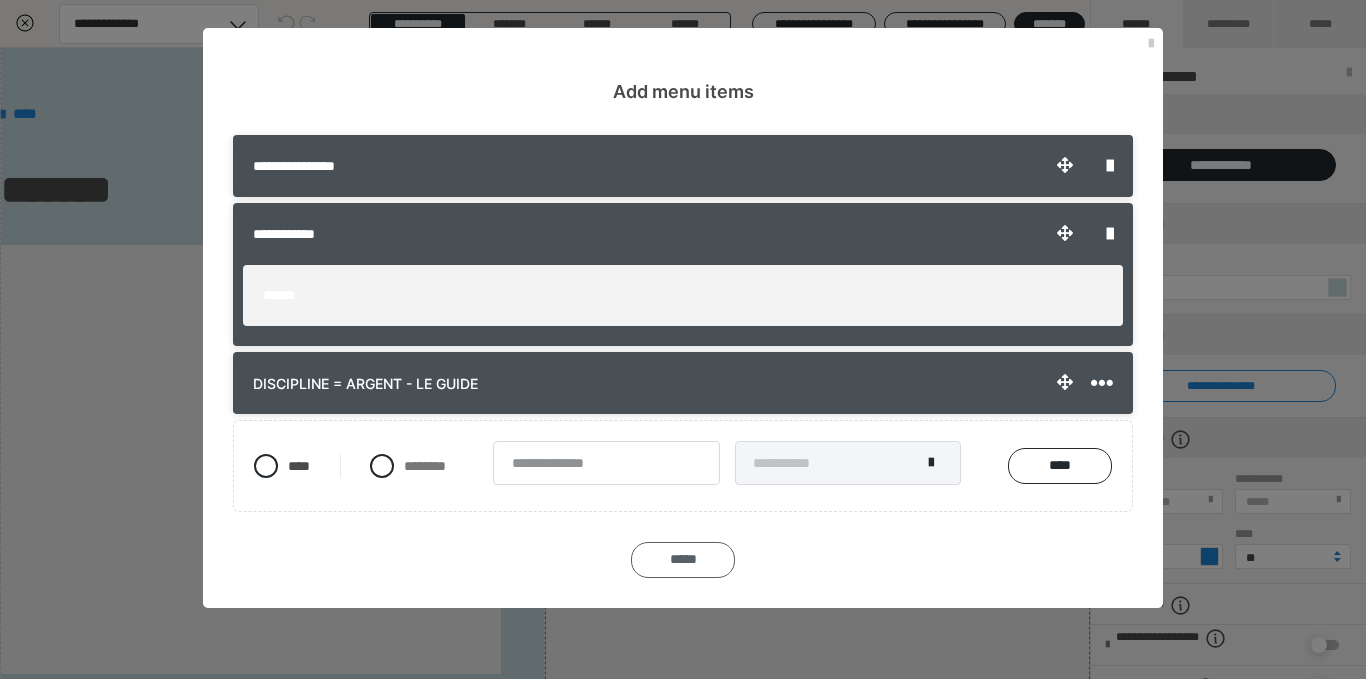 click on "*****" at bounding box center (683, 560) 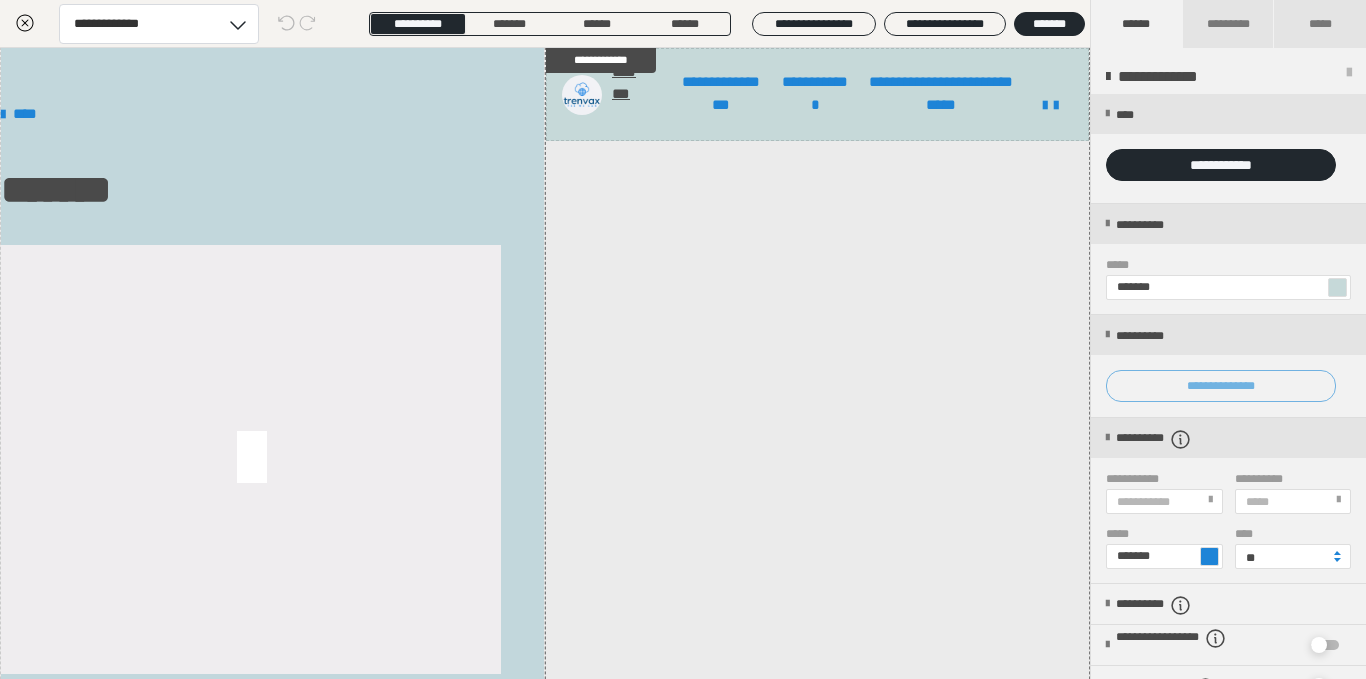 click on "**********" at bounding box center (1221, 386) 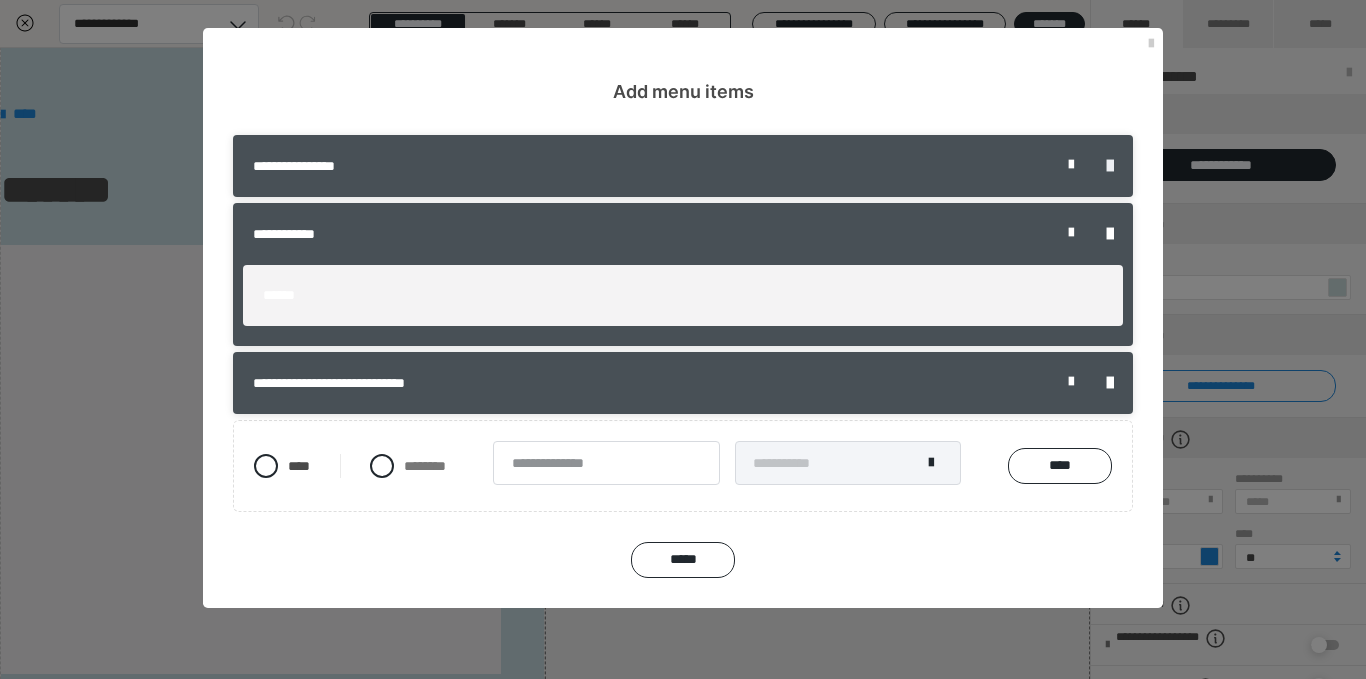 click at bounding box center (1110, 166) 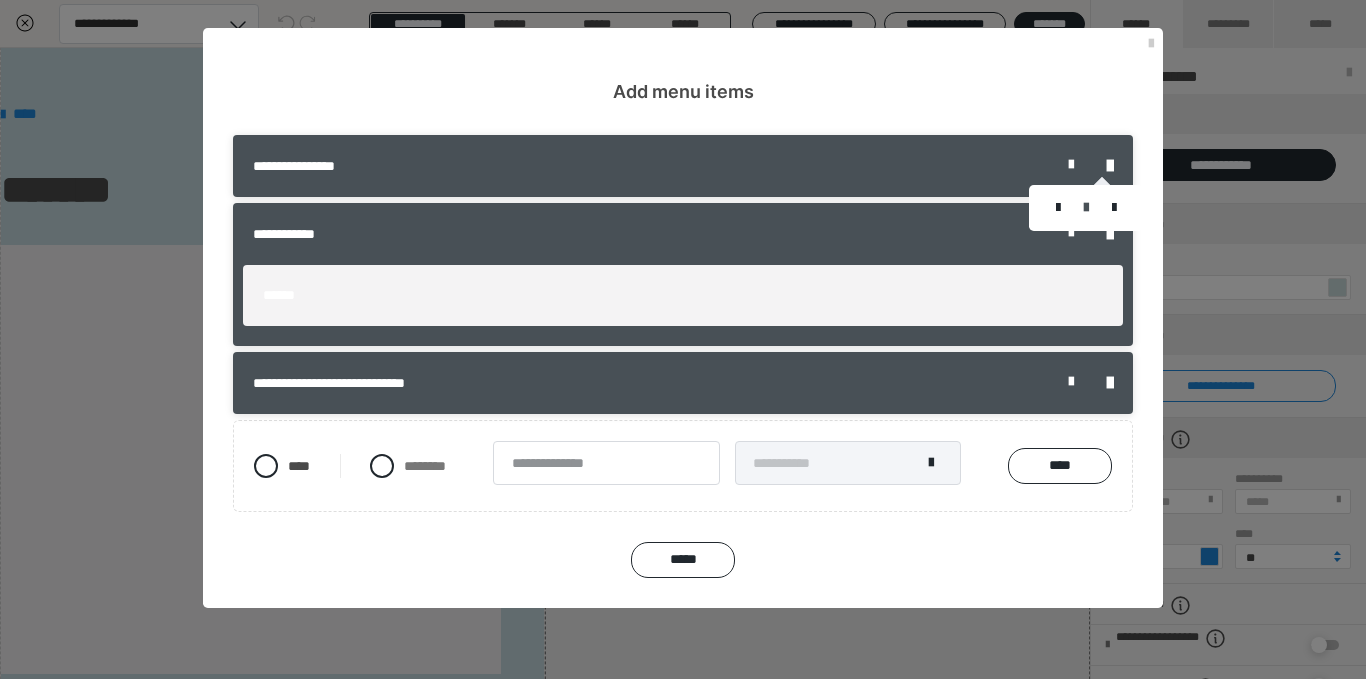 click at bounding box center (1086, 208) 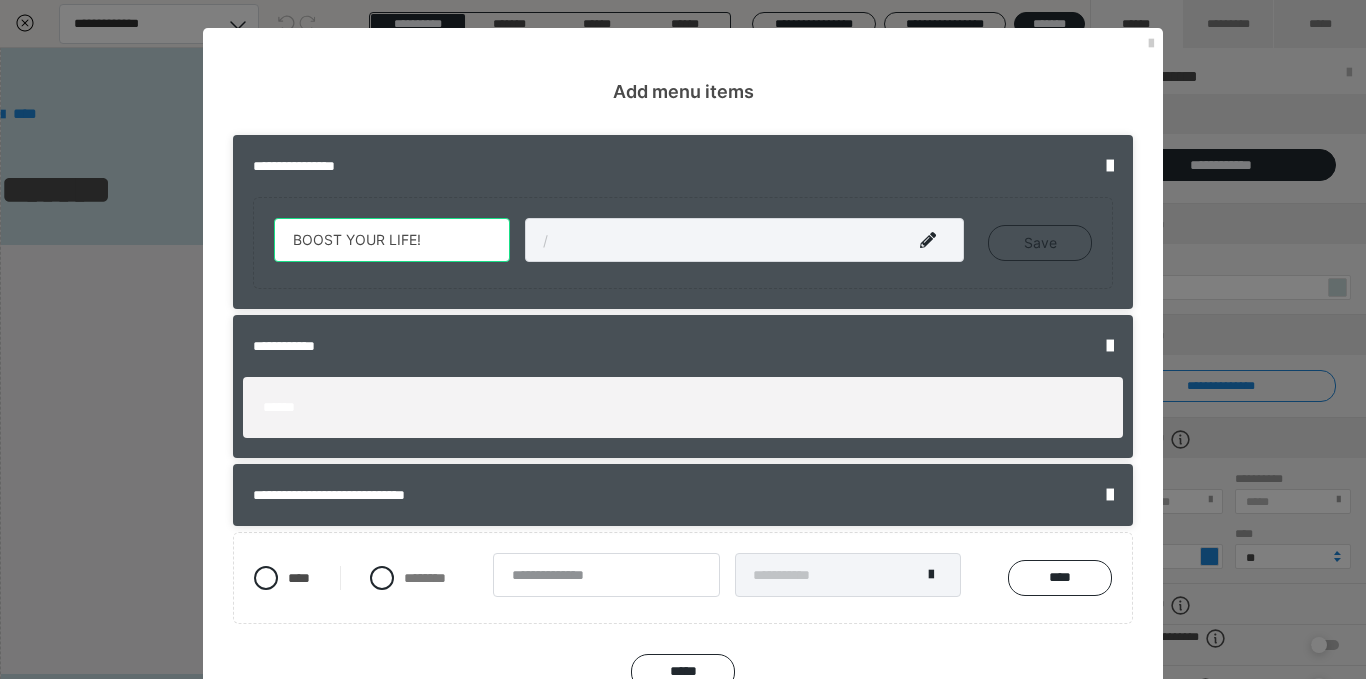 click on "BOOST YOUR LIFE!" at bounding box center (392, 240) 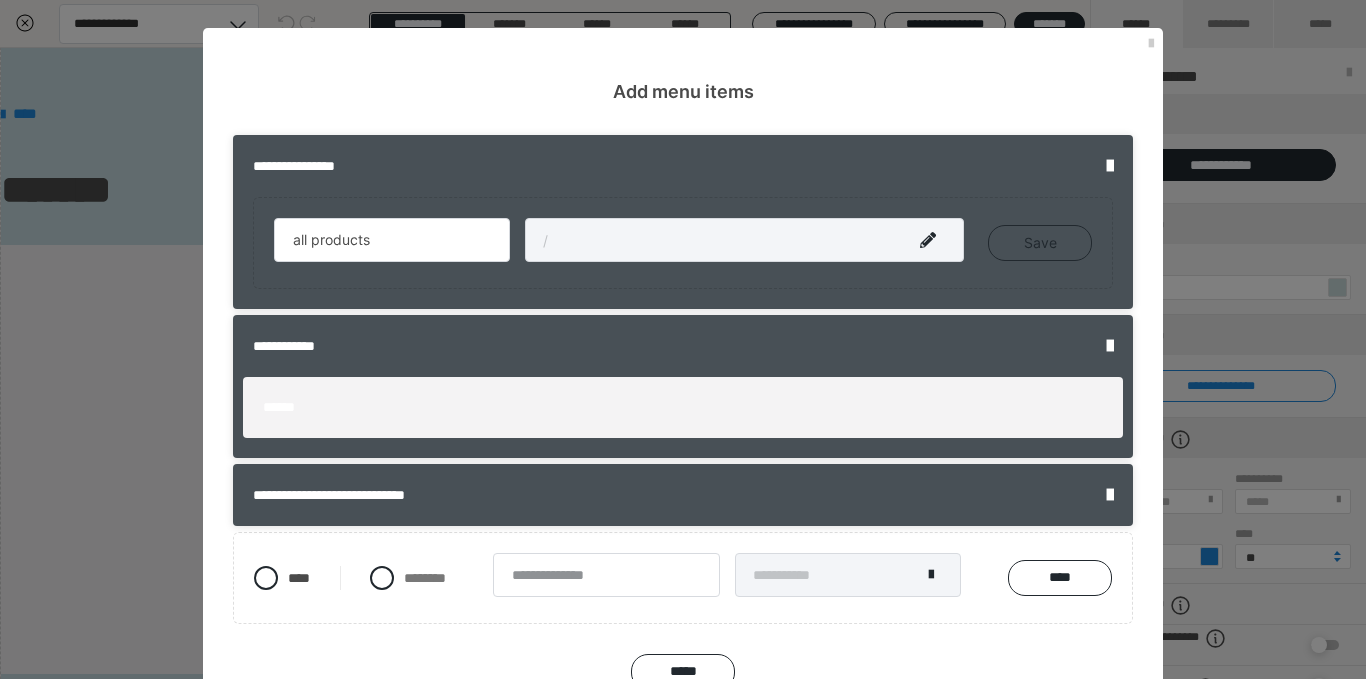 click on "**********" at bounding box center (672, 346) 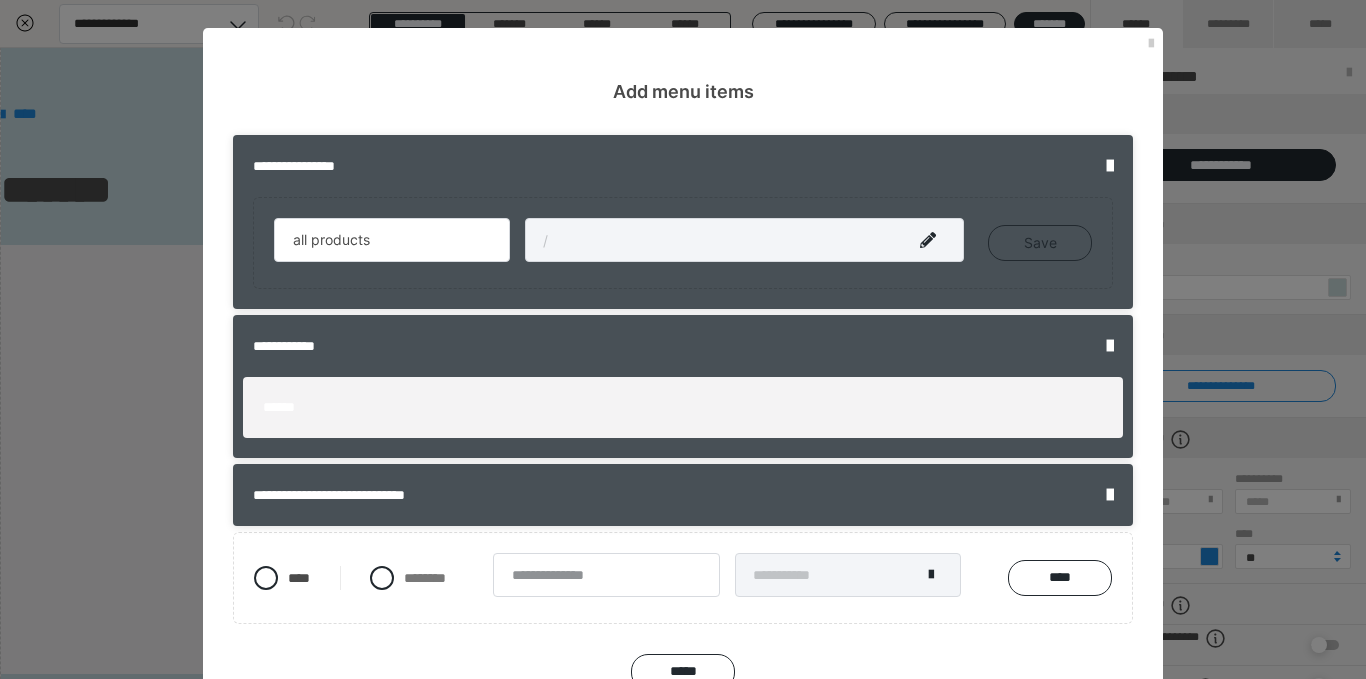 click on "**********" at bounding box center (672, 346) 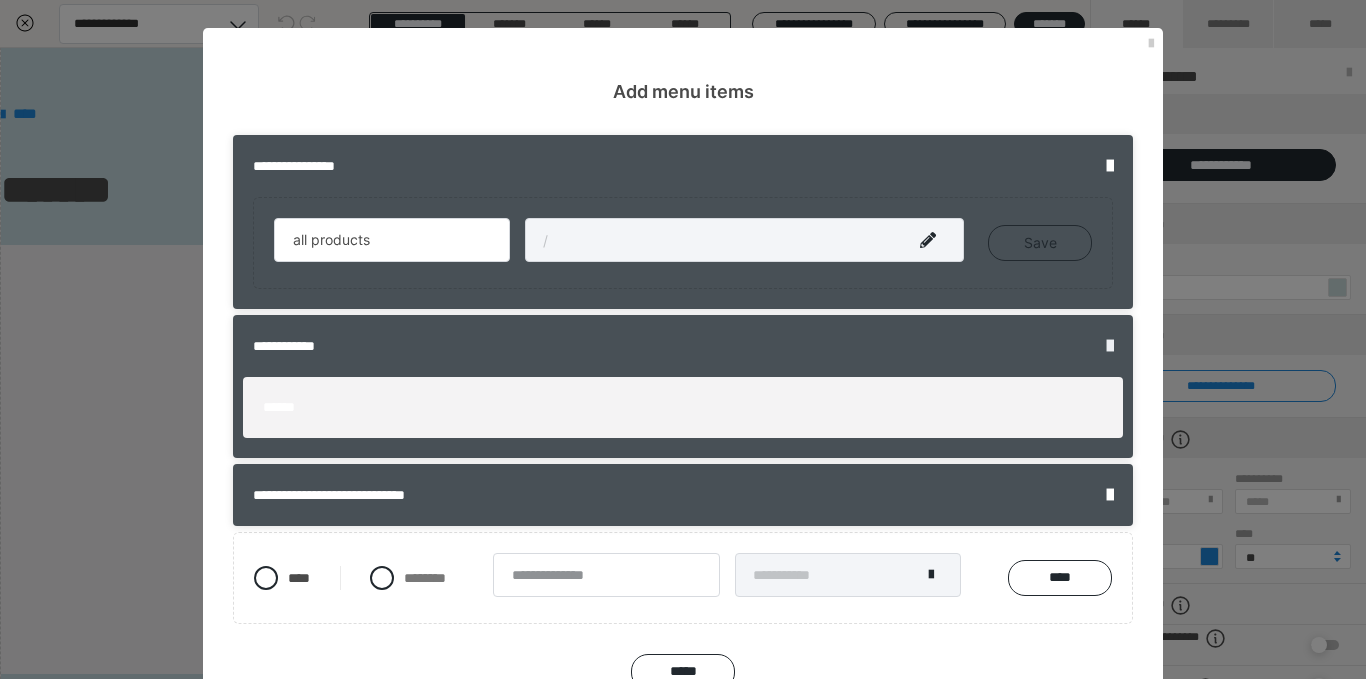 click at bounding box center (1110, 346) 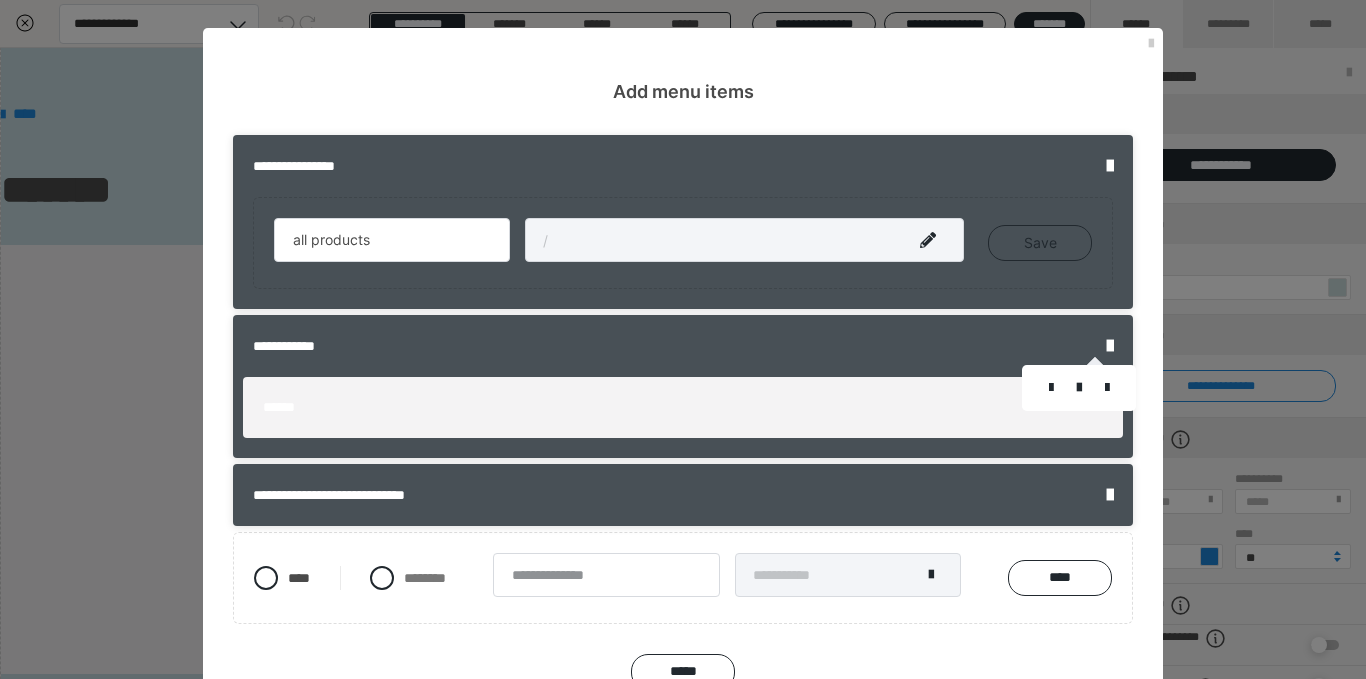click at bounding box center (1079, 388) 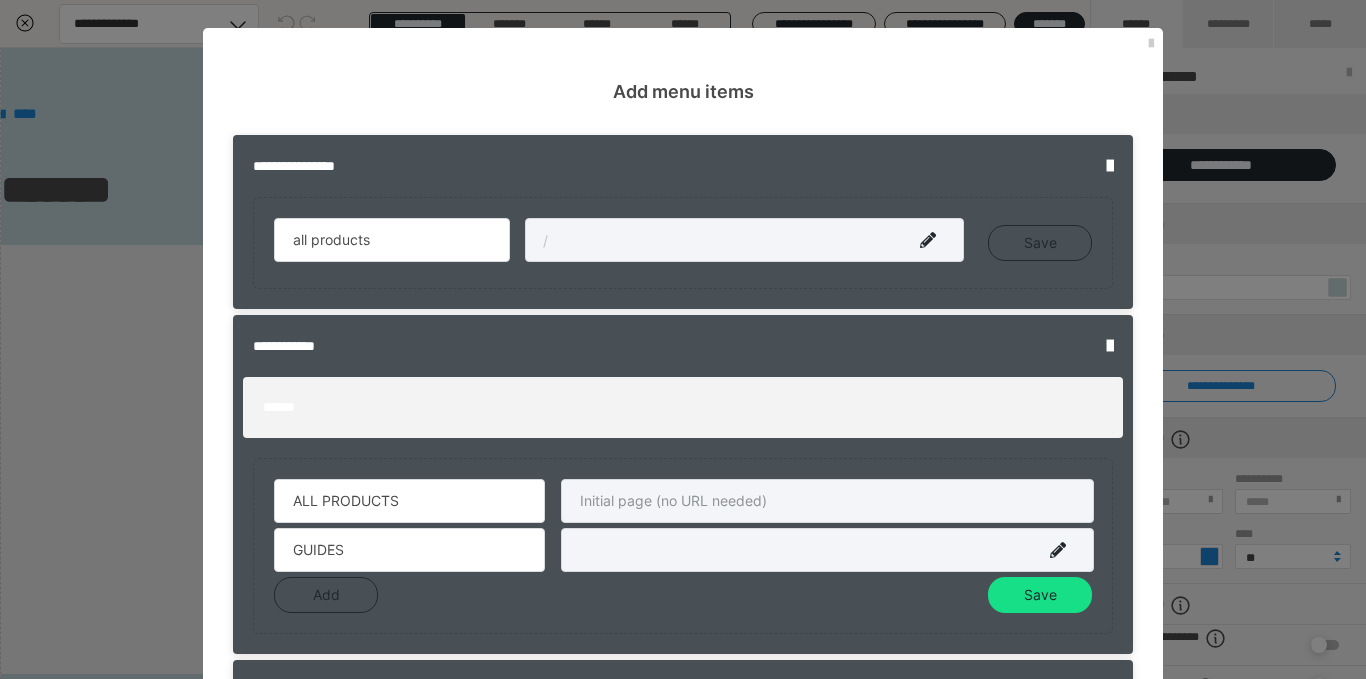 click on "******" at bounding box center (683, 407) 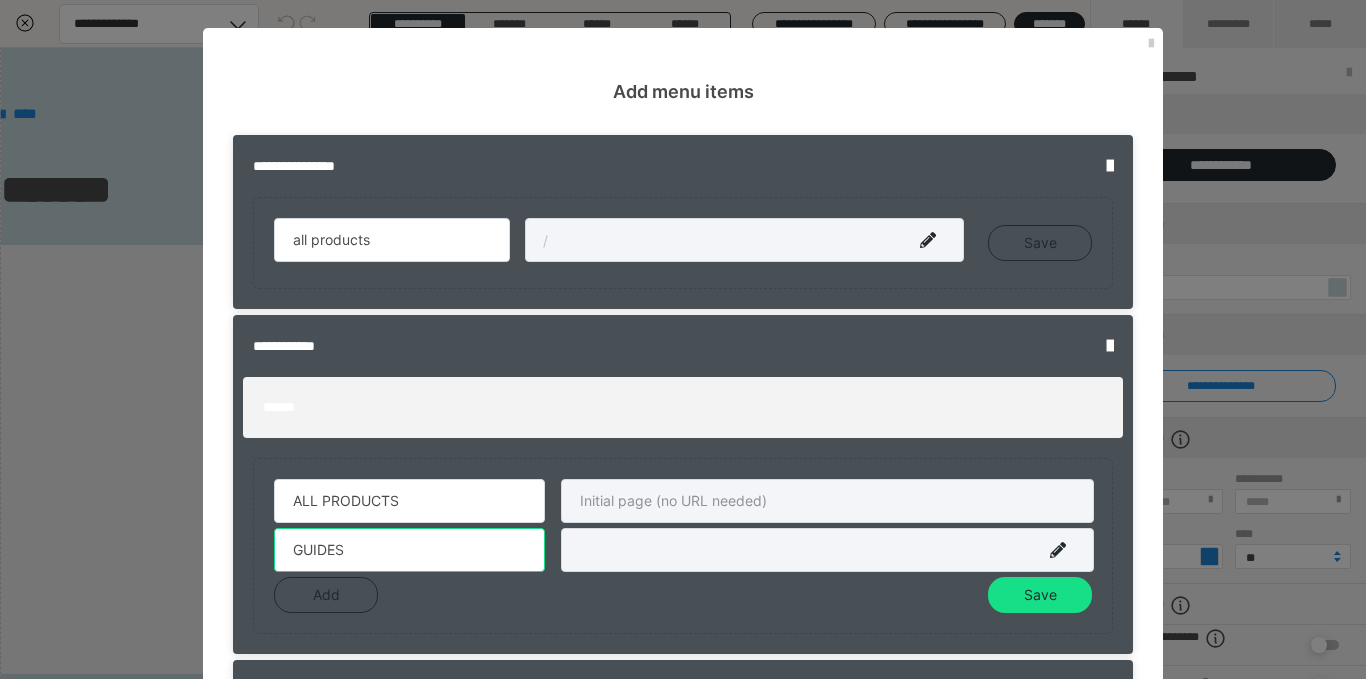 click on "GUIDES" at bounding box center [409, 550] 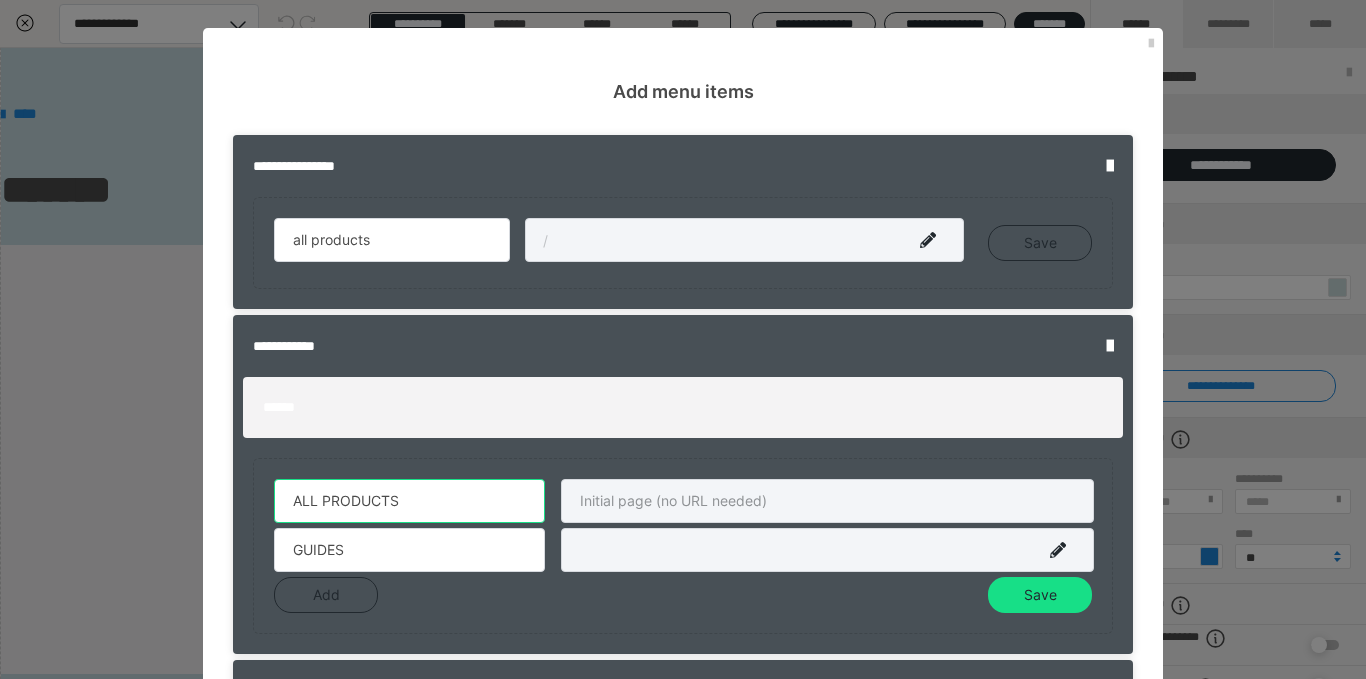 click on "ALL PRODUCTS" at bounding box center [409, 501] 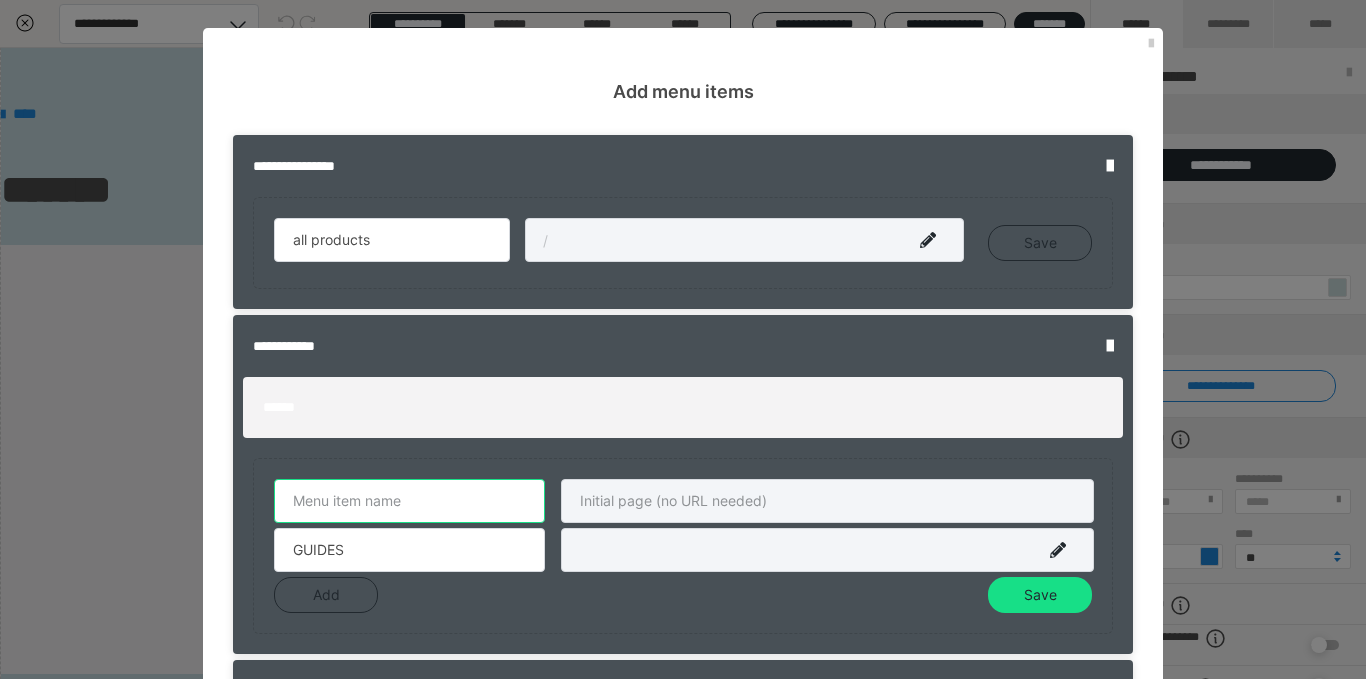 scroll, scrollTop: 264, scrollLeft: 0, axis: vertical 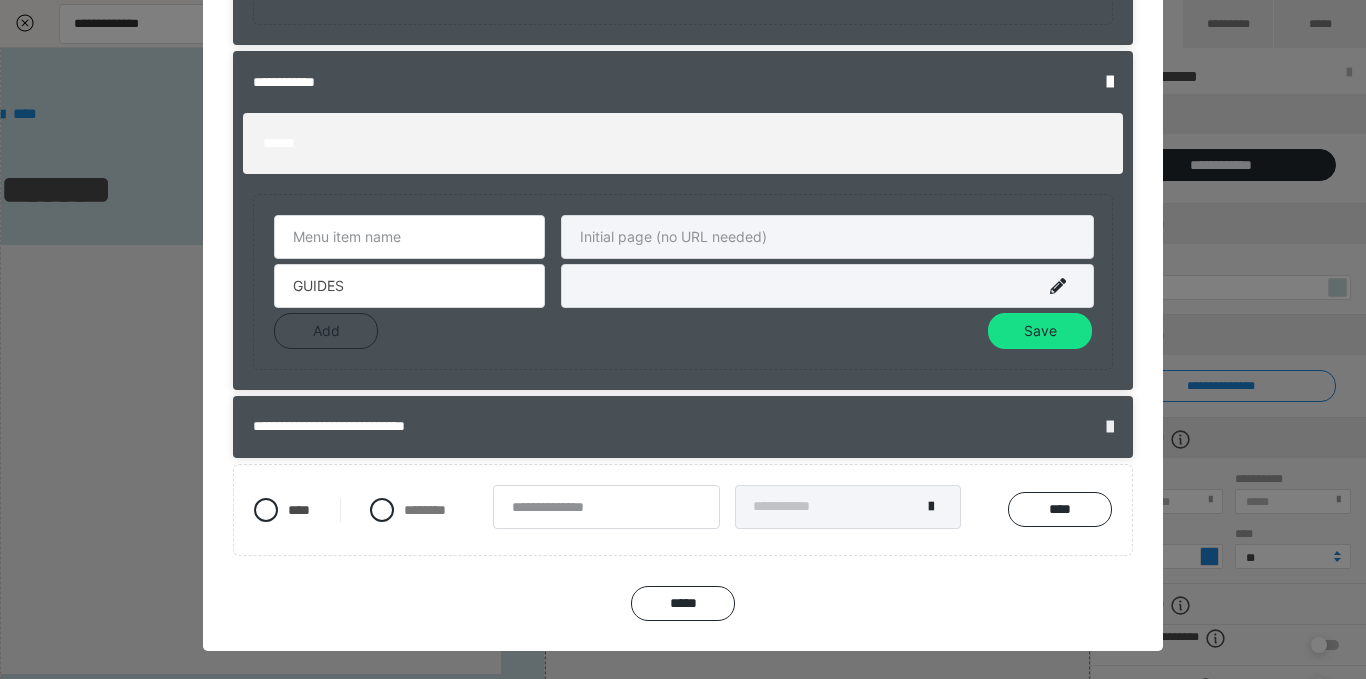 click at bounding box center (1110, 427) 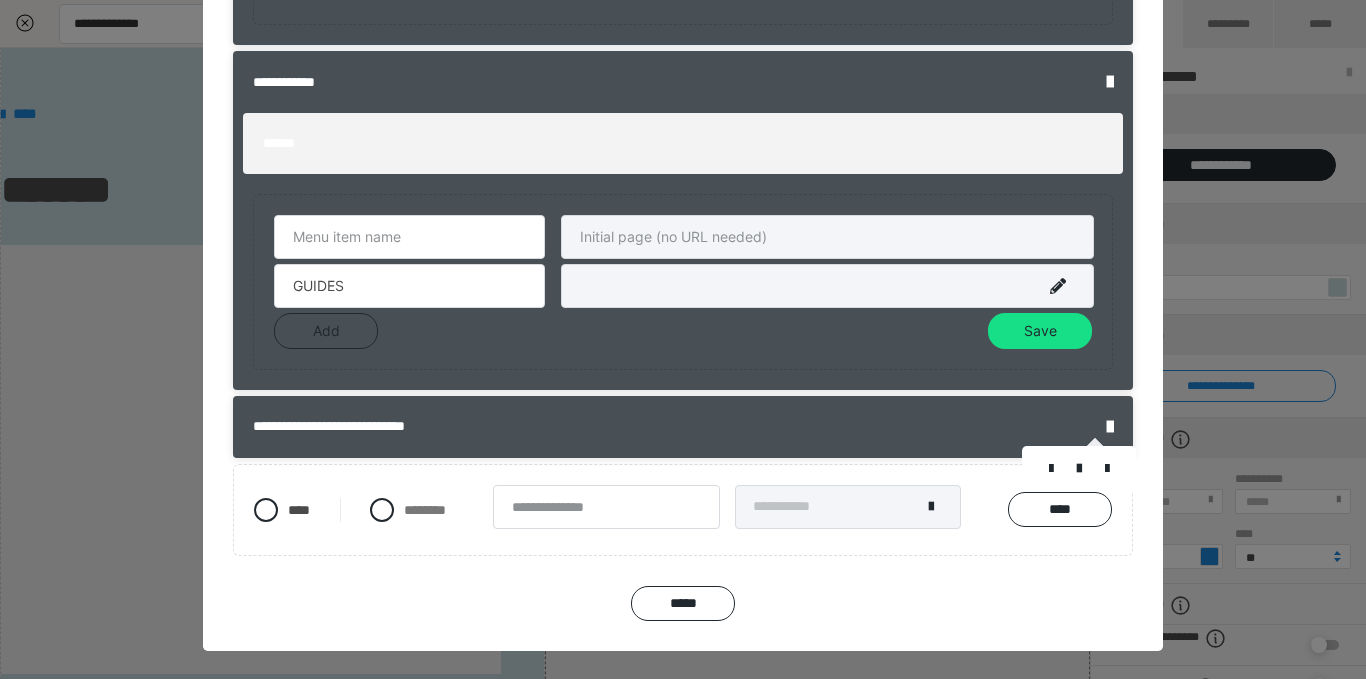 drag, startPoint x: 1102, startPoint y: 476, endPoint x: 1105, endPoint y: 456, distance: 20.22375 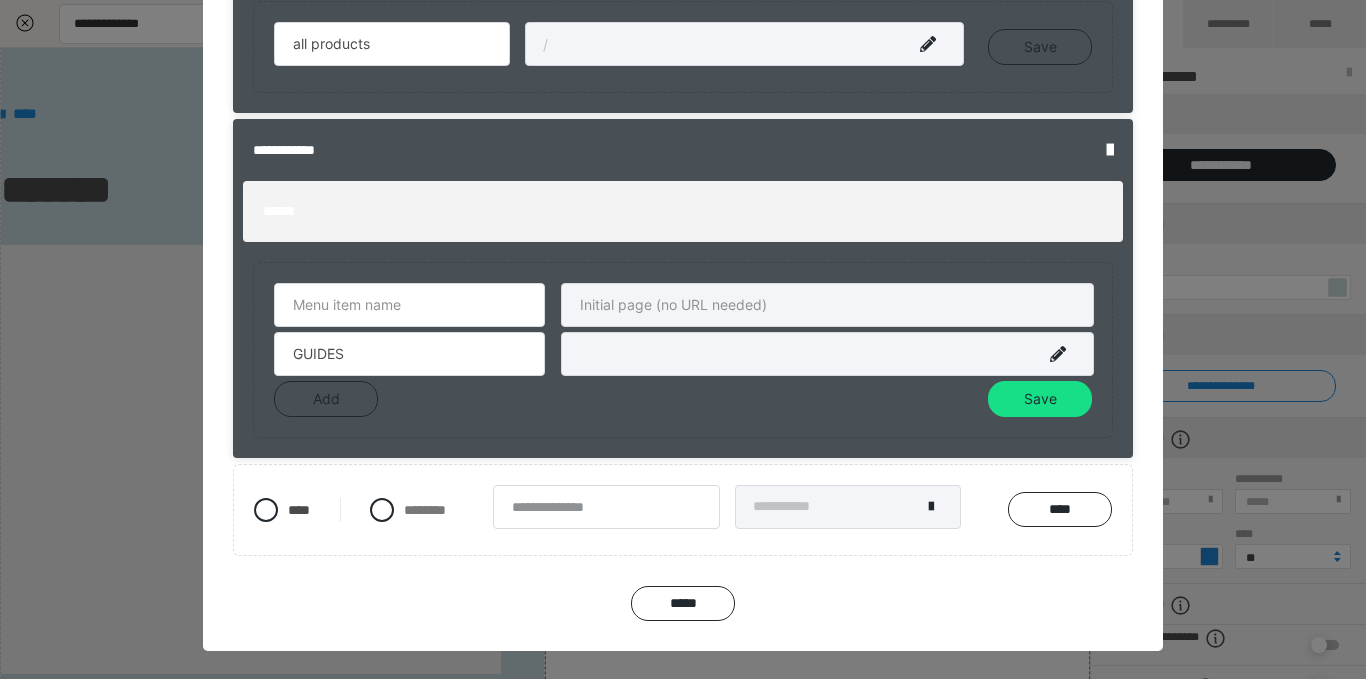 scroll, scrollTop: 196, scrollLeft: 0, axis: vertical 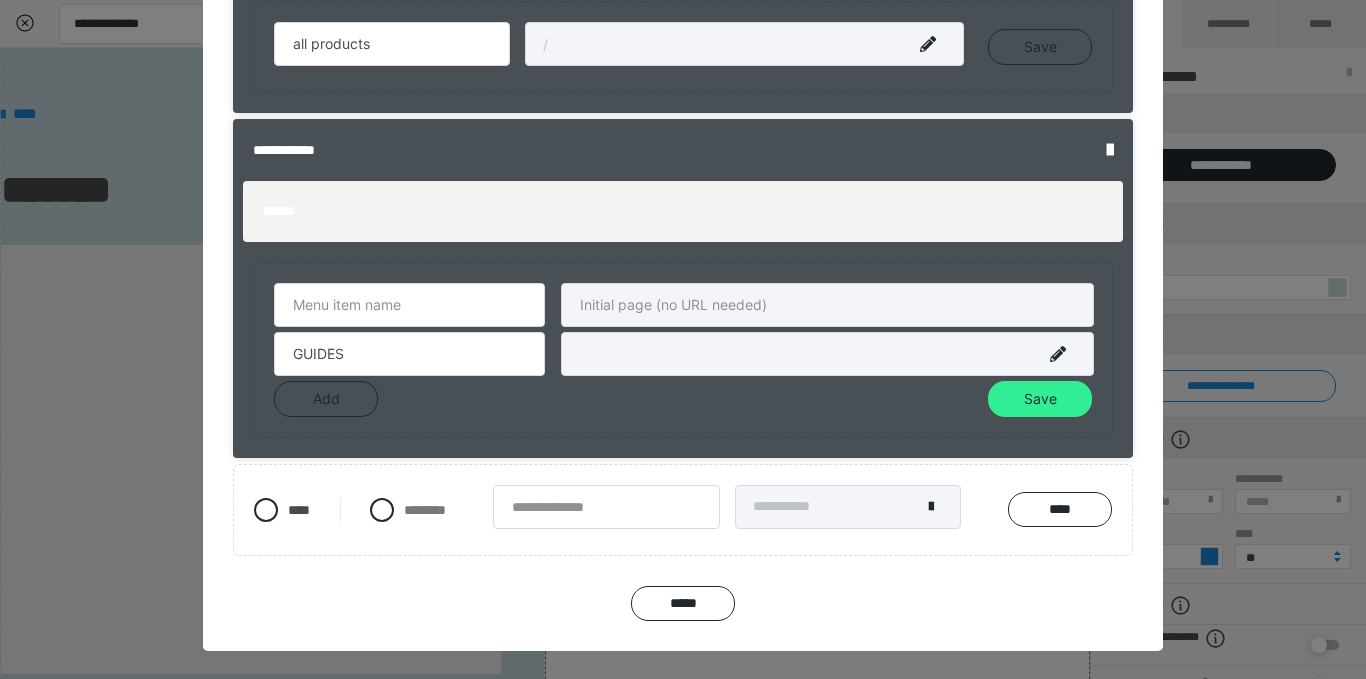 click on "Save" at bounding box center [1040, 399] 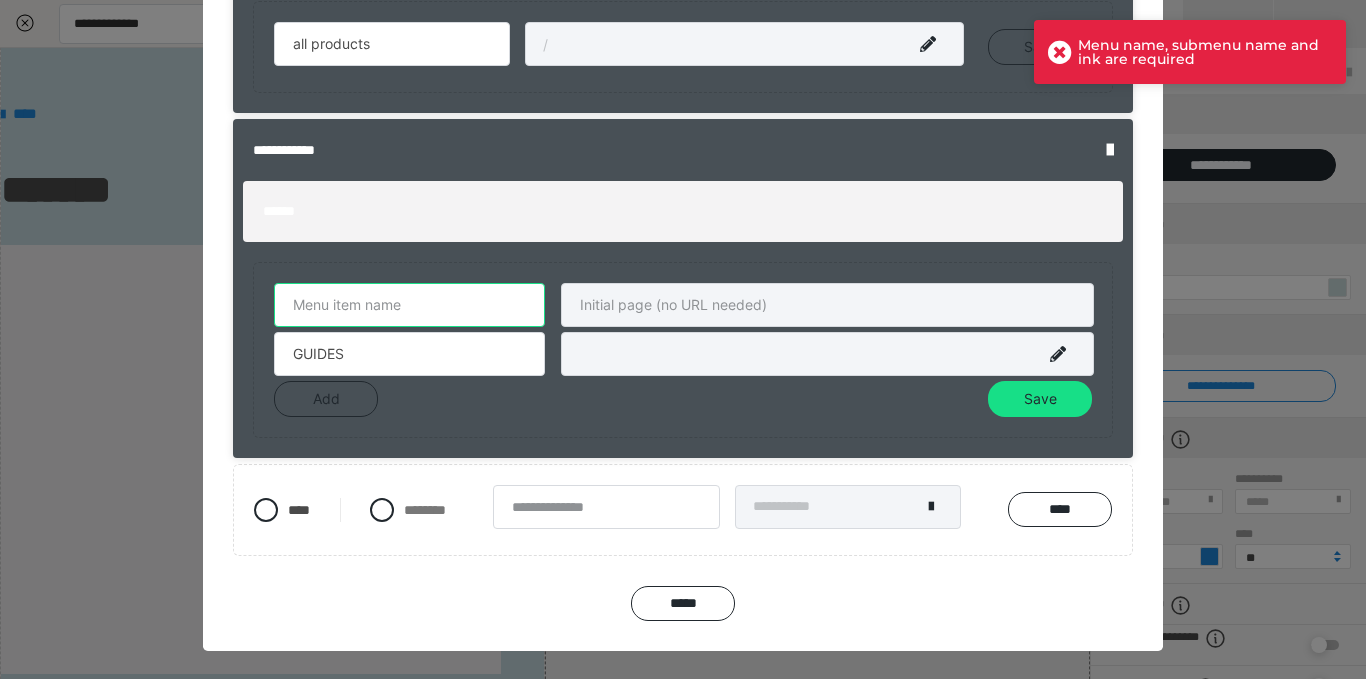 click at bounding box center [409, 305] 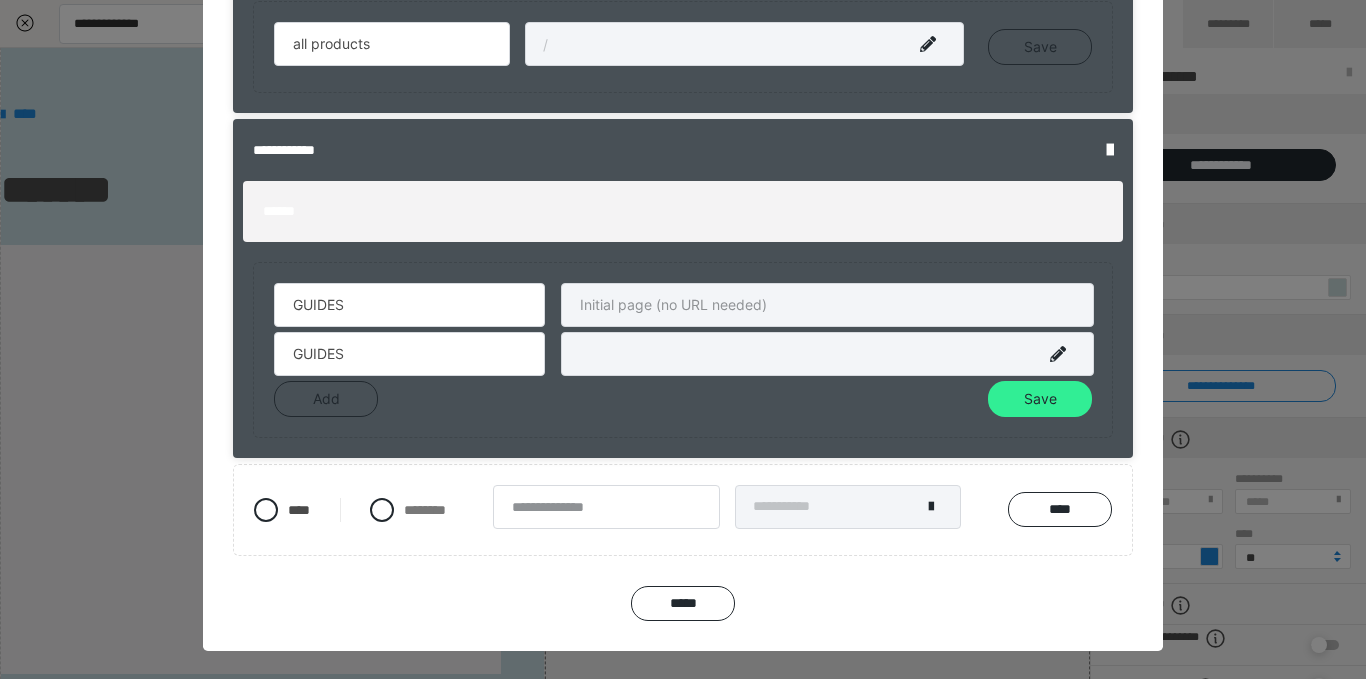 click on "Save" at bounding box center (1040, 399) 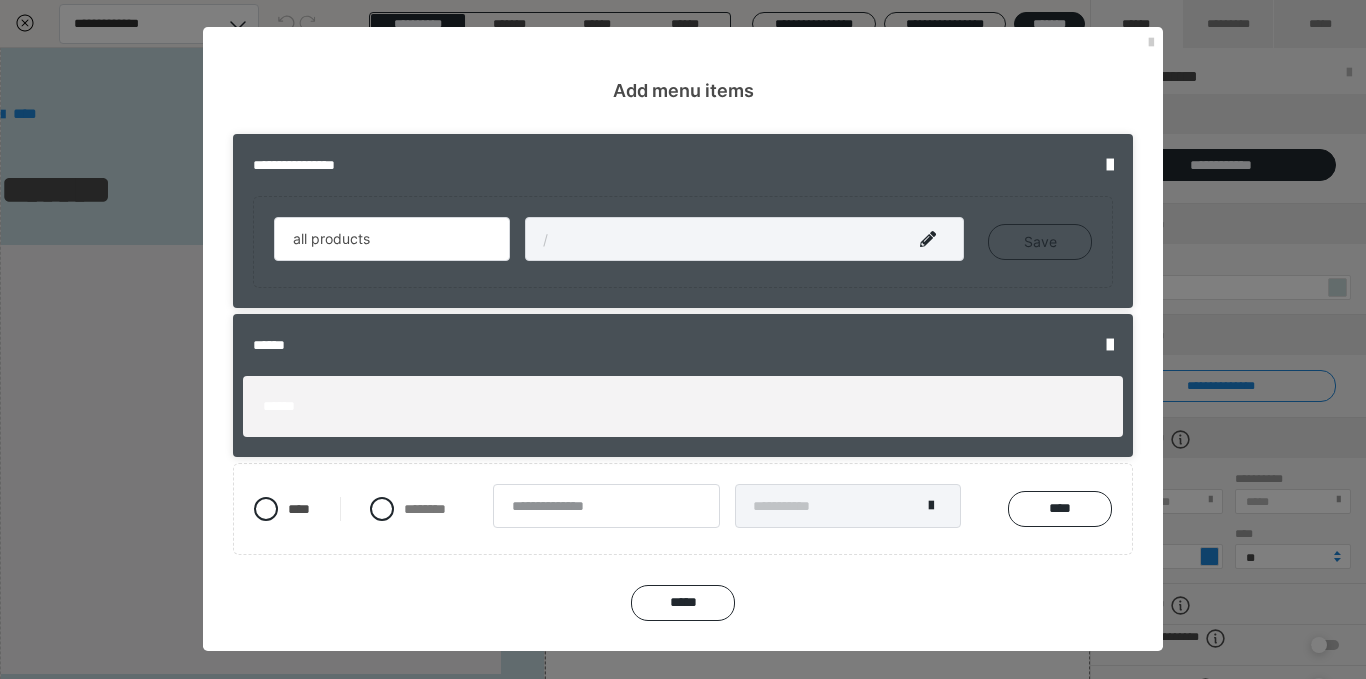 scroll, scrollTop: 1, scrollLeft: 0, axis: vertical 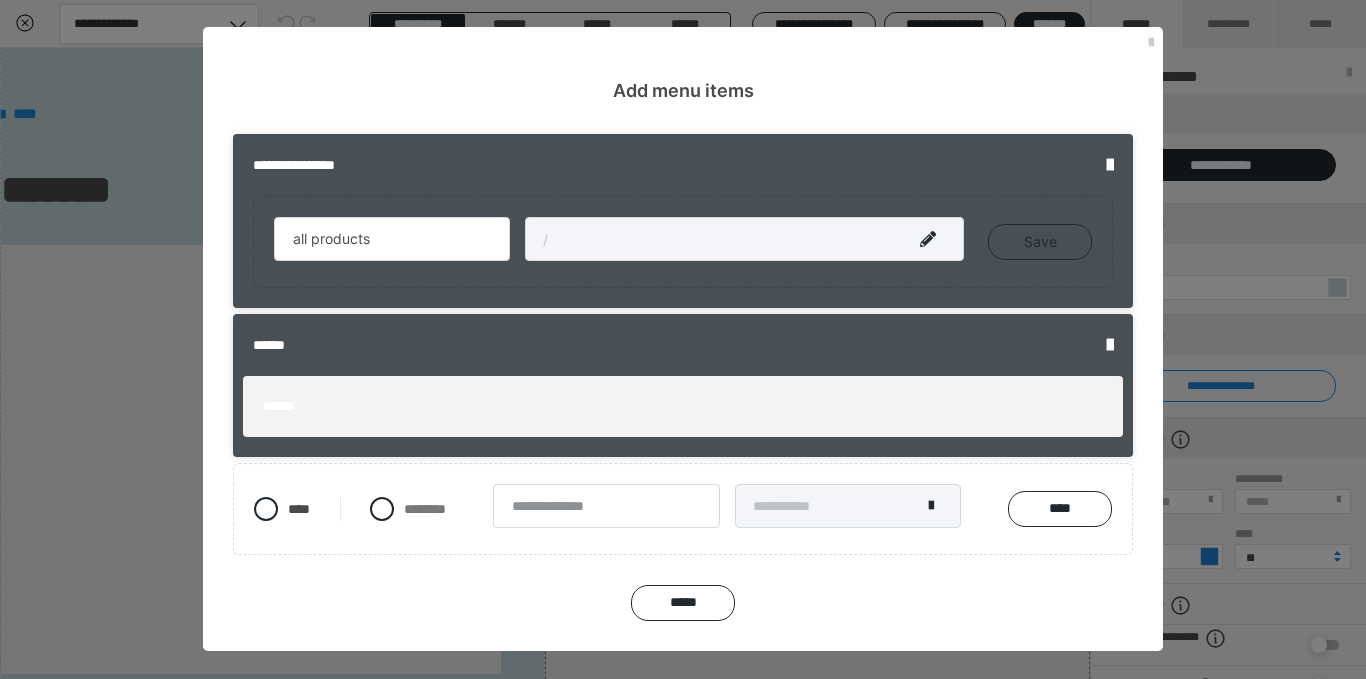 click on "**********" at bounding box center [683, 377] 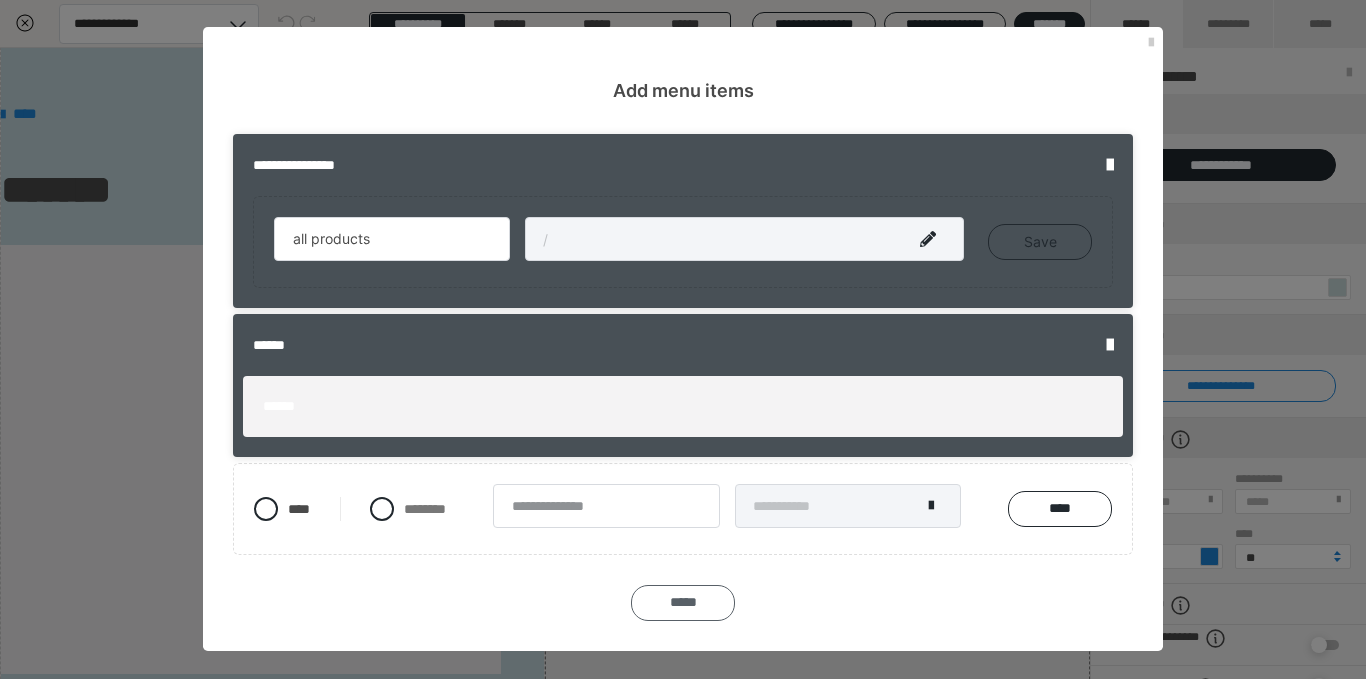 click on "*****" at bounding box center [683, 603] 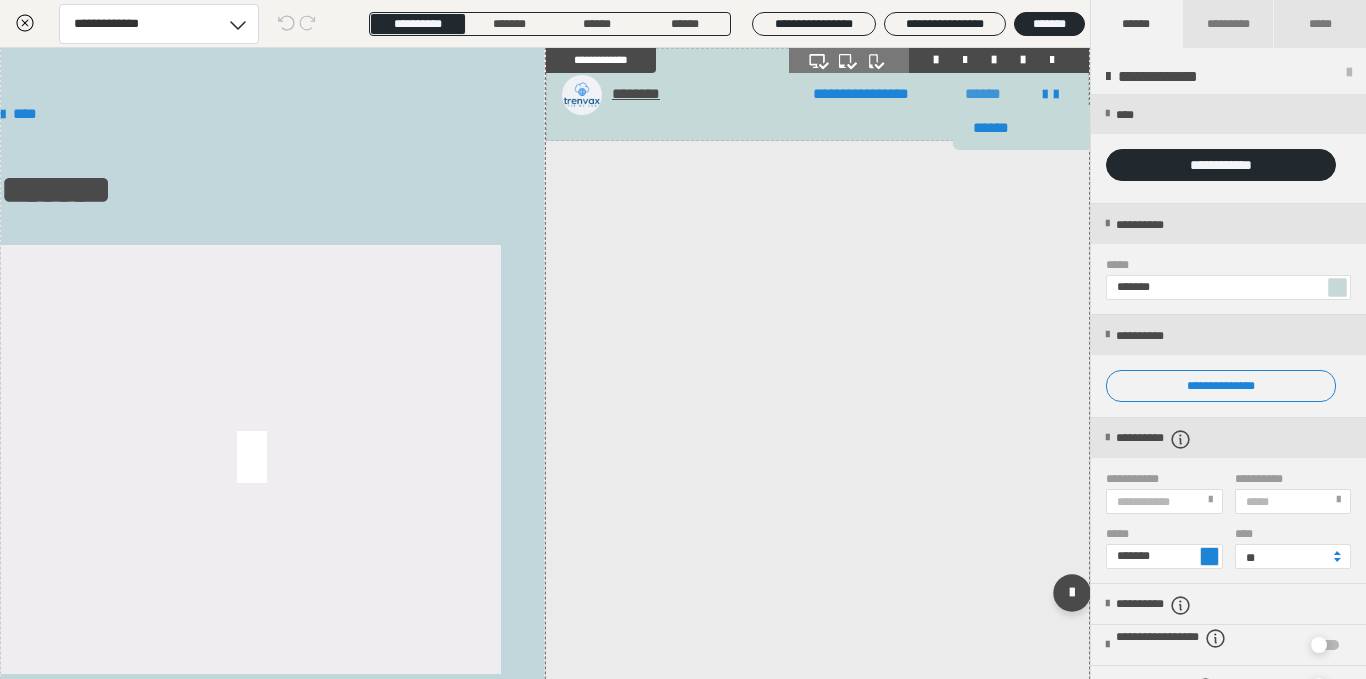 click on "******" at bounding box center (983, 94) 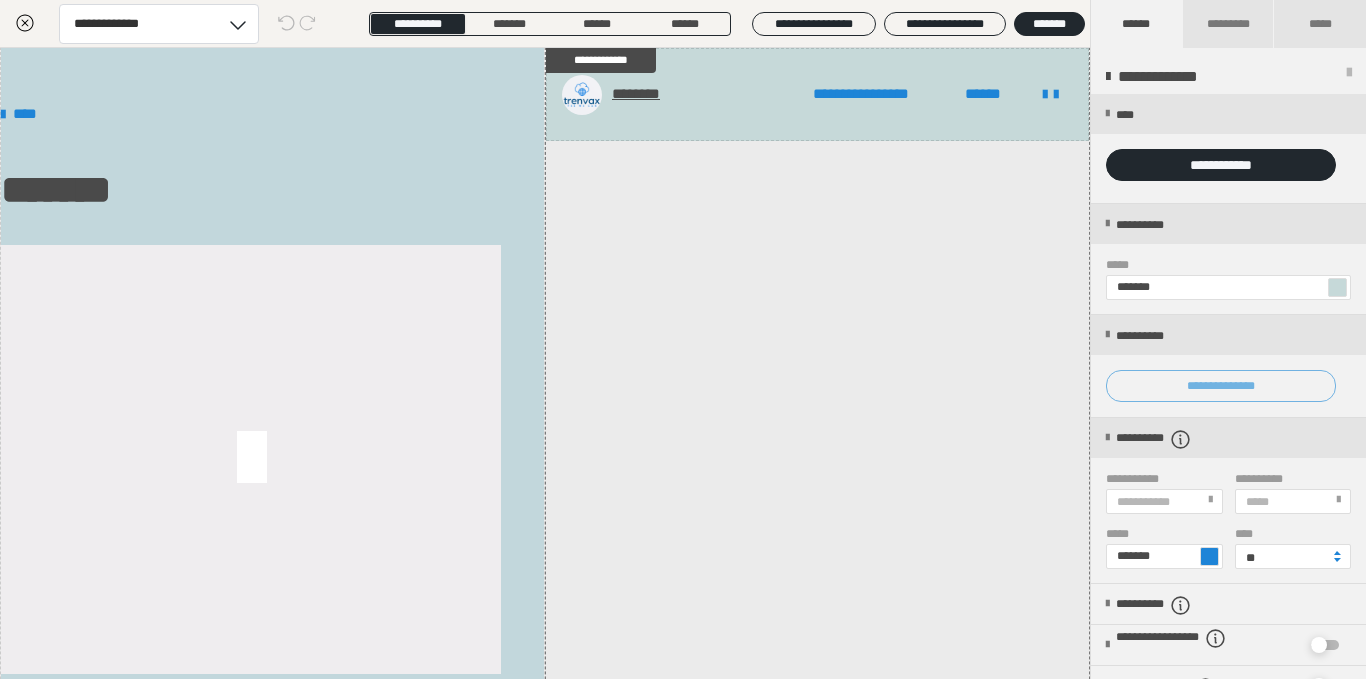 click on "**********" at bounding box center (1221, 386) 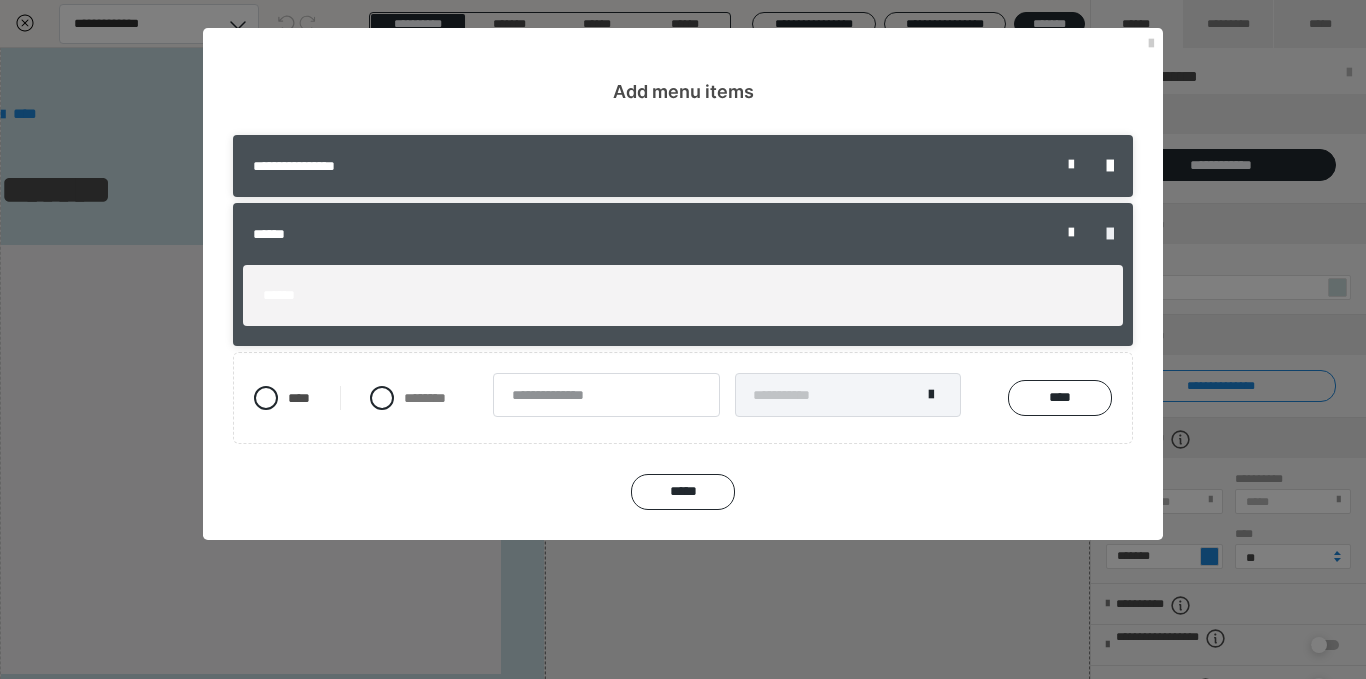 click at bounding box center (1110, 234) 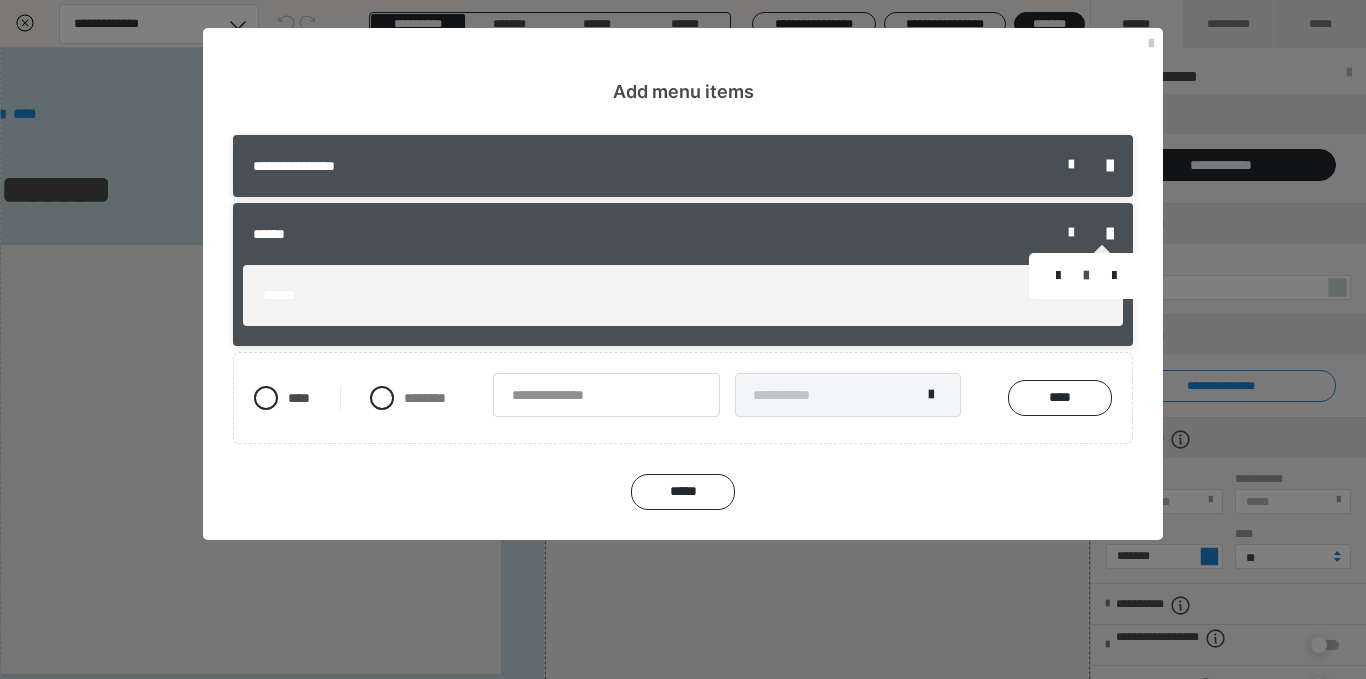 click at bounding box center [1086, 276] 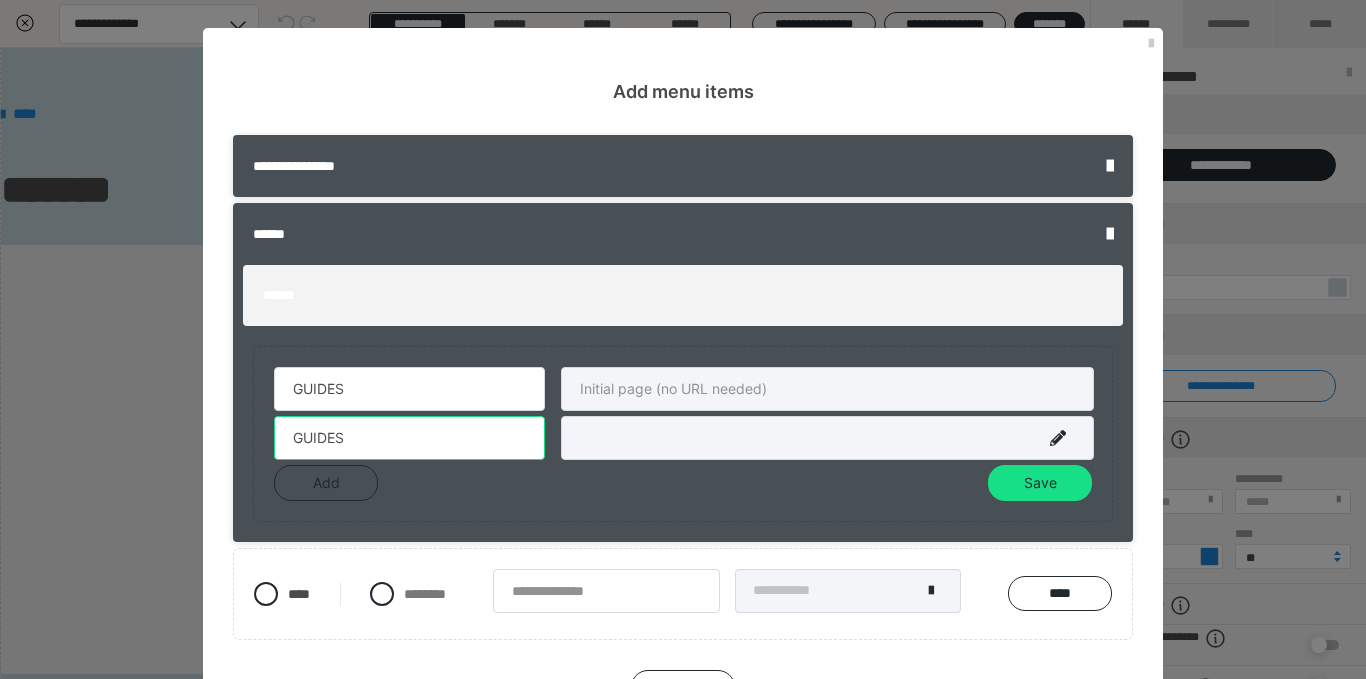 click on "GUIDES" at bounding box center [409, 438] 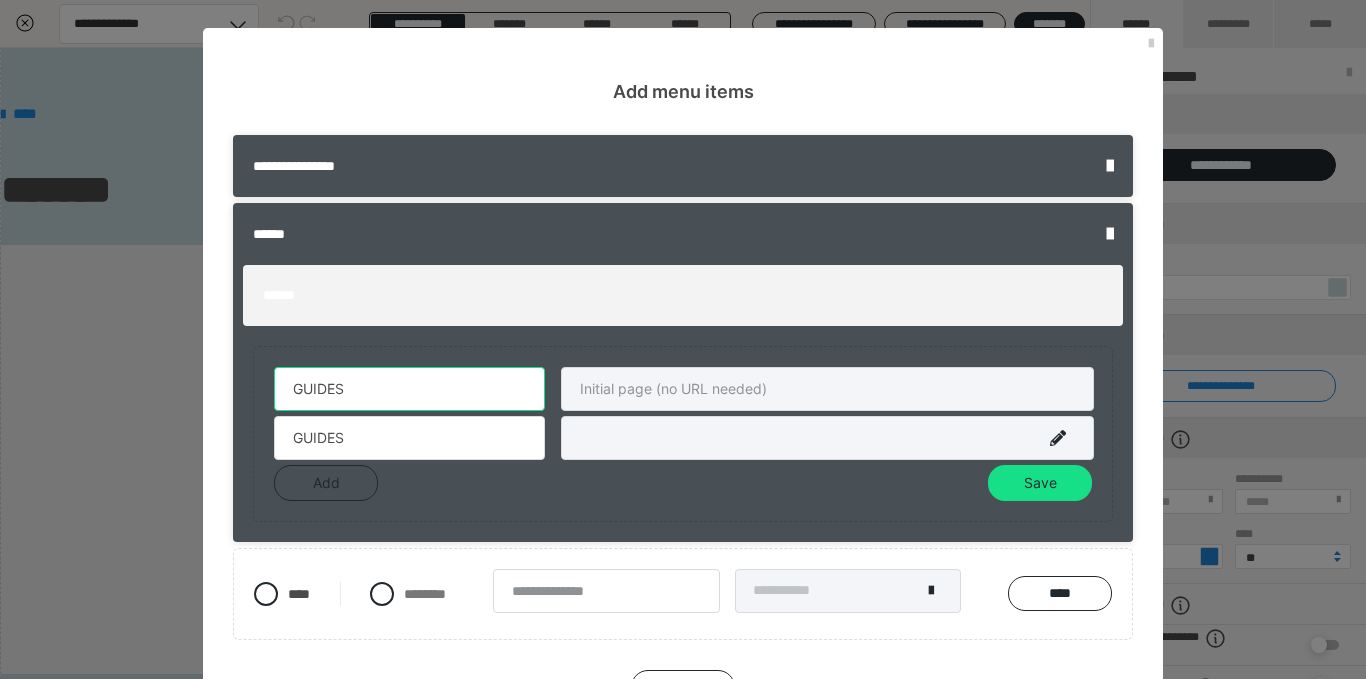 click on "GUIDES" at bounding box center [409, 389] 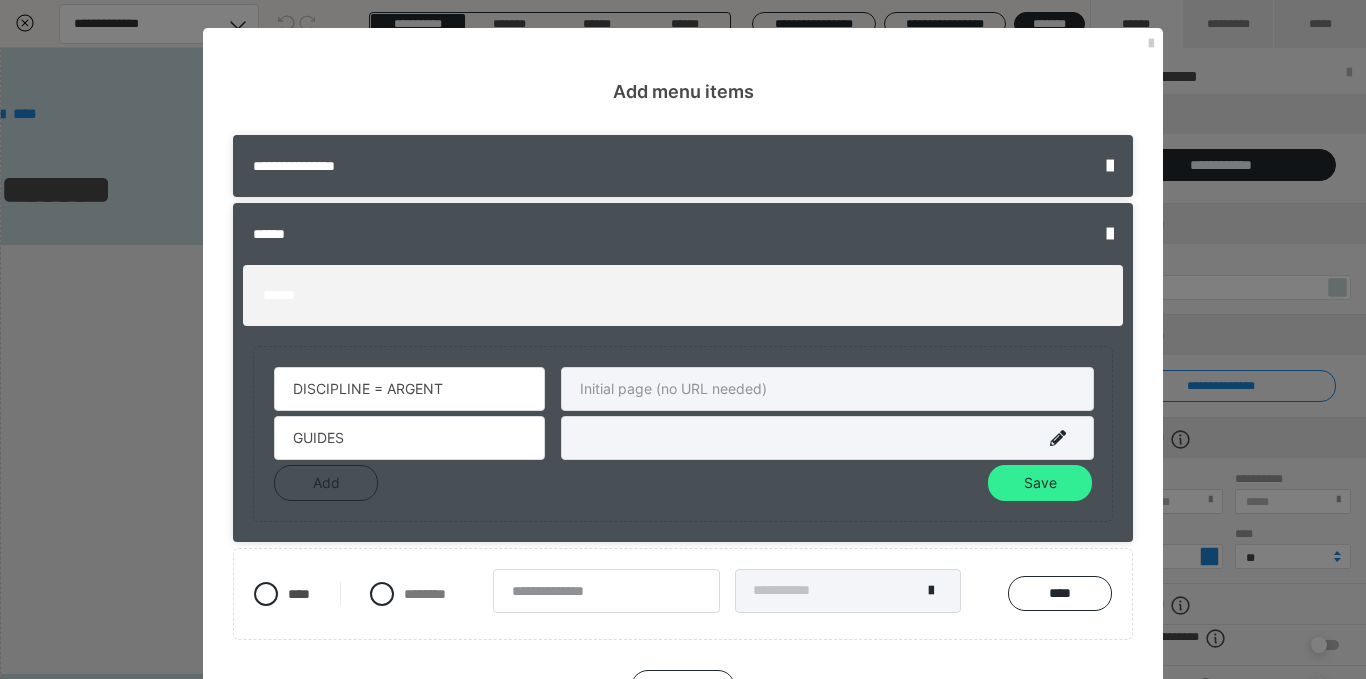 click on "Save" at bounding box center [1040, 483] 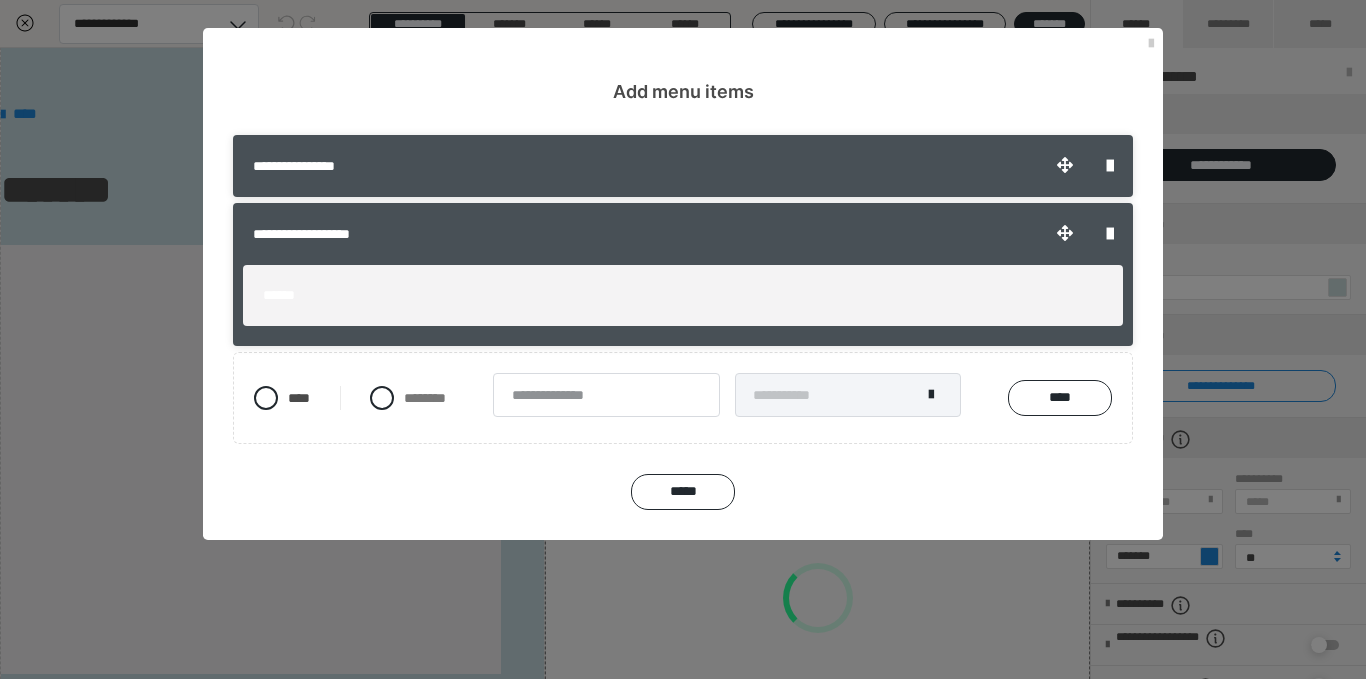 drag, startPoint x: 711, startPoint y: 502, endPoint x: 1039, endPoint y: 491, distance: 328.1844 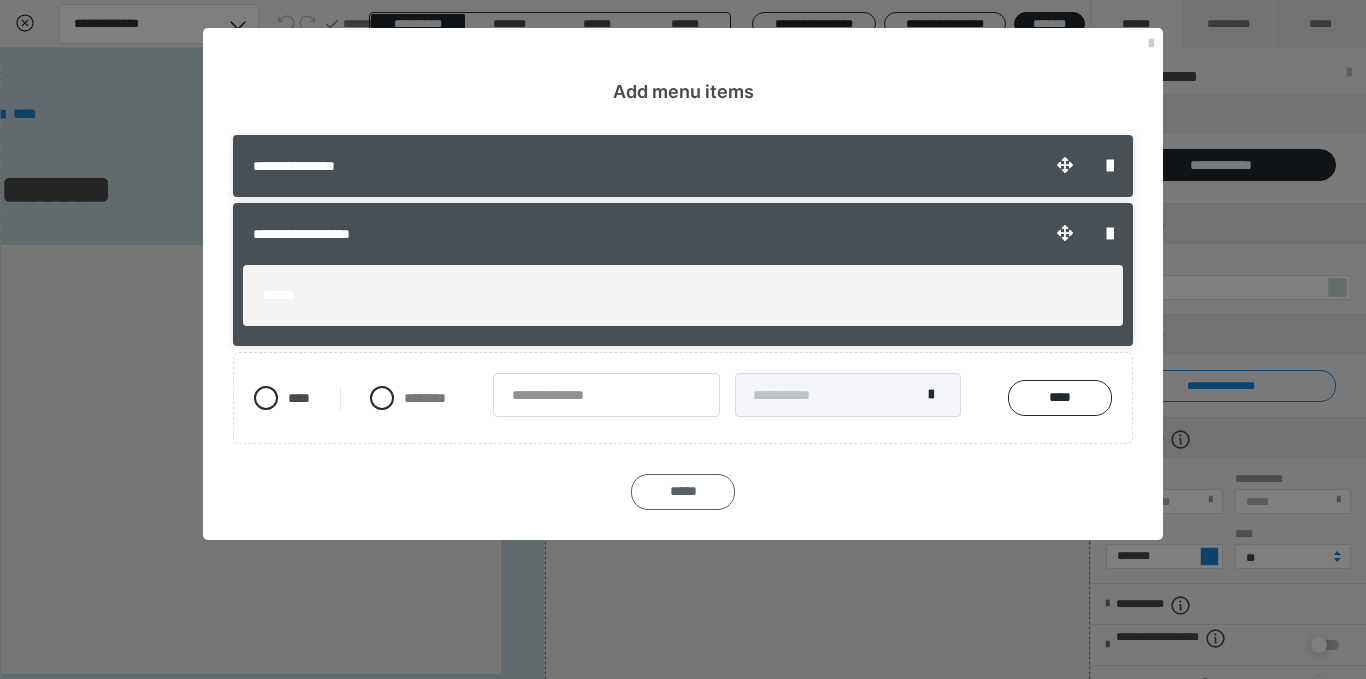 click on "*****" at bounding box center [683, 492] 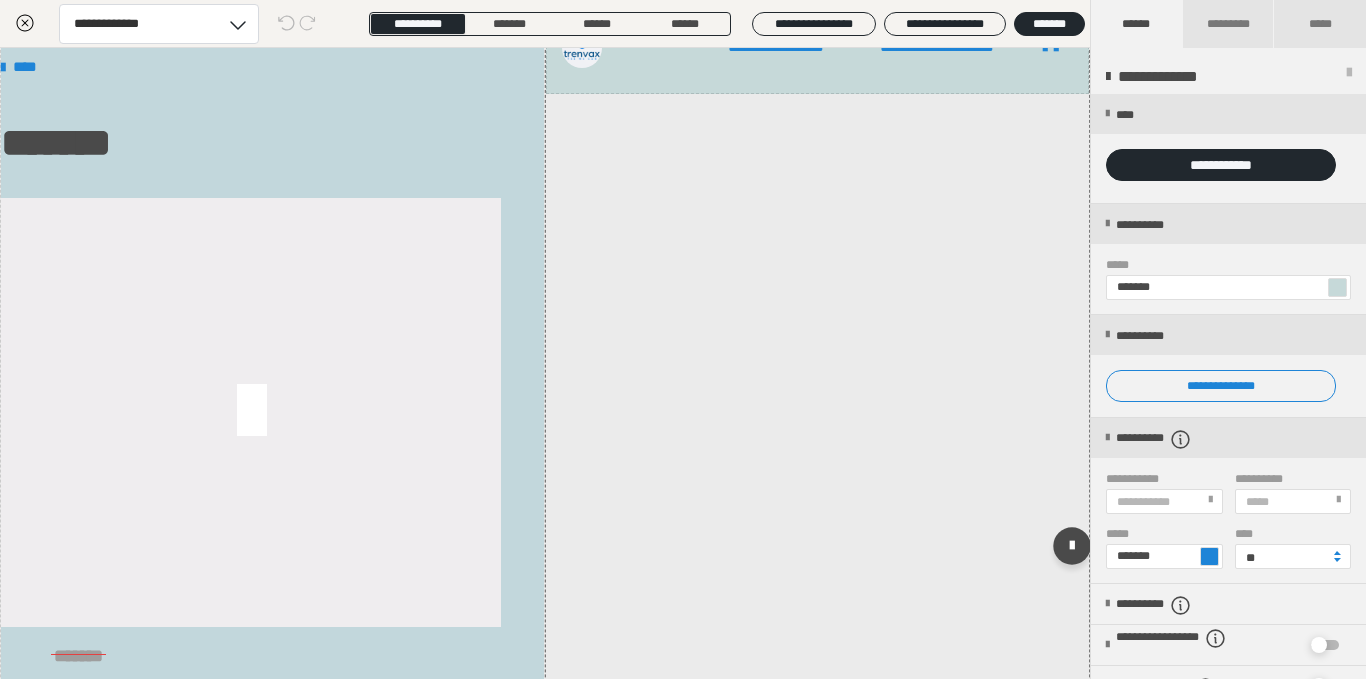 scroll, scrollTop: 1, scrollLeft: 0, axis: vertical 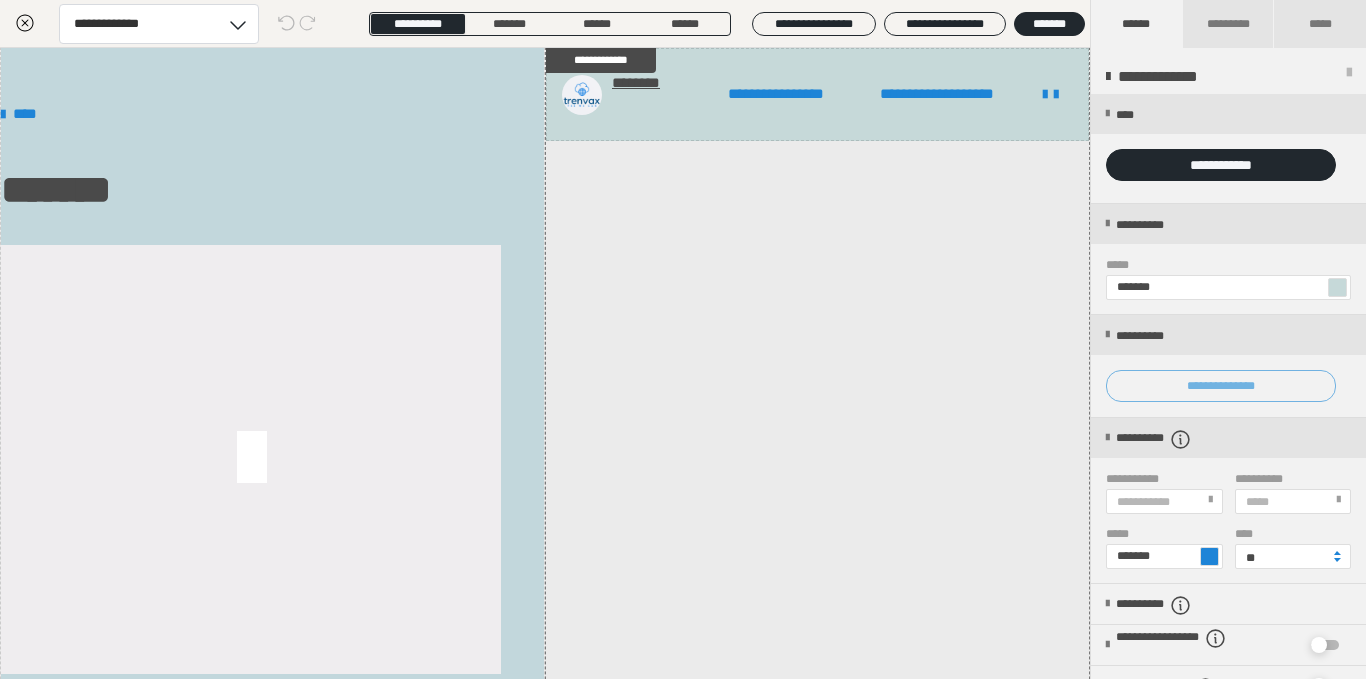 click on "**********" at bounding box center (1221, 386) 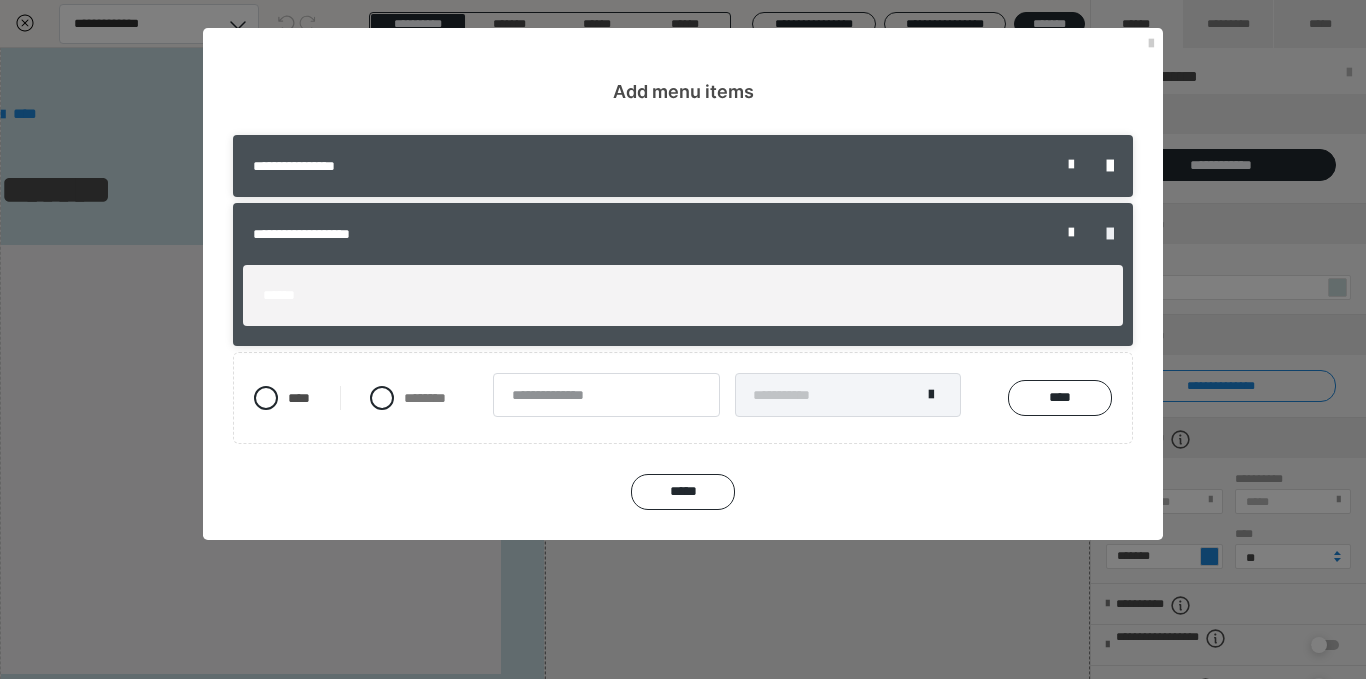 click at bounding box center (1110, 234) 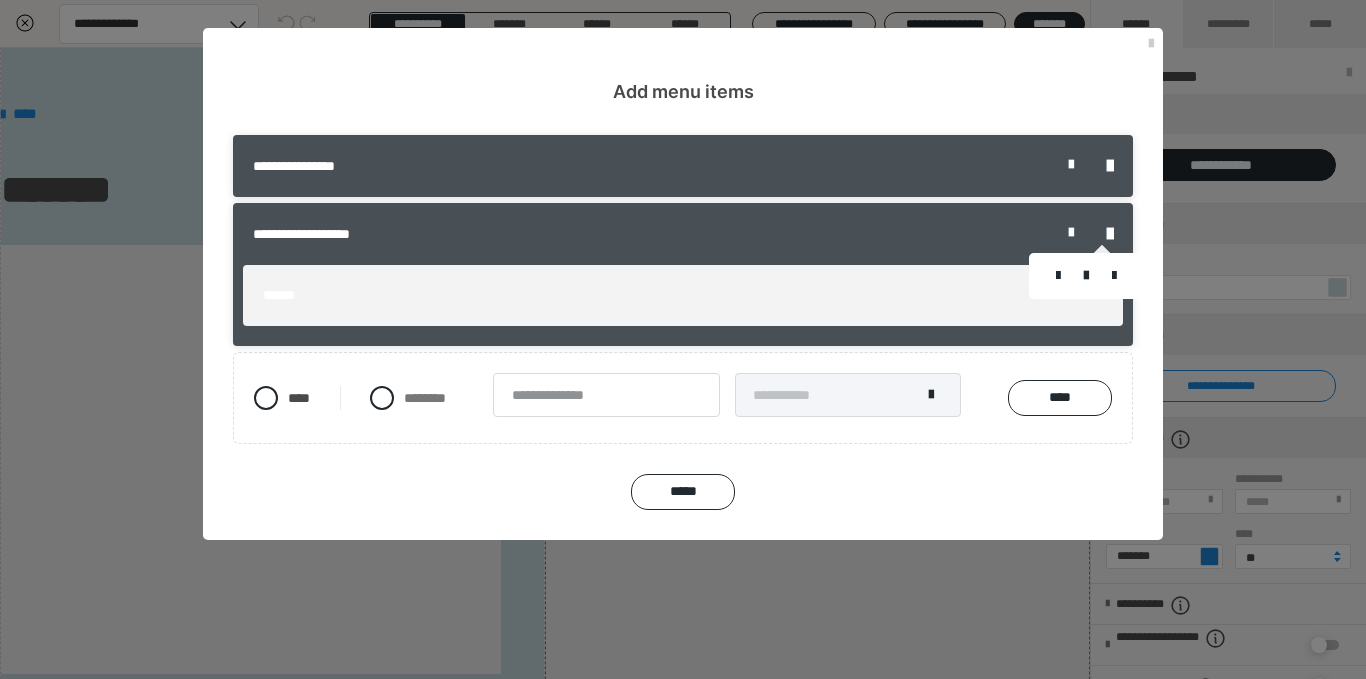 click at bounding box center [1086, 276] 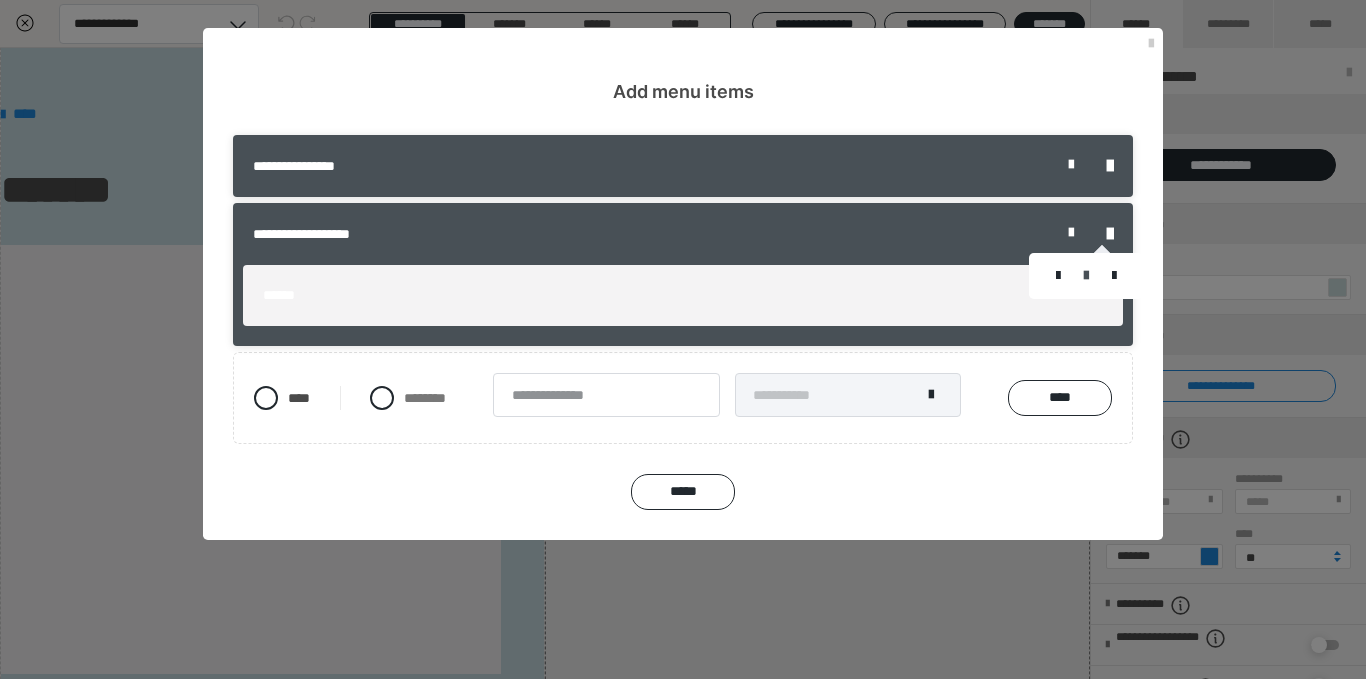 click at bounding box center (1086, 276) 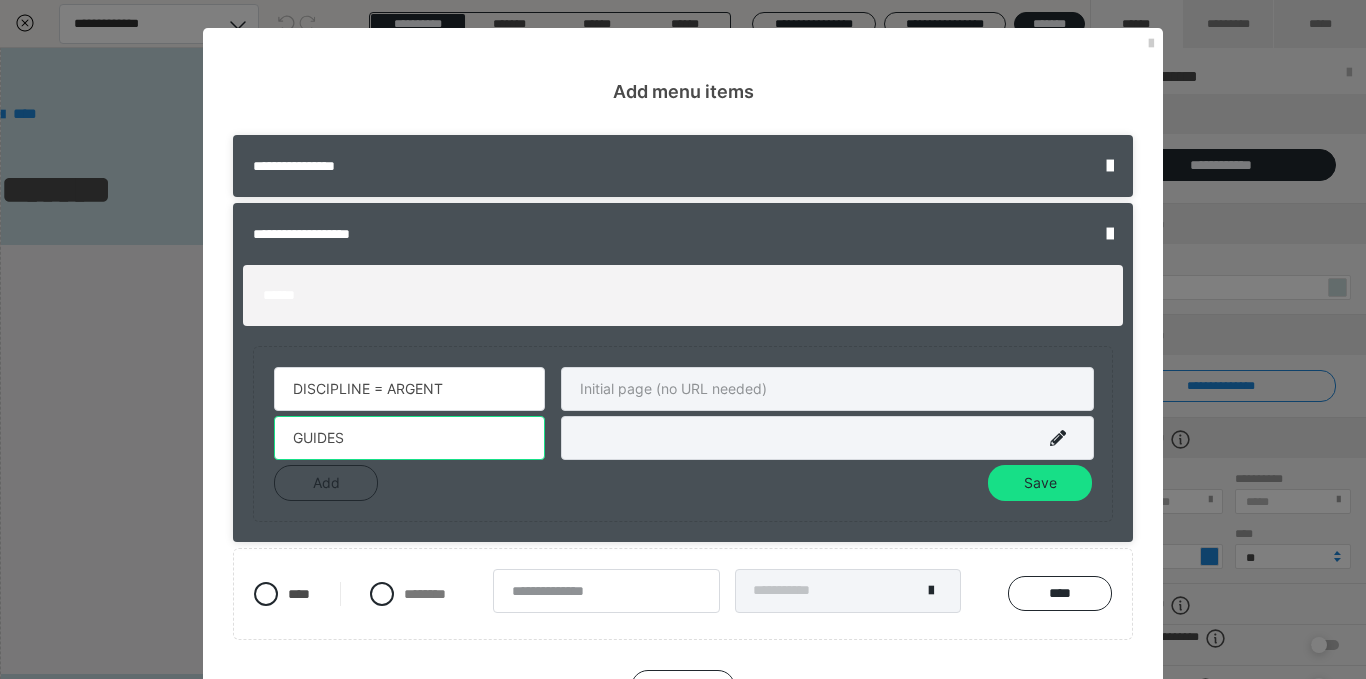 click on "GUIDES" at bounding box center (409, 438) 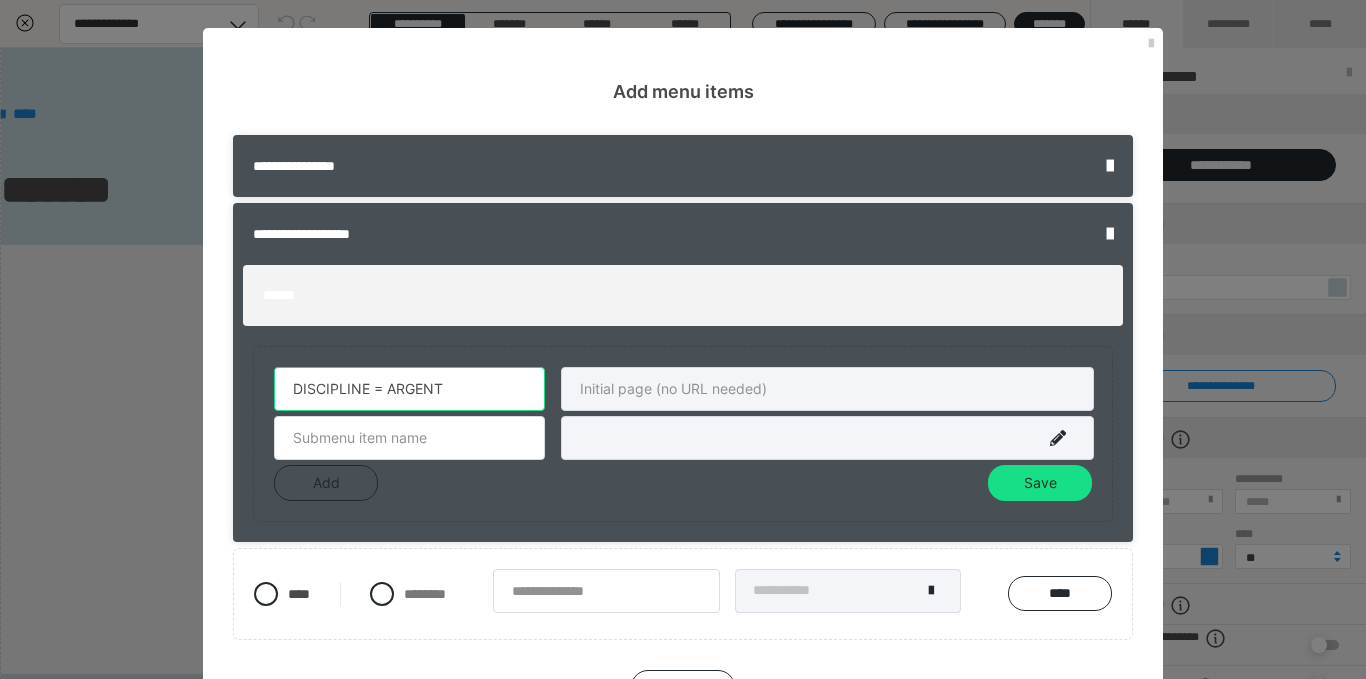 click on "DISCIPLINE = ARGENT" at bounding box center (409, 389) 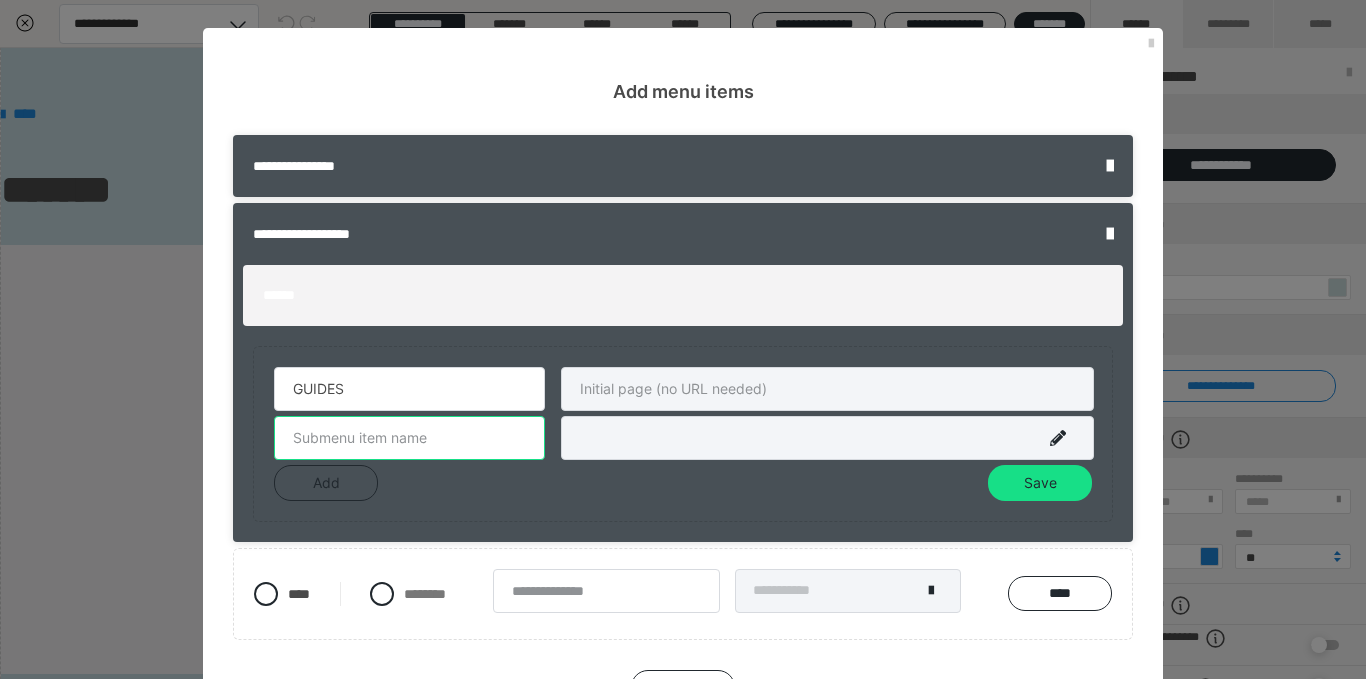 click at bounding box center [409, 438] 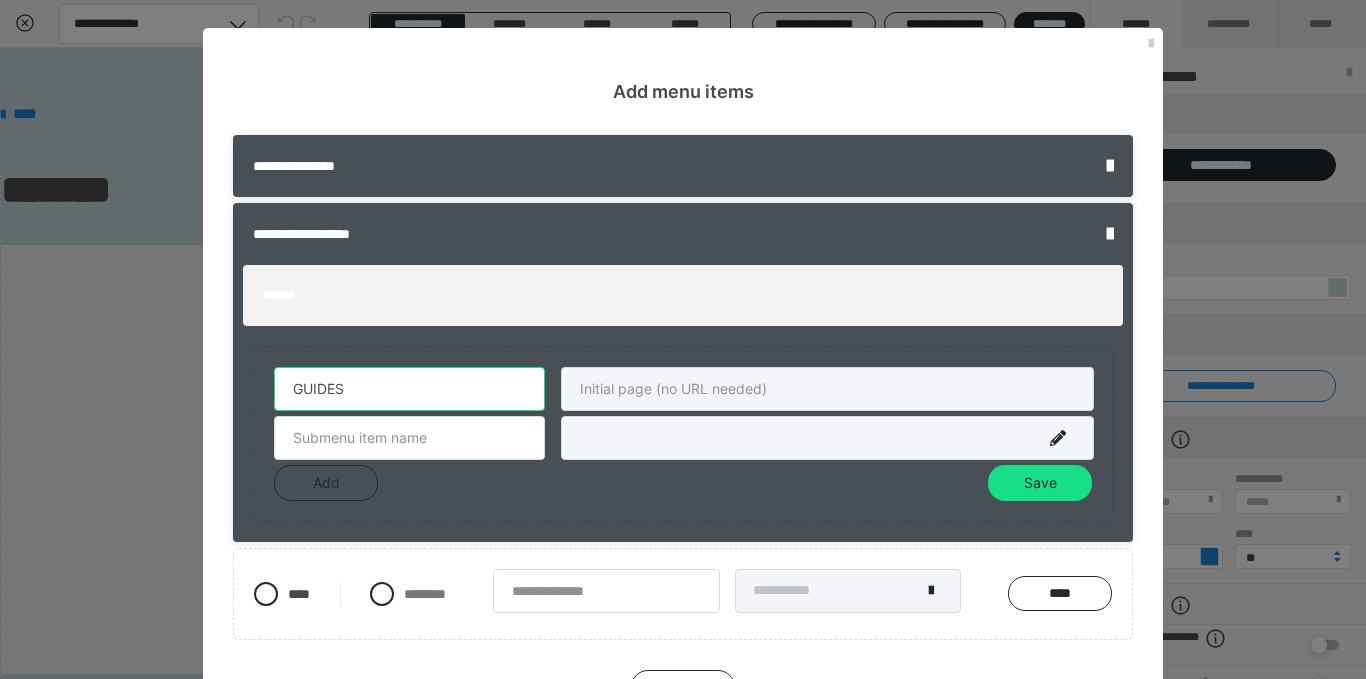 click on "GUIDES" at bounding box center (409, 389) 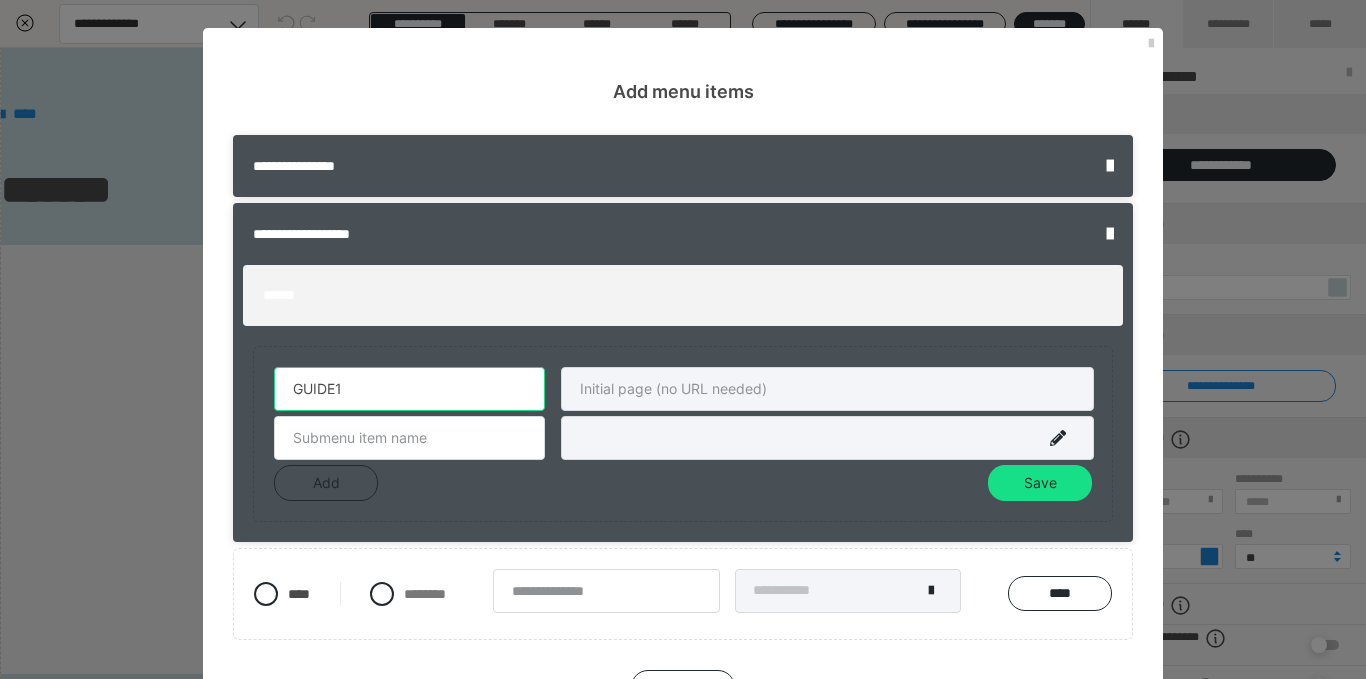 click on "GUIDE1" at bounding box center (409, 389) 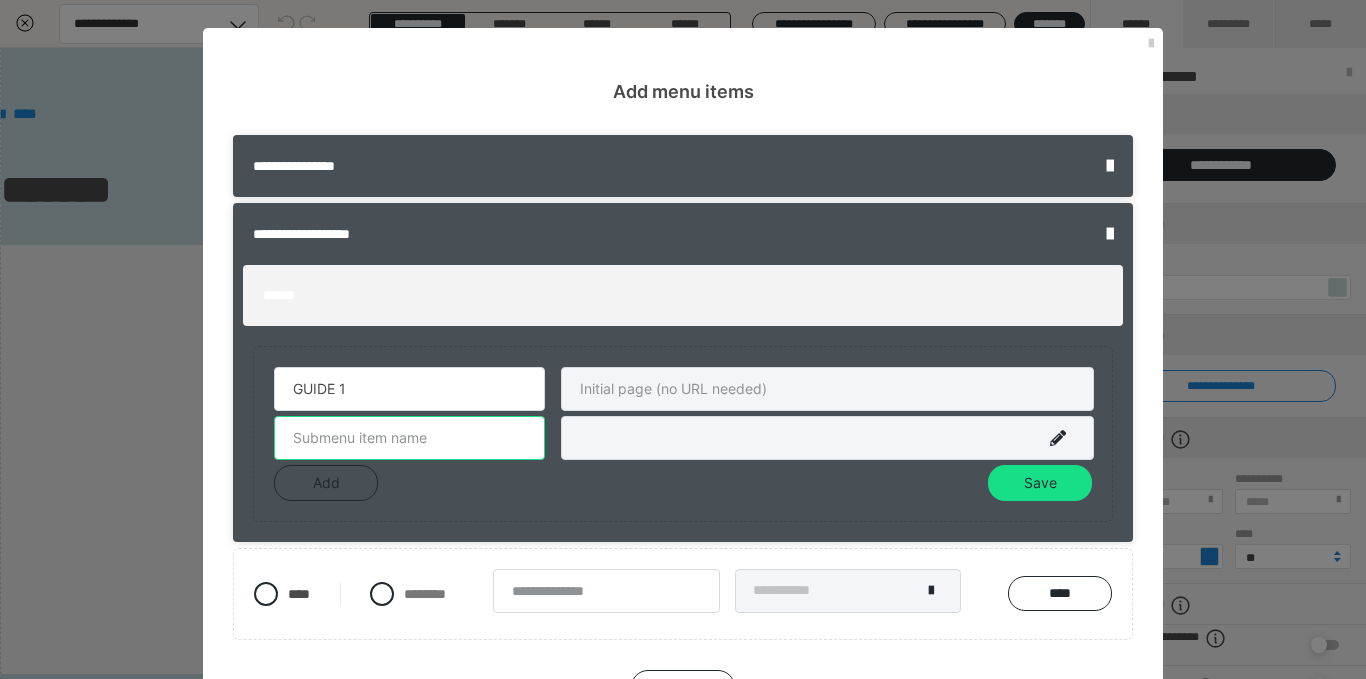 click at bounding box center (409, 438) 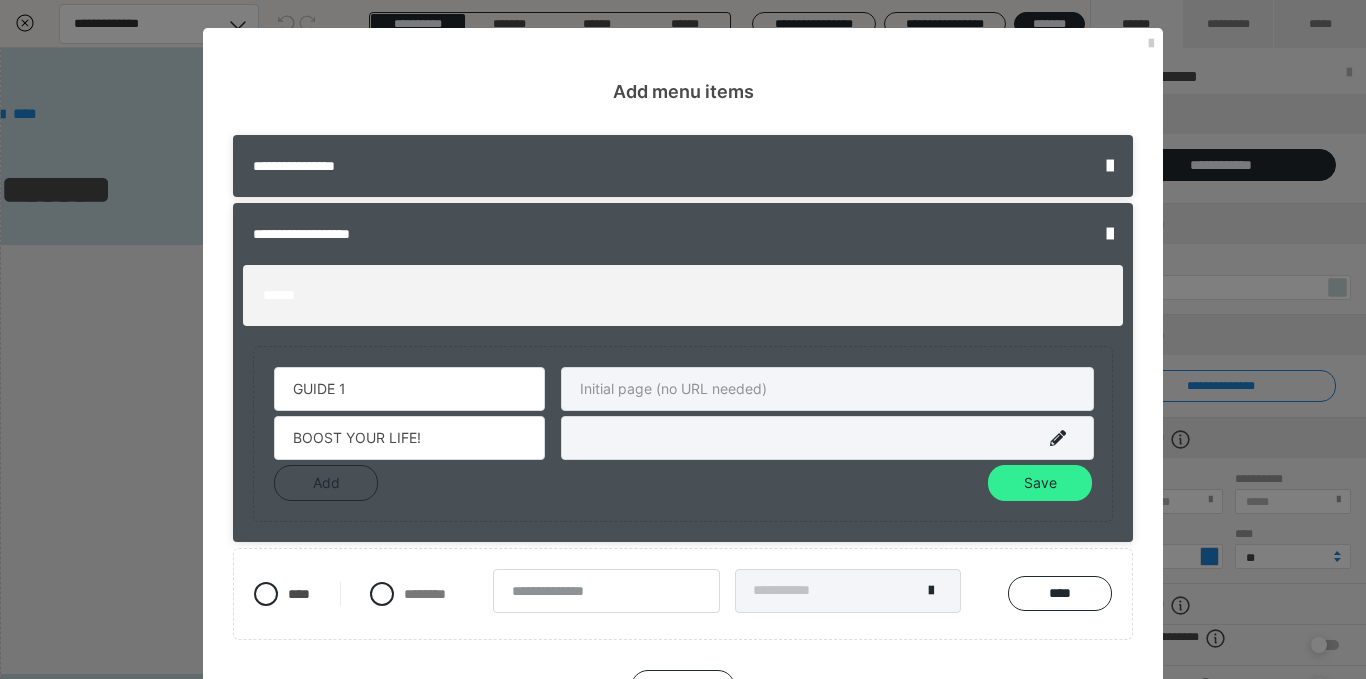 click on "Save" at bounding box center [1040, 483] 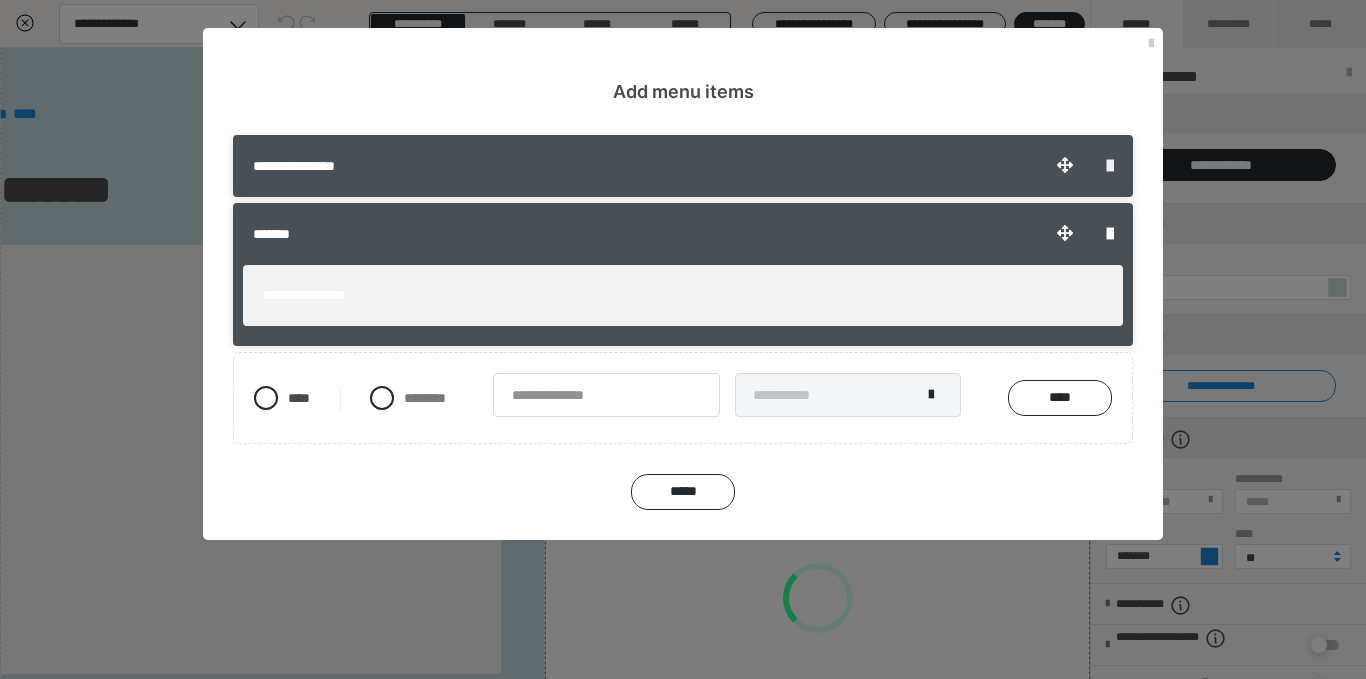 click at bounding box center (1110, 166) 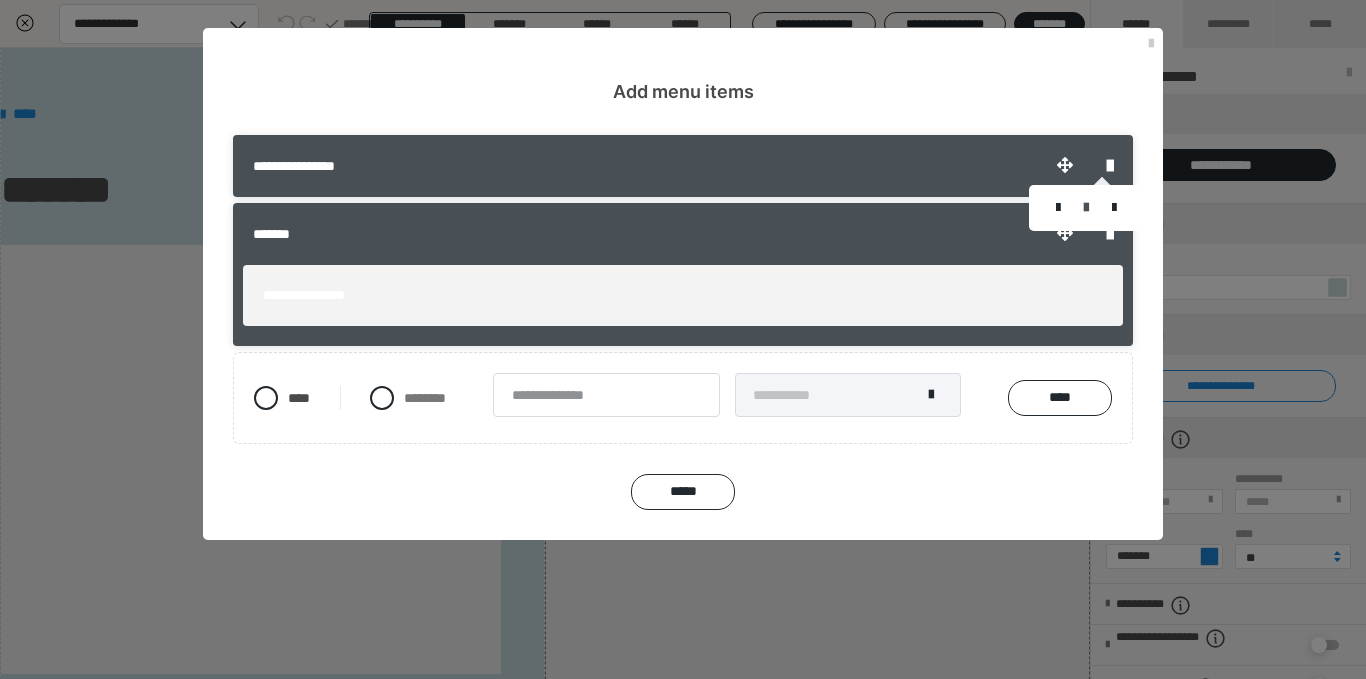 click at bounding box center (1086, 208) 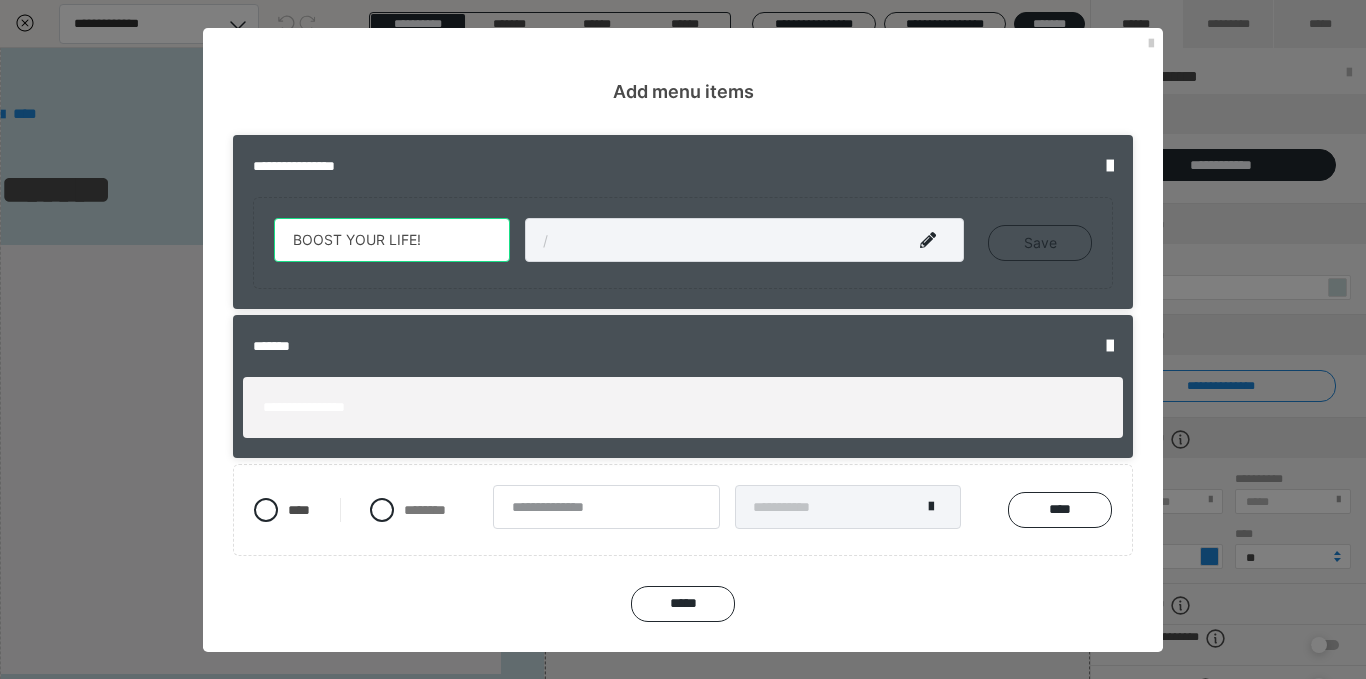 click on "BOOST YOUR LIFE!" at bounding box center (392, 240) 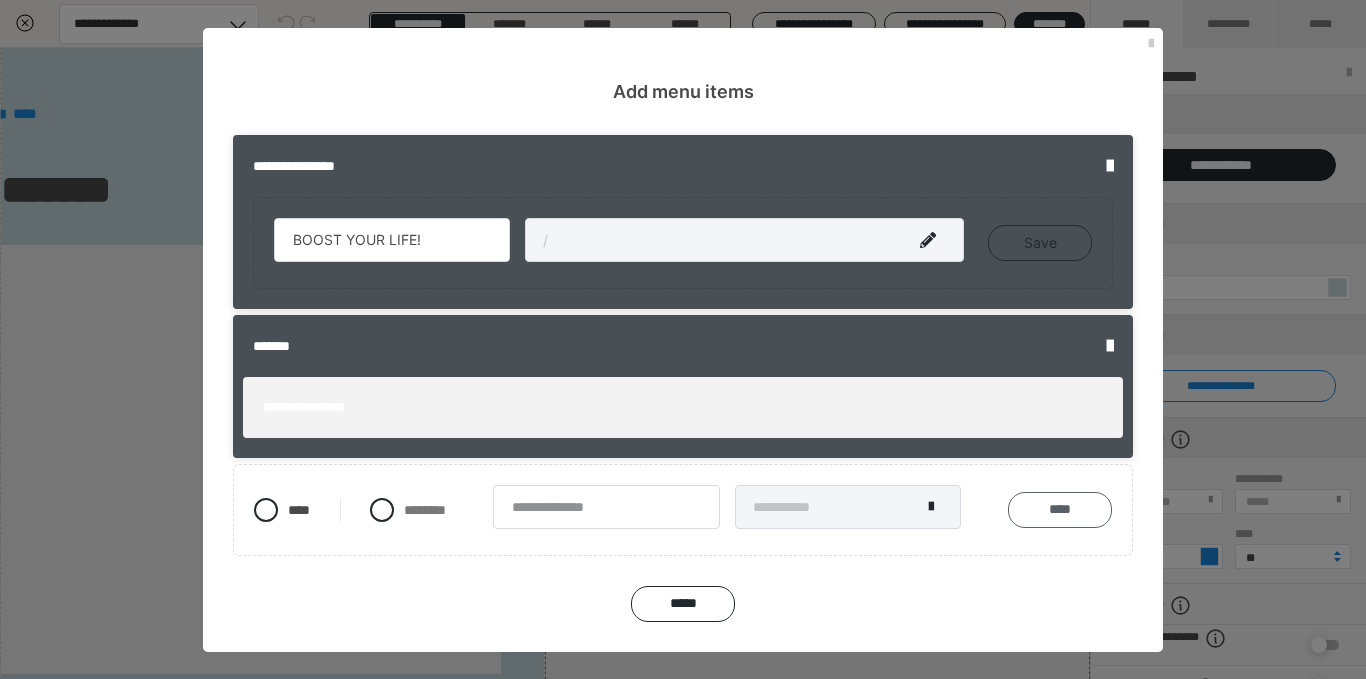 click on "****" at bounding box center [1060, 510] 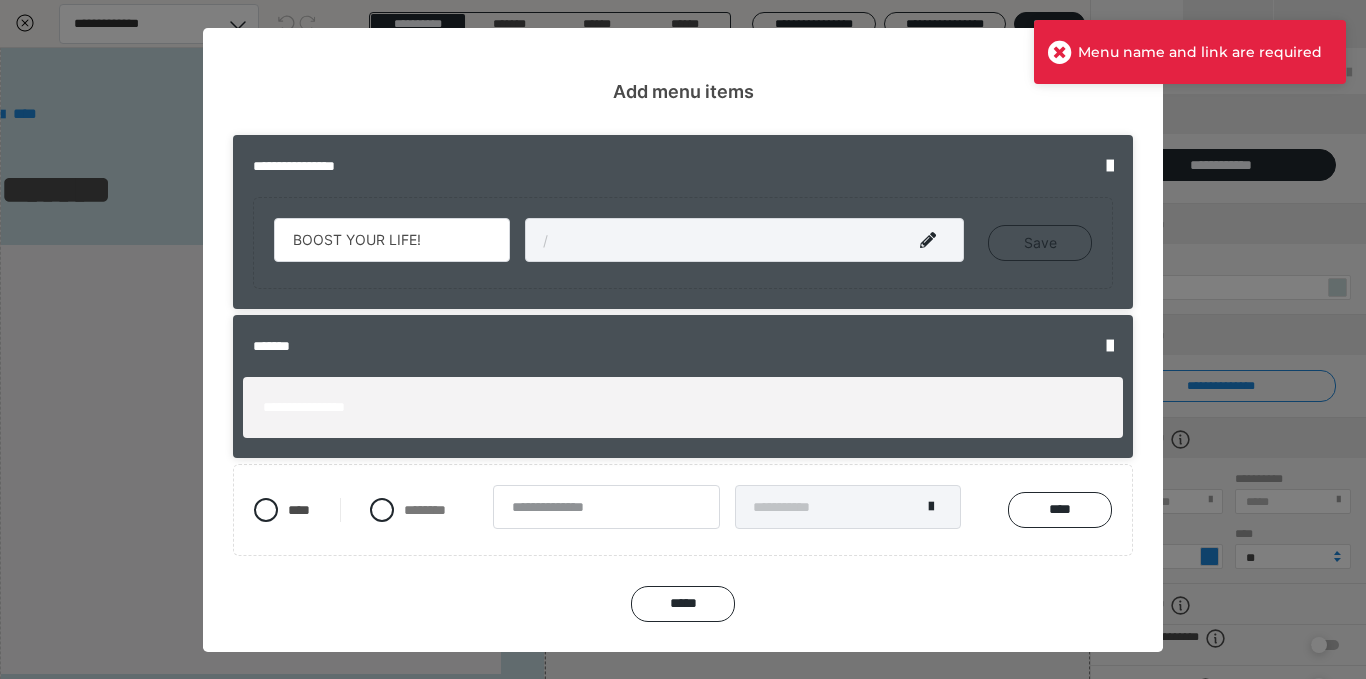 click at bounding box center [744, 240] 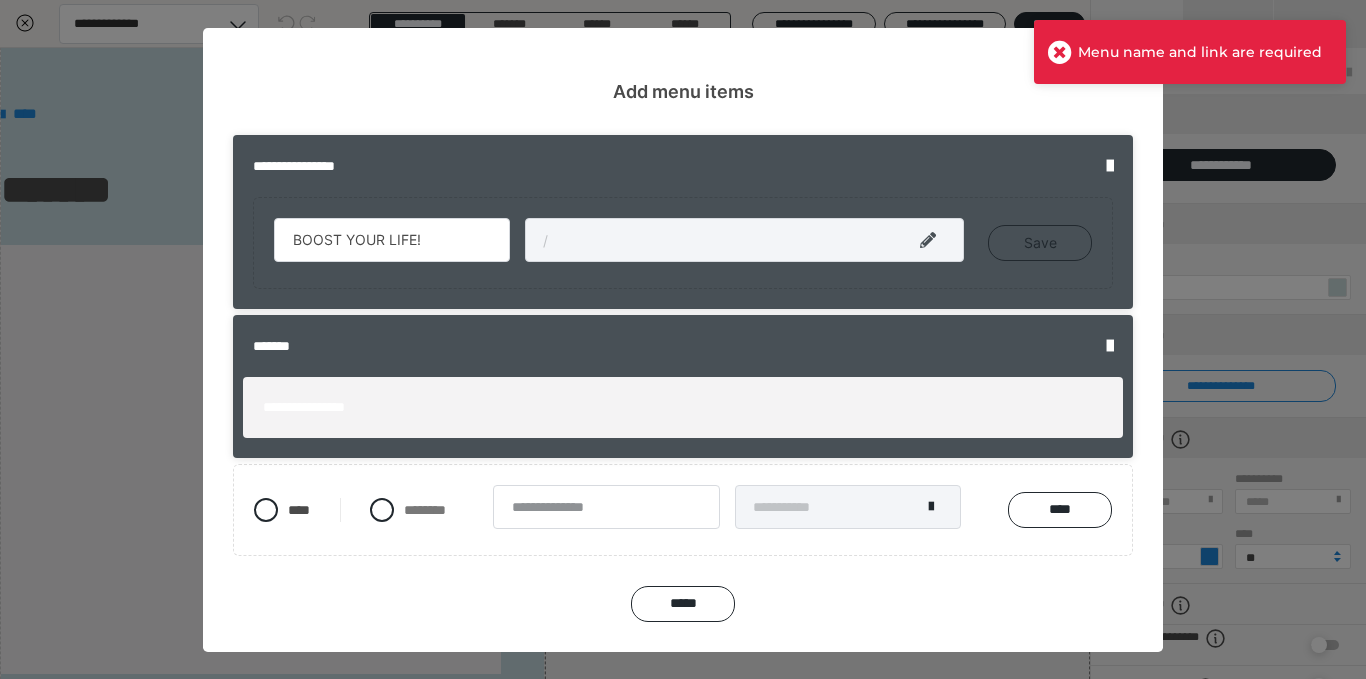 click at bounding box center [928, 240] 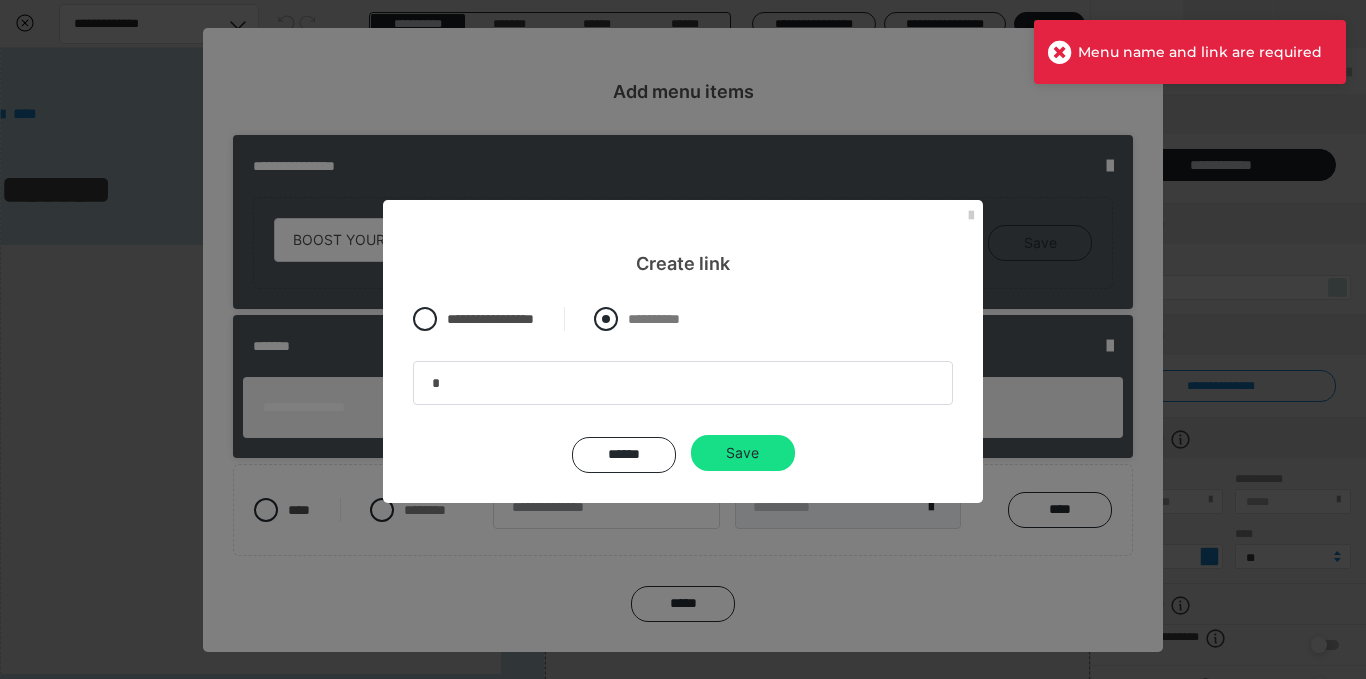 click on "**********" at bounding box center [654, 319] 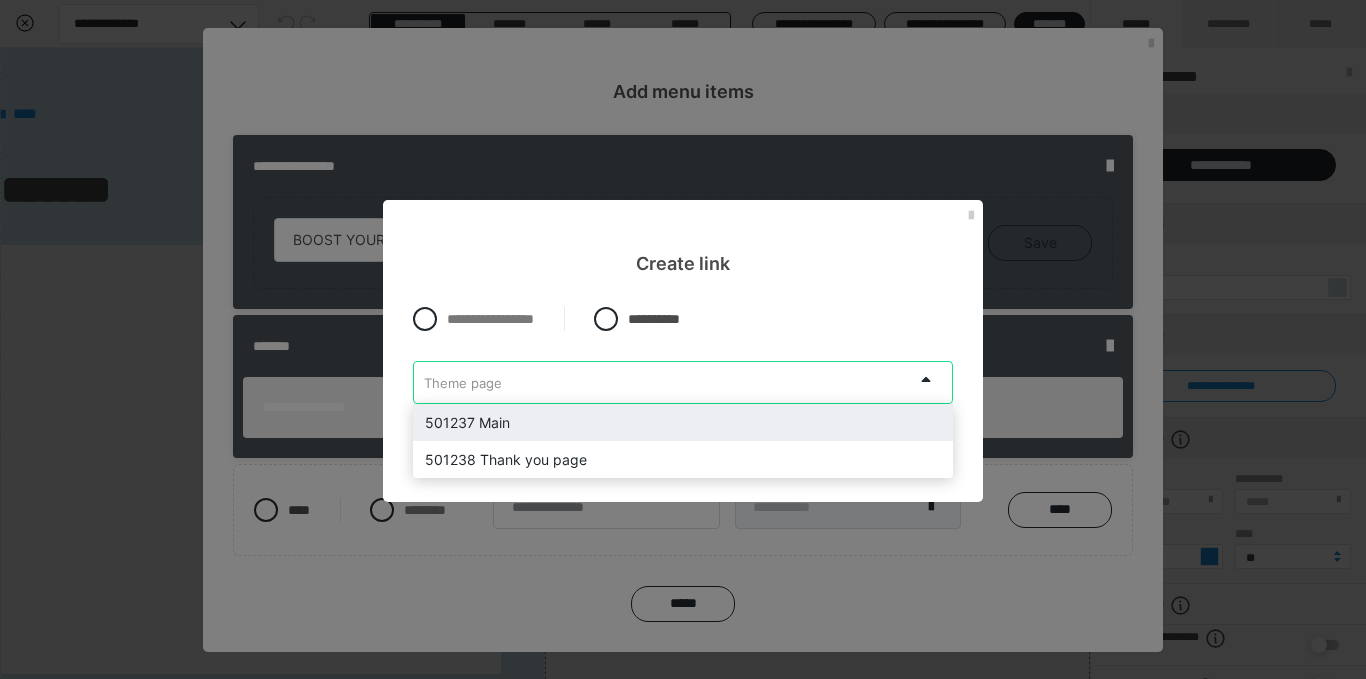 click on "Theme page" at bounding box center [663, 382] 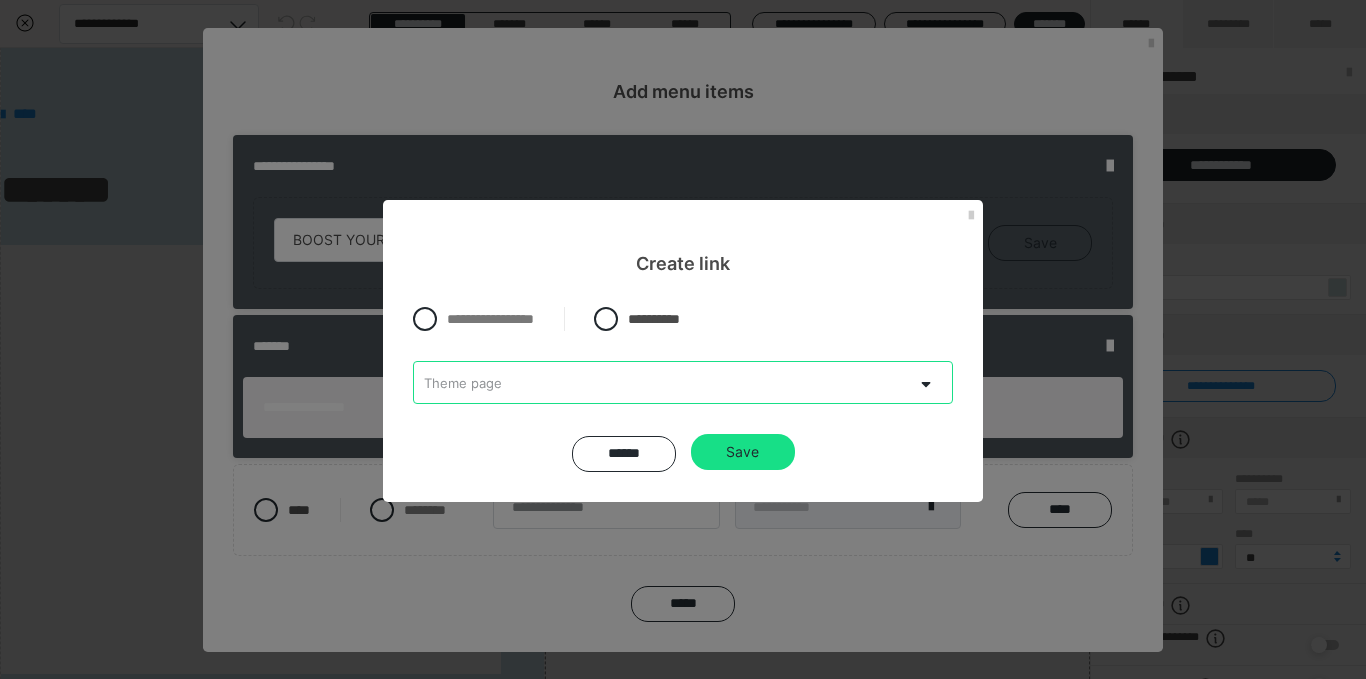 click on "Theme page" at bounding box center (663, 382) 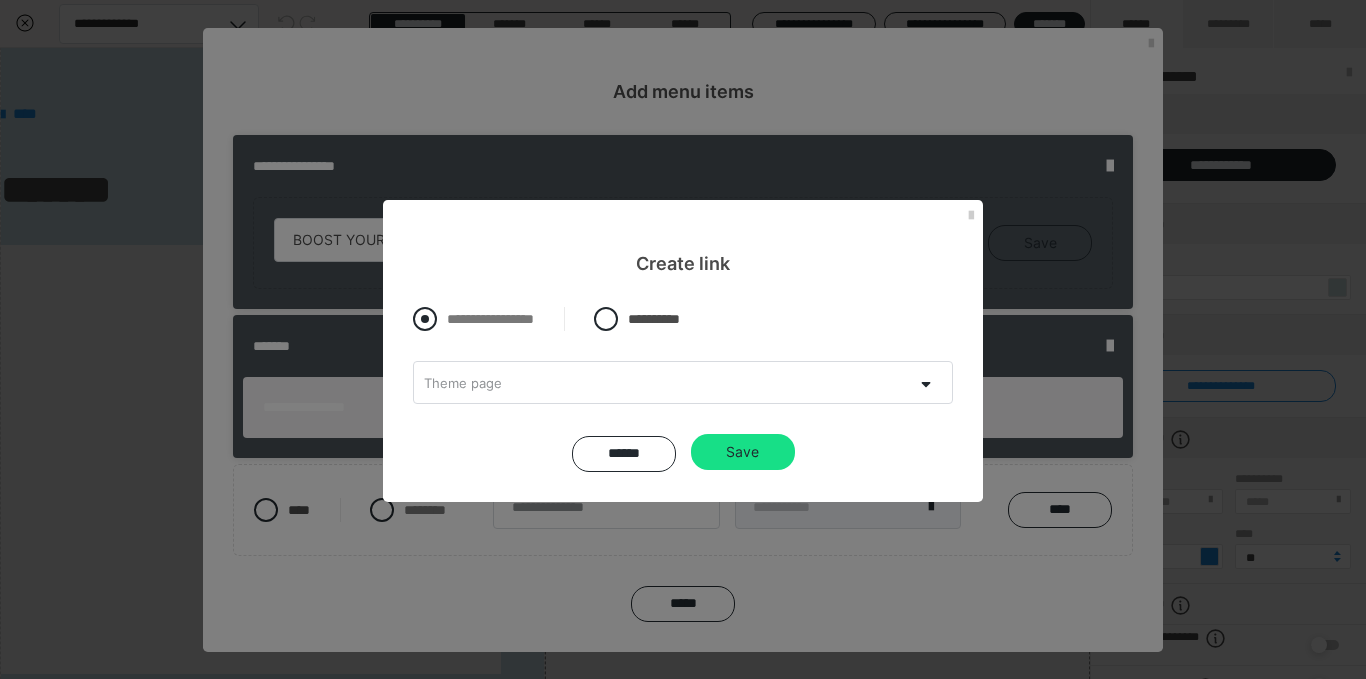 click on "**********" at bounding box center [490, 319] 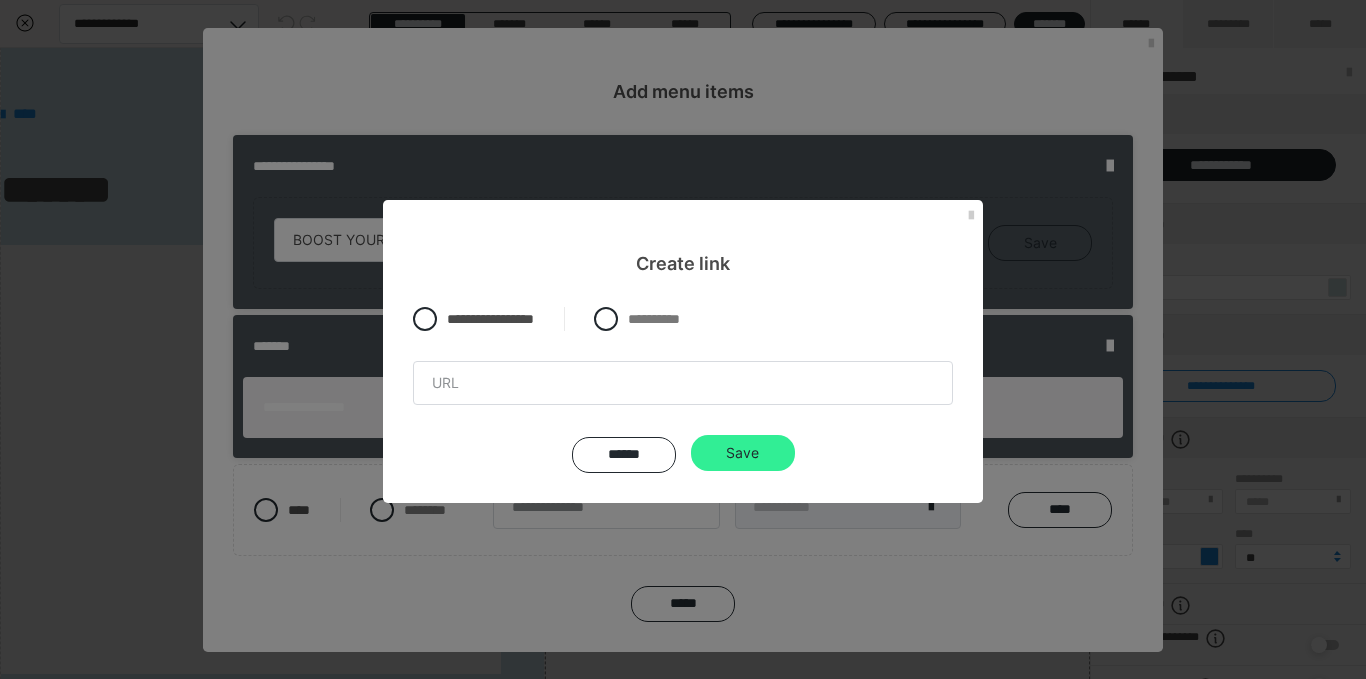 click on "Save" at bounding box center [743, 453] 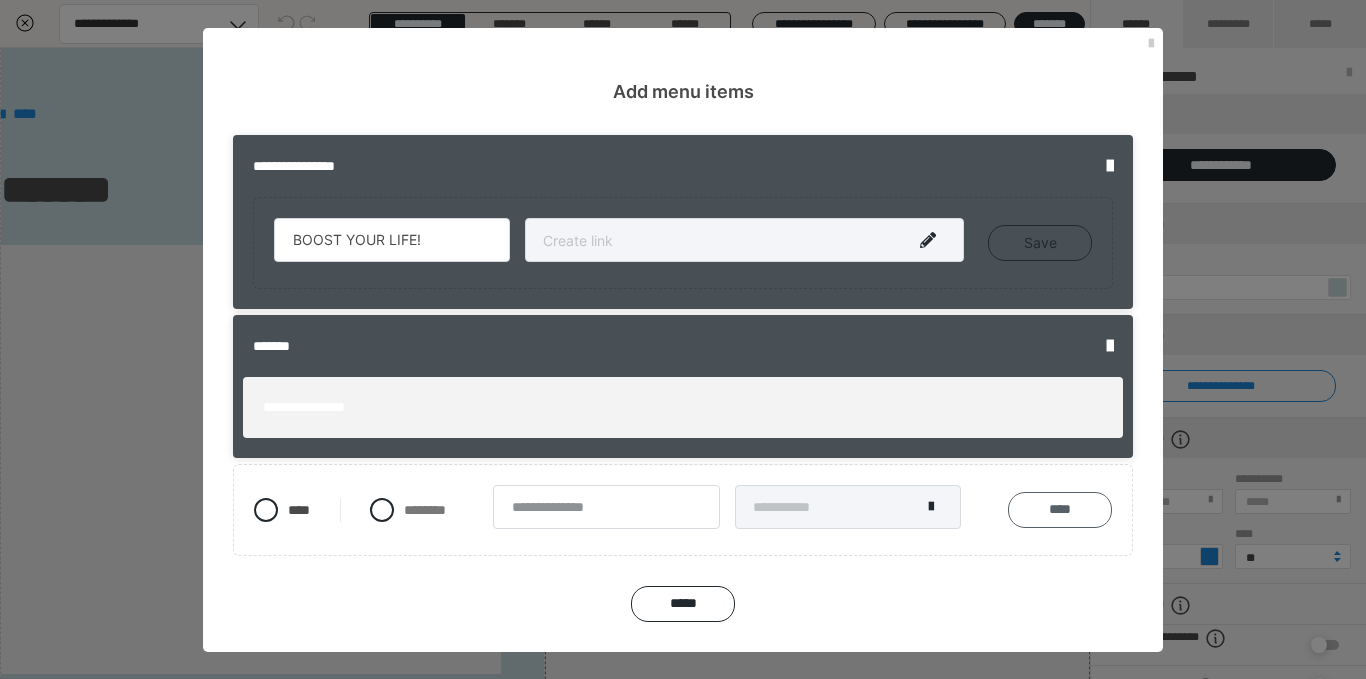 click on "****" at bounding box center (1060, 510) 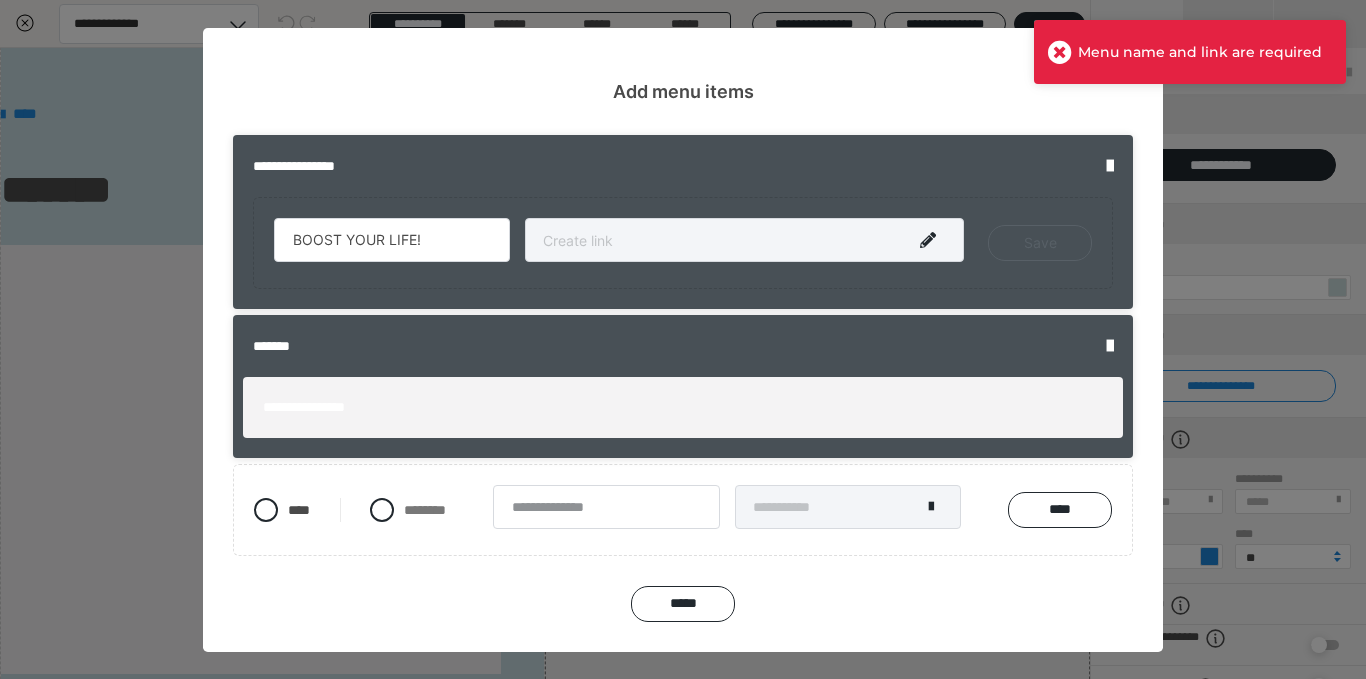 click on "Save" at bounding box center [1040, 243] 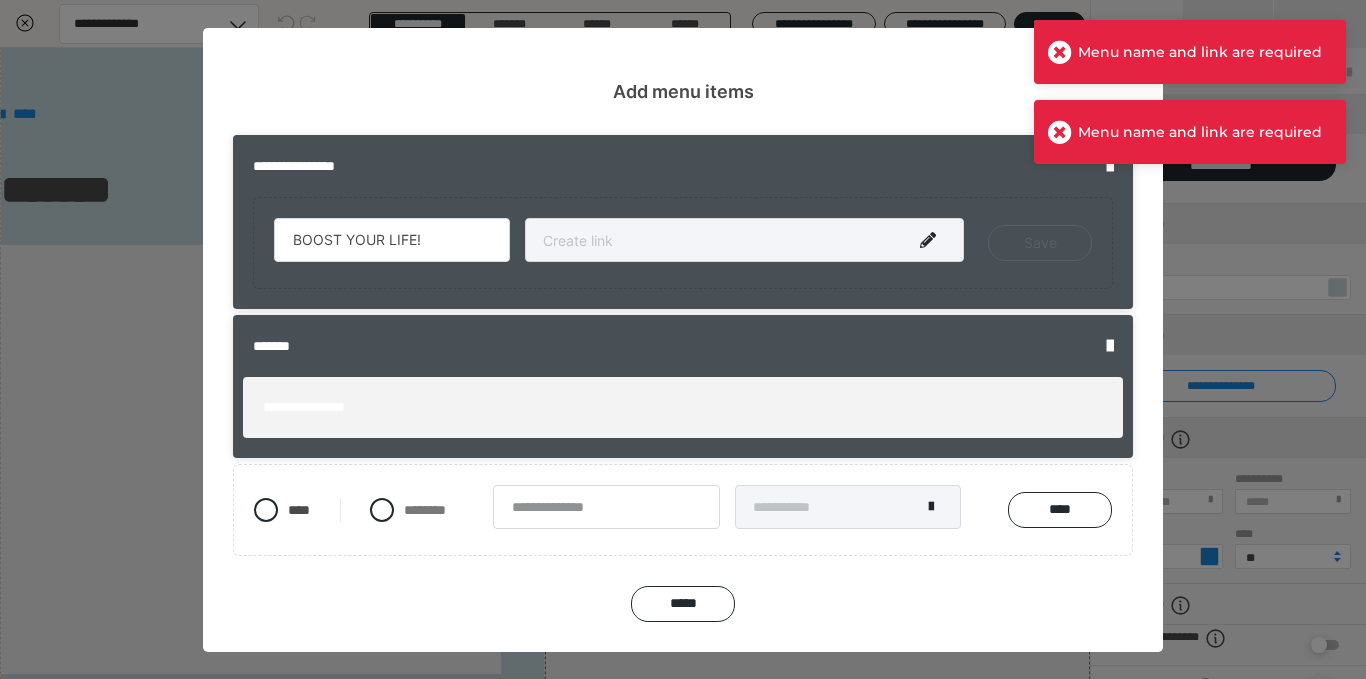 click on "Save" at bounding box center (1040, 243) 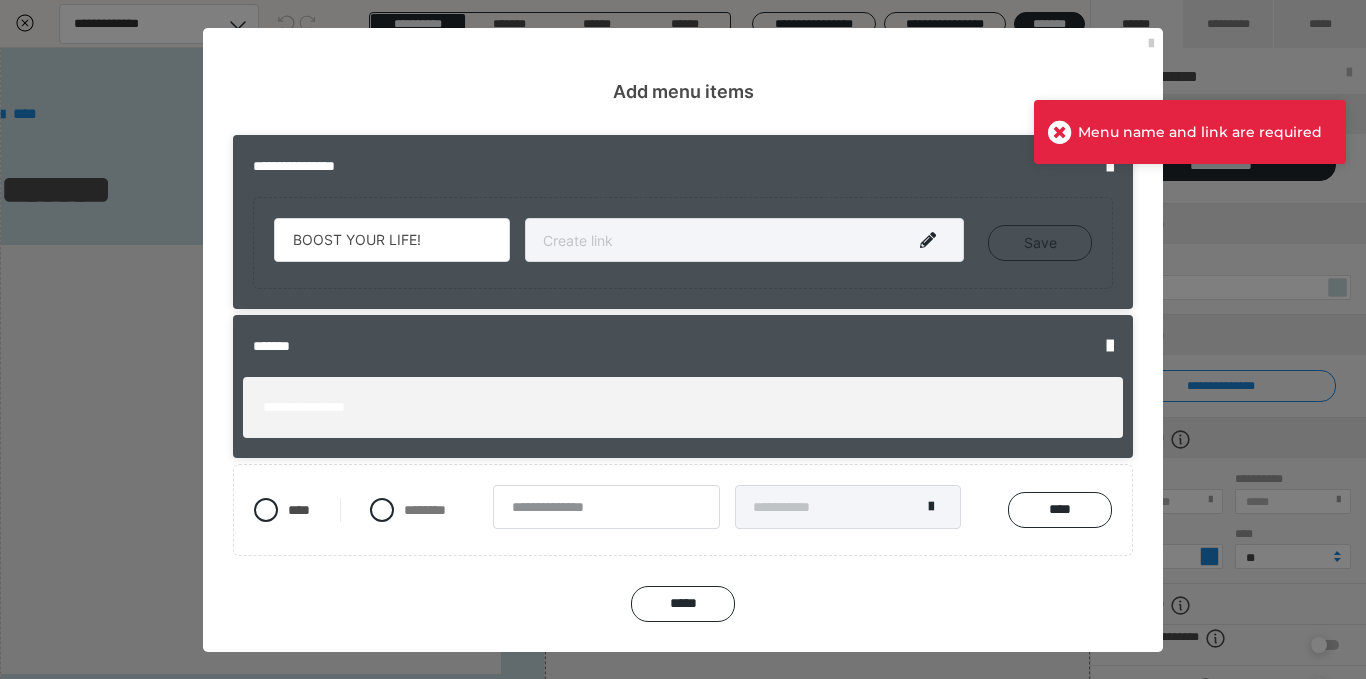 click at bounding box center (744, 240) 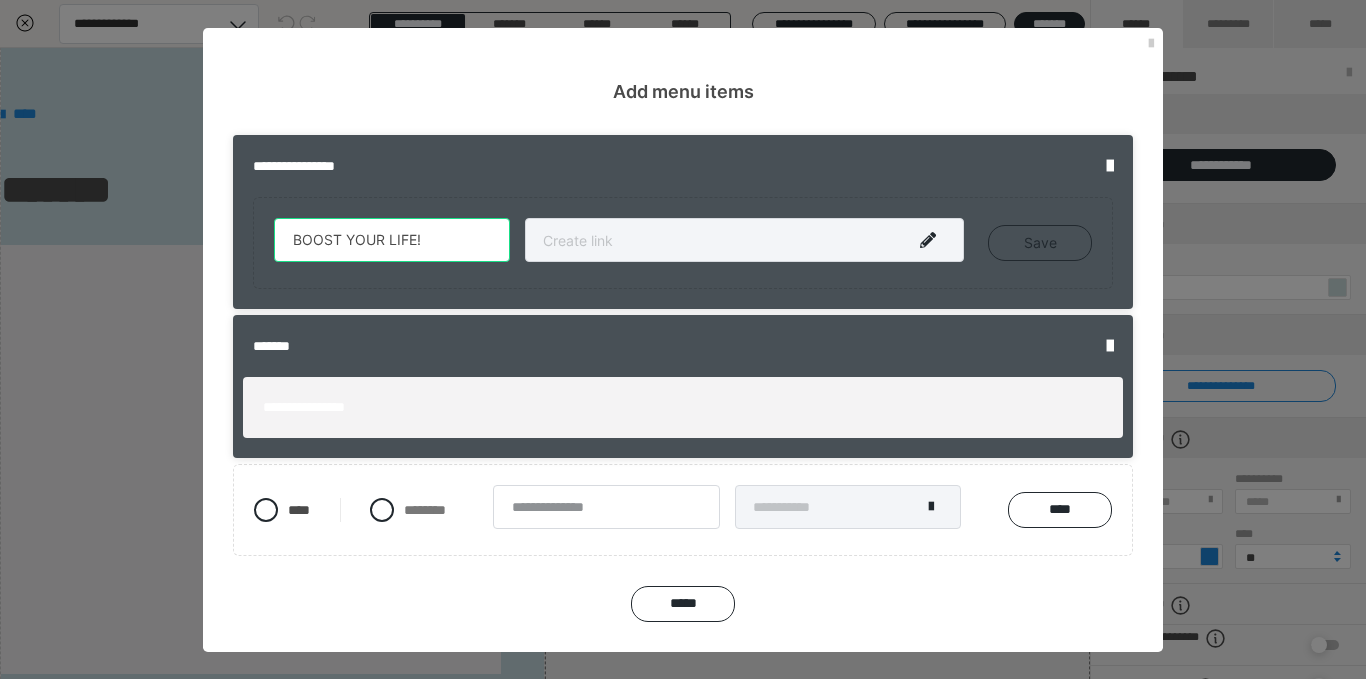 click on "BOOST YOUR LIFE!" at bounding box center (392, 240) 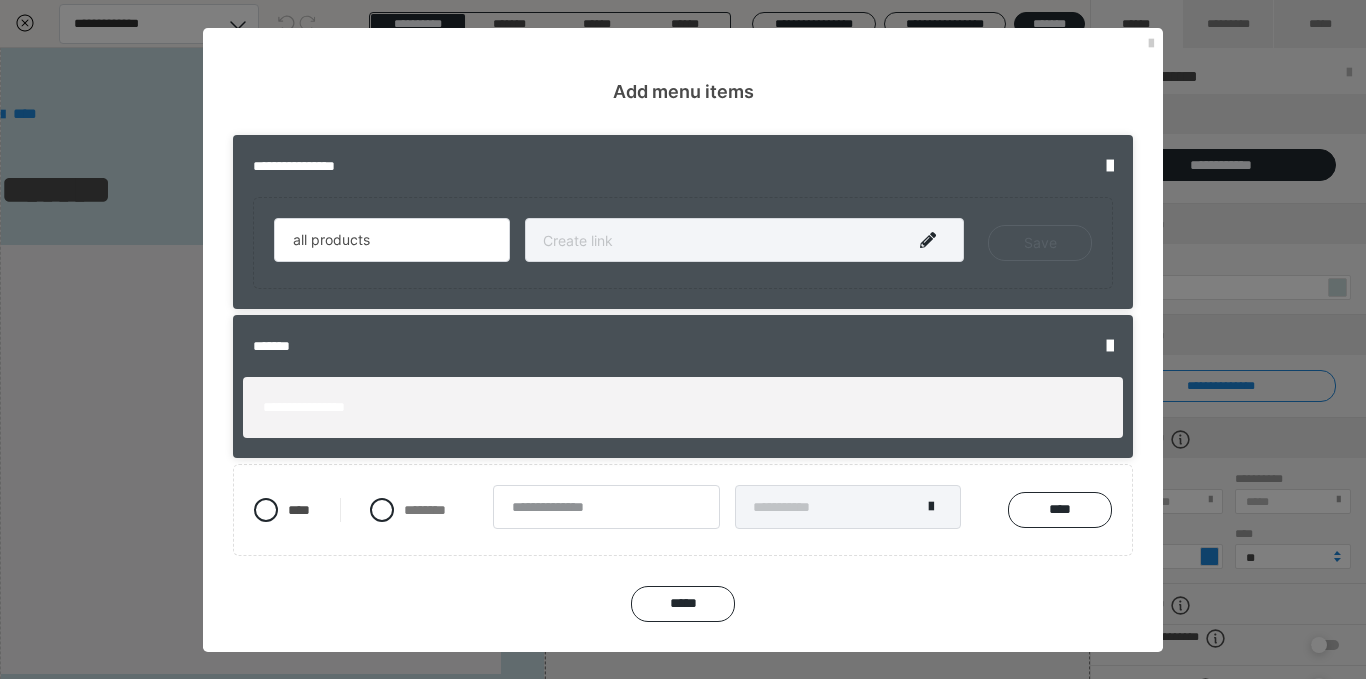 click on "Save" at bounding box center (1040, 243) 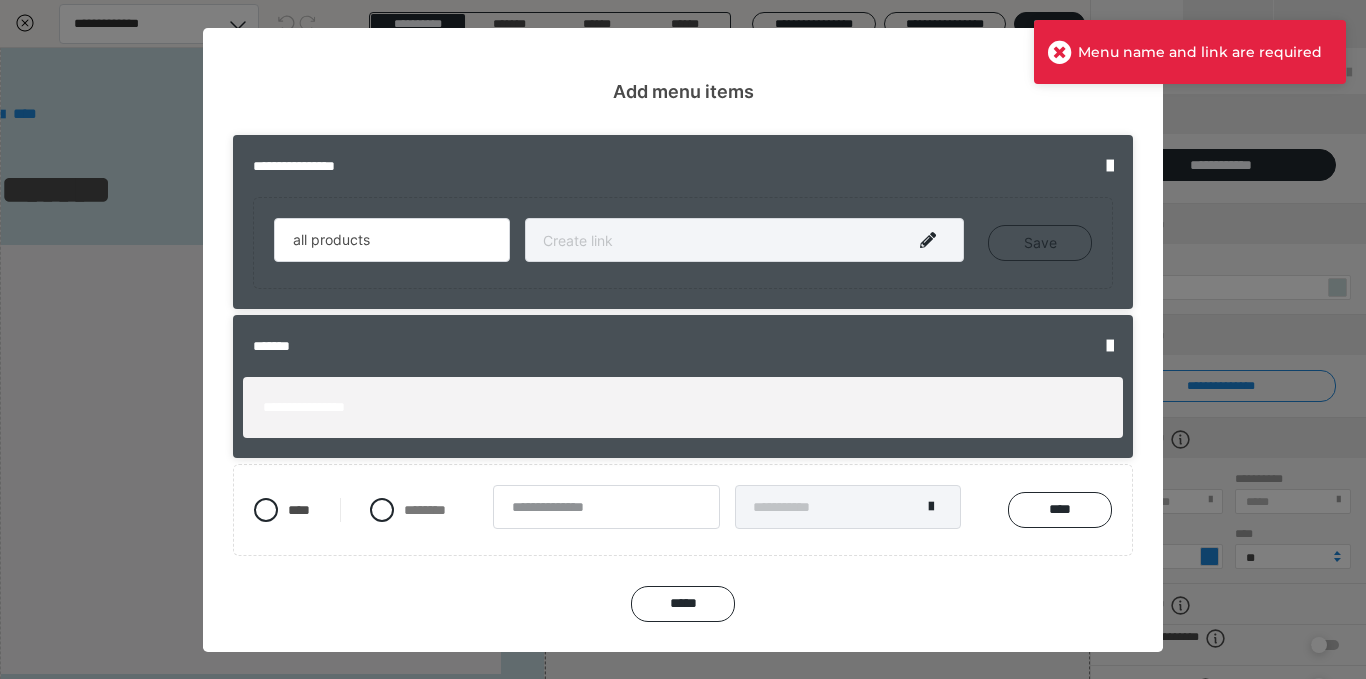 click at bounding box center [744, 240] 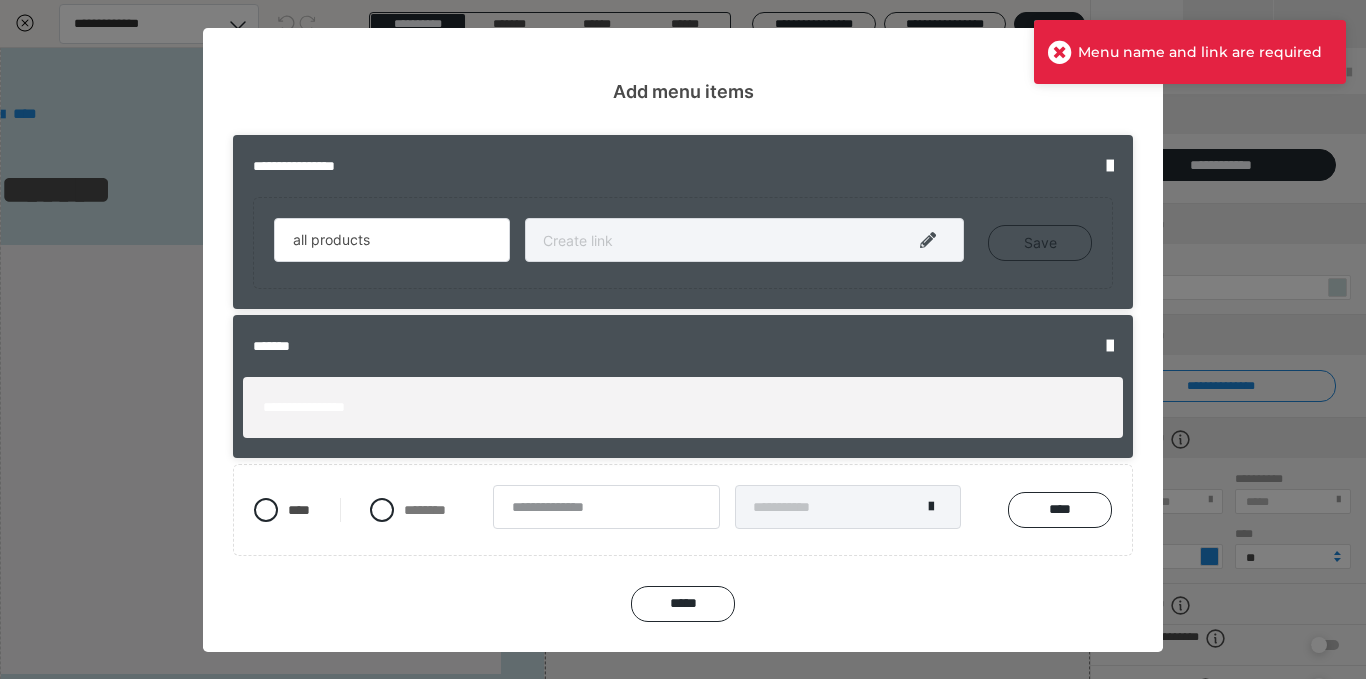 click at bounding box center (928, 240) 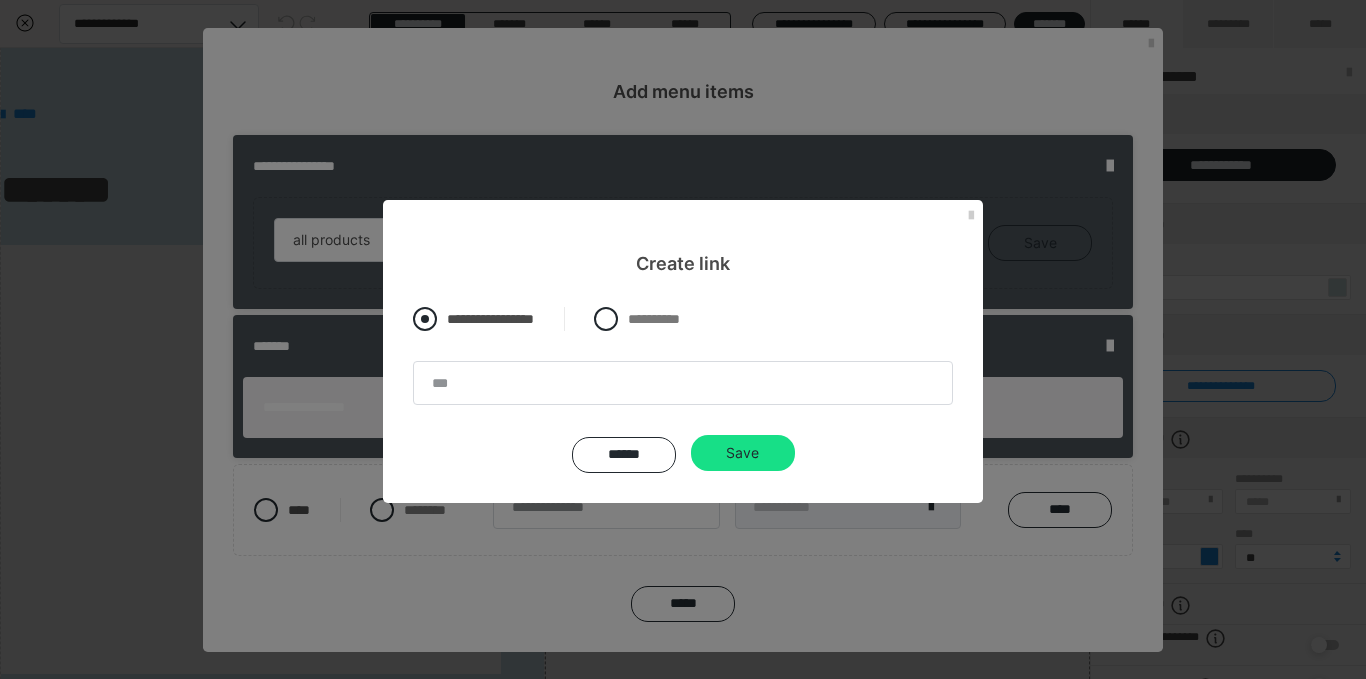 click on "**********" at bounding box center (473, 319) 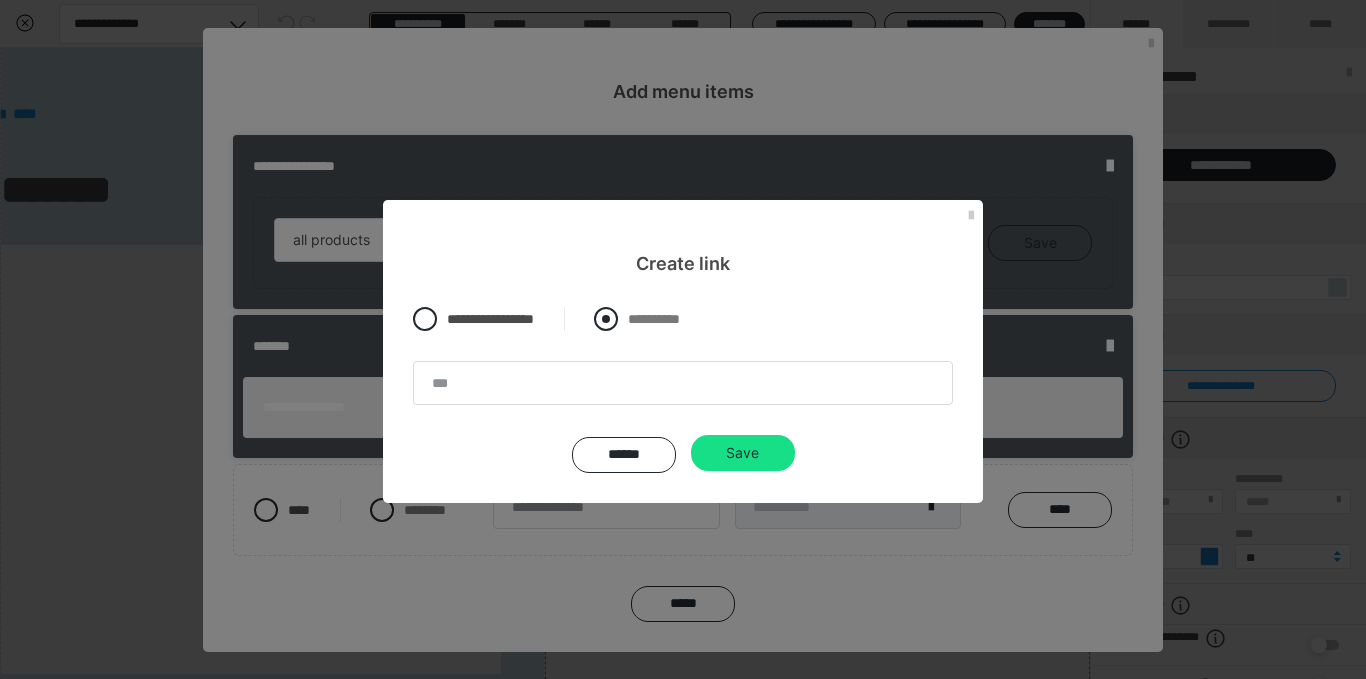 click at bounding box center [606, 319] 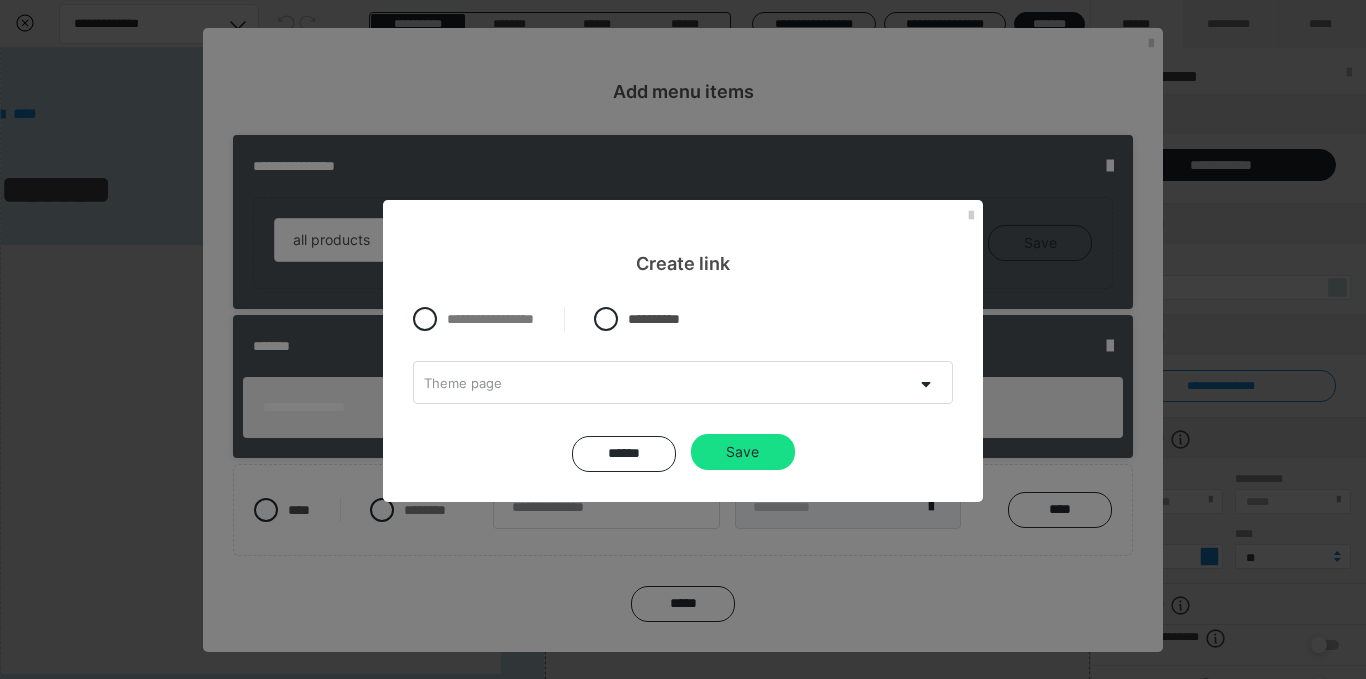 click on "**********" at bounding box center [683, 389] 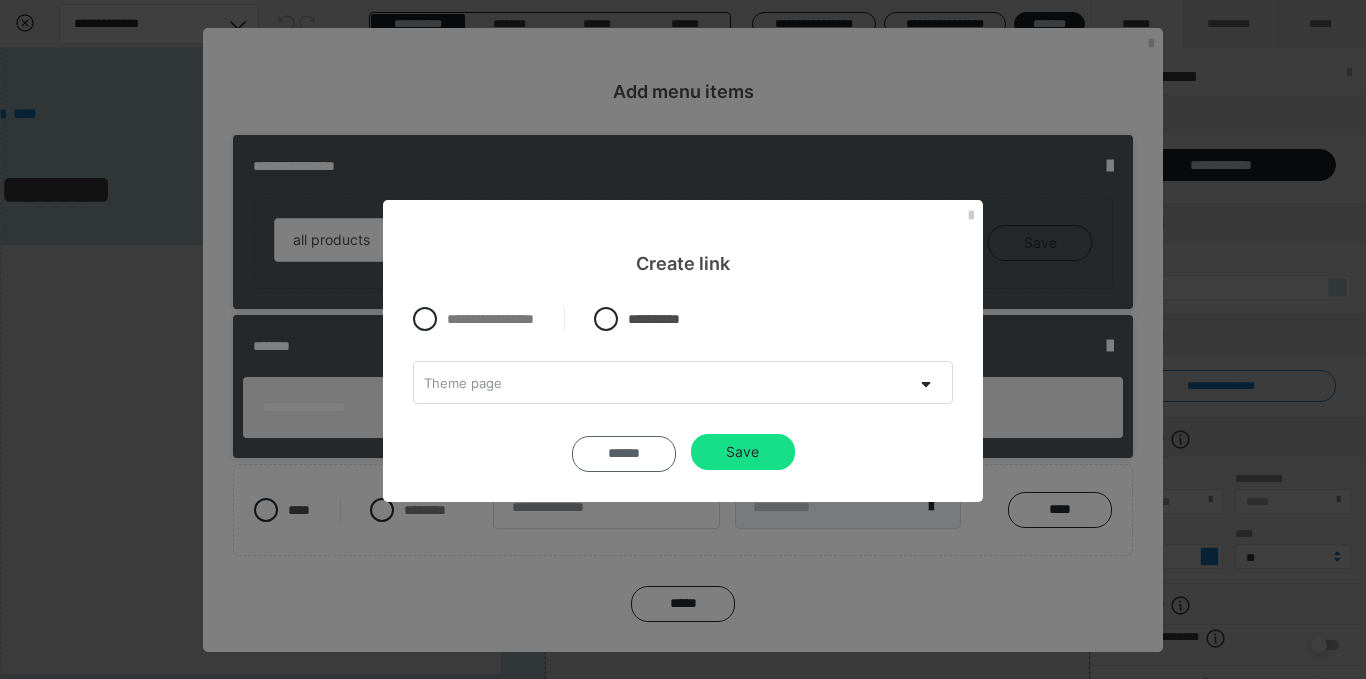 click on "******" at bounding box center (624, 454) 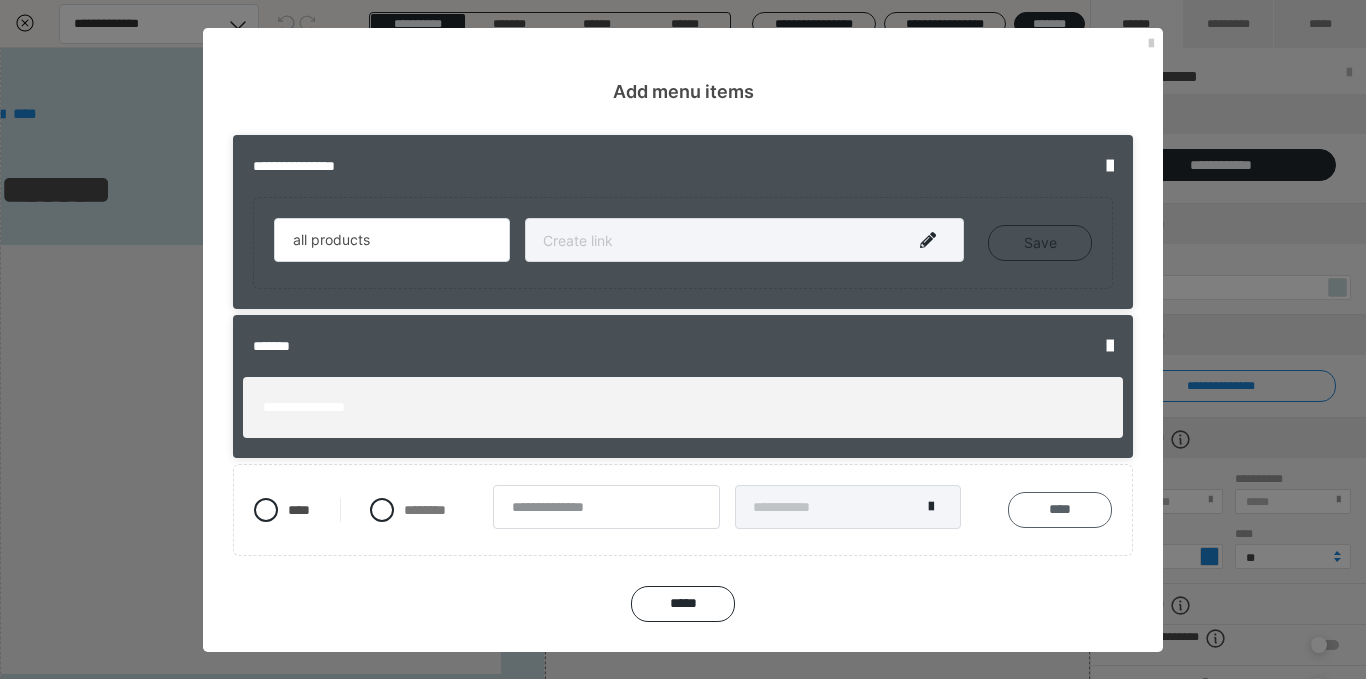click on "****" at bounding box center [1060, 510] 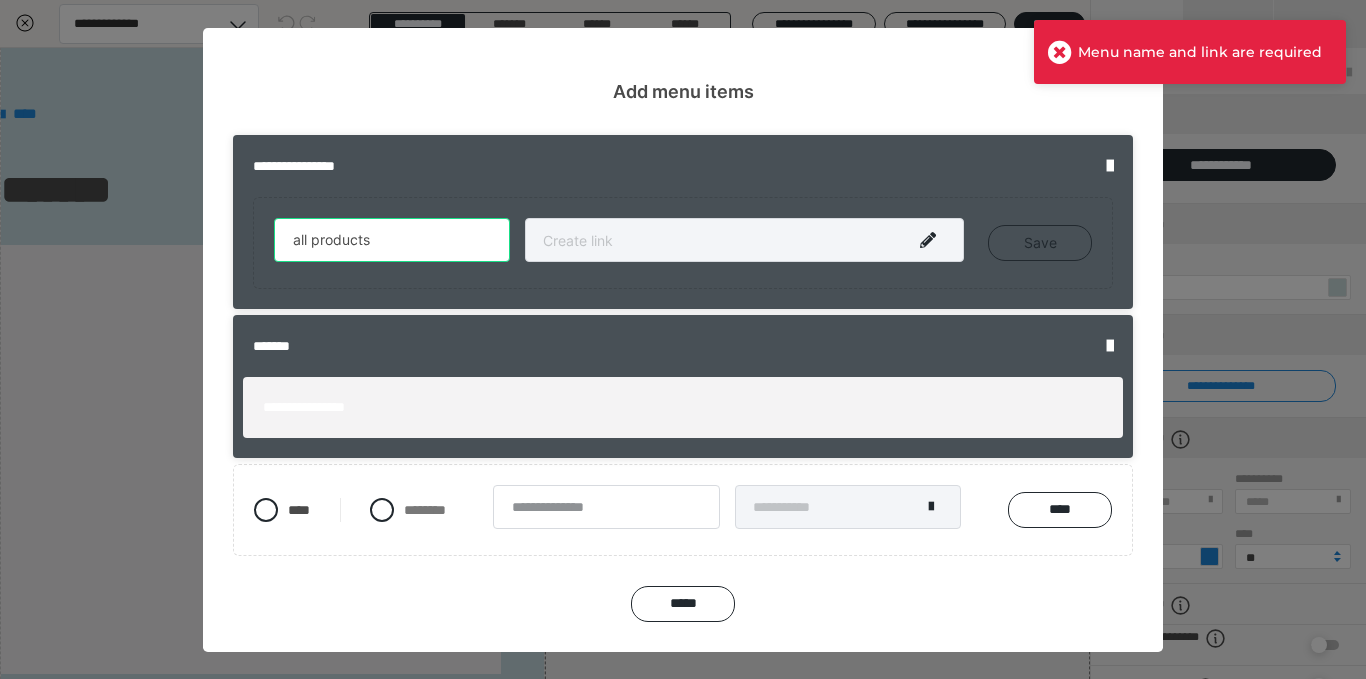 click on "all products" at bounding box center (392, 240) 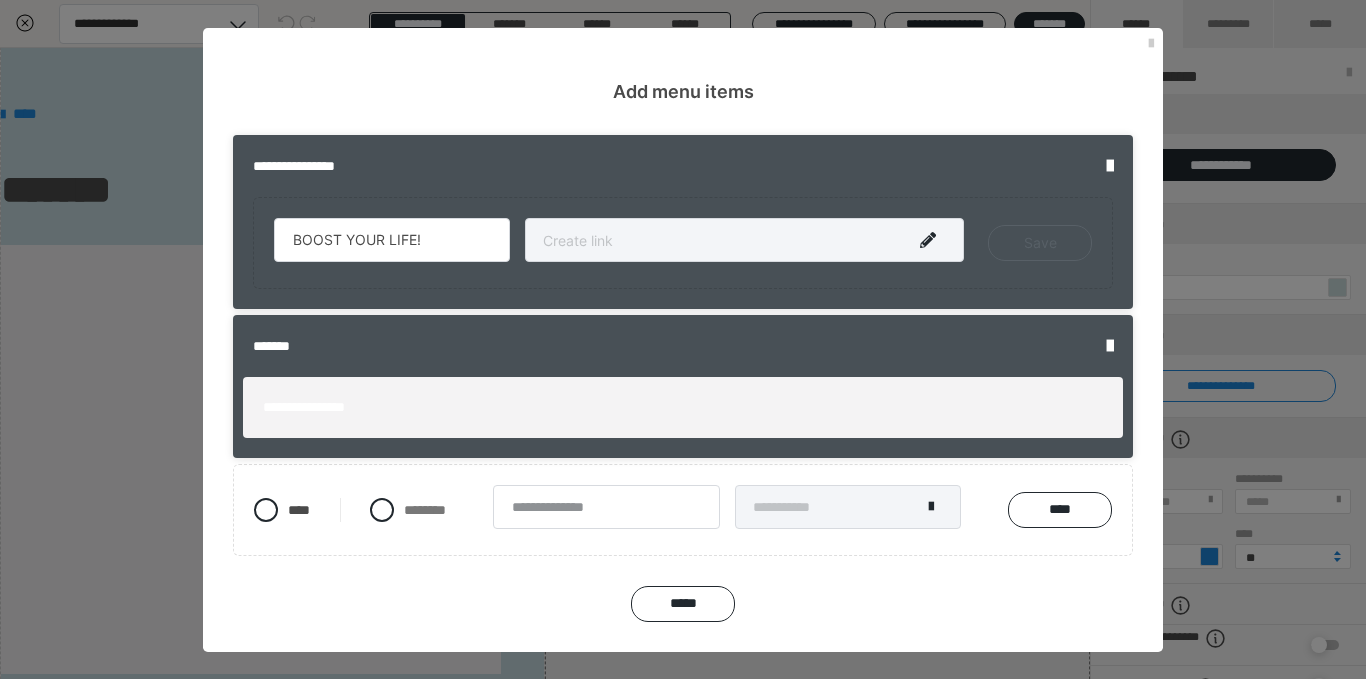 click on "Save" at bounding box center (1040, 243) 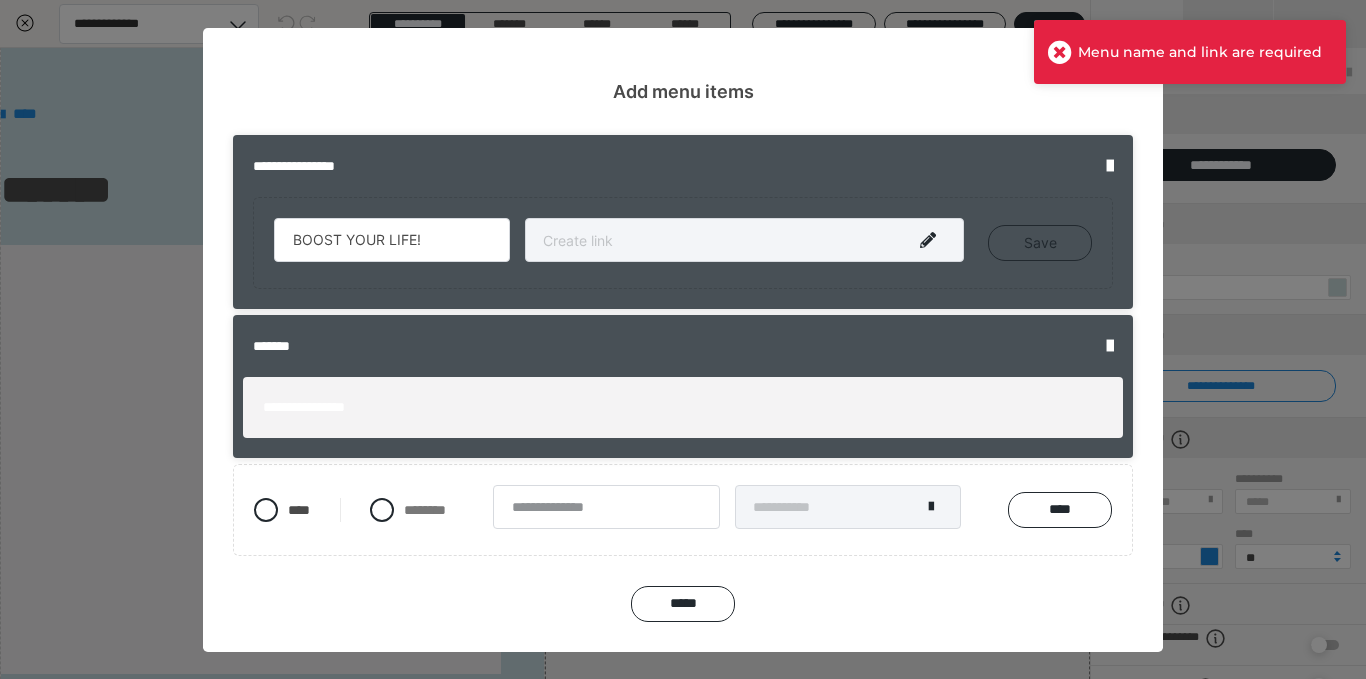 click on "*****" at bounding box center [683, 604] 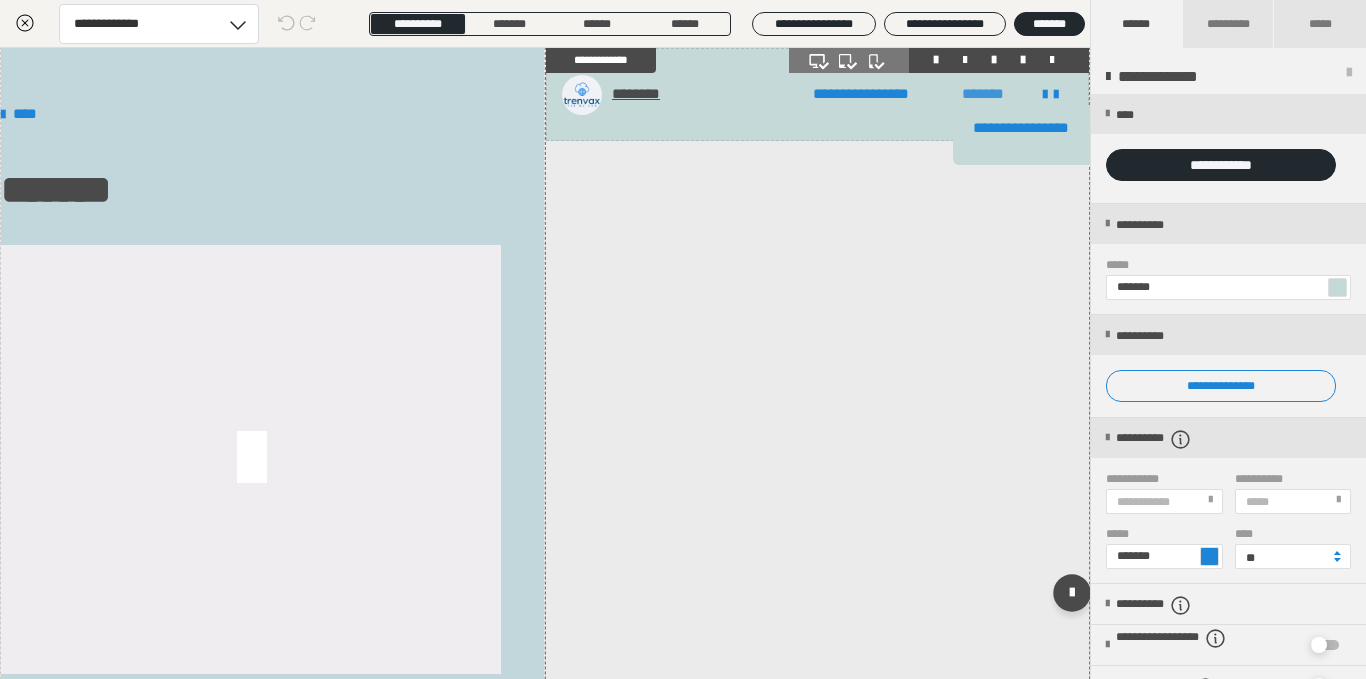 click on "*******" at bounding box center [983, 94] 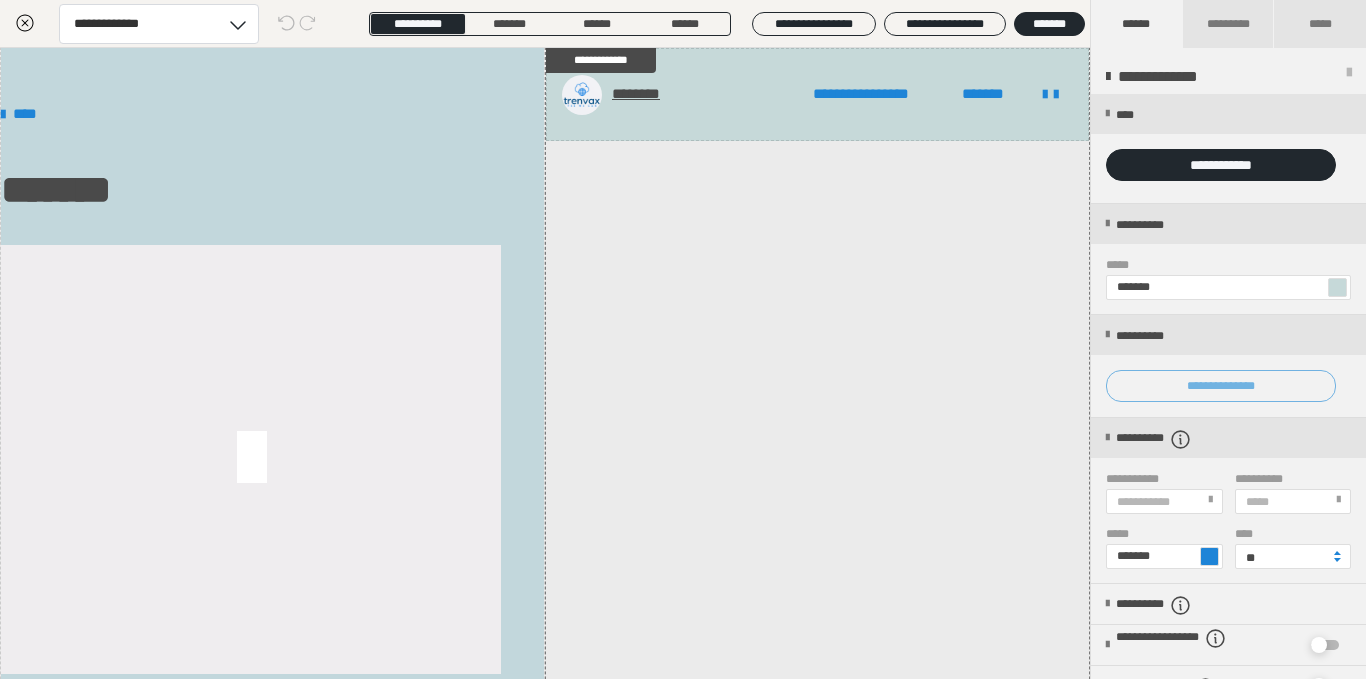 click on "**********" at bounding box center [1221, 386] 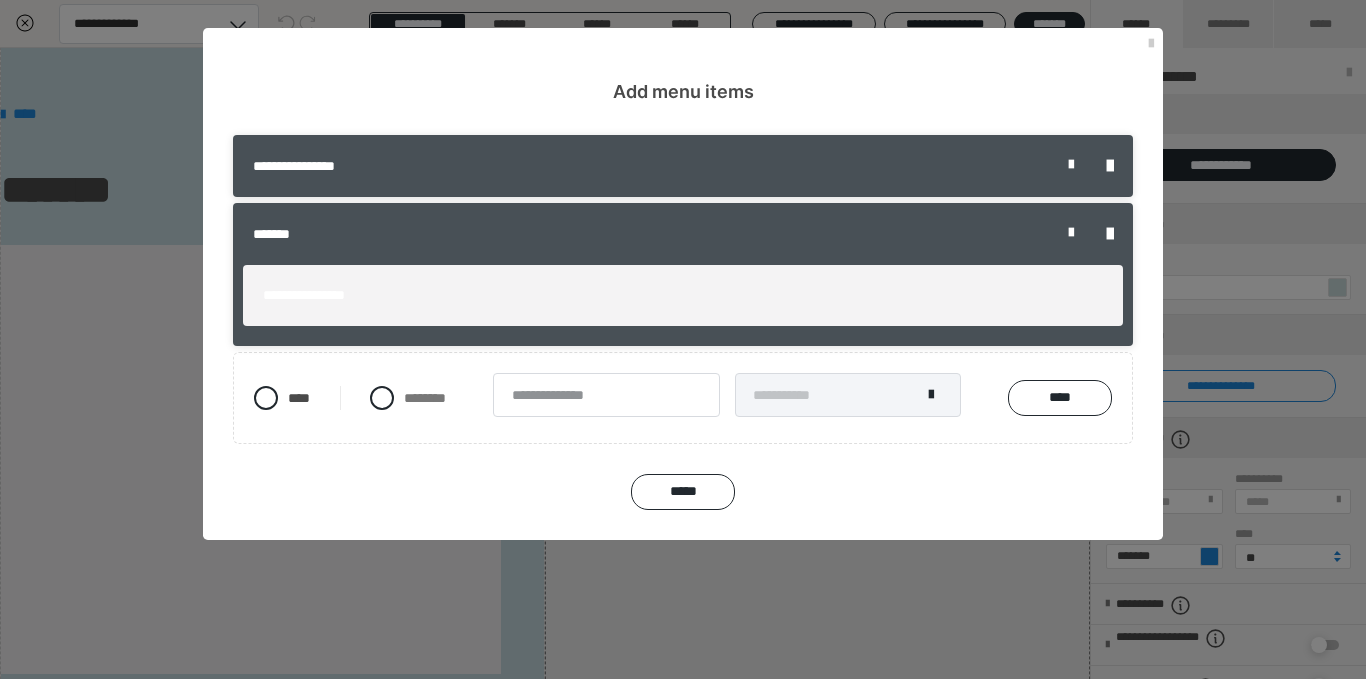 click on "**********" at bounding box center [683, 295] 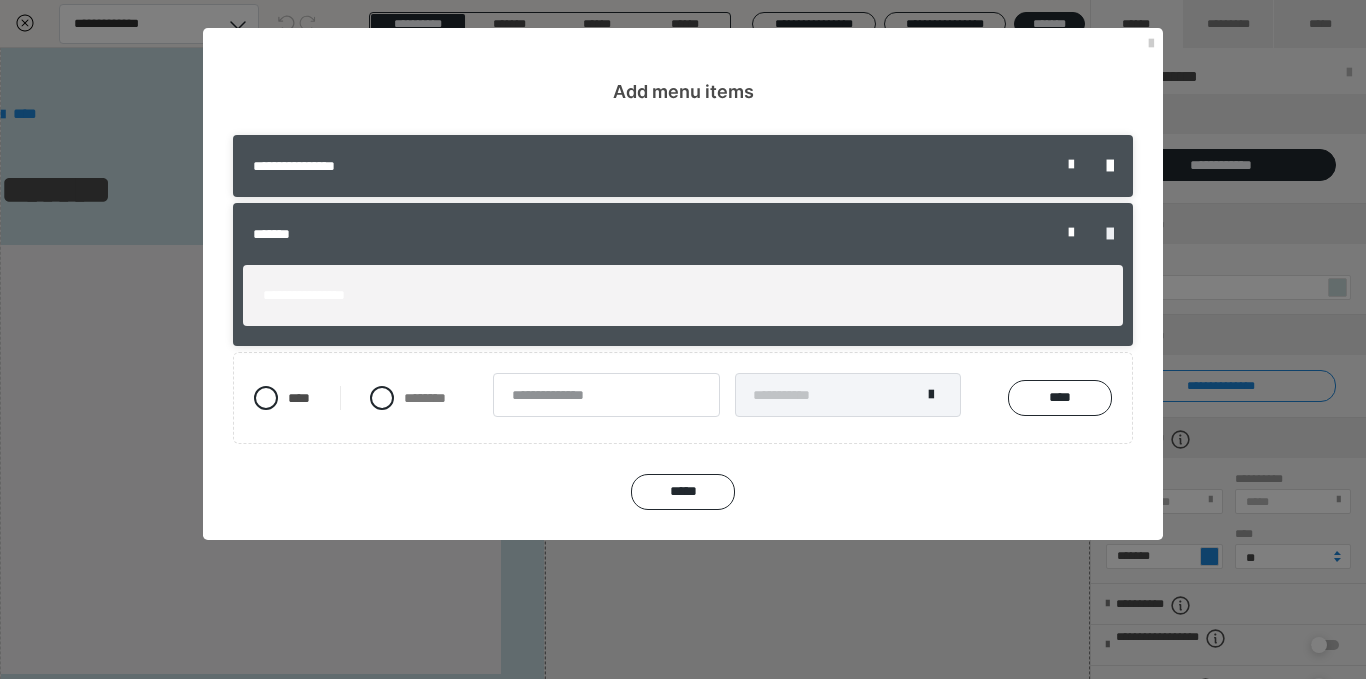 click at bounding box center (1110, 234) 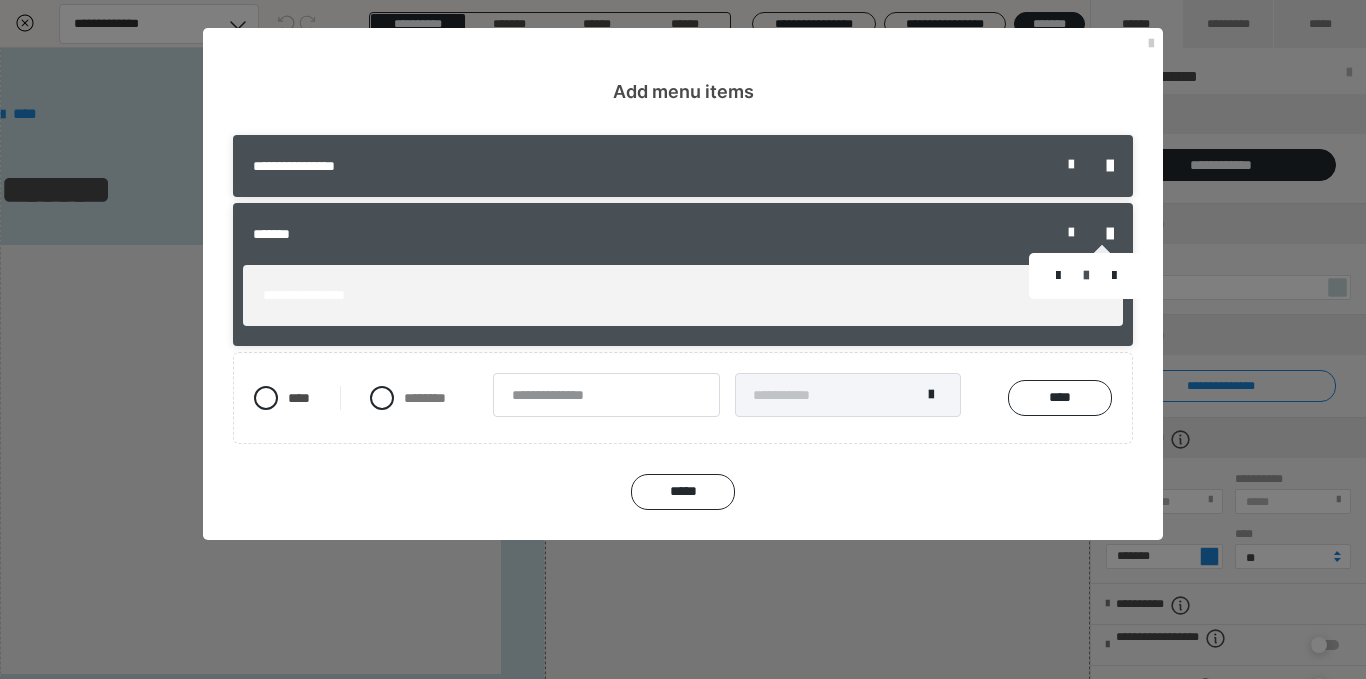 click at bounding box center [1086, 276] 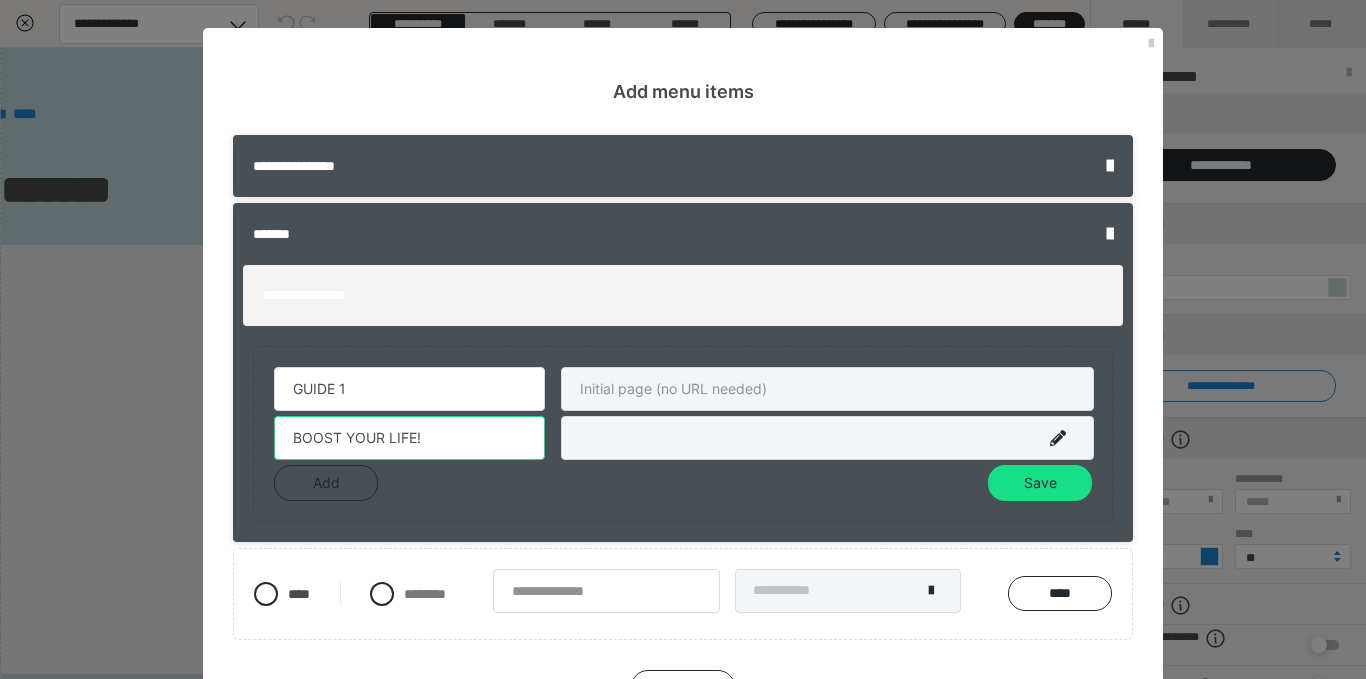 click on "BOOST YOUR LIFE!" at bounding box center (409, 438) 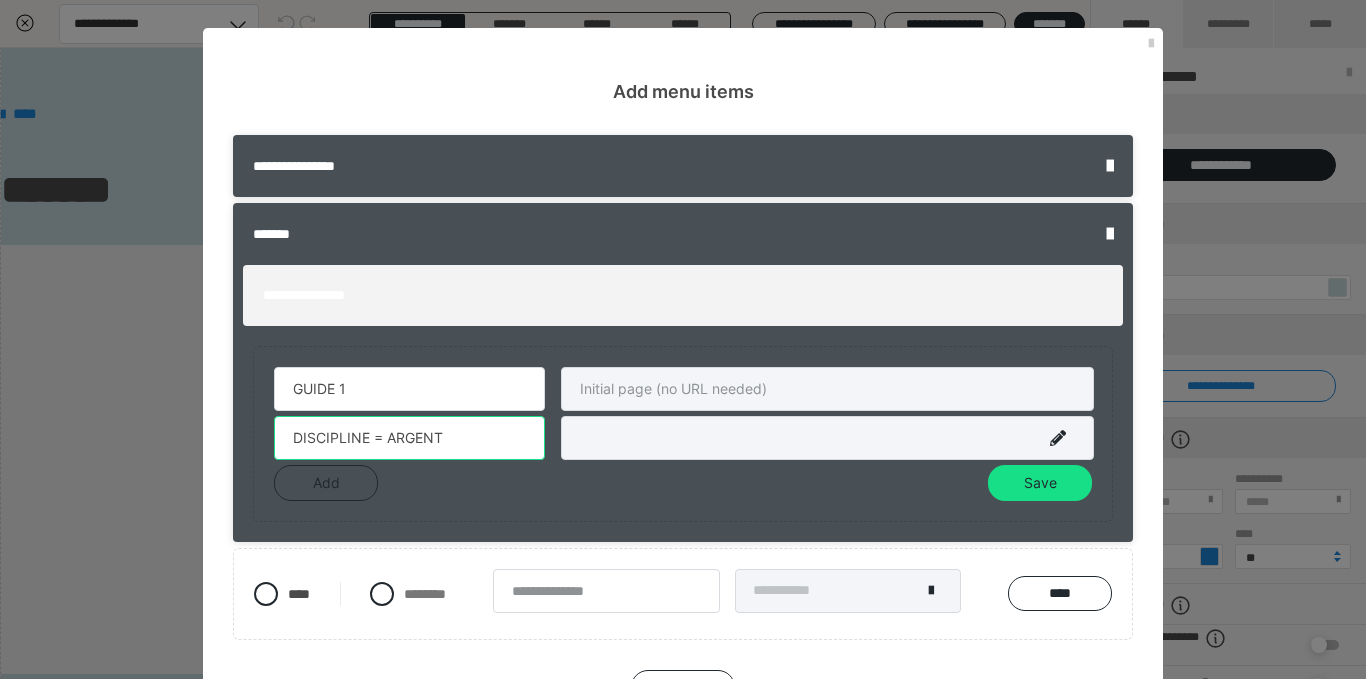 click on "DISCIPLINE = ARGENT" at bounding box center (409, 438) 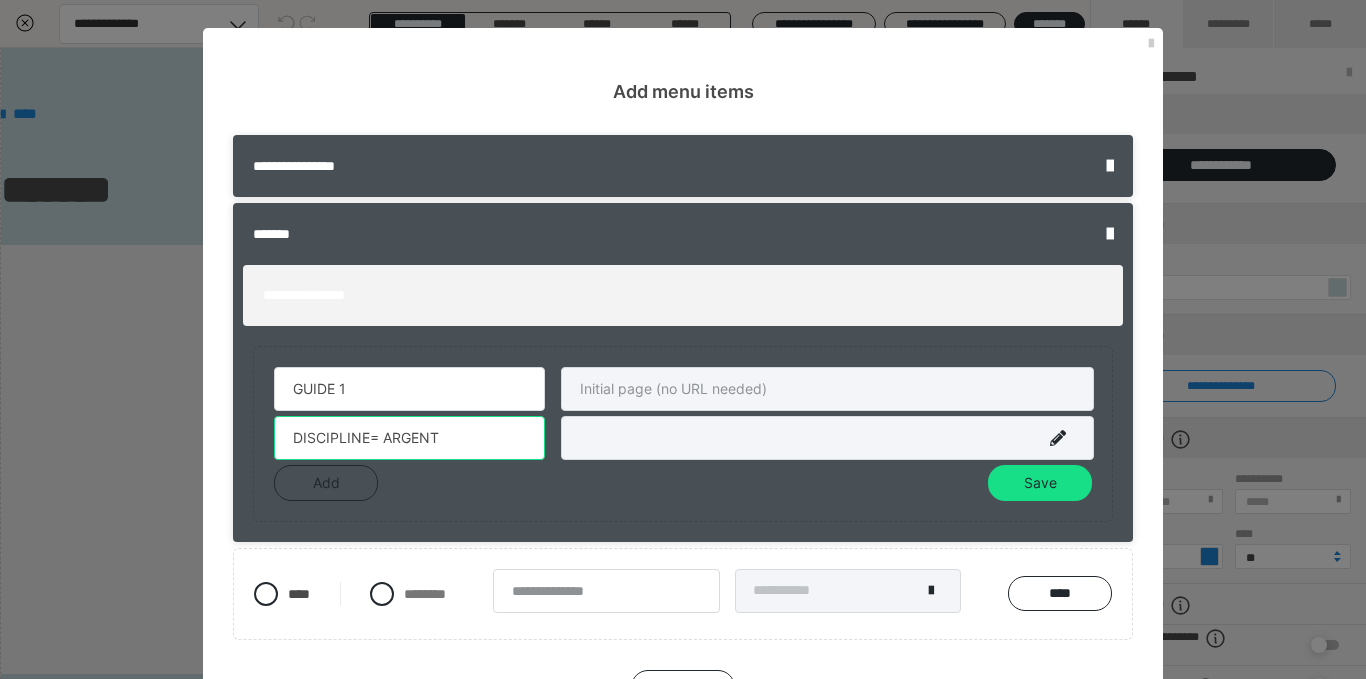 click on "DISCIPLINE= ARGENT" at bounding box center [409, 438] 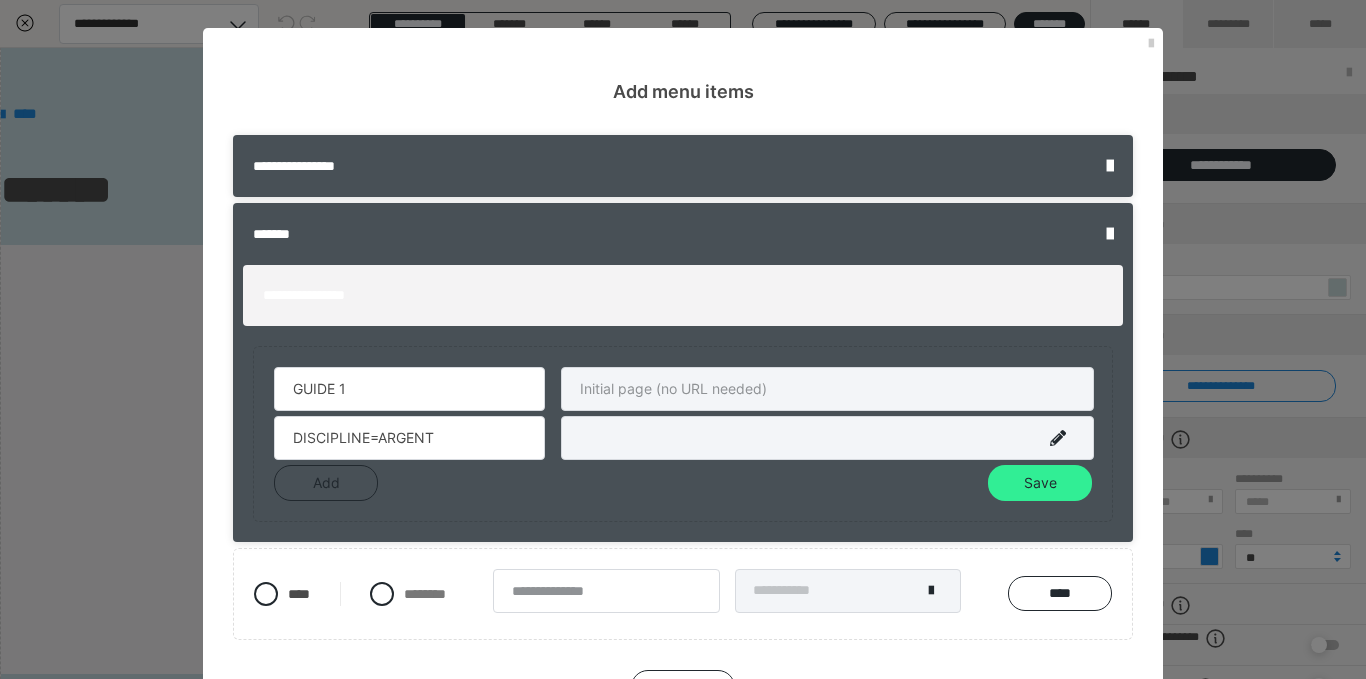 click on "Save" at bounding box center [1040, 483] 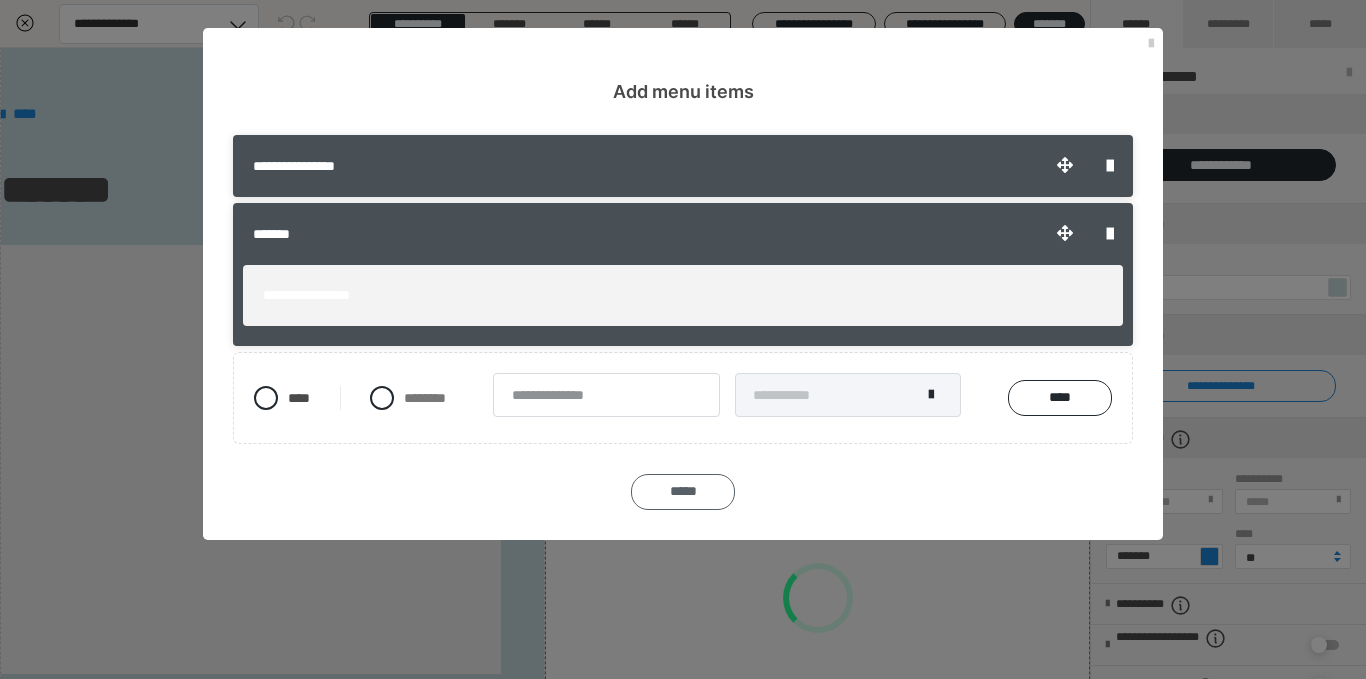click on "*****" at bounding box center [683, 492] 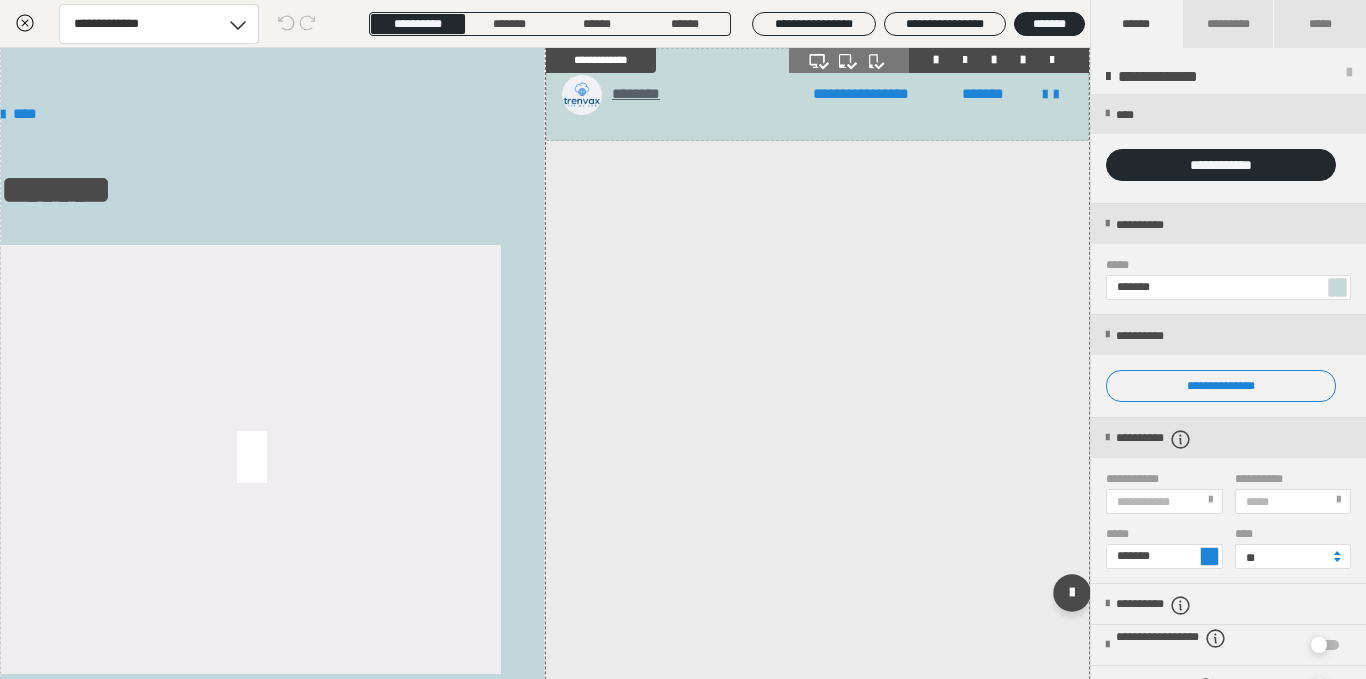 click on "********" at bounding box center [645, 94] 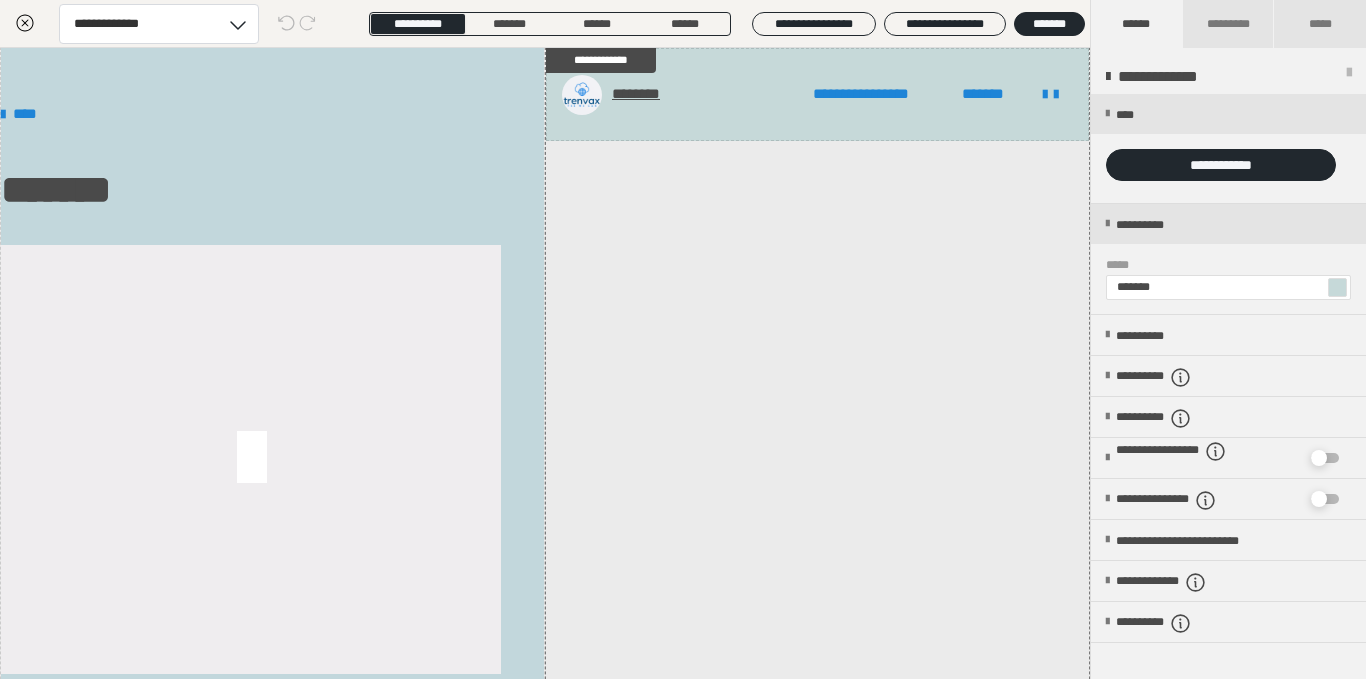 click at bounding box center (1337, 287) 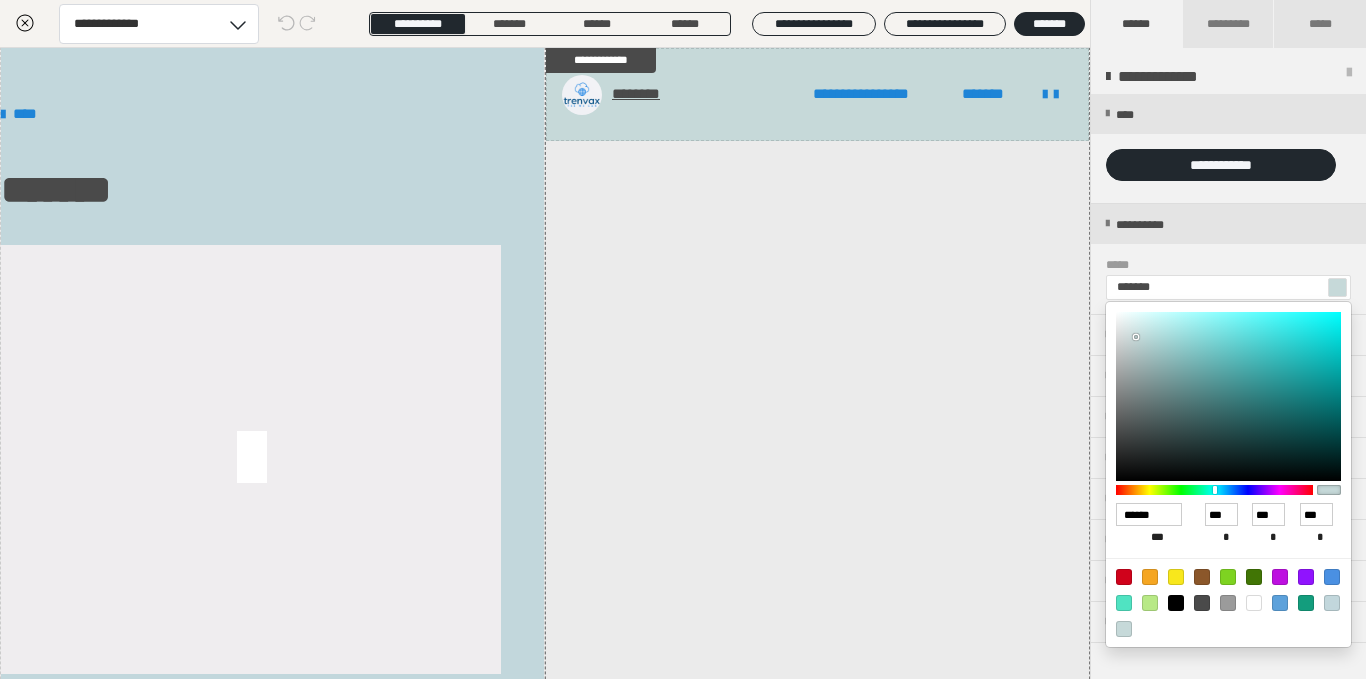 click at bounding box center [1228, 396] 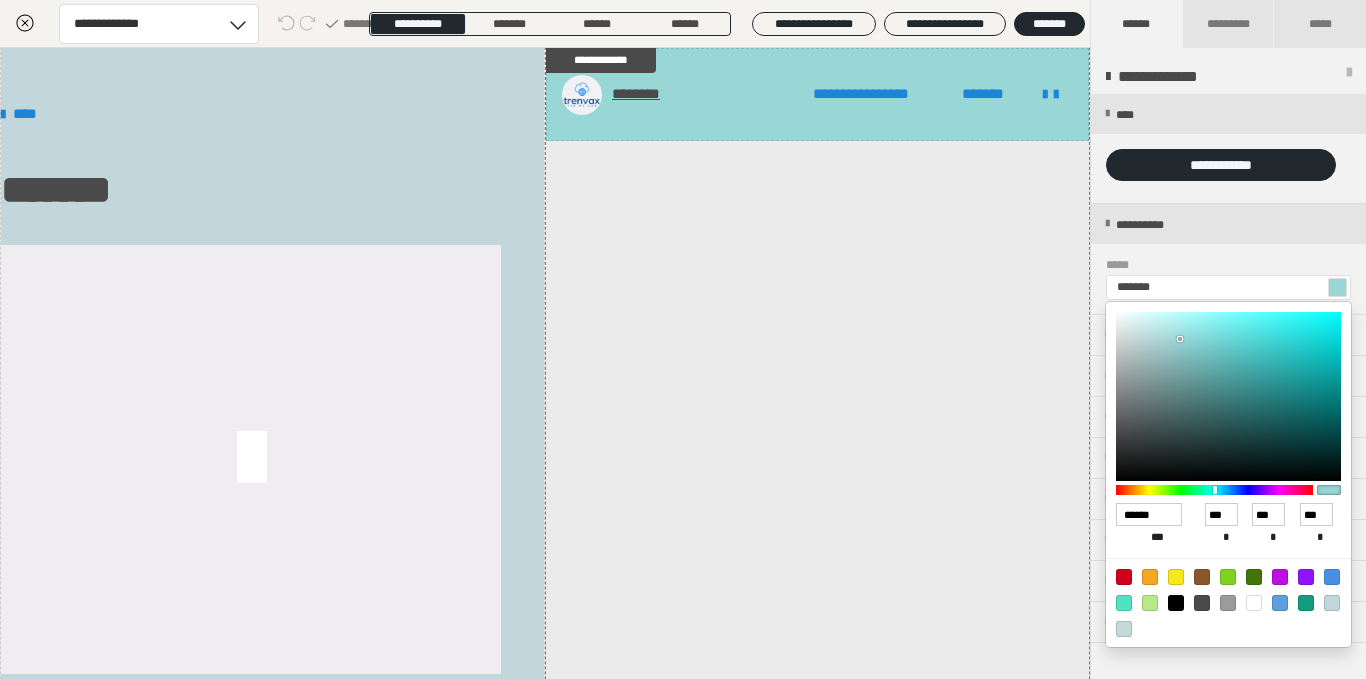 click at bounding box center (1228, 396) 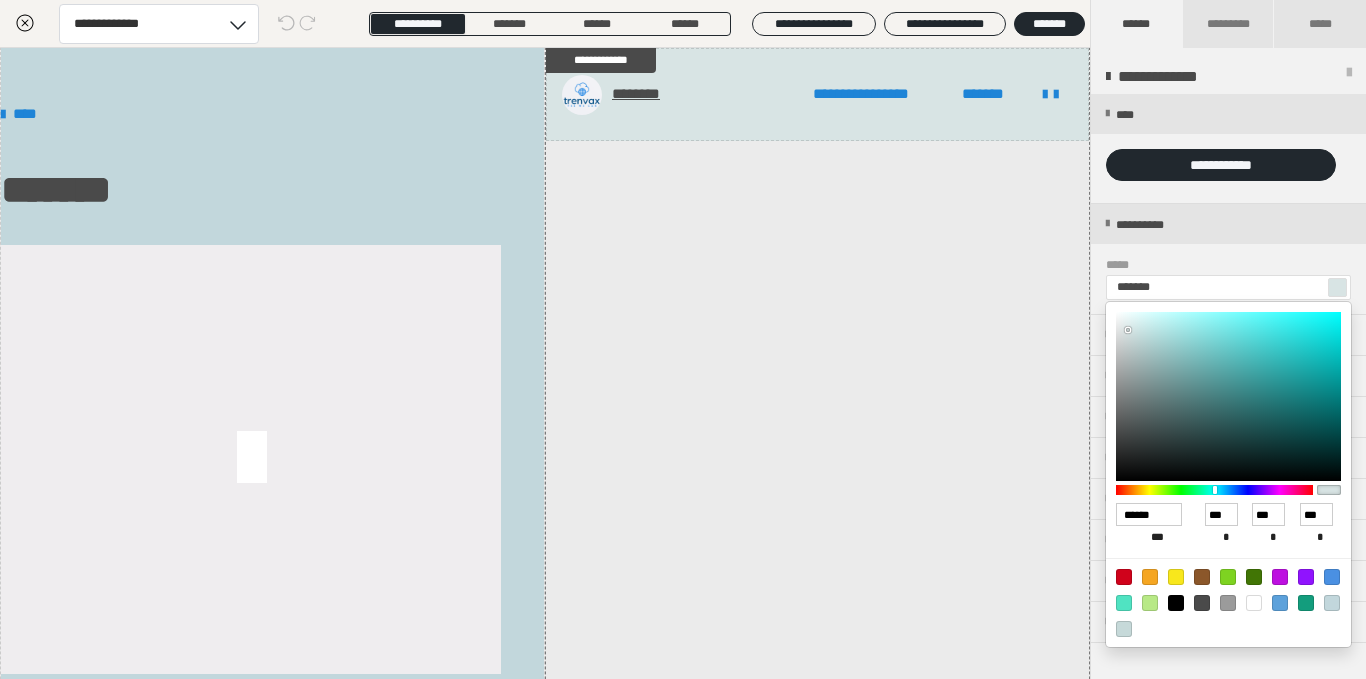 click at bounding box center [1228, 396] 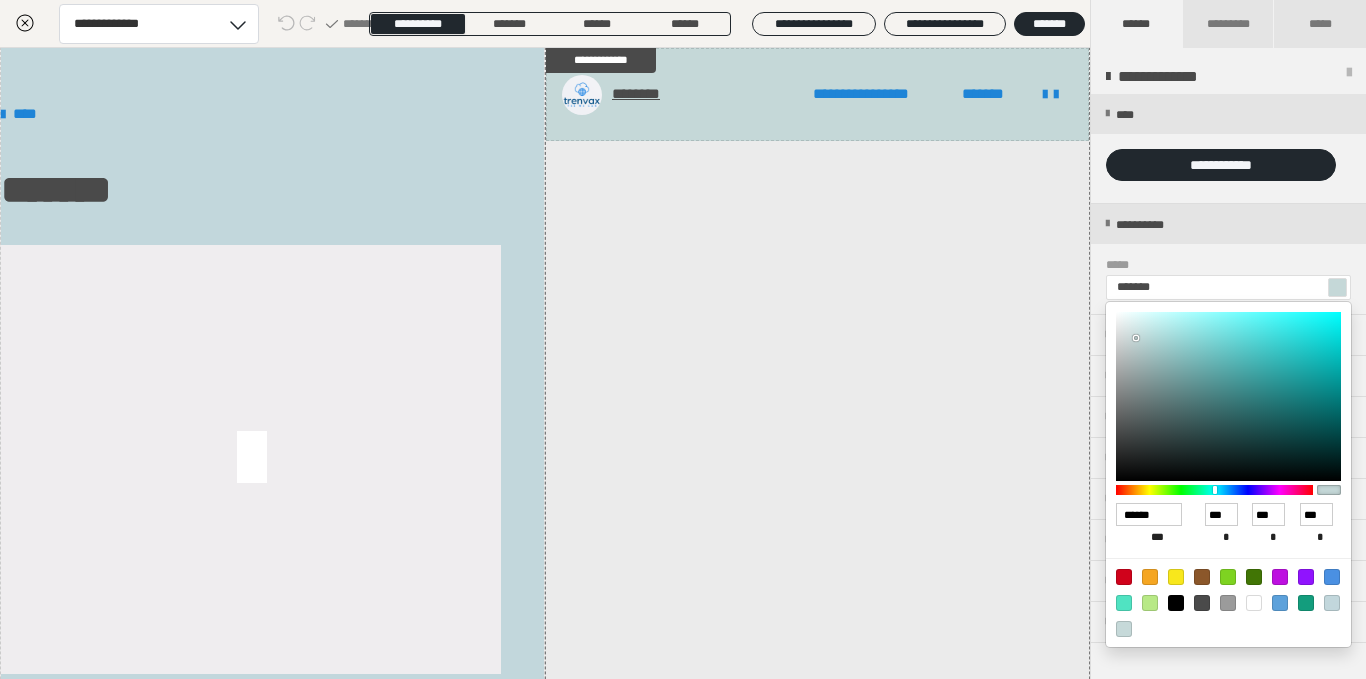 click at bounding box center [1228, 396] 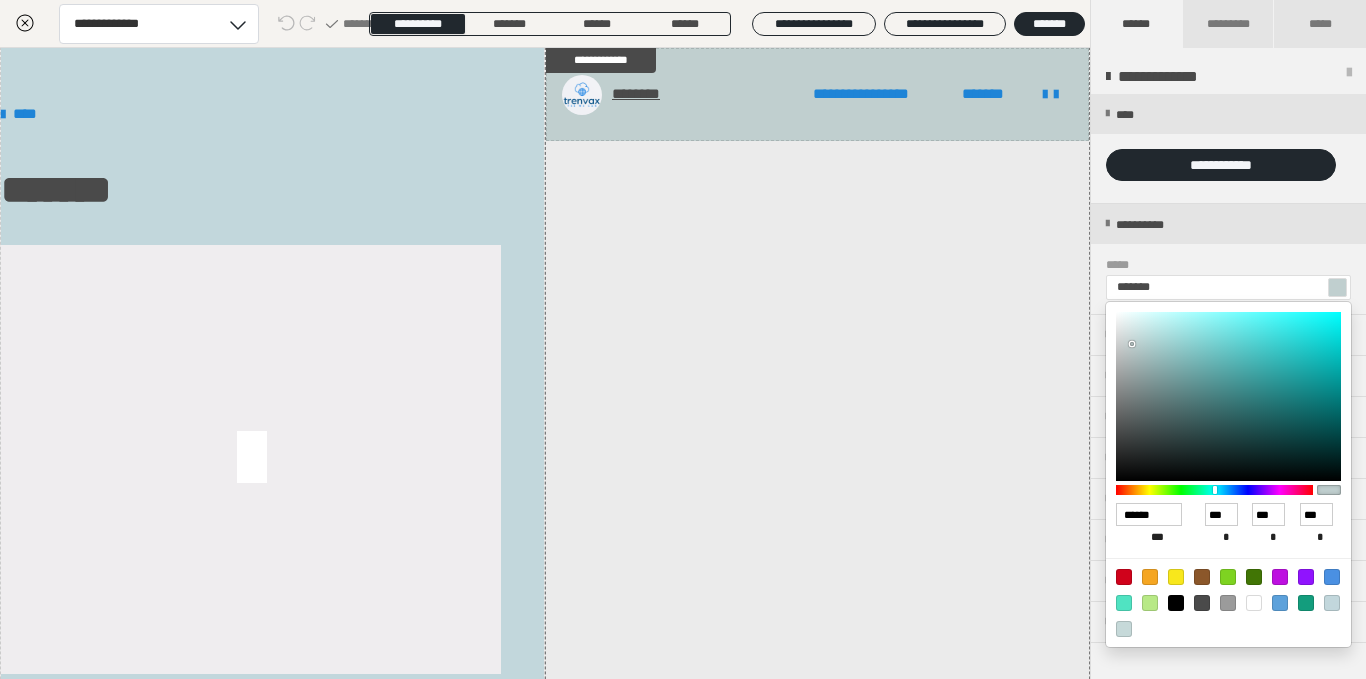 click at bounding box center [1228, 396] 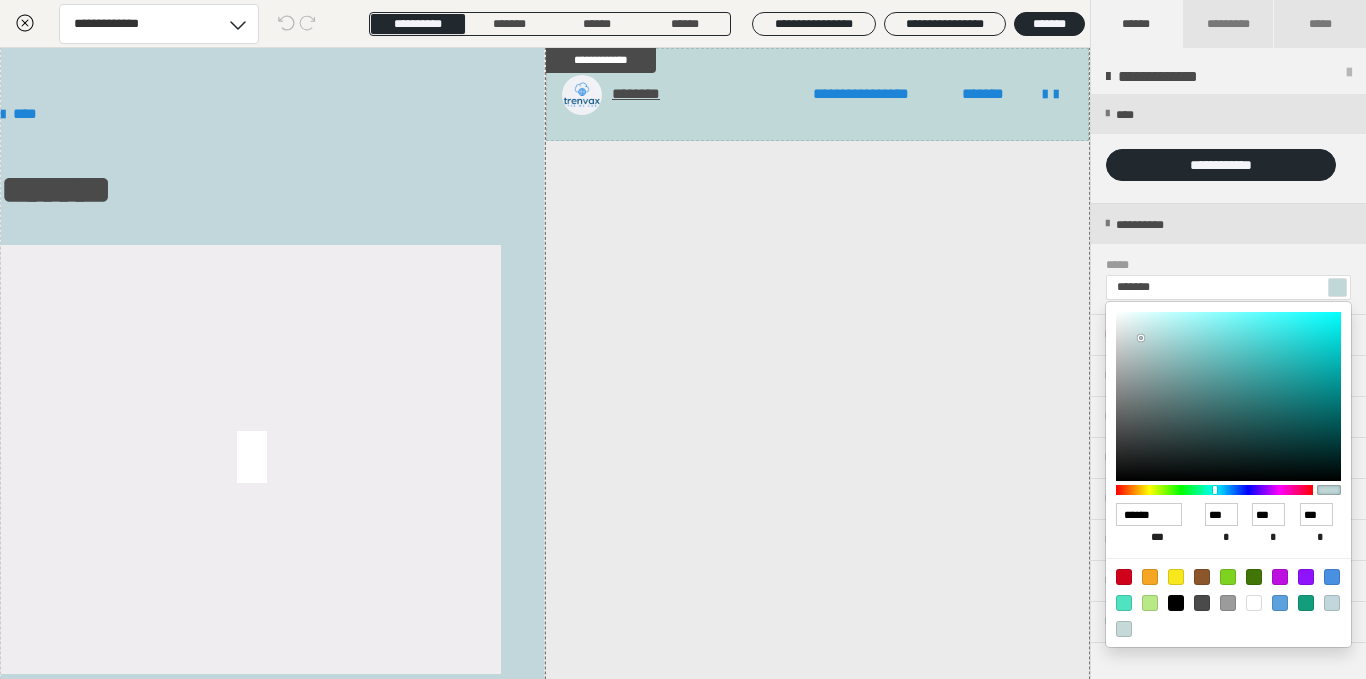 click at bounding box center (1228, 396) 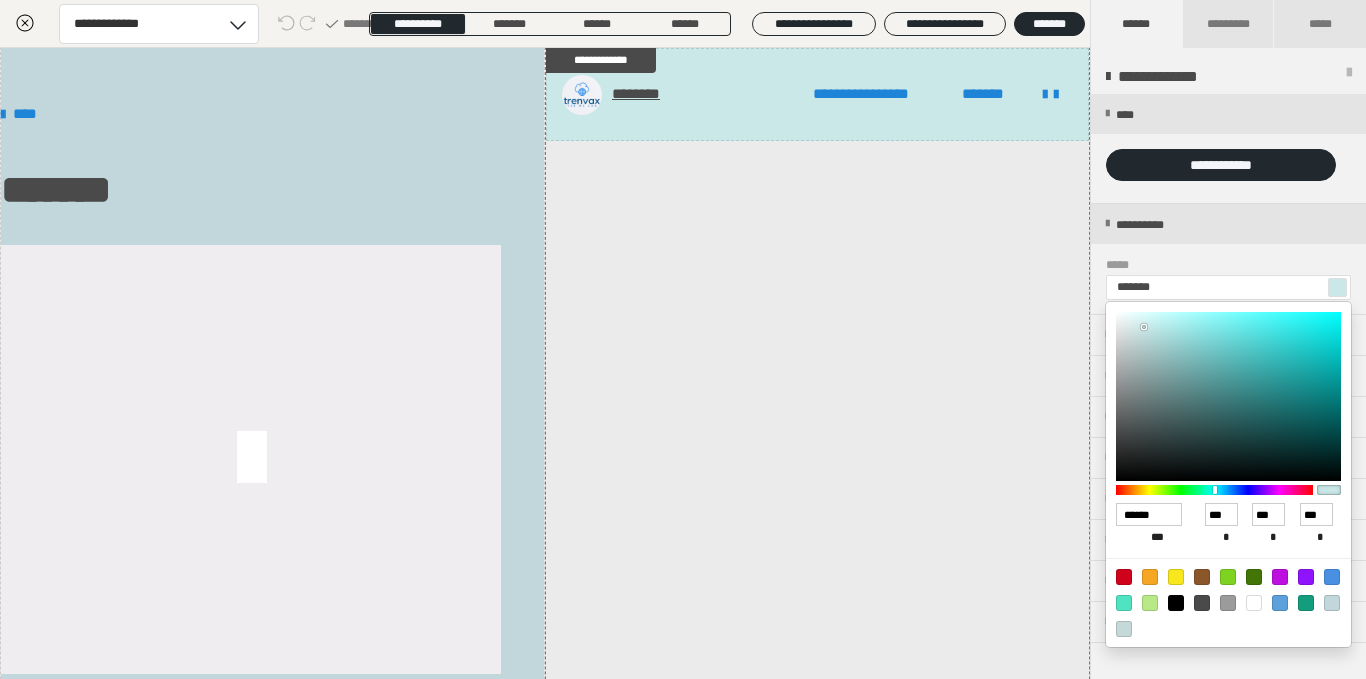 click at bounding box center (1228, 396) 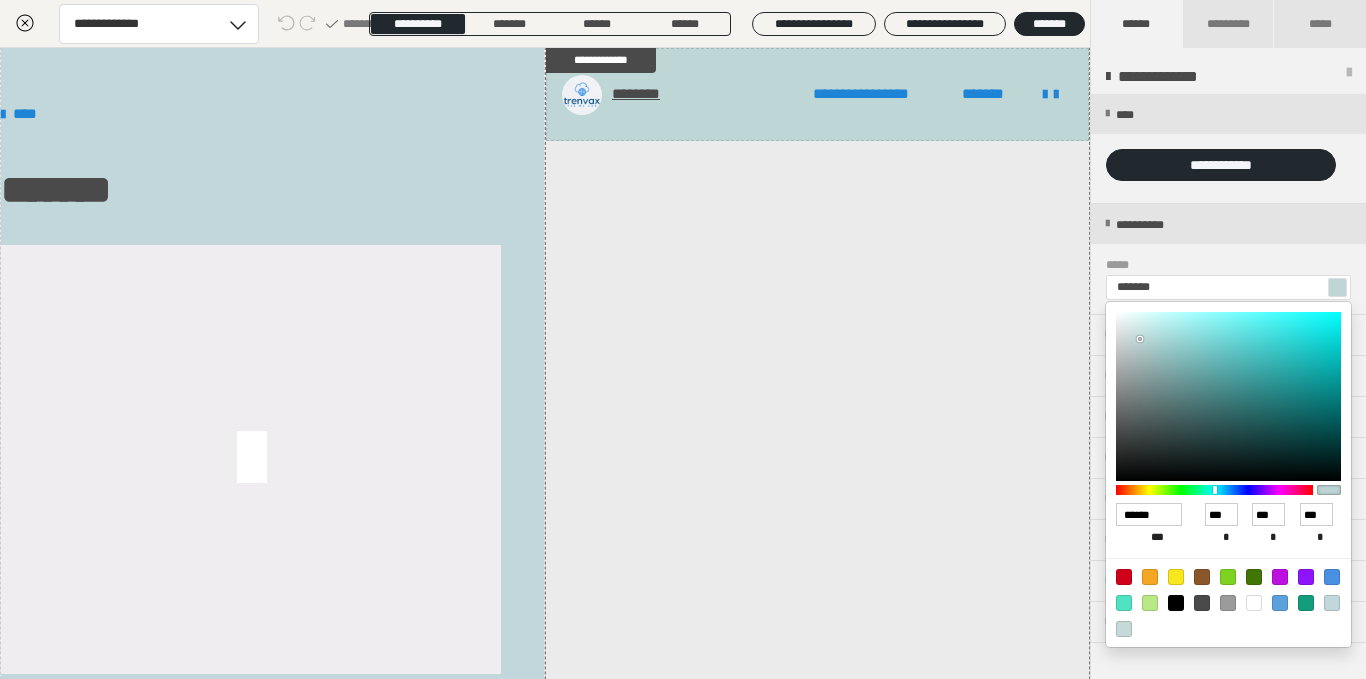 click at bounding box center (683, 339) 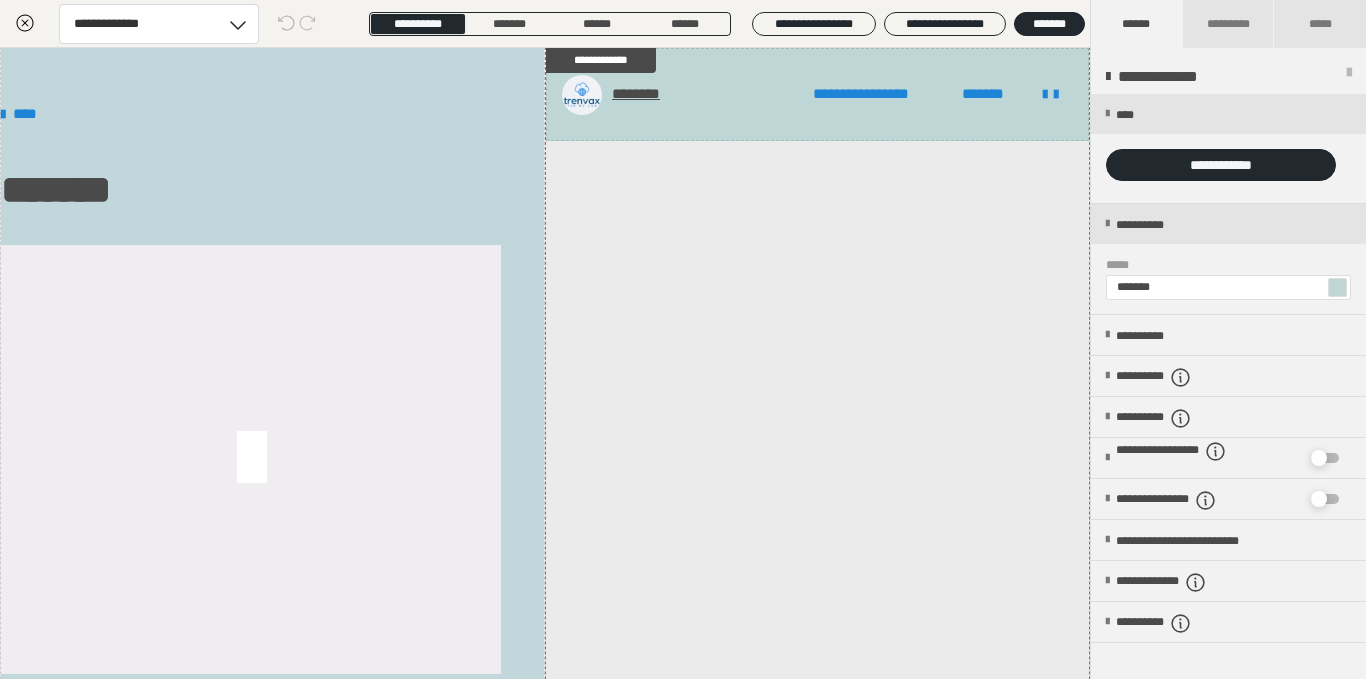 scroll, scrollTop: 216, scrollLeft: 0, axis: vertical 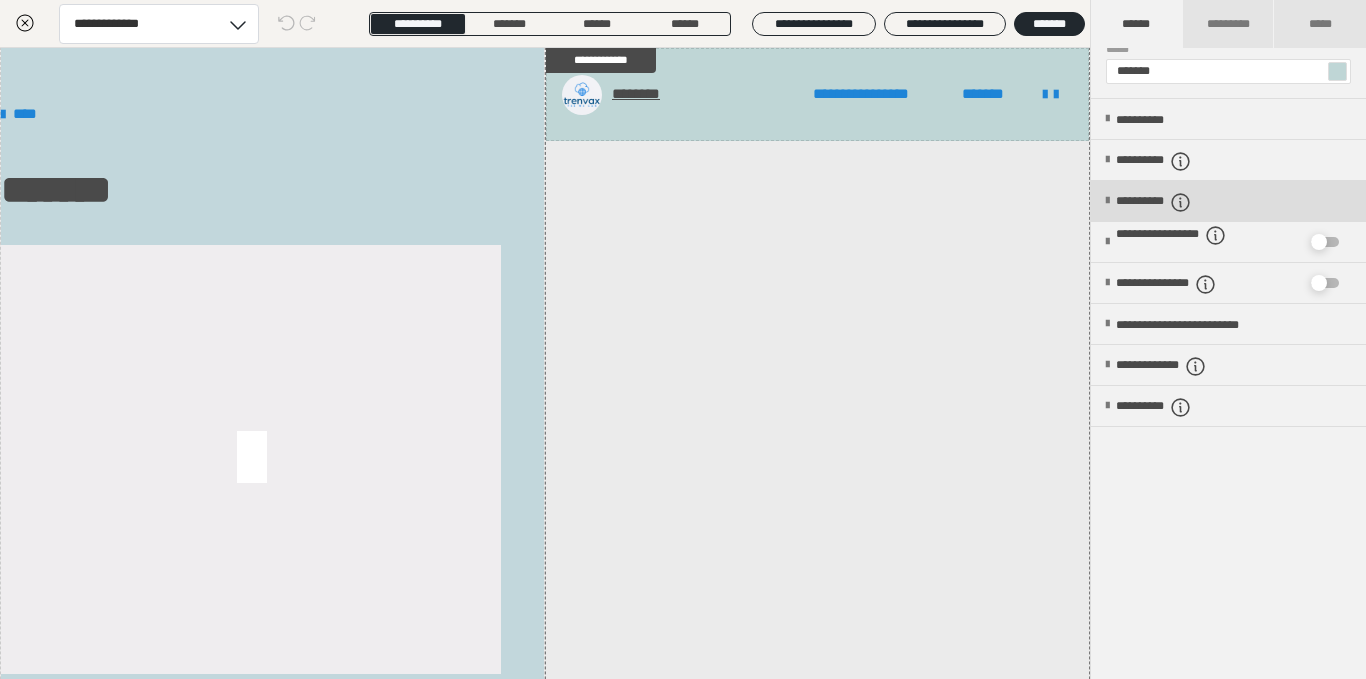 click on "**********" at bounding box center [1228, 201] 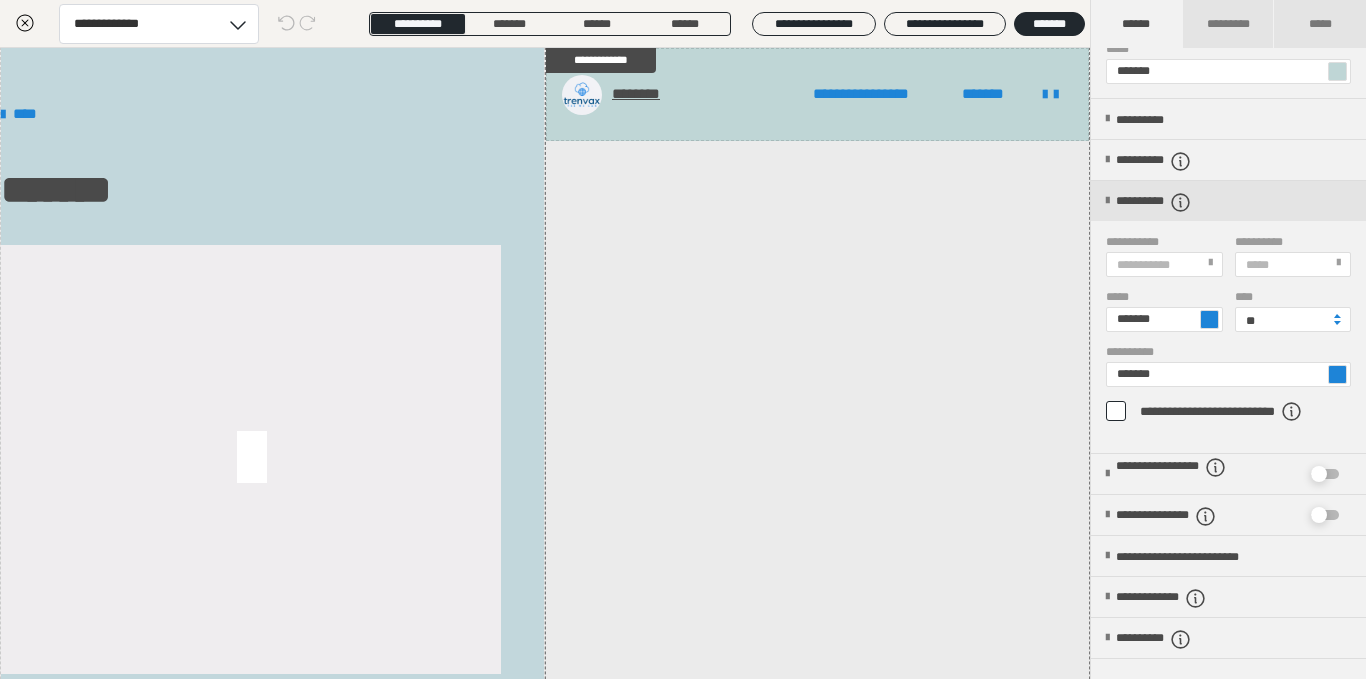 click at bounding box center (1209, 319) 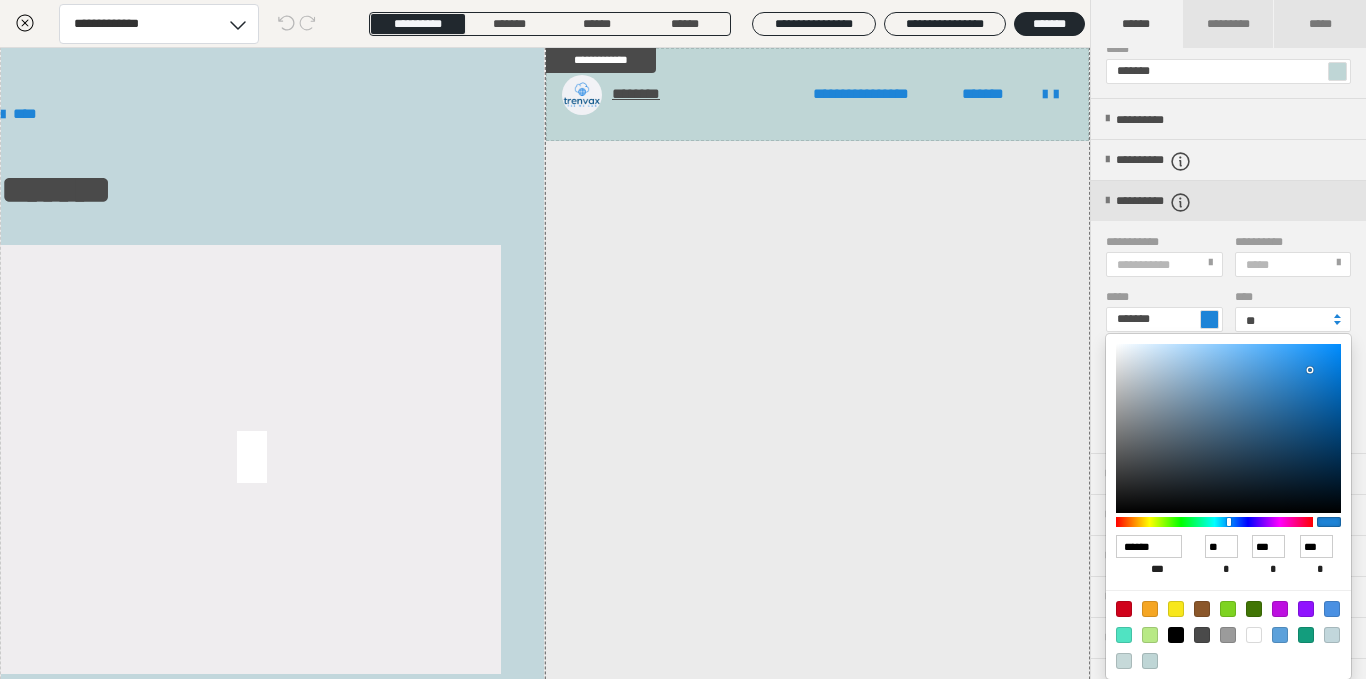 click at bounding box center [1228, 428] 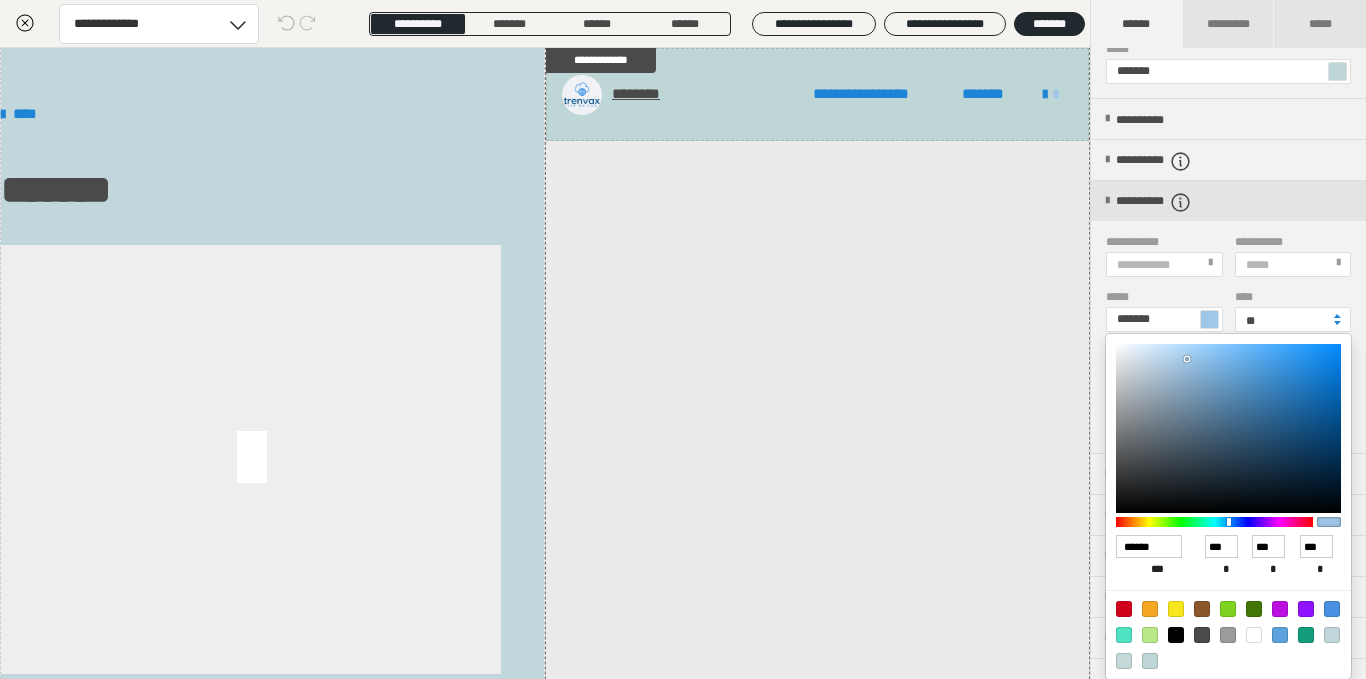 click at bounding box center [1214, 522] 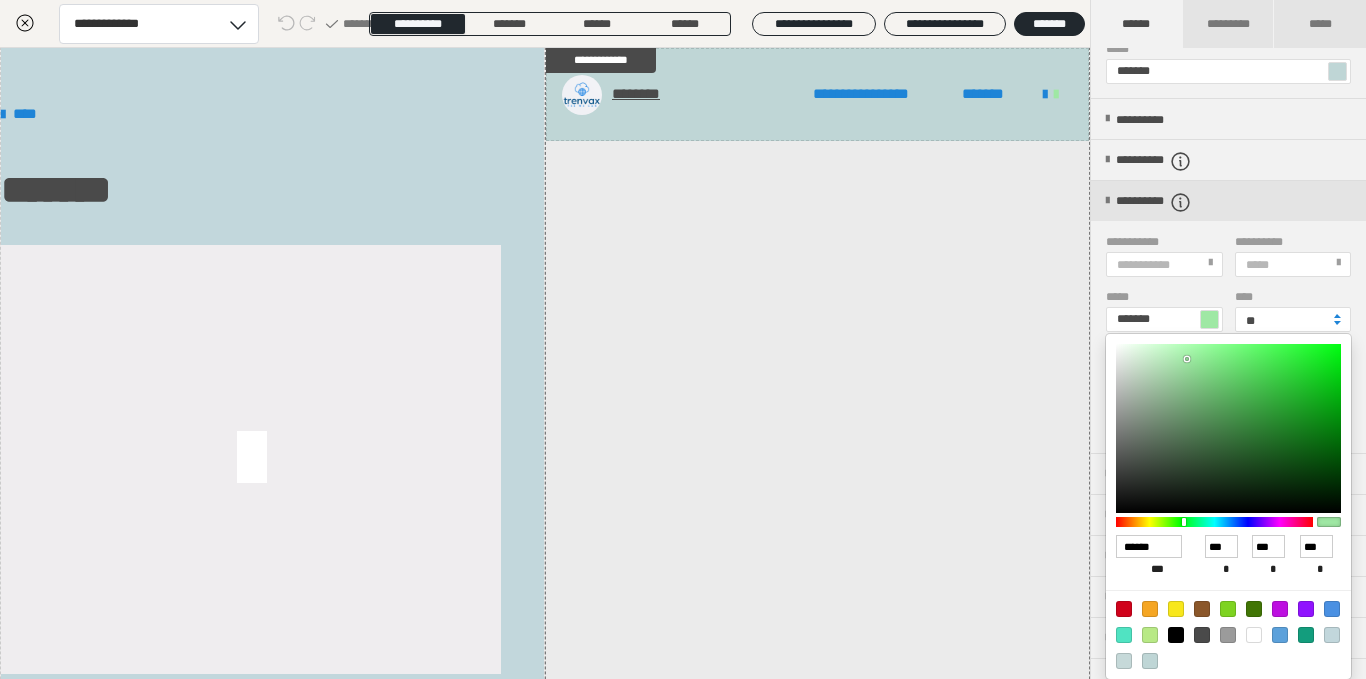 click at bounding box center (1228, 428) 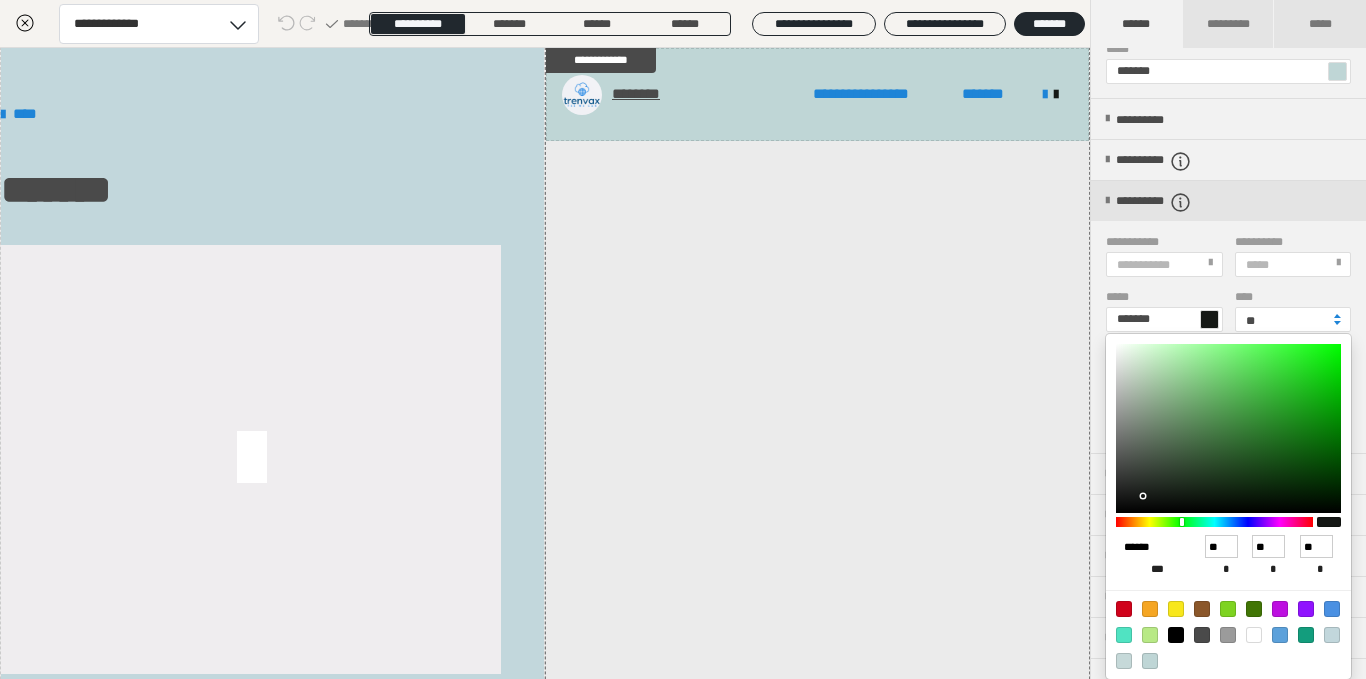 drag, startPoint x: 1132, startPoint y: 513, endPoint x: 1110, endPoint y: 566, distance: 57.384666 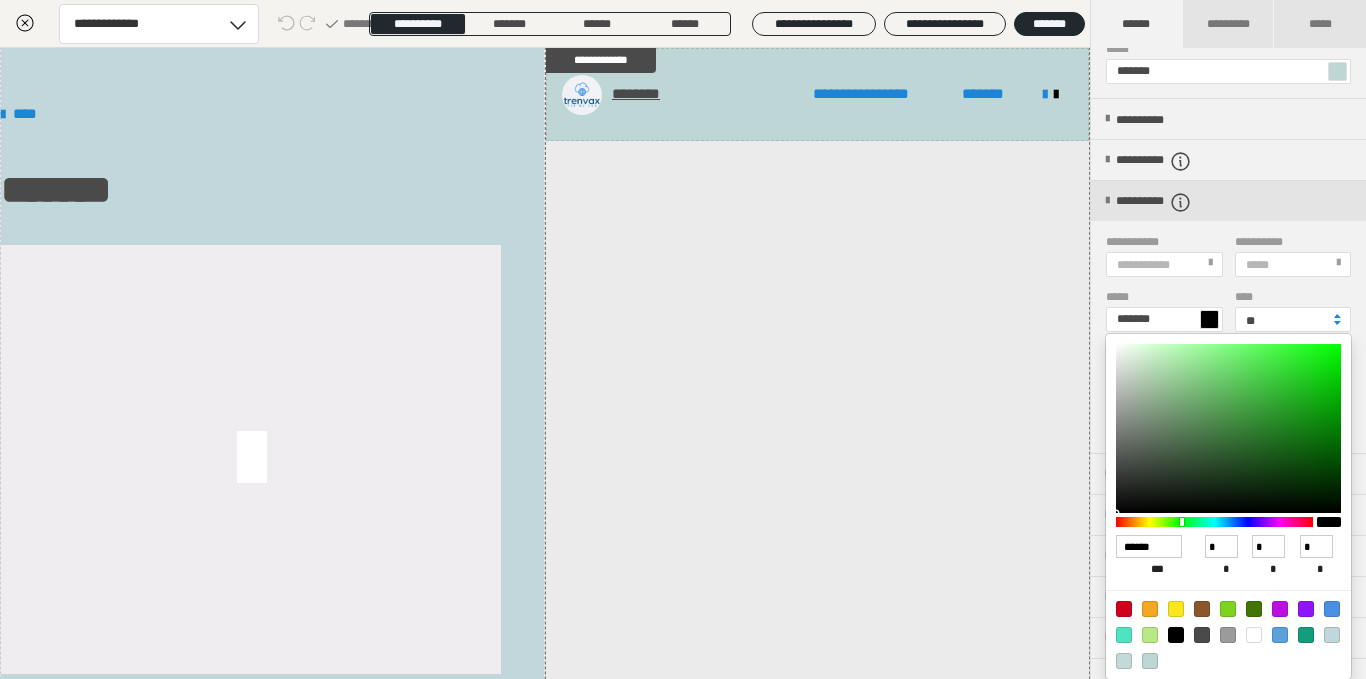 click at bounding box center [683, 339] 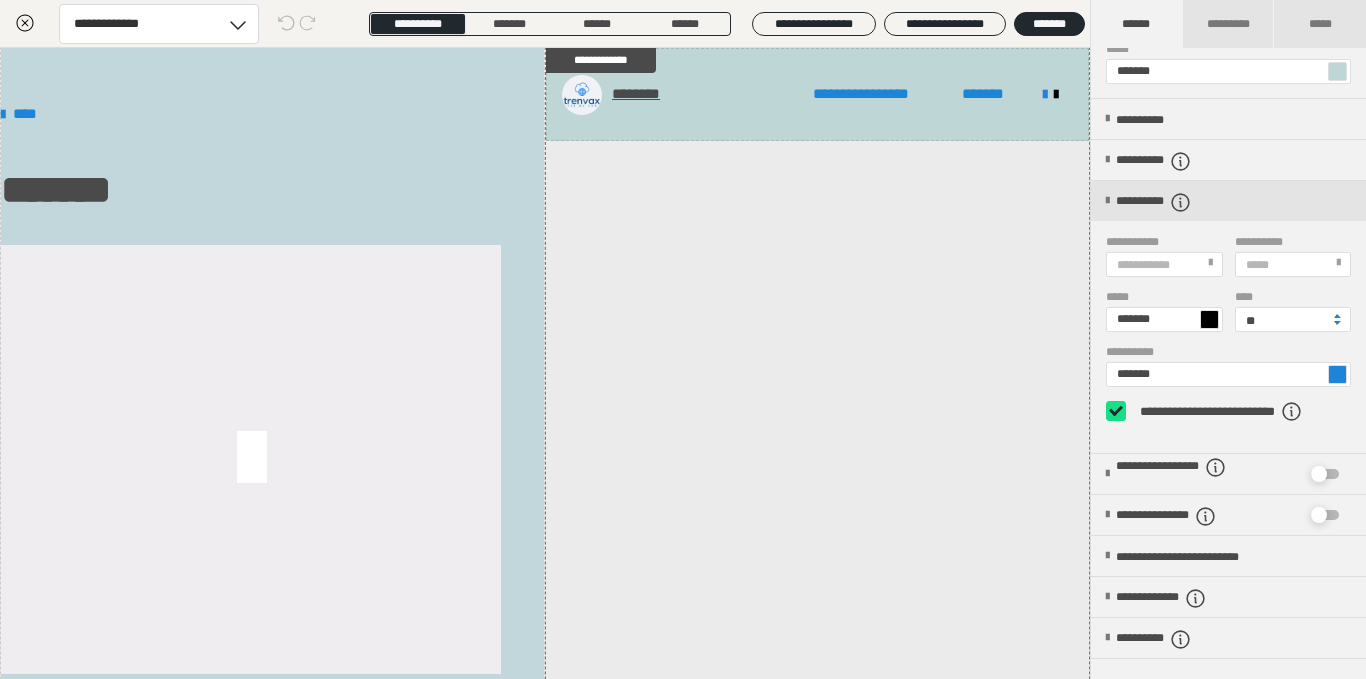 click on "**********" at bounding box center (1164, 264) 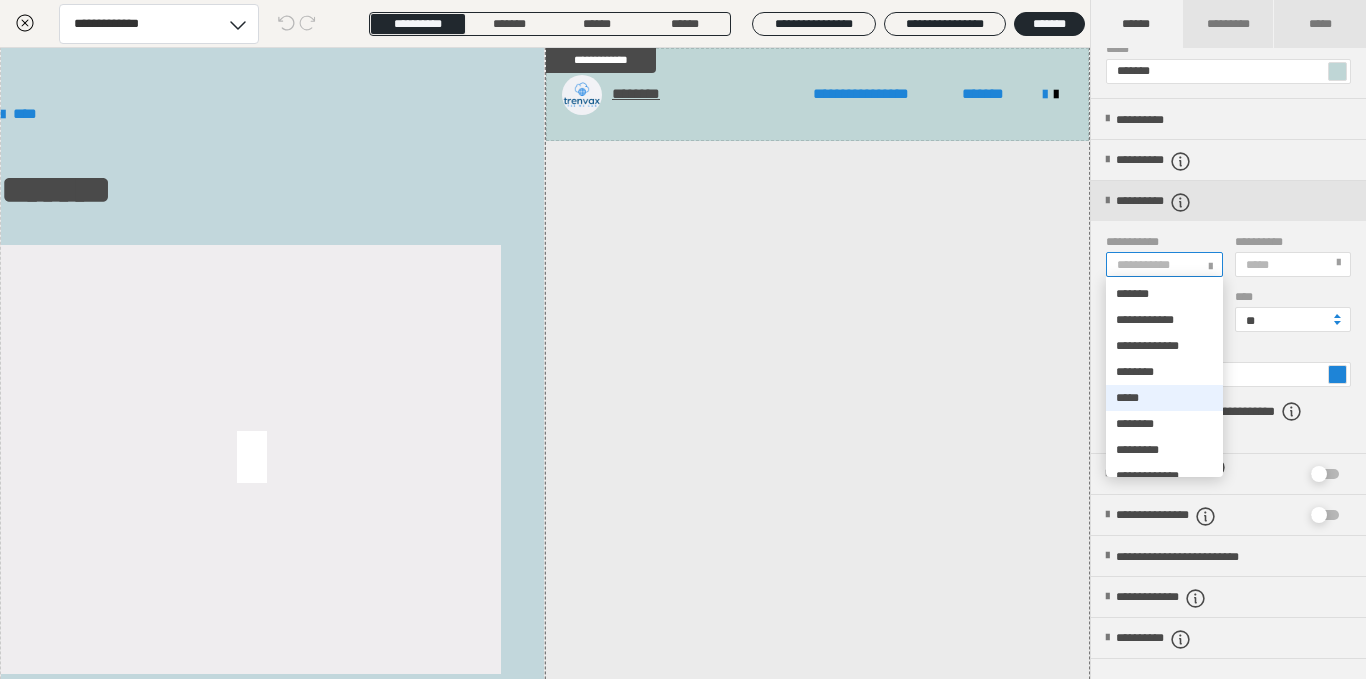 click on "*****" at bounding box center [1164, 398] 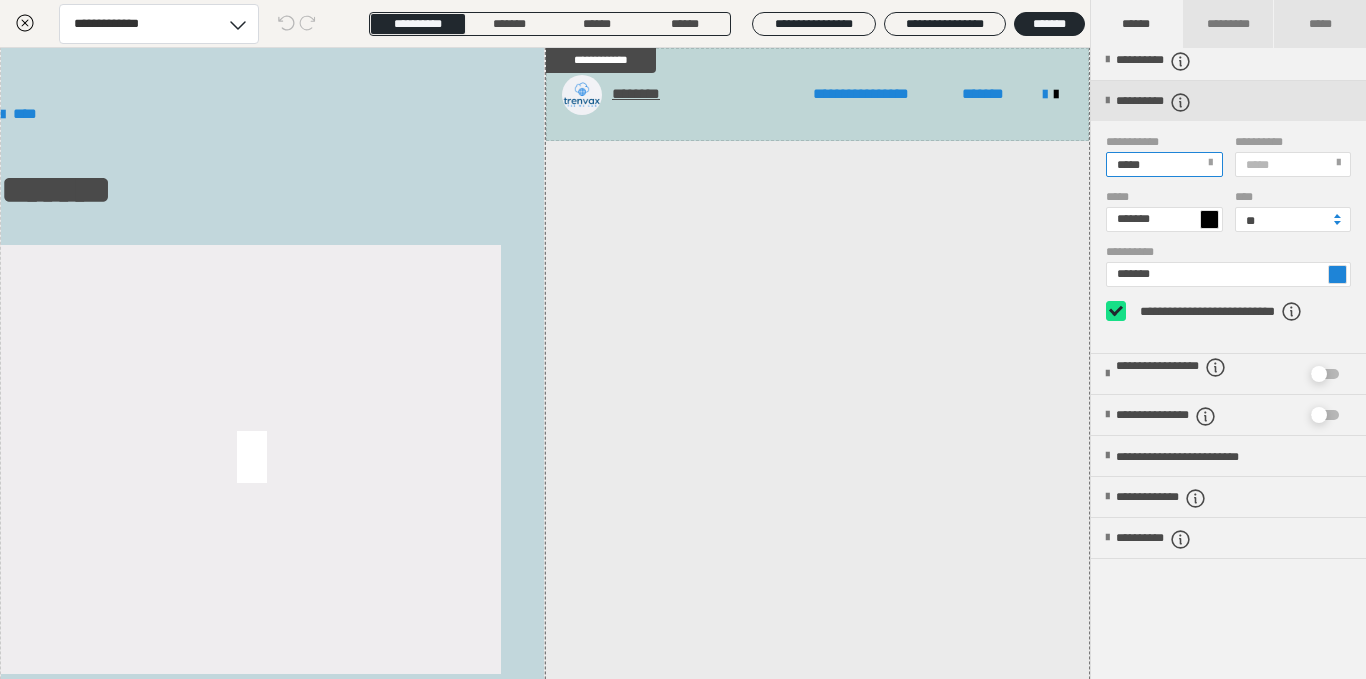 scroll, scrollTop: 318, scrollLeft: 0, axis: vertical 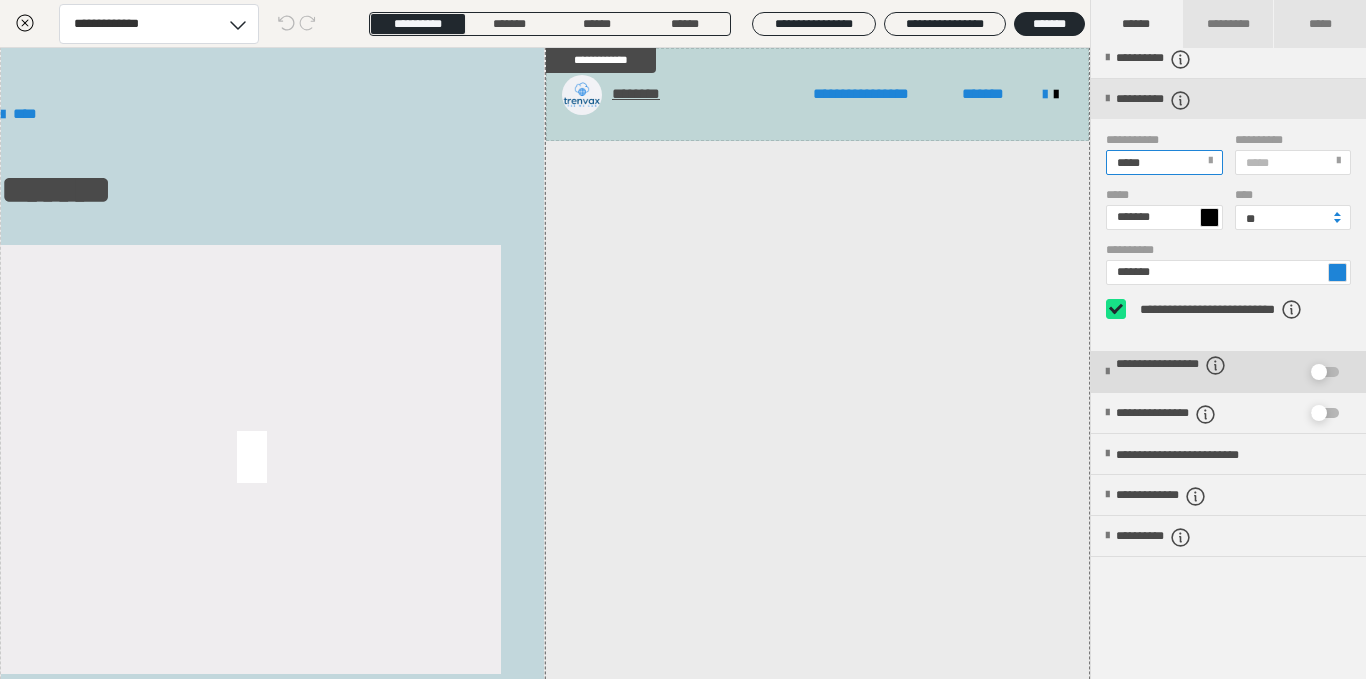 click at bounding box center [1319, 372] 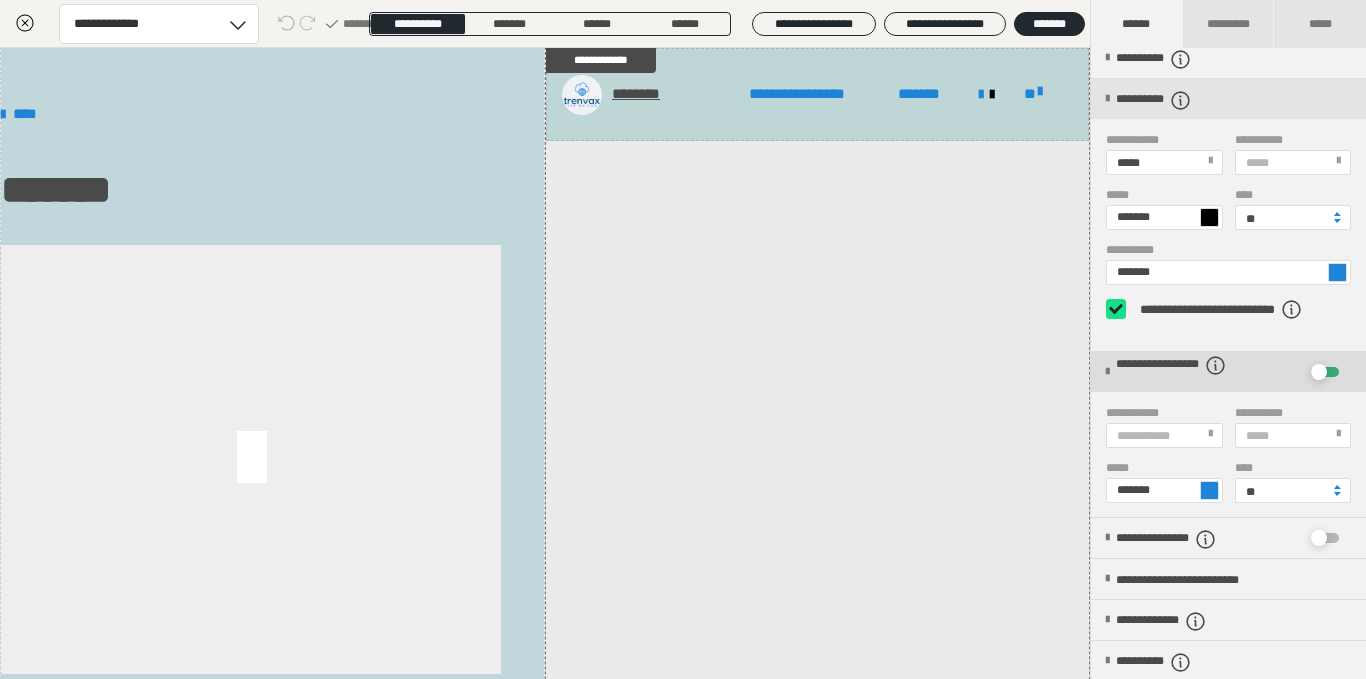 click on "**********" at bounding box center (1199, 373) 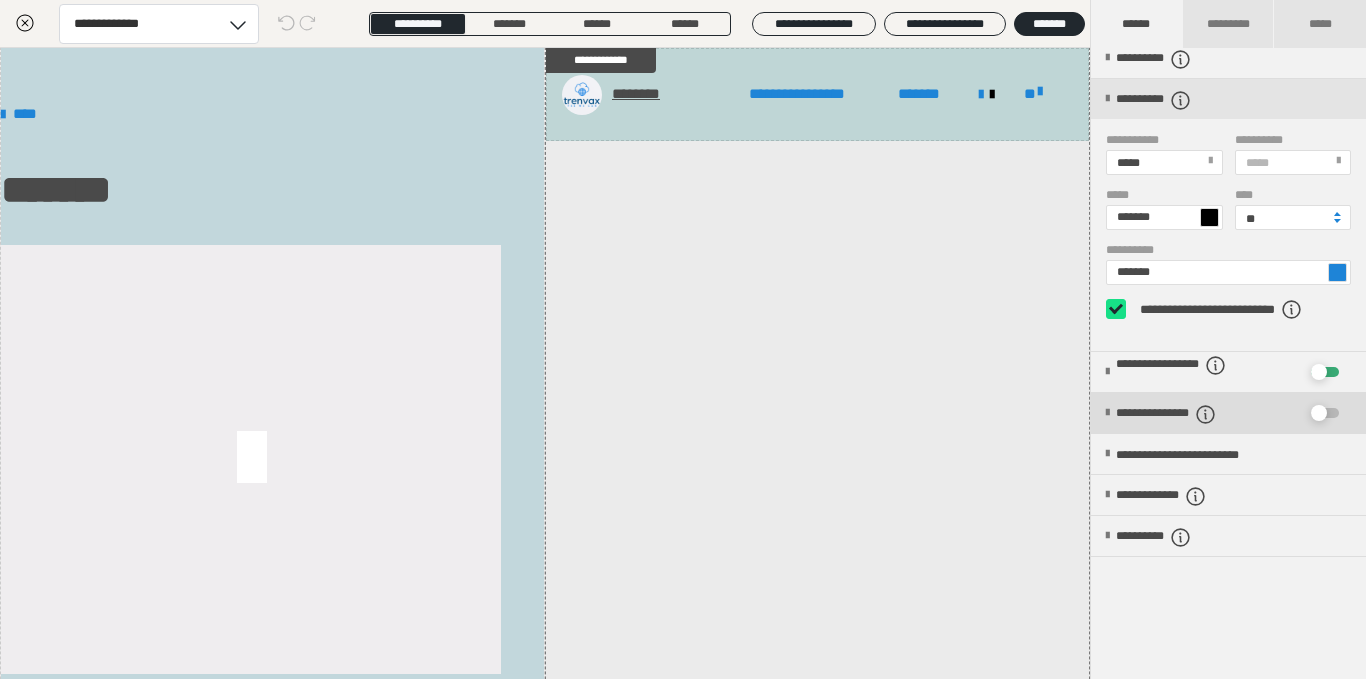 click at bounding box center (1319, 413) 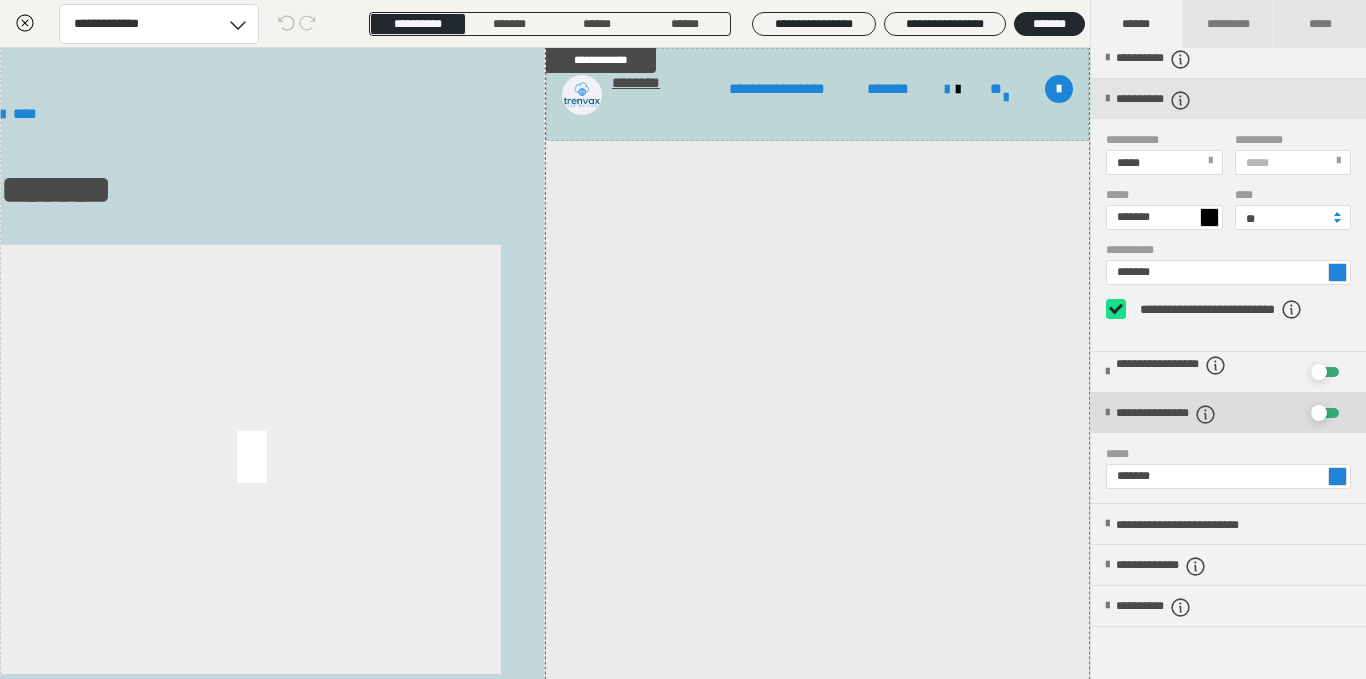 click at bounding box center [1319, 413] 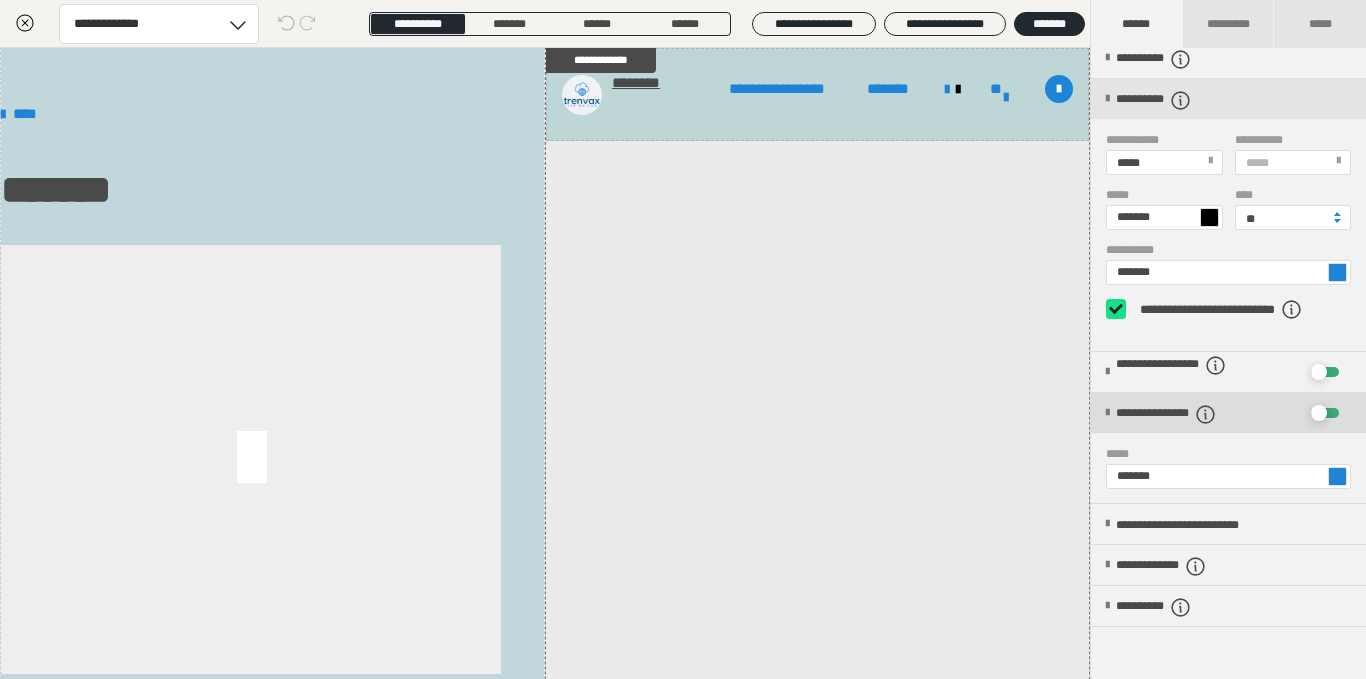click at bounding box center [1317, 414] 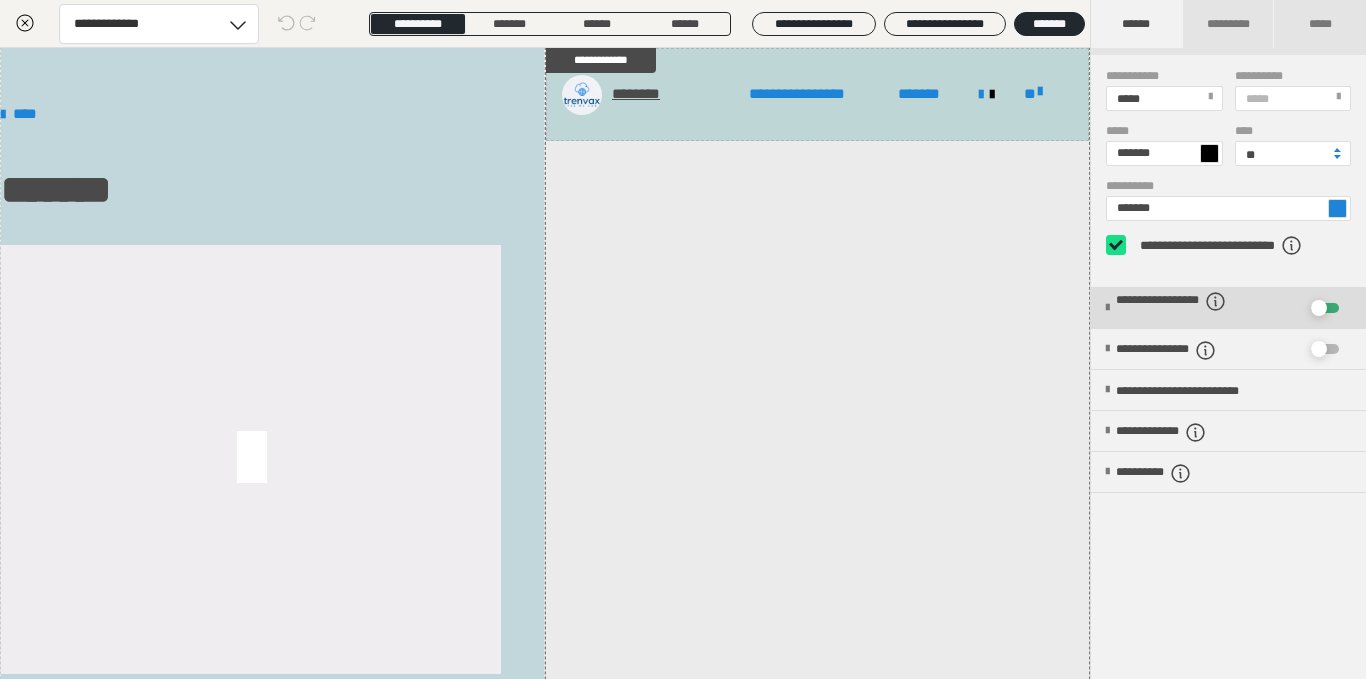 scroll, scrollTop: 383, scrollLeft: 0, axis: vertical 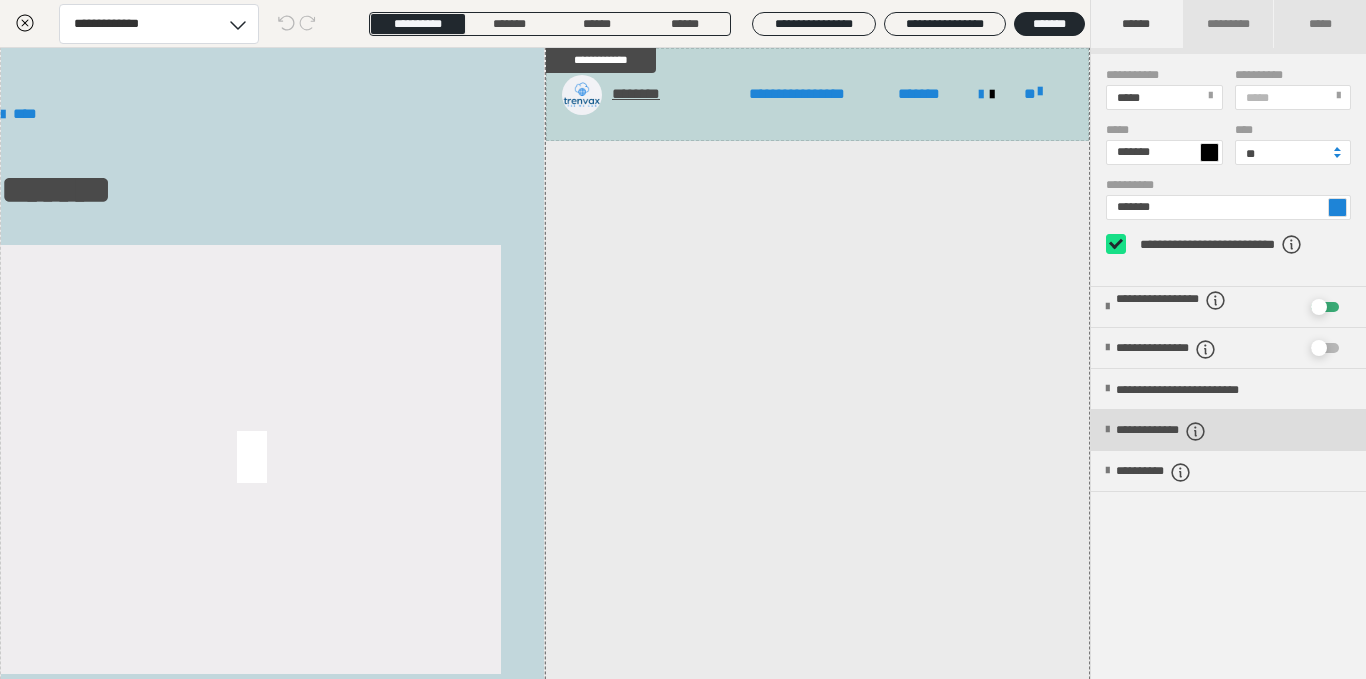 click on "**********" at bounding box center [1182, 431] 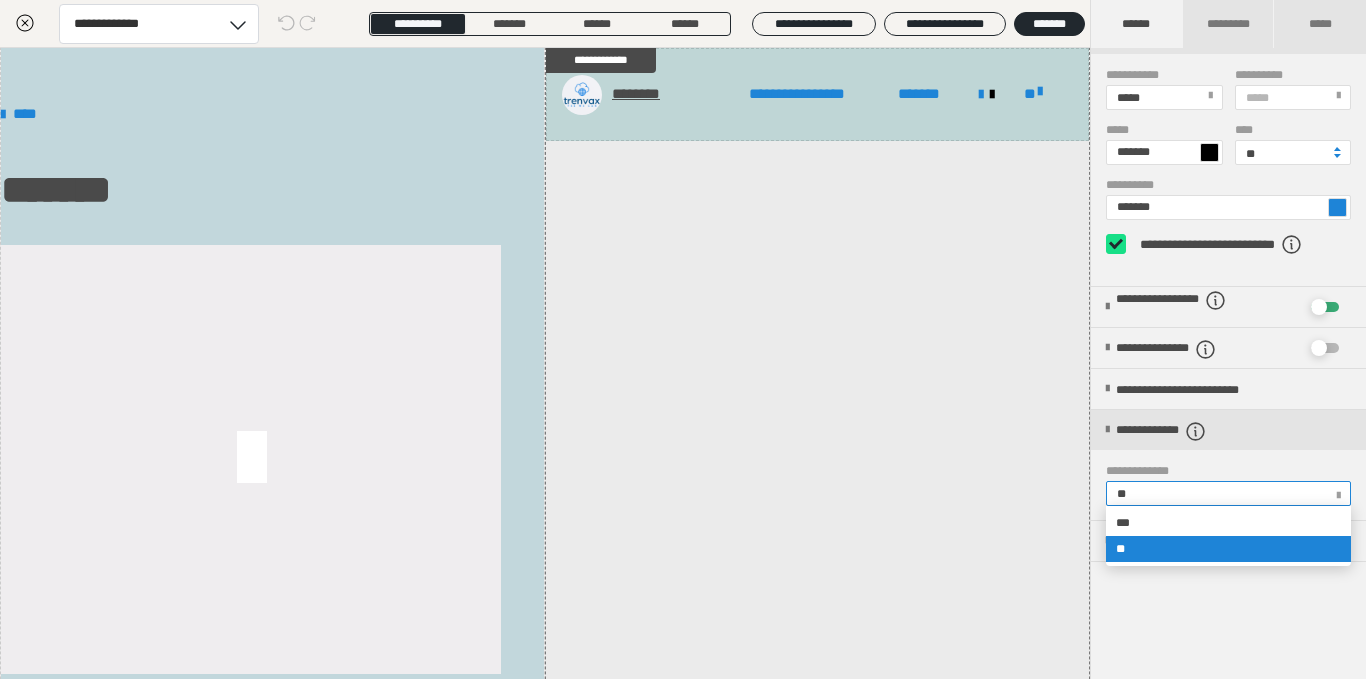 click on "**" at bounding box center (1227, 493) 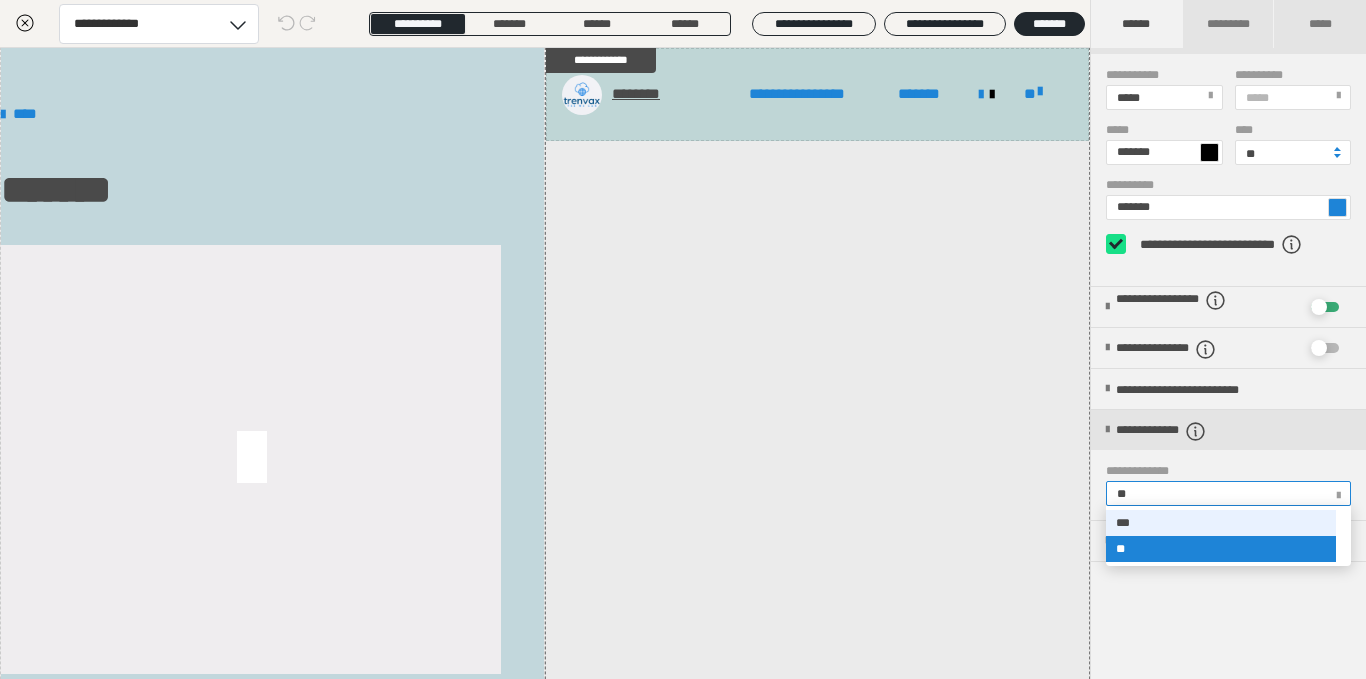 click on "***" at bounding box center (1221, 523) 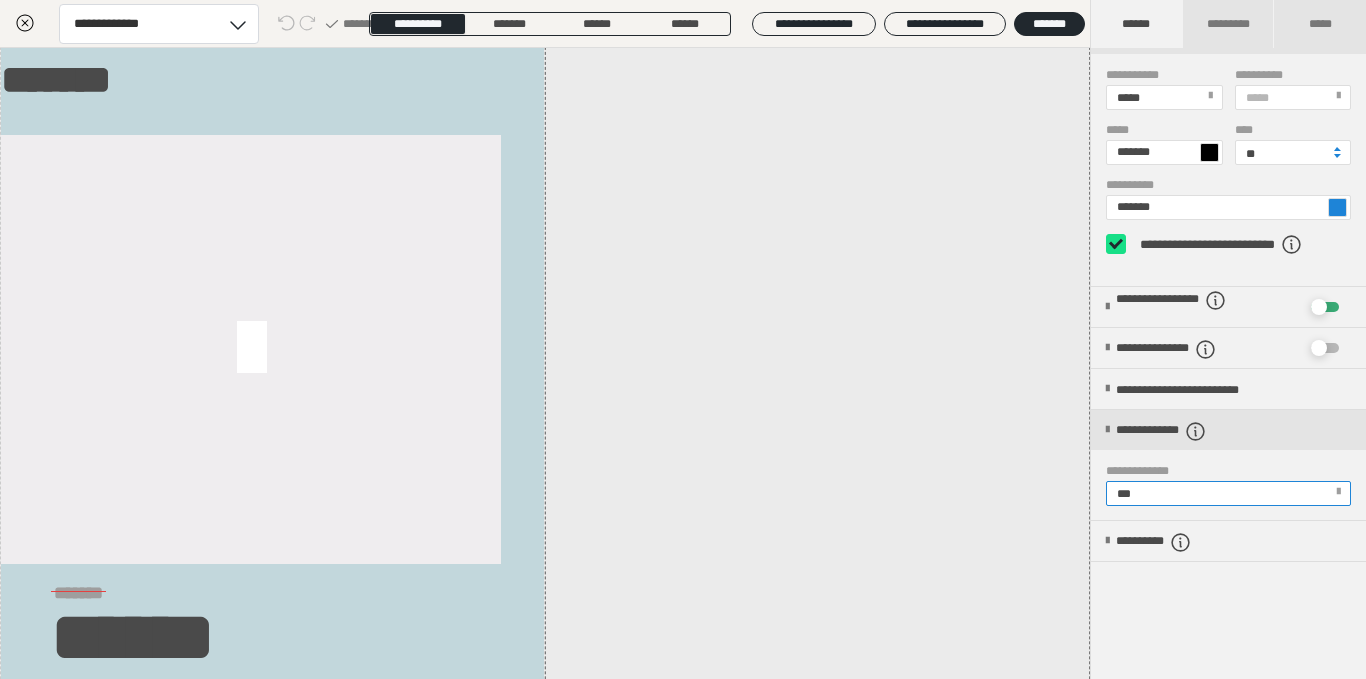 scroll, scrollTop: 0, scrollLeft: 0, axis: both 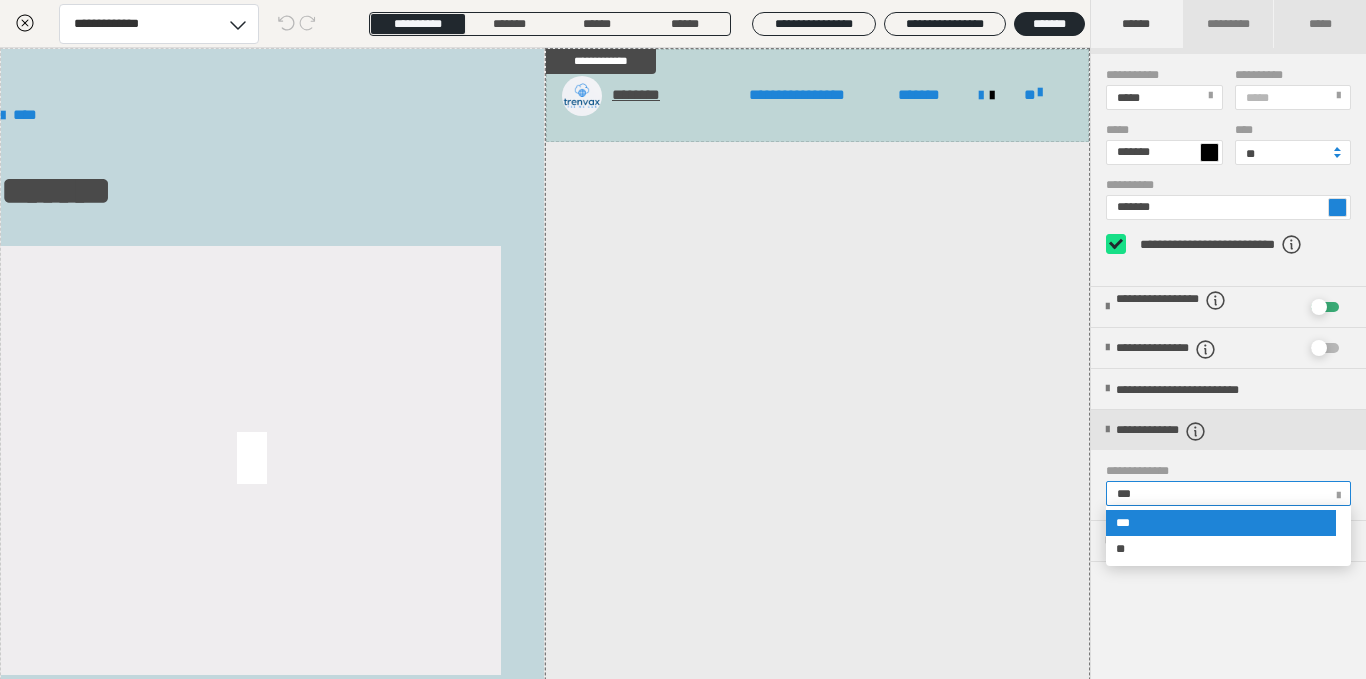 click on "***" at bounding box center [1127, 494] 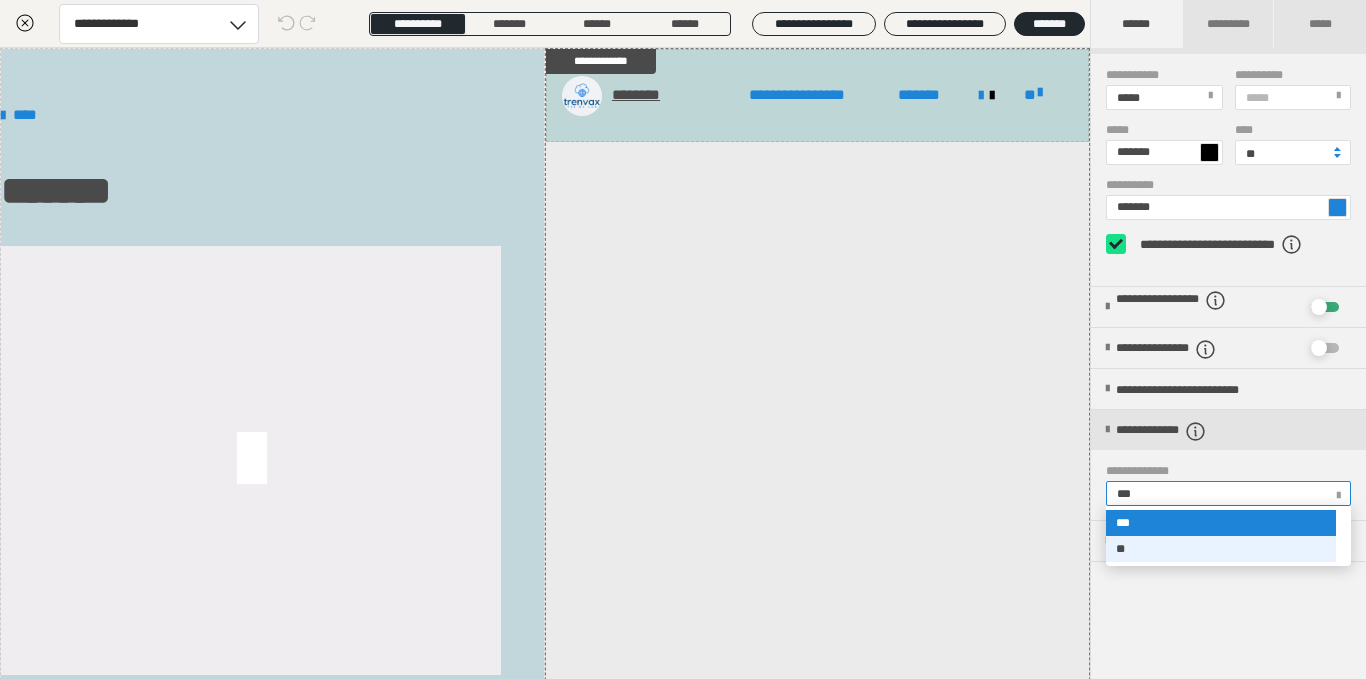 click on "**" at bounding box center [1221, 549] 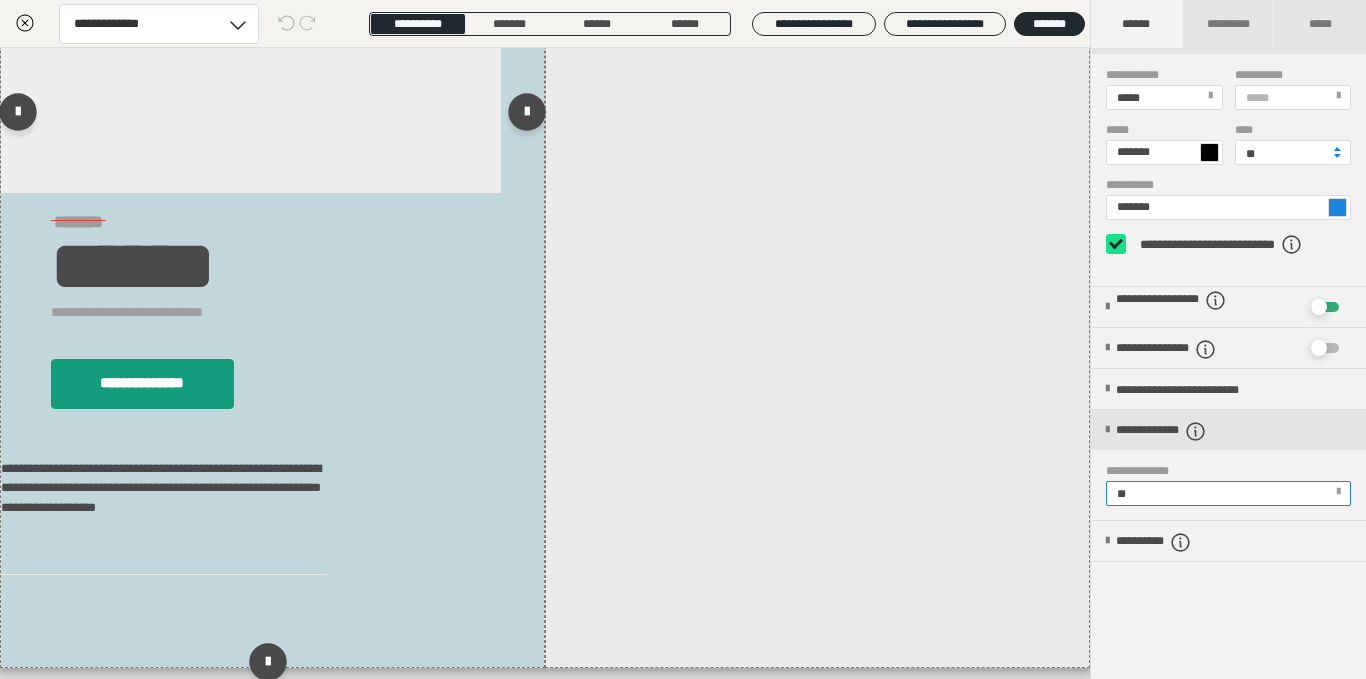 scroll, scrollTop: 483, scrollLeft: 0, axis: vertical 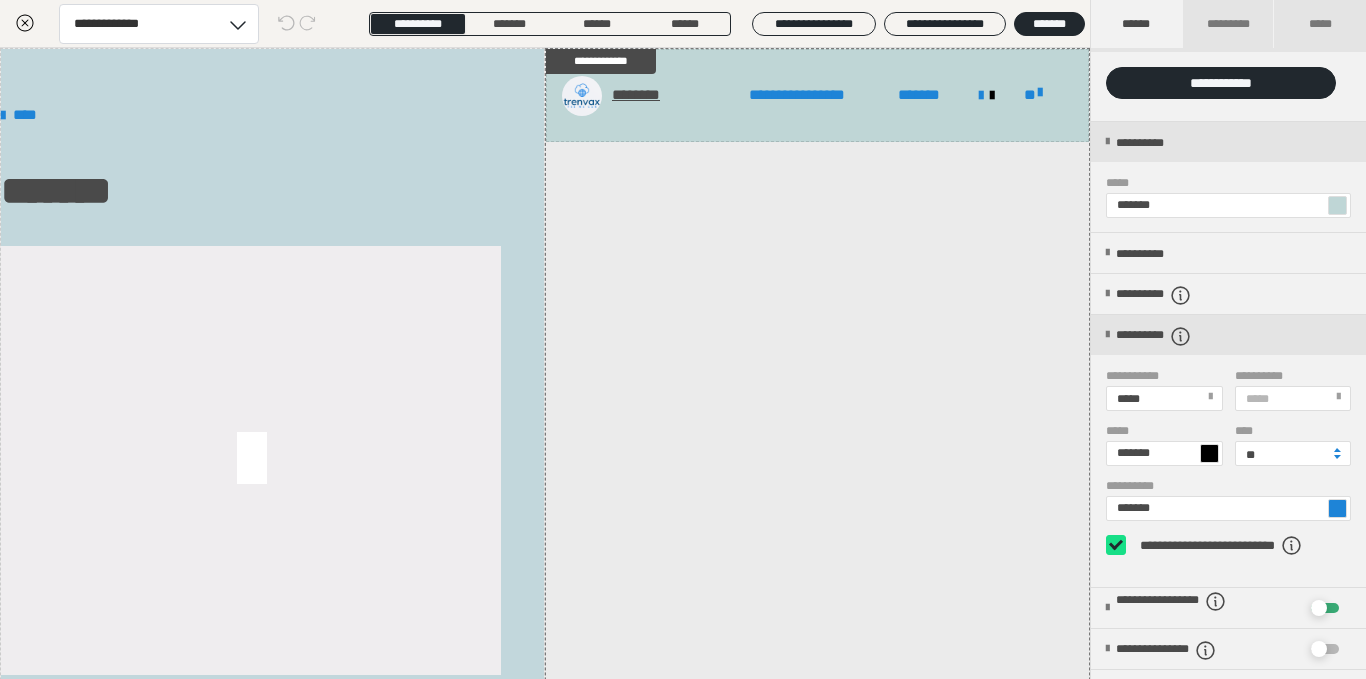 click at bounding box center (1209, 453) 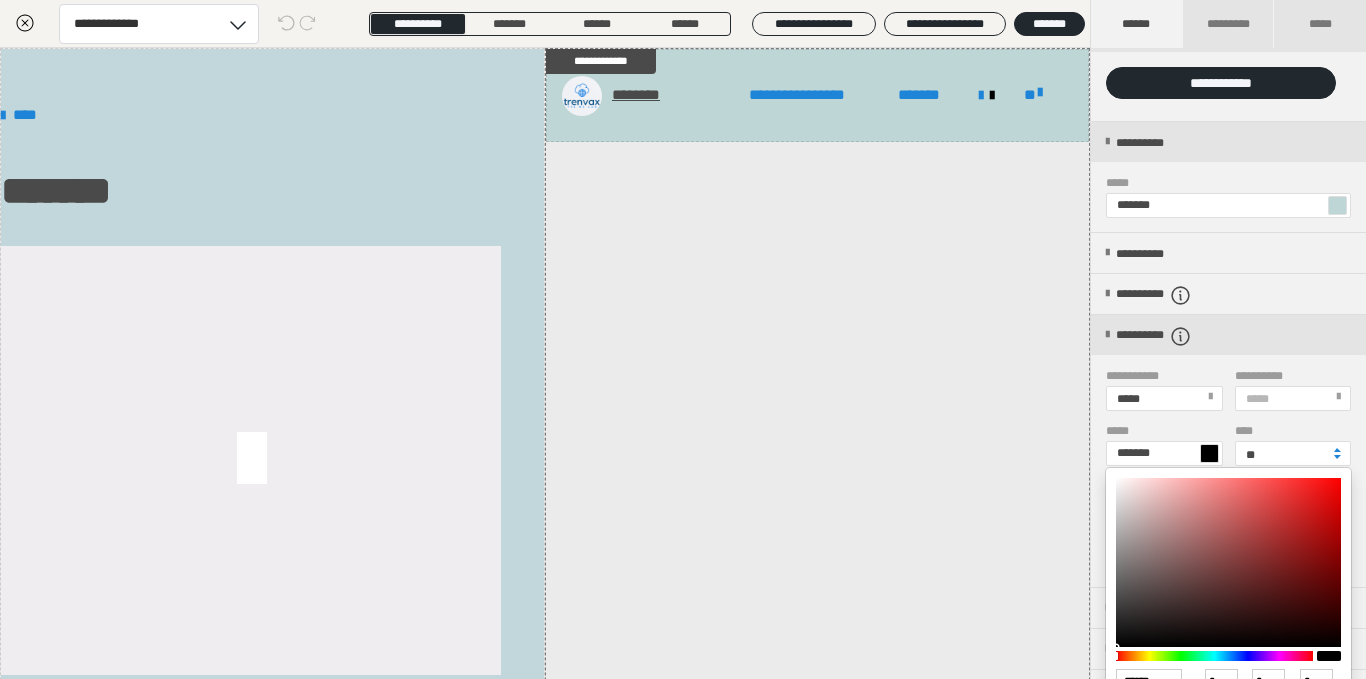 click at bounding box center [1228, 562] 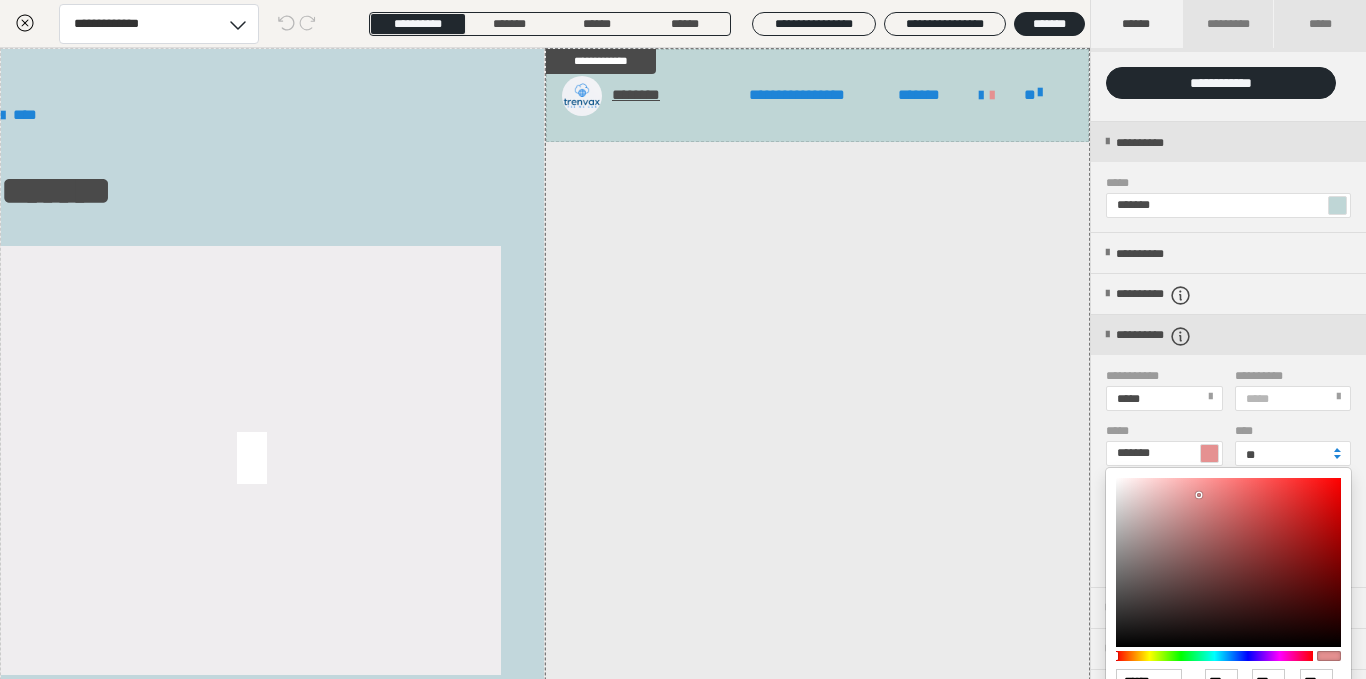 click on "****** *** *** * *** * *** * *** *" at bounding box center (1228, 640) 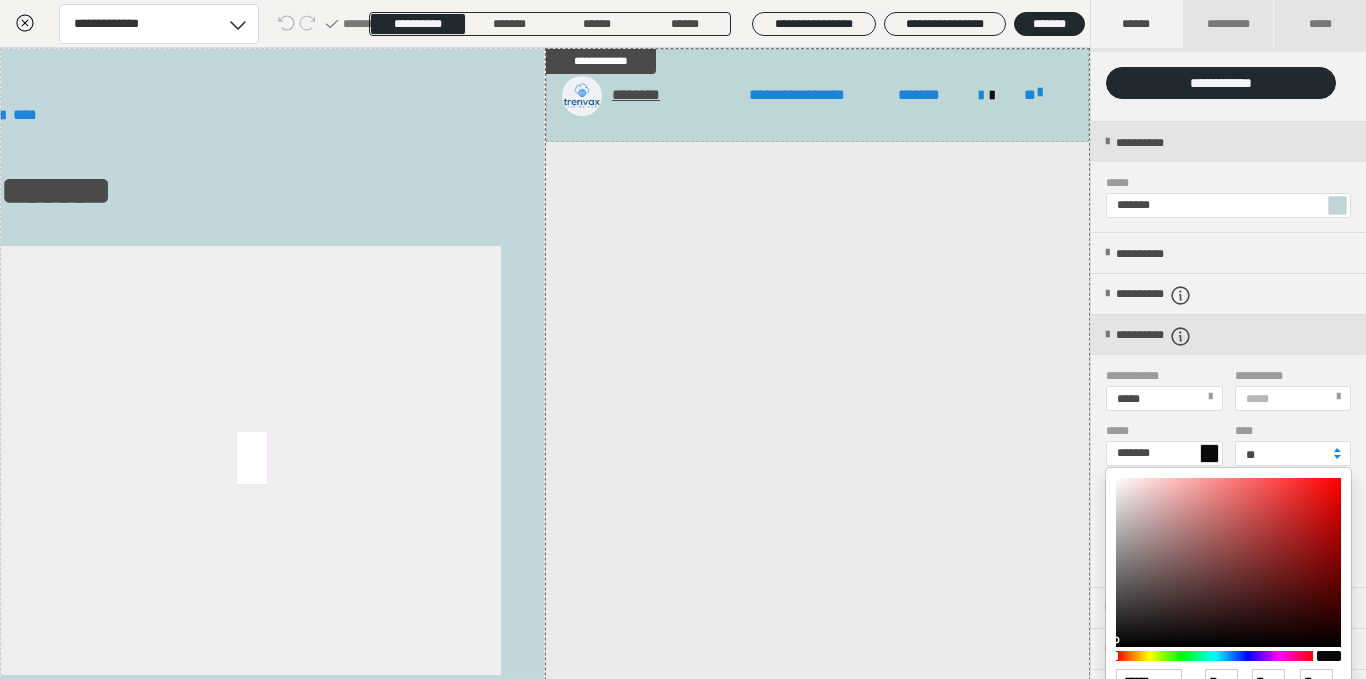 click at bounding box center (683, 339) 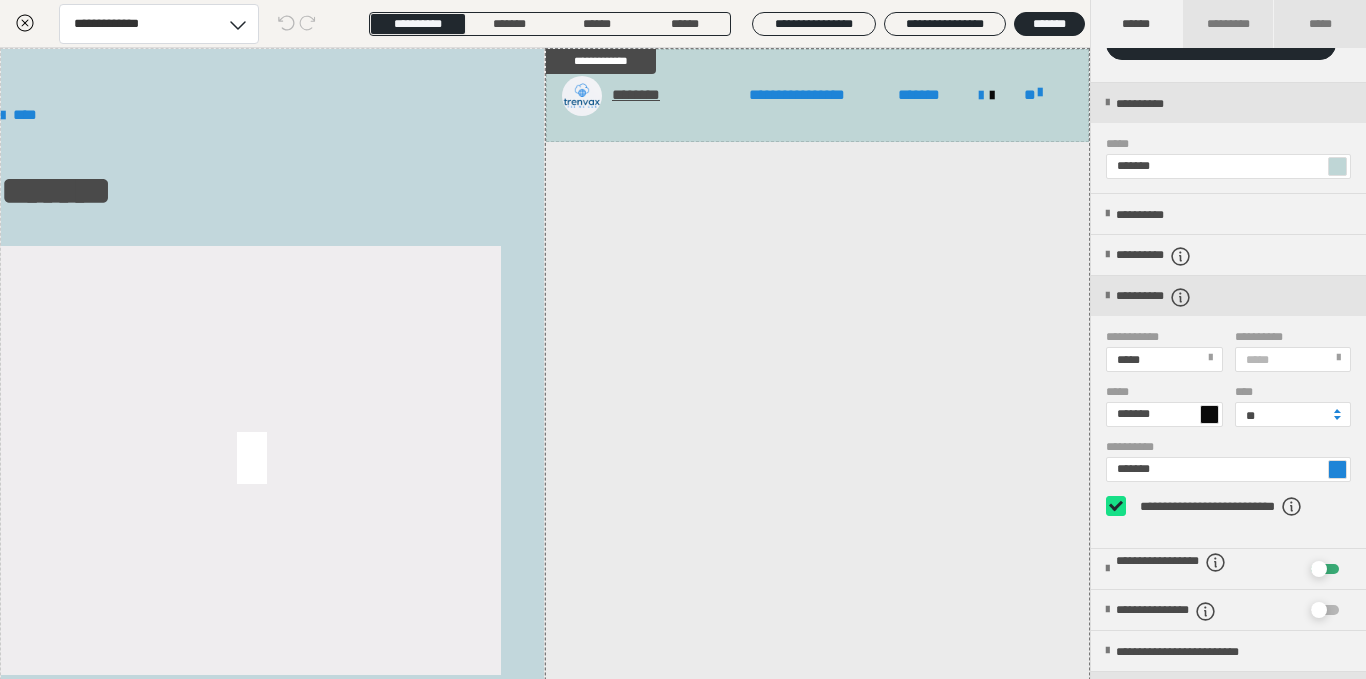 scroll, scrollTop: 127, scrollLeft: 0, axis: vertical 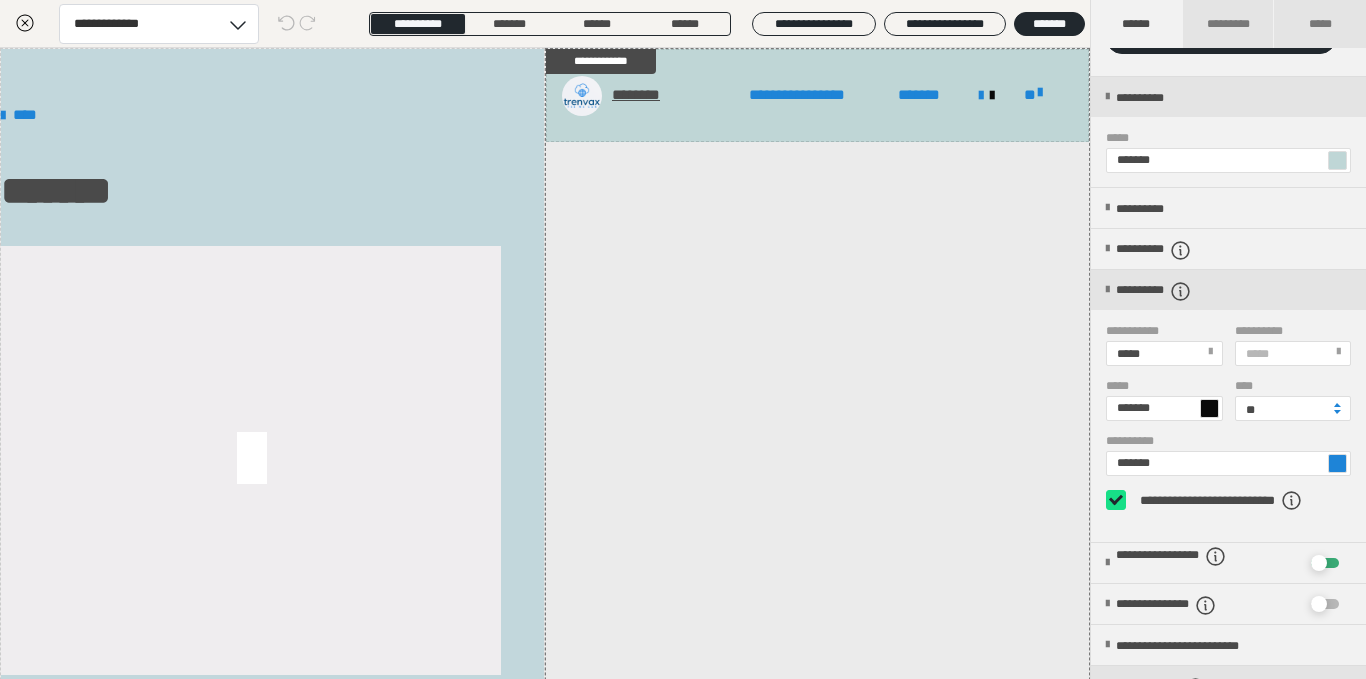 click at bounding box center [1337, 405] 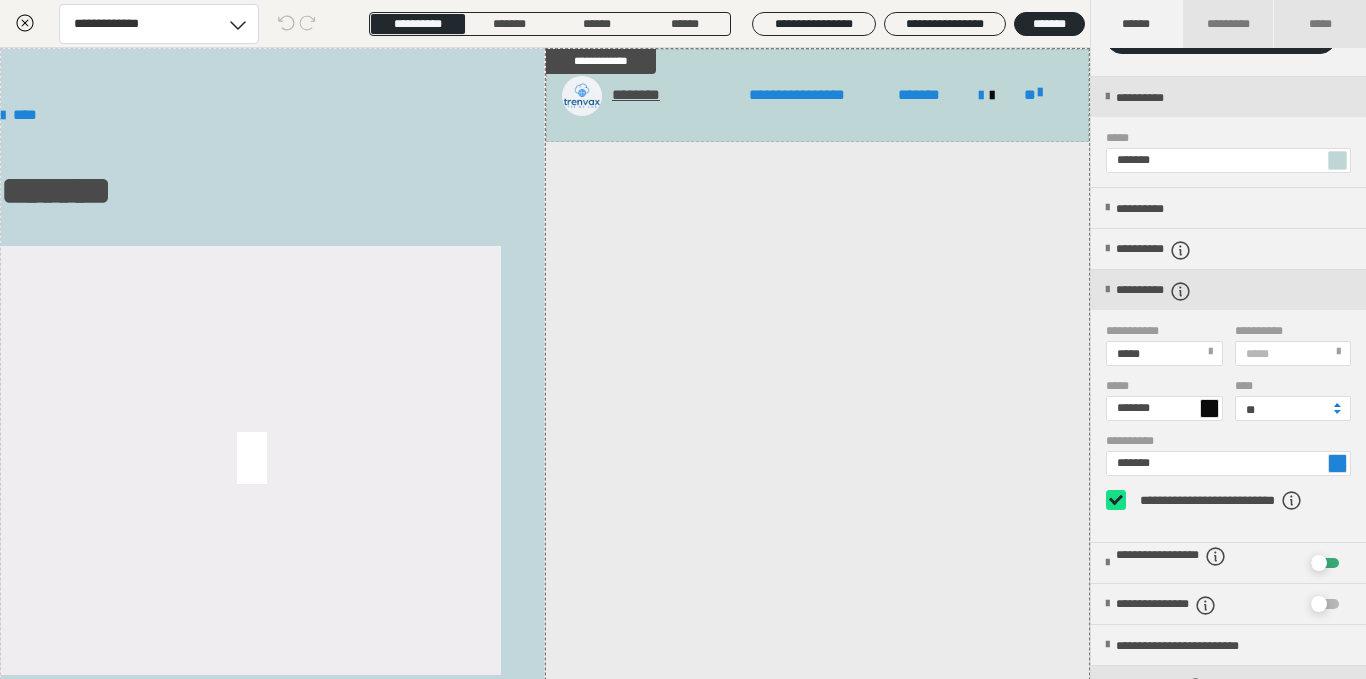 click at bounding box center [1337, 405] 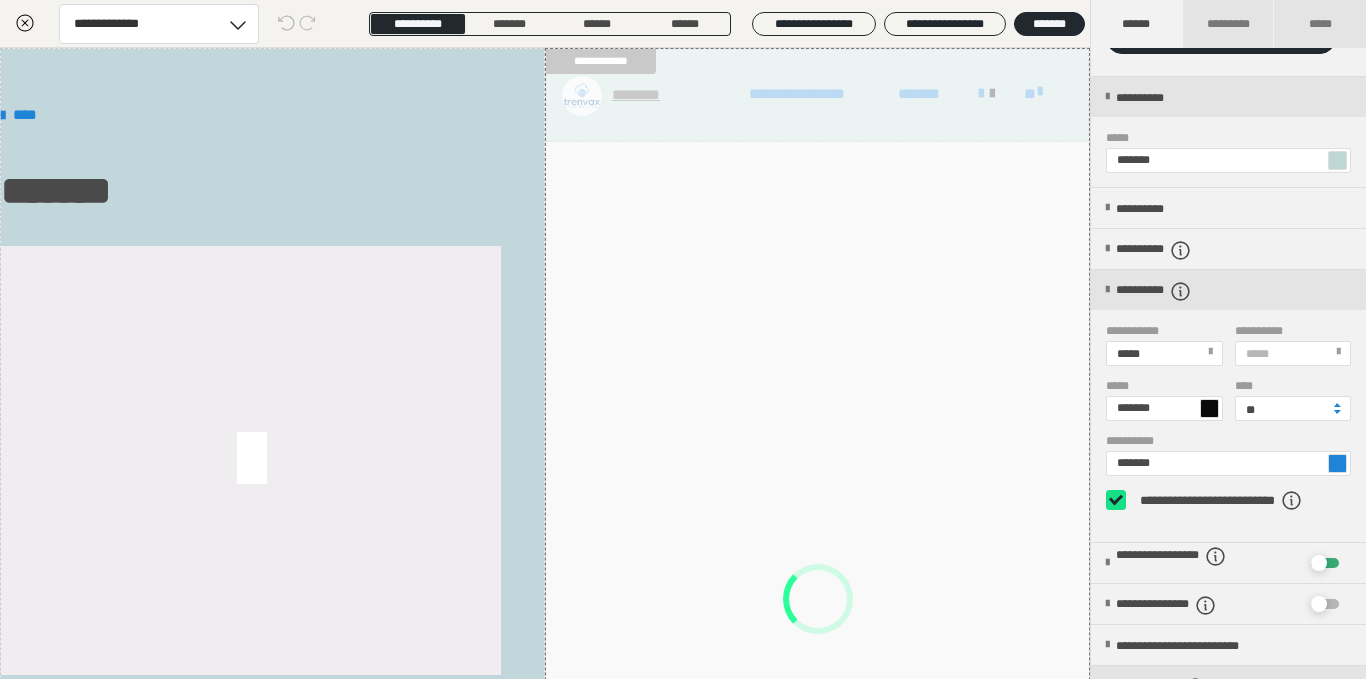 click at bounding box center (1337, 405) 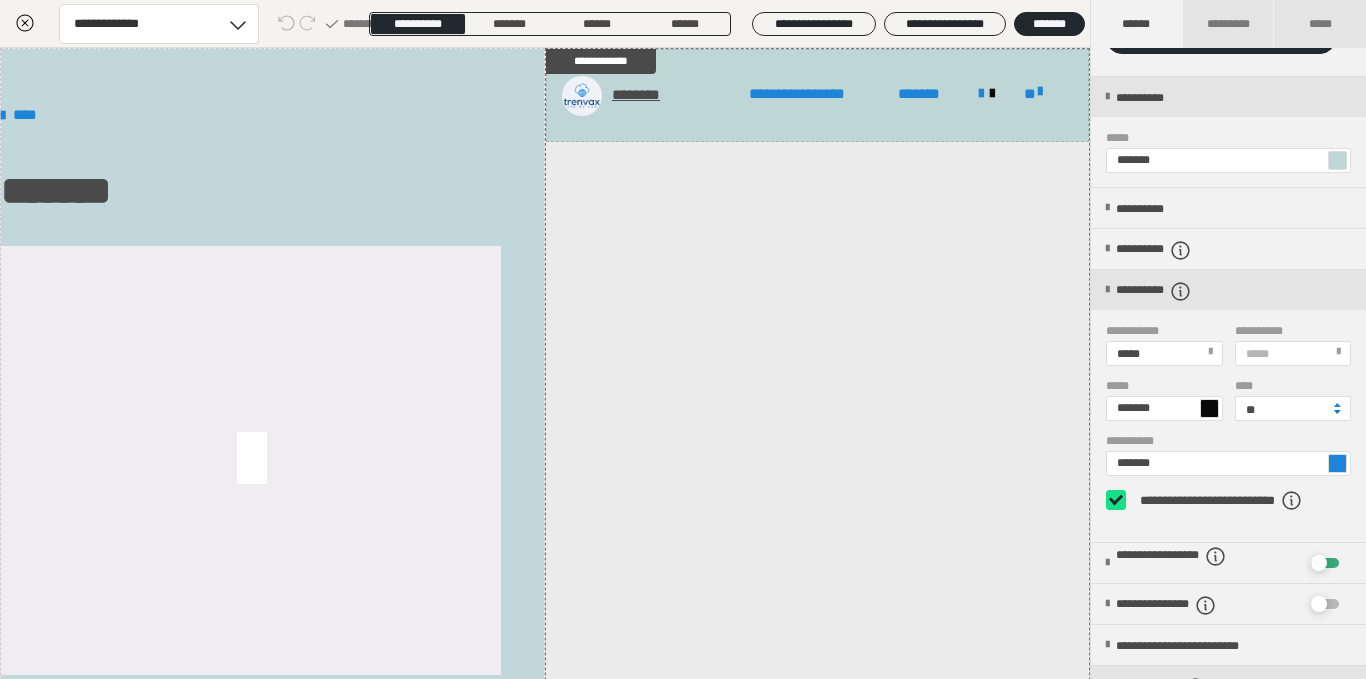 click at bounding box center (1337, 412) 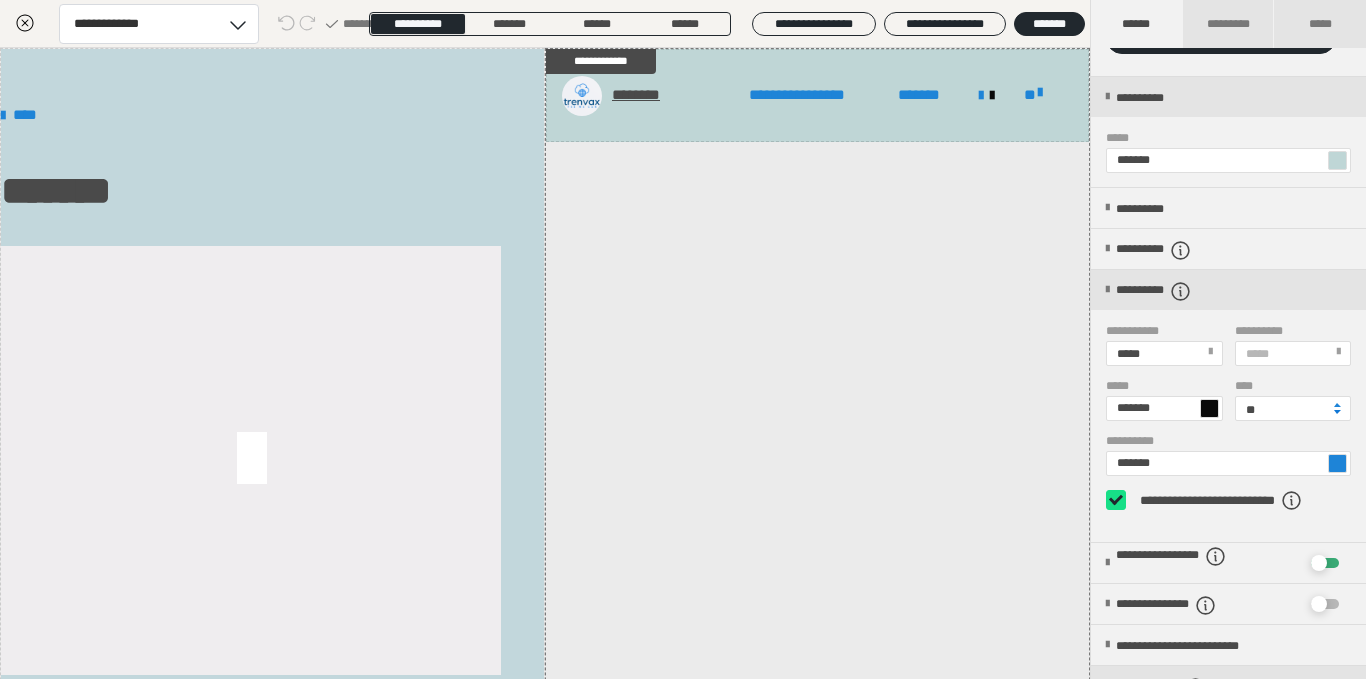click at bounding box center (1337, 412) 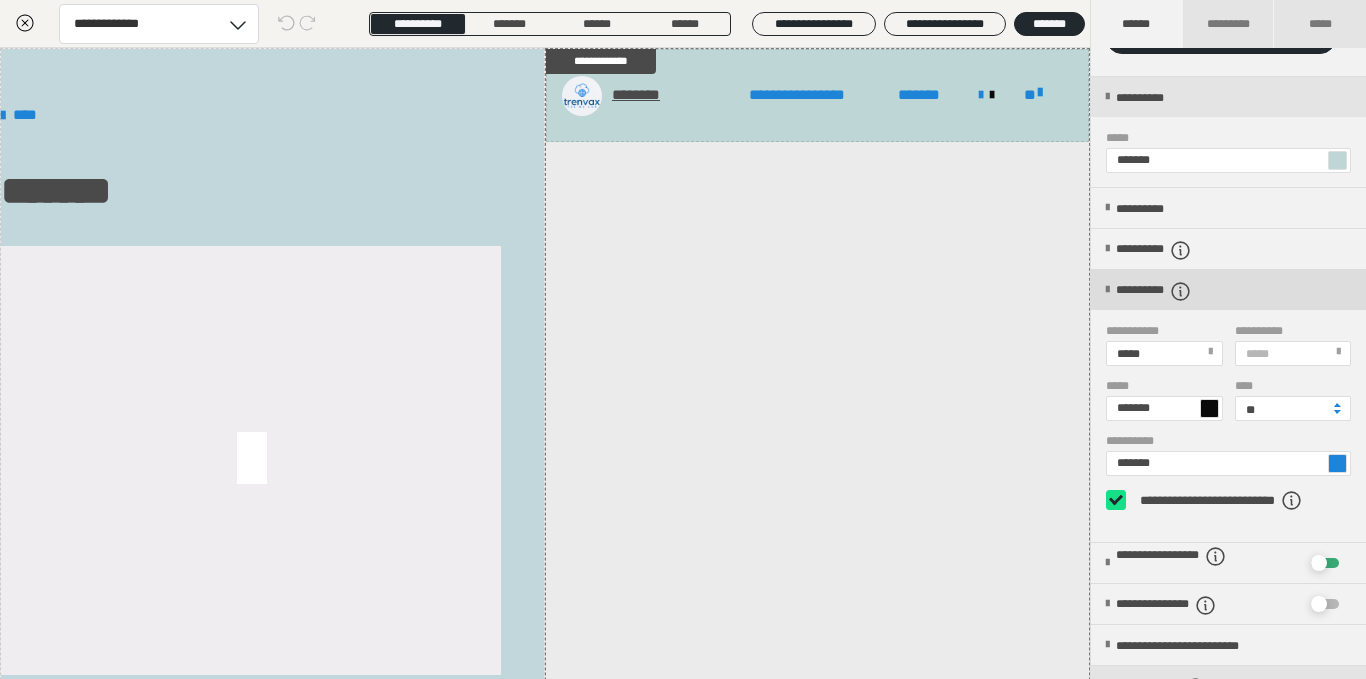 scroll, scrollTop: 0, scrollLeft: 0, axis: both 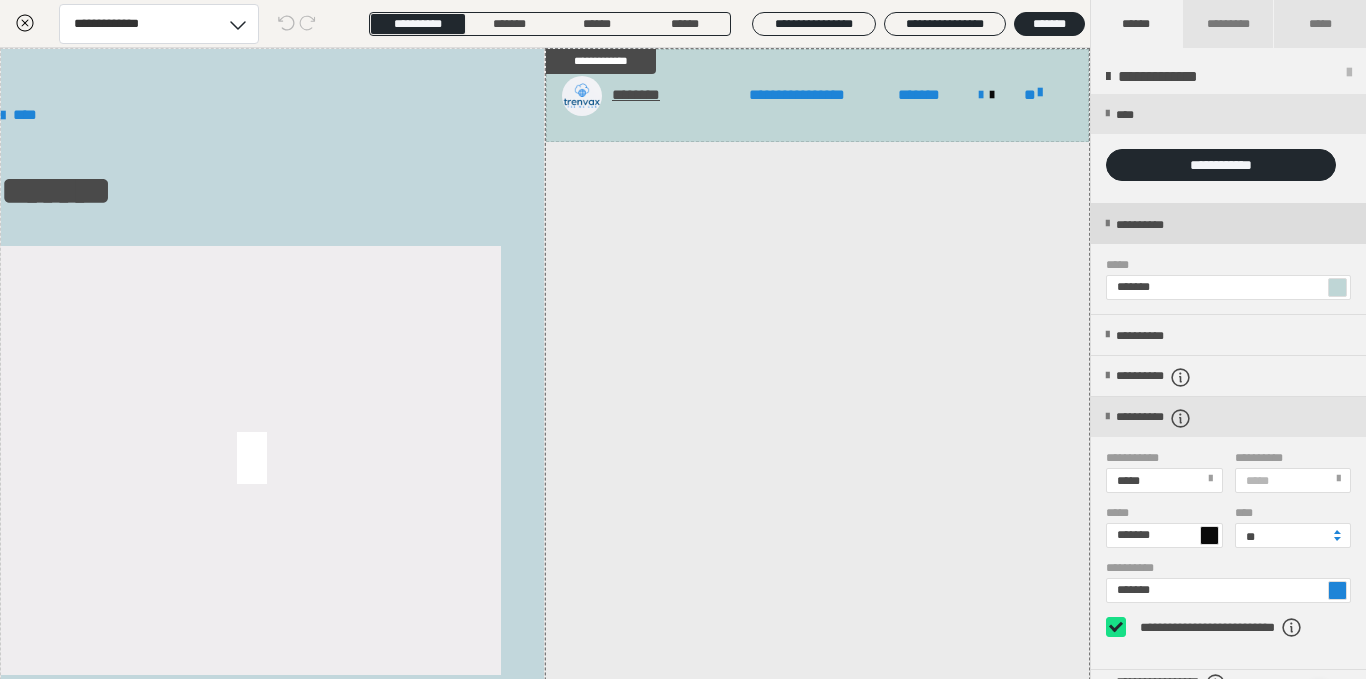 click on "**********" at bounding box center (1228, 224) 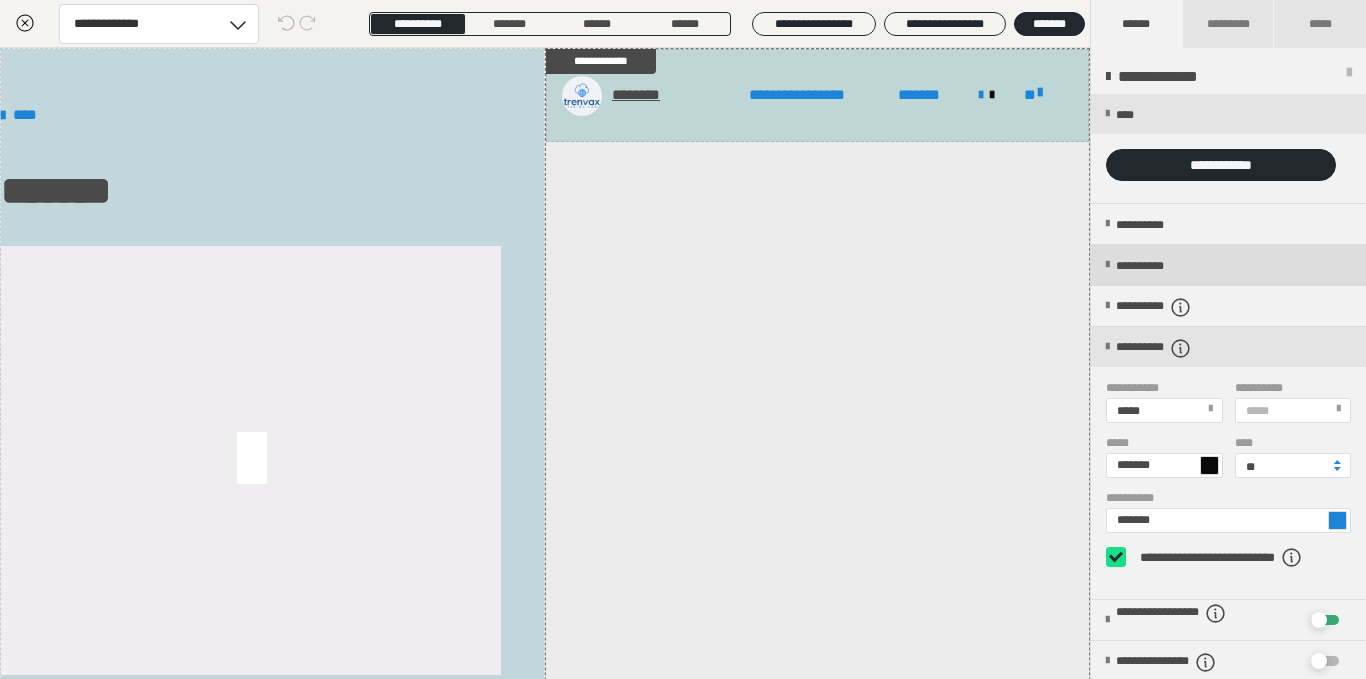 click on "**********" at bounding box center [1228, 265] 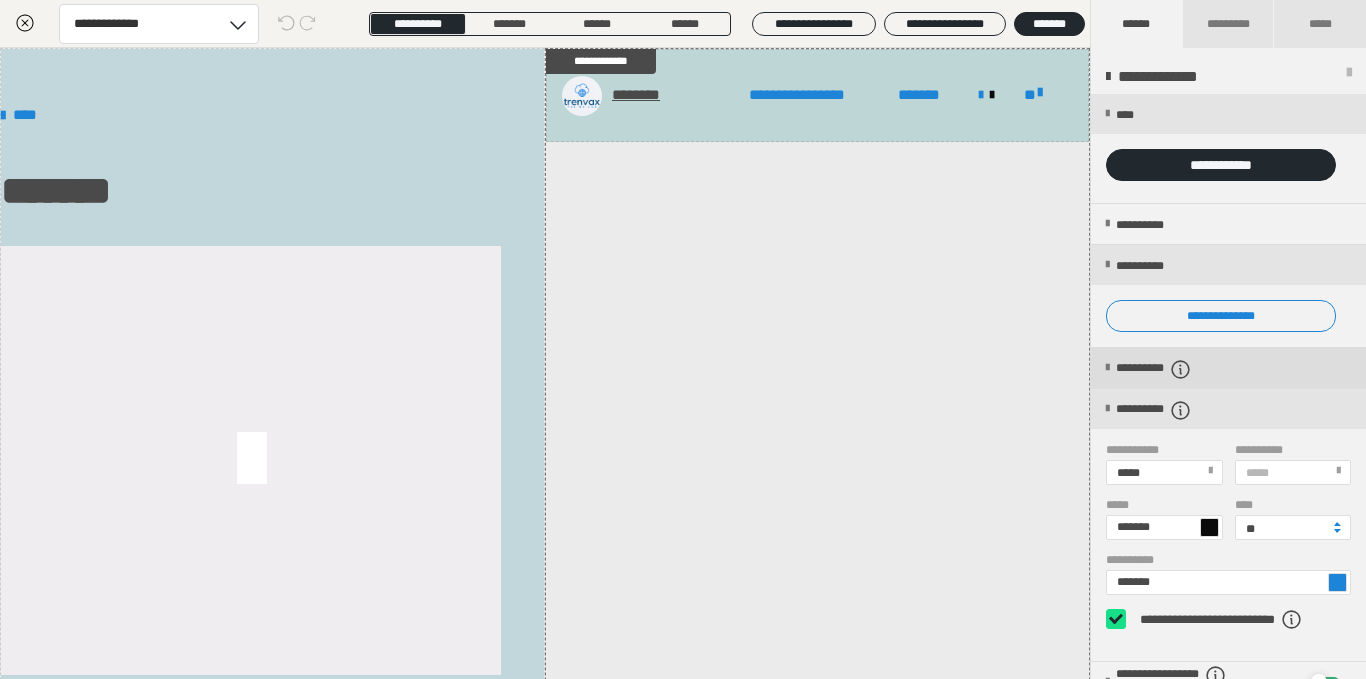 click on "**********" at bounding box center [1228, 368] 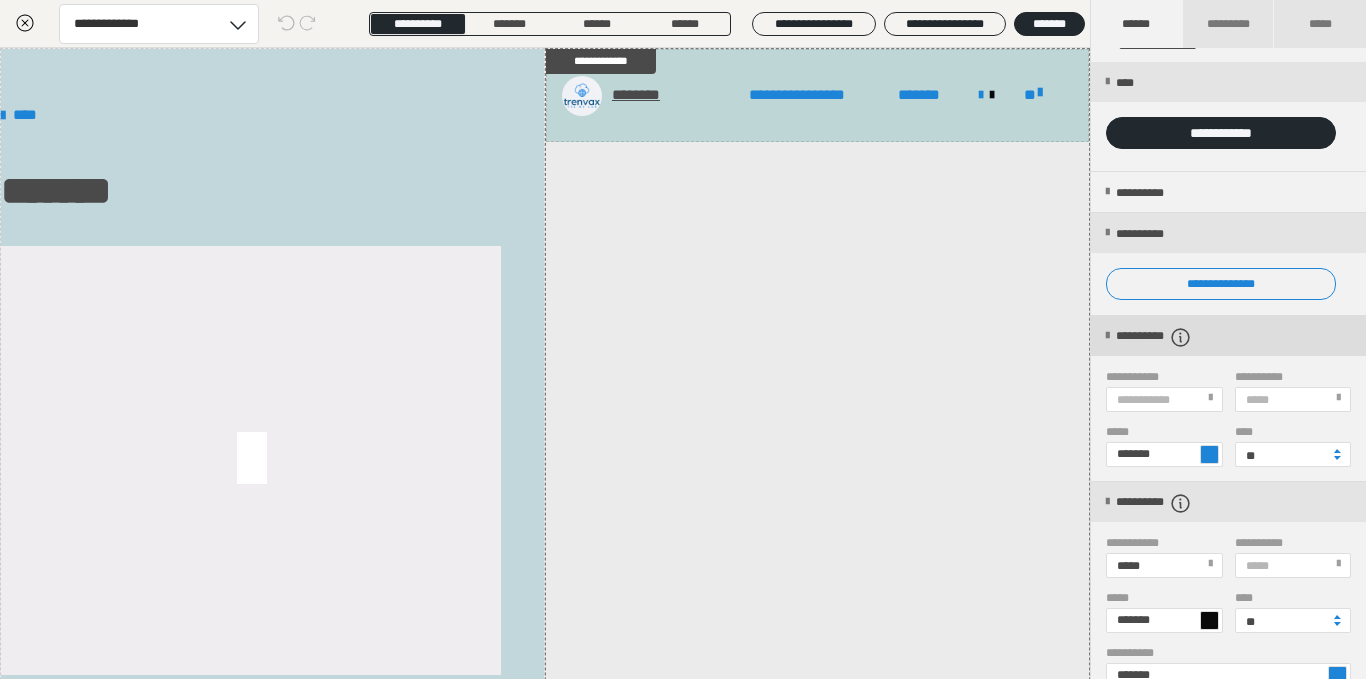 scroll, scrollTop: 65, scrollLeft: 0, axis: vertical 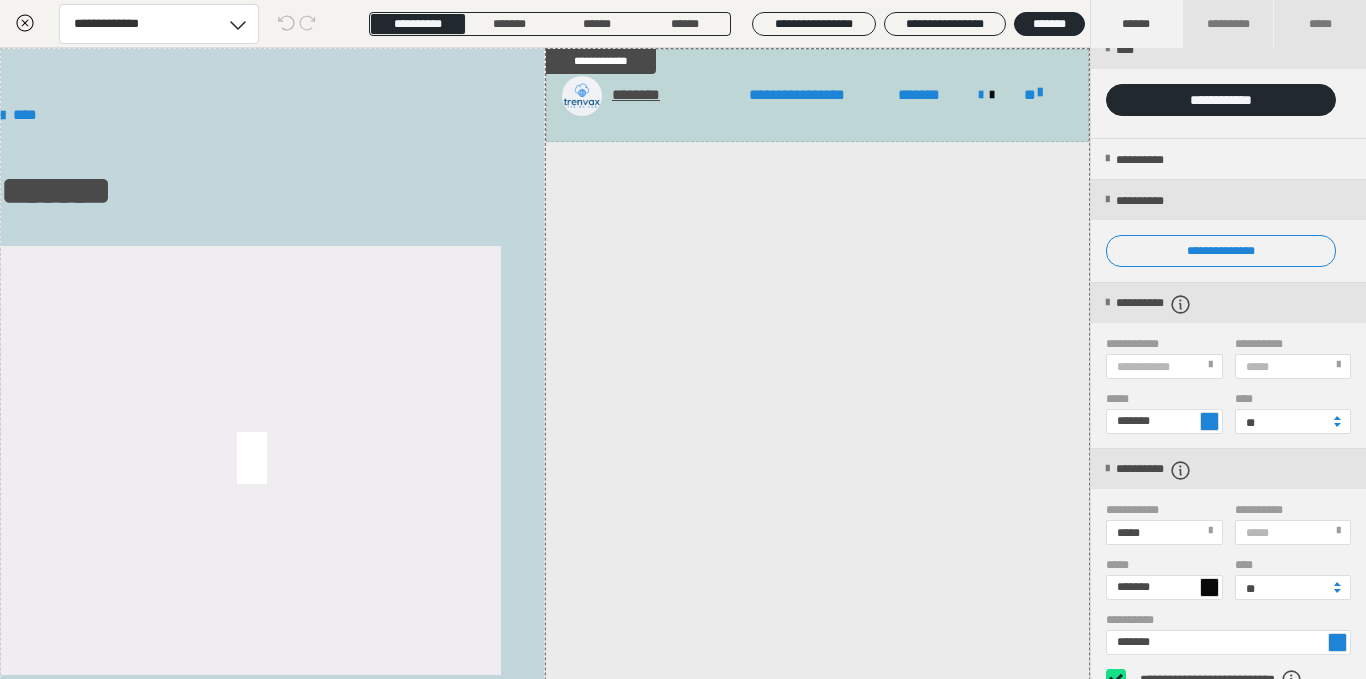 click at bounding box center (1337, 418) 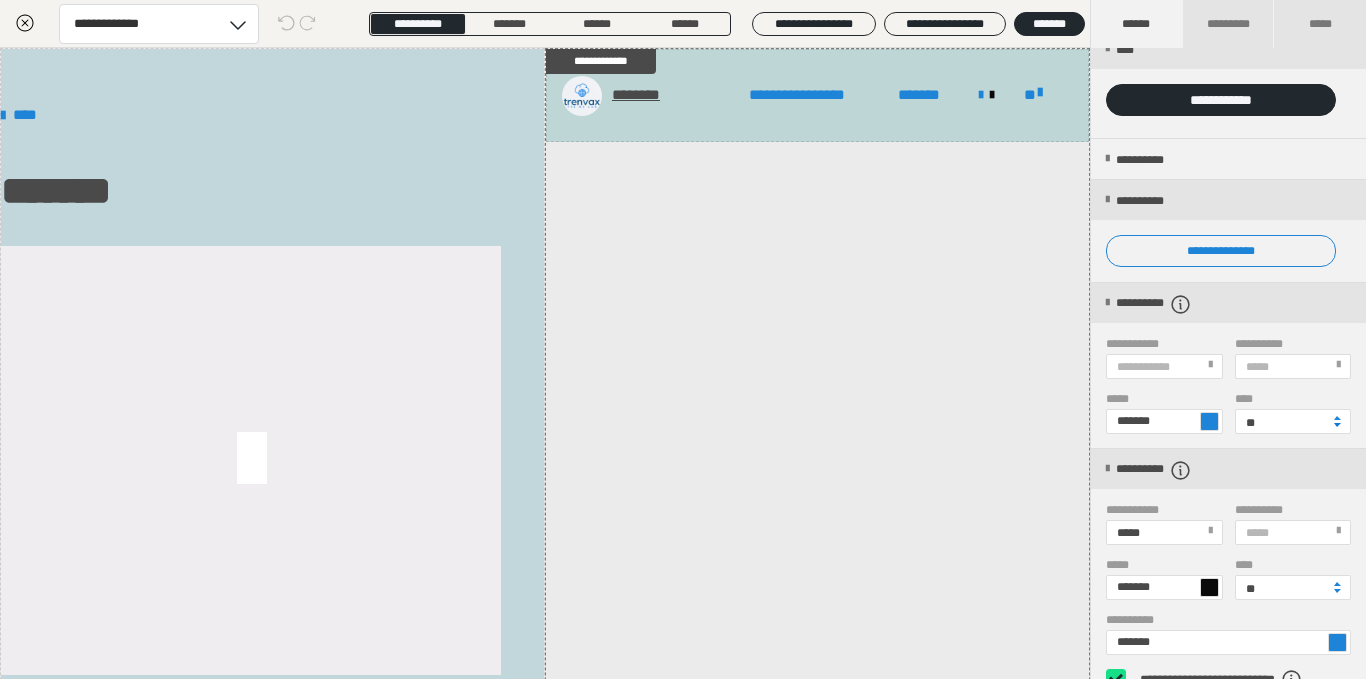 click at bounding box center (1337, 425) 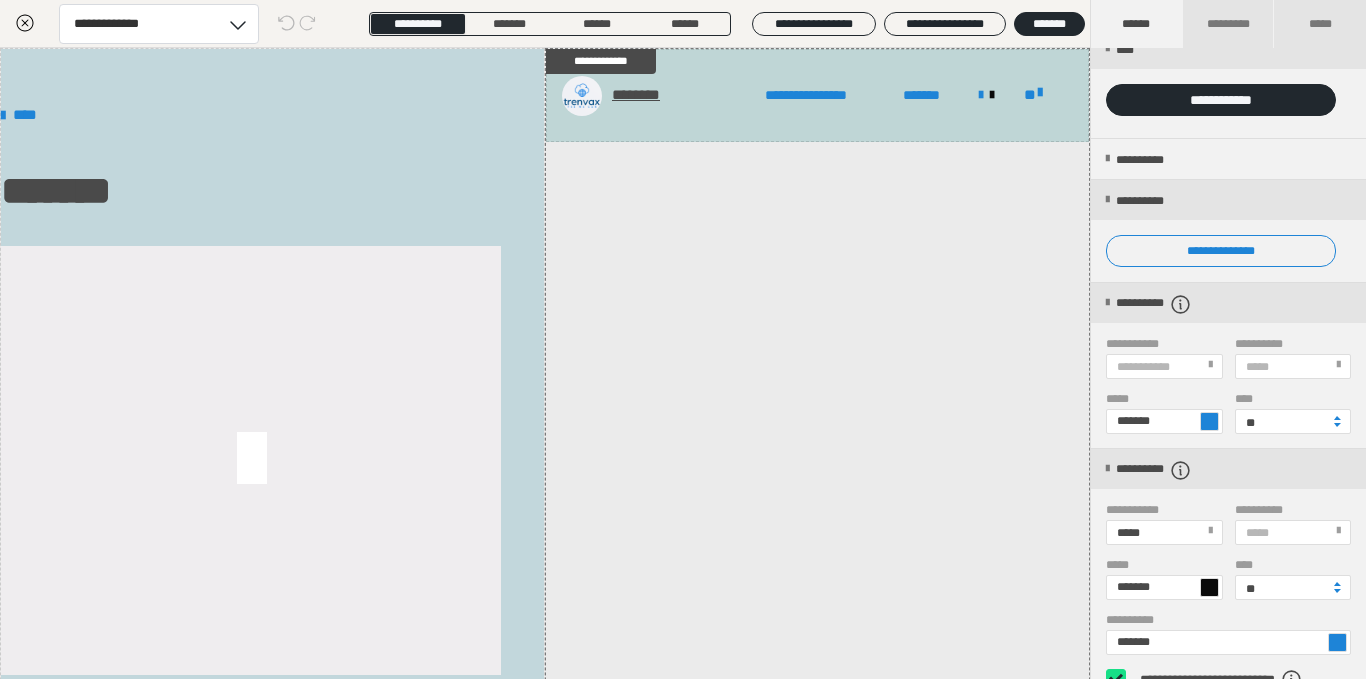 click at bounding box center (1209, 421) 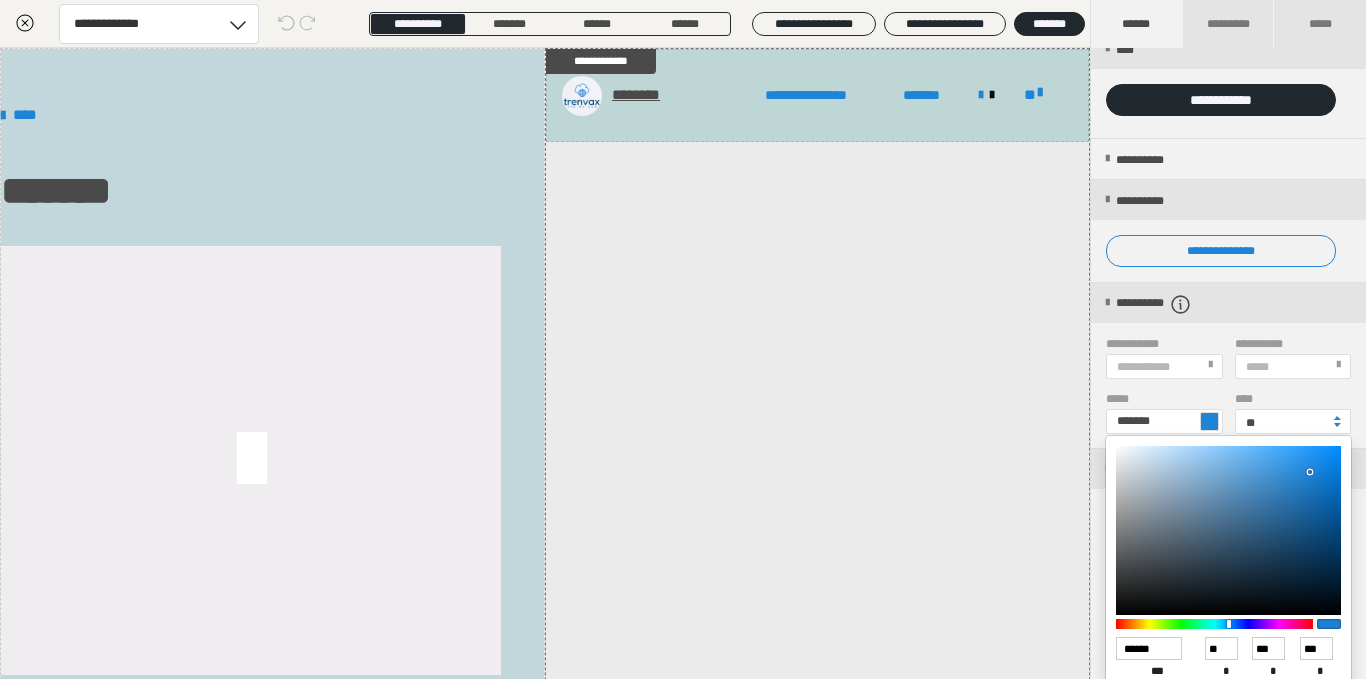 click at bounding box center (1228, 530) 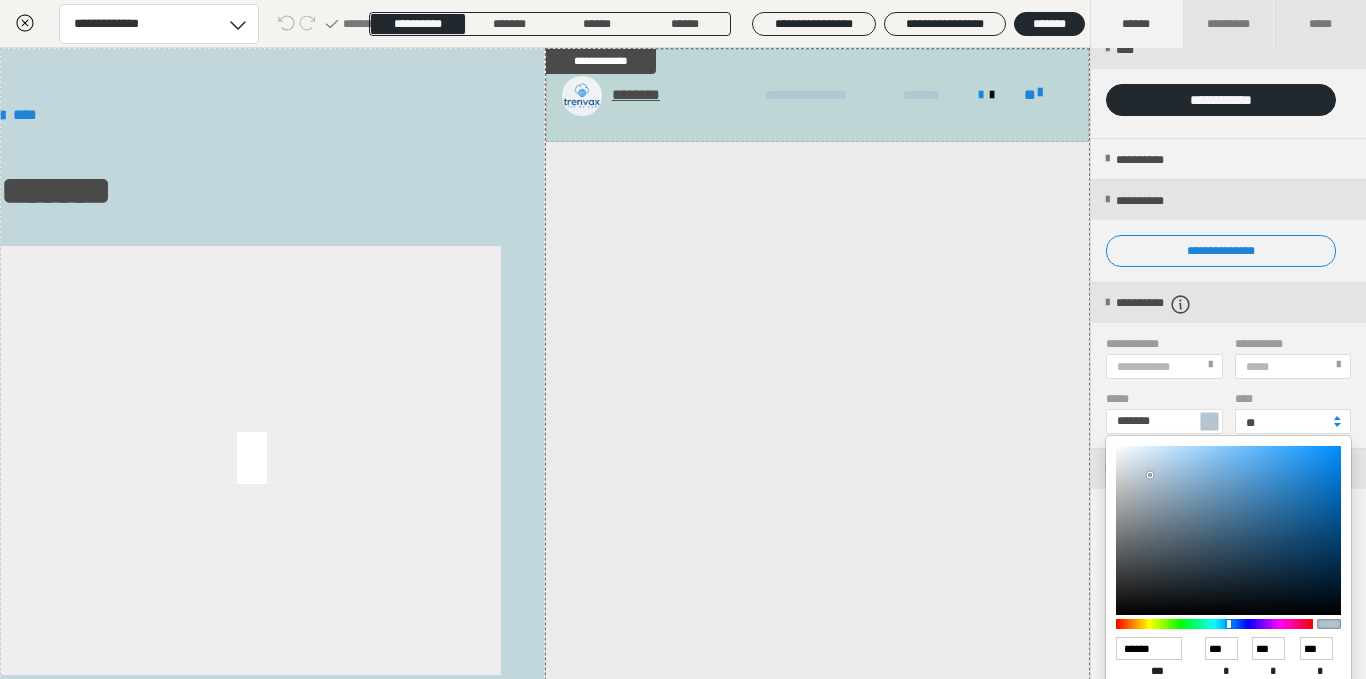 click at bounding box center (1228, 530) 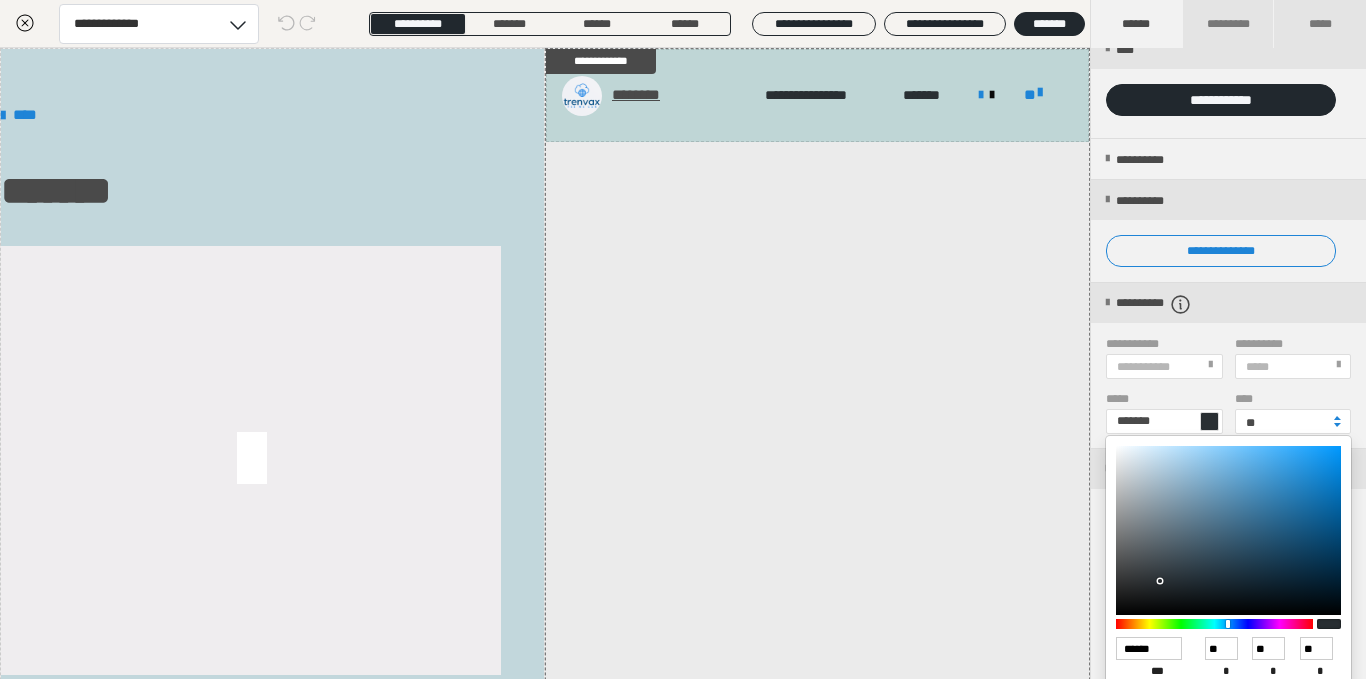 click at bounding box center (683, 339) 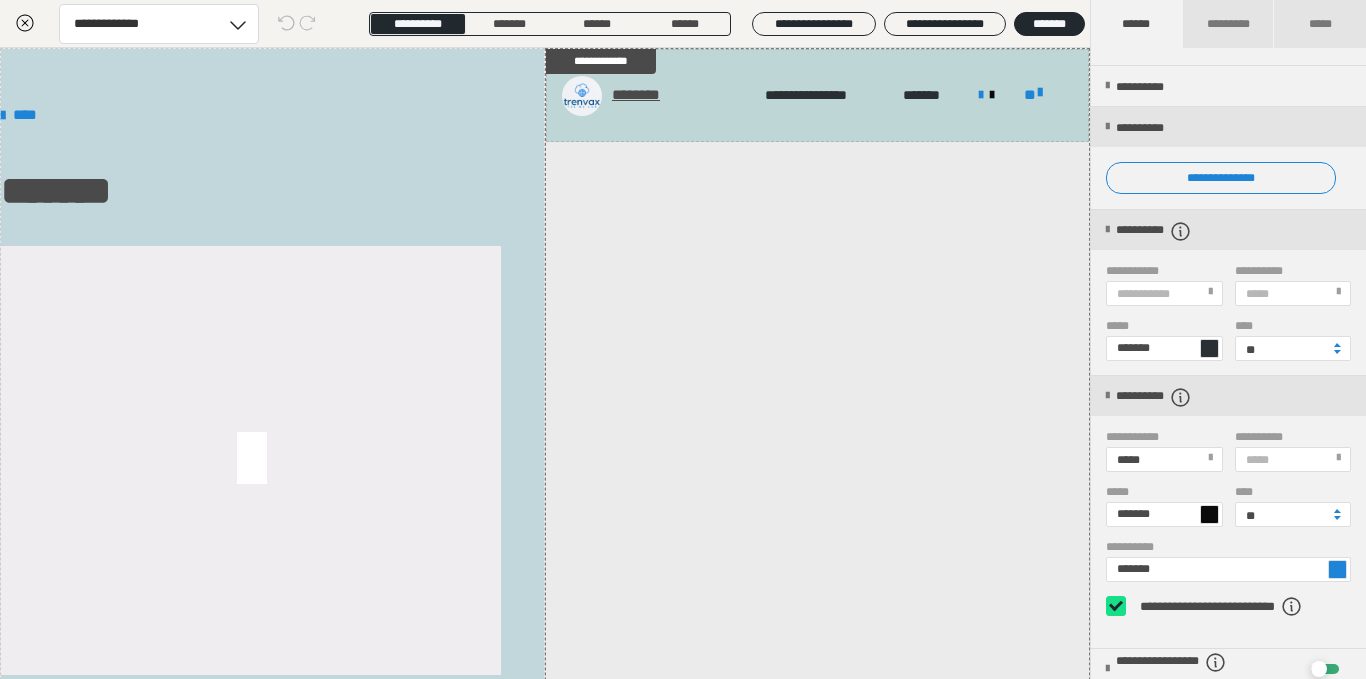 scroll, scrollTop: 146, scrollLeft: 0, axis: vertical 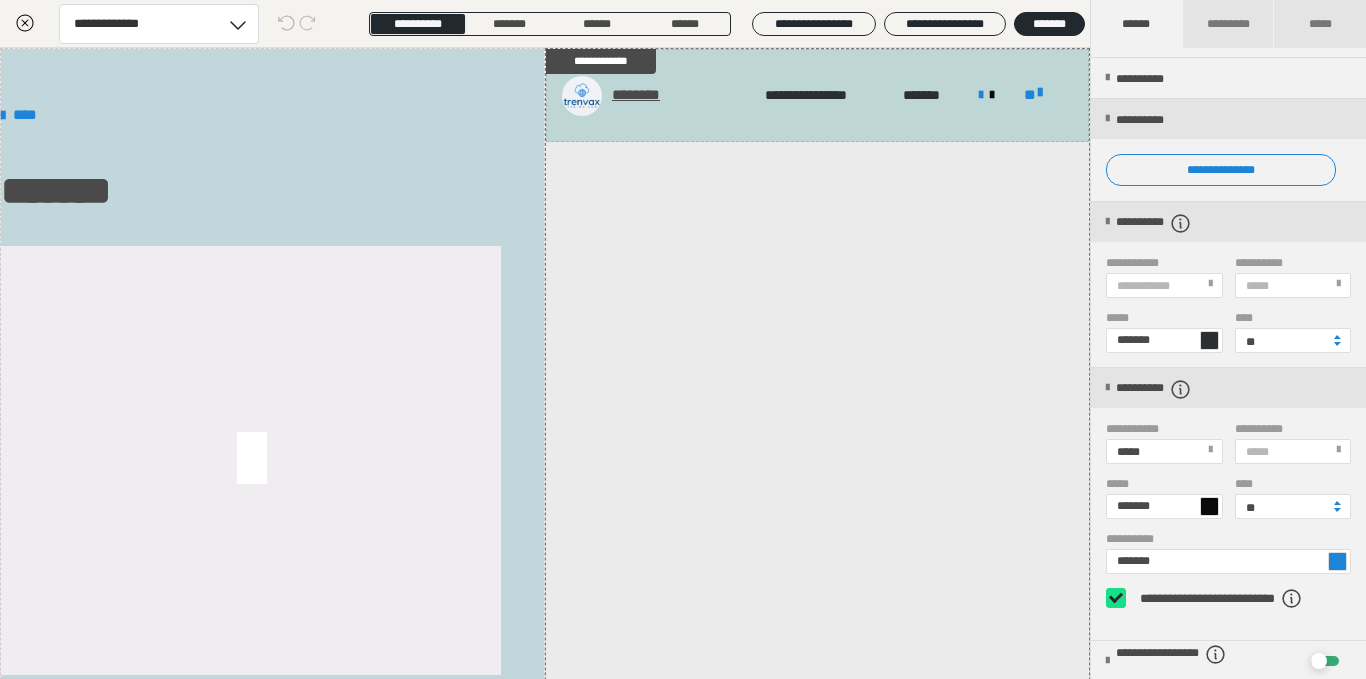 click on "**********" at bounding box center [1228, 504] 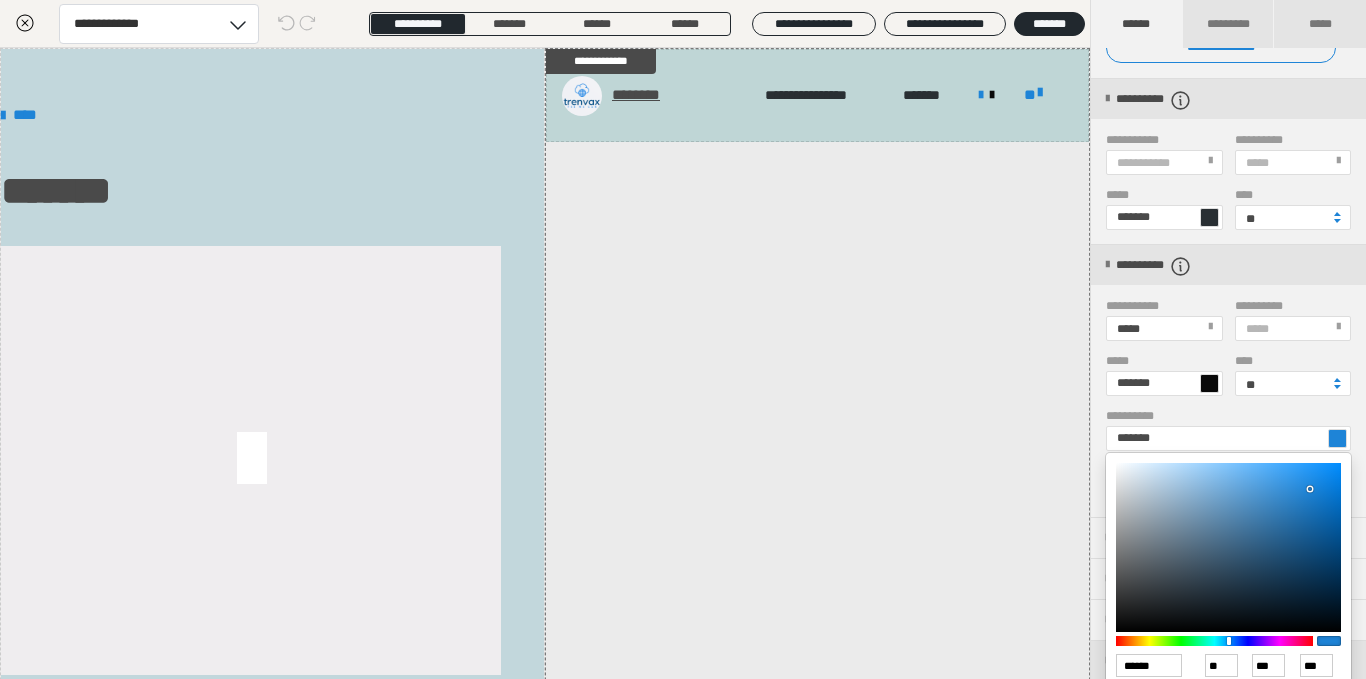 scroll, scrollTop: 271, scrollLeft: 0, axis: vertical 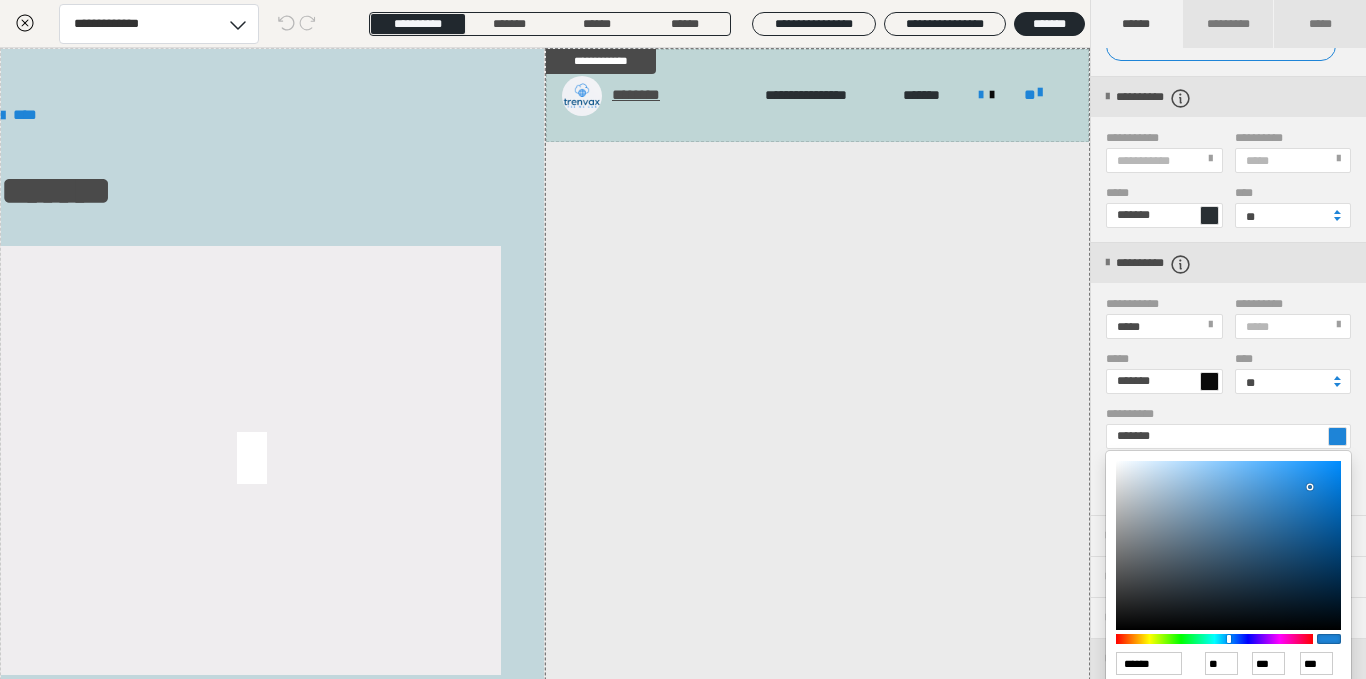click at bounding box center [1228, 545] 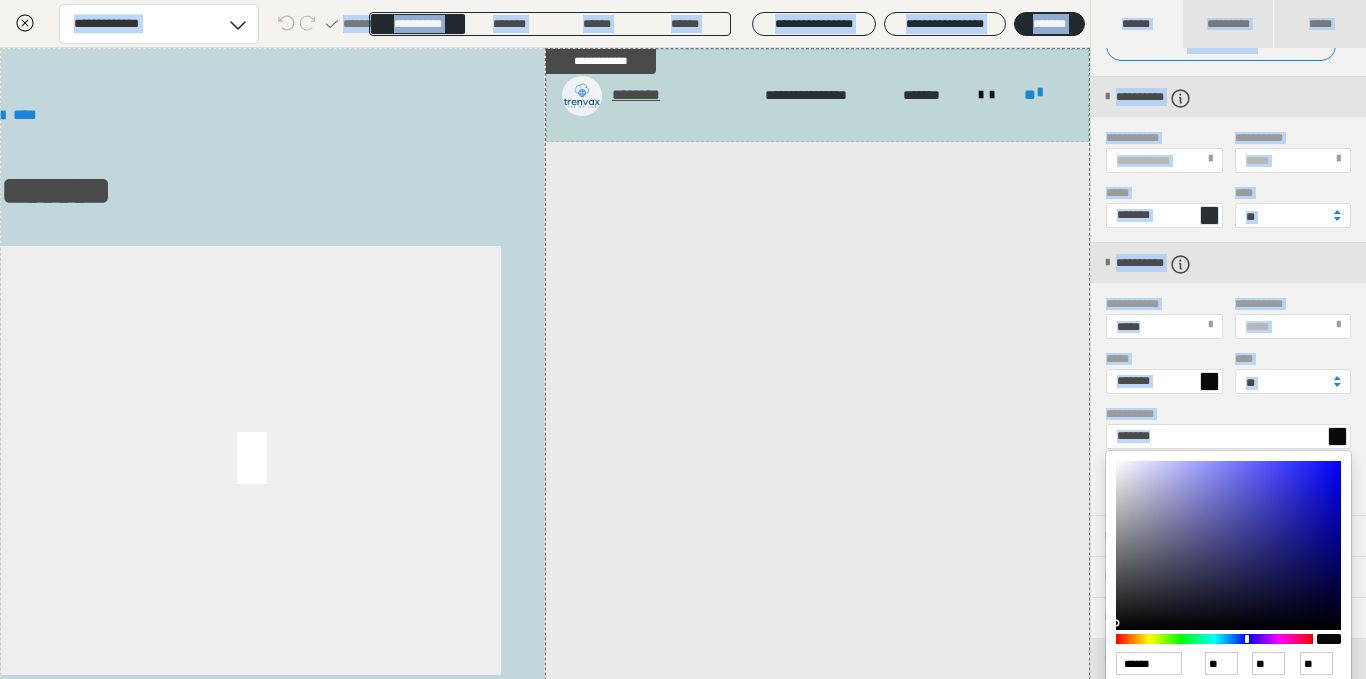 drag, startPoint x: 1129, startPoint y: 623, endPoint x: 1095, endPoint y: 680, distance: 66.37017 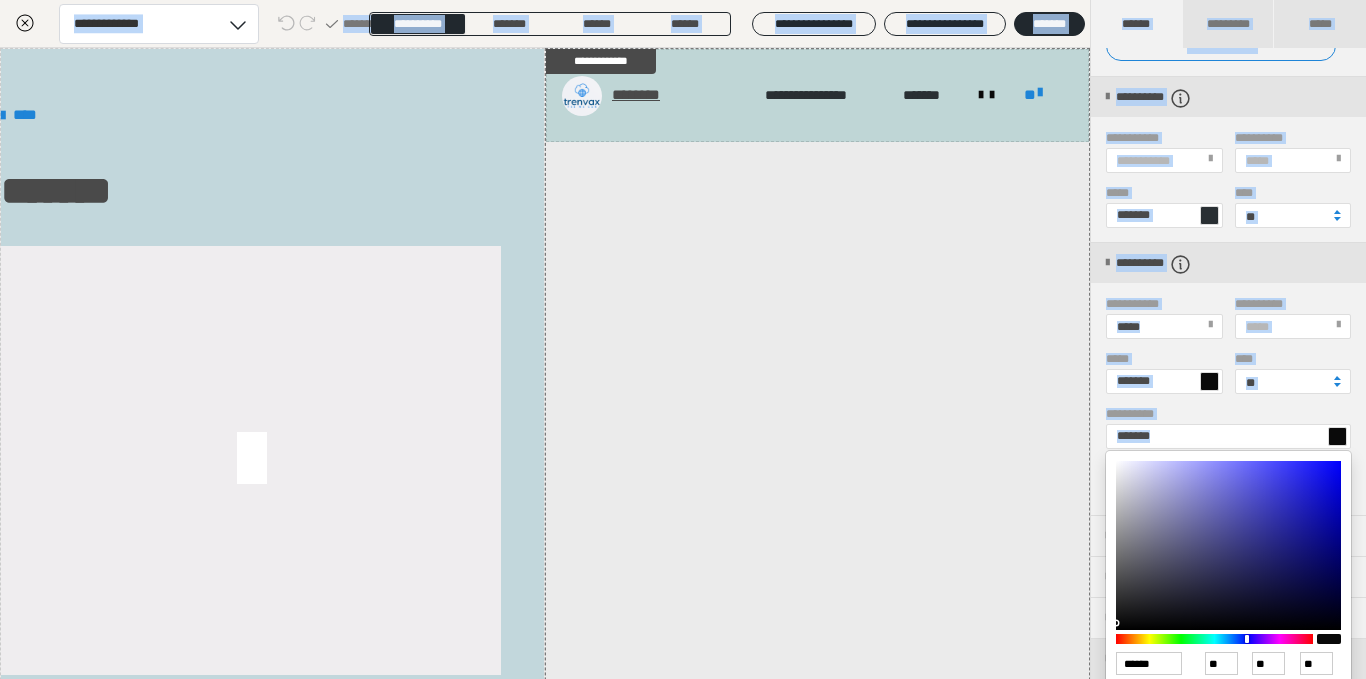 click on "**********" at bounding box center [683, 1790] 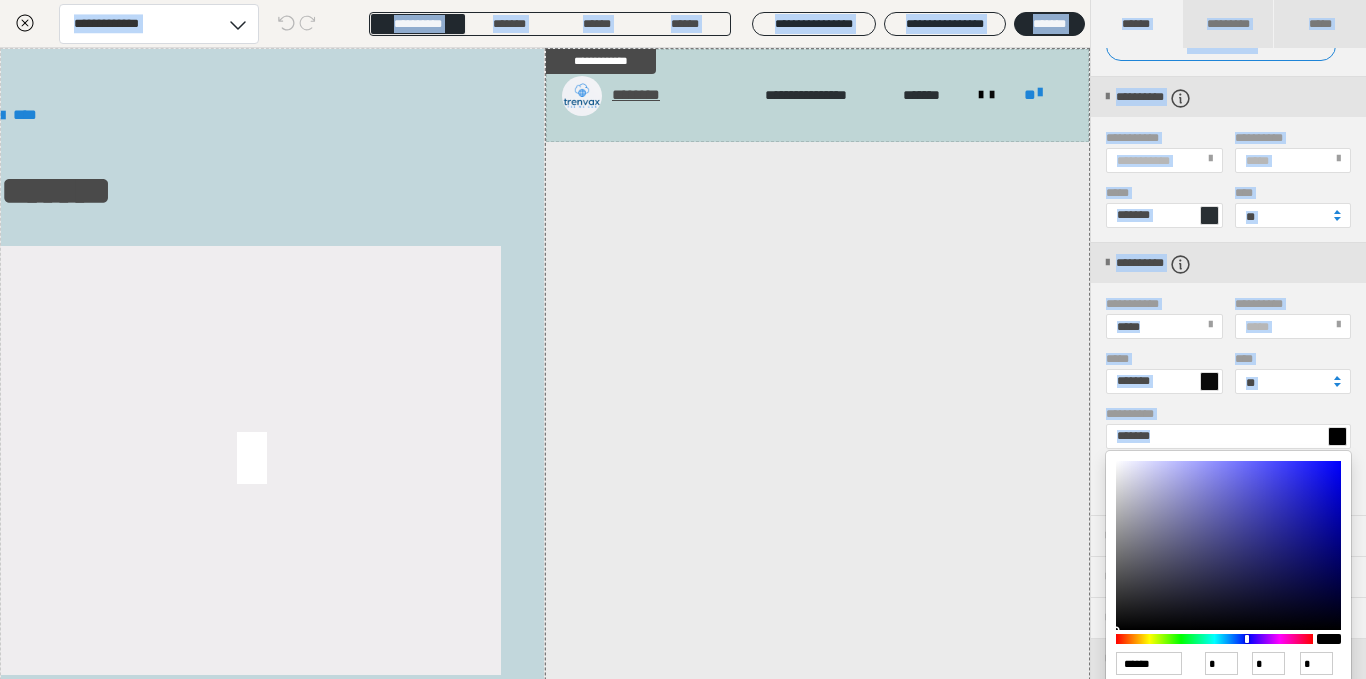 click at bounding box center [1228, 545] 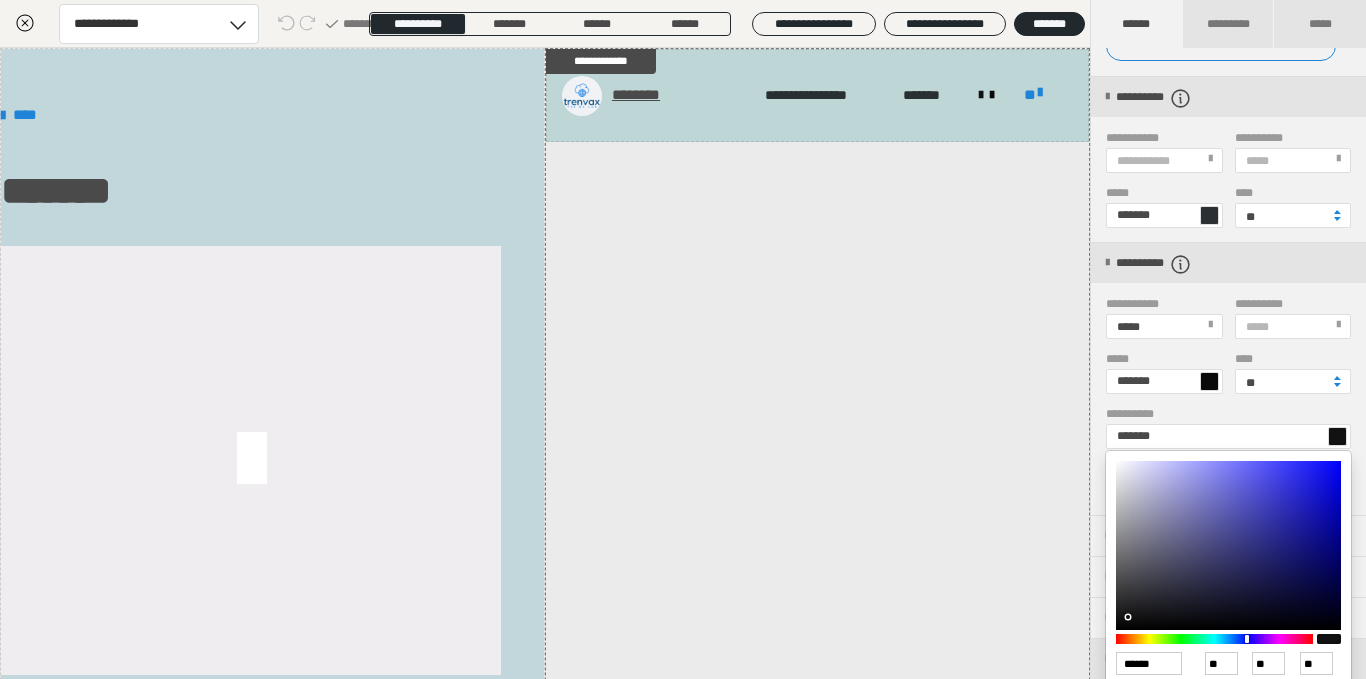 click at bounding box center [1228, 545] 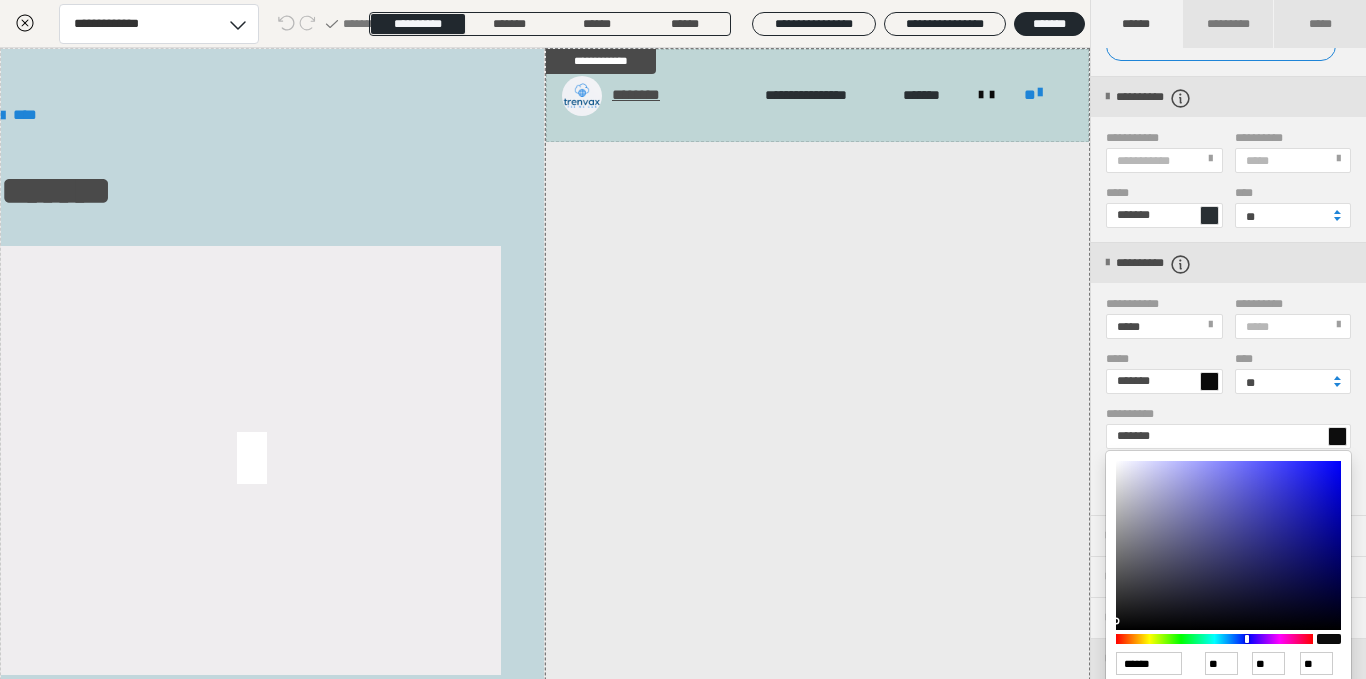 click at bounding box center [683, 339] 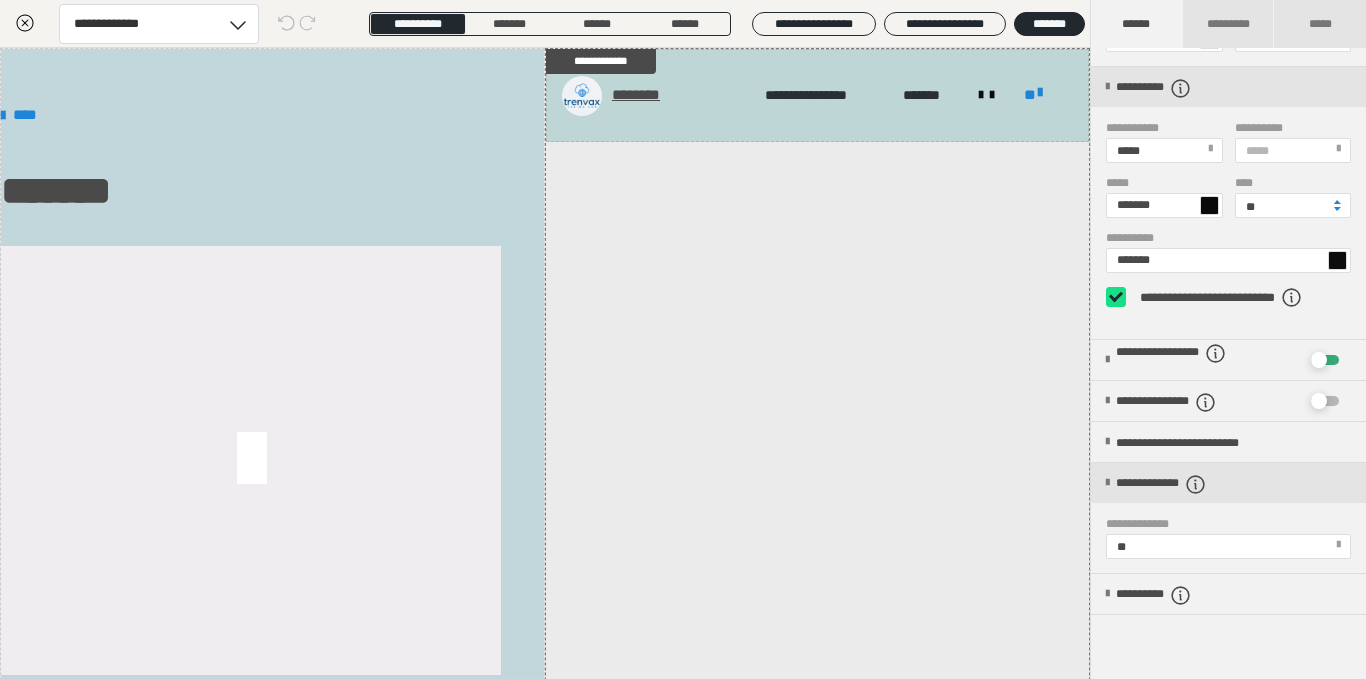 scroll, scrollTop: 455, scrollLeft: 0, axis: vertical 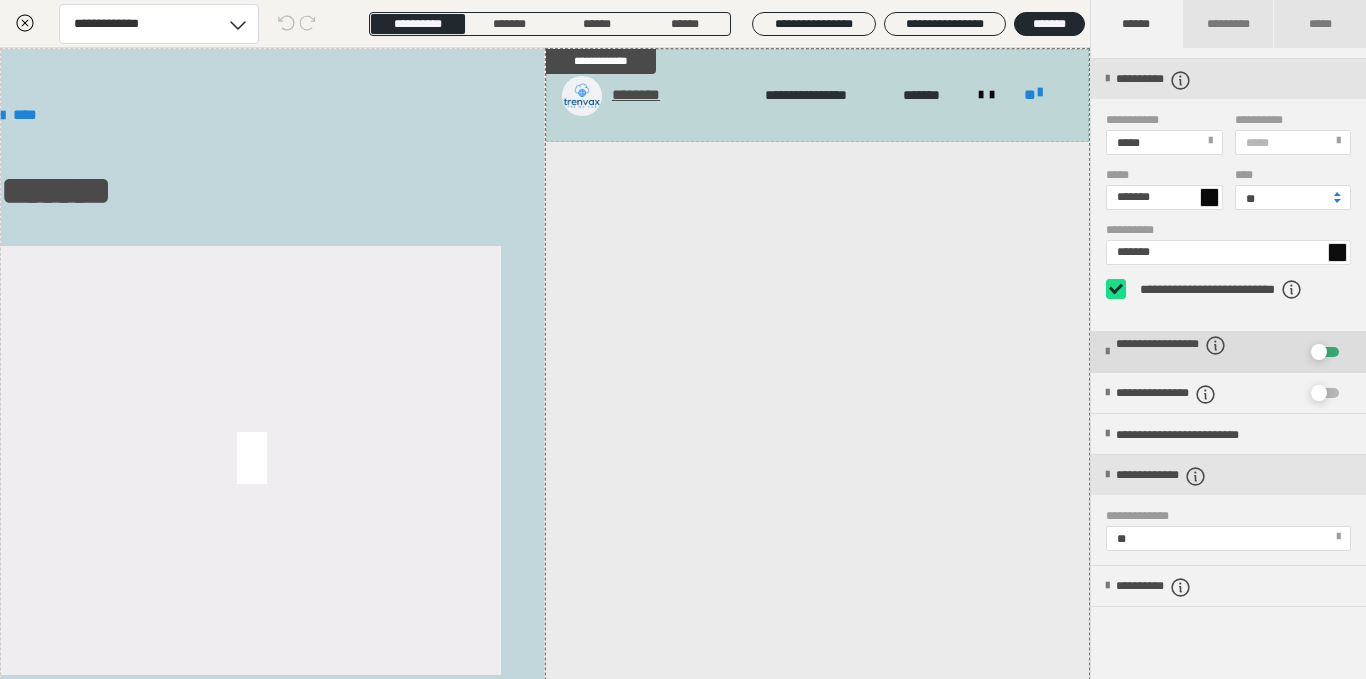 click on "**********" at bounding box center [1200, 353] 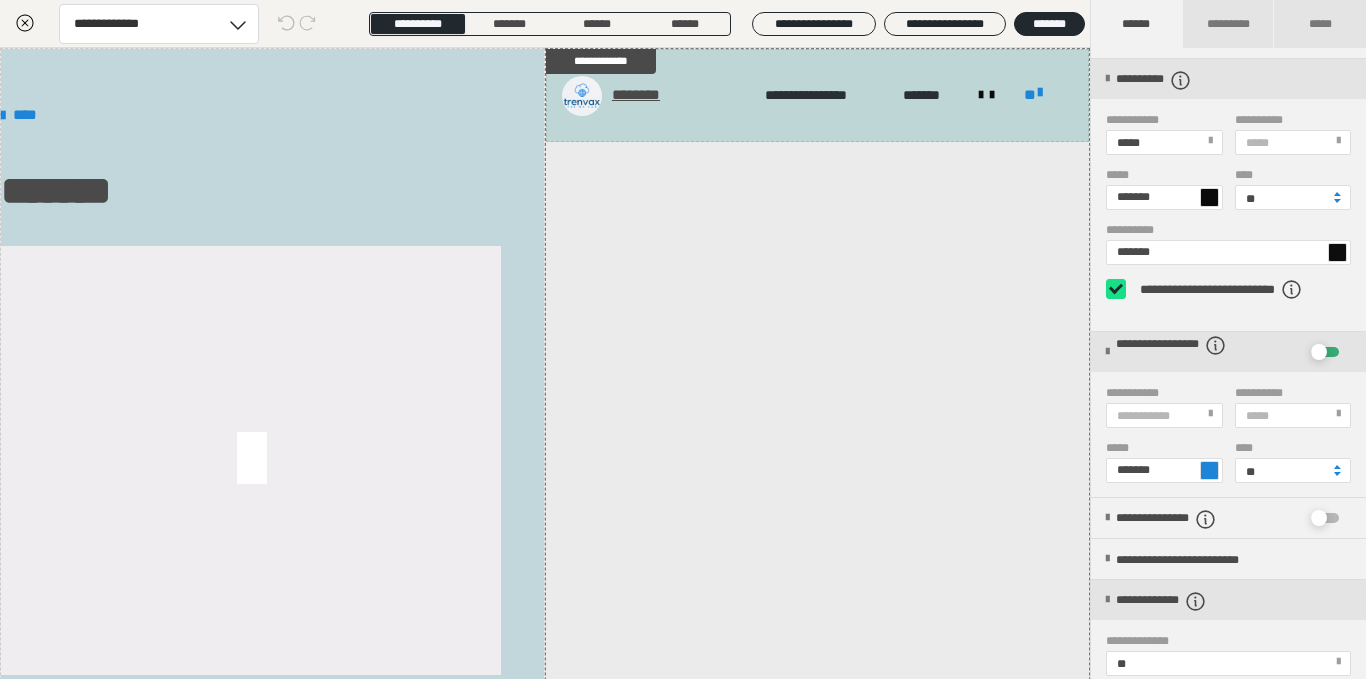 click at bounding box center (1209, 470) 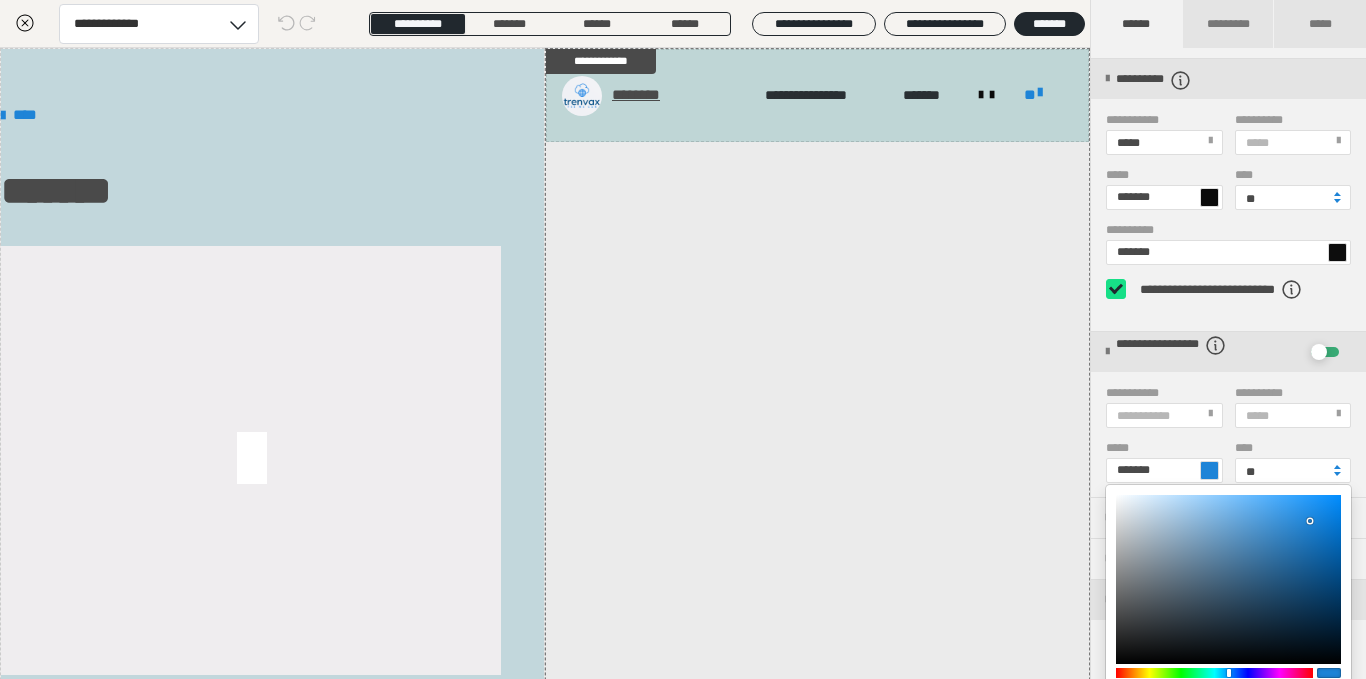 click at bounding box center (1228, 579) 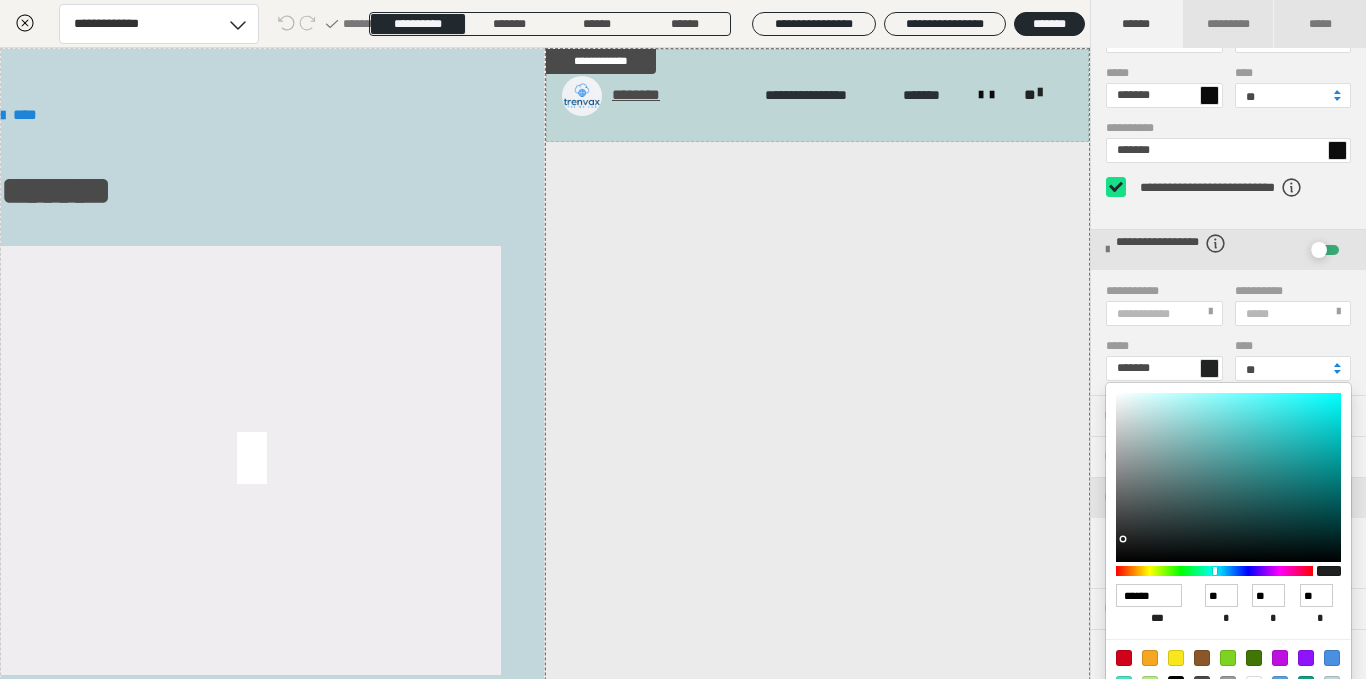 scroll, scrollTop: 558, scrollLeft: 0, axis: vertical 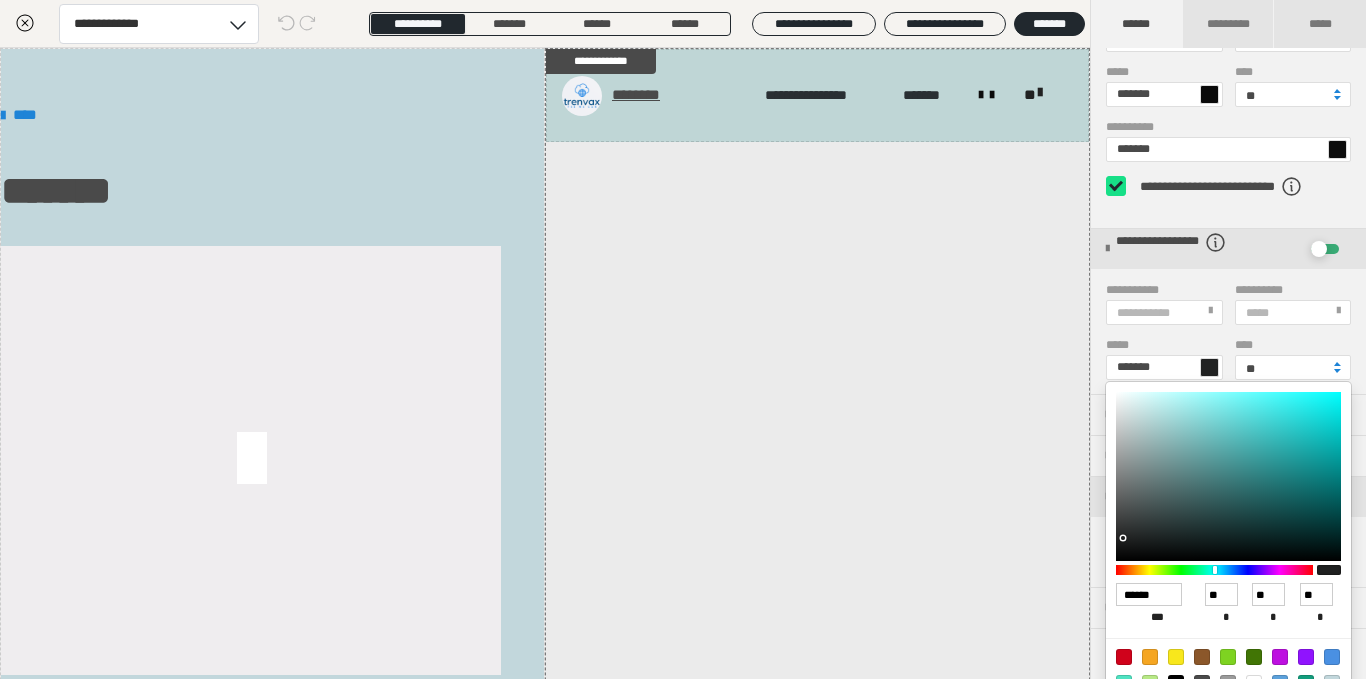click at bounding box center (1228, 476) 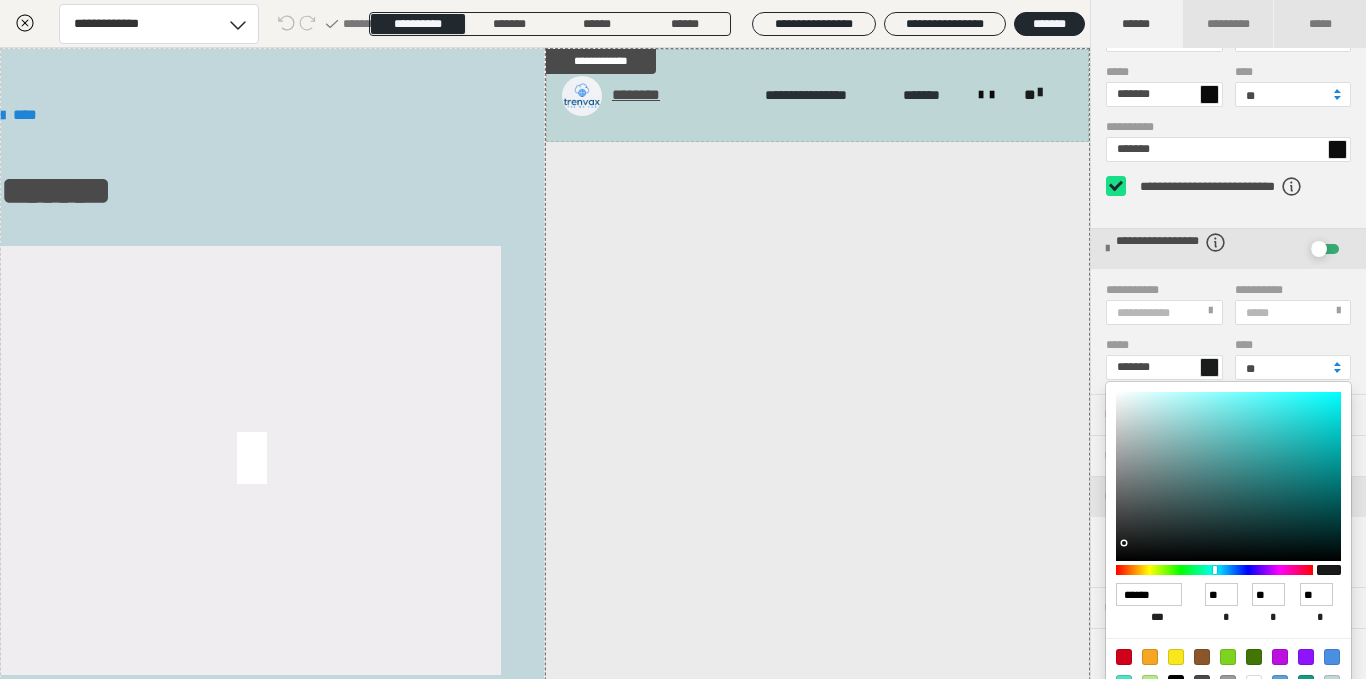 click at bounding box center (1228, 476) 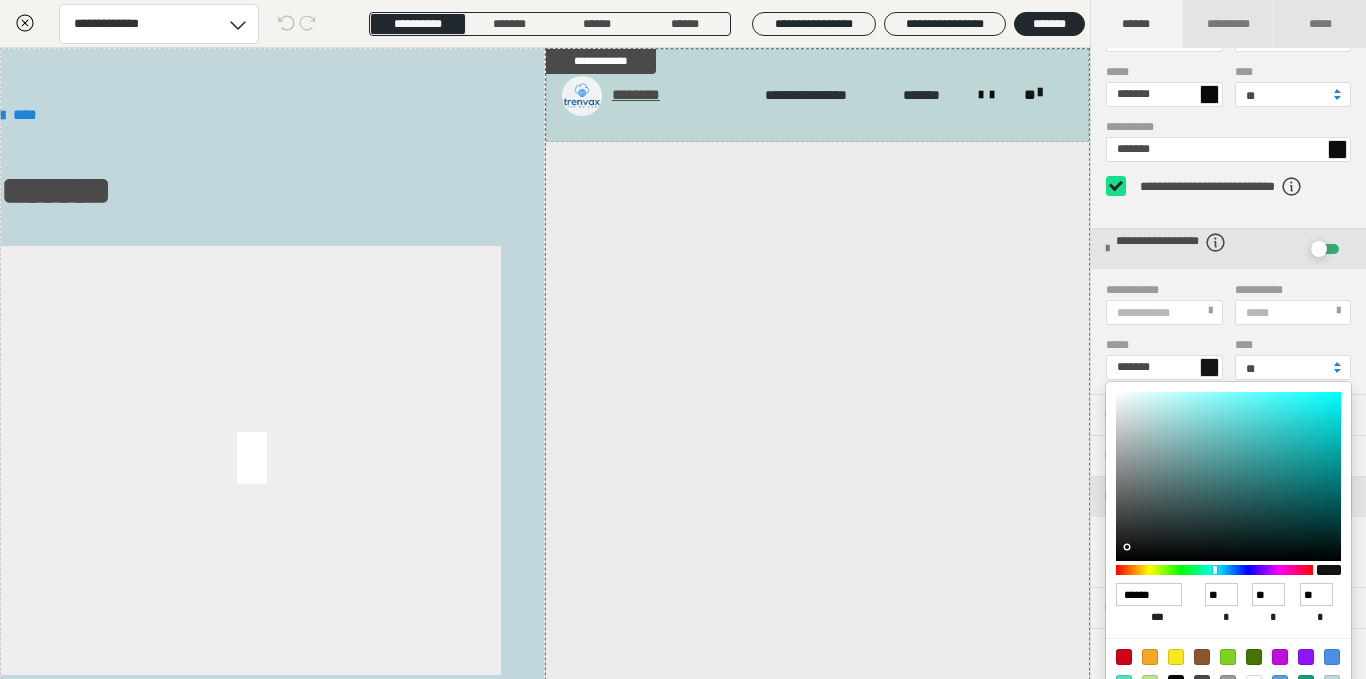 click at bounding box center [1329, 570] 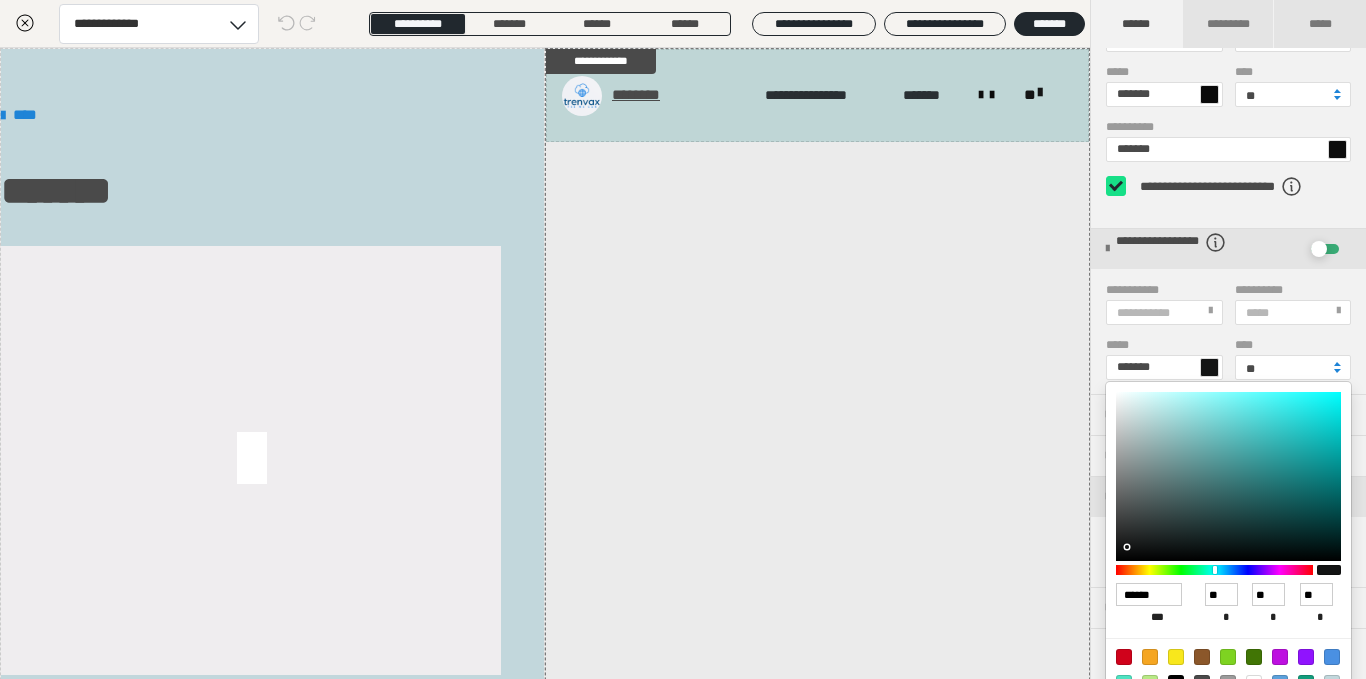 click at bounding box center [1228, 476] 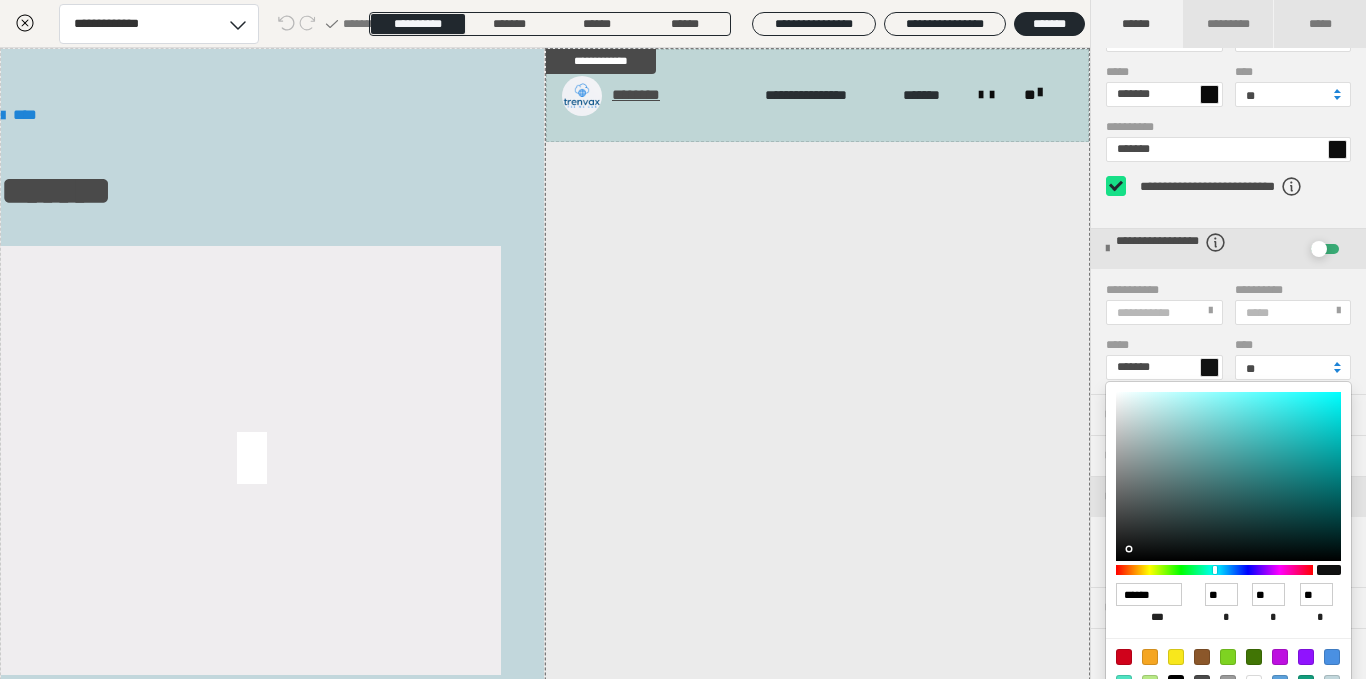 click at bounding box center (1228, 476) 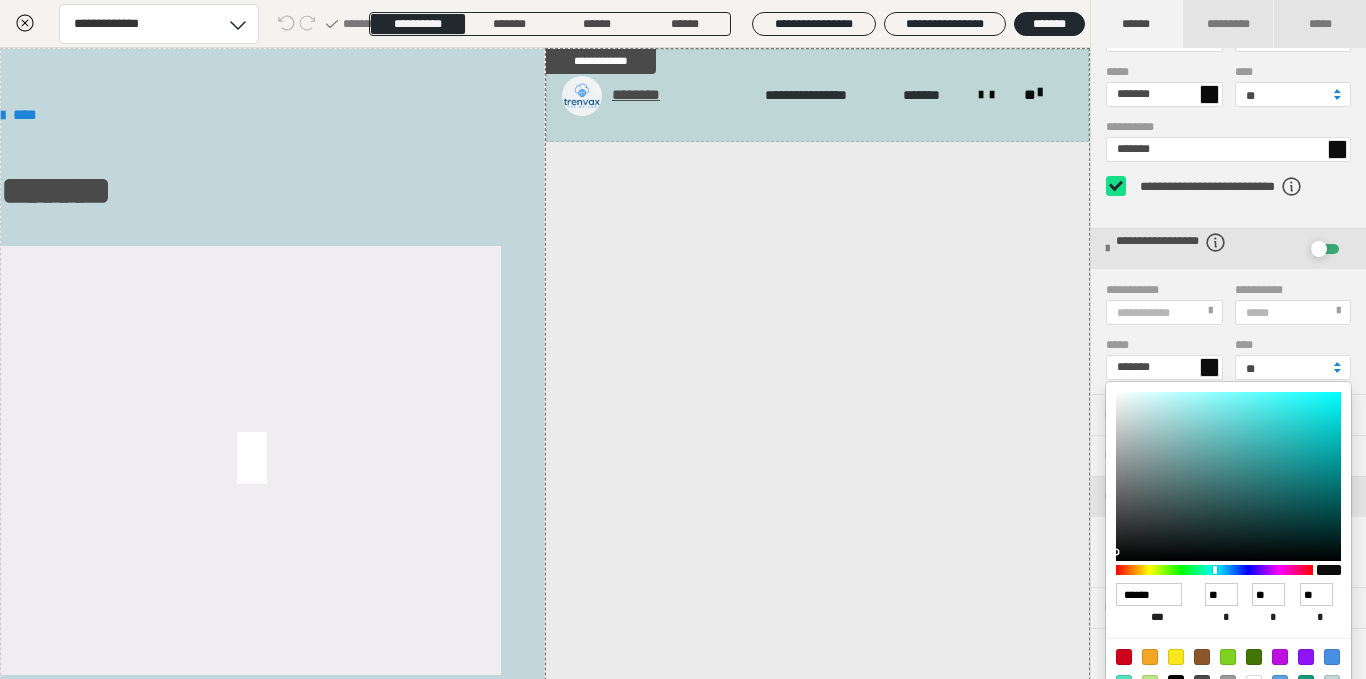 click at bounding box center (683, 339) 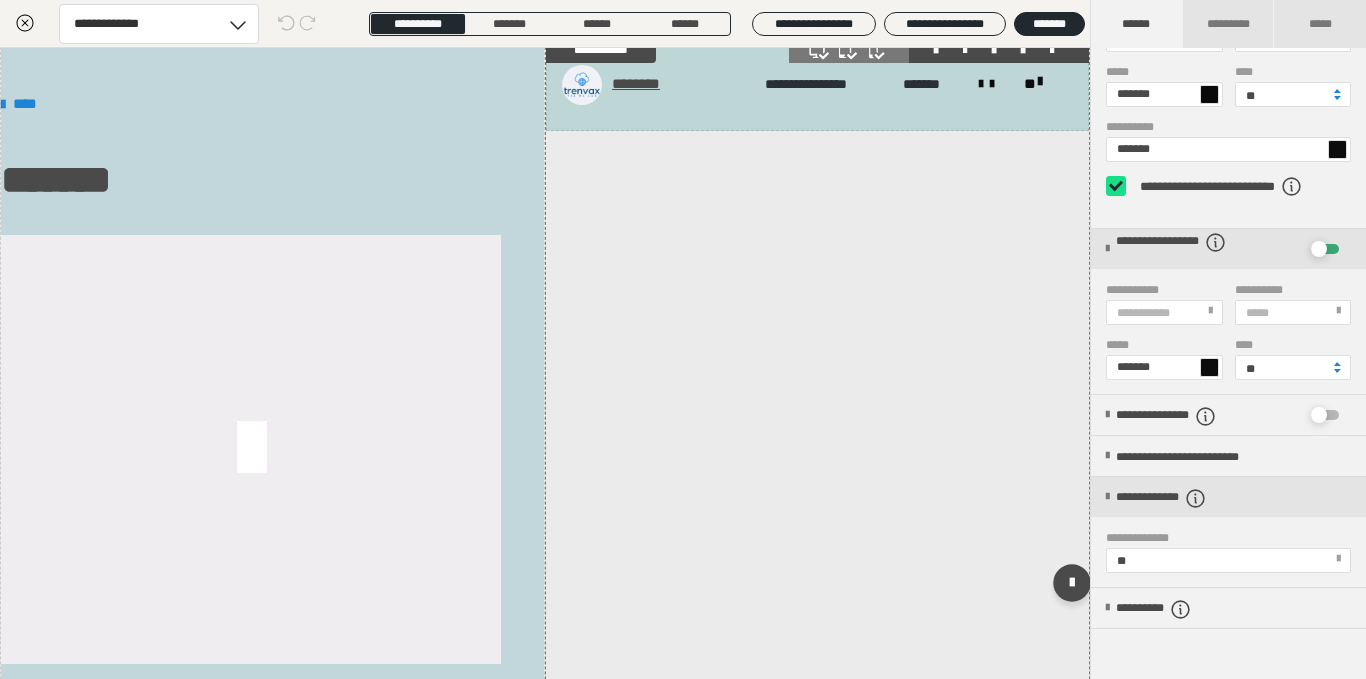 scroll, scrollTop: 0, scrollLeft: 1, axis: horizontal 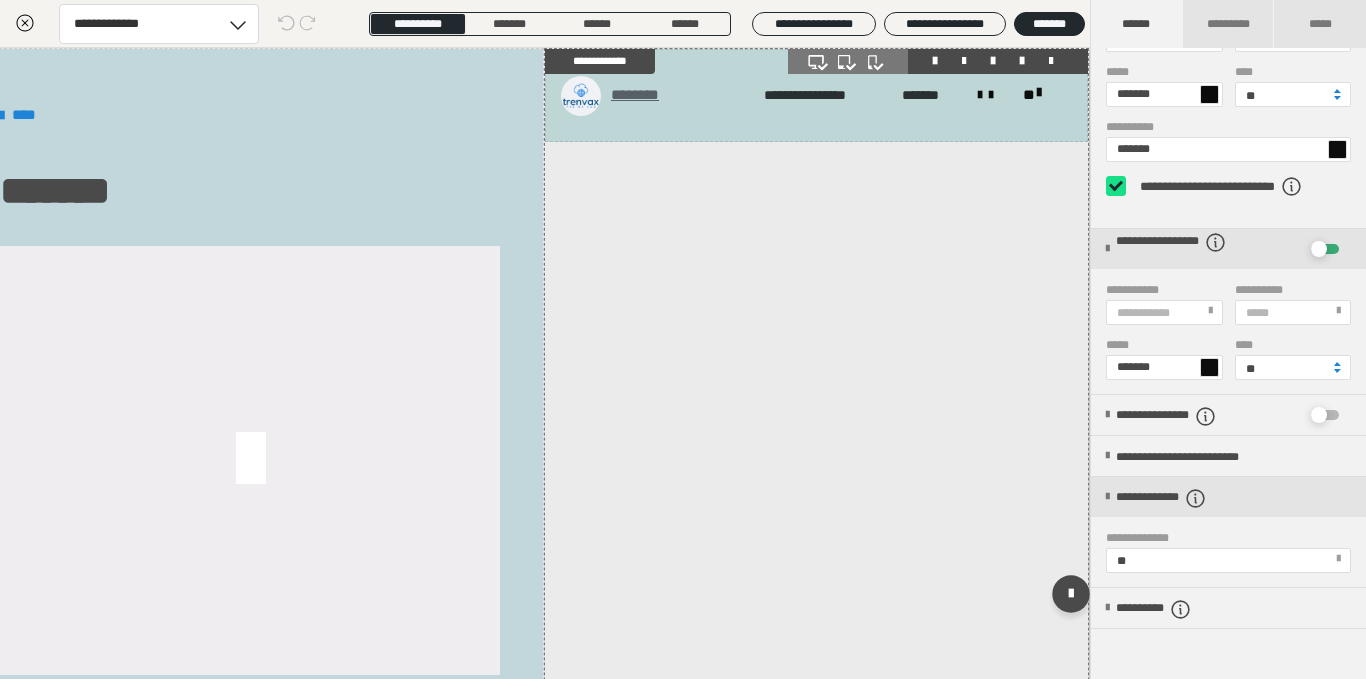click on "********" at bounding box center [644, 95] 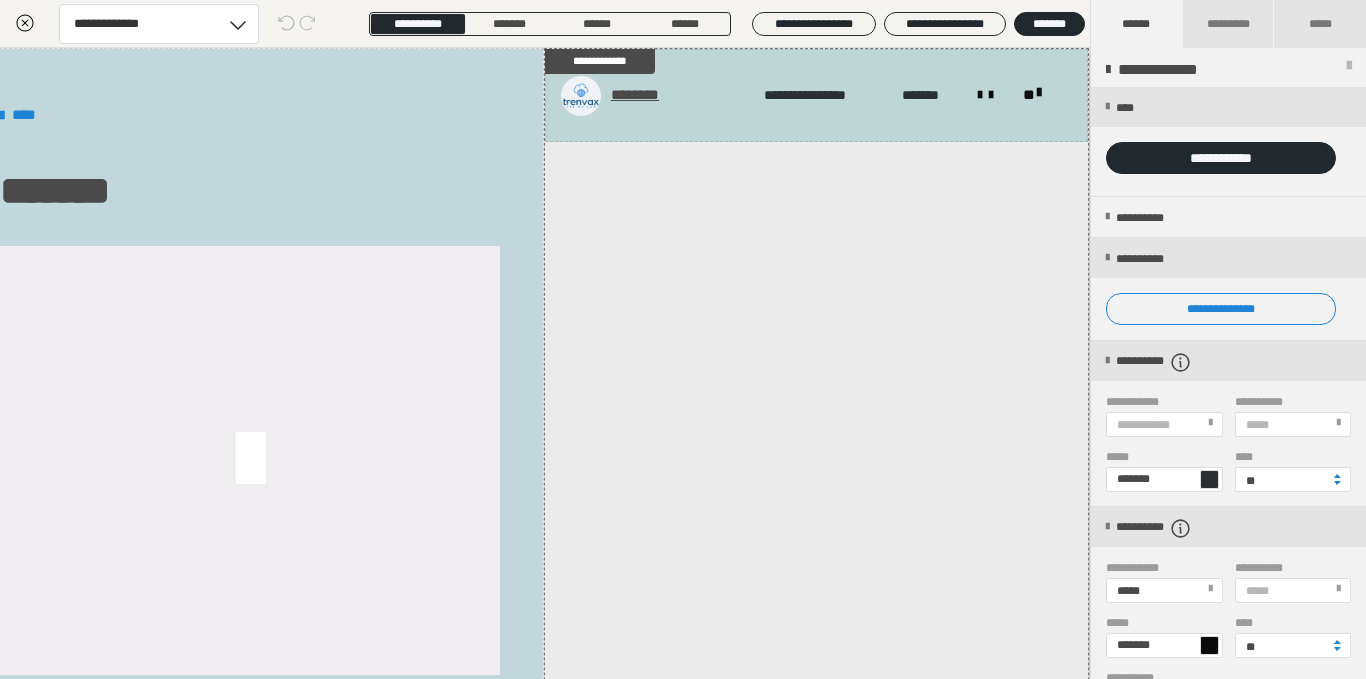 scroll, scrollTop: 0, scrollLeft: 0, axis: both 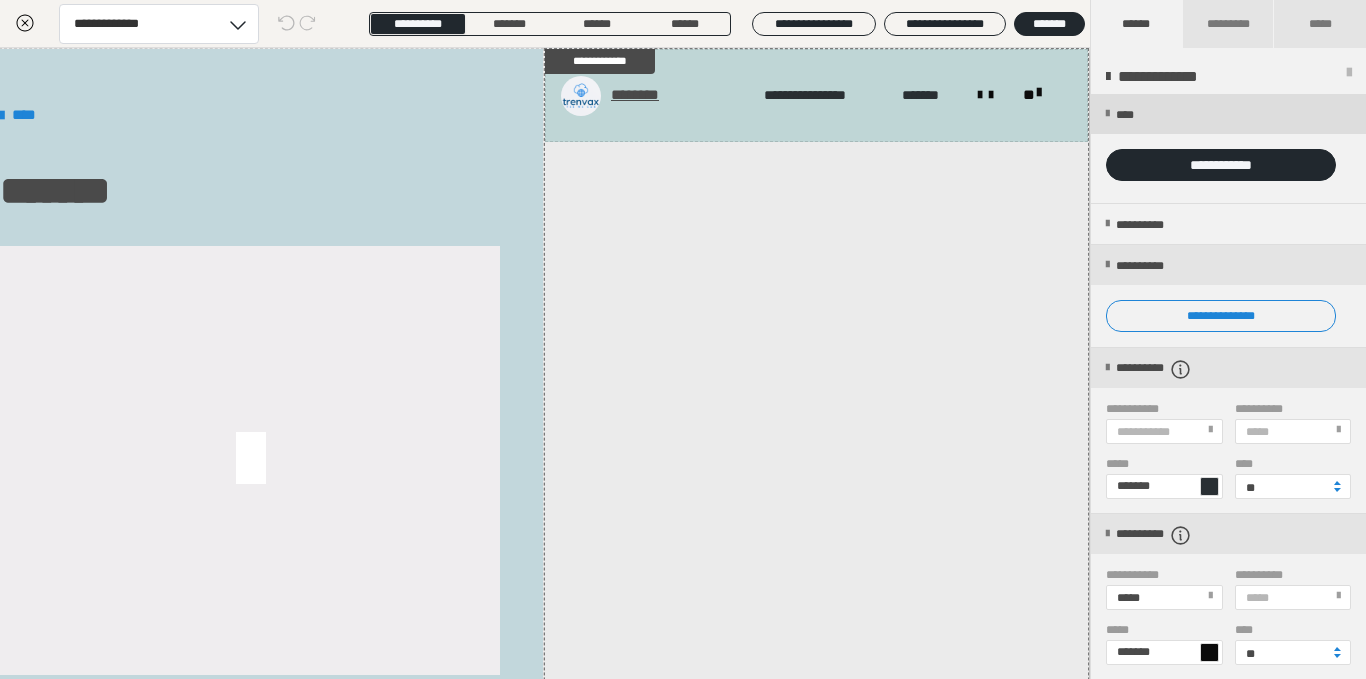 click on "****" at bounding box center [1228, 114] 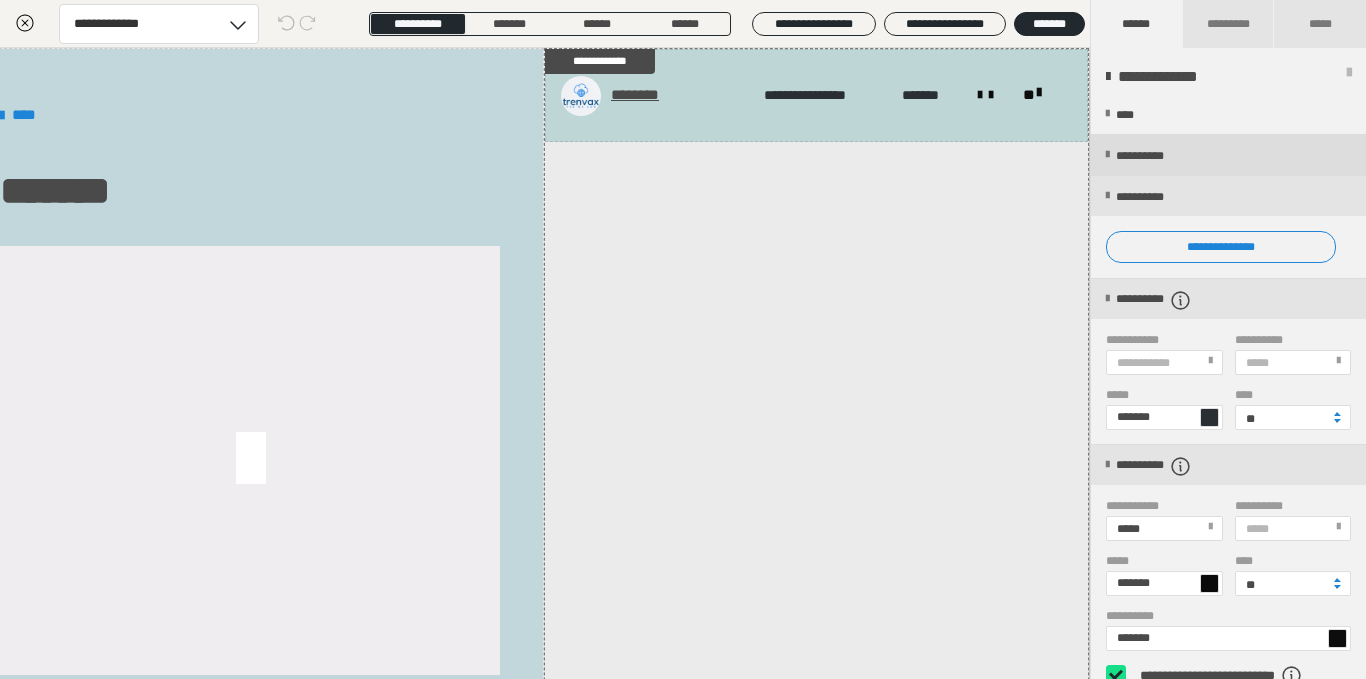 click on "**********" at bounding box center (1162, 156) 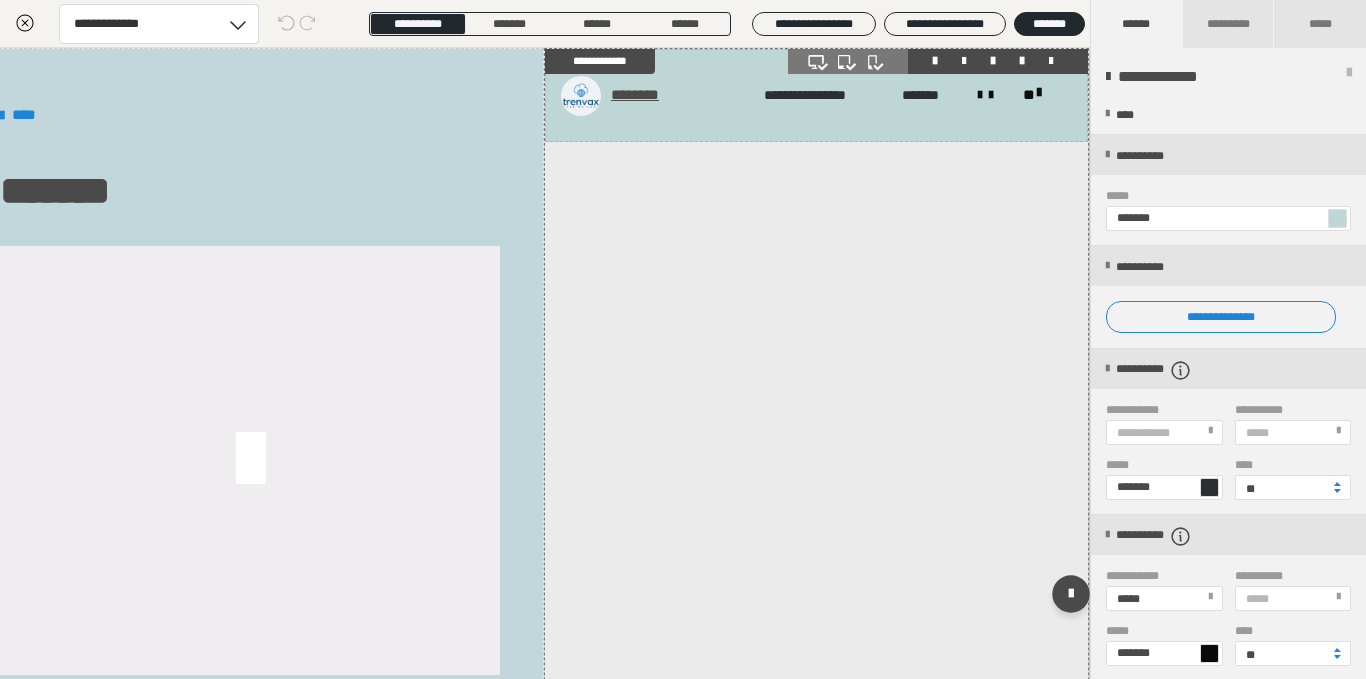 click on "**********" at bounding box center (816, 599) 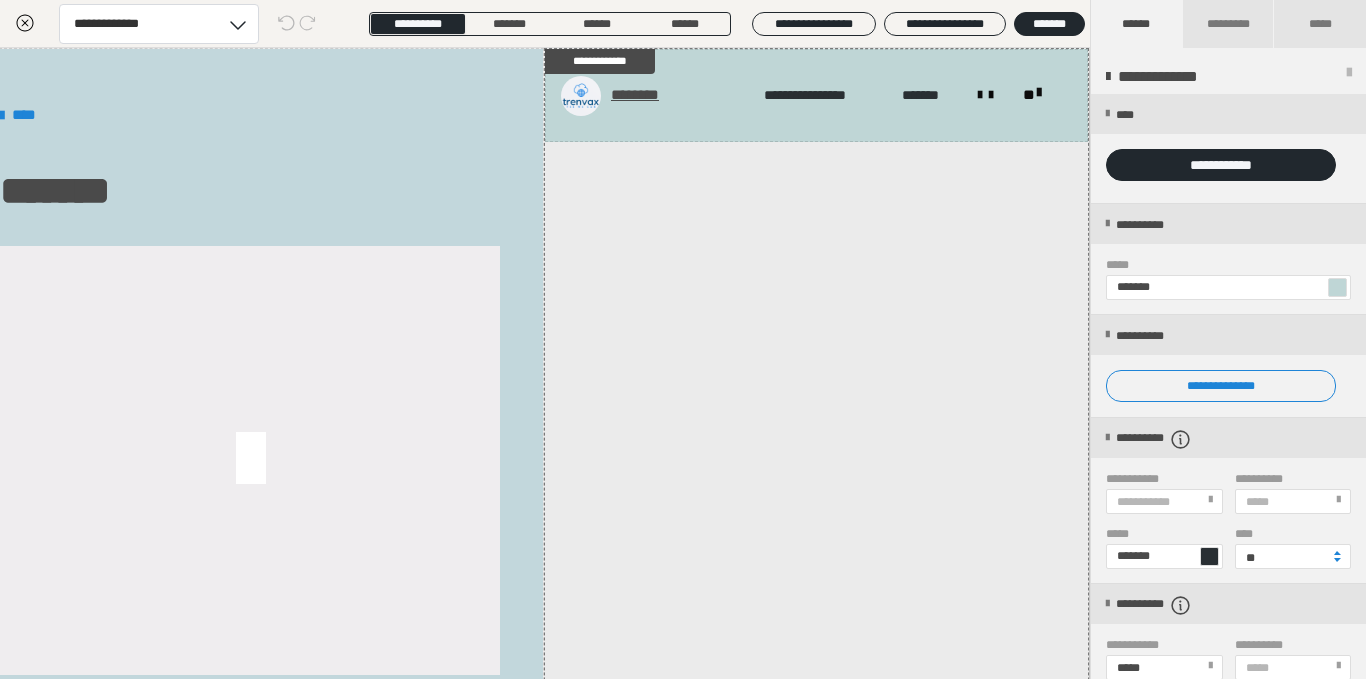 click on "******" at bounding box center [1136, 24] 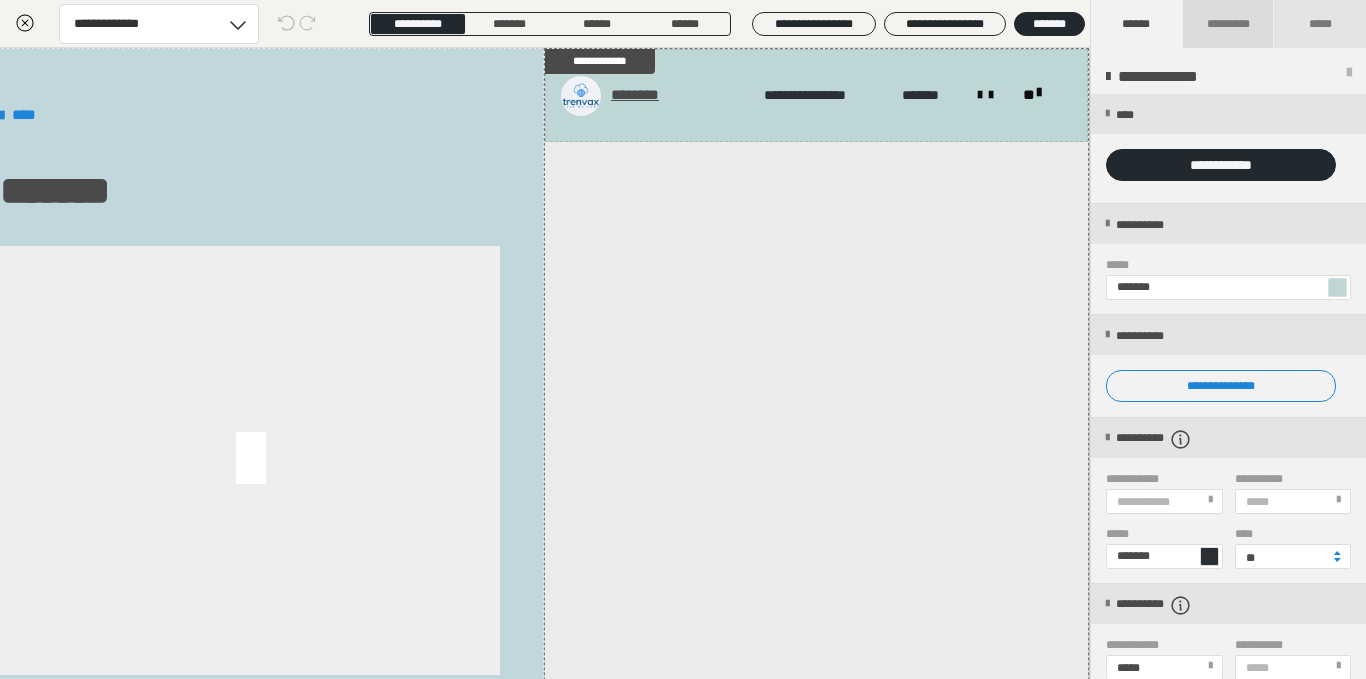 click on "*********" at bounding box center (1227, 24) 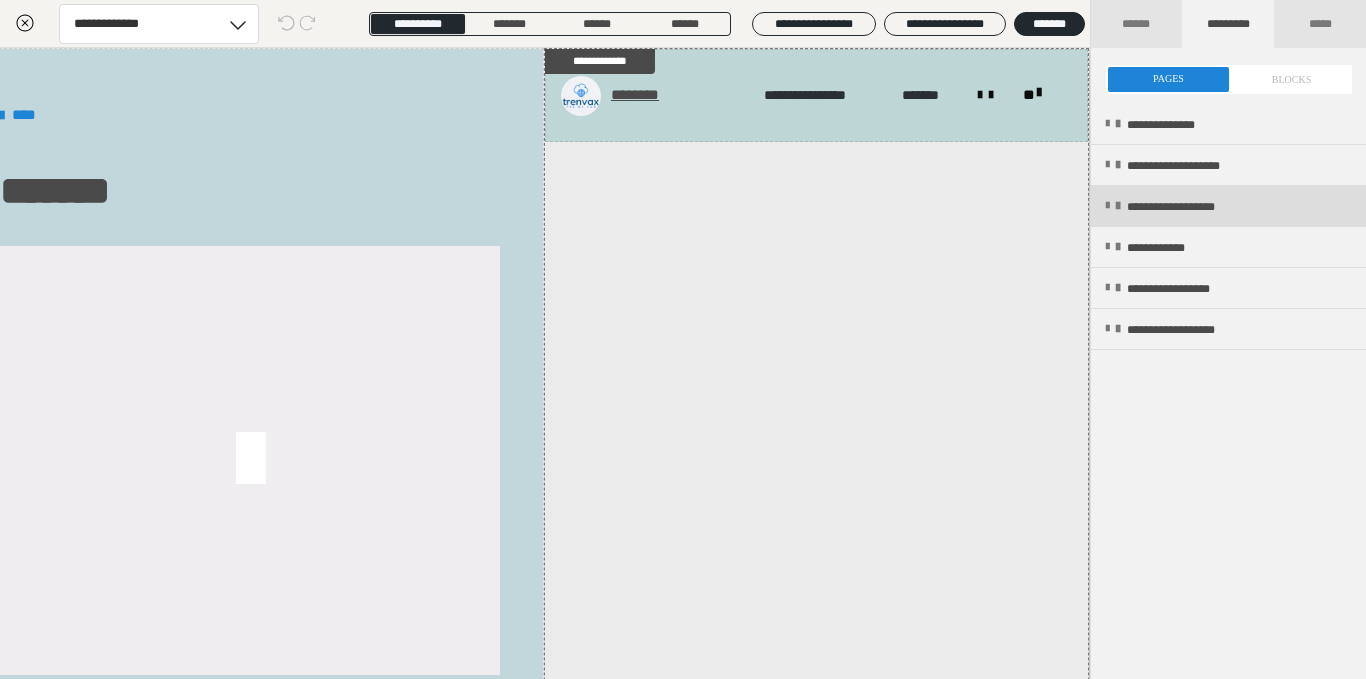 click on "**********" at bounding box center (1194, 207) 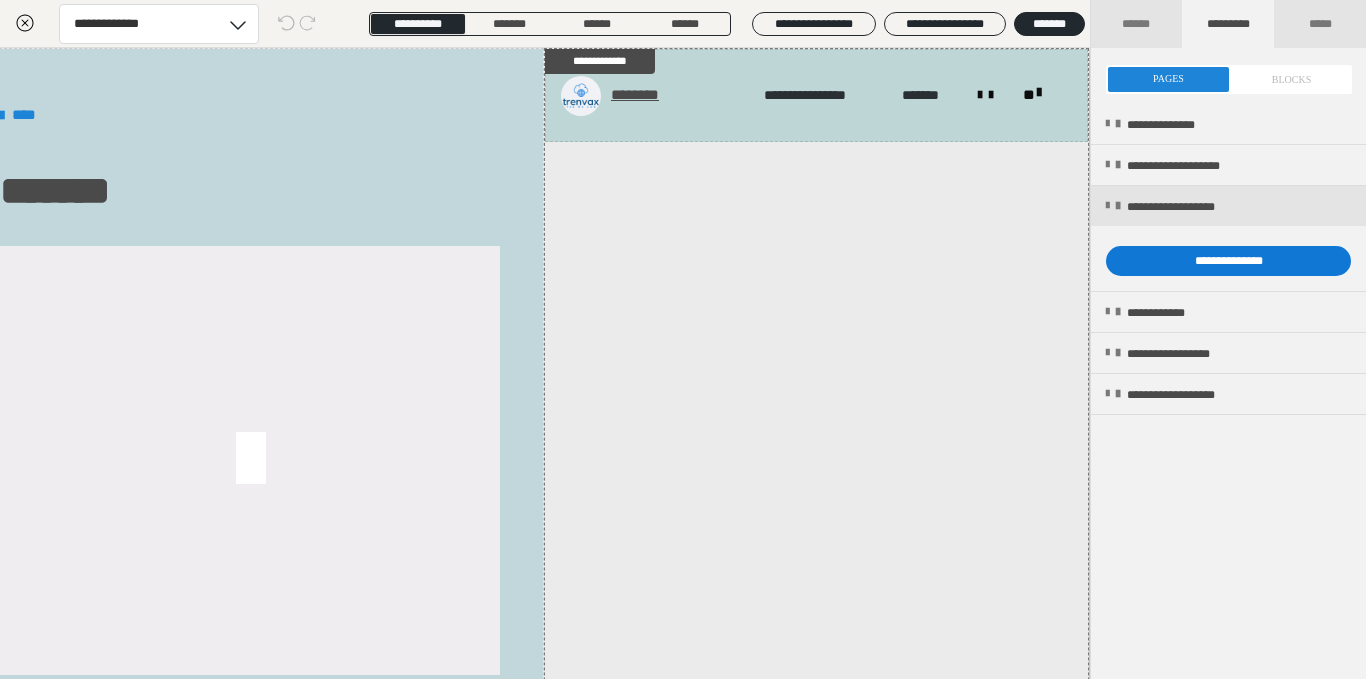 click on "**********" at bounding box center (1228, 261) 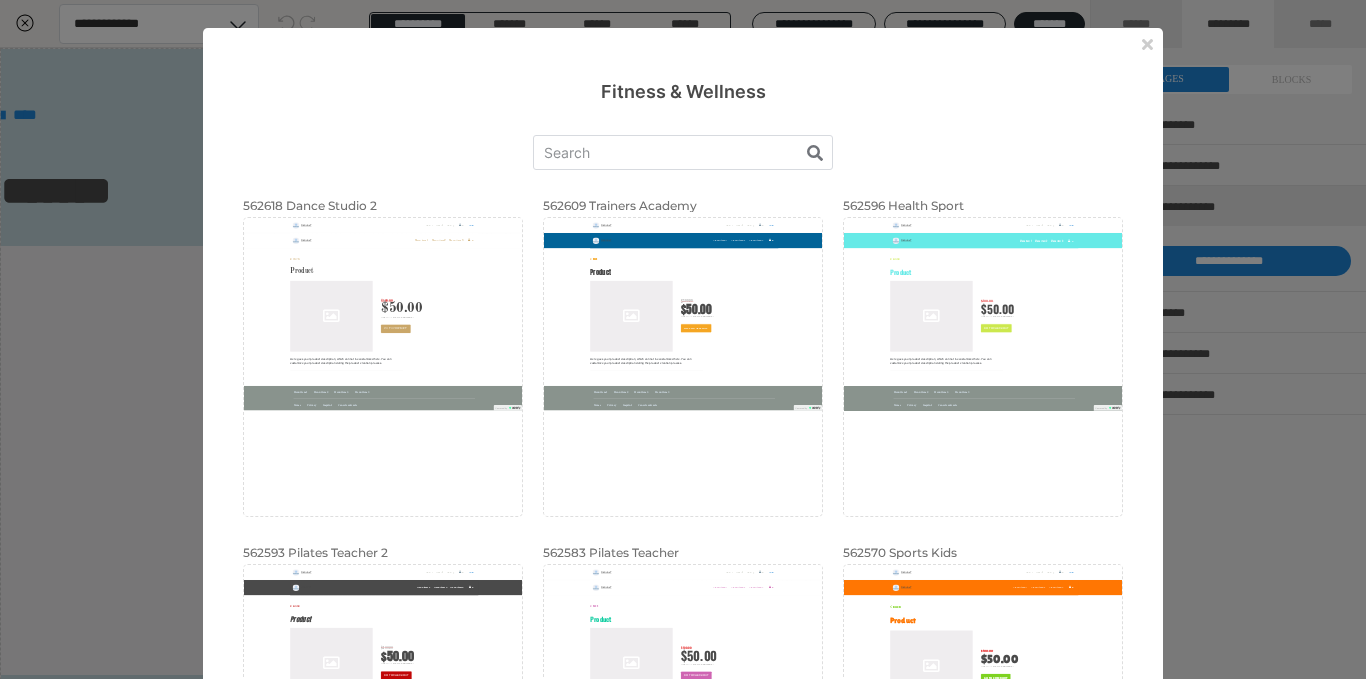 scroll, scrollTop: 150, scrollLeft: 0, axis: vertical 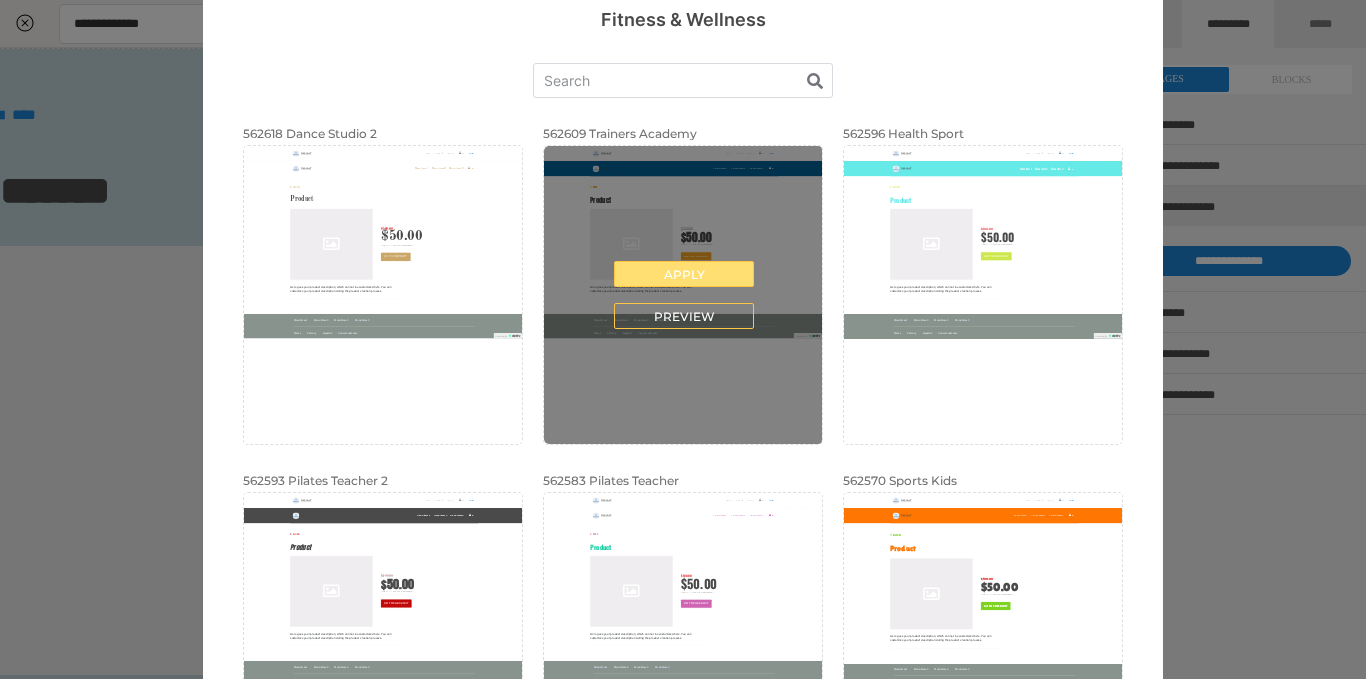 click on "Apply" at bounding box center (684, 274) 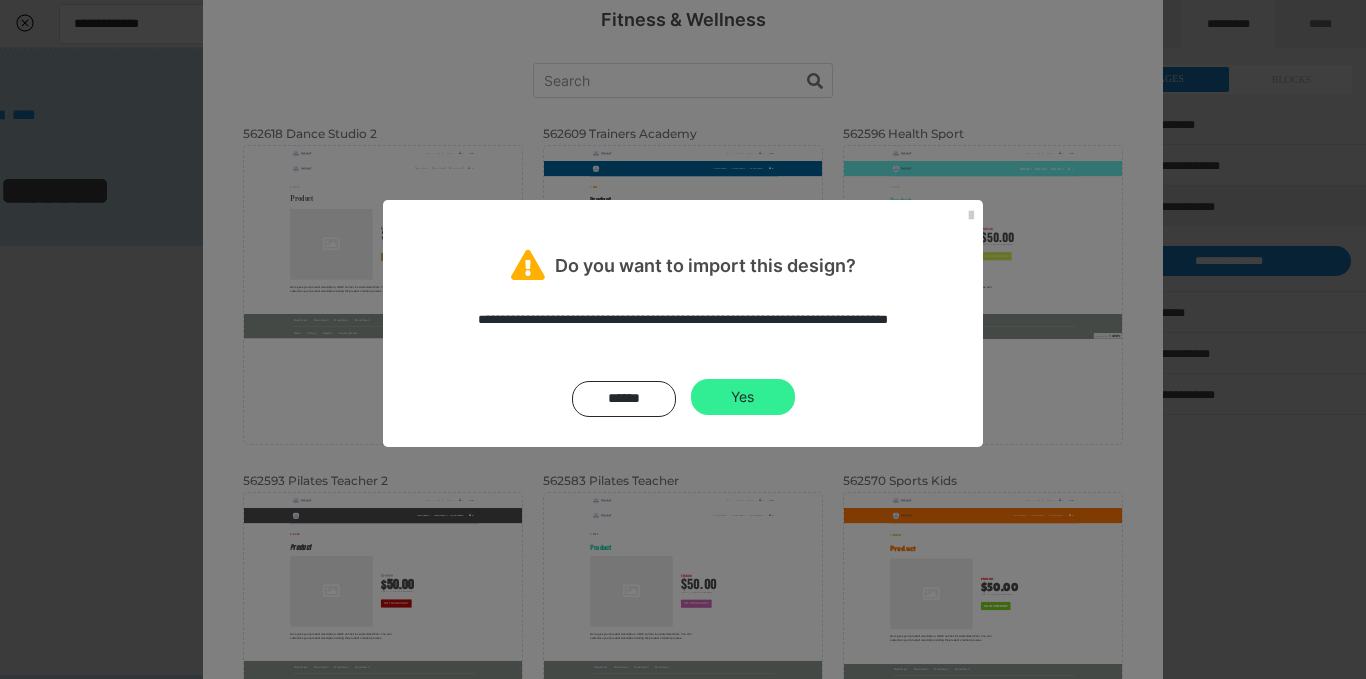click on "Yes" at bounding box center (743, 397) 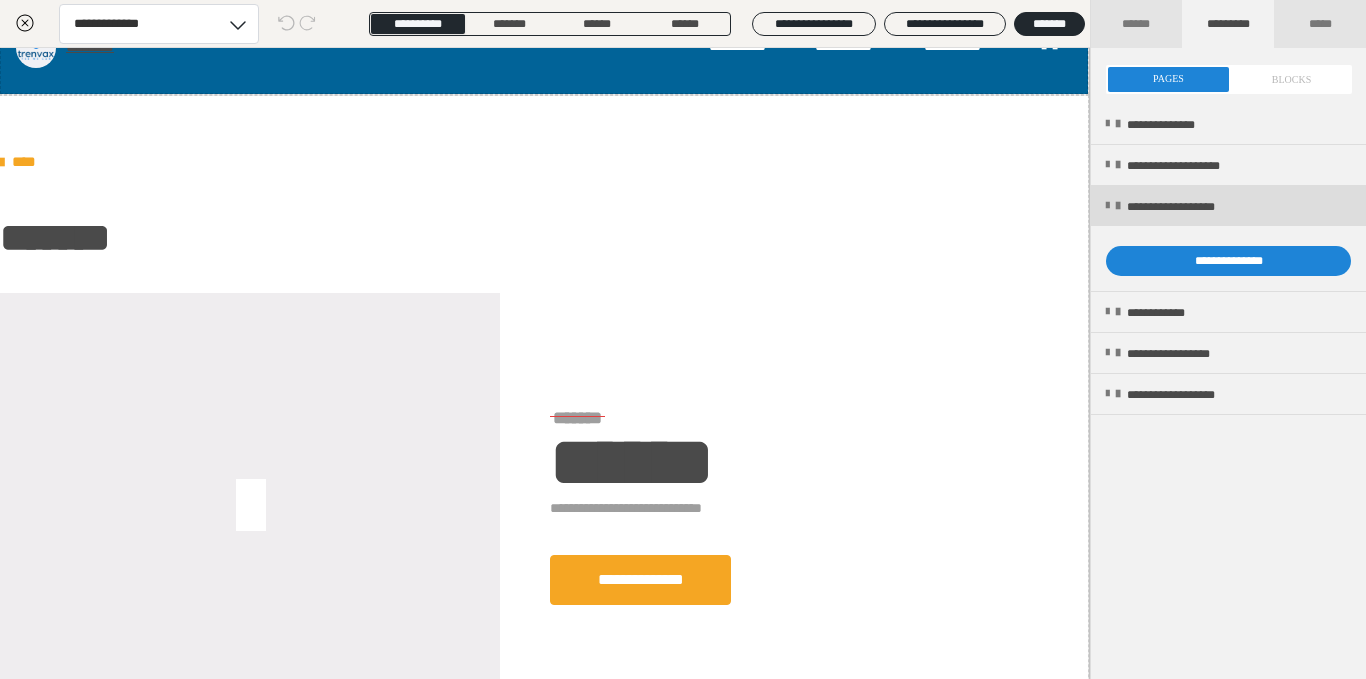 scroll, scrollTop: 31, scrollLeft: 1, axis: both 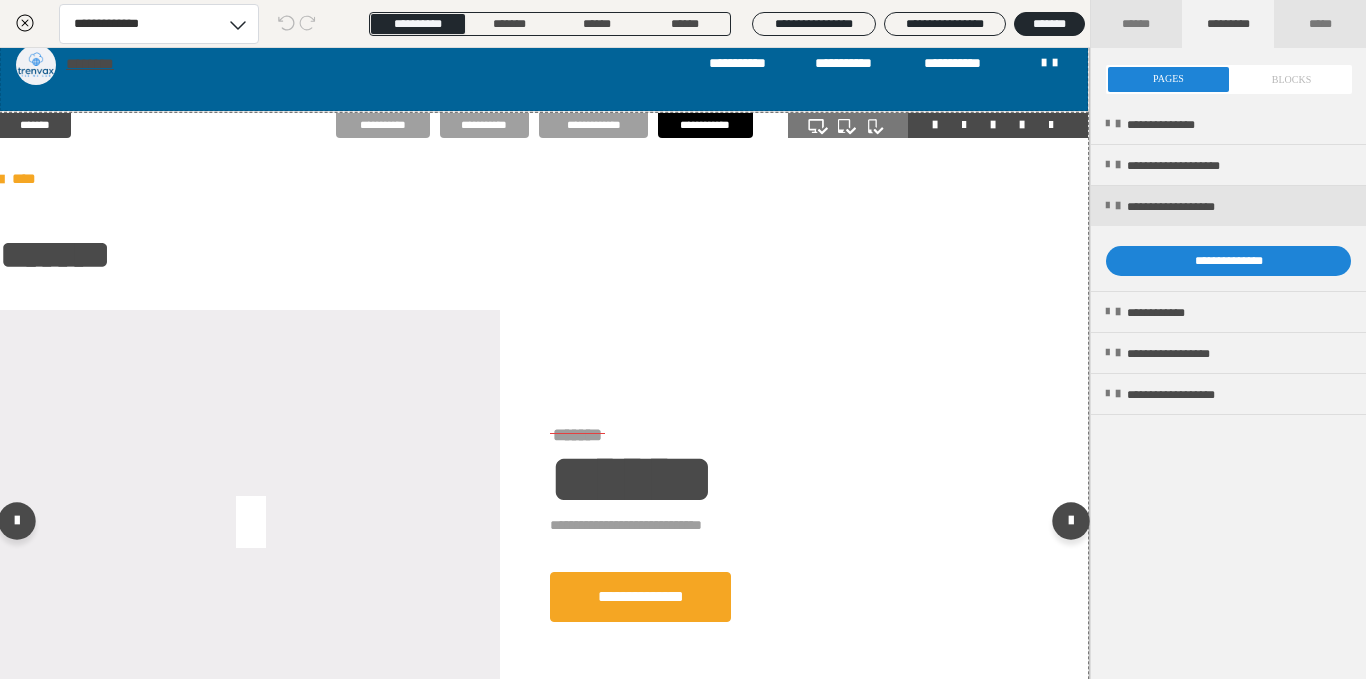 click at bounding box center [250, 524] 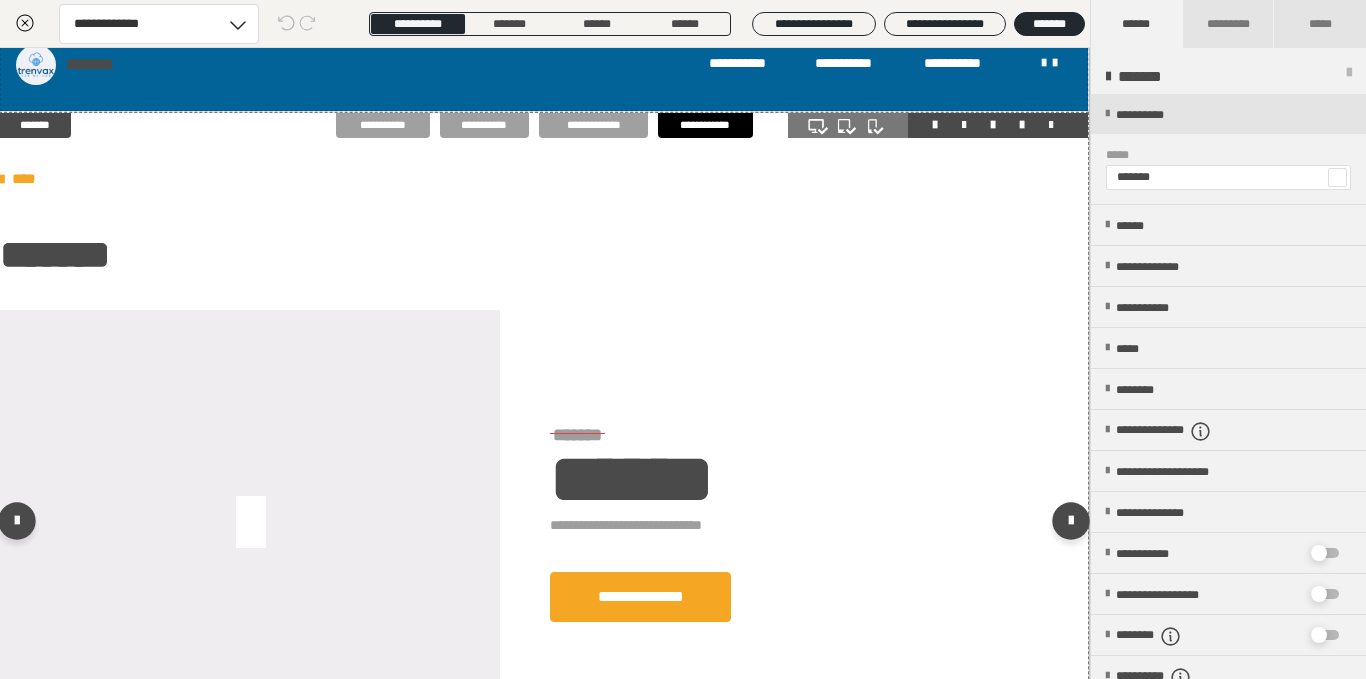 click at bounding box center (250, 524) 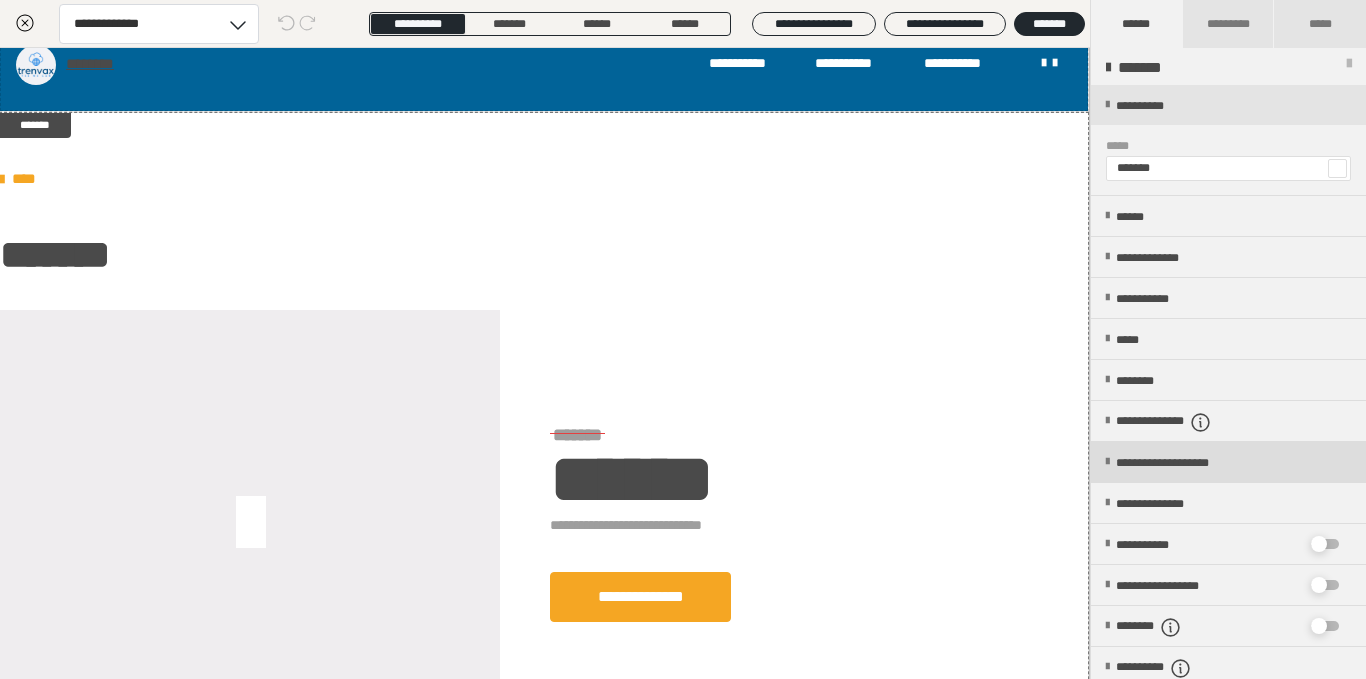 scroll, scrollTop: 0, scrollLeft: 0, axis: both 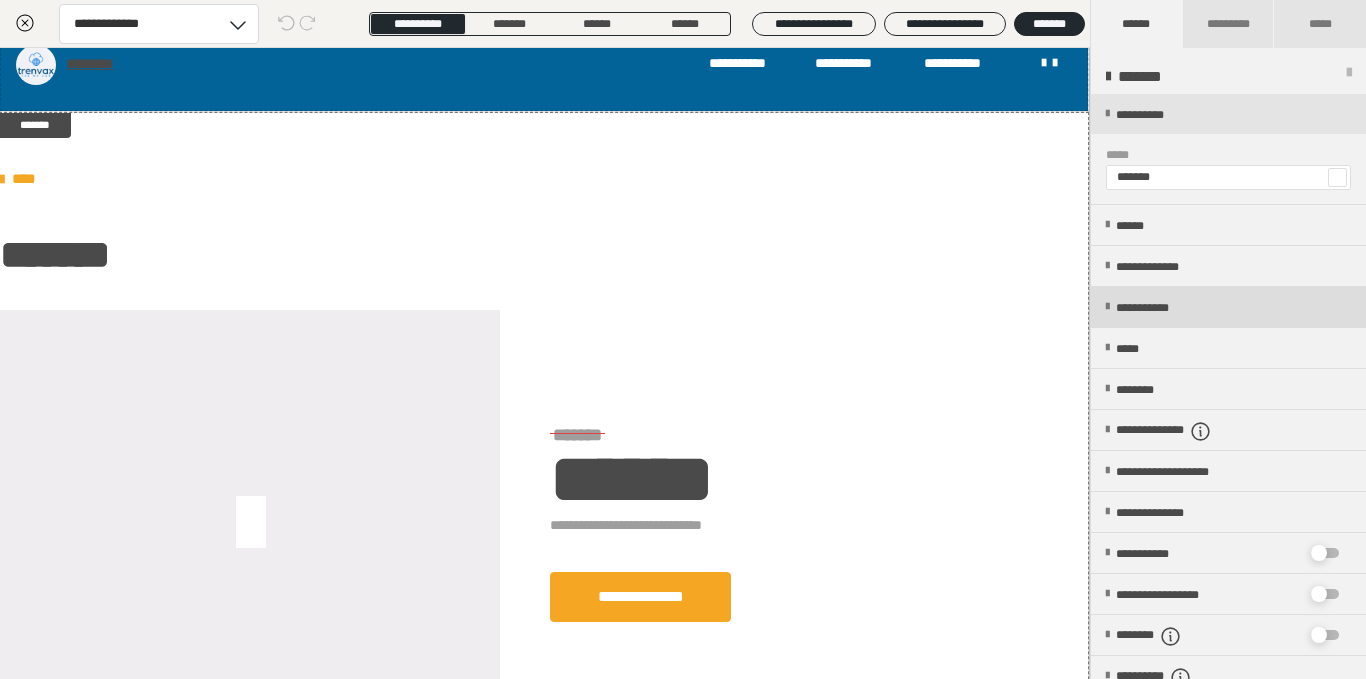click on "**********" at bounding box center [1161, 308] 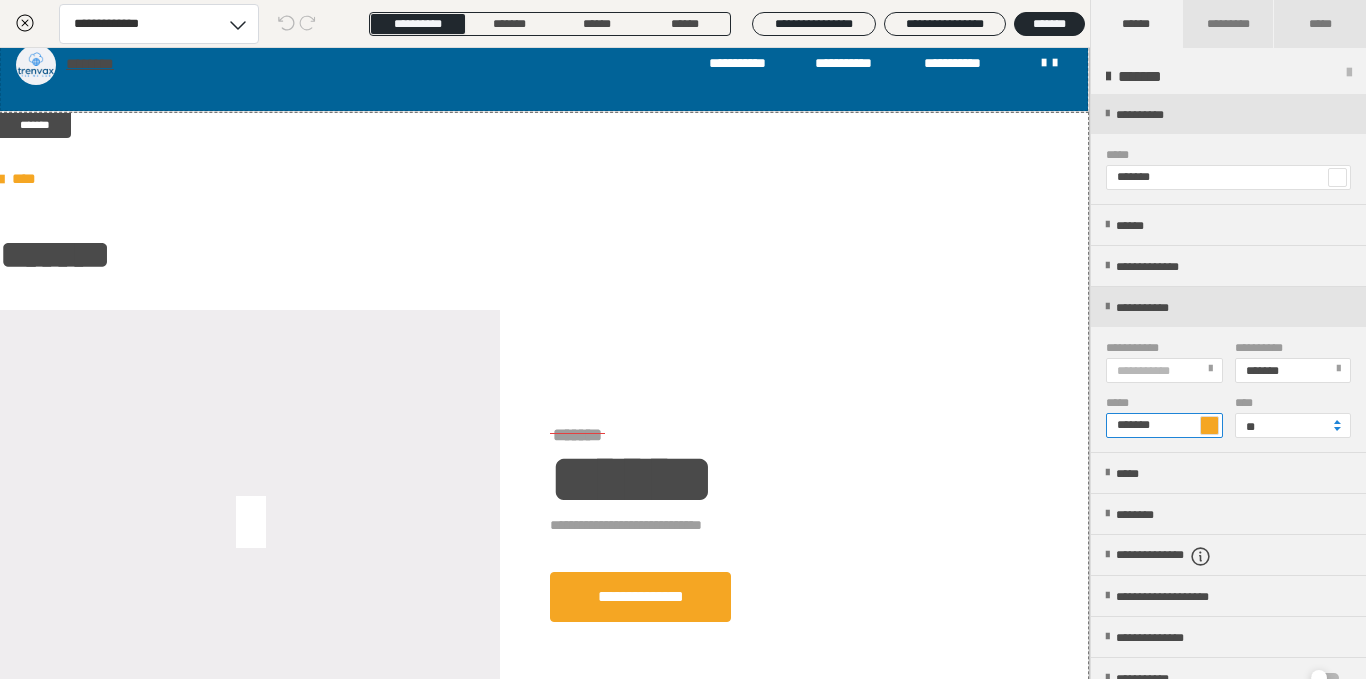 click on "*******" at bounding box center (1164, 425) 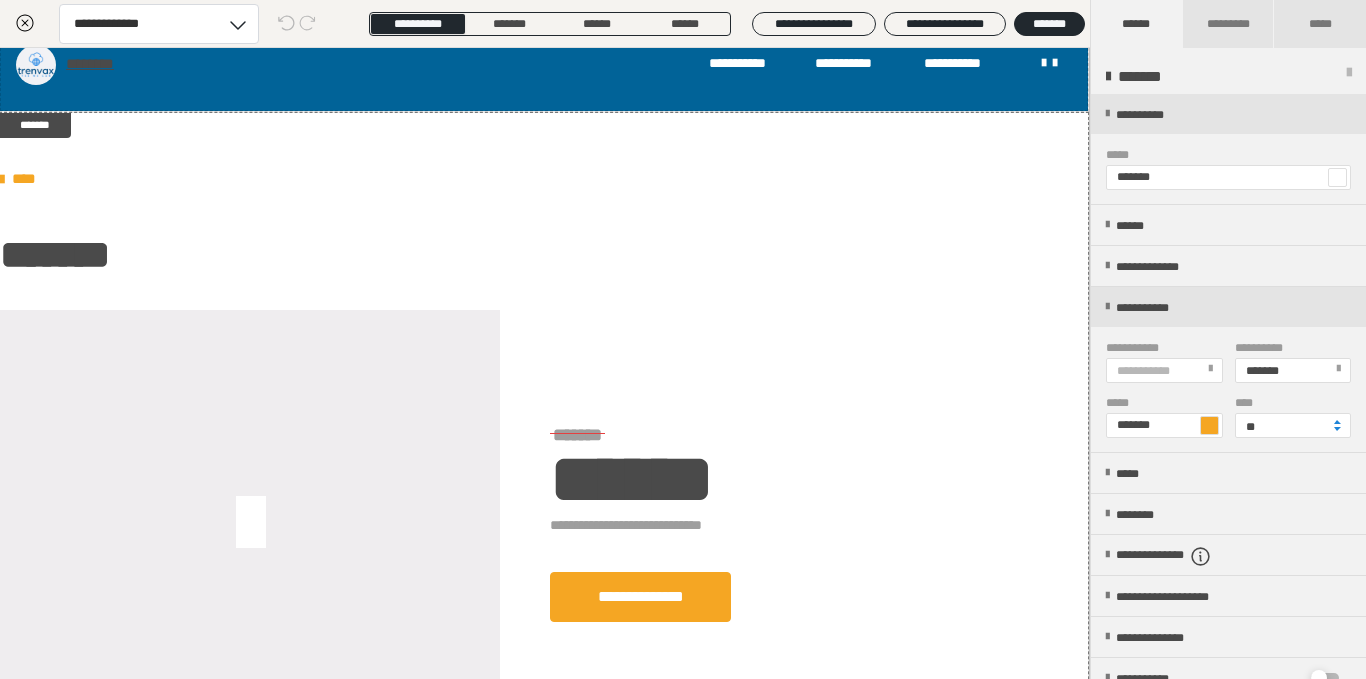 click on "*****" at bounding box center (1160, 403) 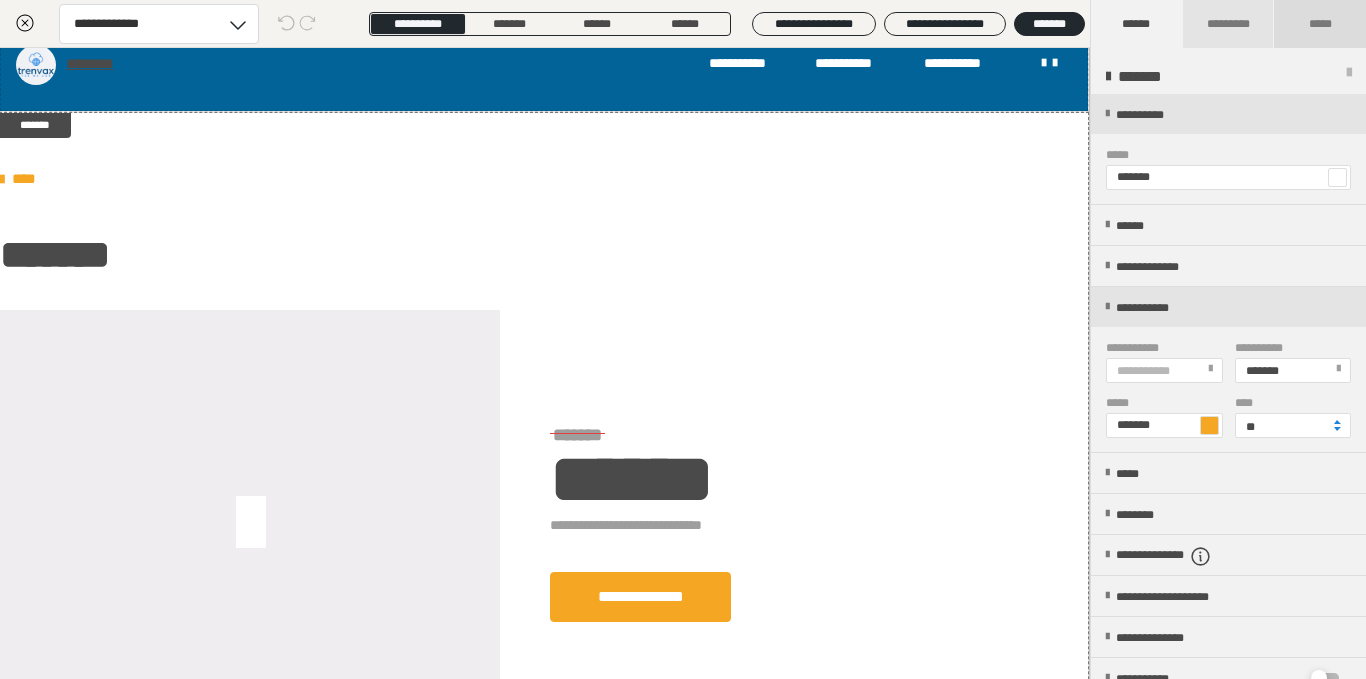 click on "*****" at bounding box center [1320, 24] 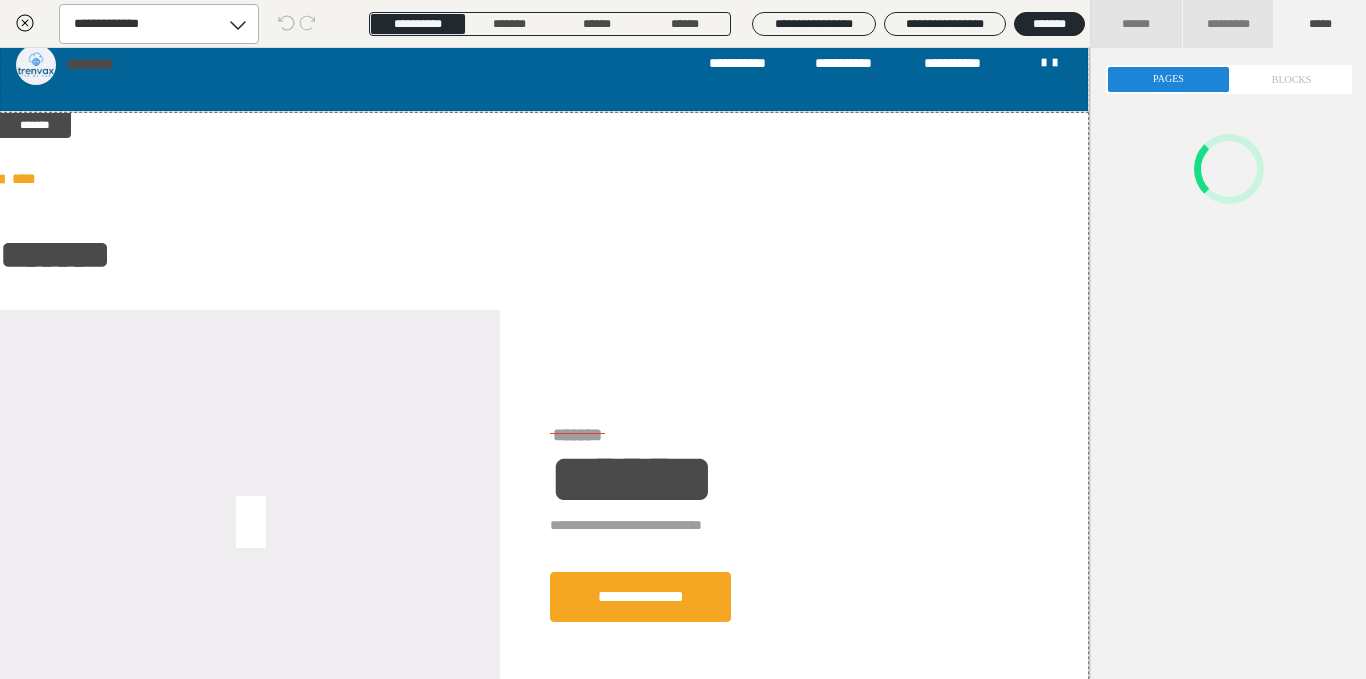 click on "**********" at bounding box center (140, 24) 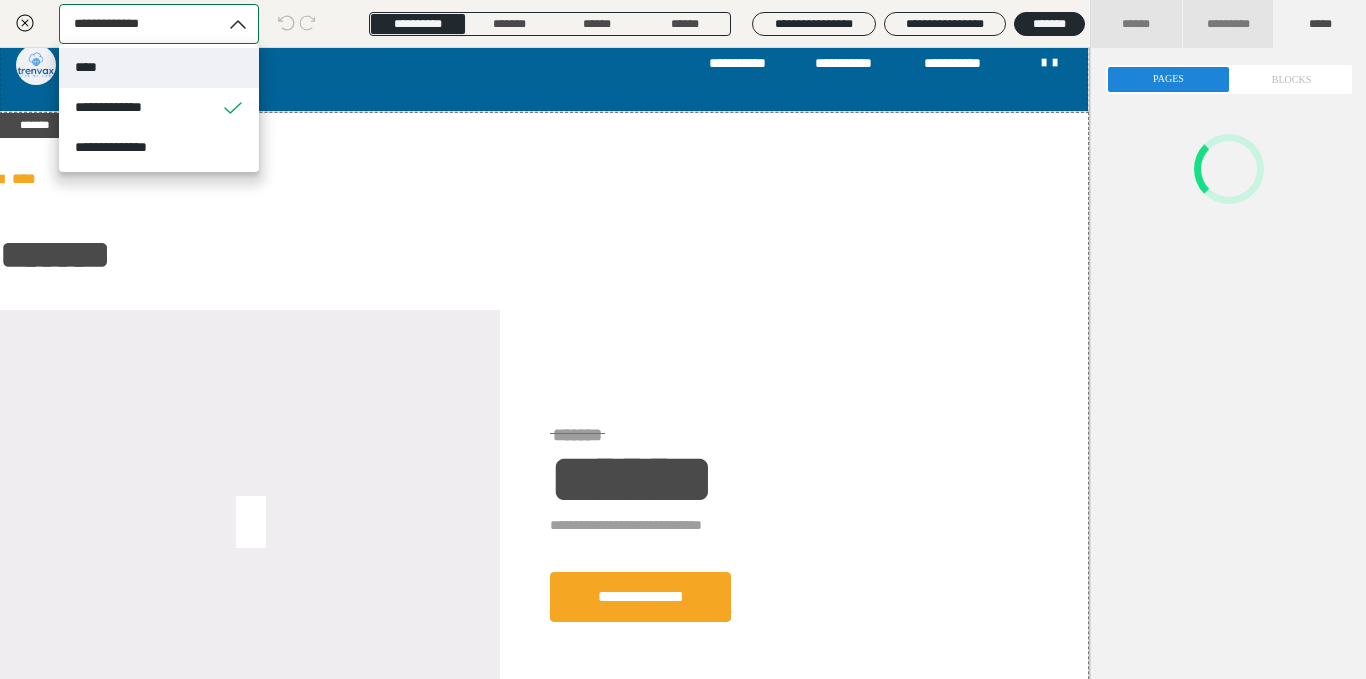click on "****" at bounding box center [159, 68] 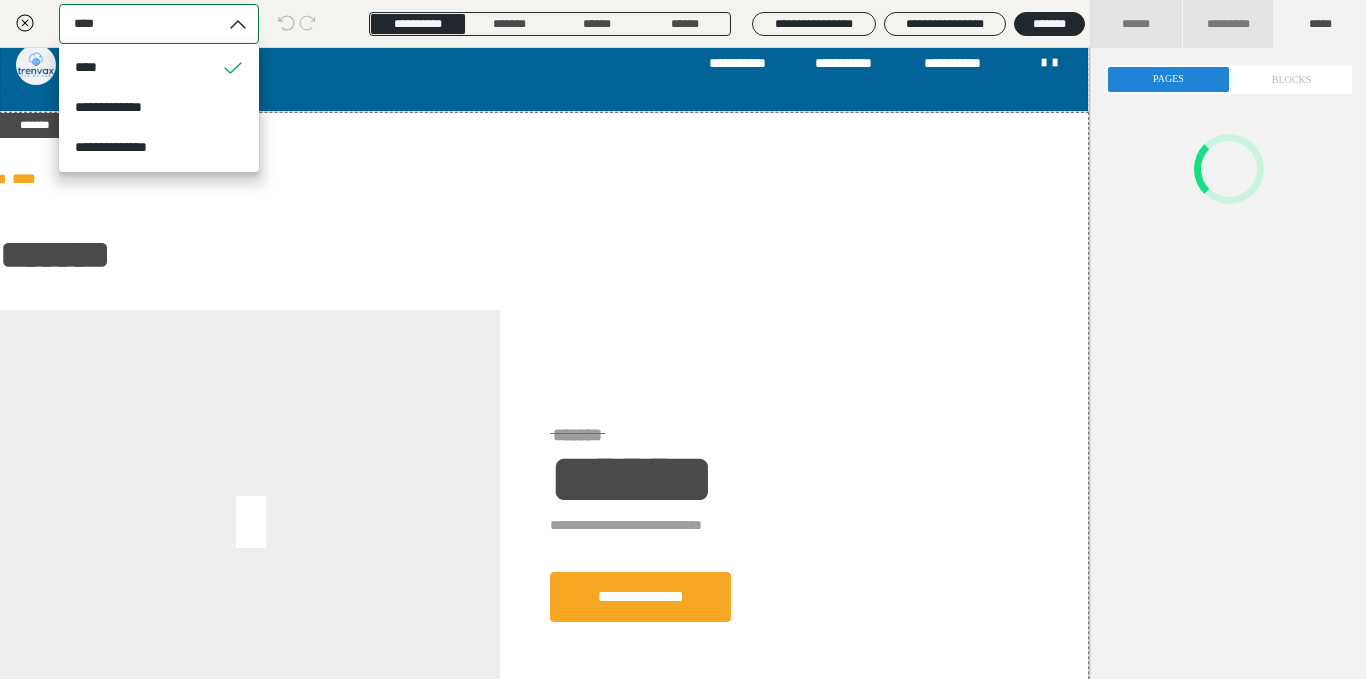 click on "****" at bounding box center (140, 24) 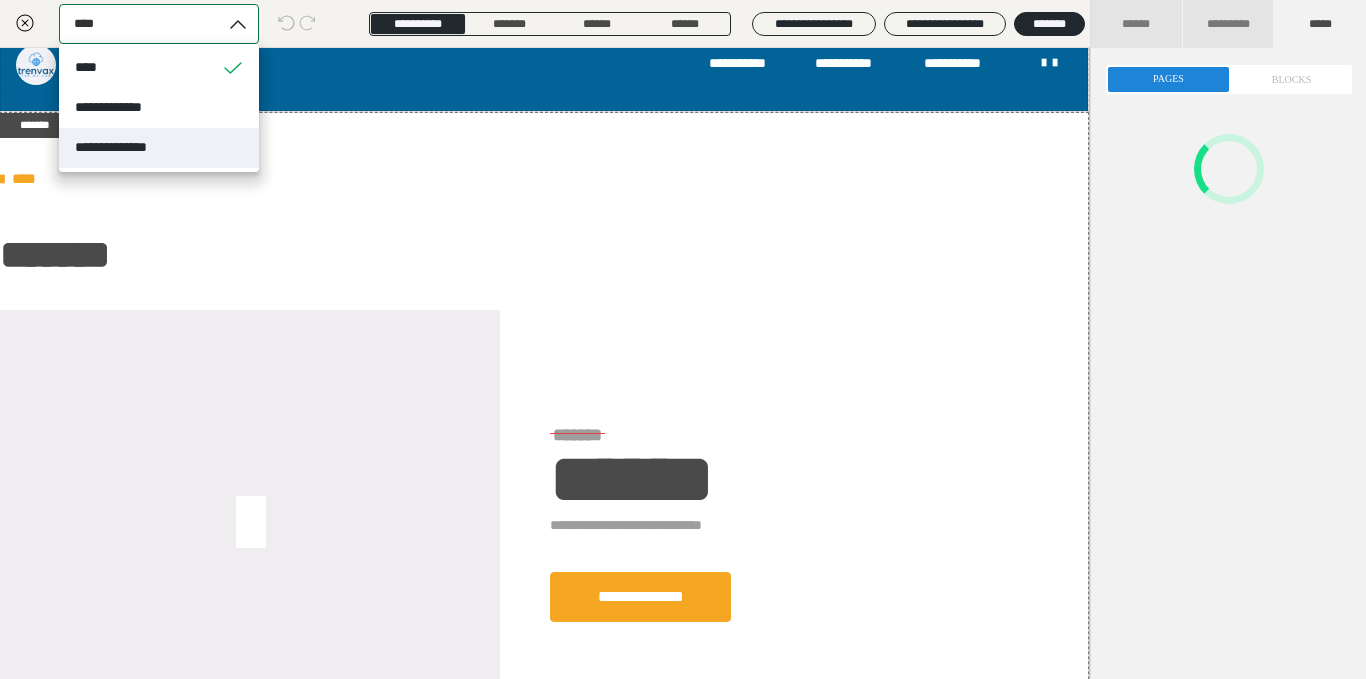 click on "**********" at bounding box center [159, 148] 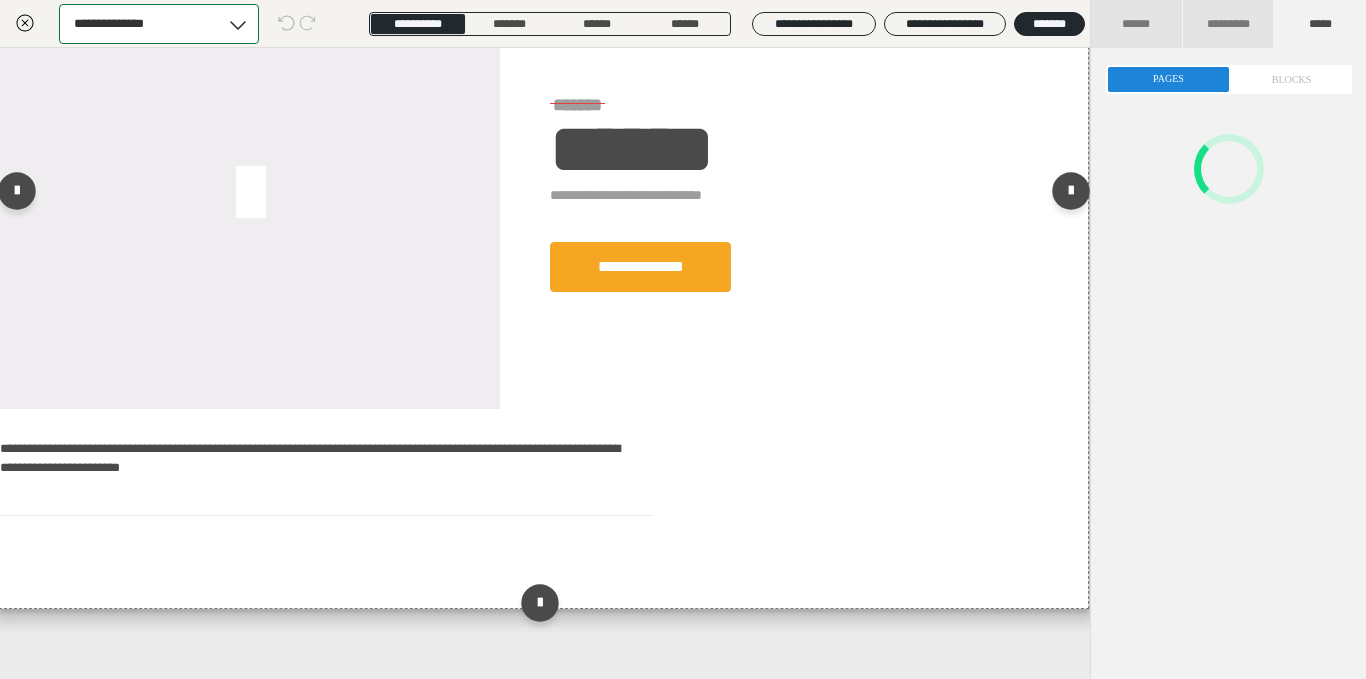 scroll, scrollTop: 0, scrollLeft: 1, axis: horizontal 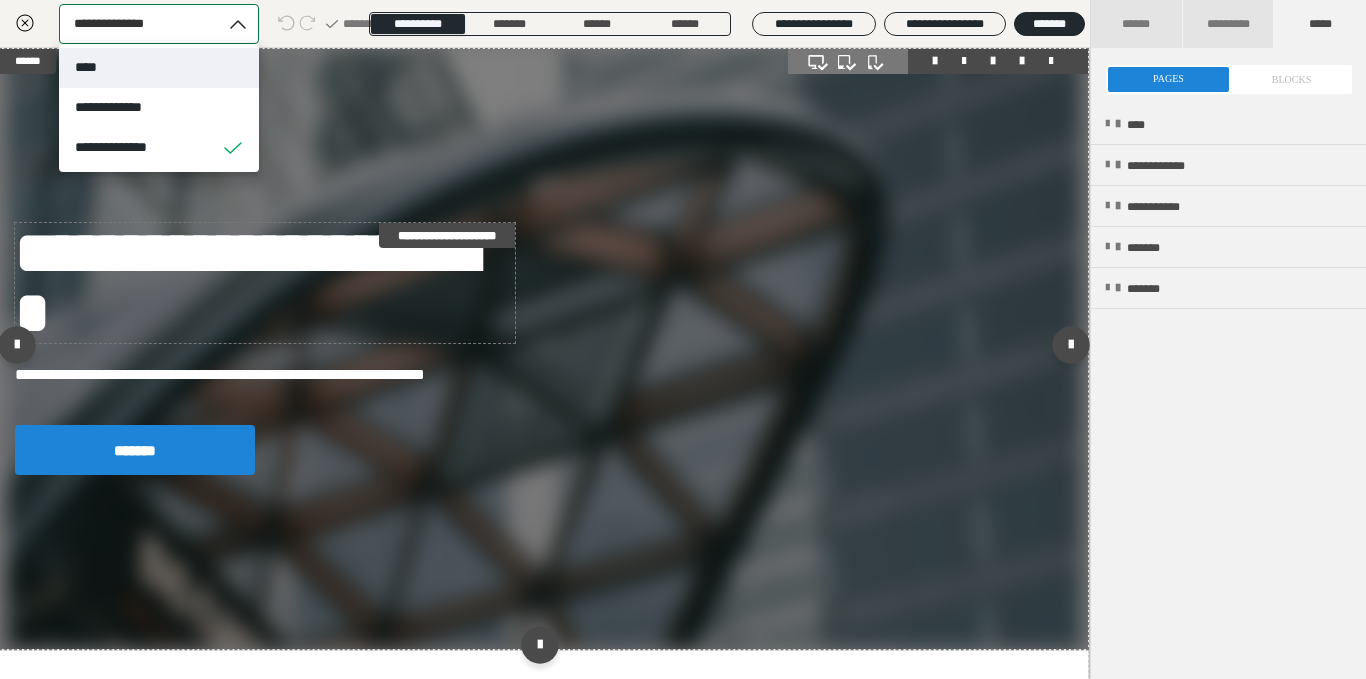 click on "**********" at bounding box center (265, 283) 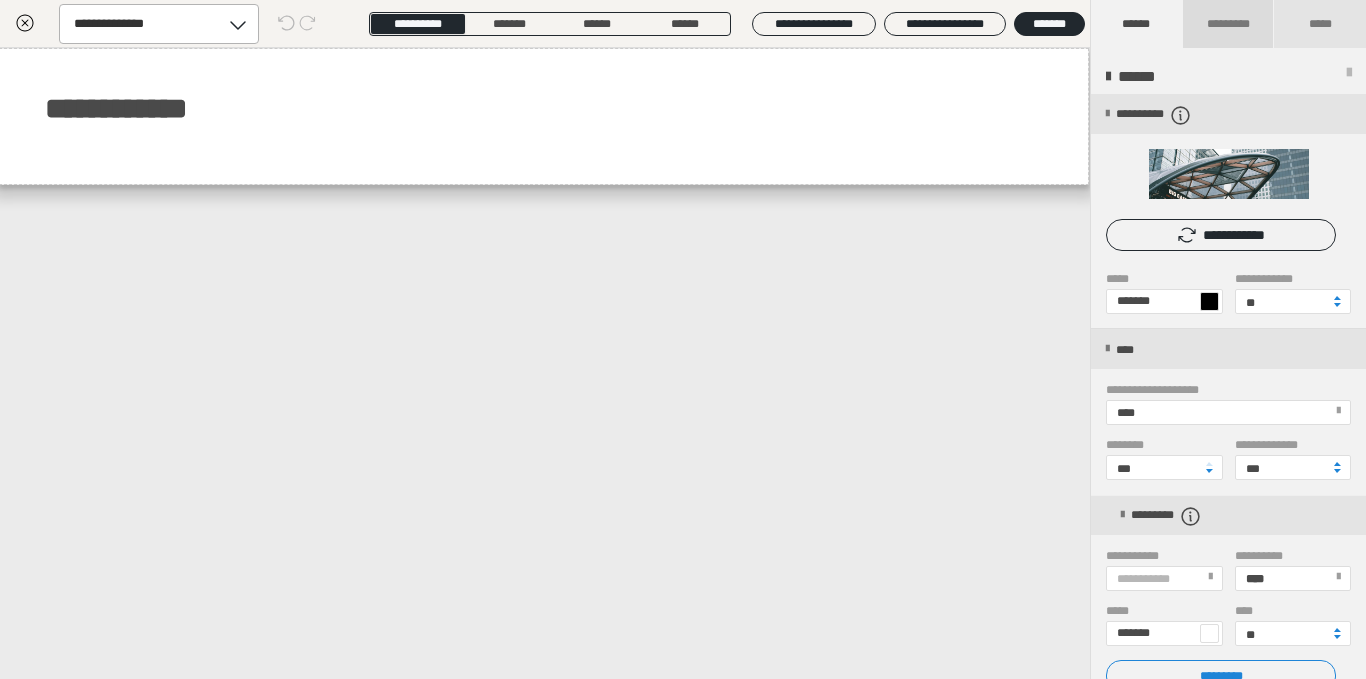 click on "*********" at bounding box center (1229, 24) 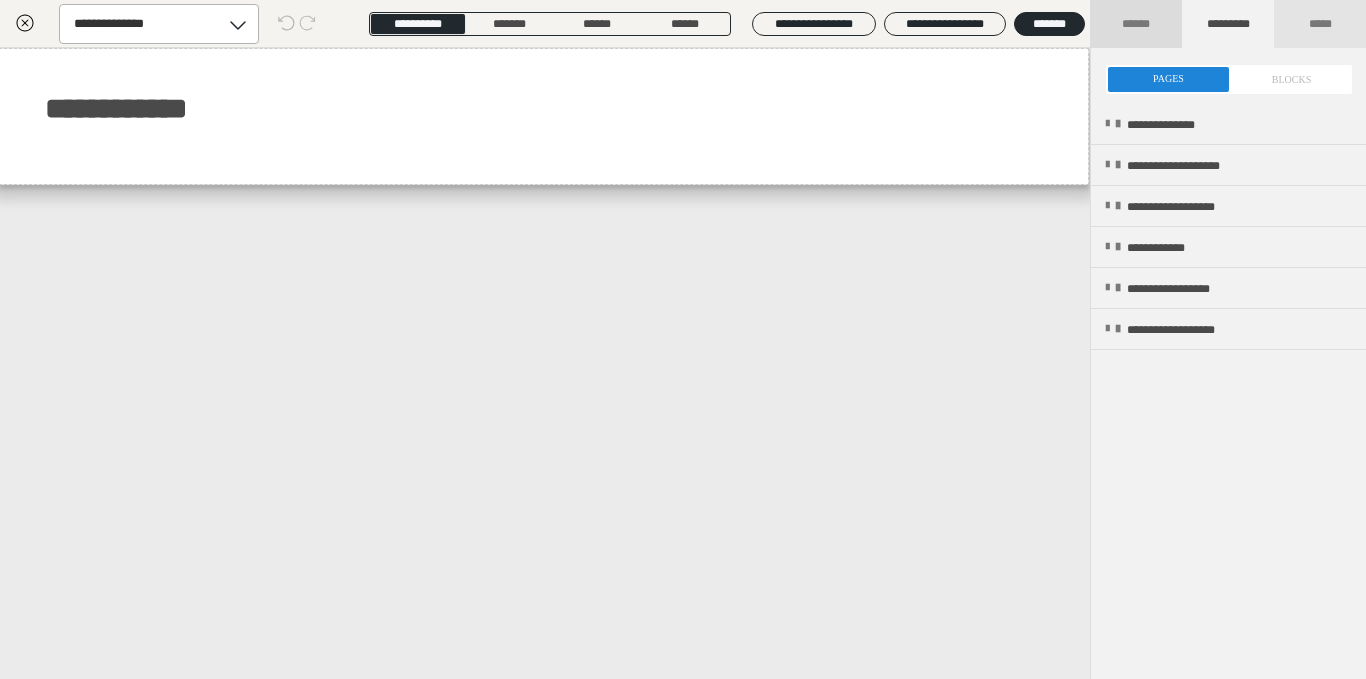 click on "******" at bounding box center (1136, 24) 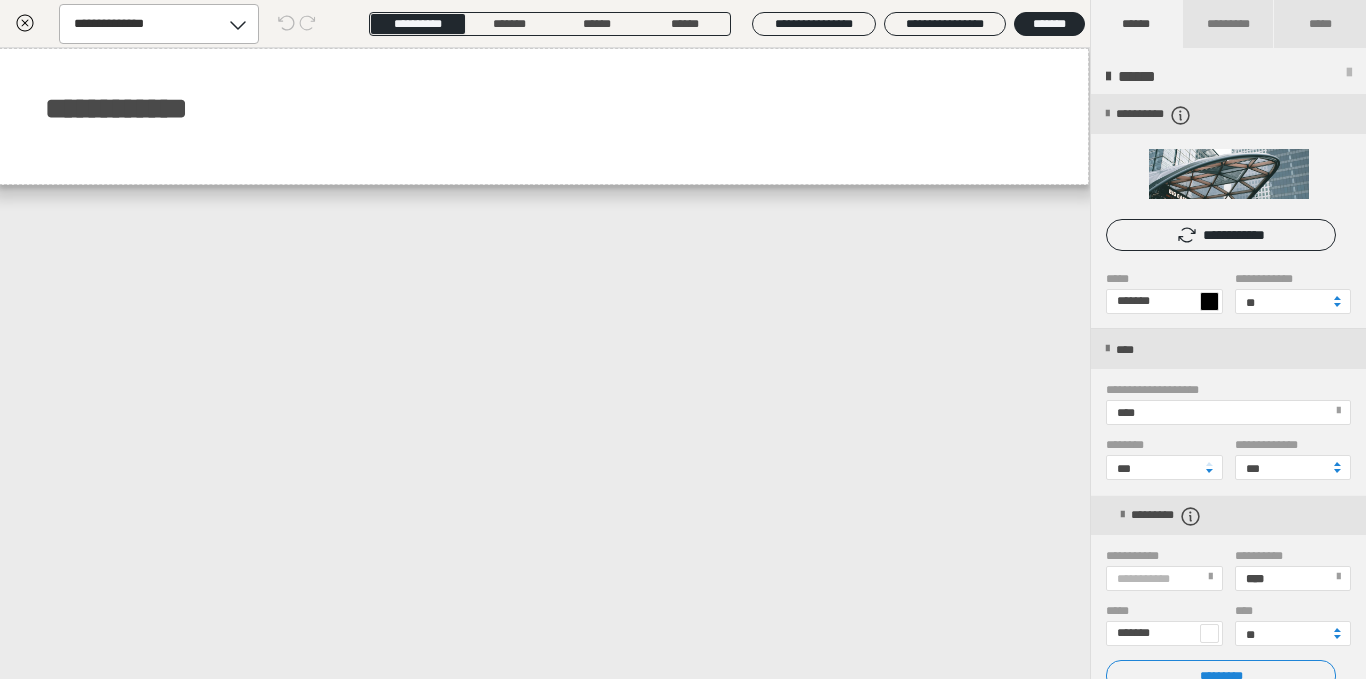 click on "**********" at bounding box center (123, 24) 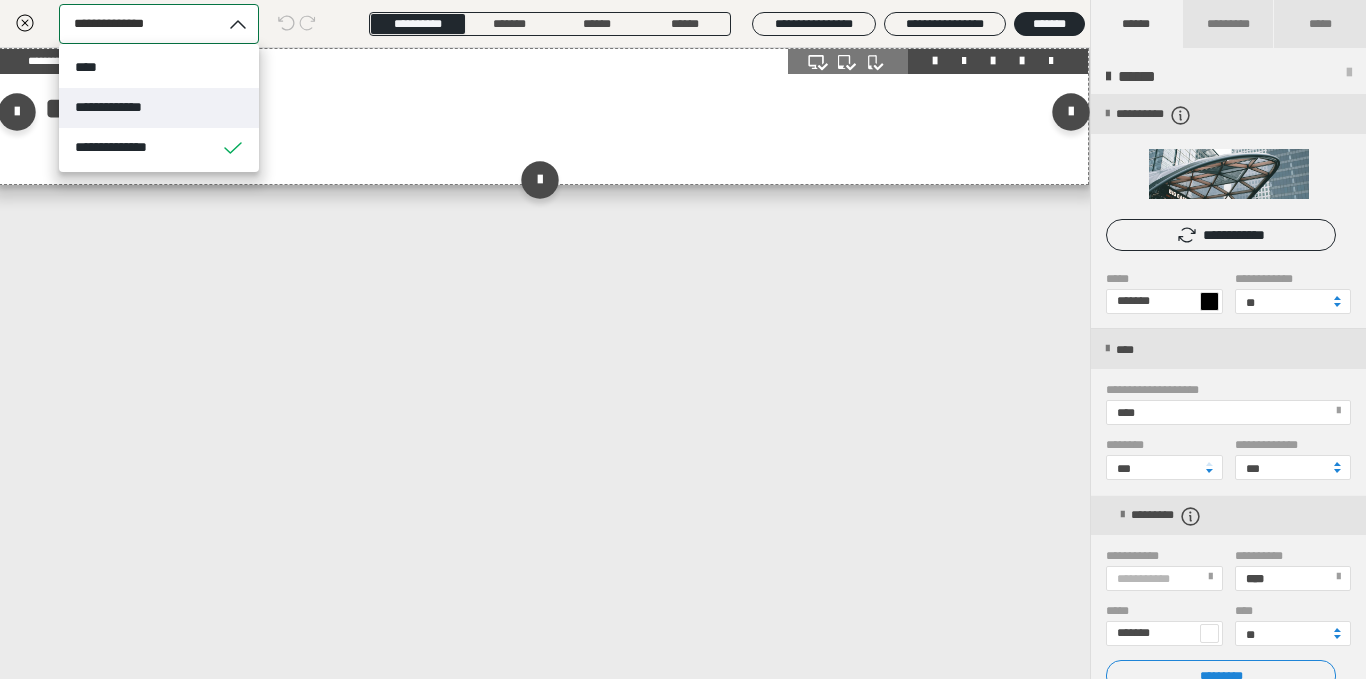 click on "**********" at bounding box center [544, 109] 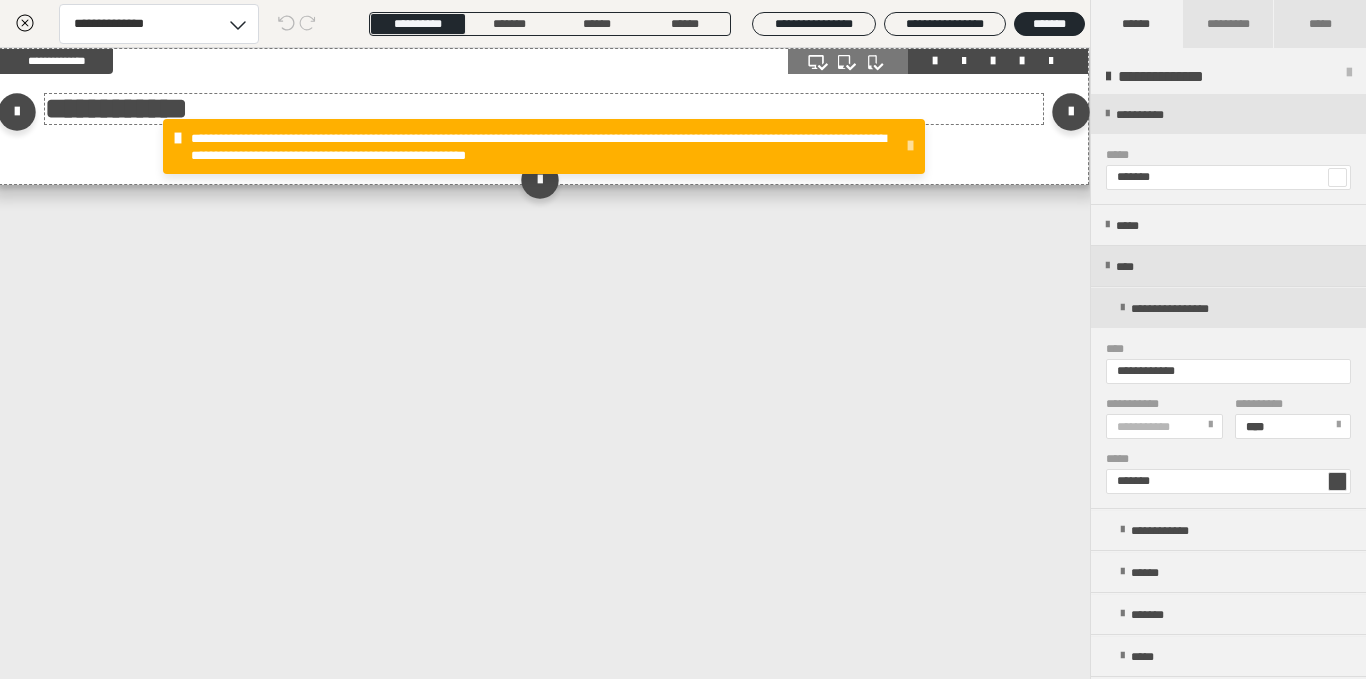 click on "**********" at bounding box center [544, 109] 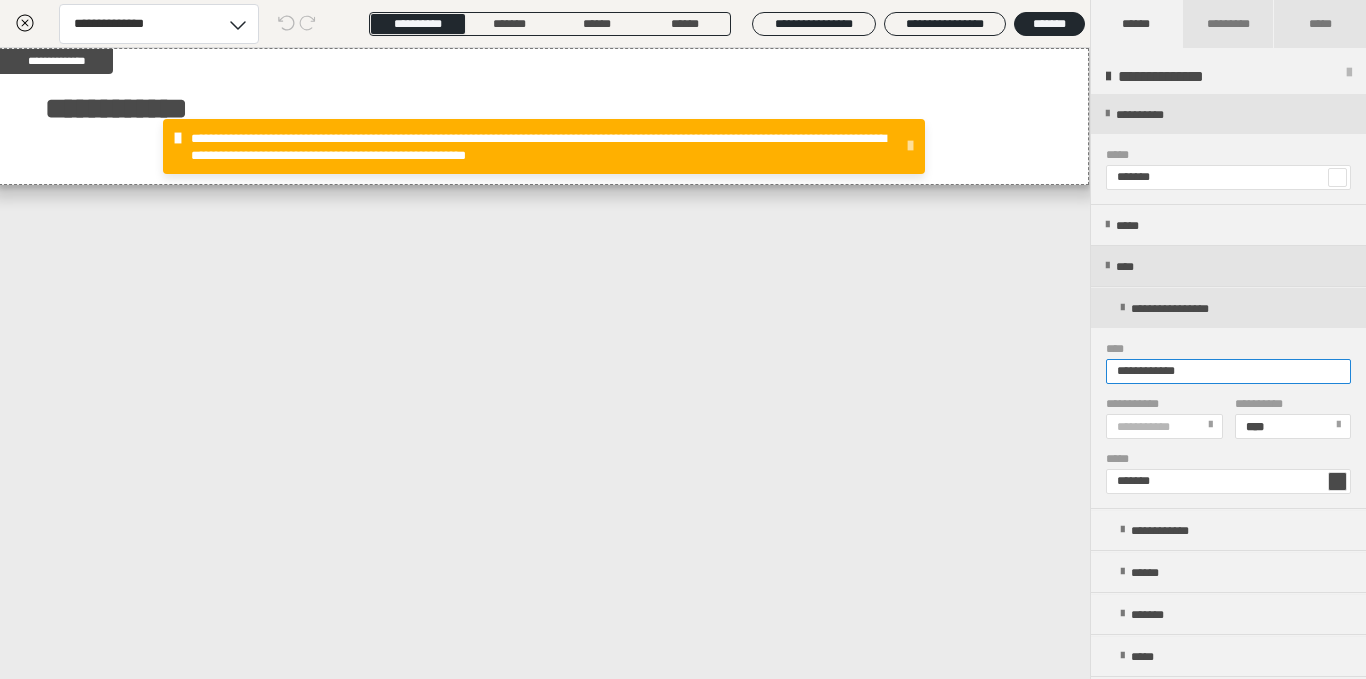 click on "**********" at bounding box center (1228, 371) 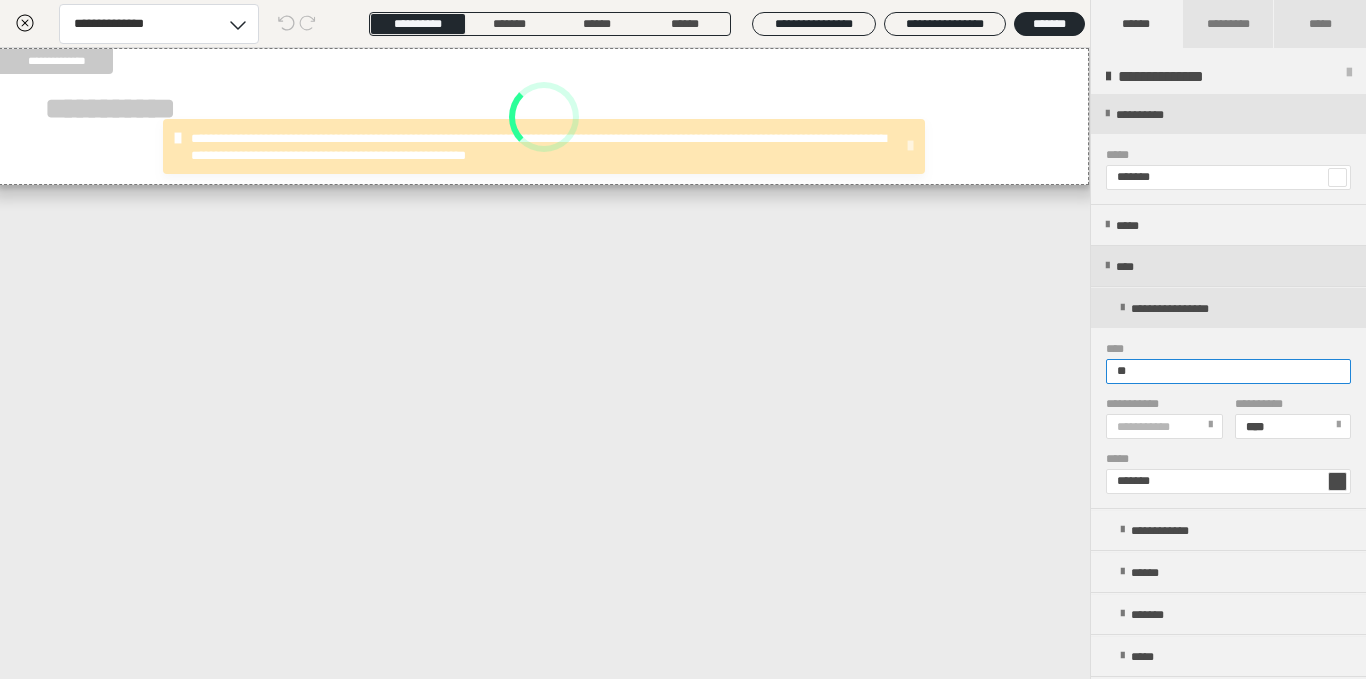 type on "*" 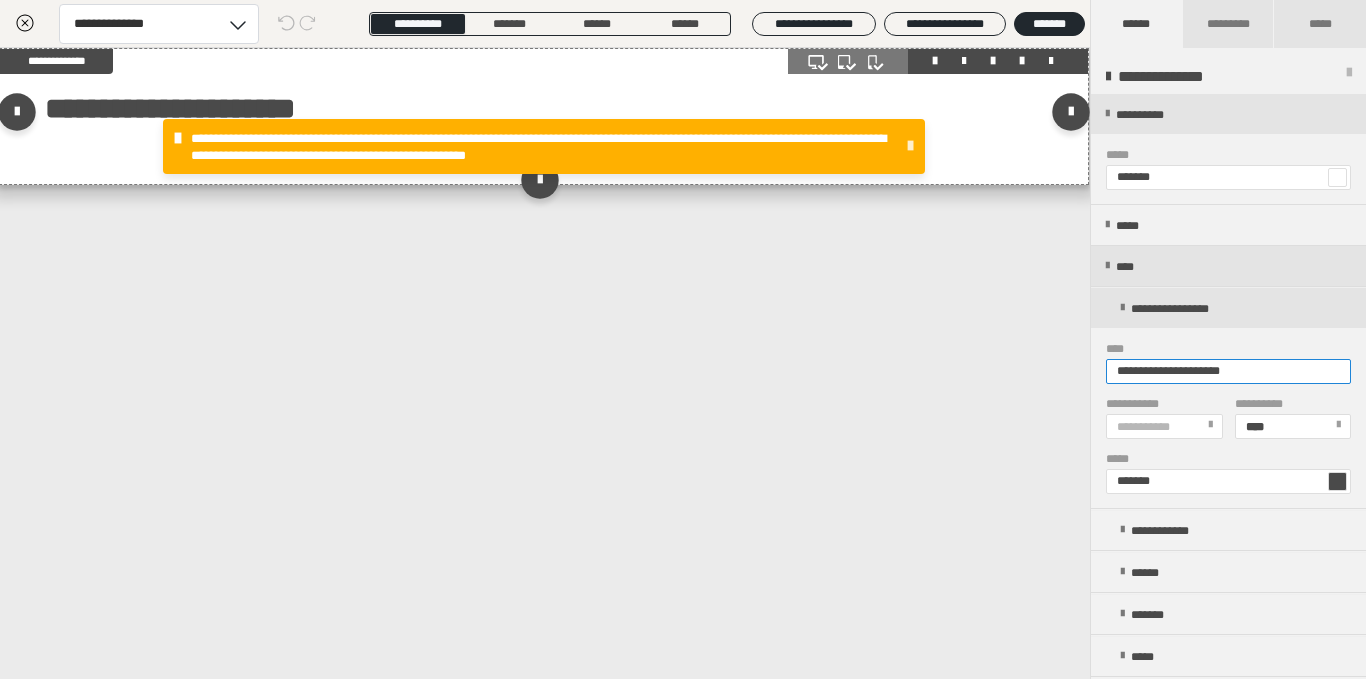 type on "**********" 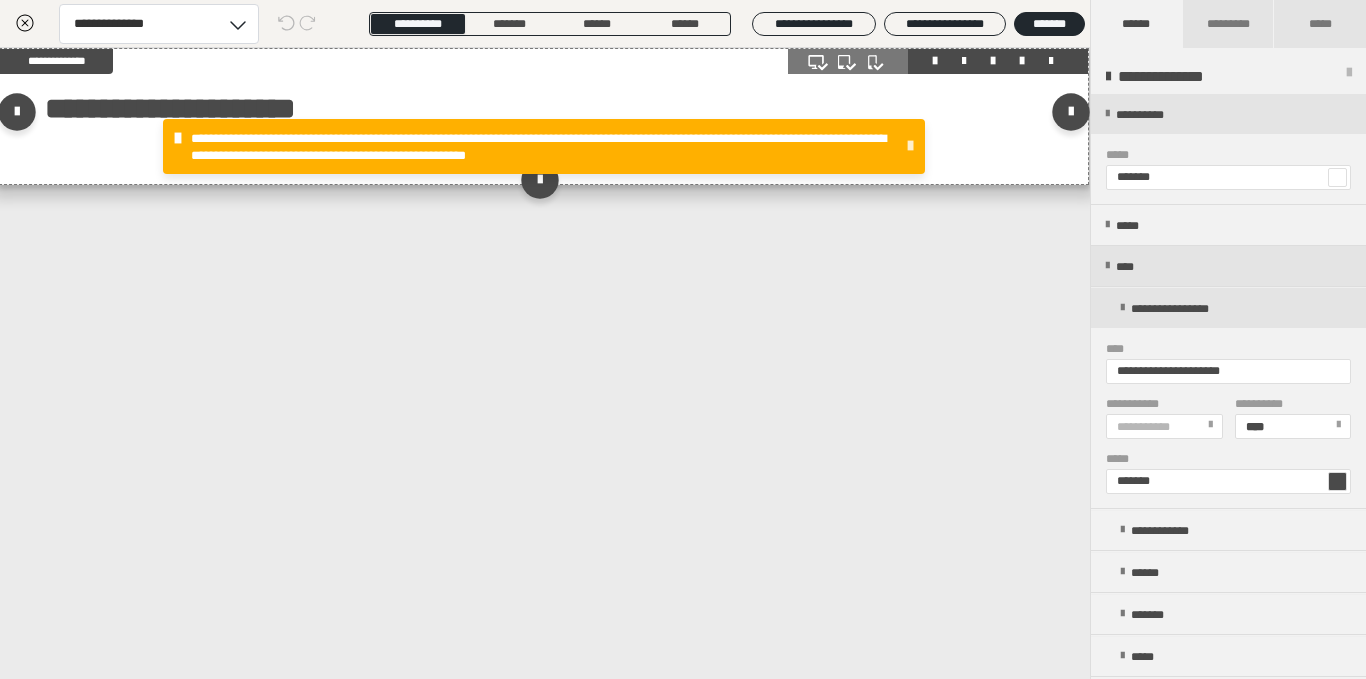 click at bounding box center [910, 146] 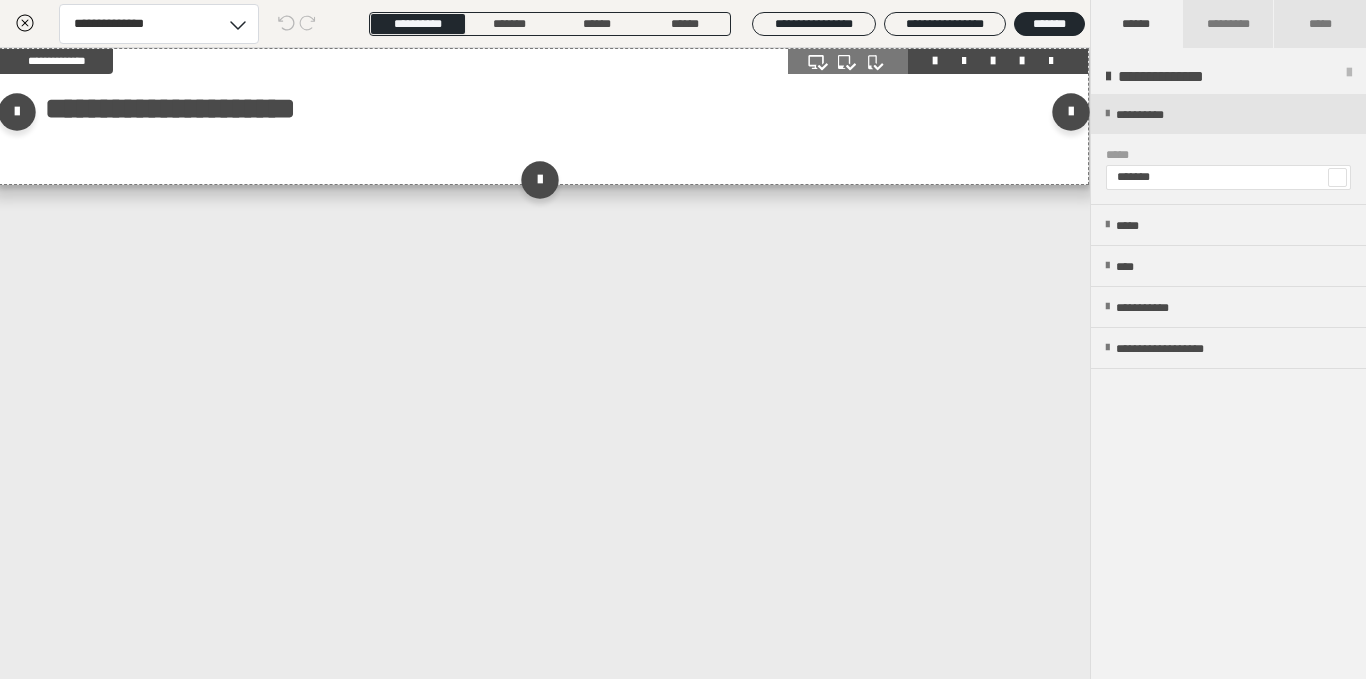 click at bounding box center [1337, 177] 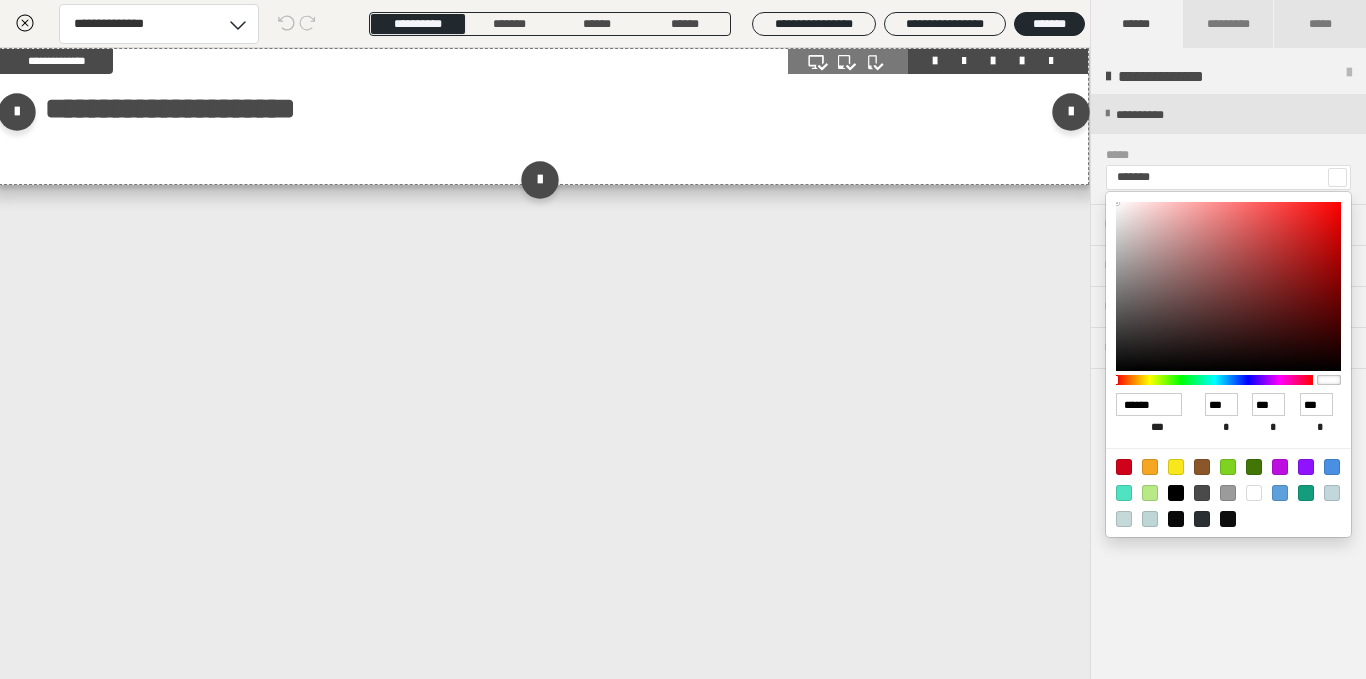type on "*******" 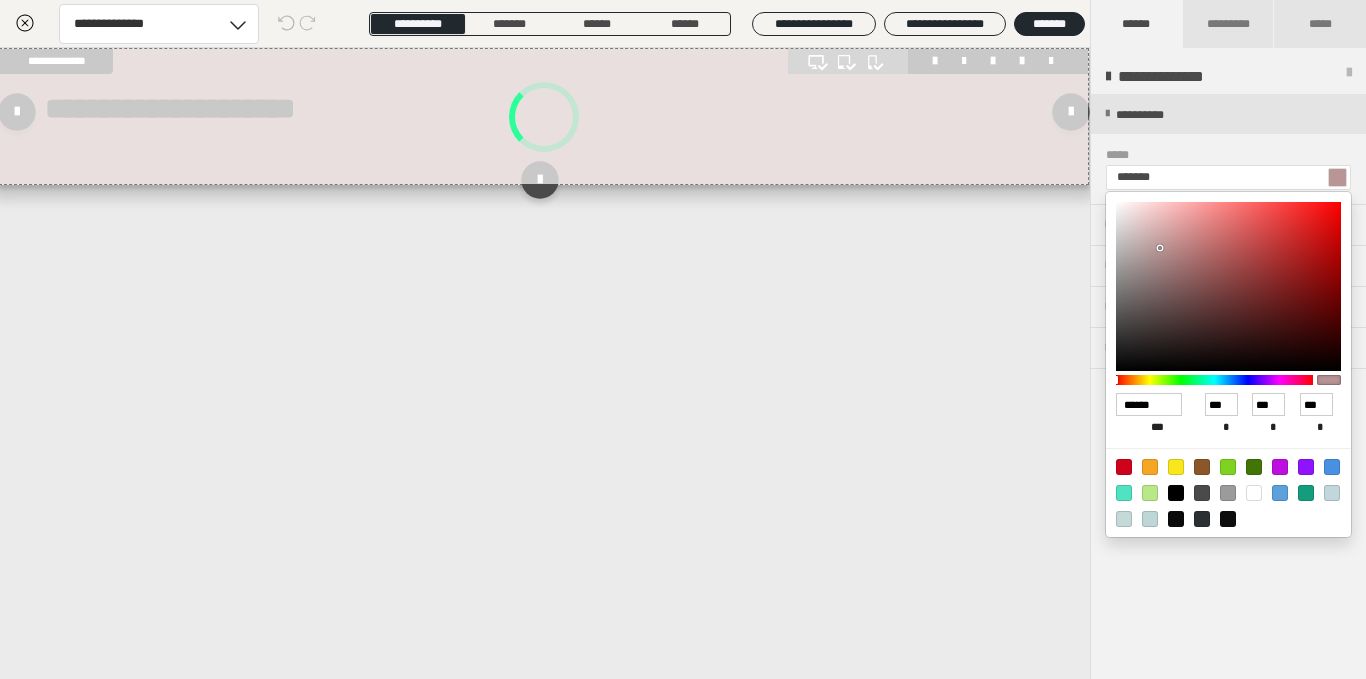click at bounding box center [1228, 286] 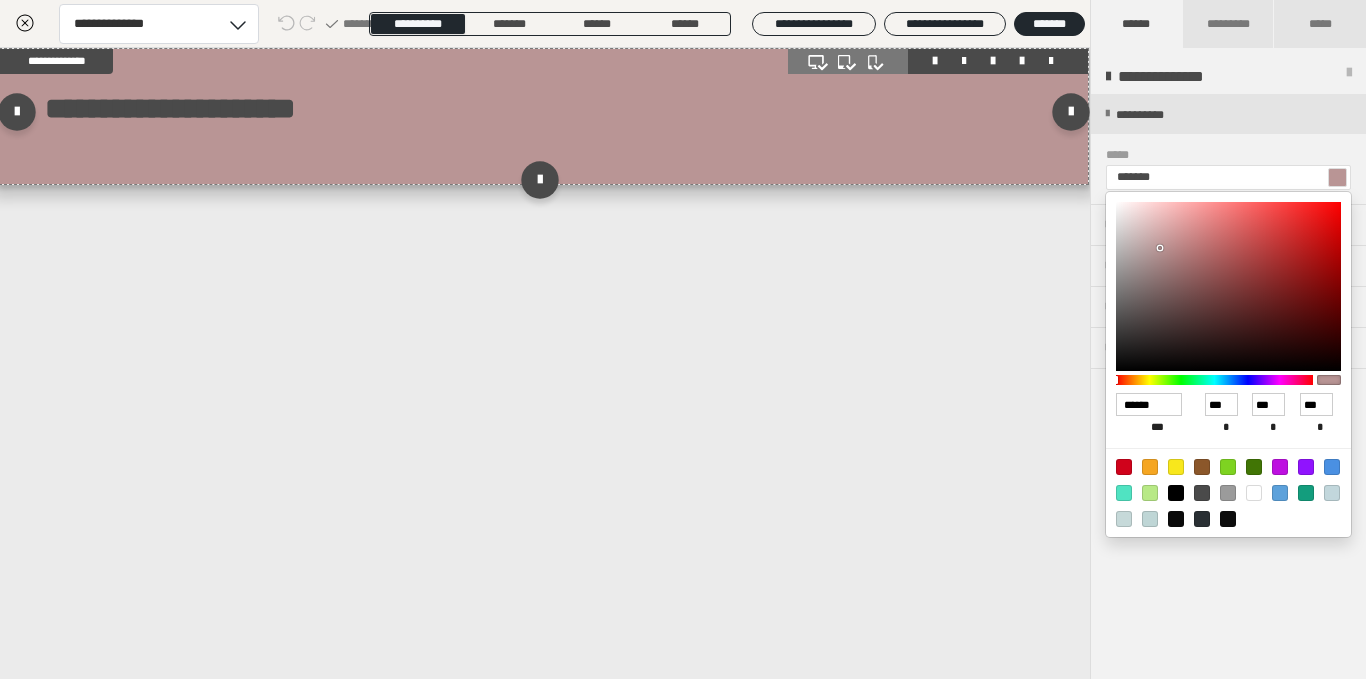 type on "*******" 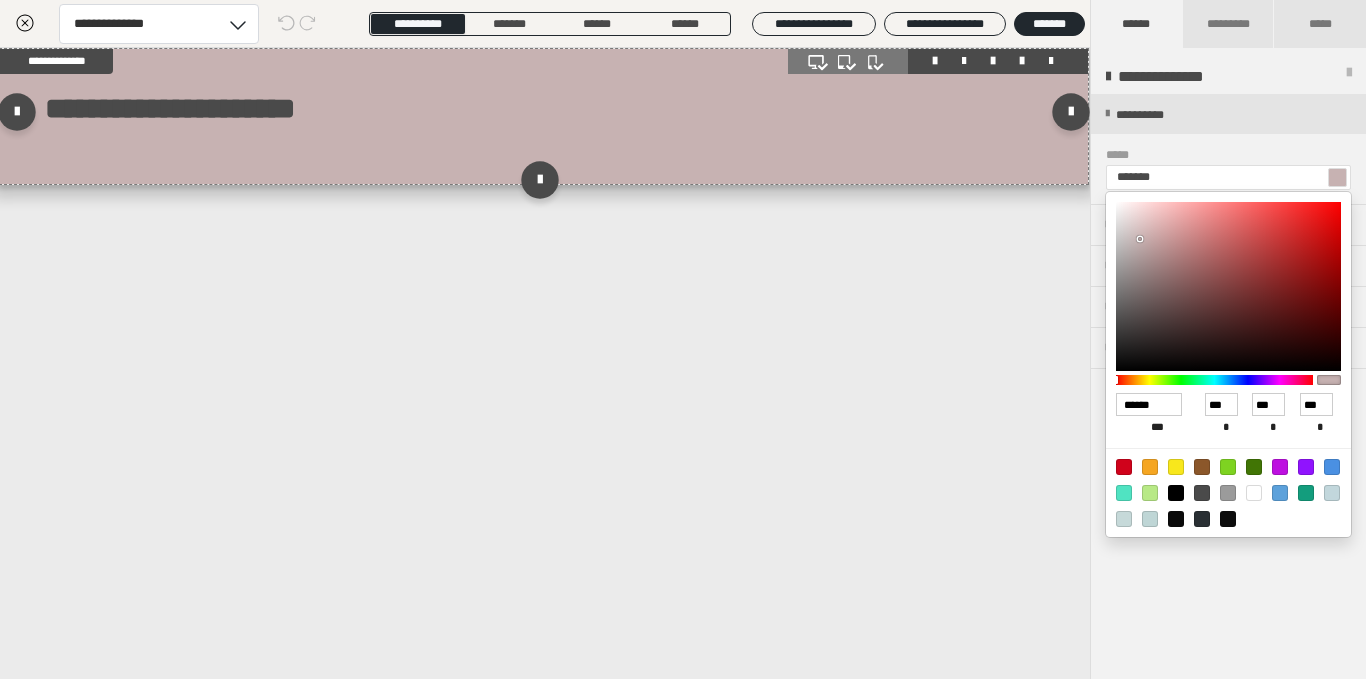 click at bounding box center [1214, 380] 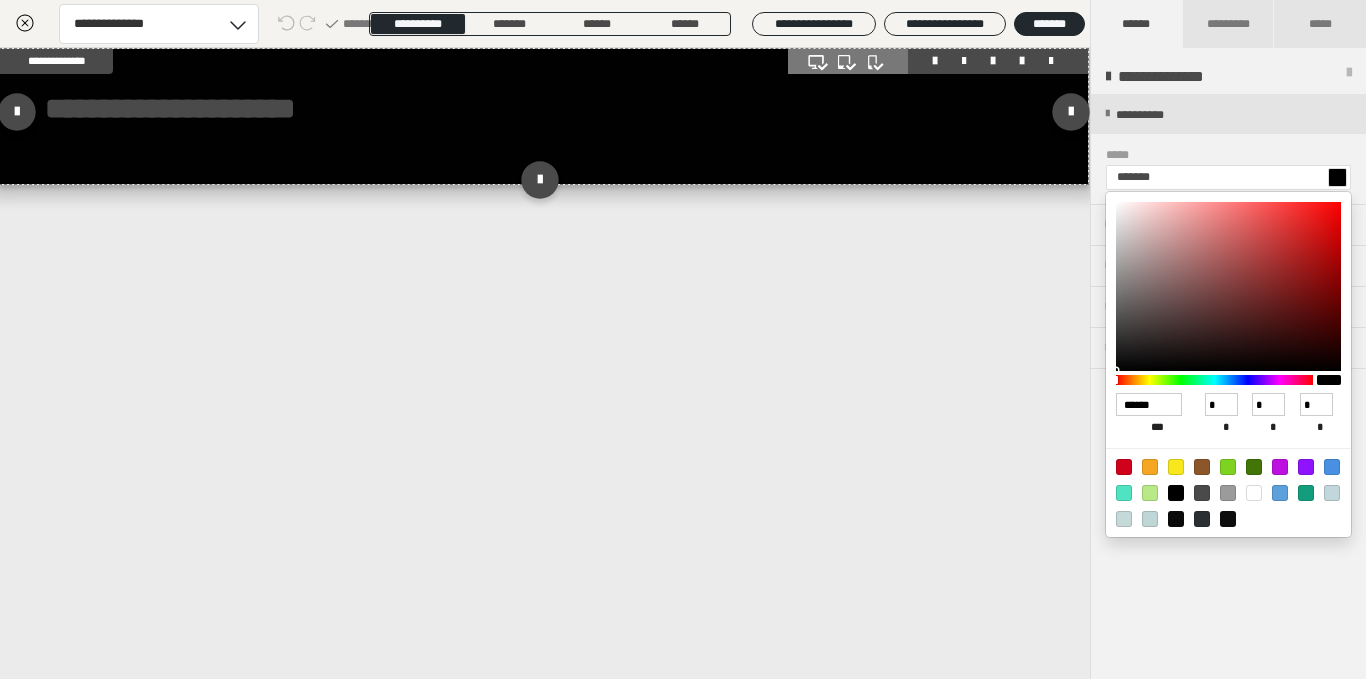 click at bounding box center [1214, 380] 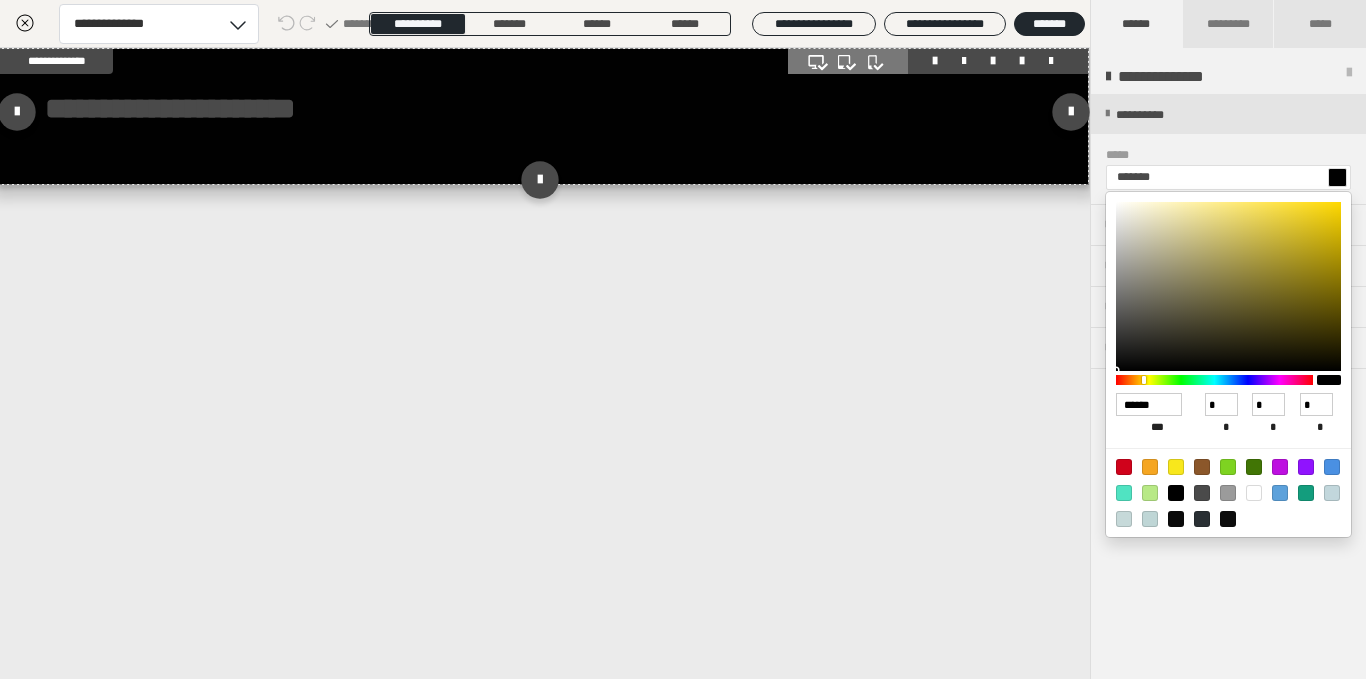 click at bounding box center (1228, 286) 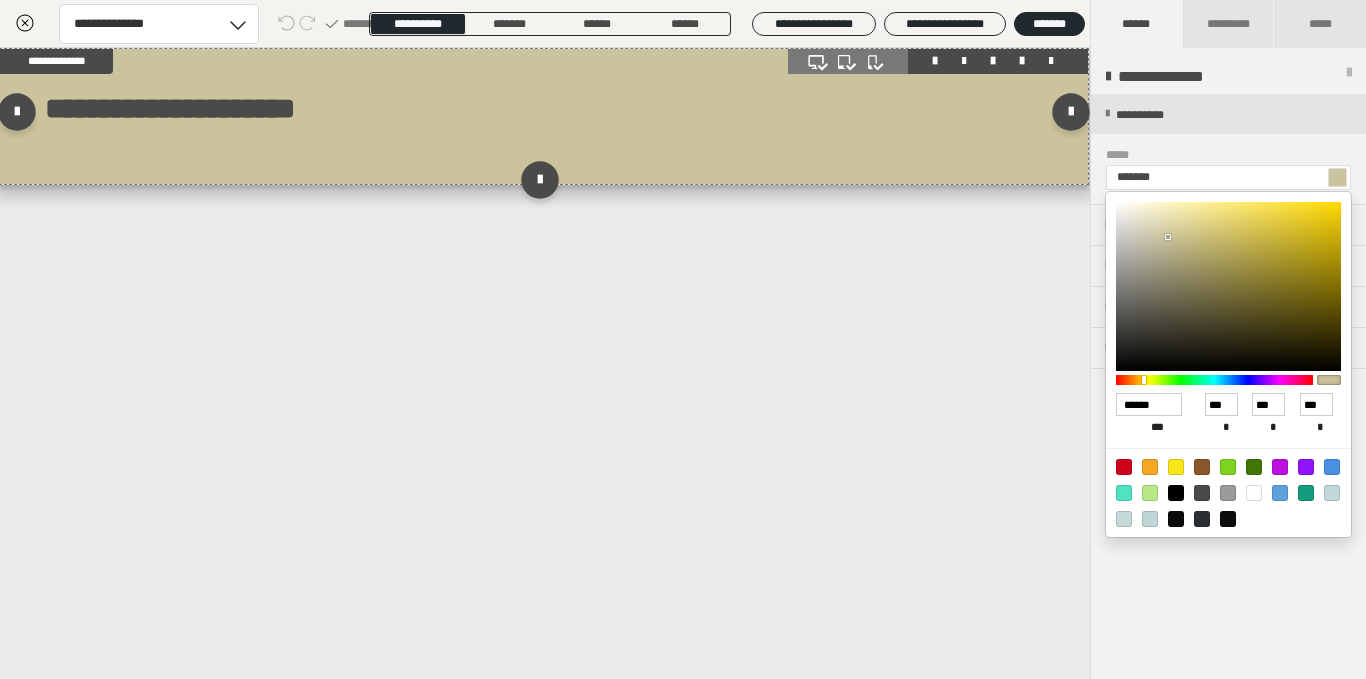 click at bounding box center [1228, 492] 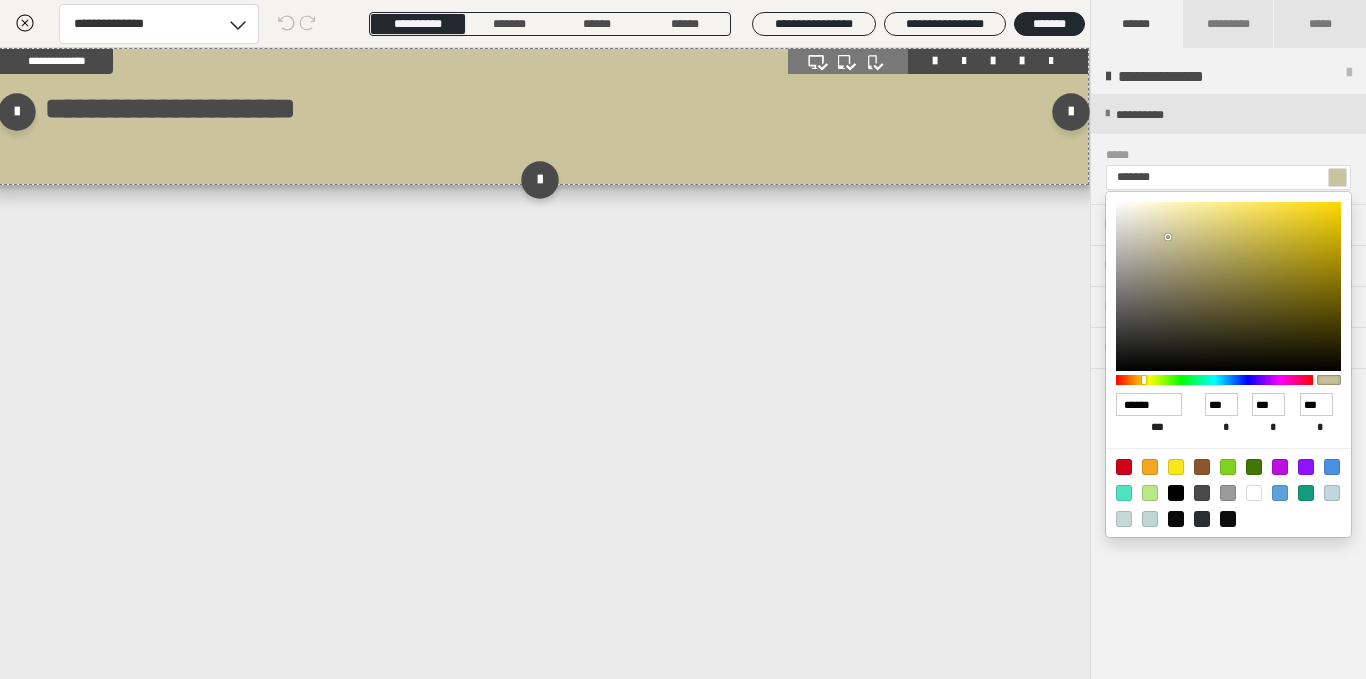 click at bounding box center [683, 339] 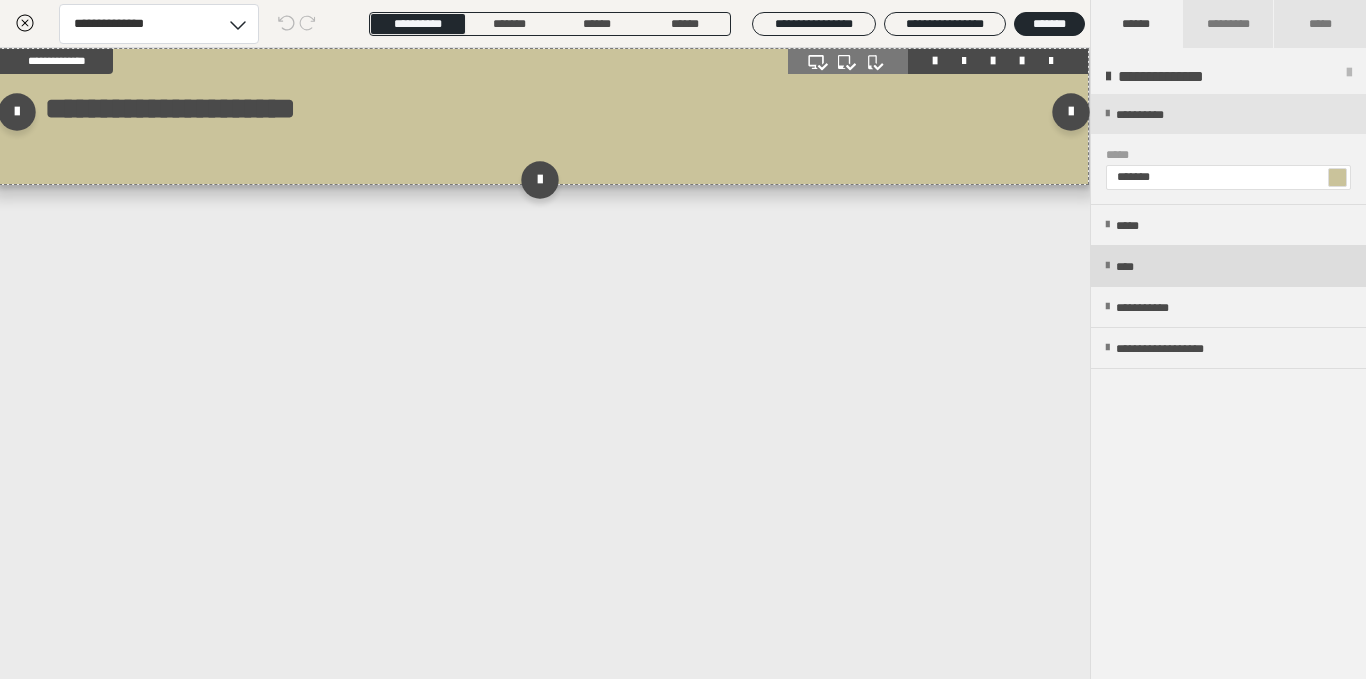 click on "****" at bounding box center (1228, 266) 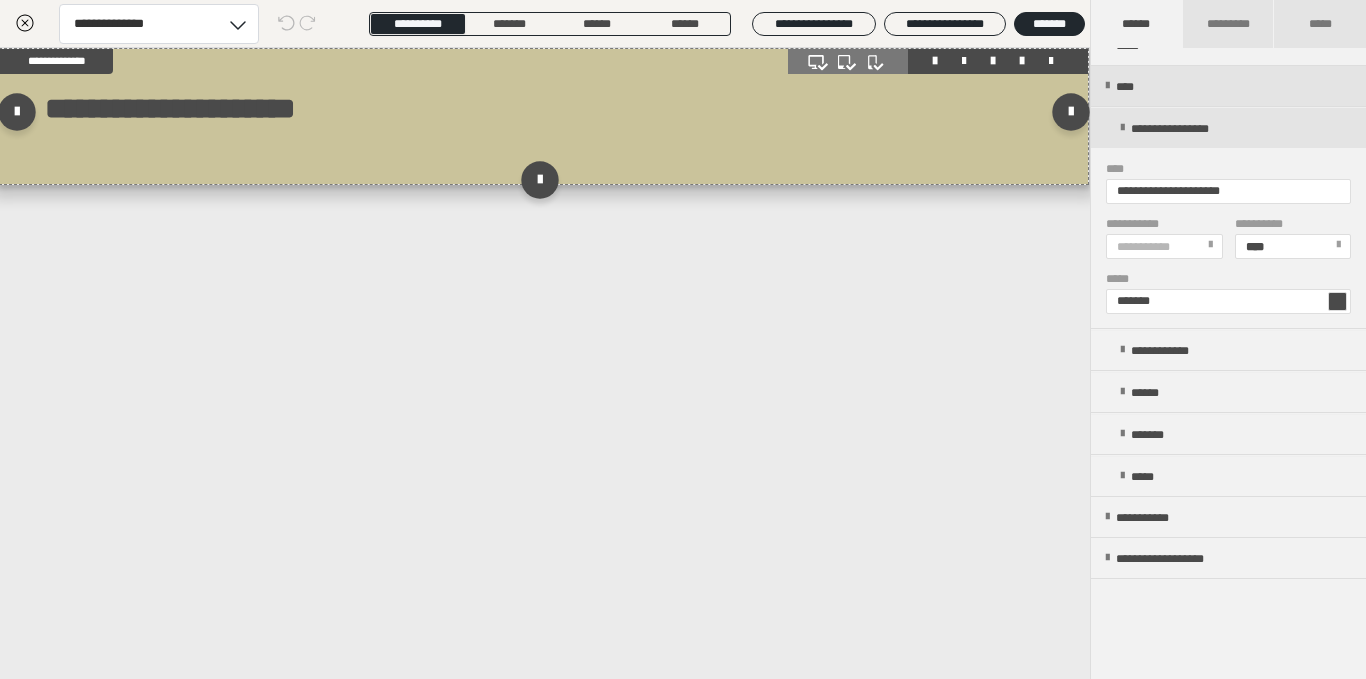 scroll, scrollTop: 251, scrollLeft: 0, axis: vertical 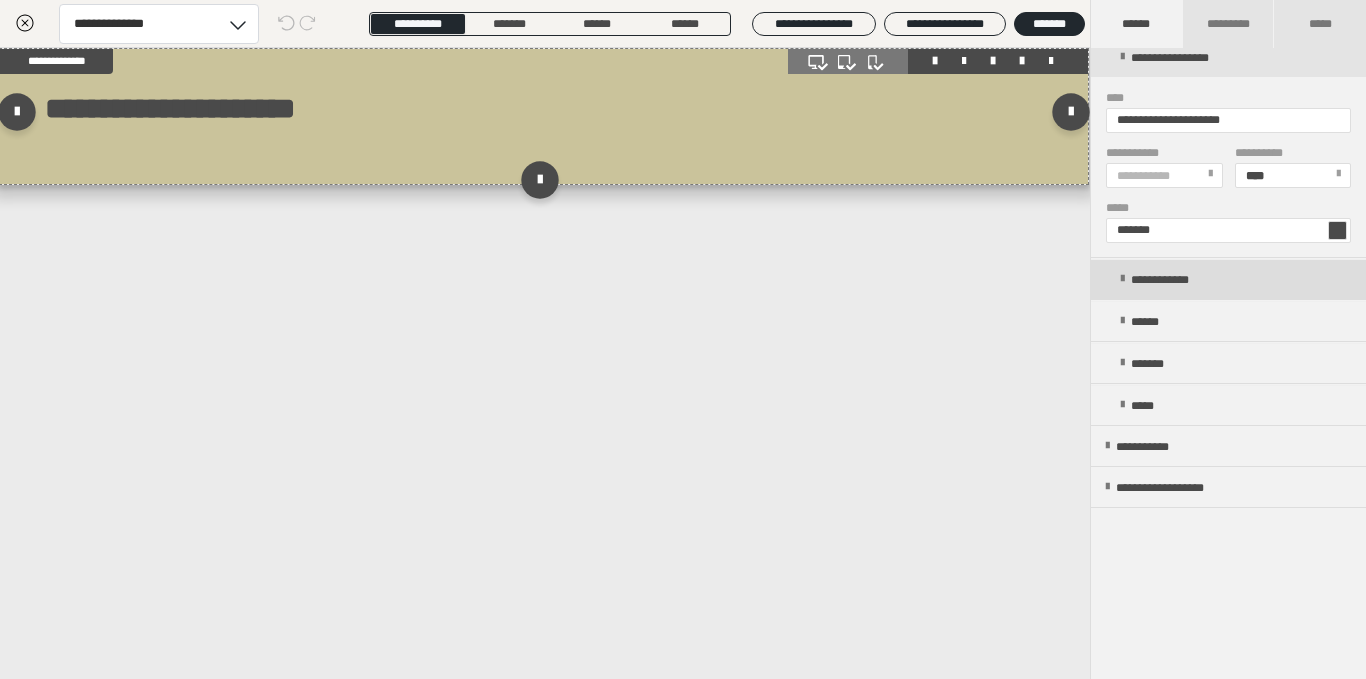 click on "**********" at bounding box center (1175, 280) 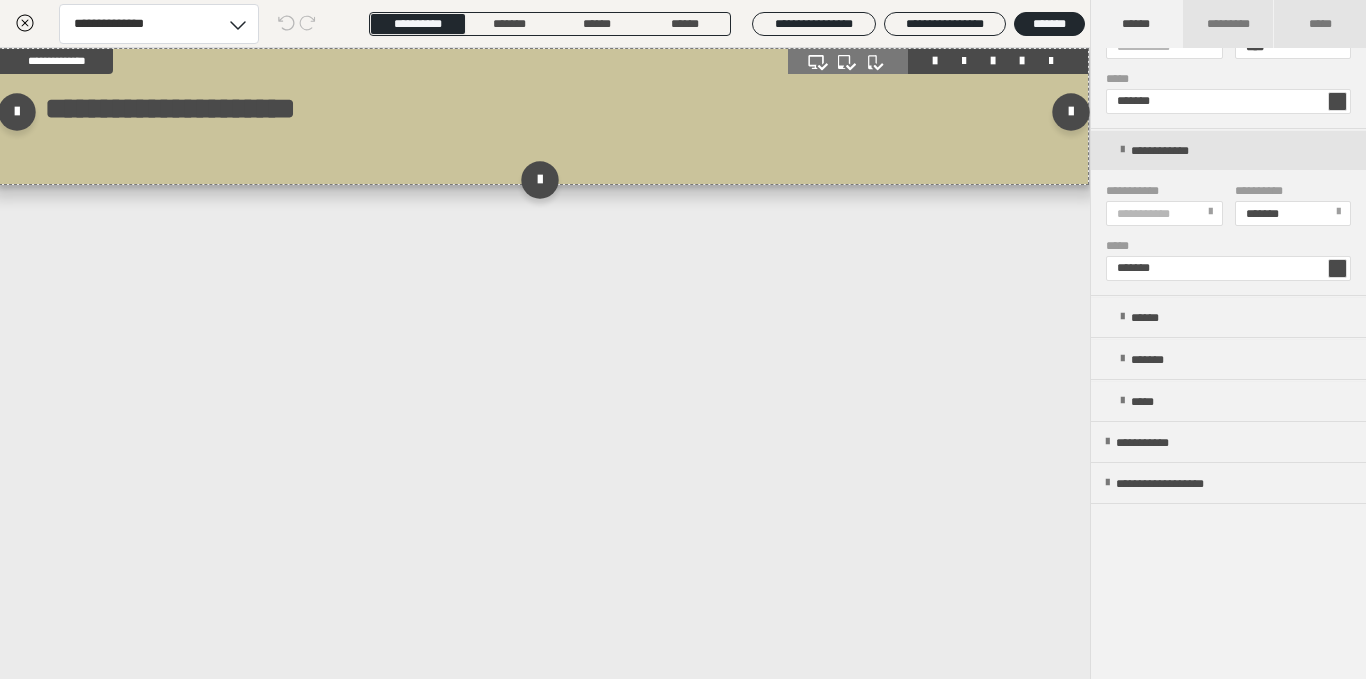 scroll, scrollTop: 386, scrollLeft: 0, axis: vertical 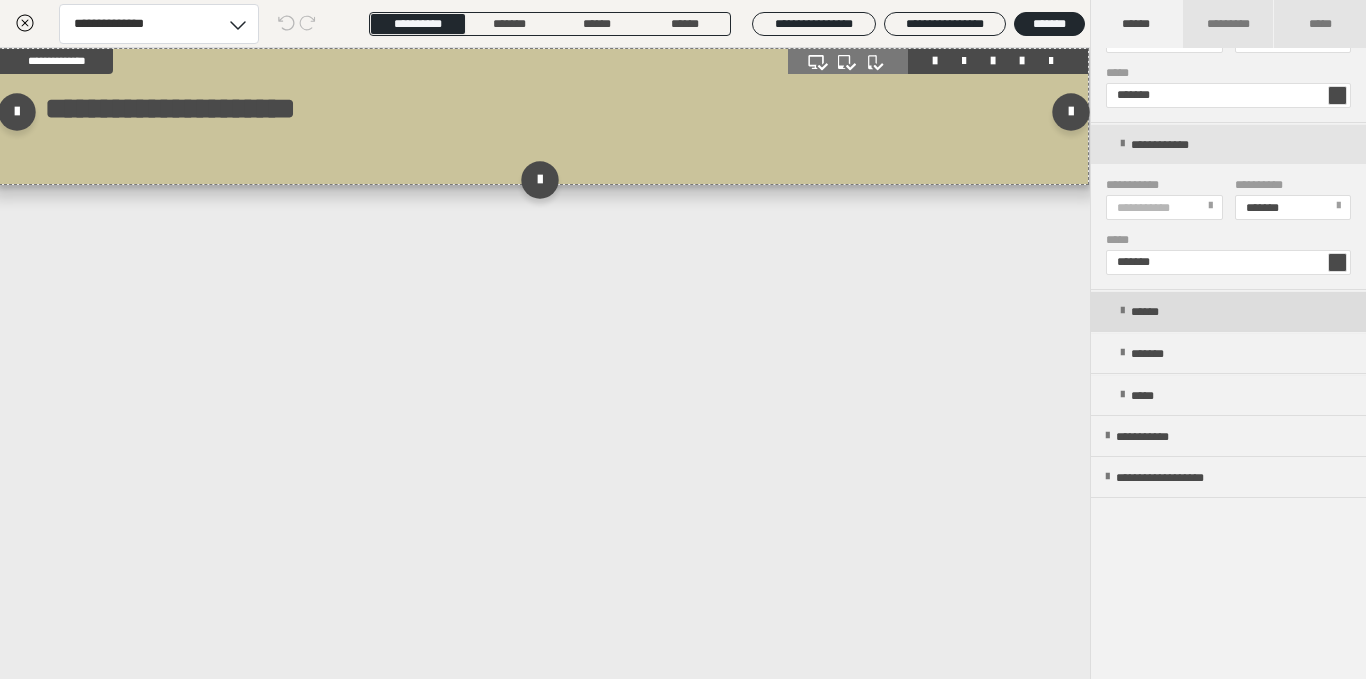 click on "******" at bounding box center (1236, 311) 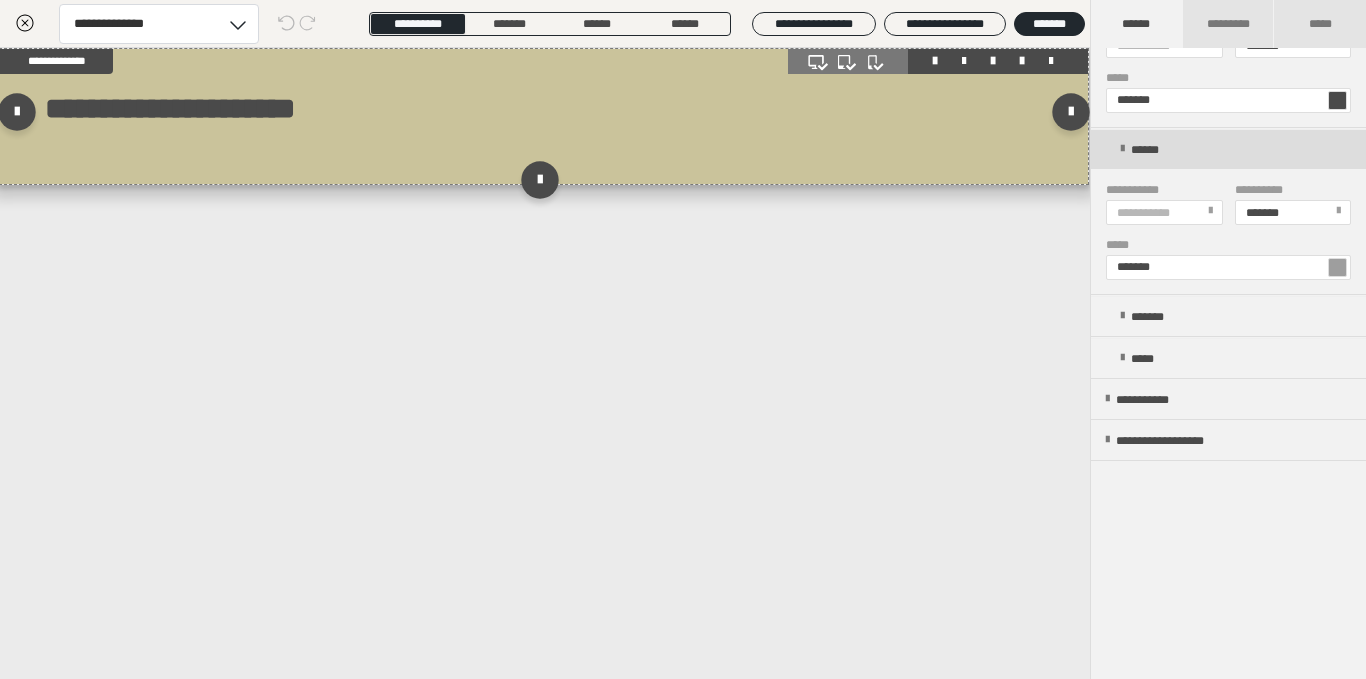 scroll, scrollTop: 582, scrollLeft: 0, axis: vertical 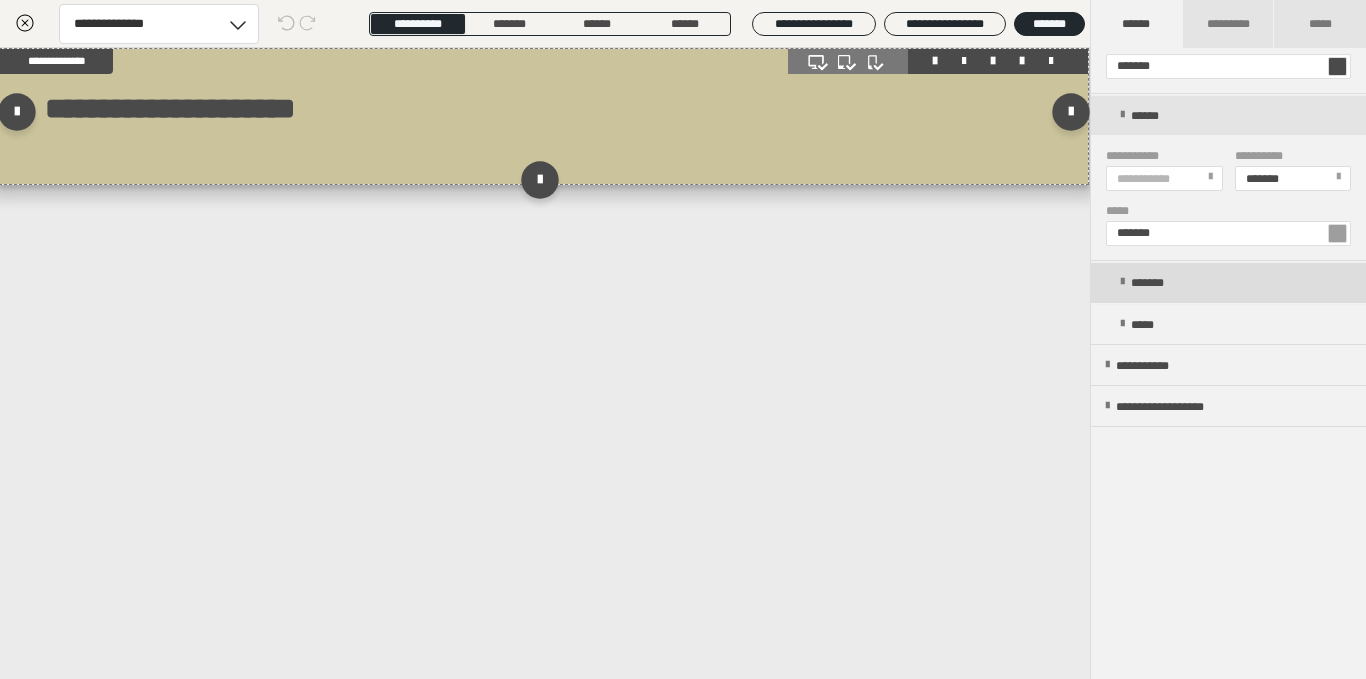 click on "*******" at bounding box center (1236, 282) 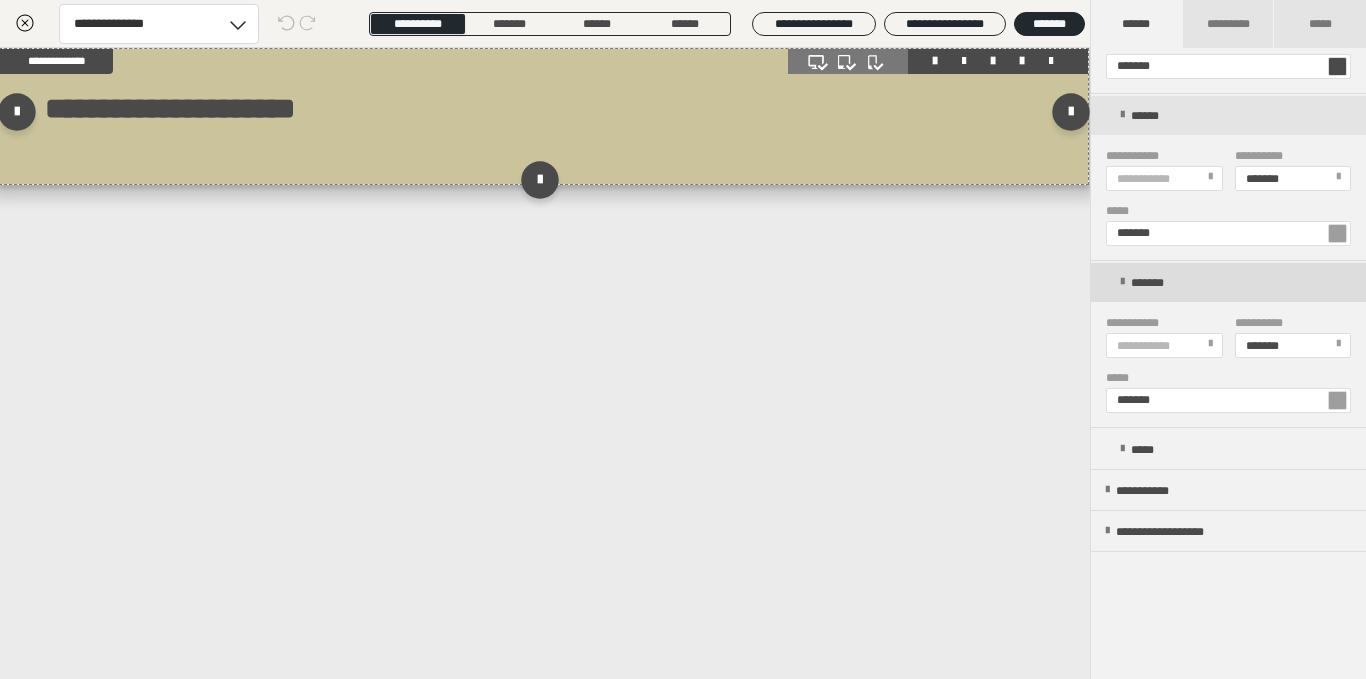 scroll, scrollTop: 707, scrollLeft: 0, axis: vertical 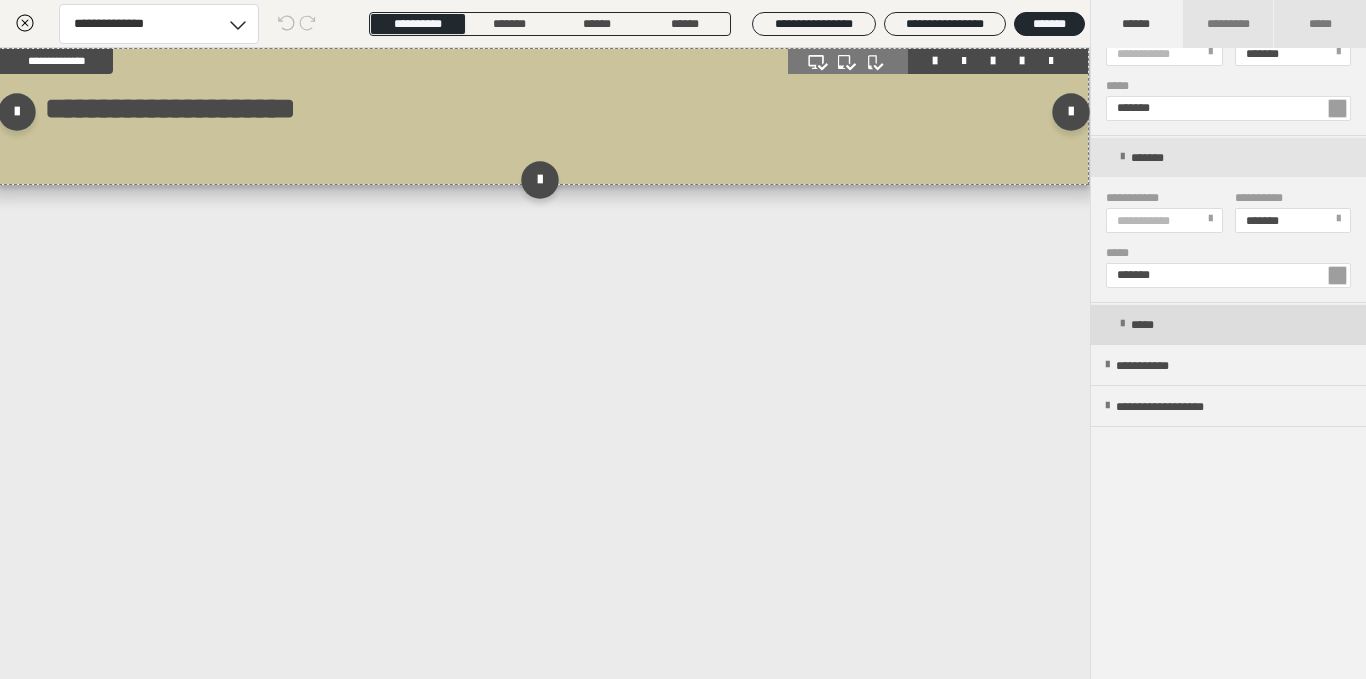 click on "*****" at bounding box center (1236, 324) 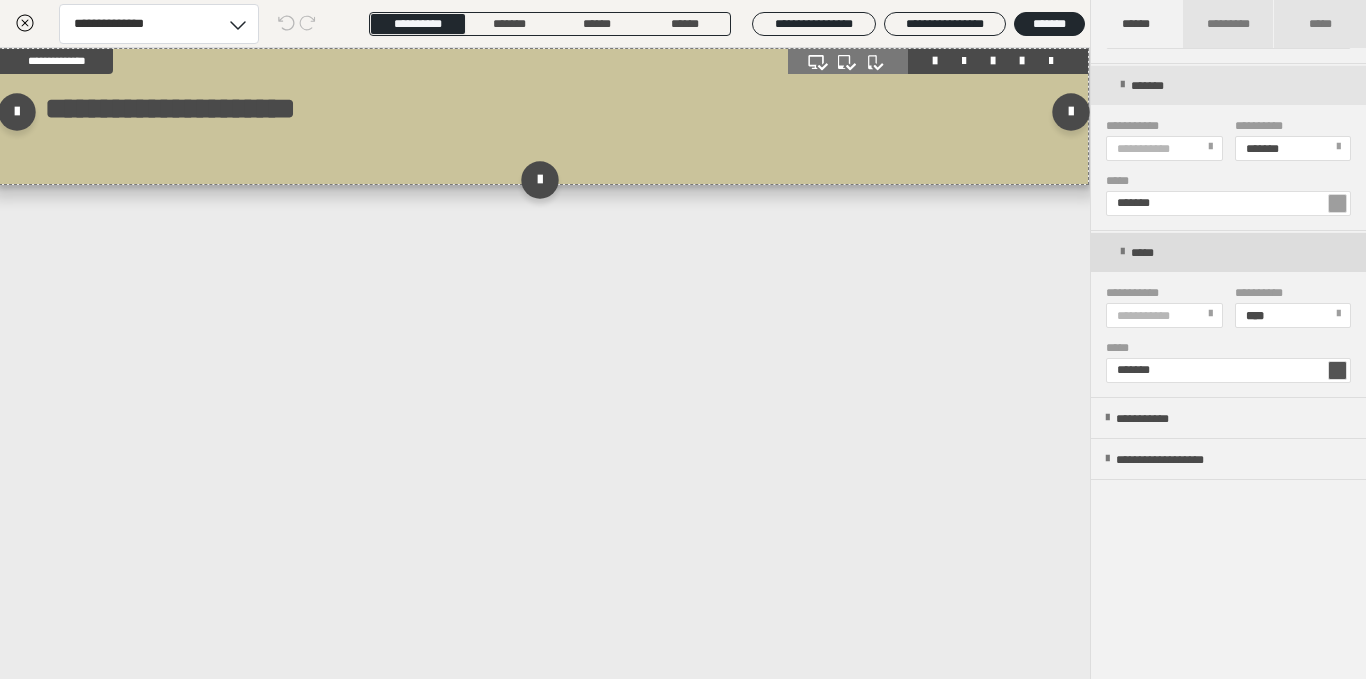 scroll, scrollTop: 832, scrollLeft: 0, axis: vertical 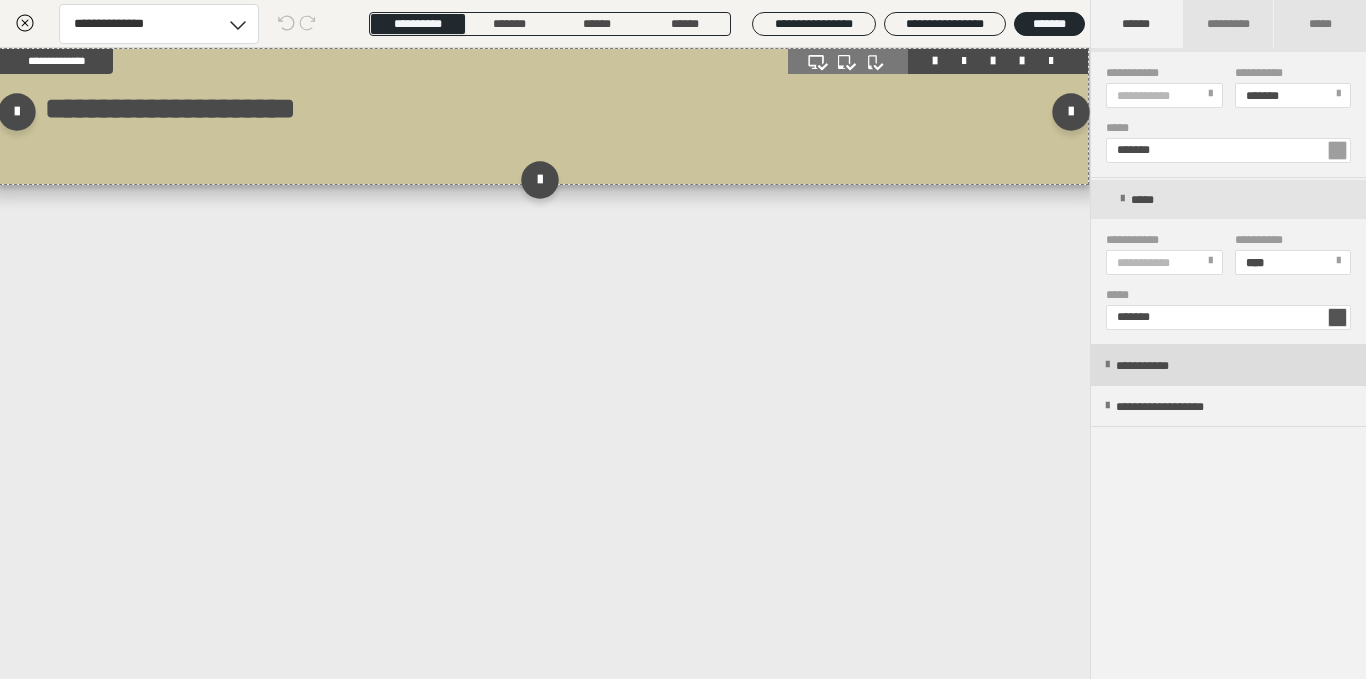 drag, startPoint x: 1201, startPoint y: 374, endPoint x: 1246, endPoint y: 370, distance: 45.17743 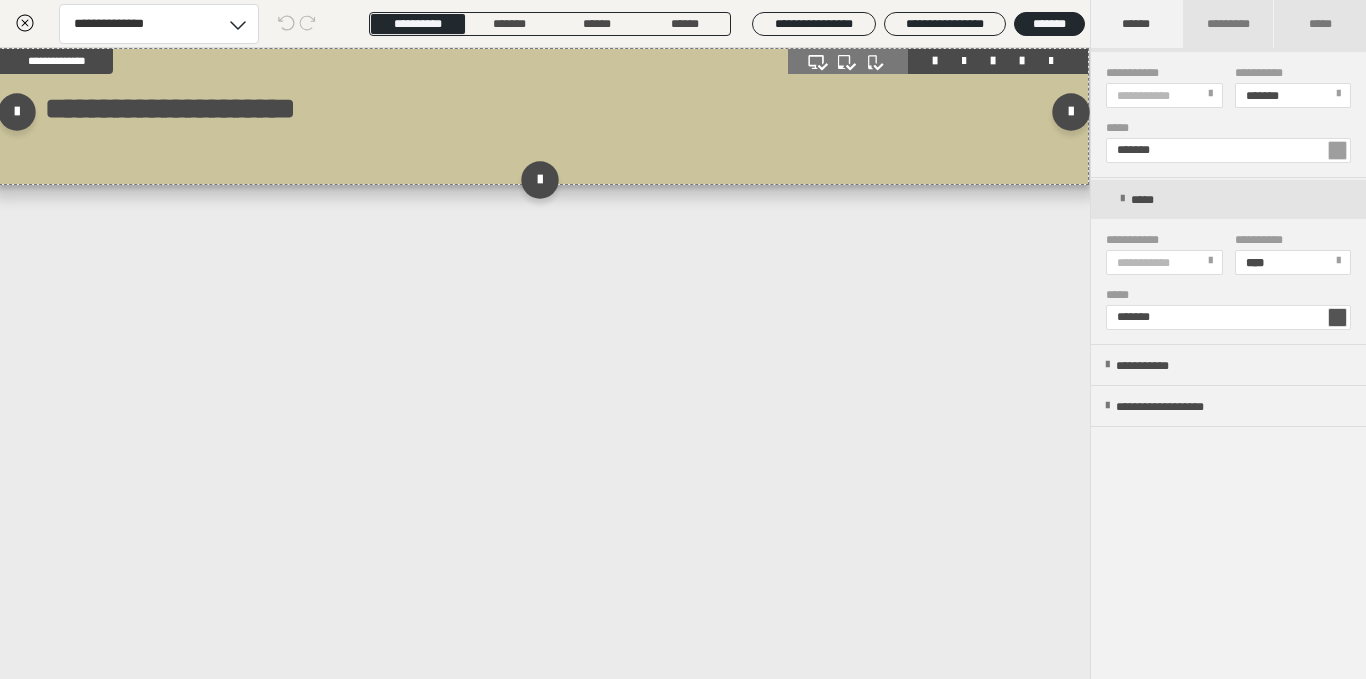 drag, startPoint x: 1246, startPoint y: 370, endPoint x: 227, endPoint y: 22, distance: 1076.7845 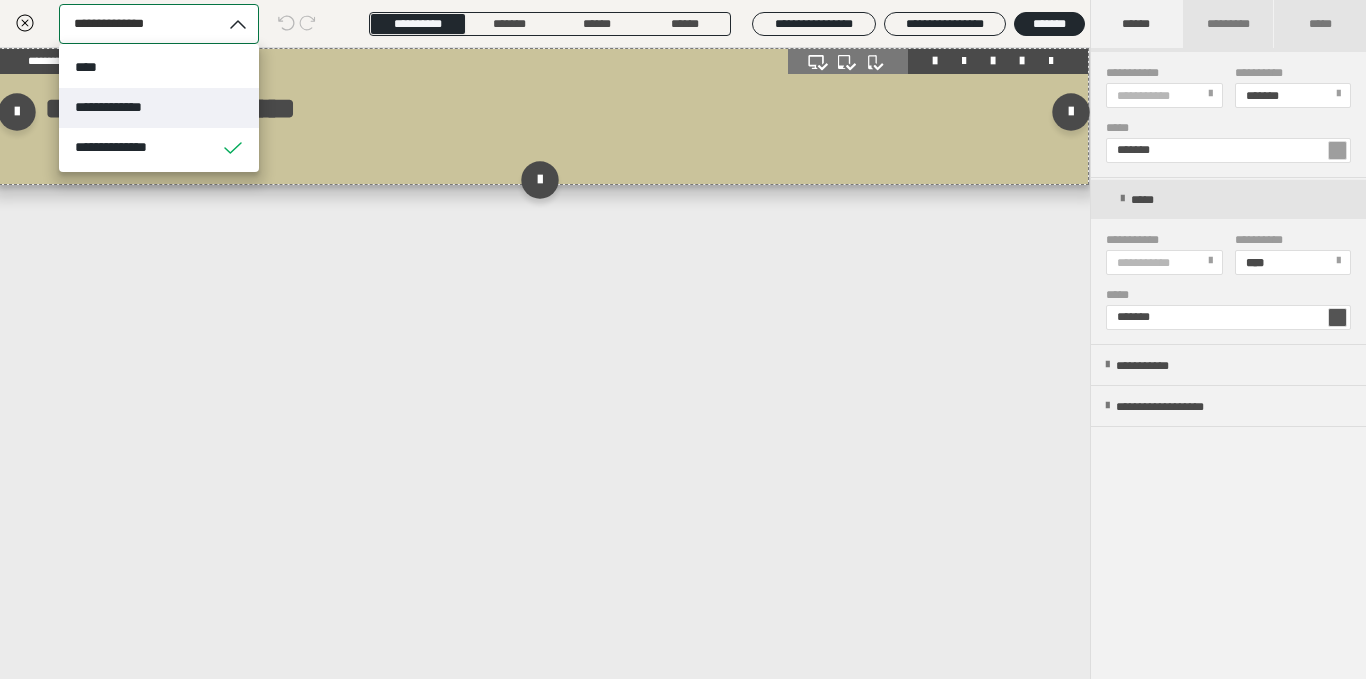 click on "**********" at bounding box center (159, 108) 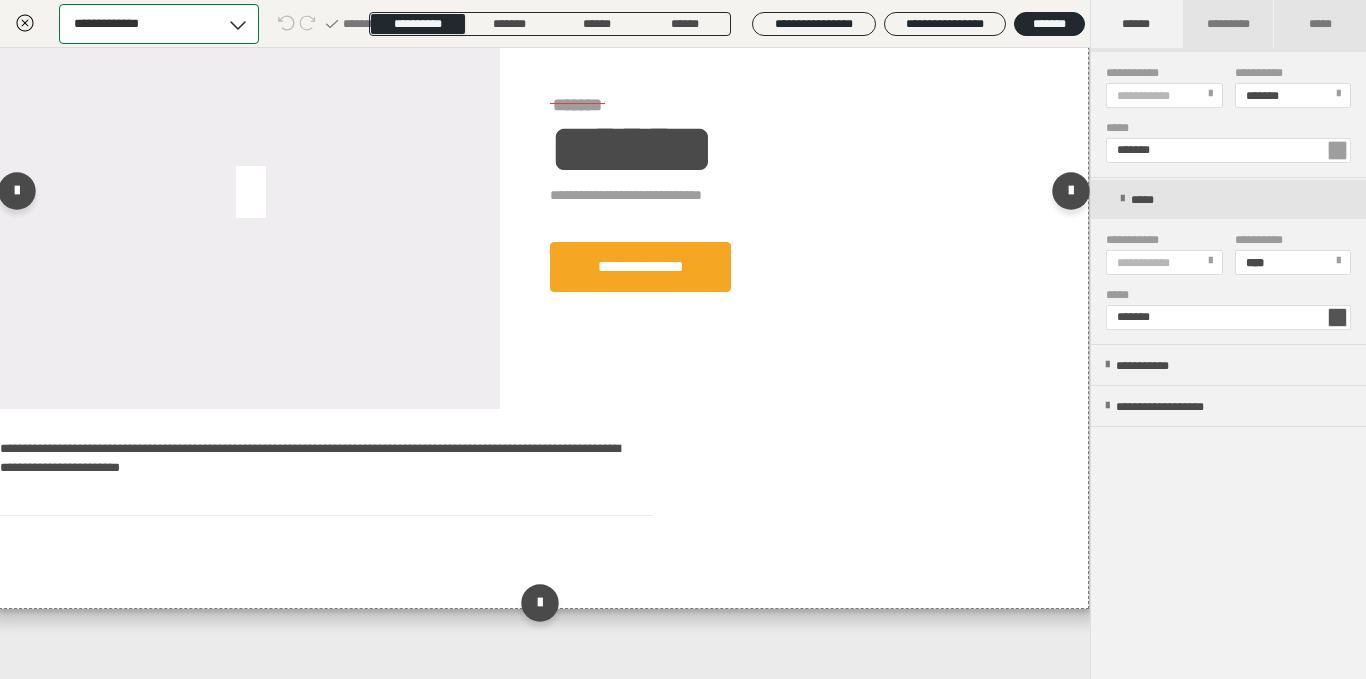 scroll, scrollTop: 0, scrollLeft: 1, axis: horizontal 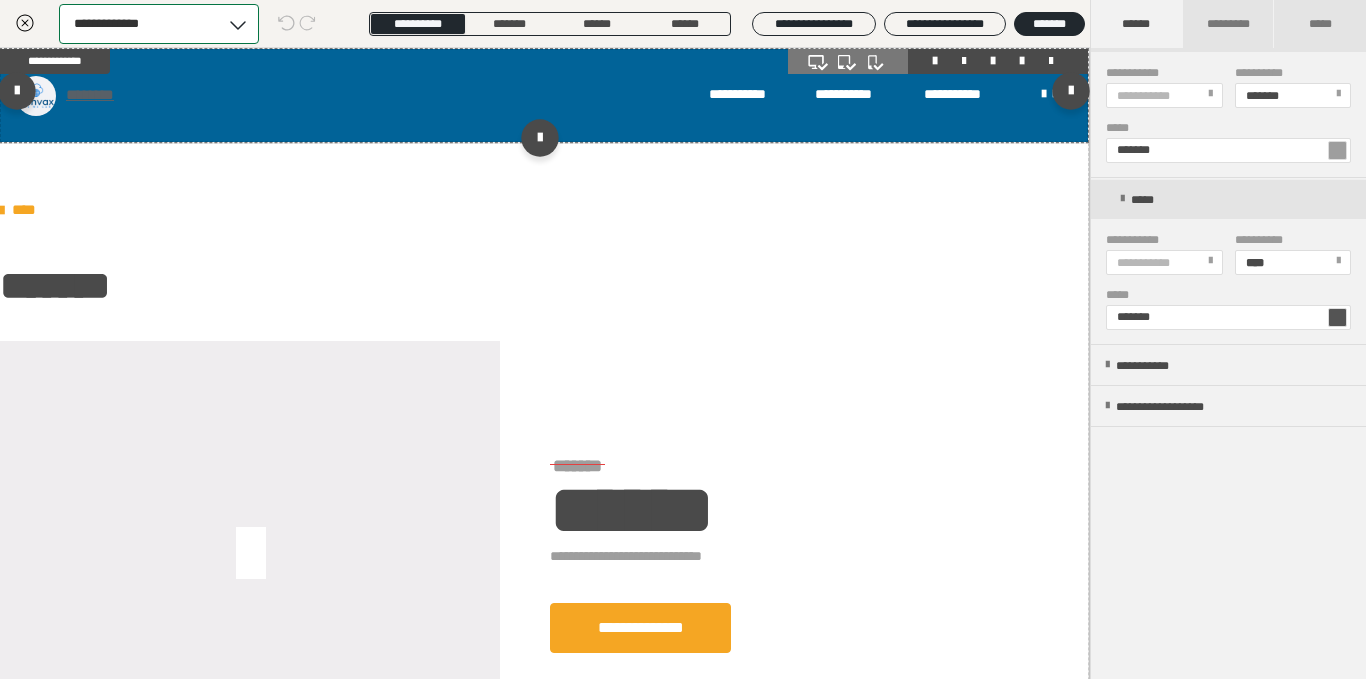 click on "********" at bounding box center [99, 95] 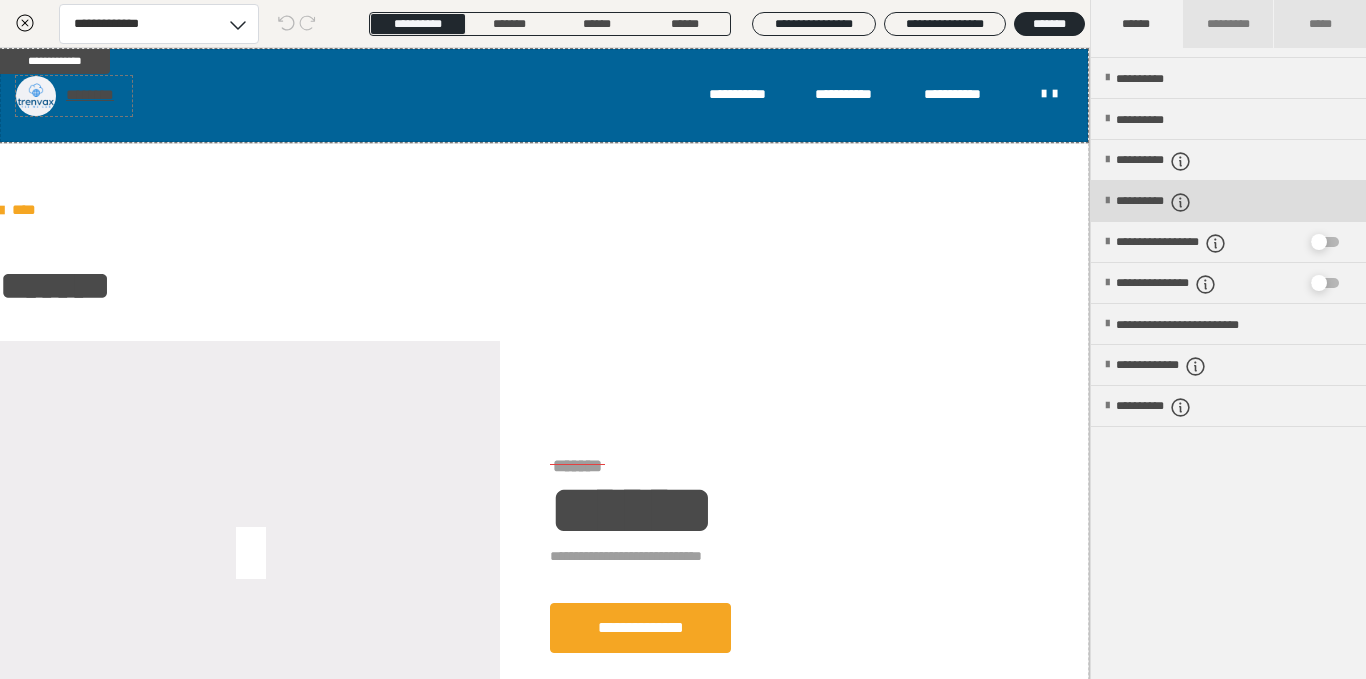 scroll, scrollTop: 146, scrollLeft: 0, axis: vertical 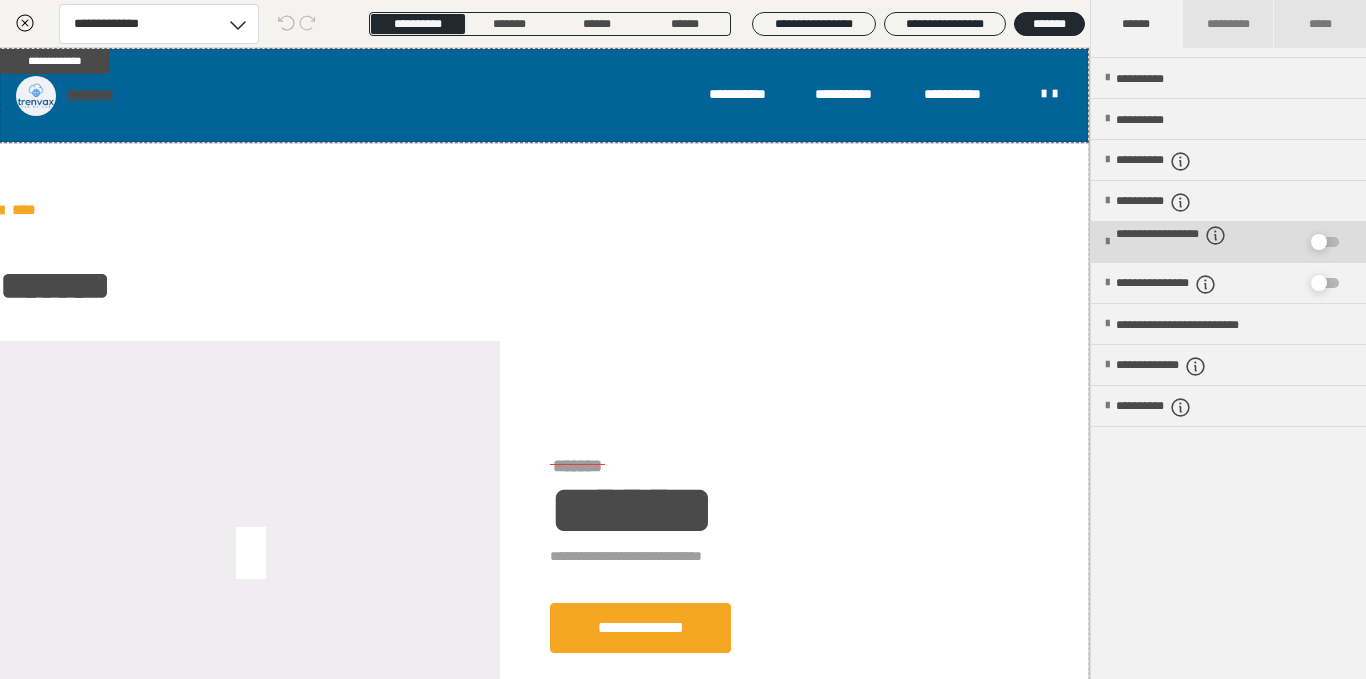 click at bounding box center [1319, 242] 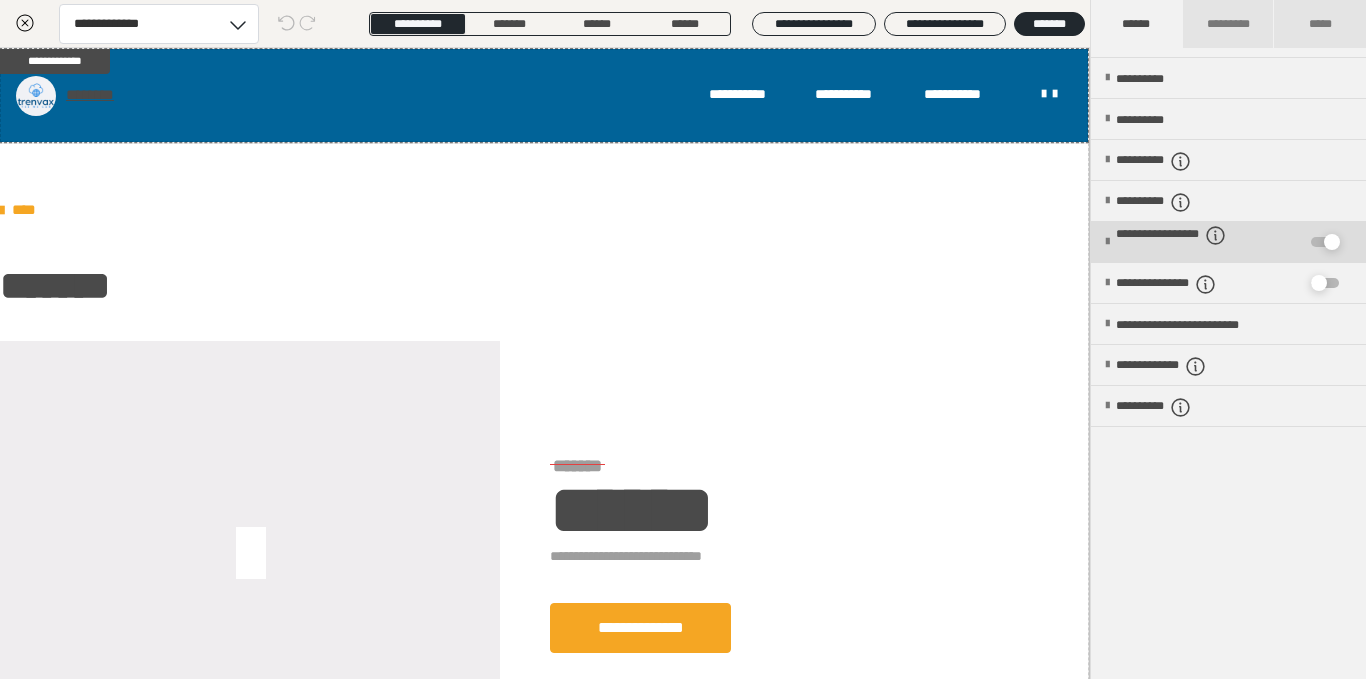 checkbox on "****" 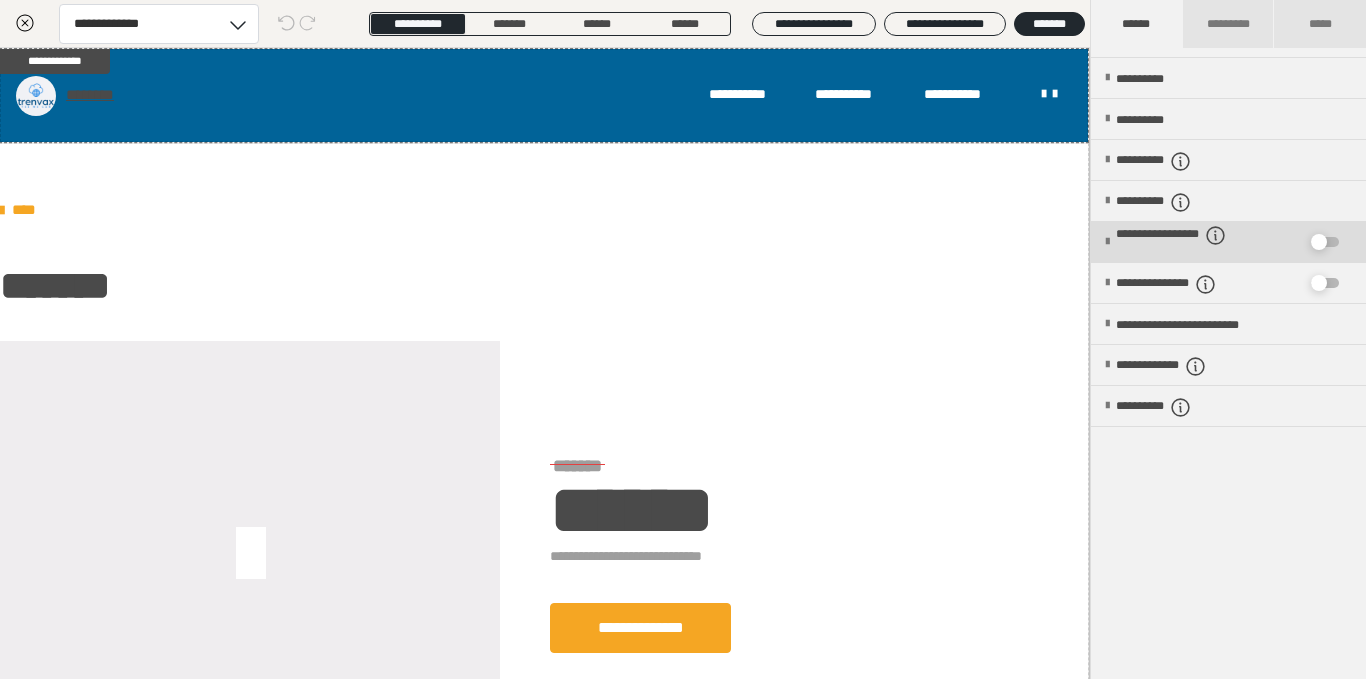 scroll, scrollTop: 271, scrollLeft: 0, axis: vertical 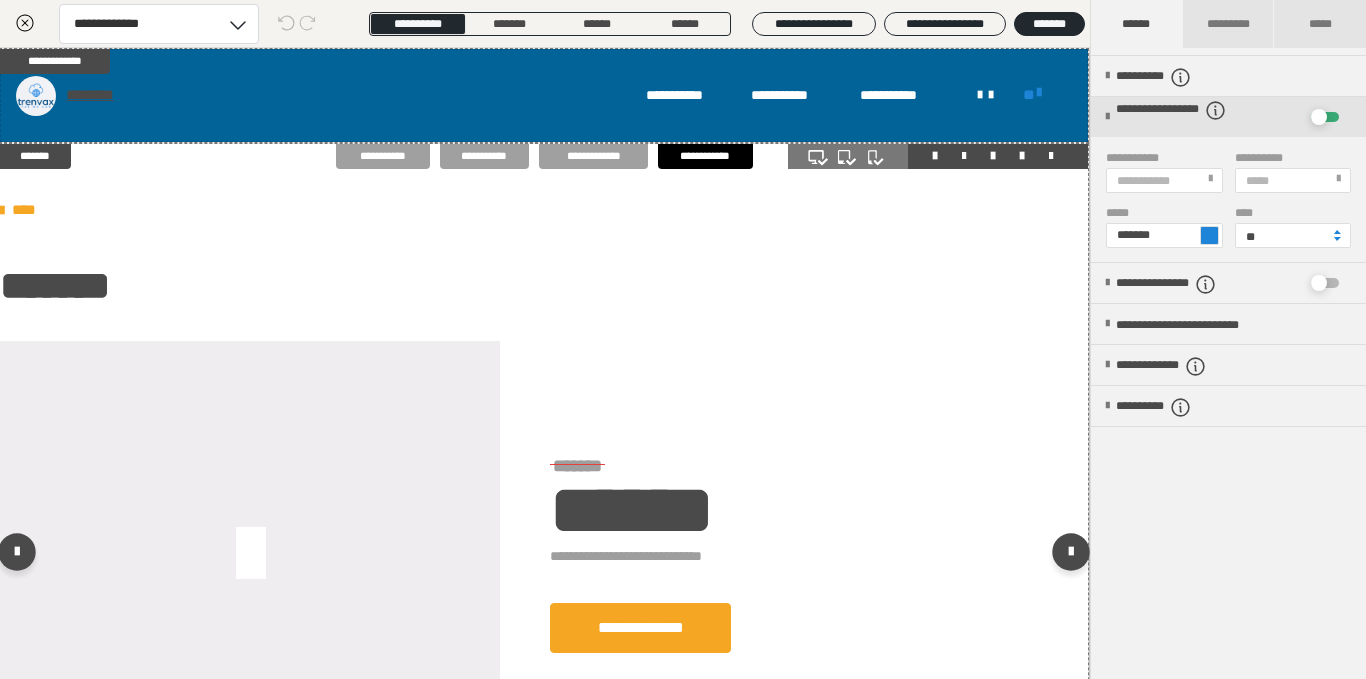 click on "**********" at bounding box center [544, 556] 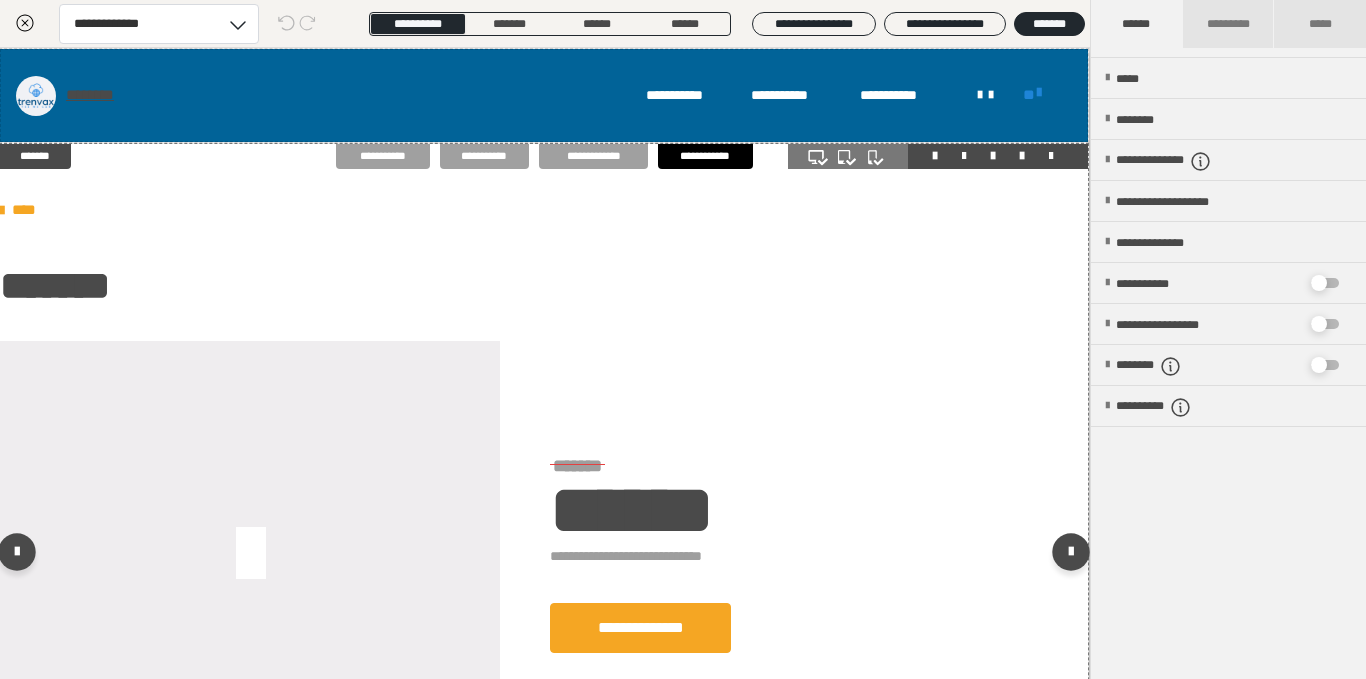 scroll, scrollTop: 270, scrollLeft: 0, axis: vertical 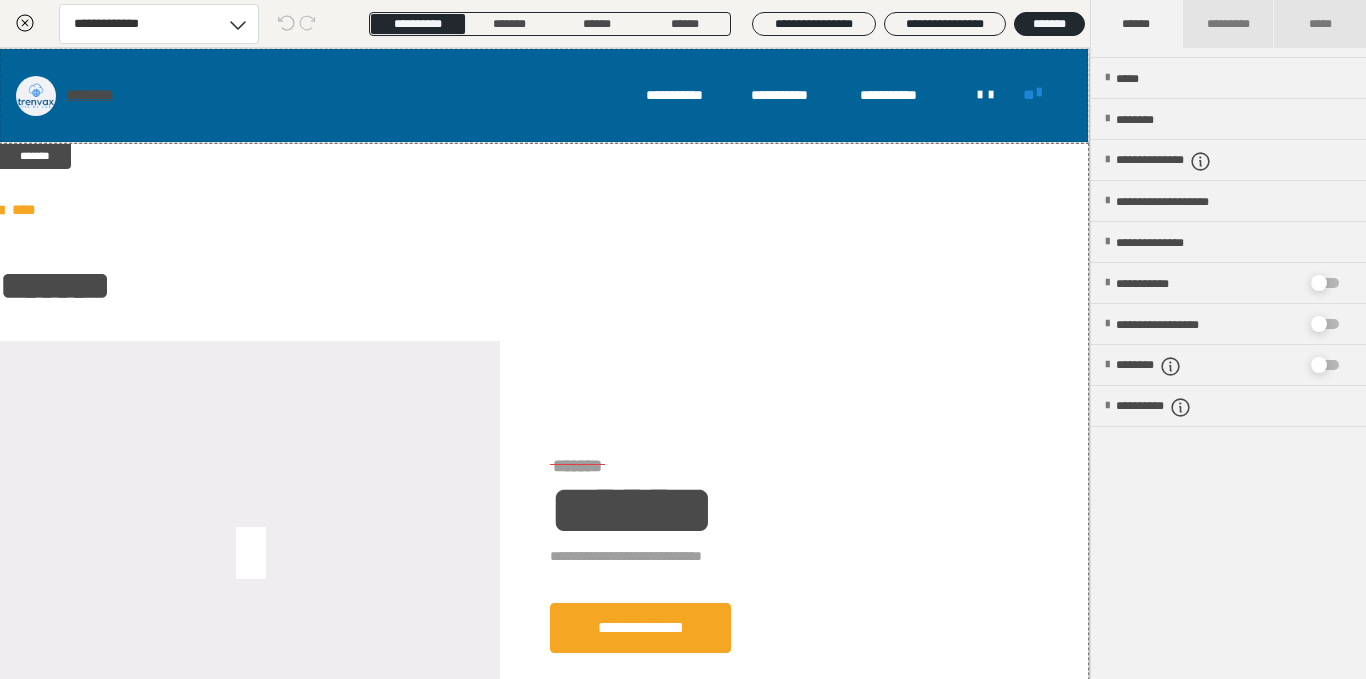 click on "**********" at bounding box center (1228, 387) 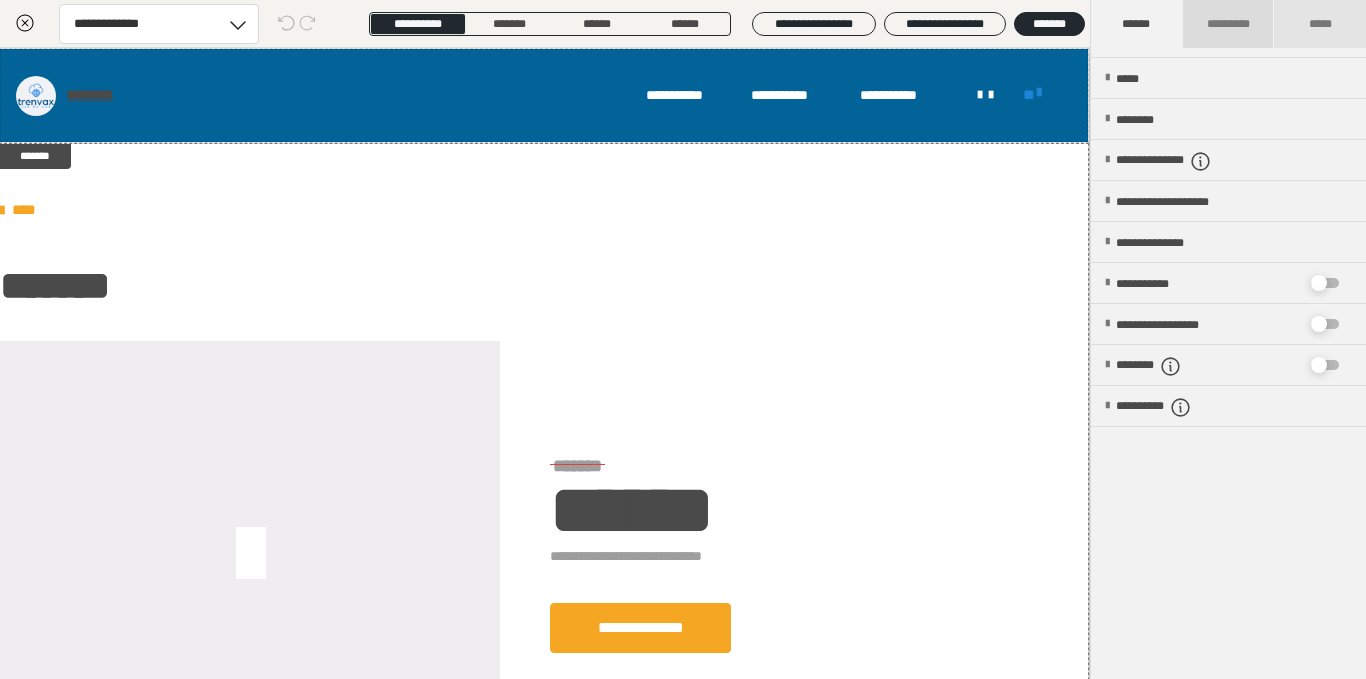click on "*********" at bounding box center (1229, 24) 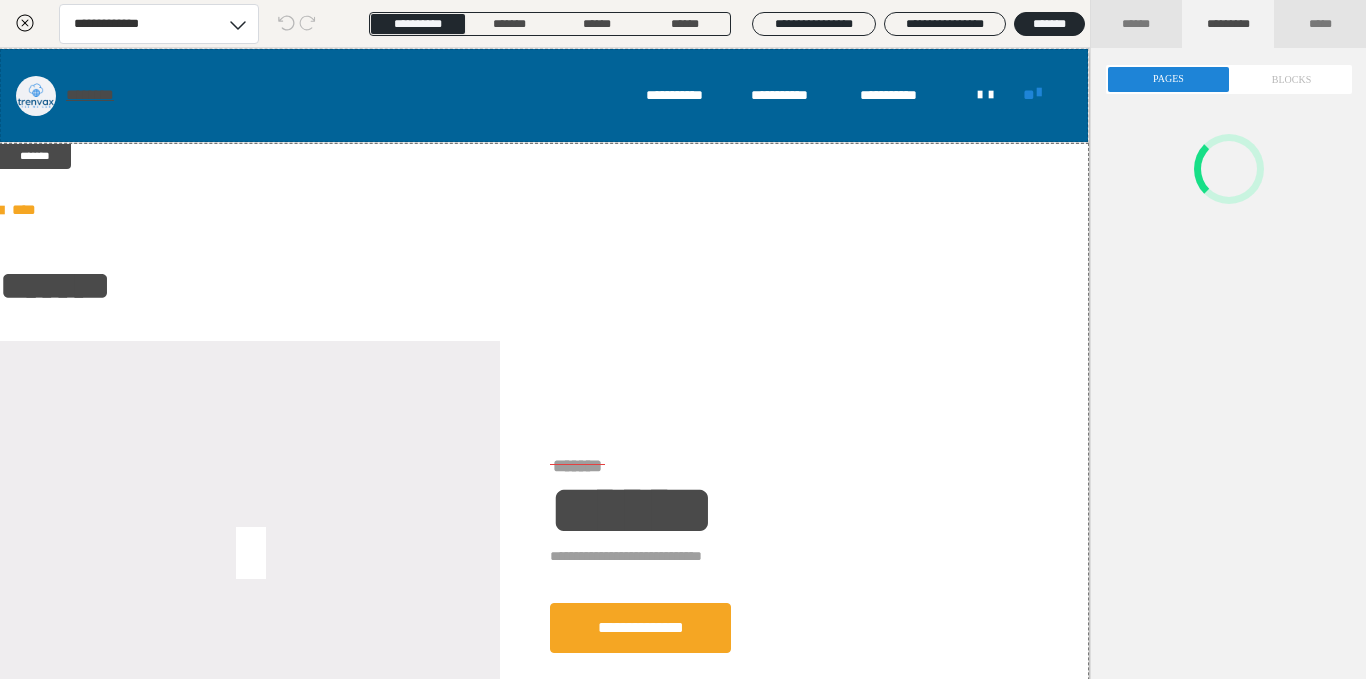 scroll, scrollTop: 0, scrollLeft: 0, axis: both 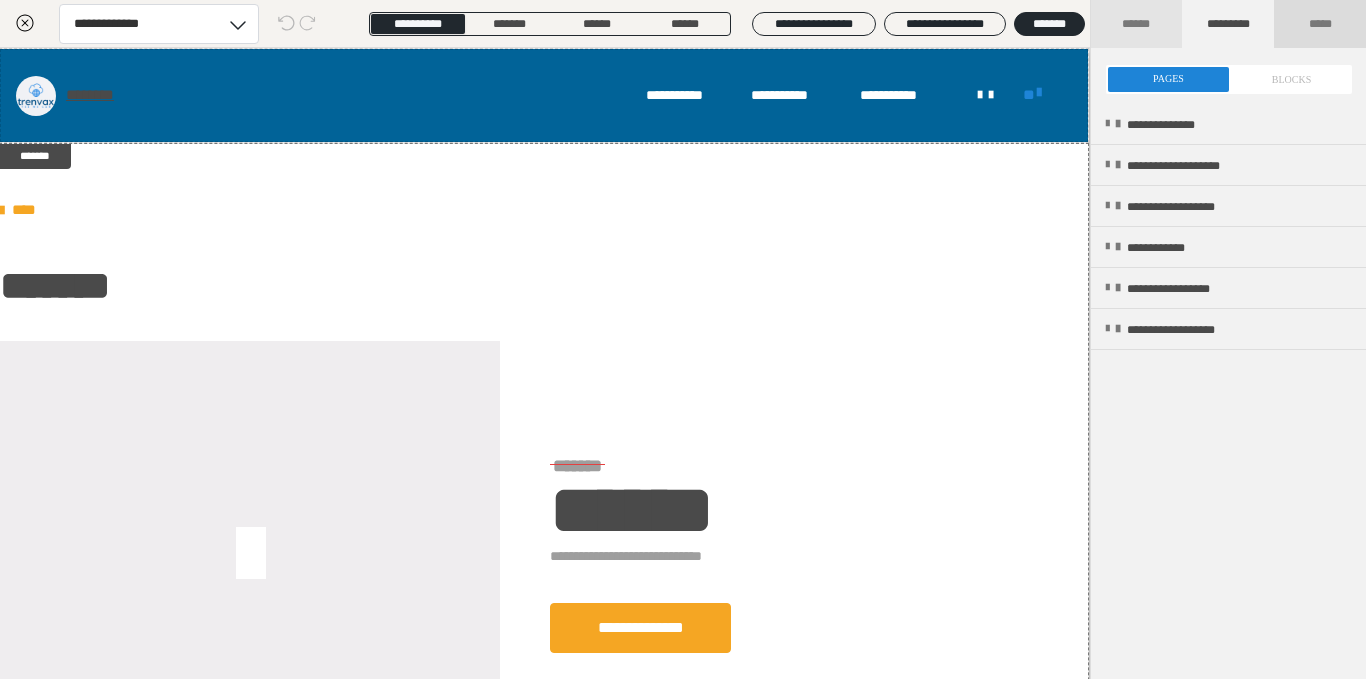 drag, startPoint x: 1286, startPoint y: 31, endPoint x: 1322, endPoint y: 39, distance: 36.878178 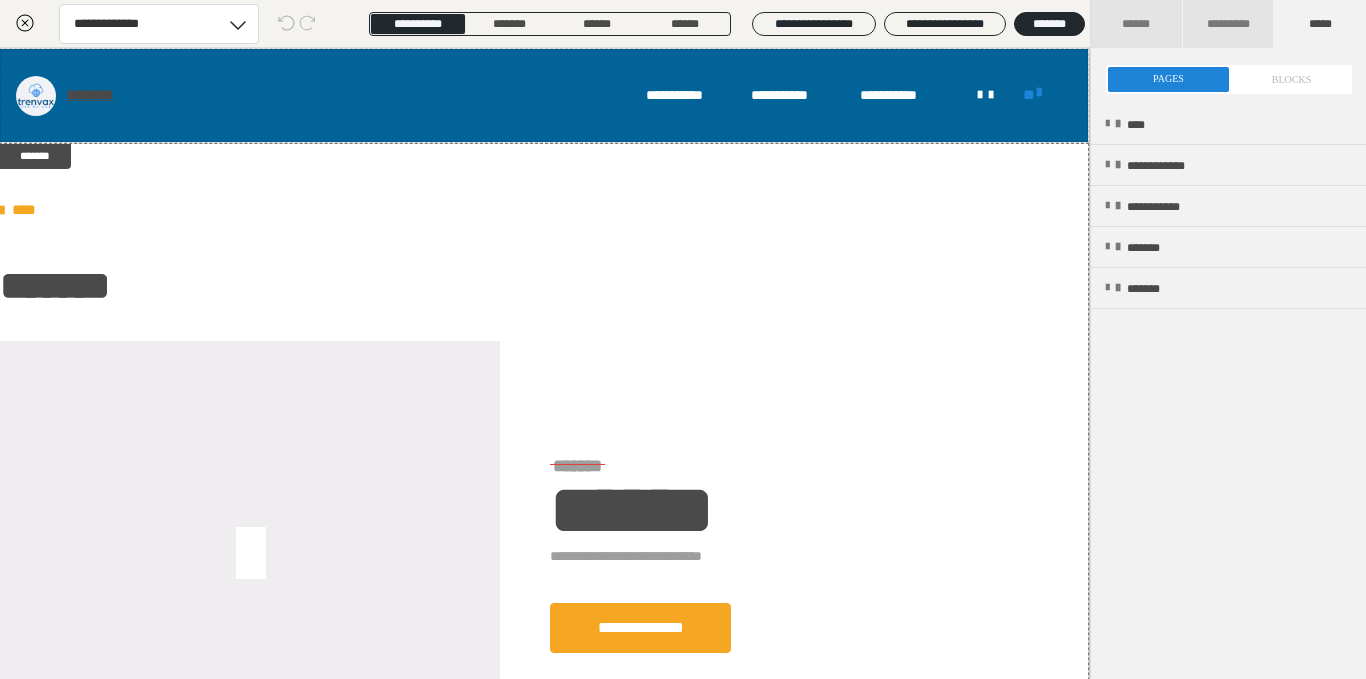 click at bounding box center (1229, 79) 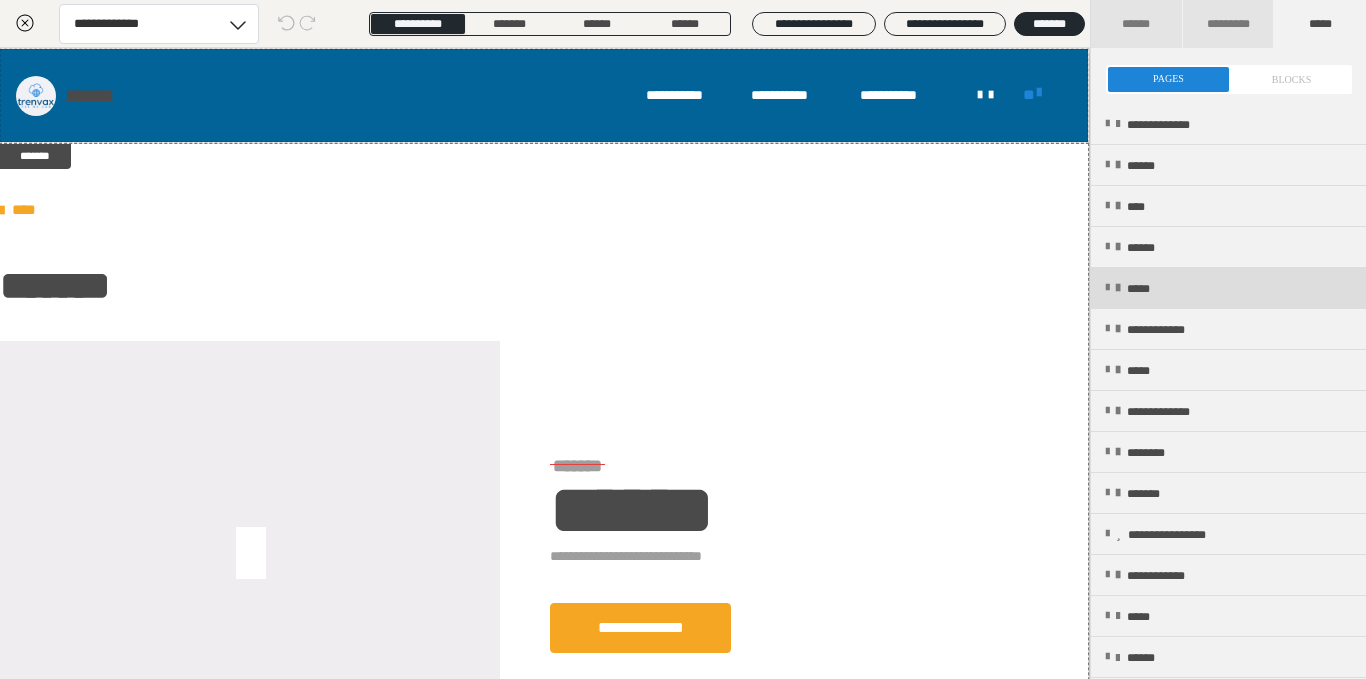 click on "*****" at bounding box center (1228, 288) 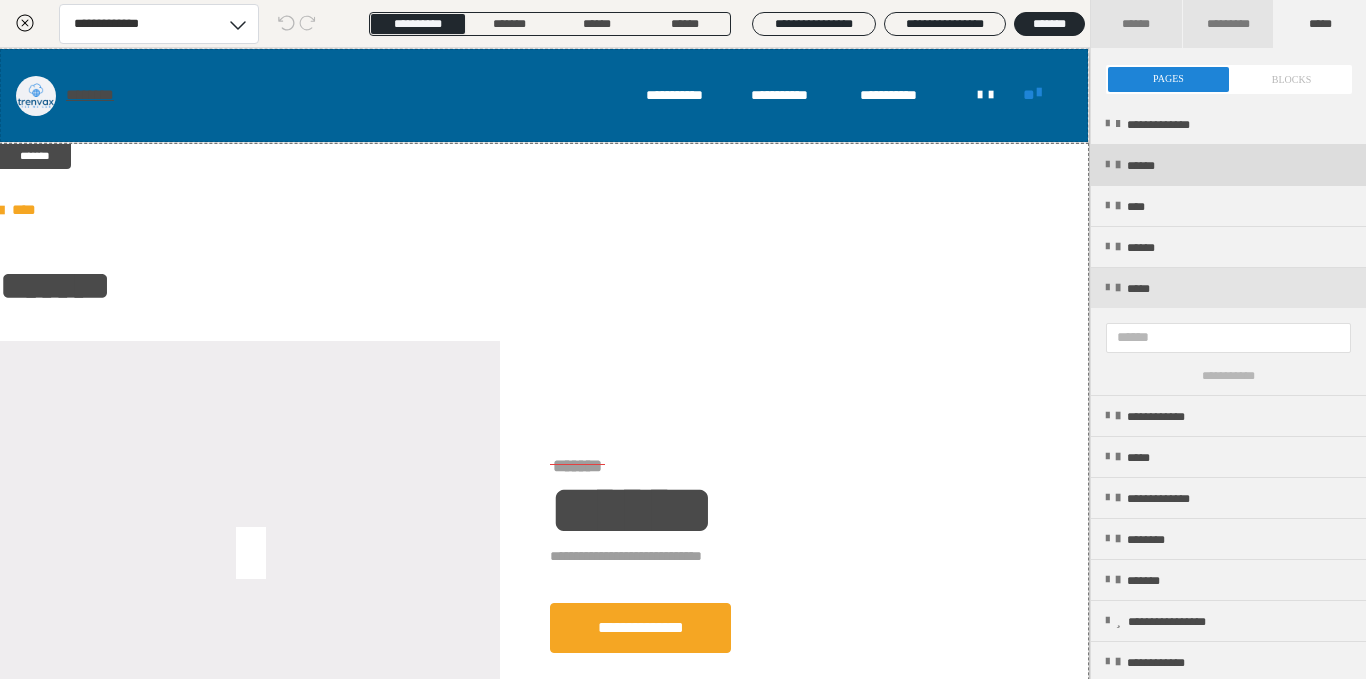 click on "******" at bounding box center [1228, 165] 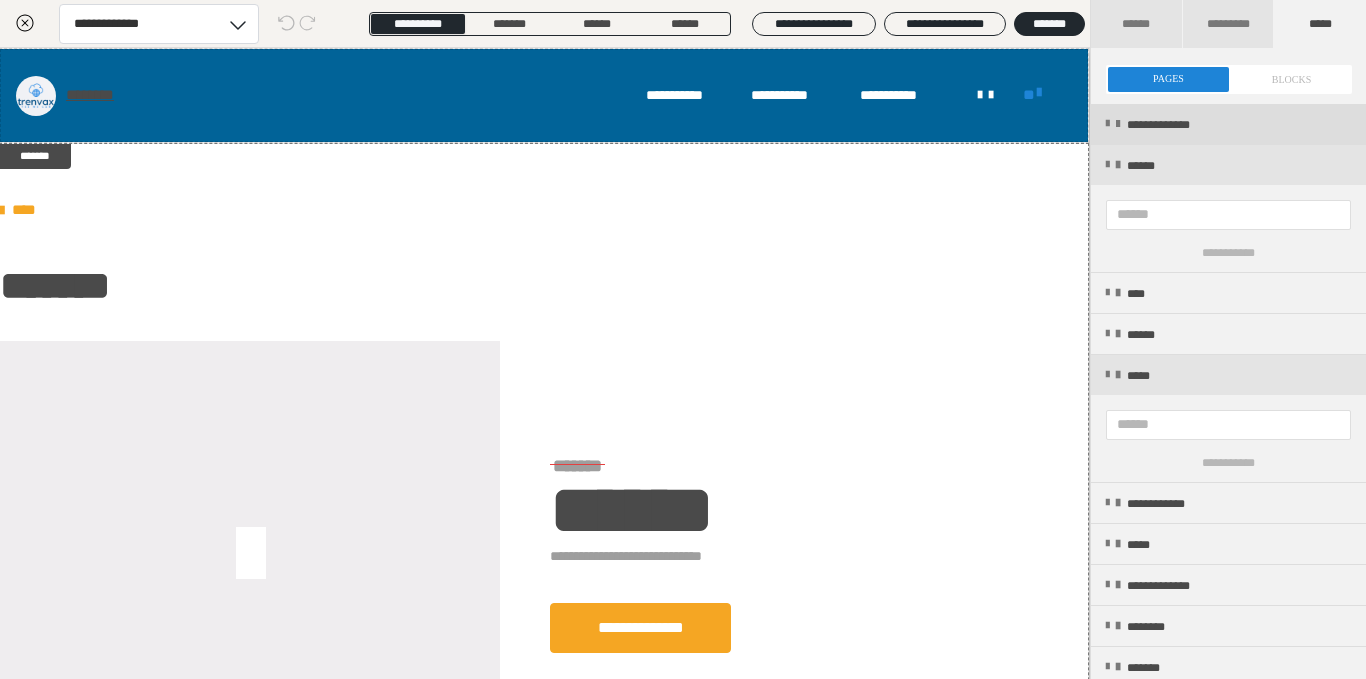 click on "**********" at bounding box center (1180, 125) 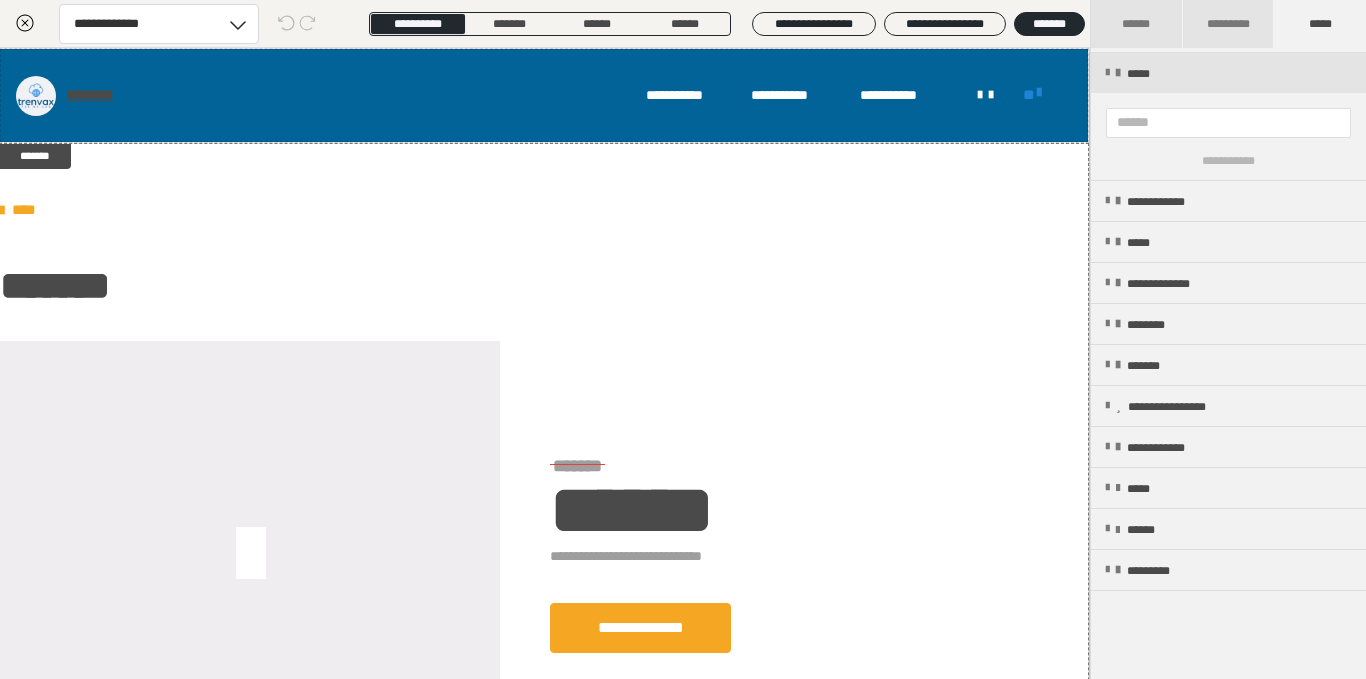 scroll, scrollTop: 389, scrollLeft: 0, axis: vertical 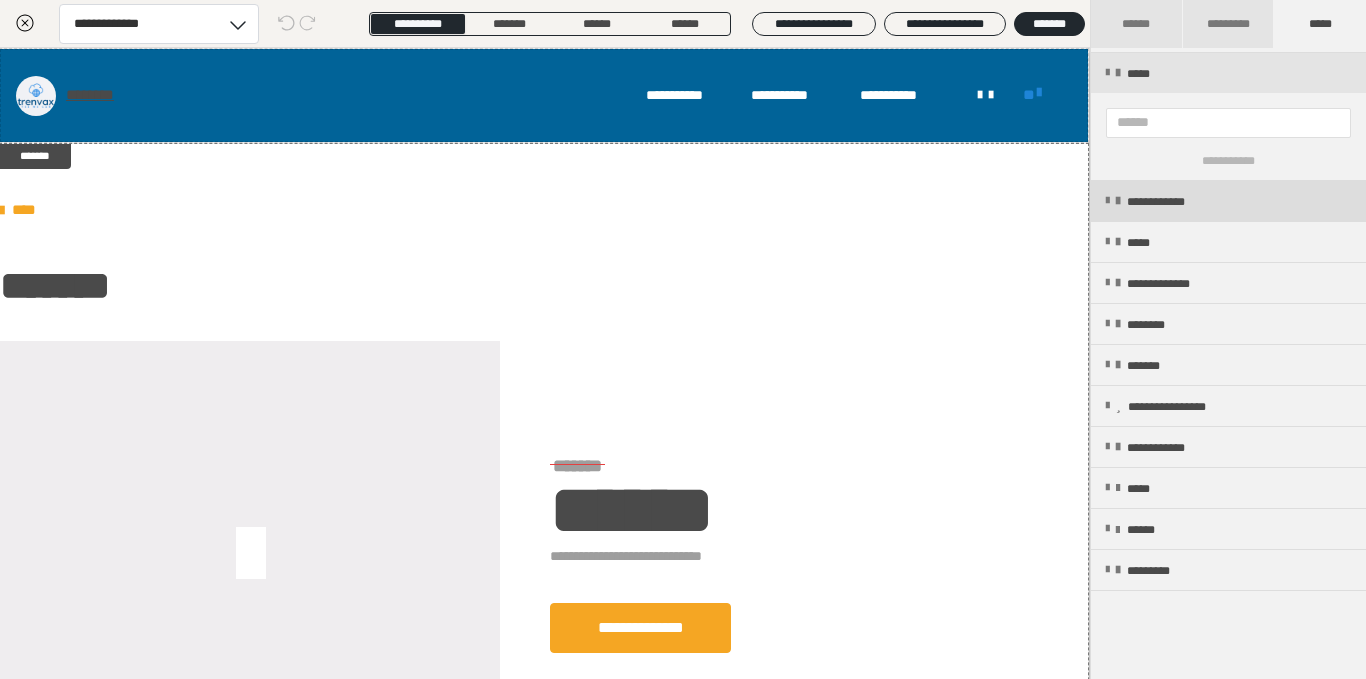 click on "**********" at bounding box center [1228, 201] 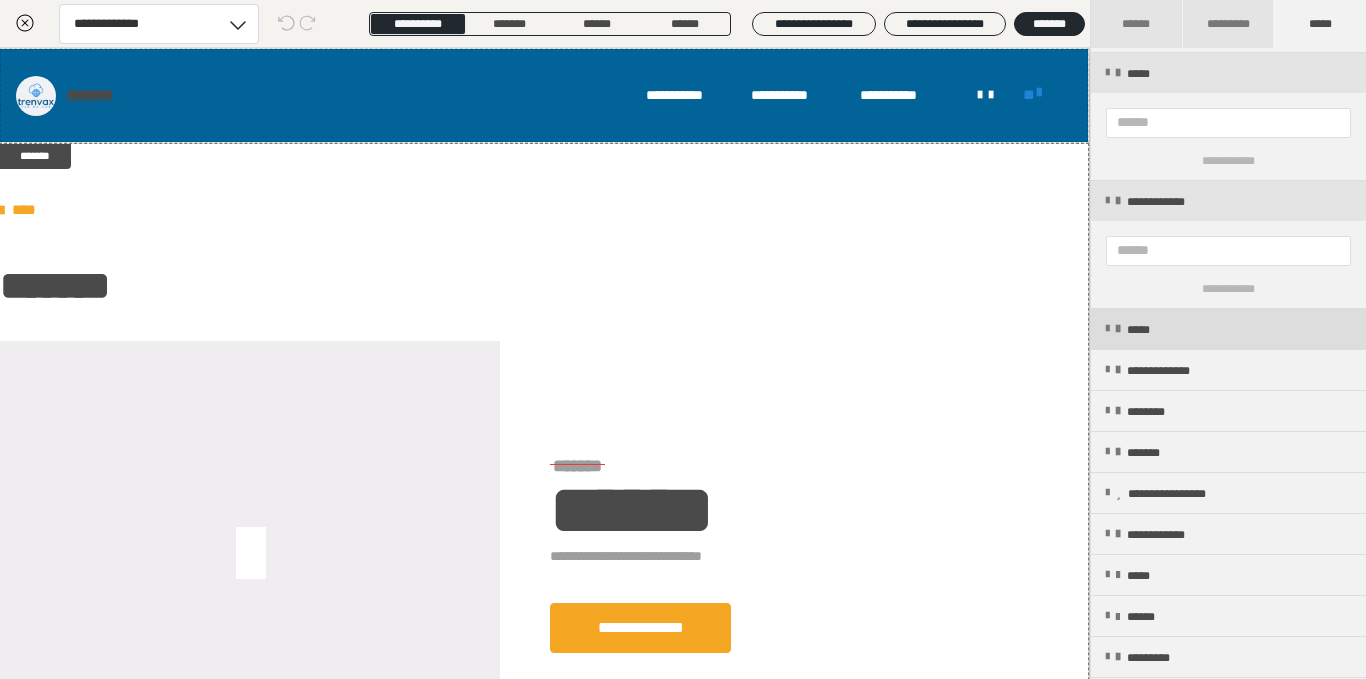 click on "*****" at bounding box center (1228, 329) 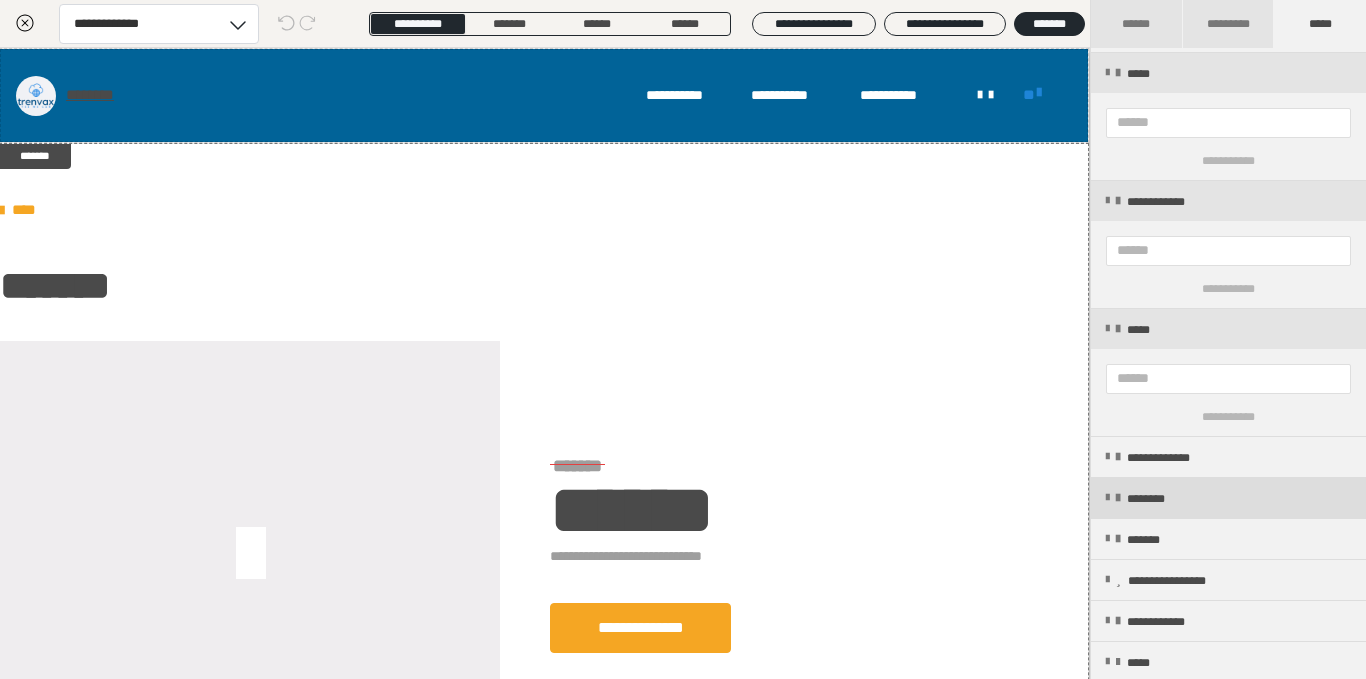 click on "********" at bounding box center [1228, 498] 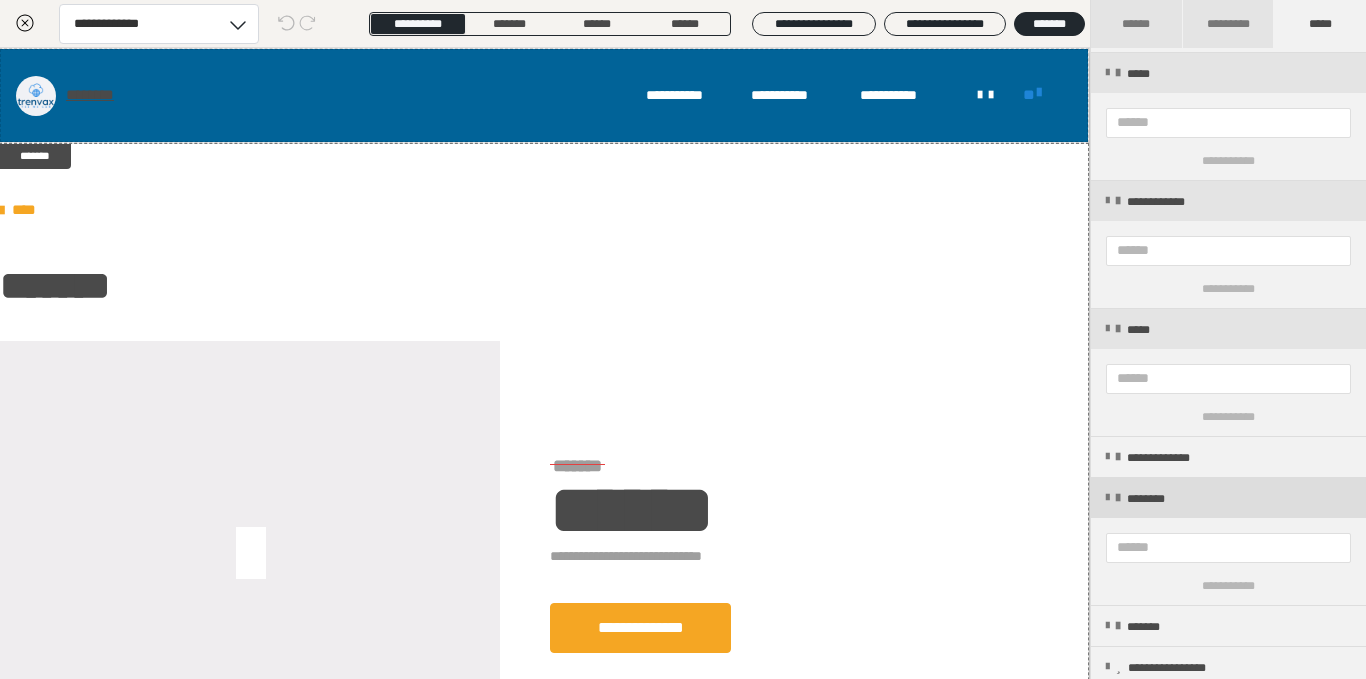 scroll, scrollTop: 814, scrollLeft: 0, axis: vertical 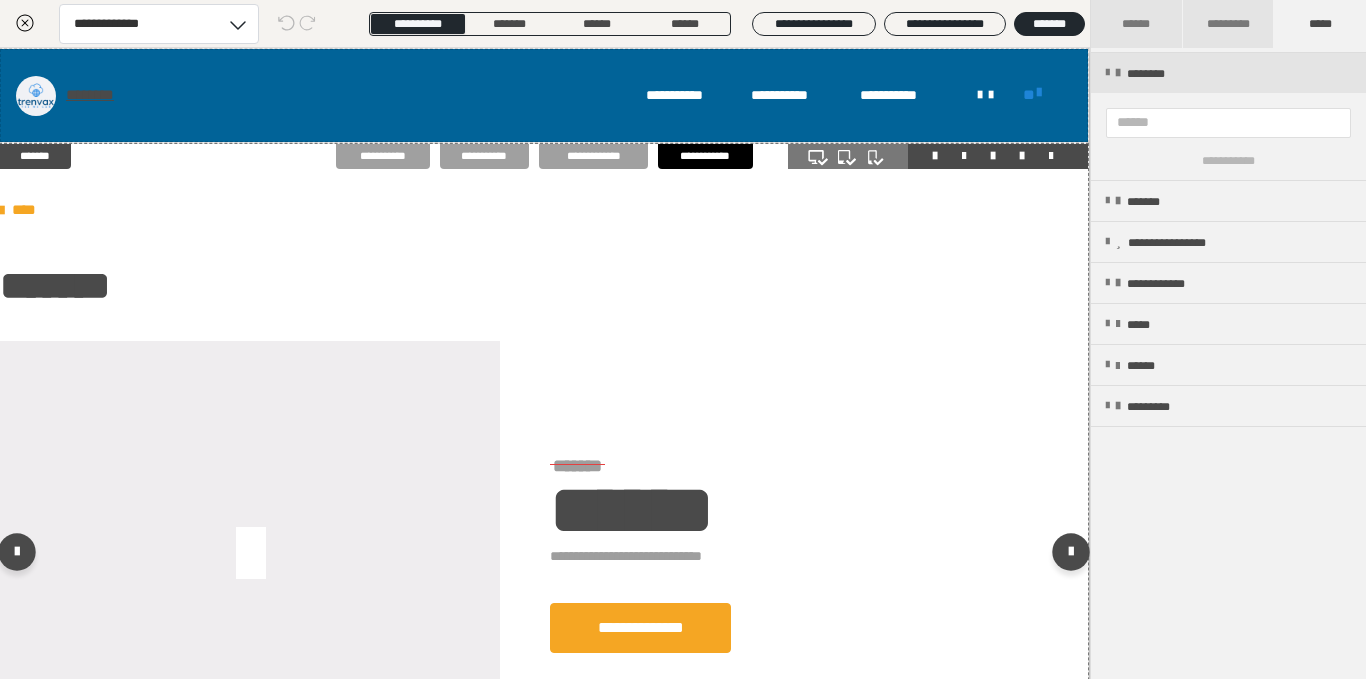 click at bounding box center (250, 555) 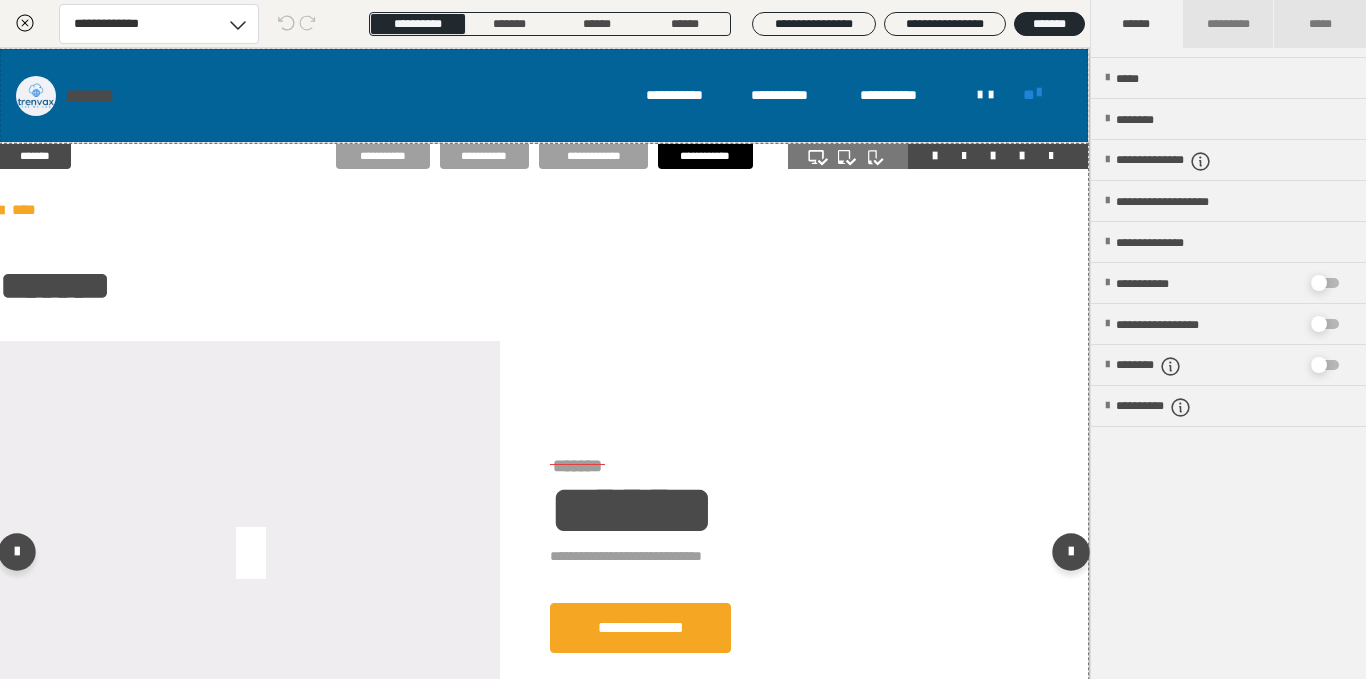 scroll, scrollTop: 0, scrollLeft: 0, axis: both 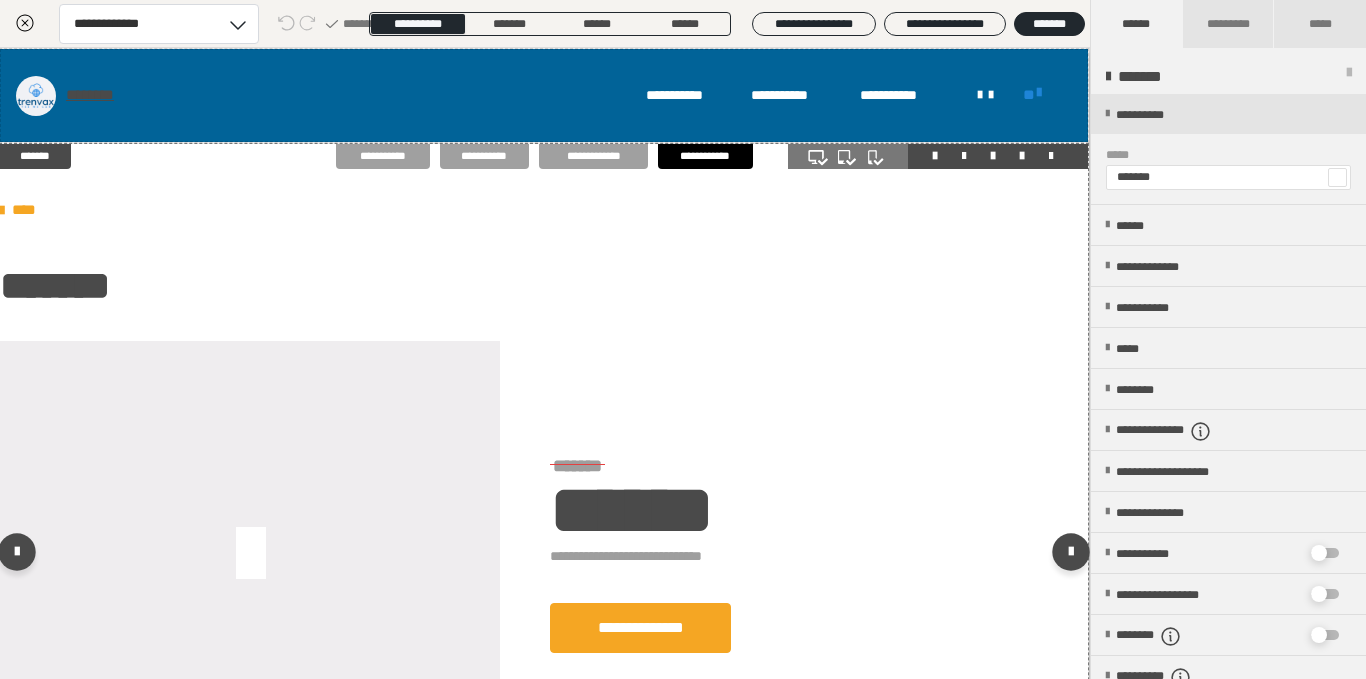 click at bounding box center (250, 555) 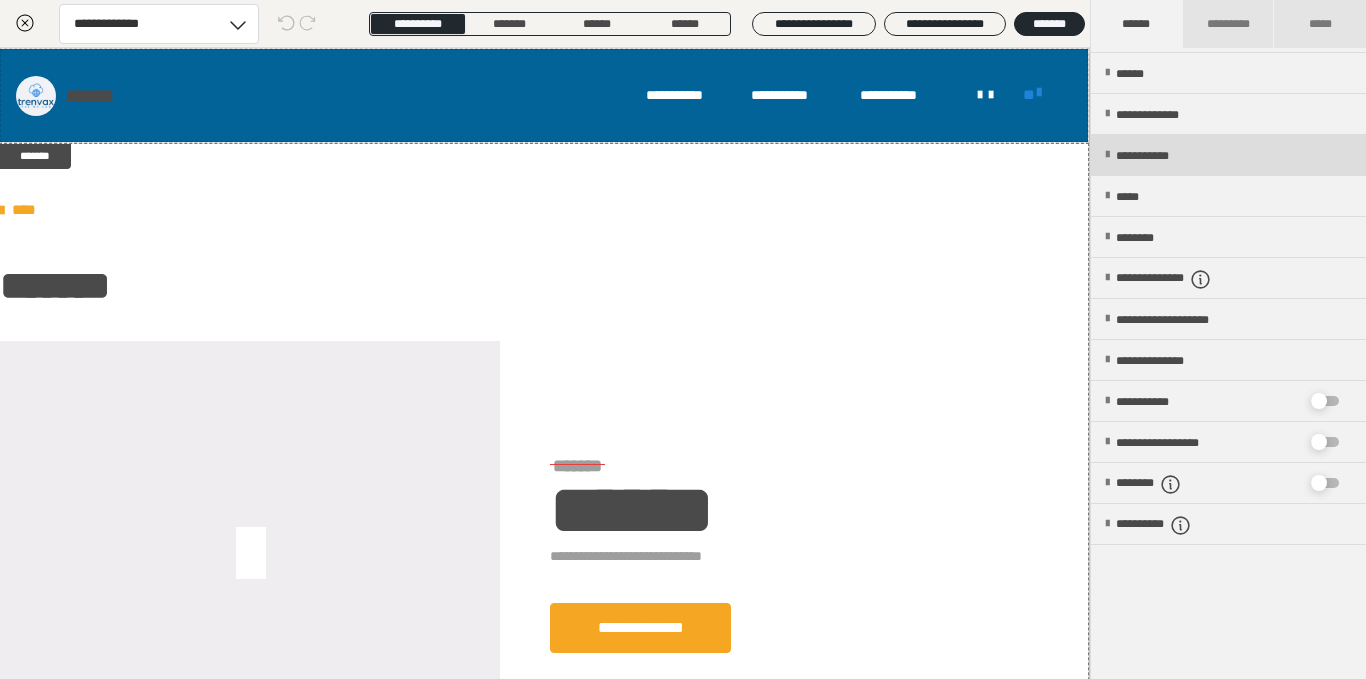 scroll, scrollTop: 152, scrollLeft: 0, axis: vertical 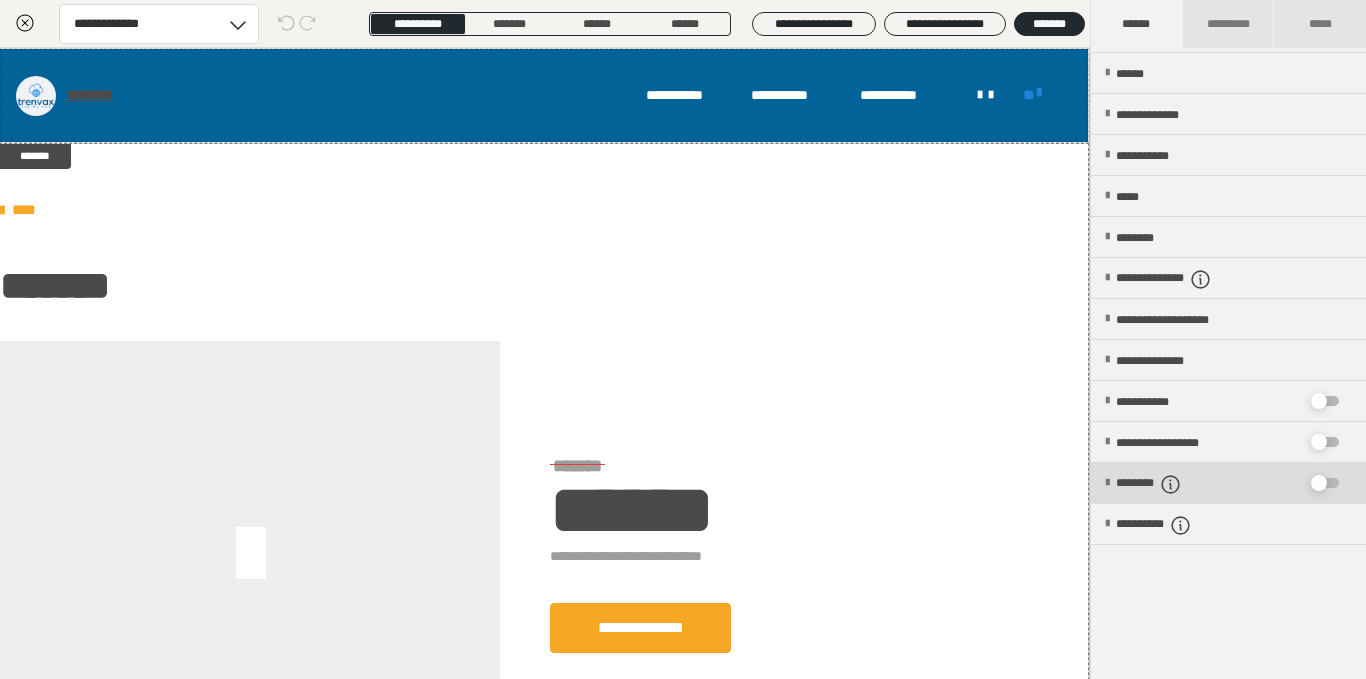 click at bounding box center (1319, 483) 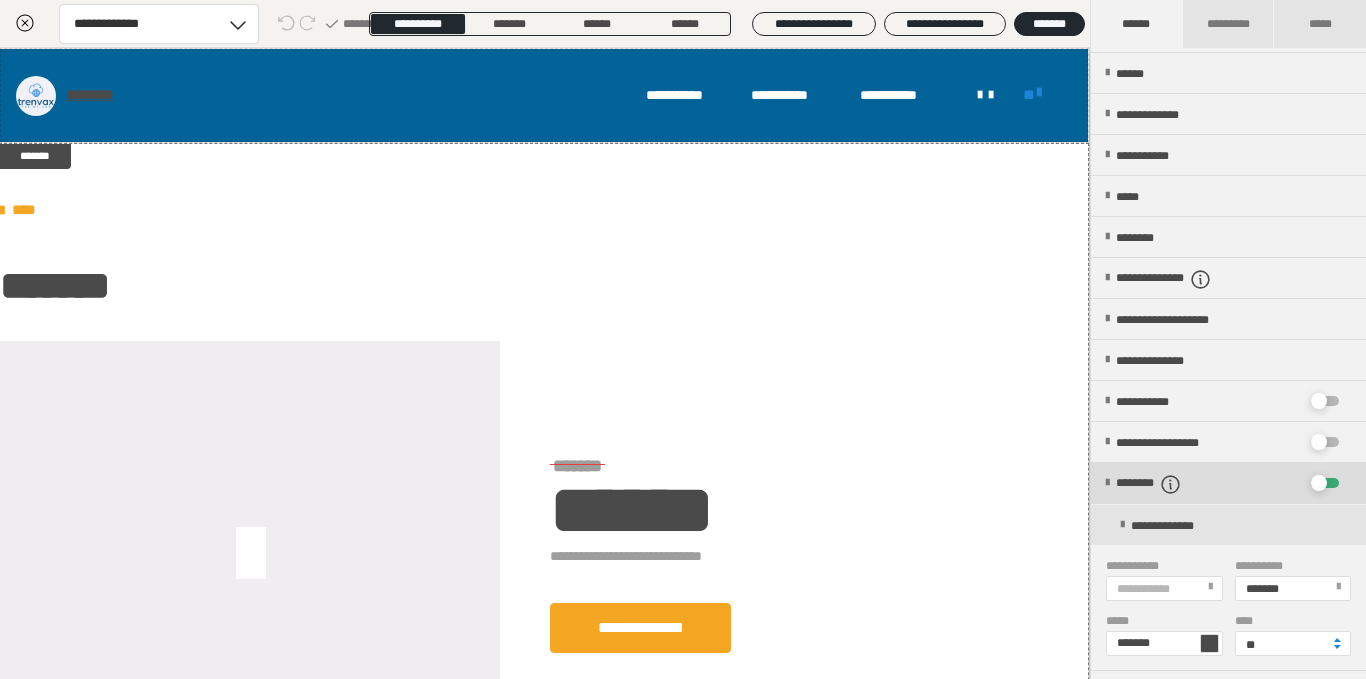 click at bounding box center (1319, 483) 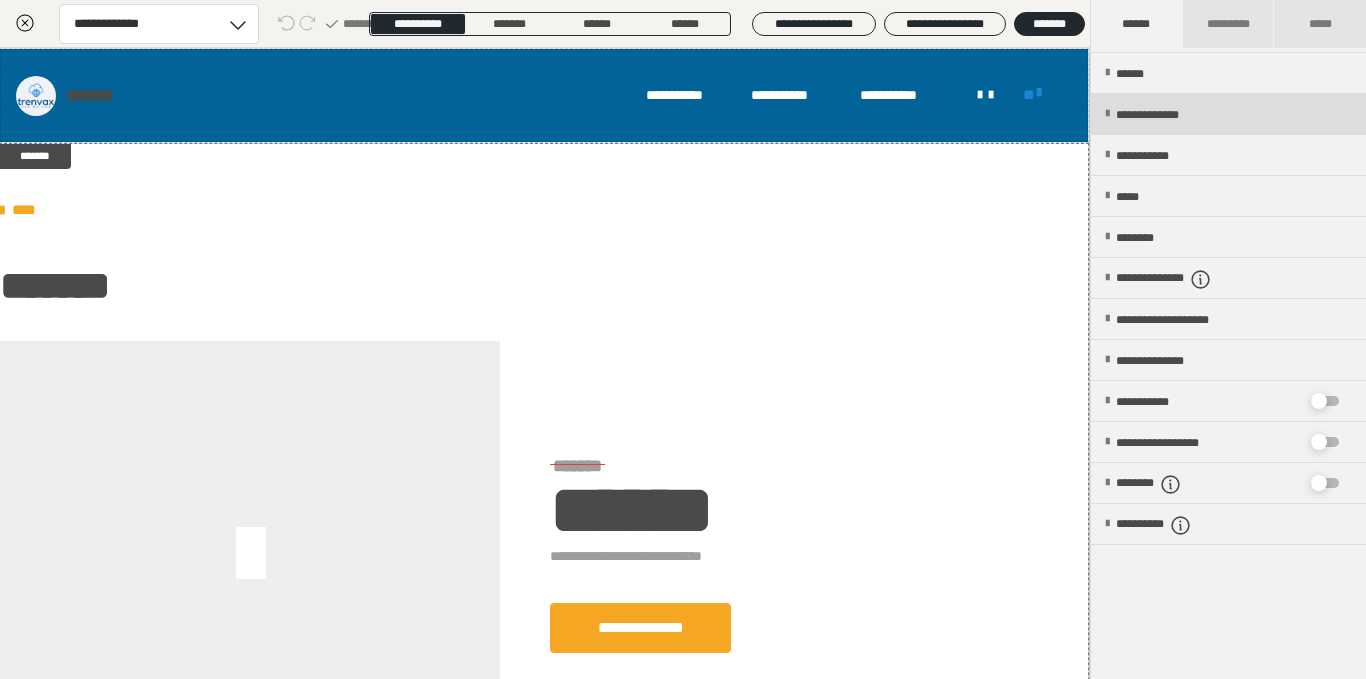 scroll, scrollTop: 0, scrollLeft: 0, axis: both 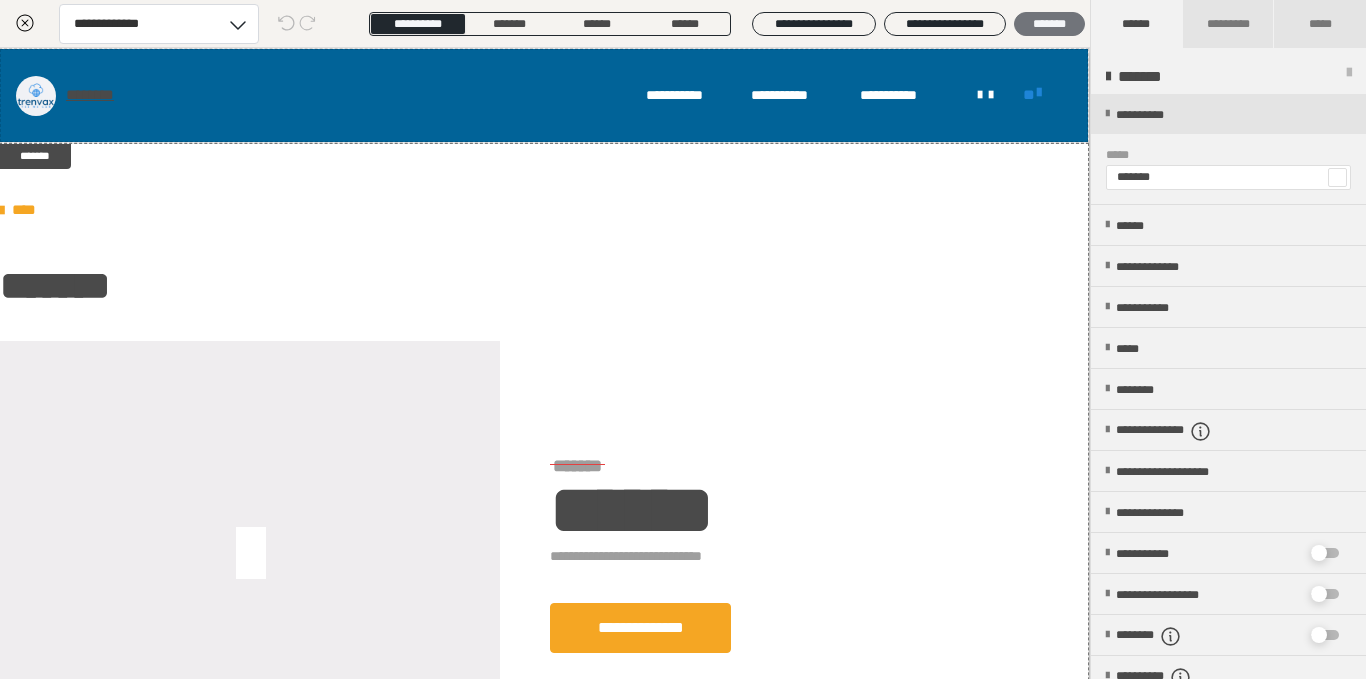 click on "*******" at bounding box center [1049, 24] 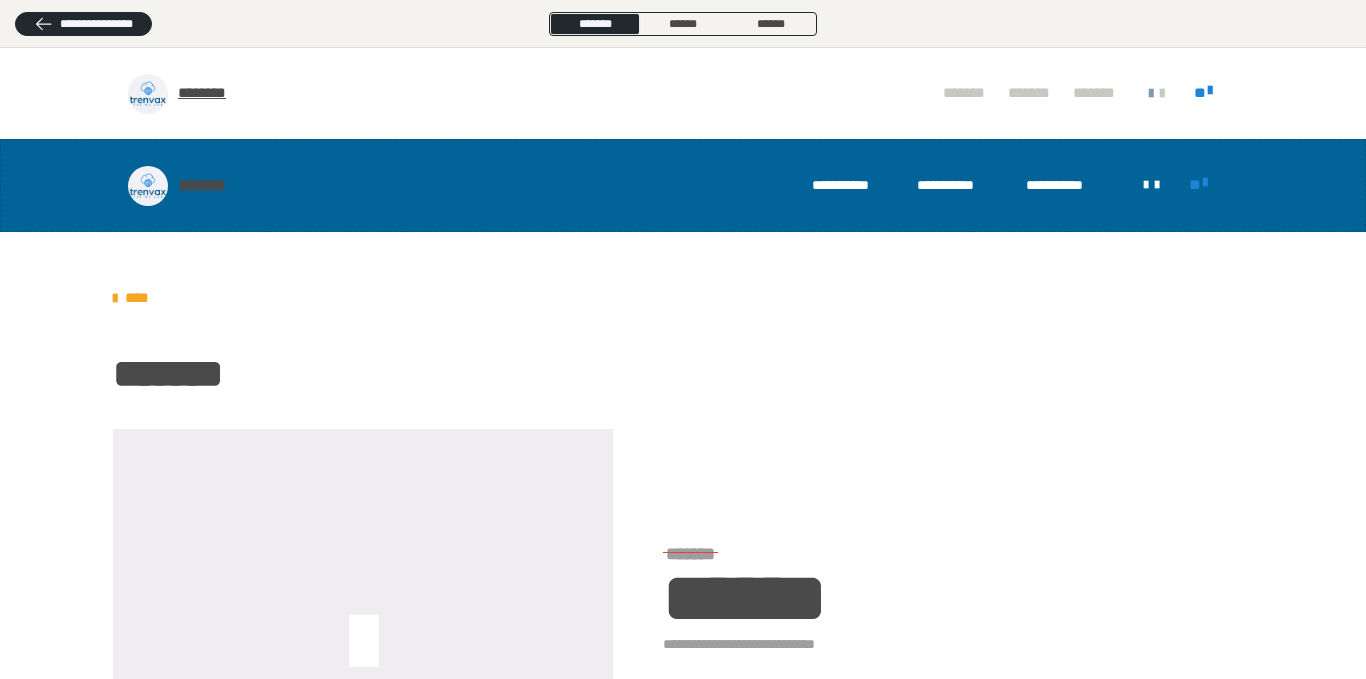 scroll, scrollTop: 0, scrollLeft: 0, axis: both 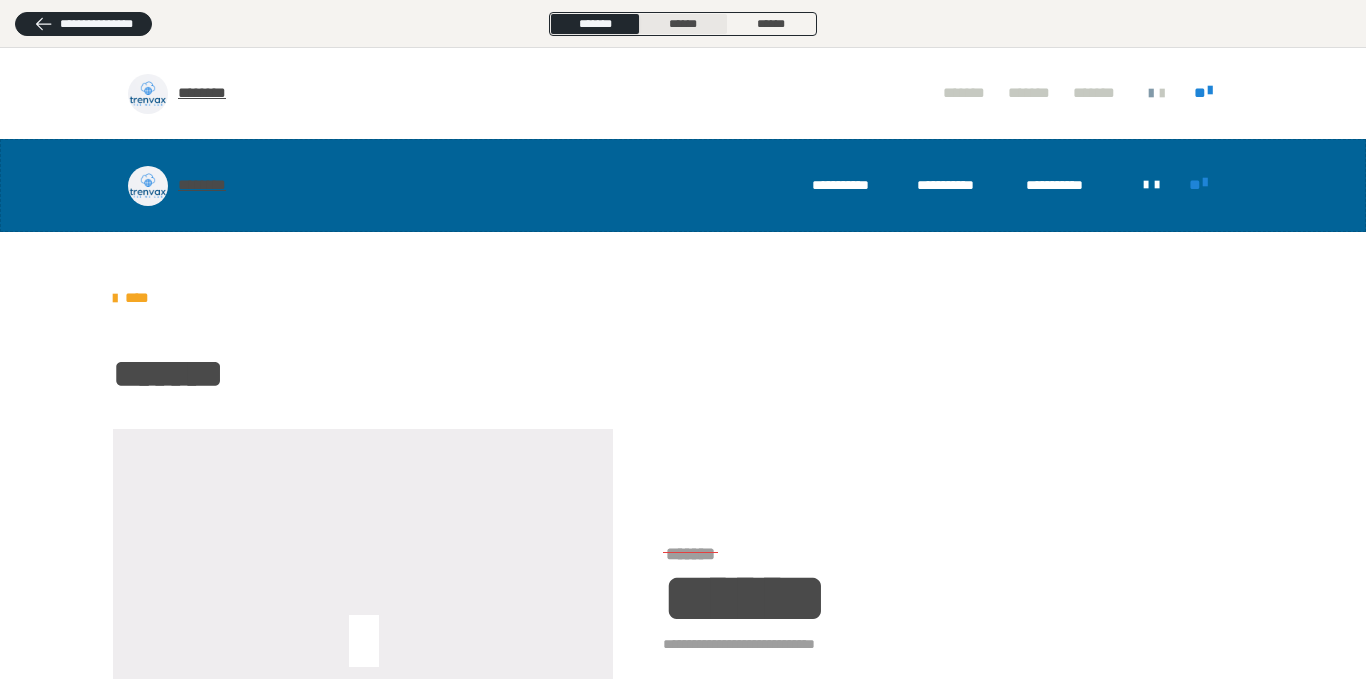 click on "******" at bounding box center (683, 24) 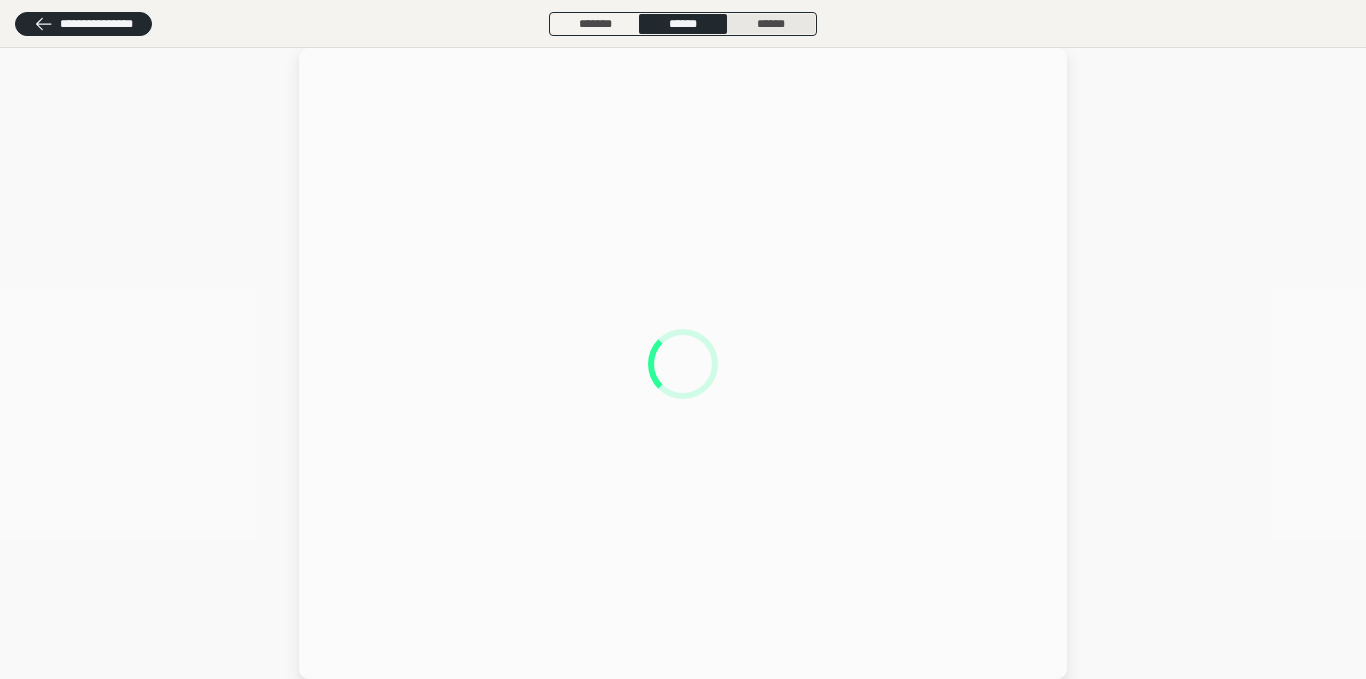scroll, scrollTop: 0, scrollLeft: 0, axis: both 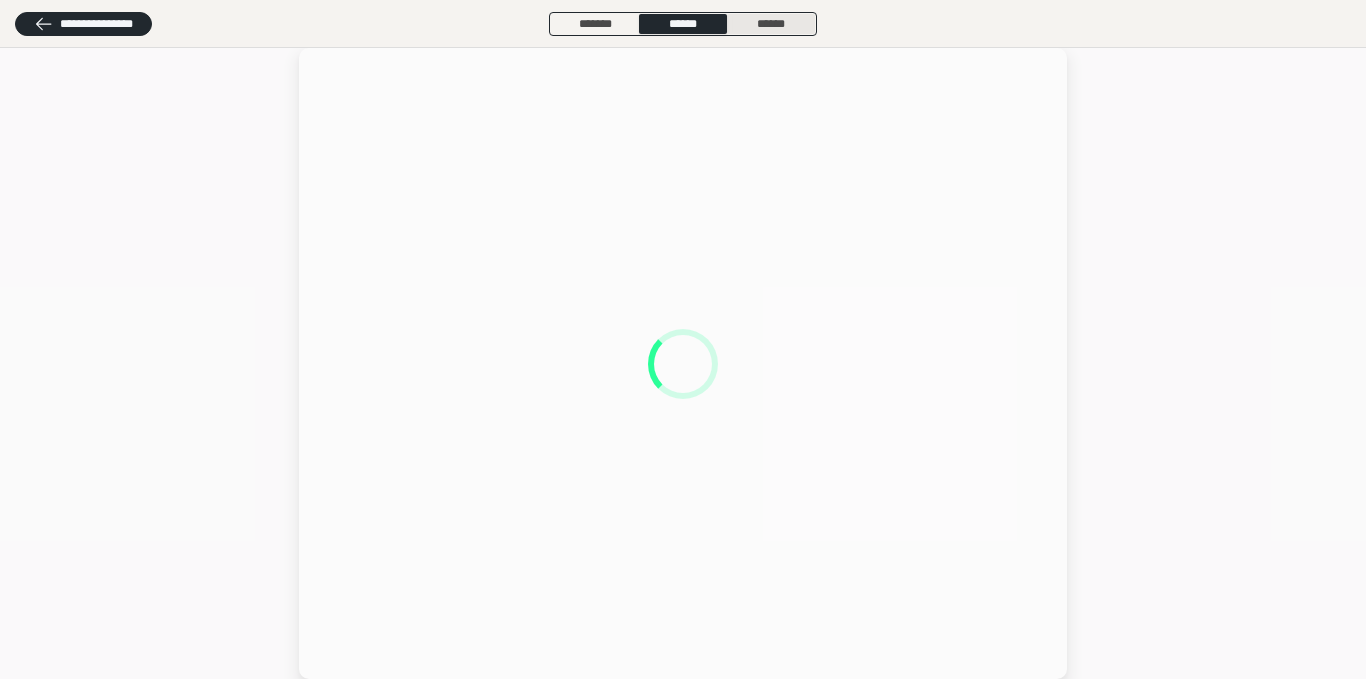 click on "******" at bounding box center [771, 24] 